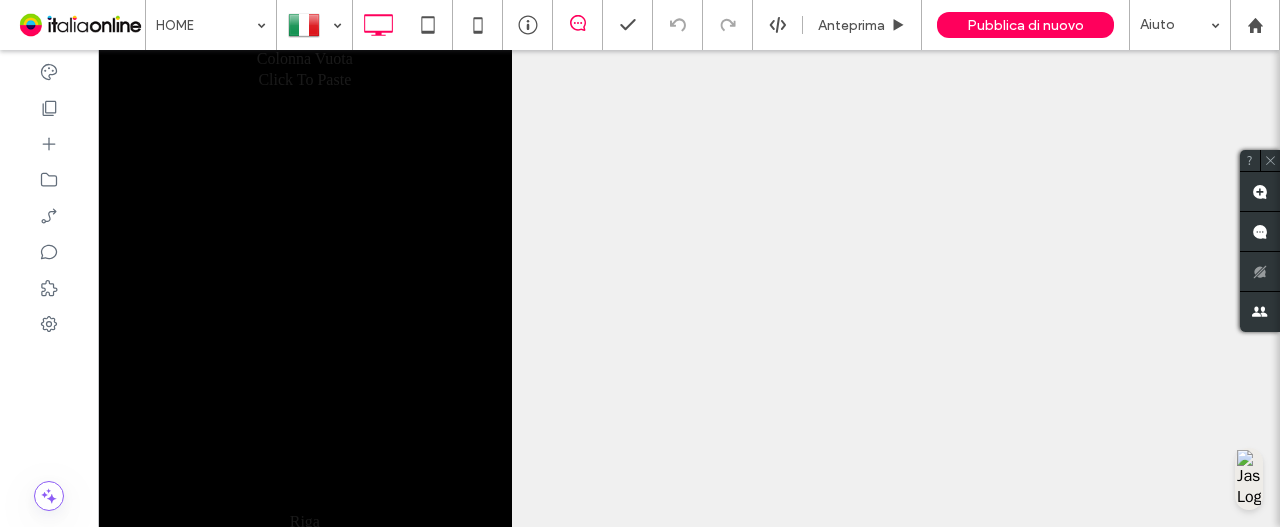 scroll, scrollTop: 0, scrollLeft: 0, axis: both 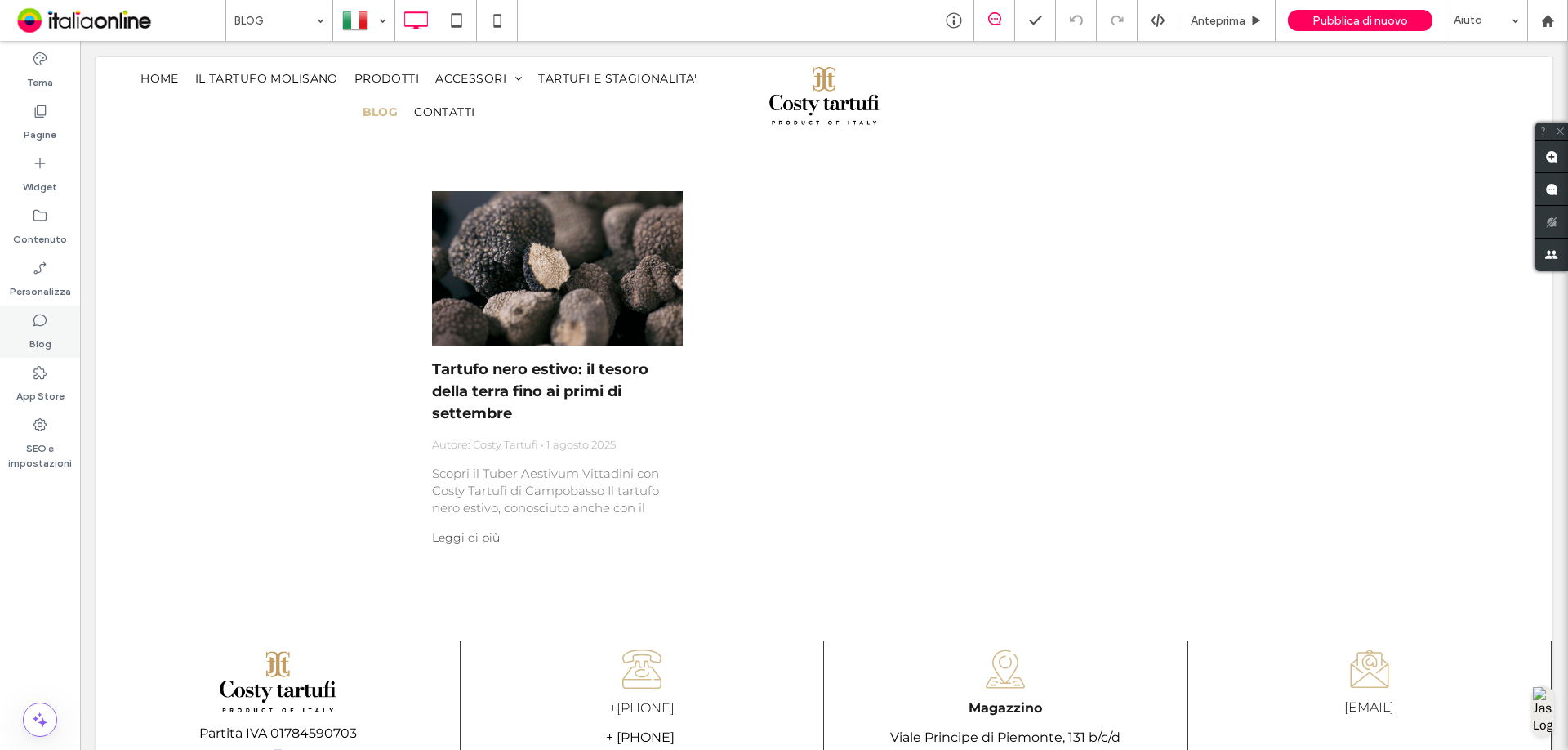 click 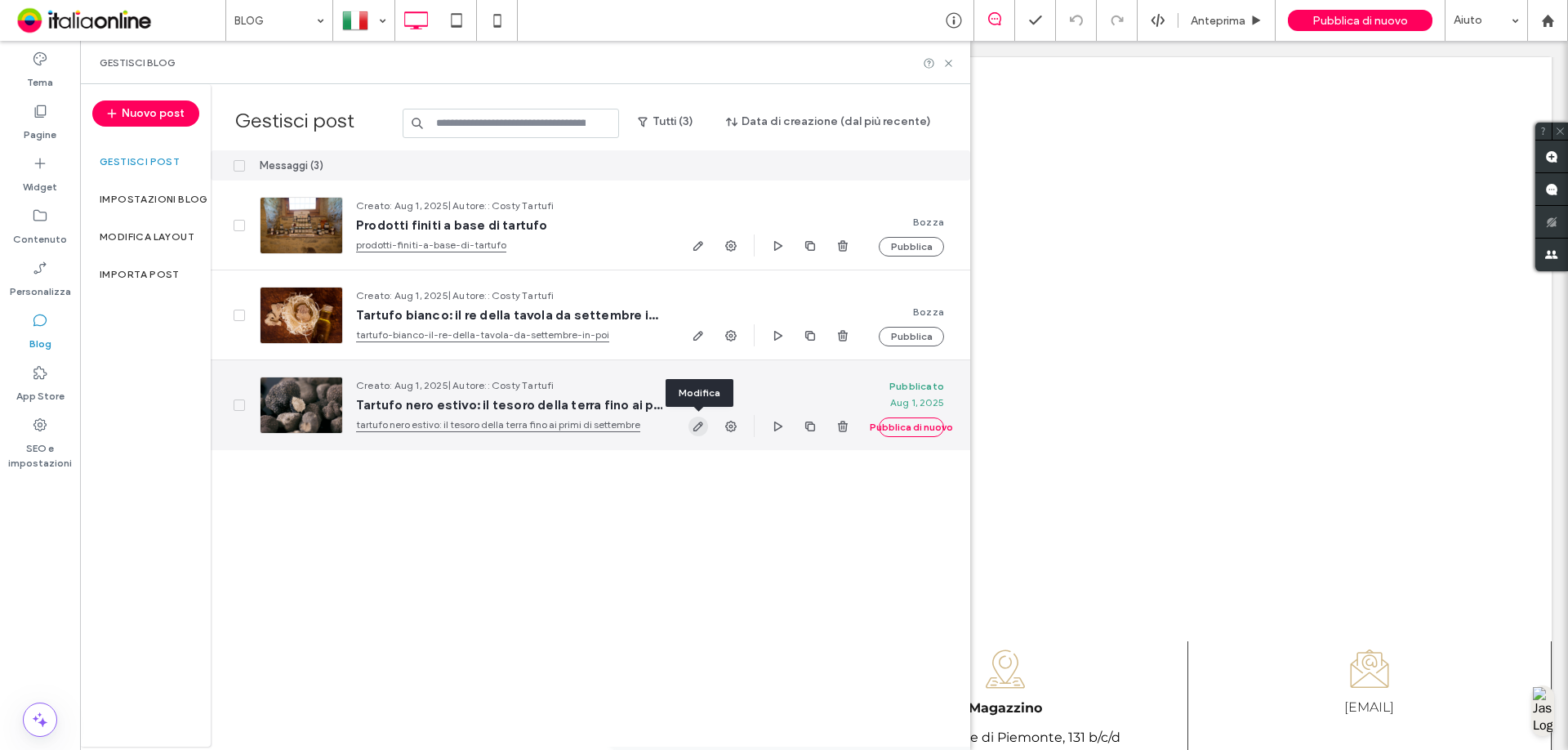 click 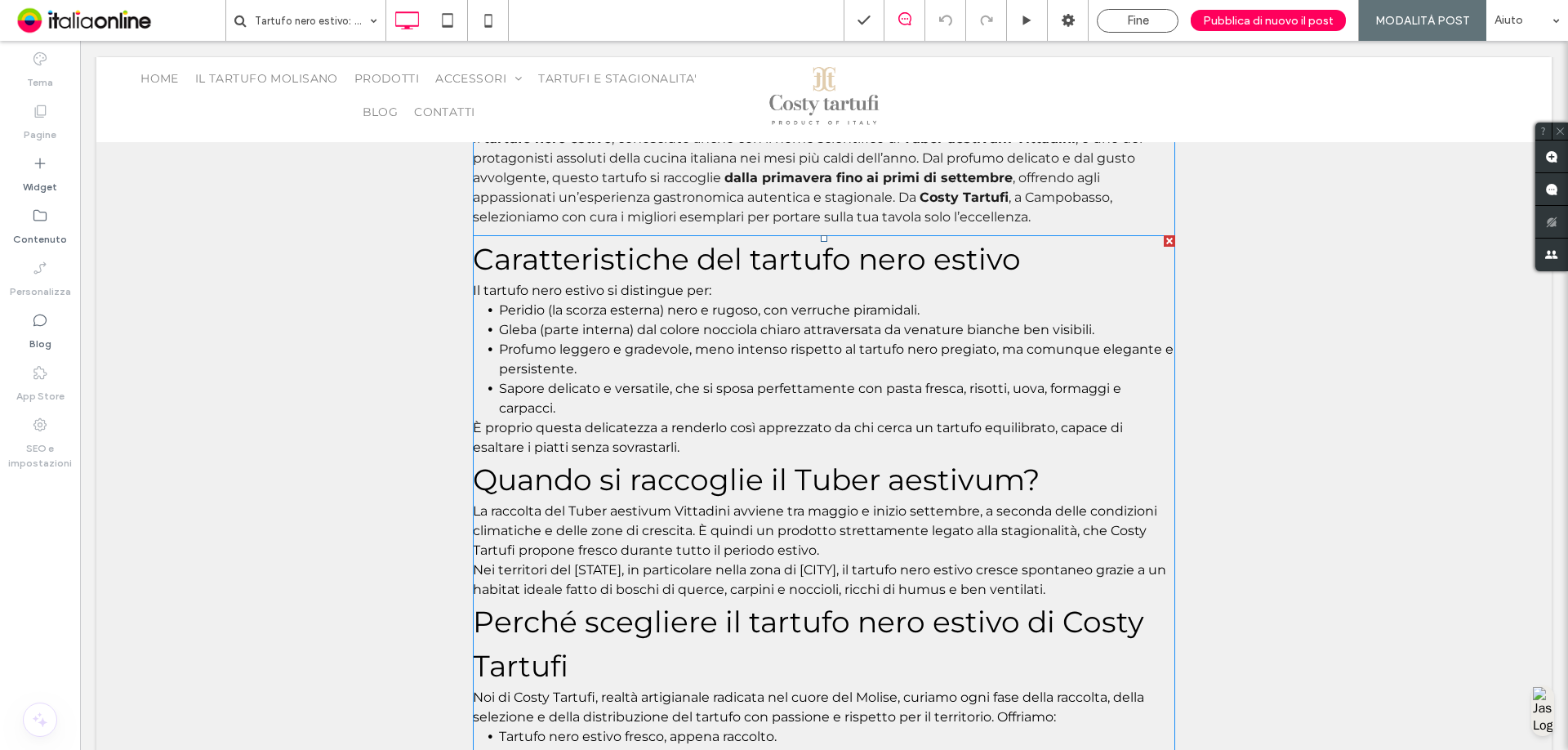 scroll, scrollTop: 490, scrollLeft: 0, axis: vertical 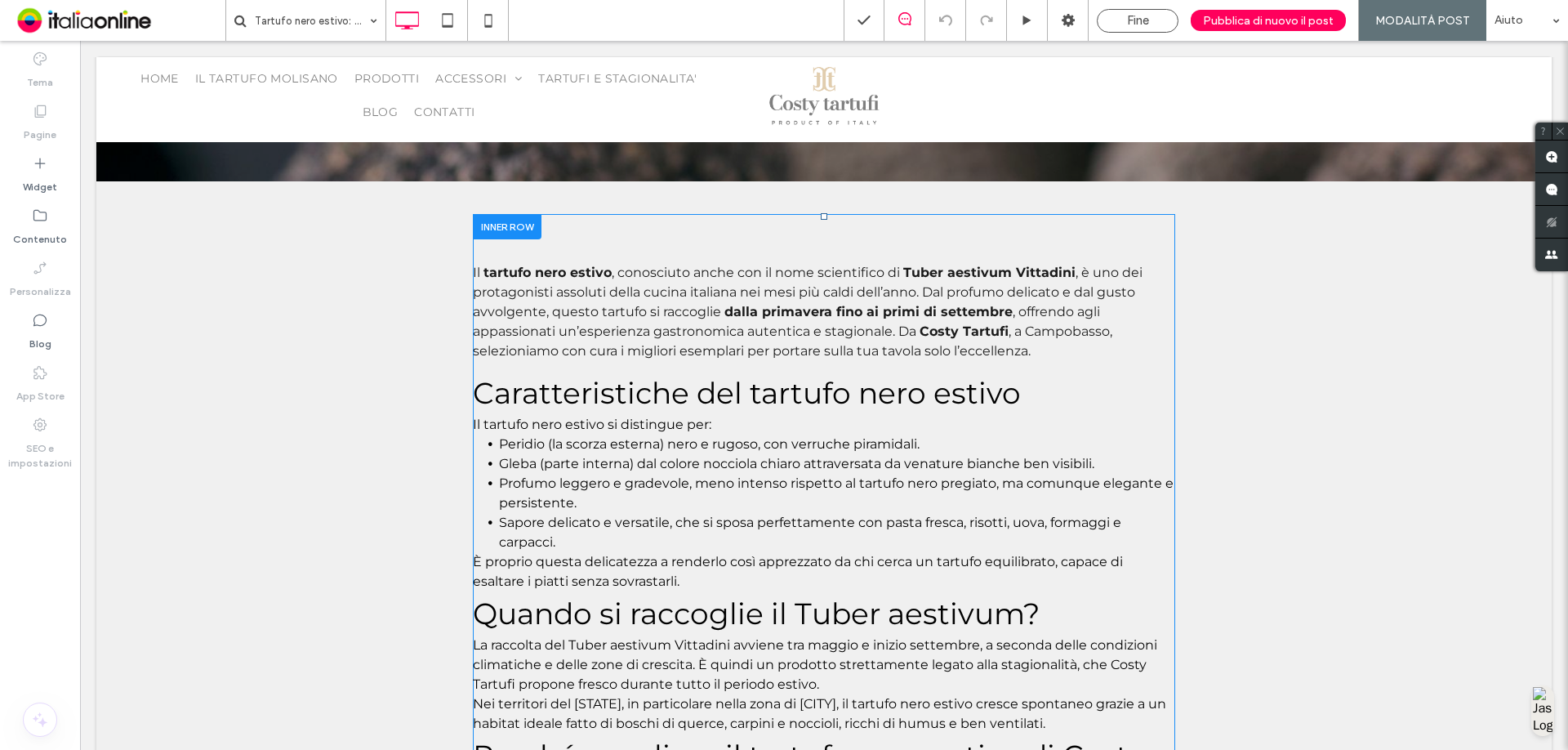 drag, startPoint x: 643, startPoint y: 230, endPoint x: 622, endPoint y: 237, distance: 22.13594 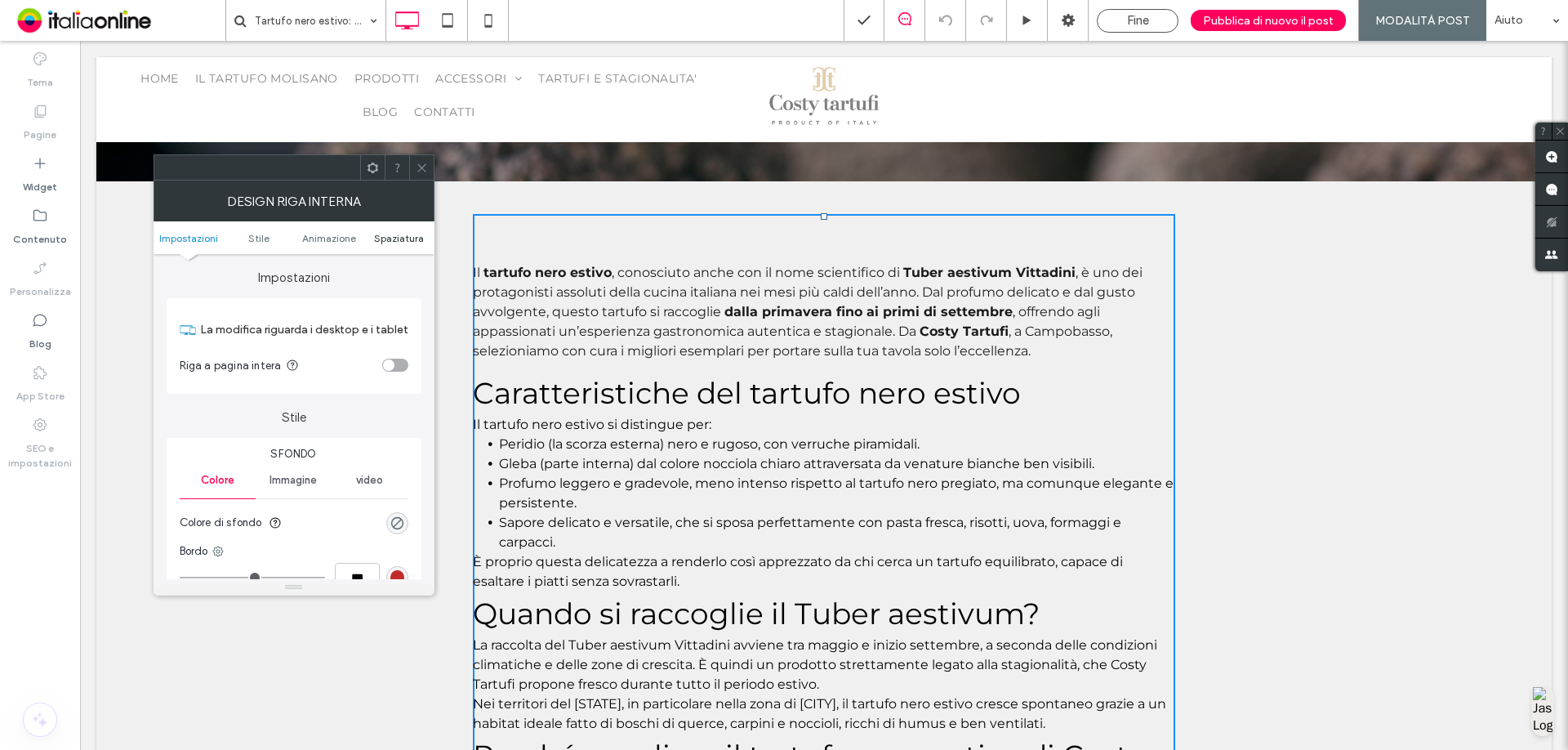 click on "Spaziatura" at bounding box center (399, 238) 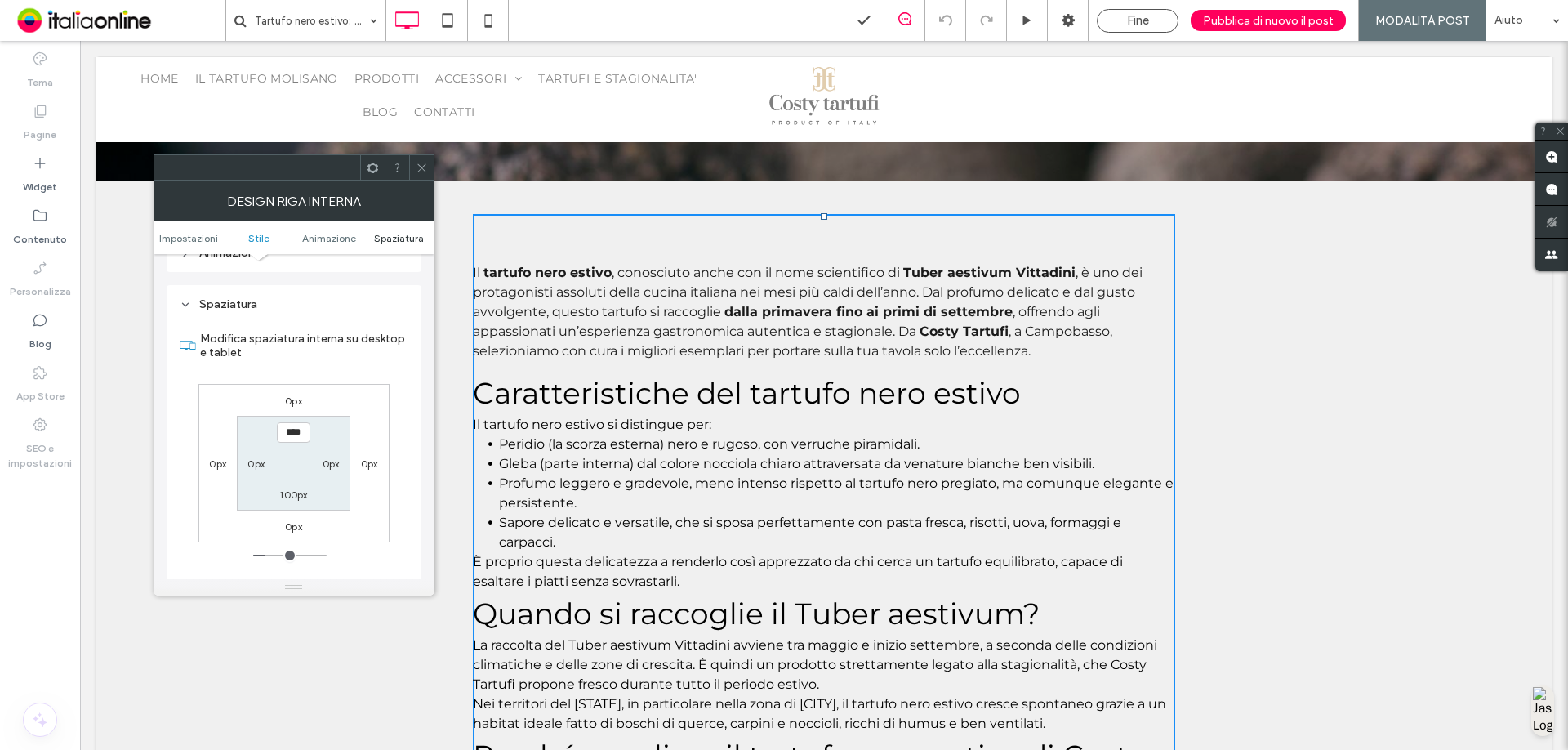 scroll, scrollTop: 523, scrollLeft: 0, axis: vertical 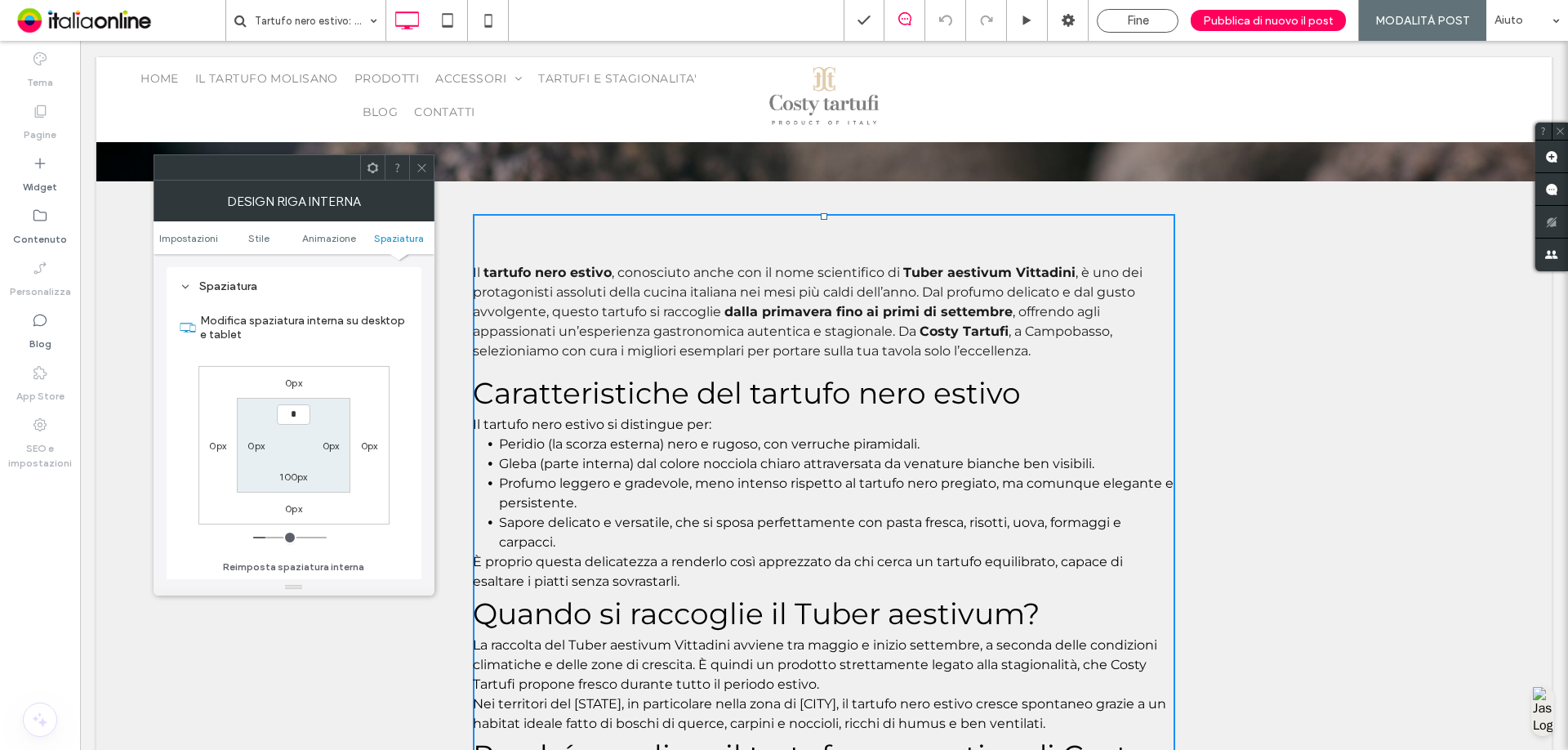 type on "***" 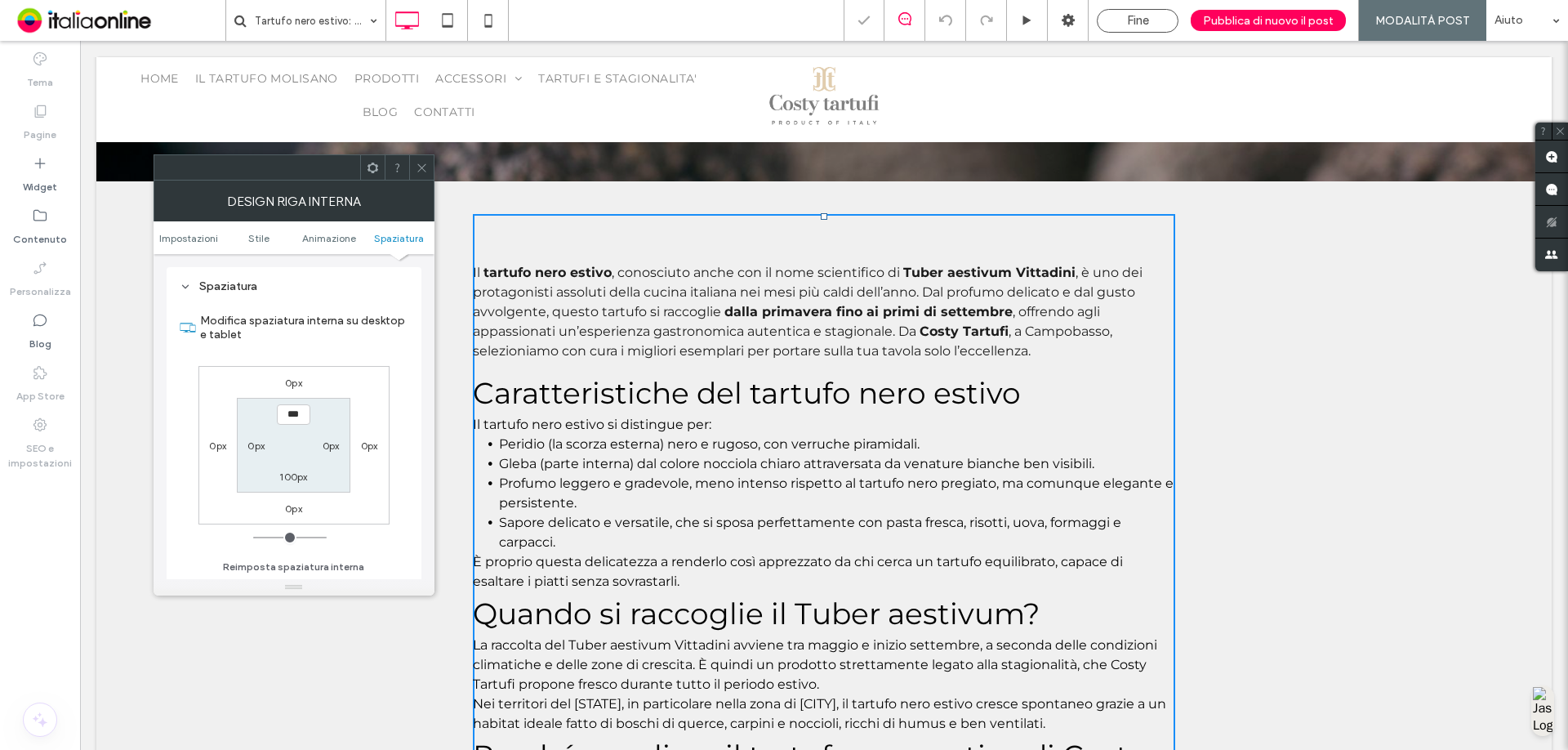 click on "100px" at bounding box center [293, 476] 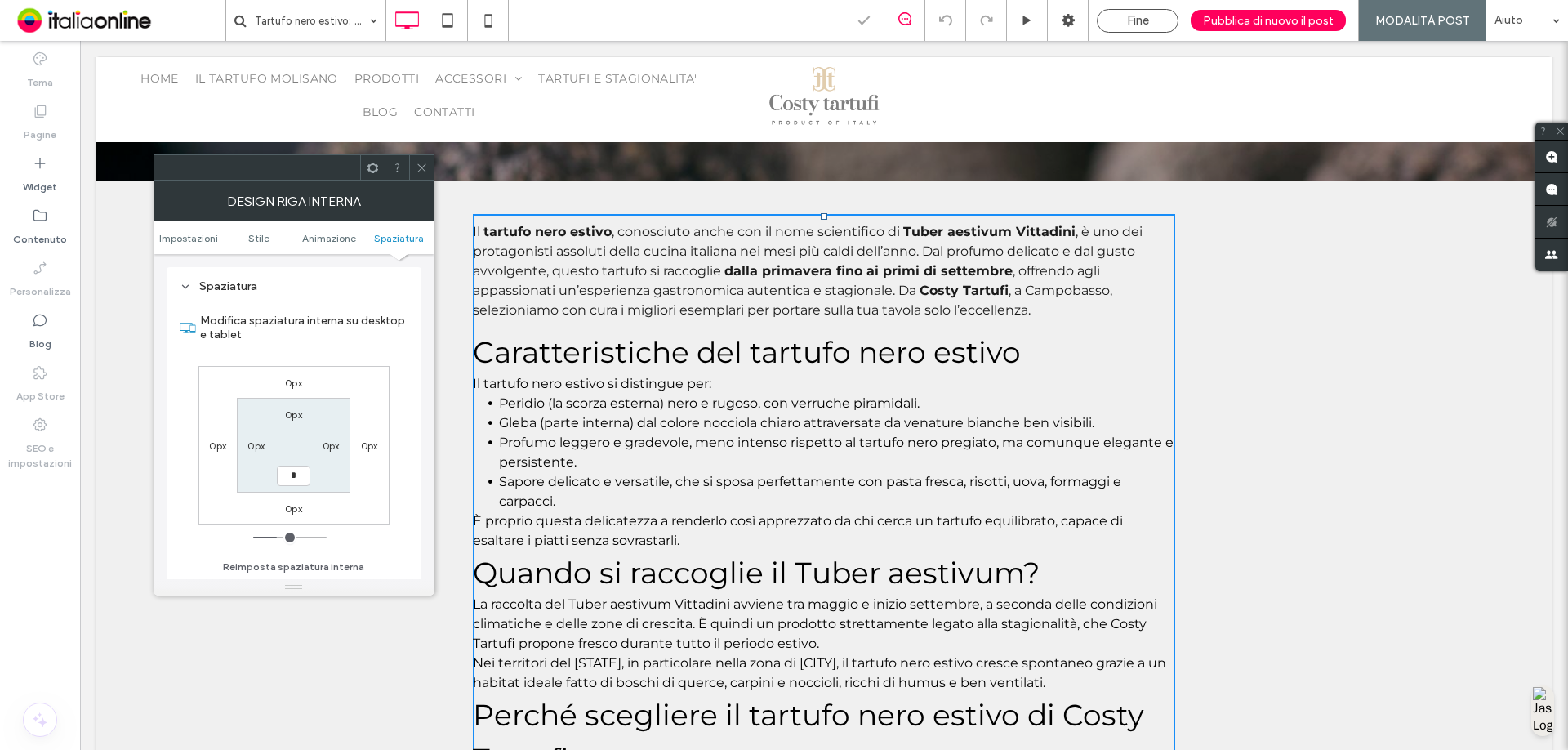 type on "*" 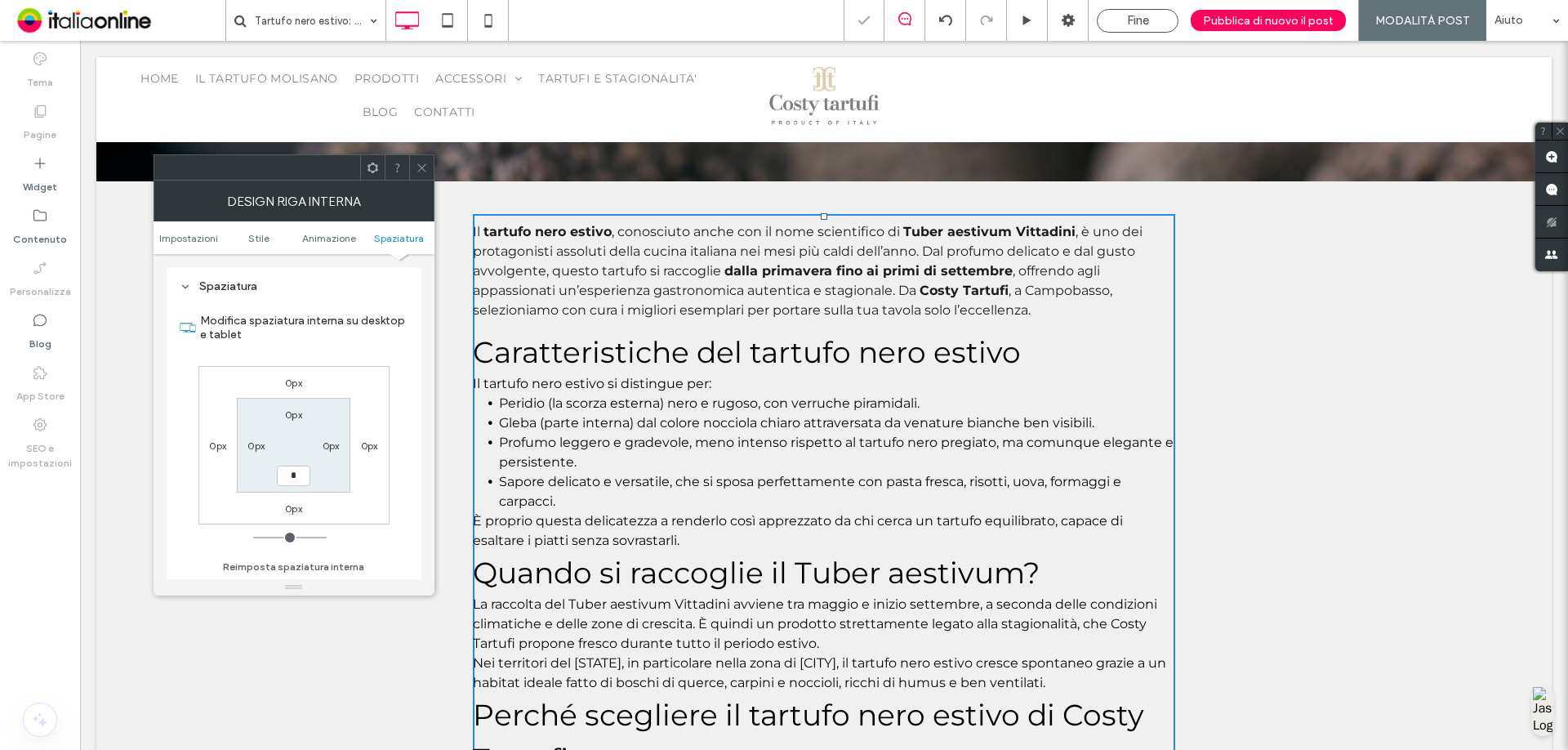 type on "*" 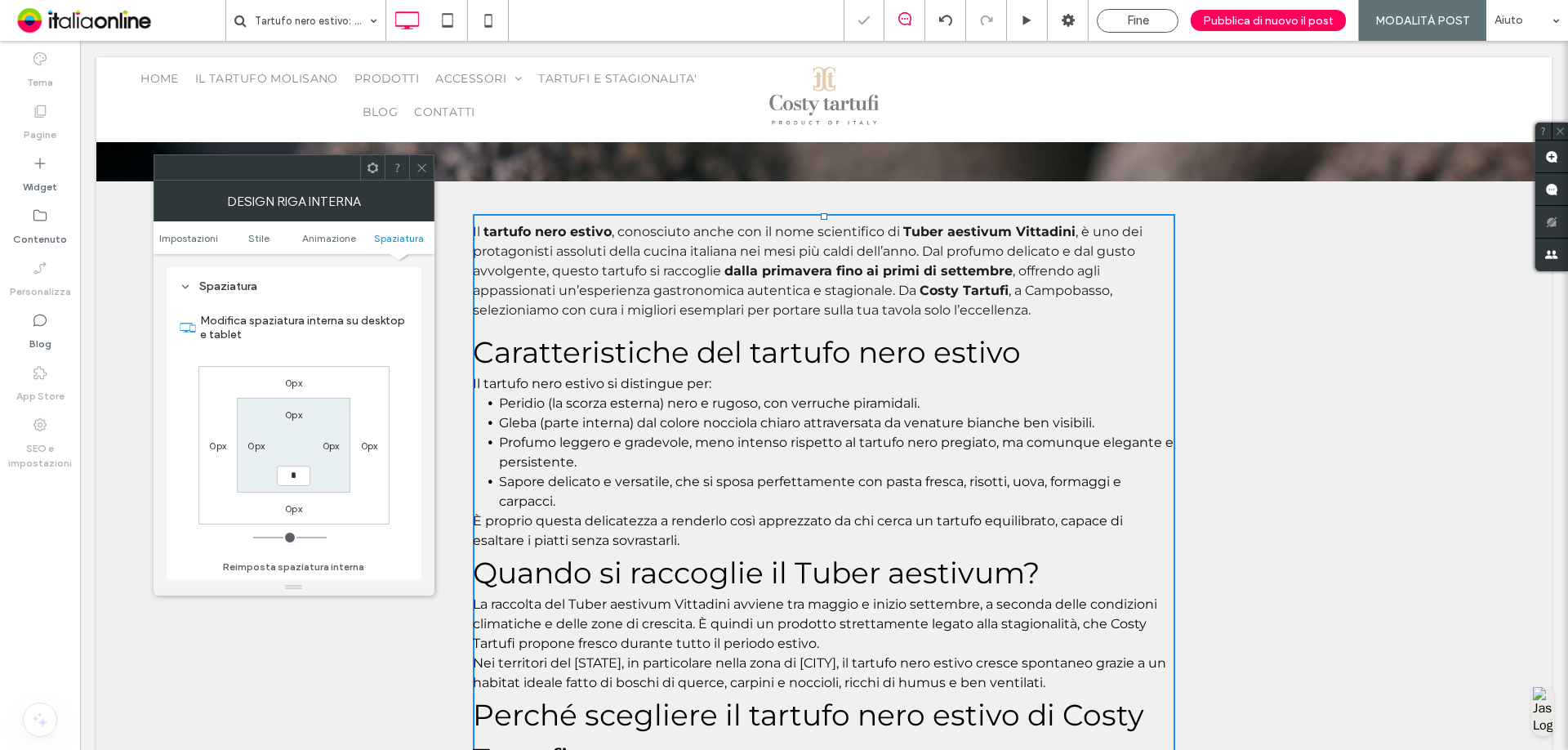 type on "***" 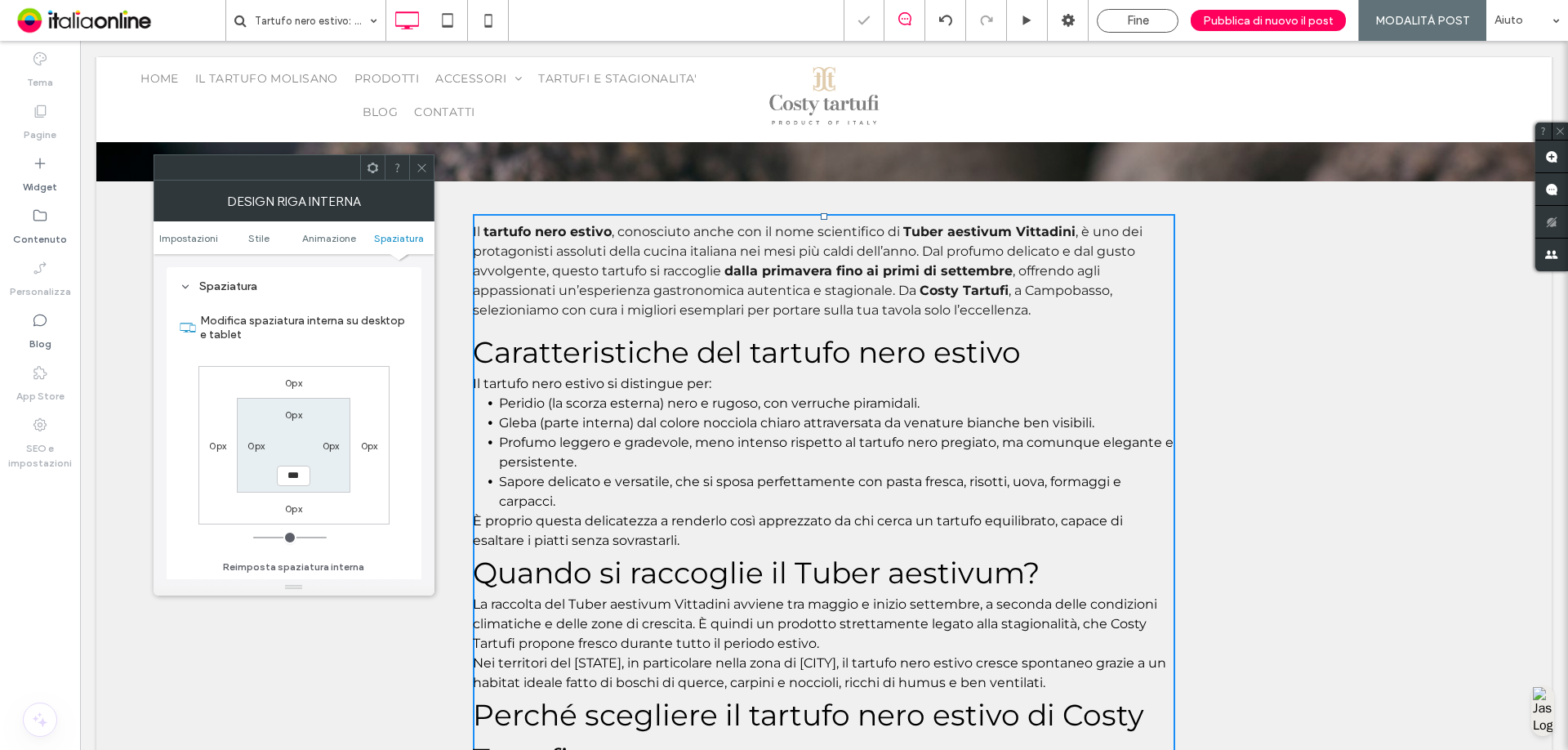 click on "0px 0px 0px 0px 0px 0px *** 0px" at bounding box center (294, 445) 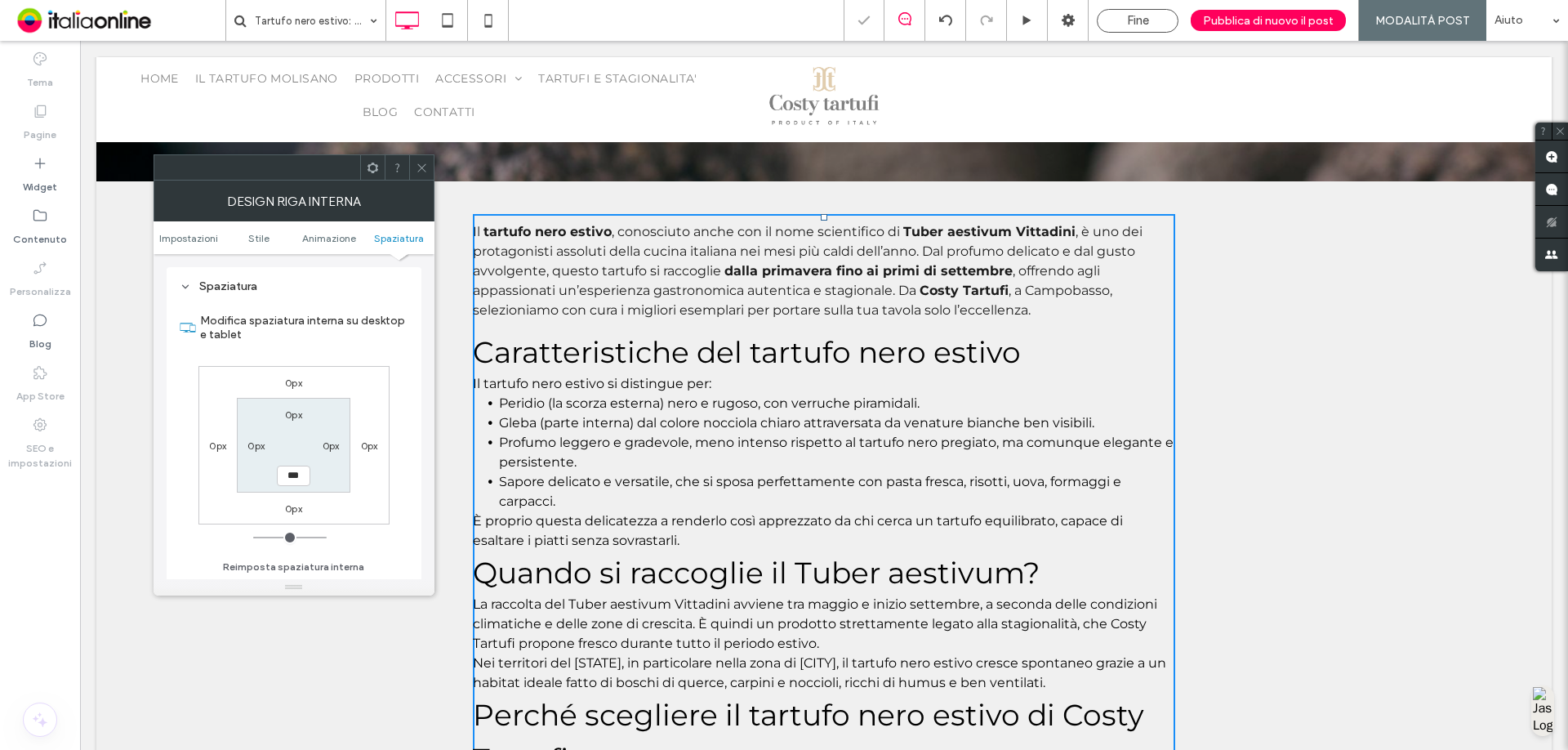 click at bounding box center (421, 167) 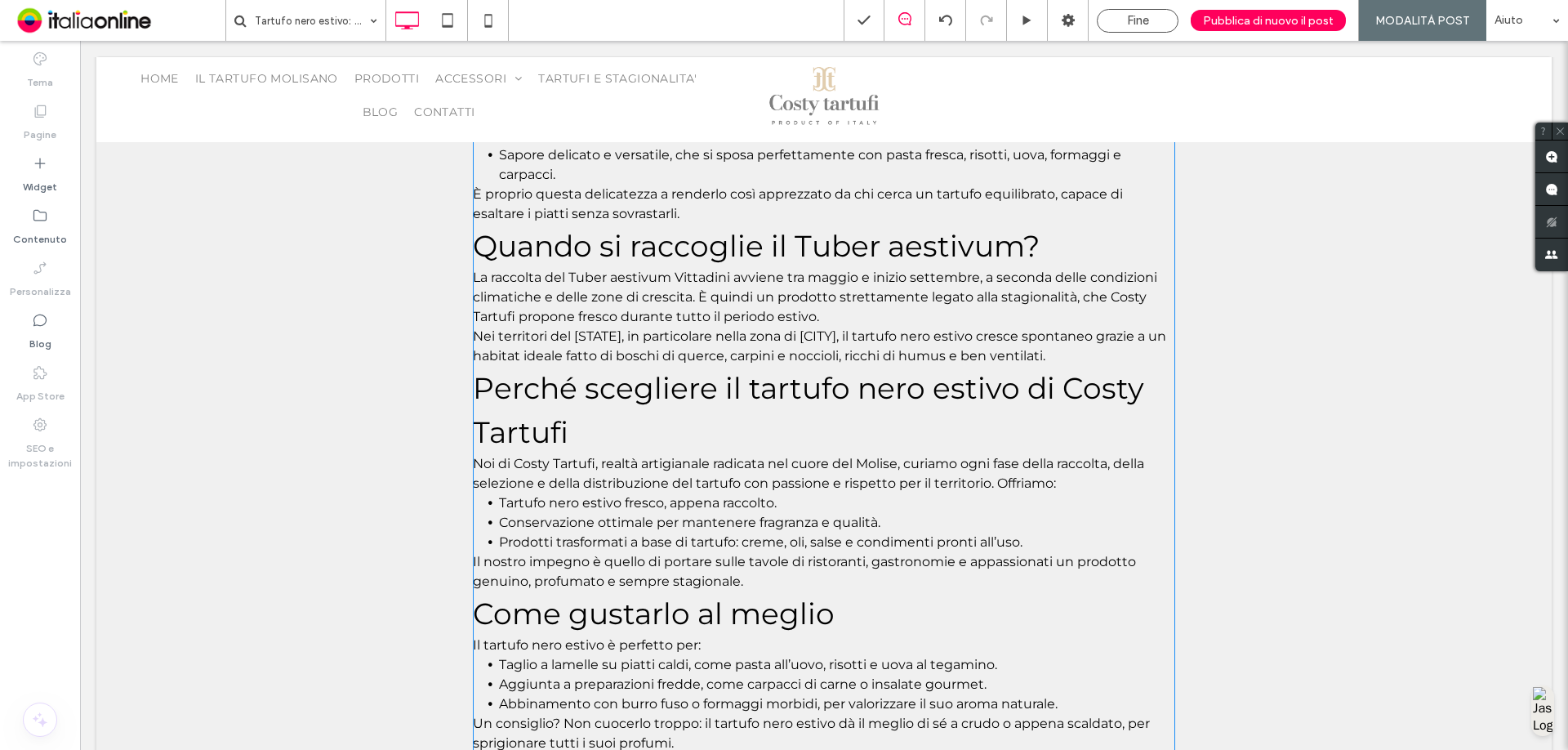 scroll, scrollTop: 654, scrollLeft: 0, axis: vertical 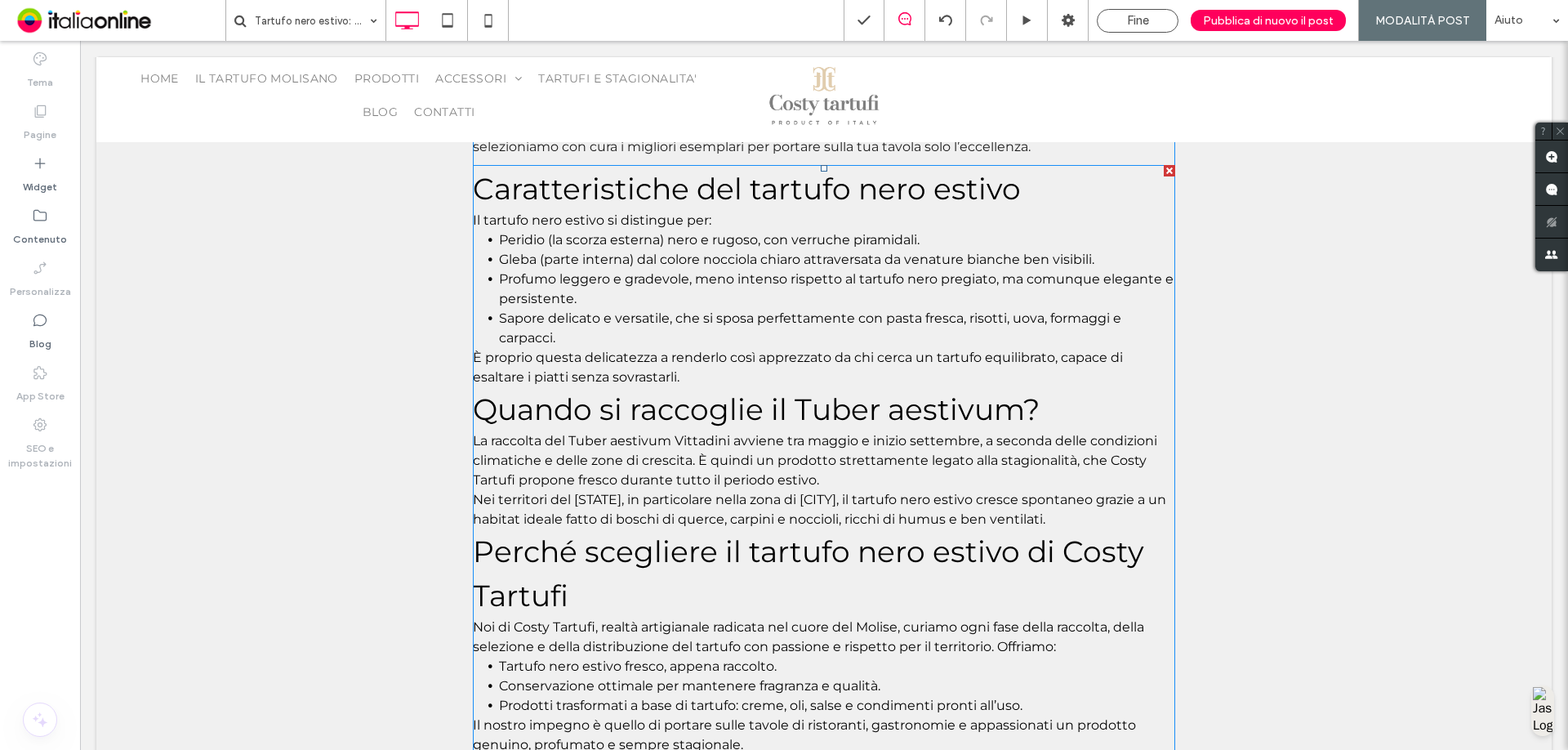 click on "Profumo leggero e gradevole, meno intenso rispetto al tartufo nero pregiato, ma comunque elegante e persistente." at bounding box center (836, 288) 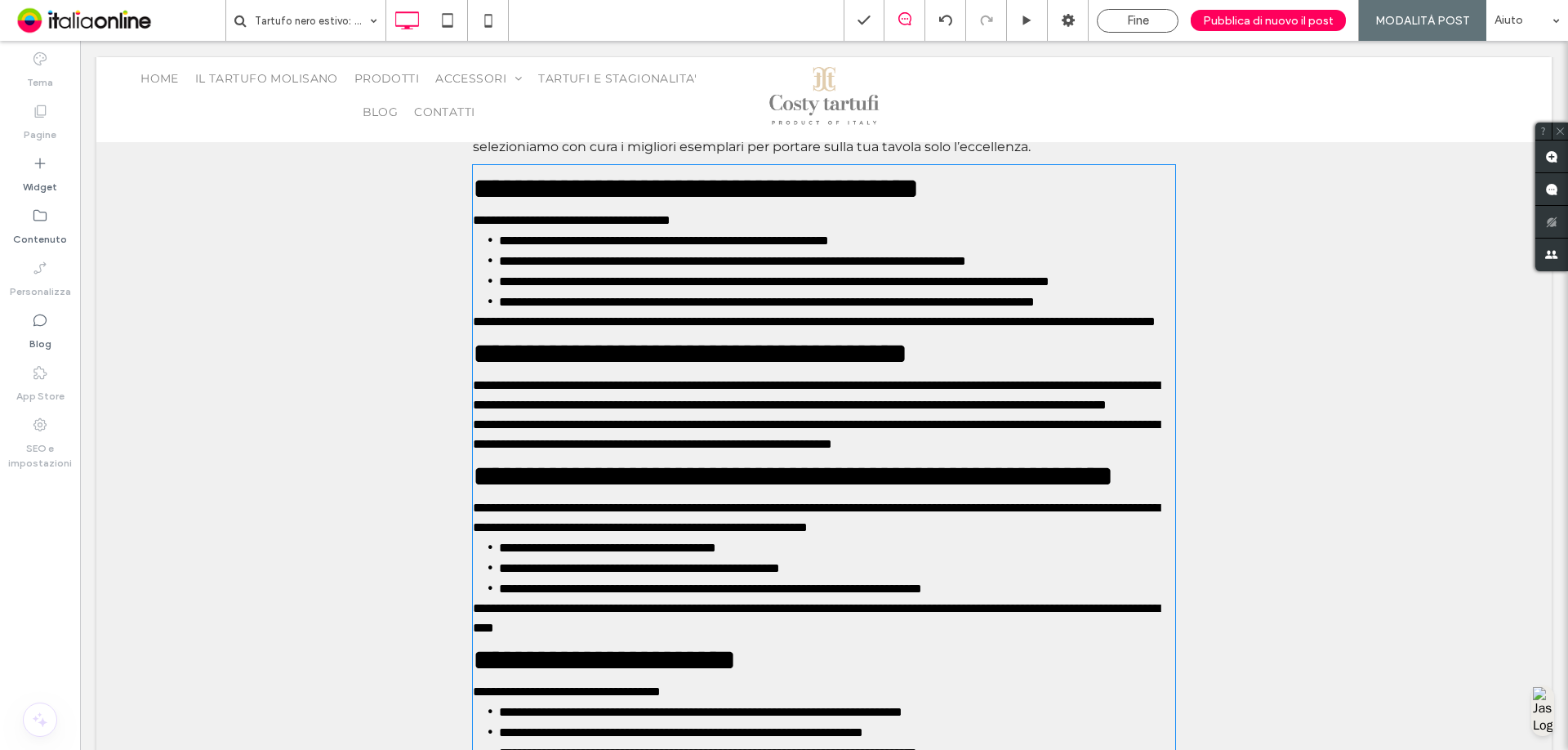 click on "**********" at bounding box center (733, 261) 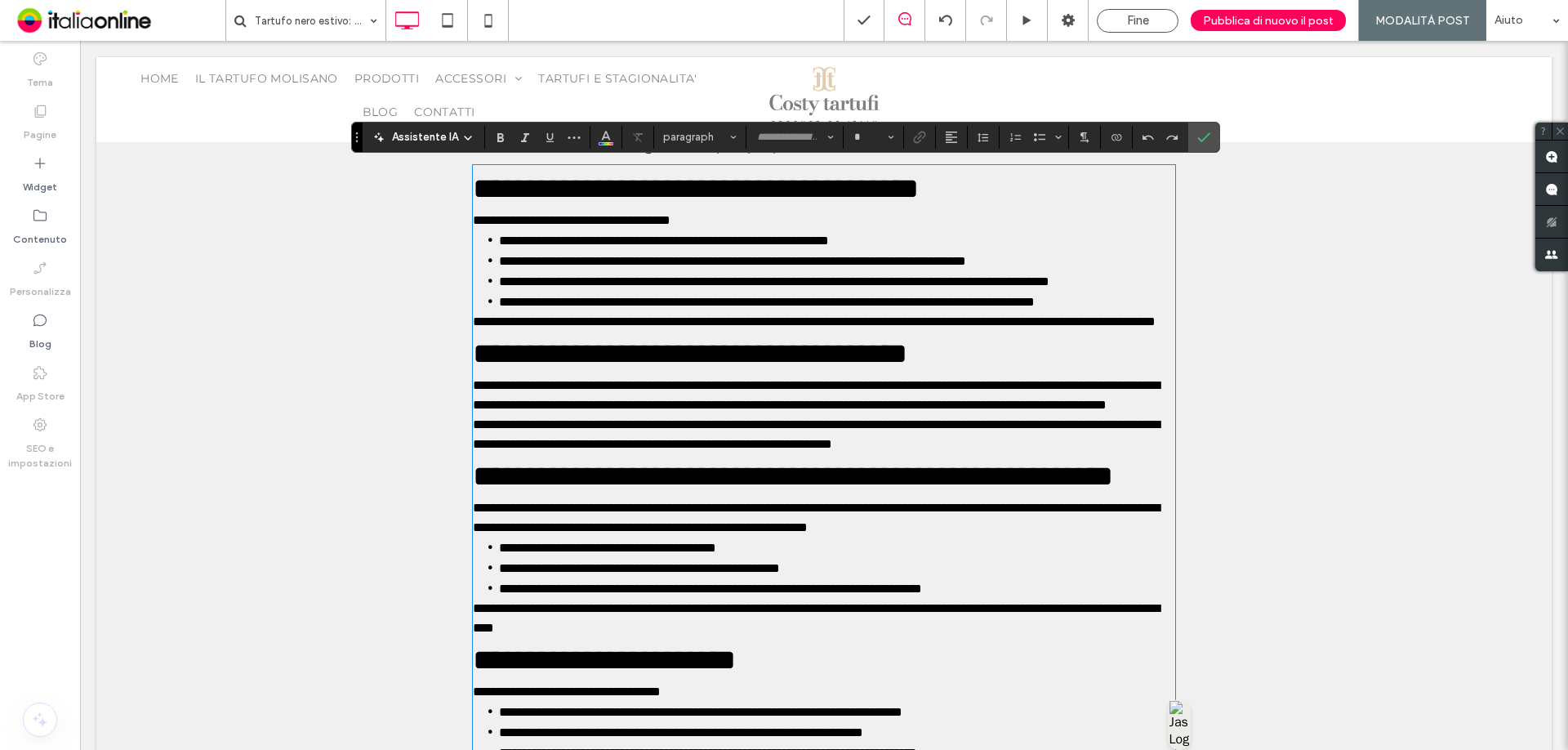 type on "**********" 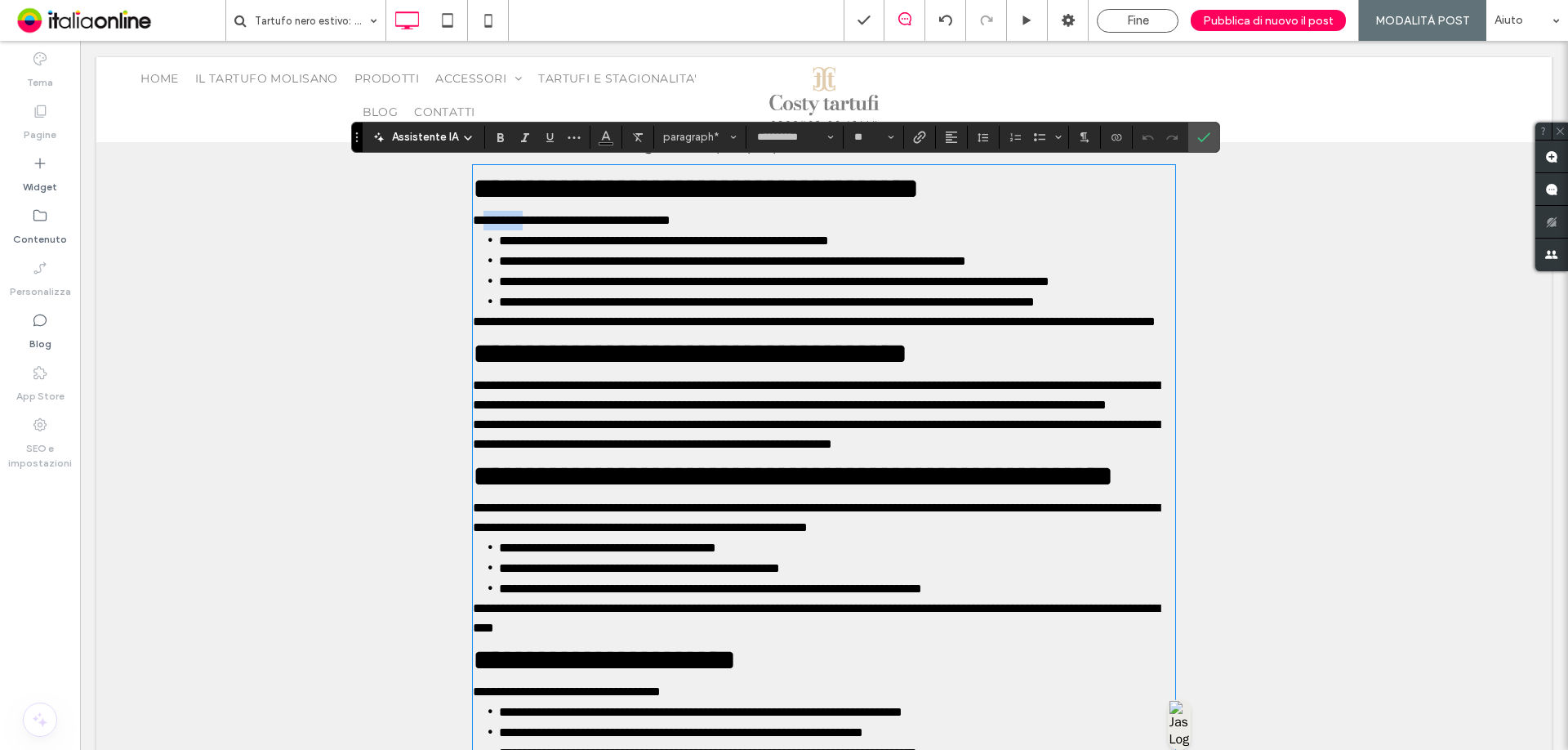 drag, startPoint x: 475, startPoint y: 216, endPoint x: 524, endPoint y: 219, distance: 49.091751 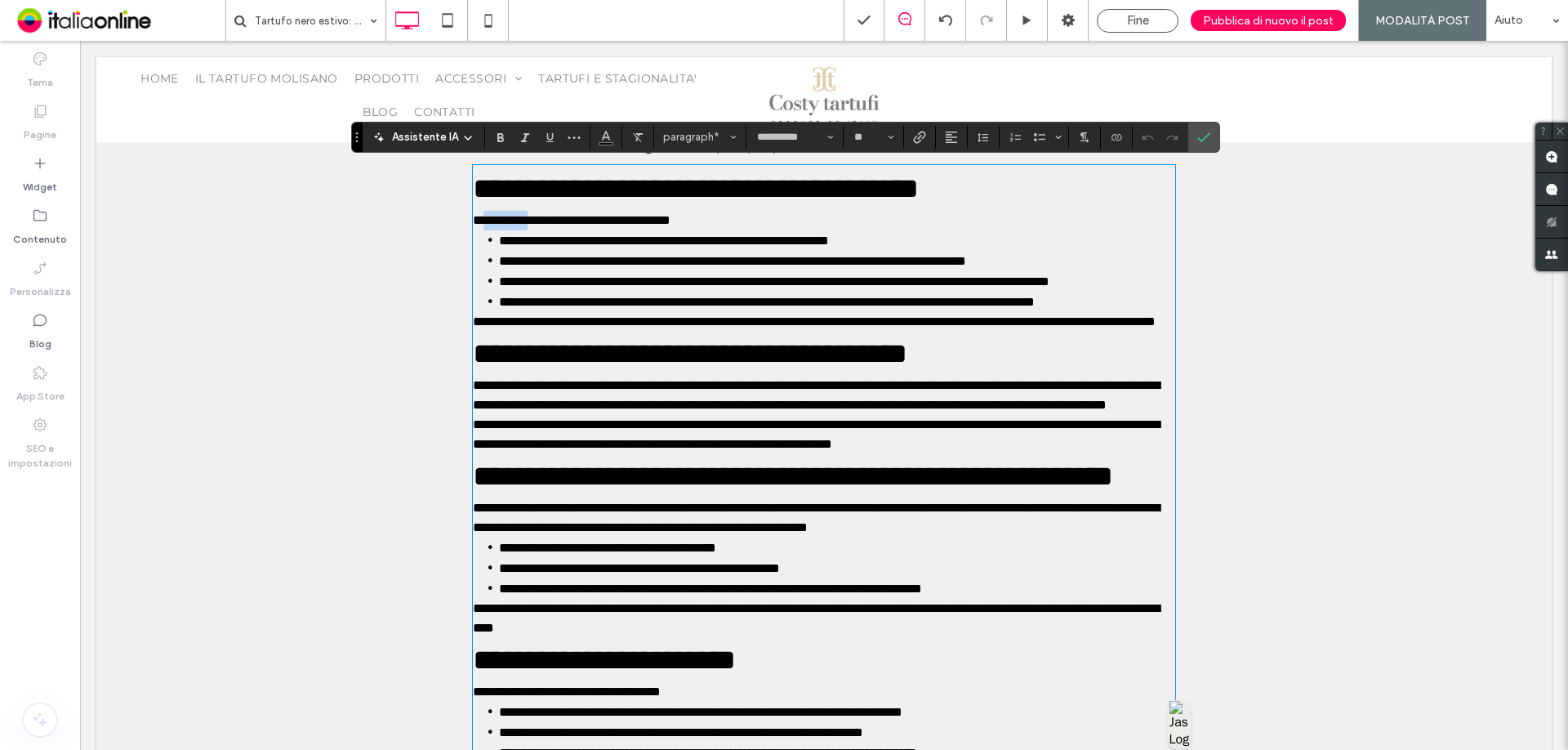 click on "**********" at bounding box center [572, 220] 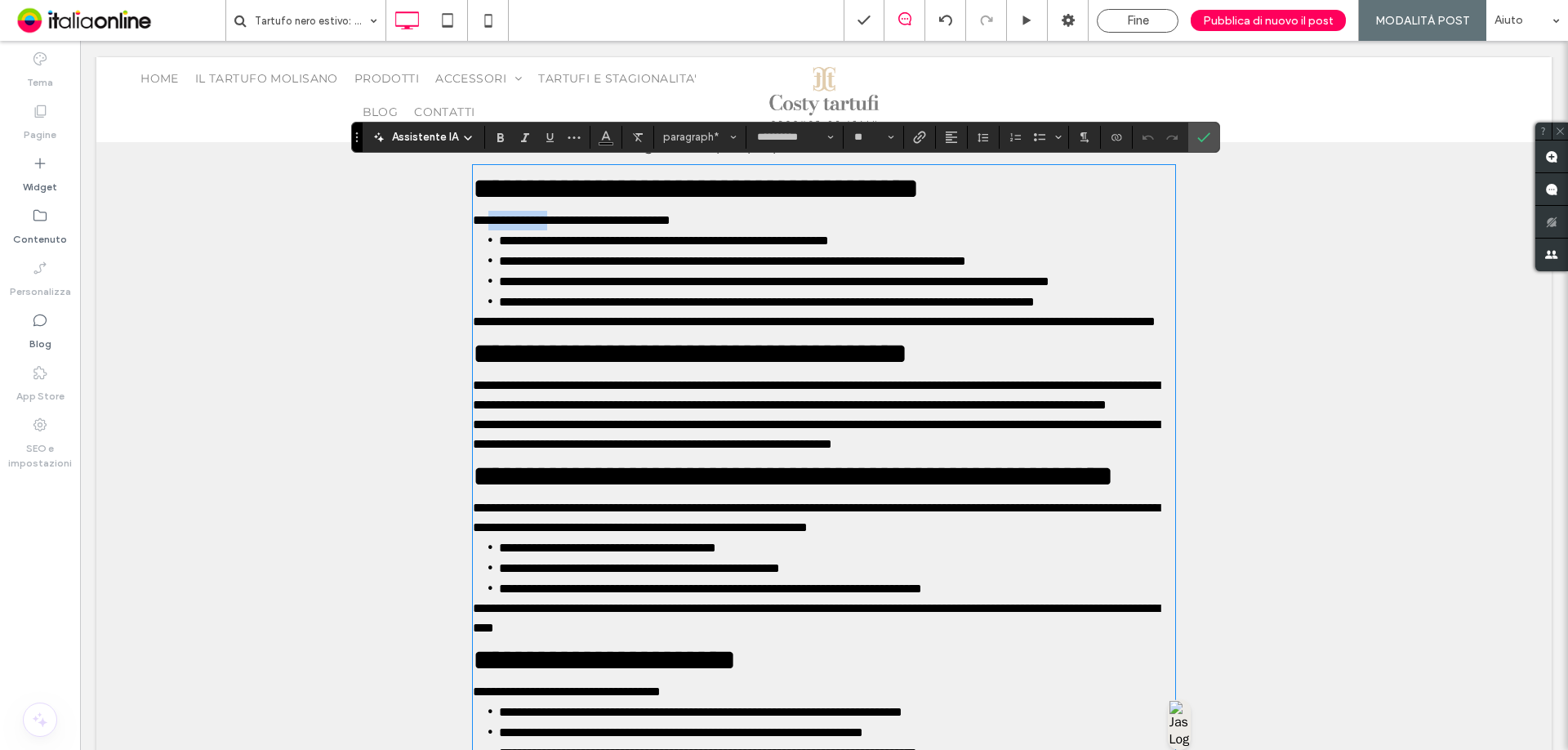 drag, startPoint x: 476, startPoint y: 217, endPoint x: 556, endPoint y: 220, distance: 80.0562 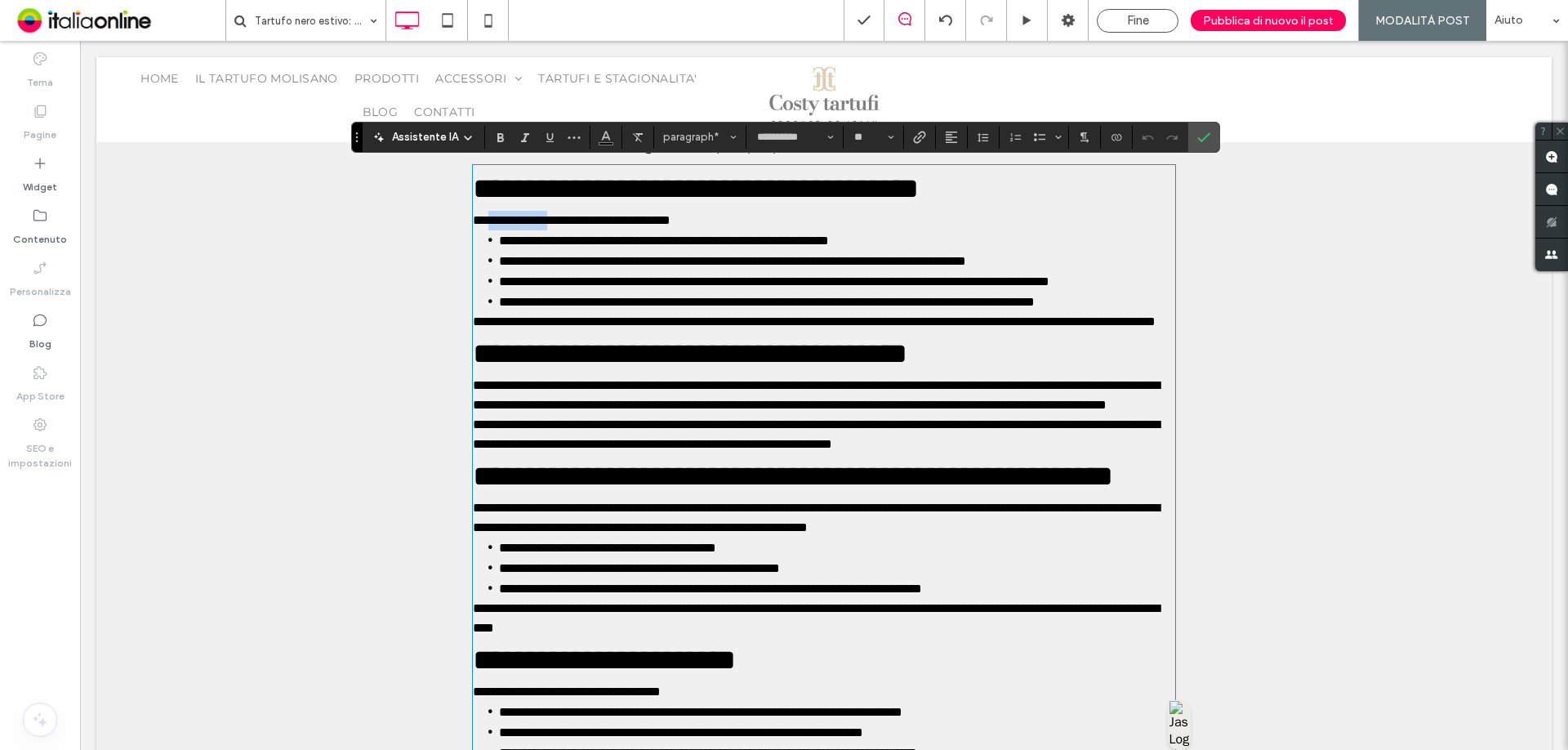 click on "**********" at bounding box center (572, 220) 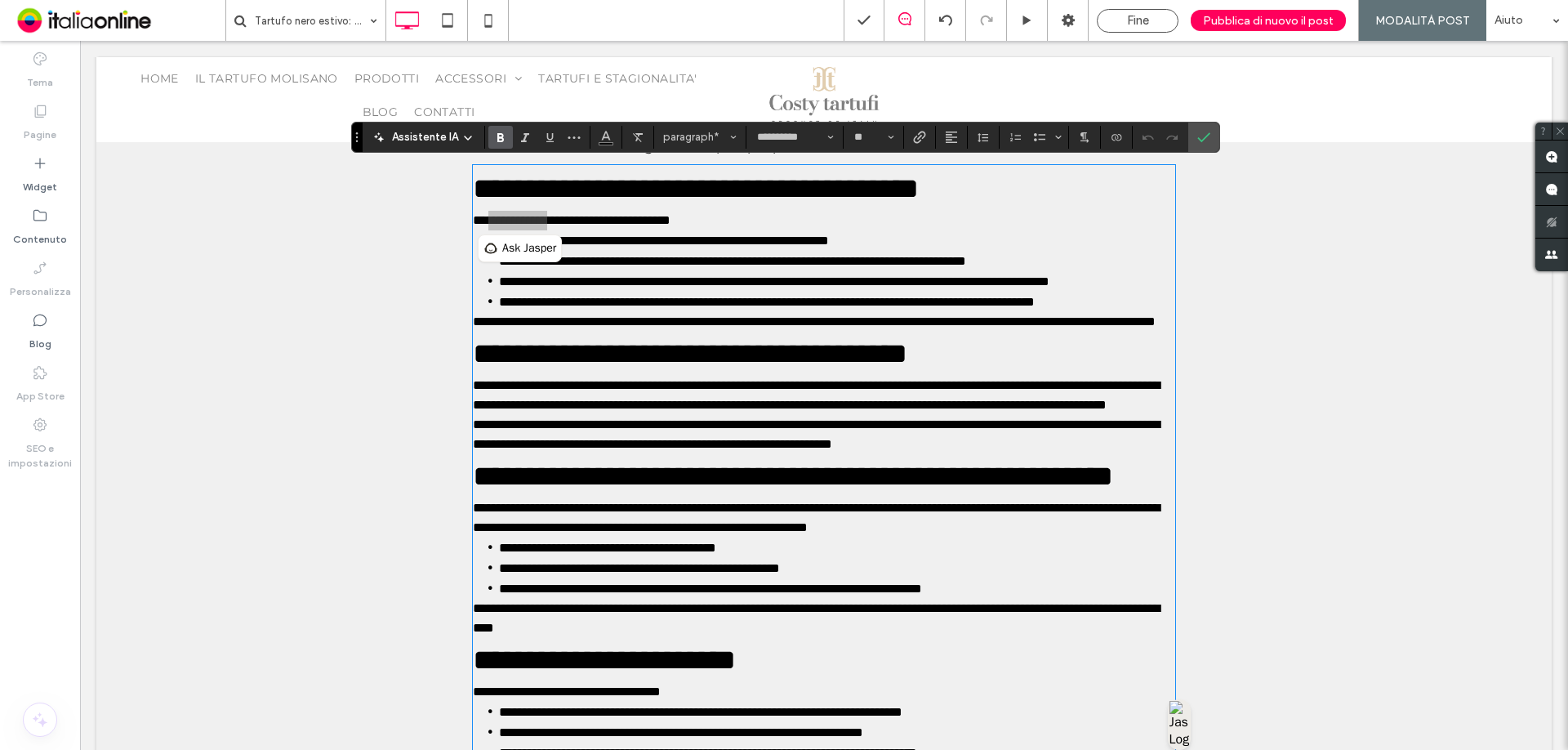 click at bounding box center [501, 137] 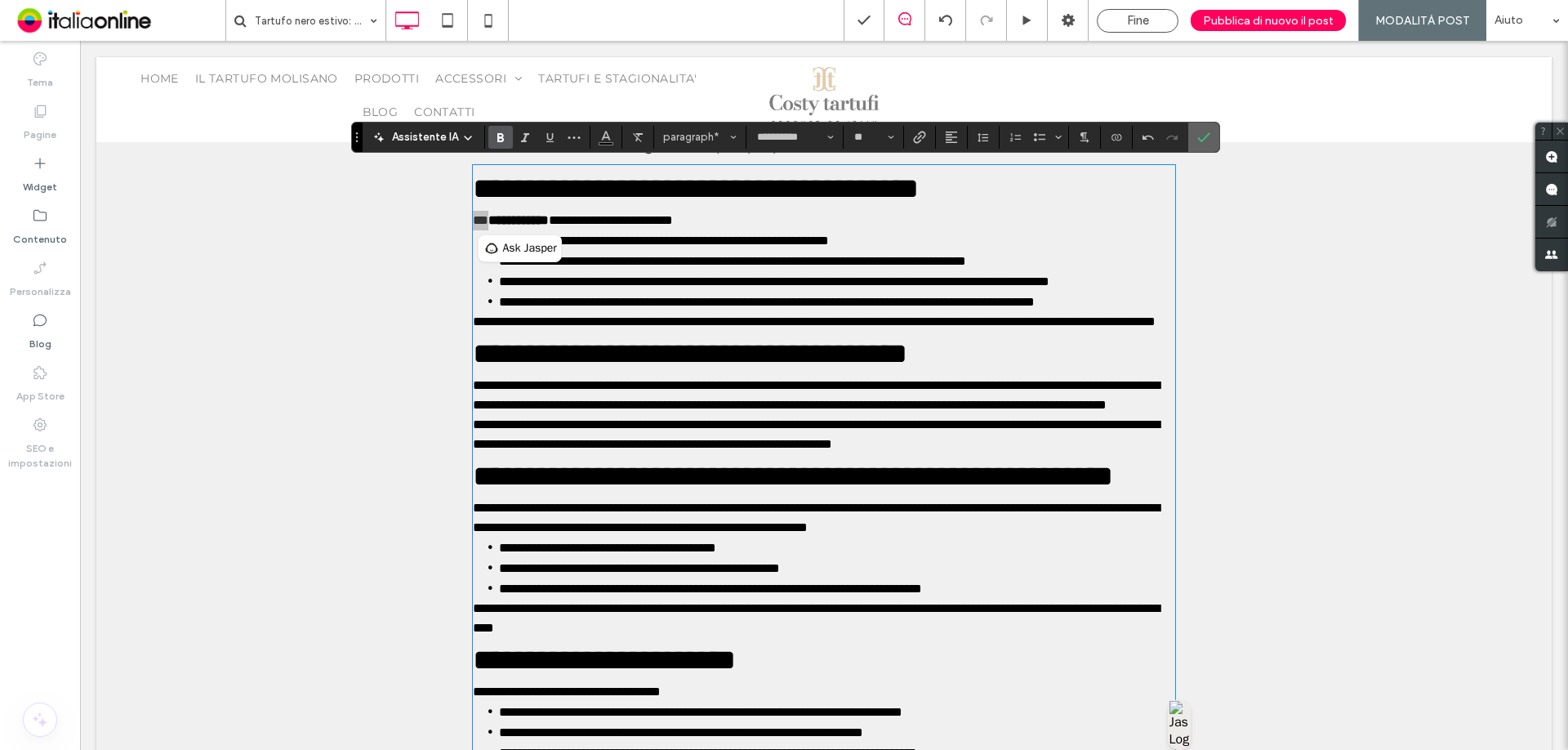 click at bounding box center (1204, 137) 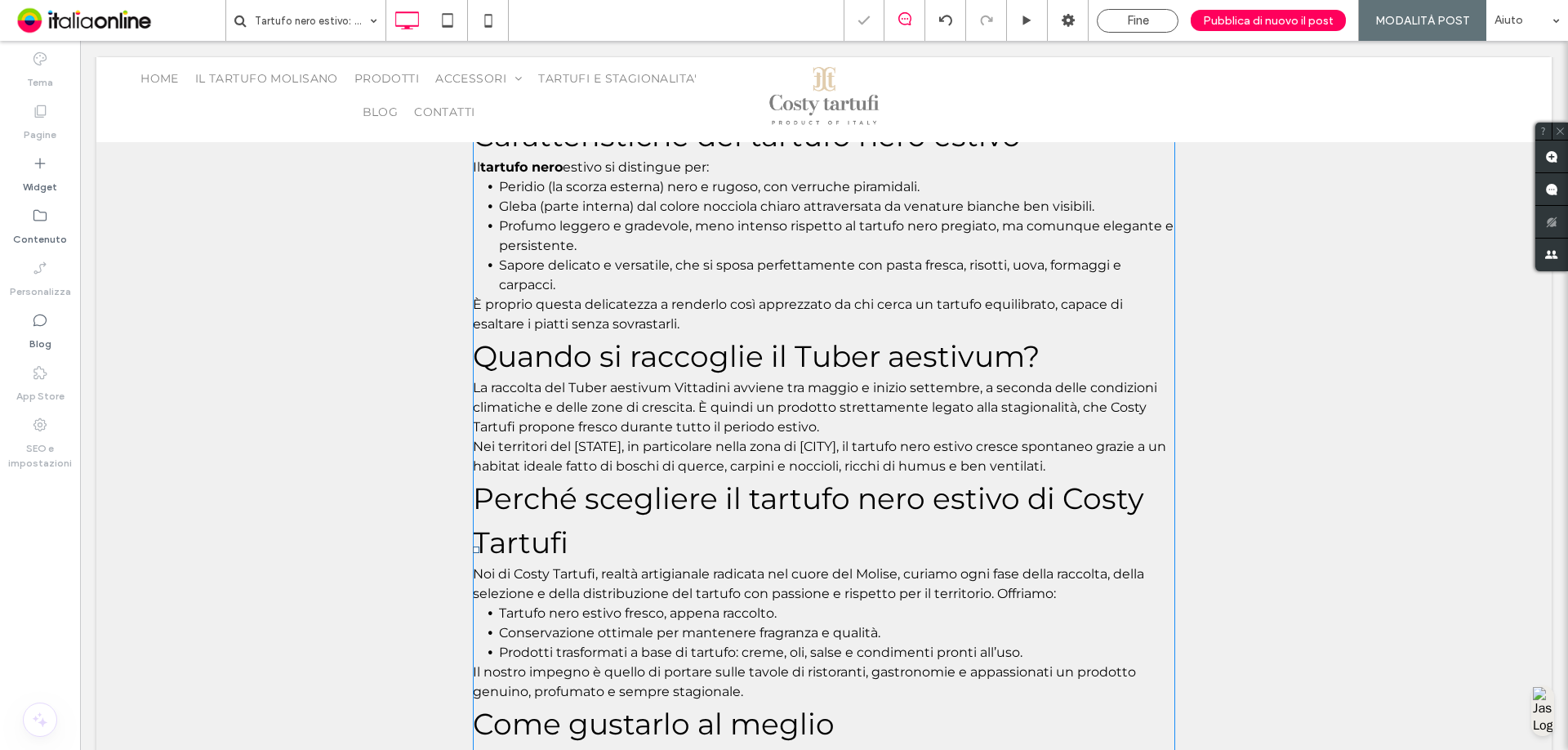 scroll, scrollTop: 735, scrollLeft: 0, axis: vertical 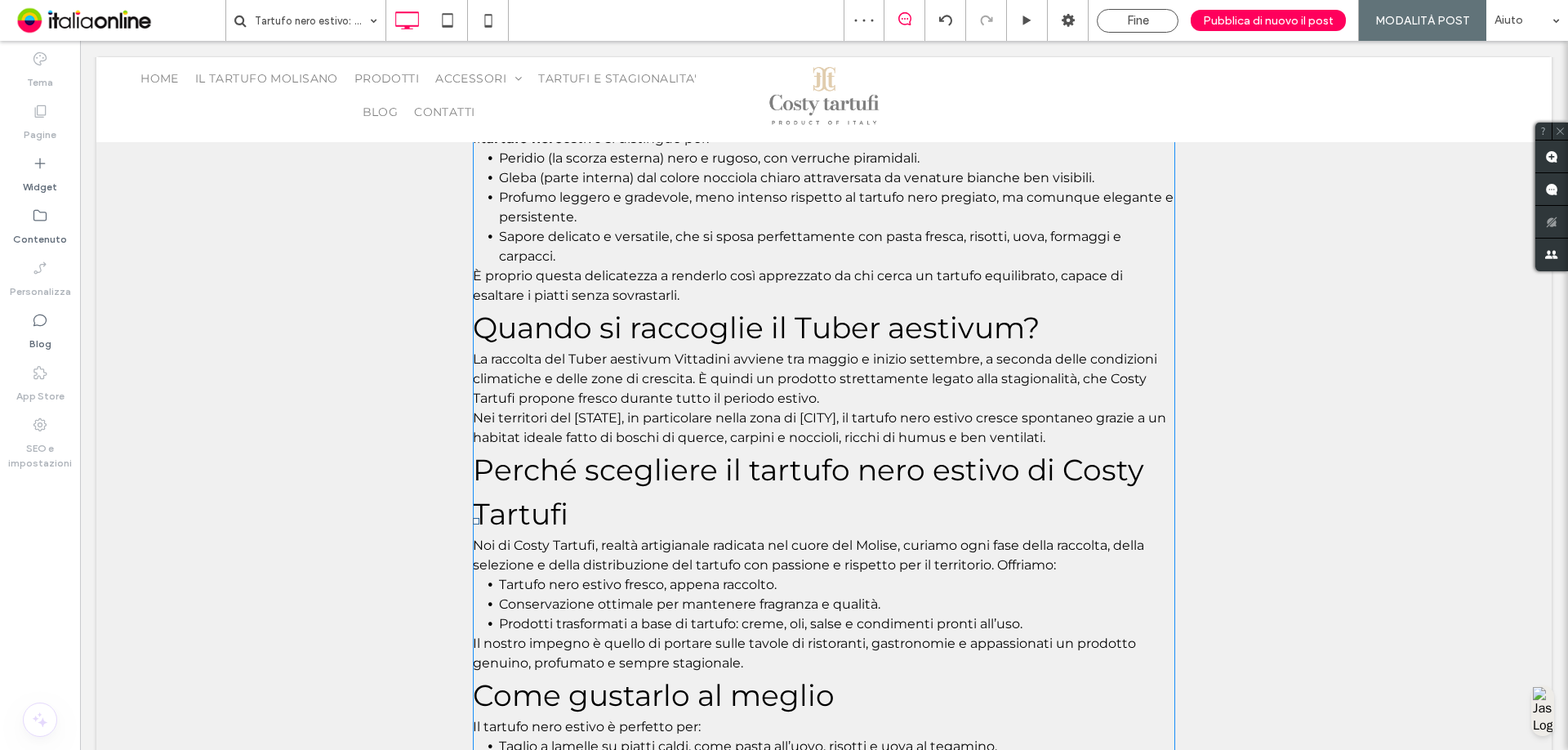 click on "Nei territori del [STATE], in particolare nella zona di [CITY], il tartufo nero estivo cresce spontaneo grazie a un habitat ideale fatto di boschi di querce, carpini e noccioli, ricchi di humus e ben ventilati." at bounding box center (819, 427) 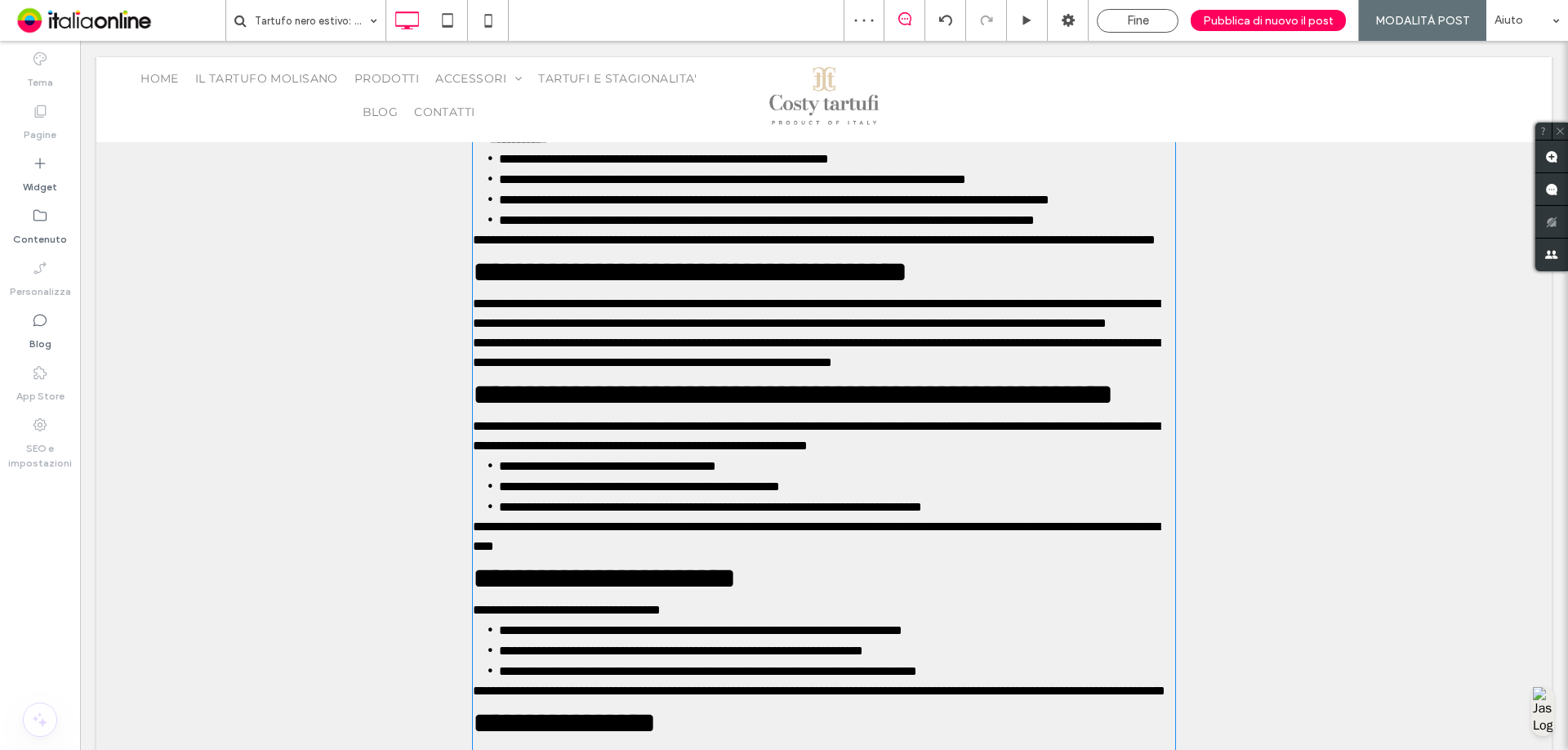 click on "**********" at bounding box center [816, 352] 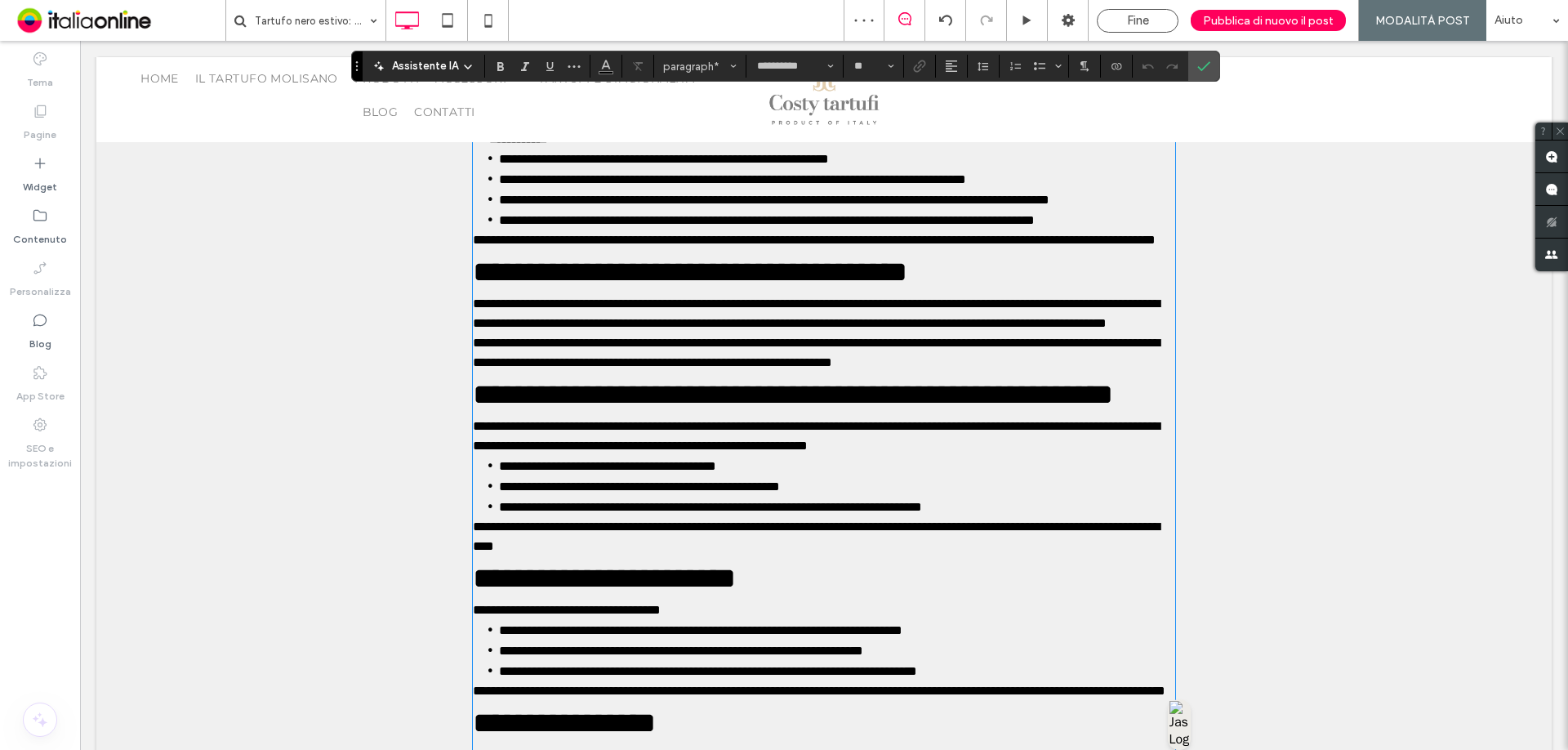 click on "**********" at bounding box center (816, 352) 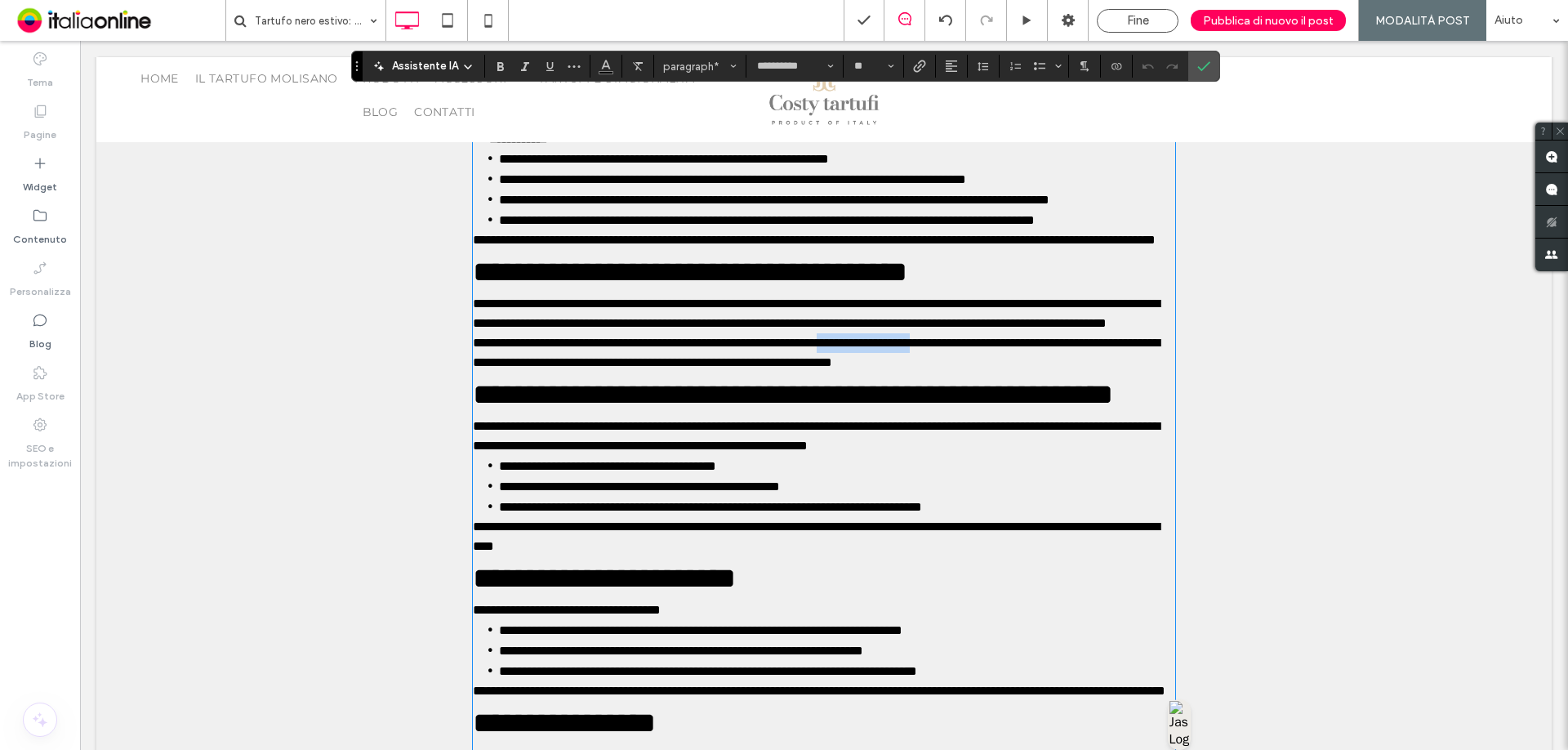drag, startPoint x: 893, startPoint y: 413, endPoint x: 1010, endPoint y: 418, distance: 117.10679 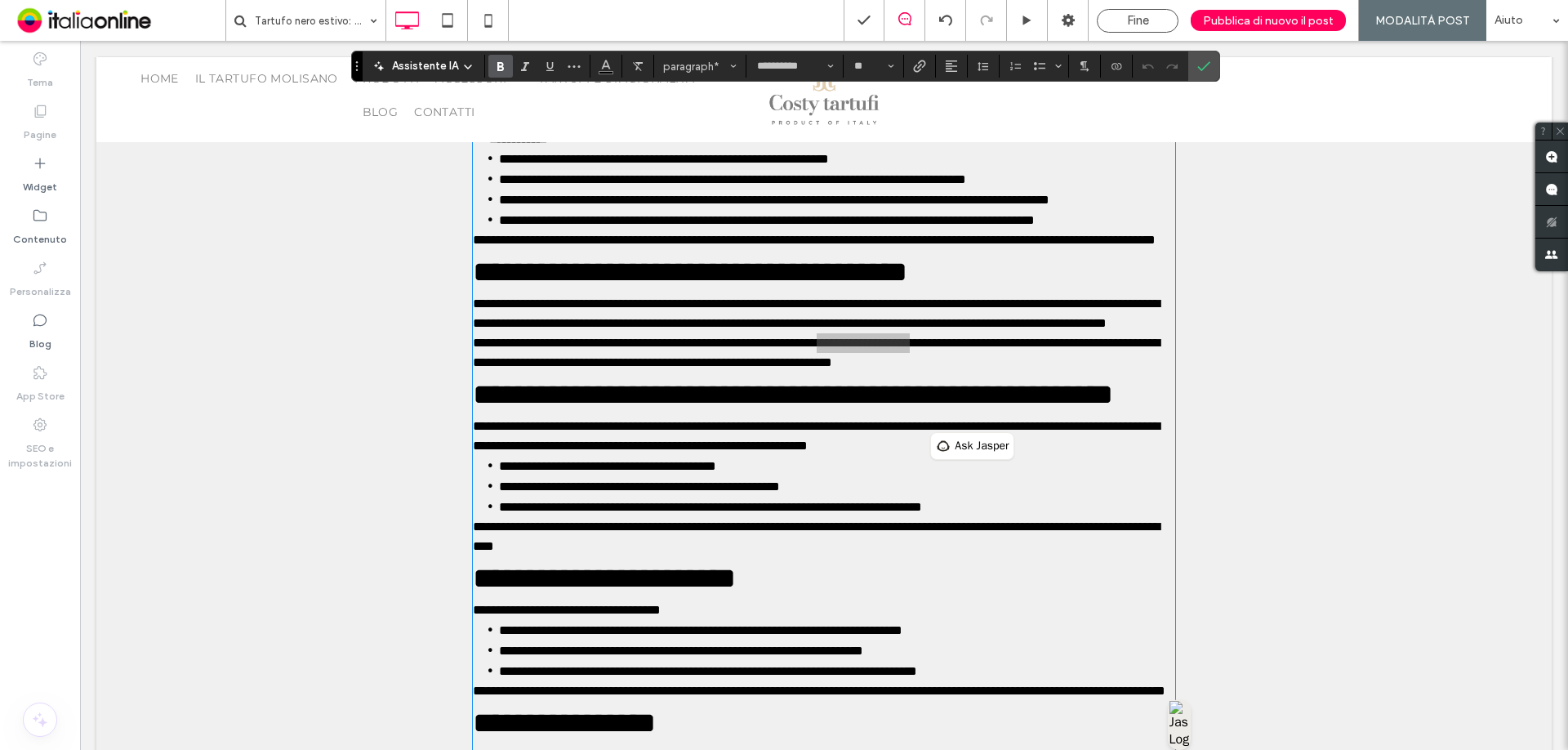 click 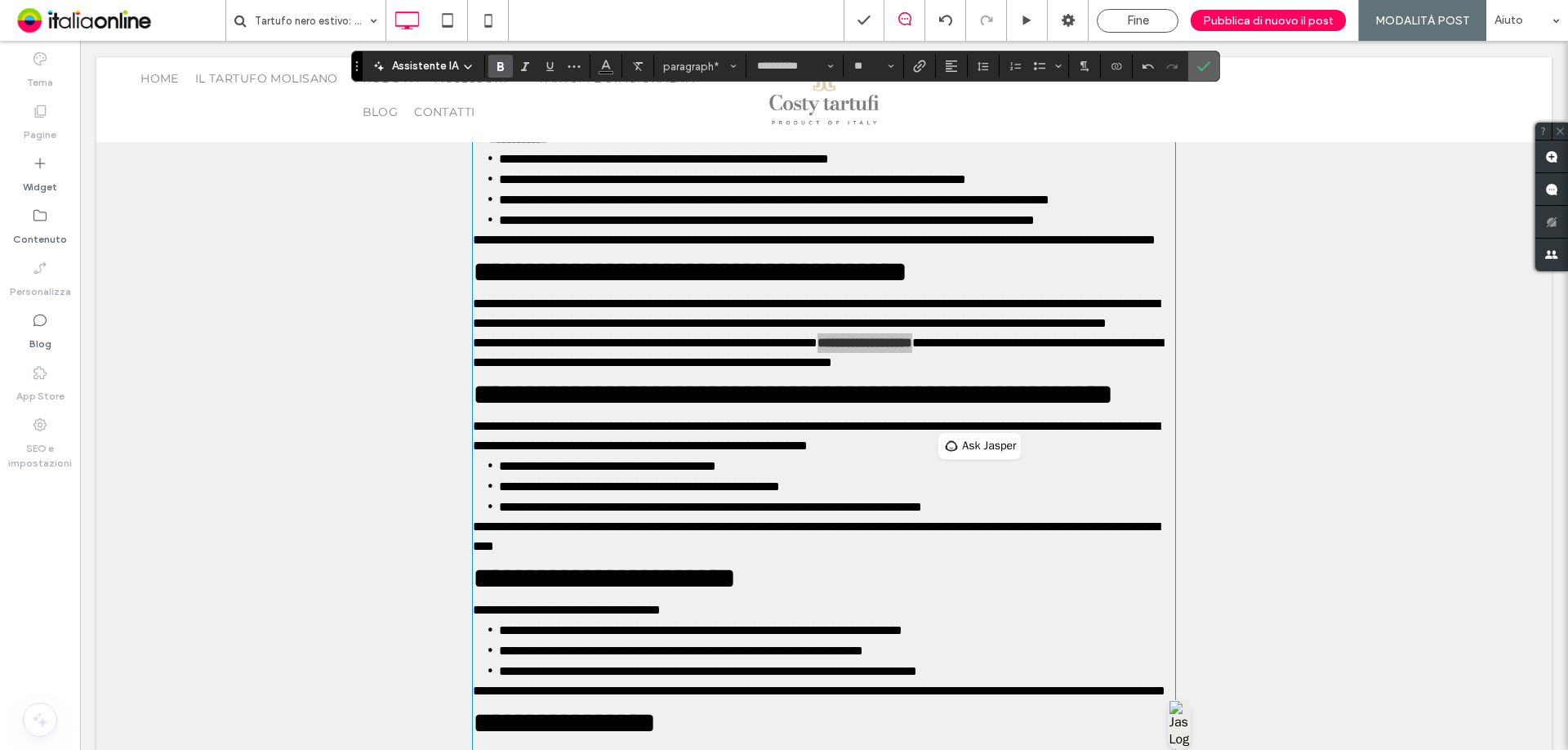 click 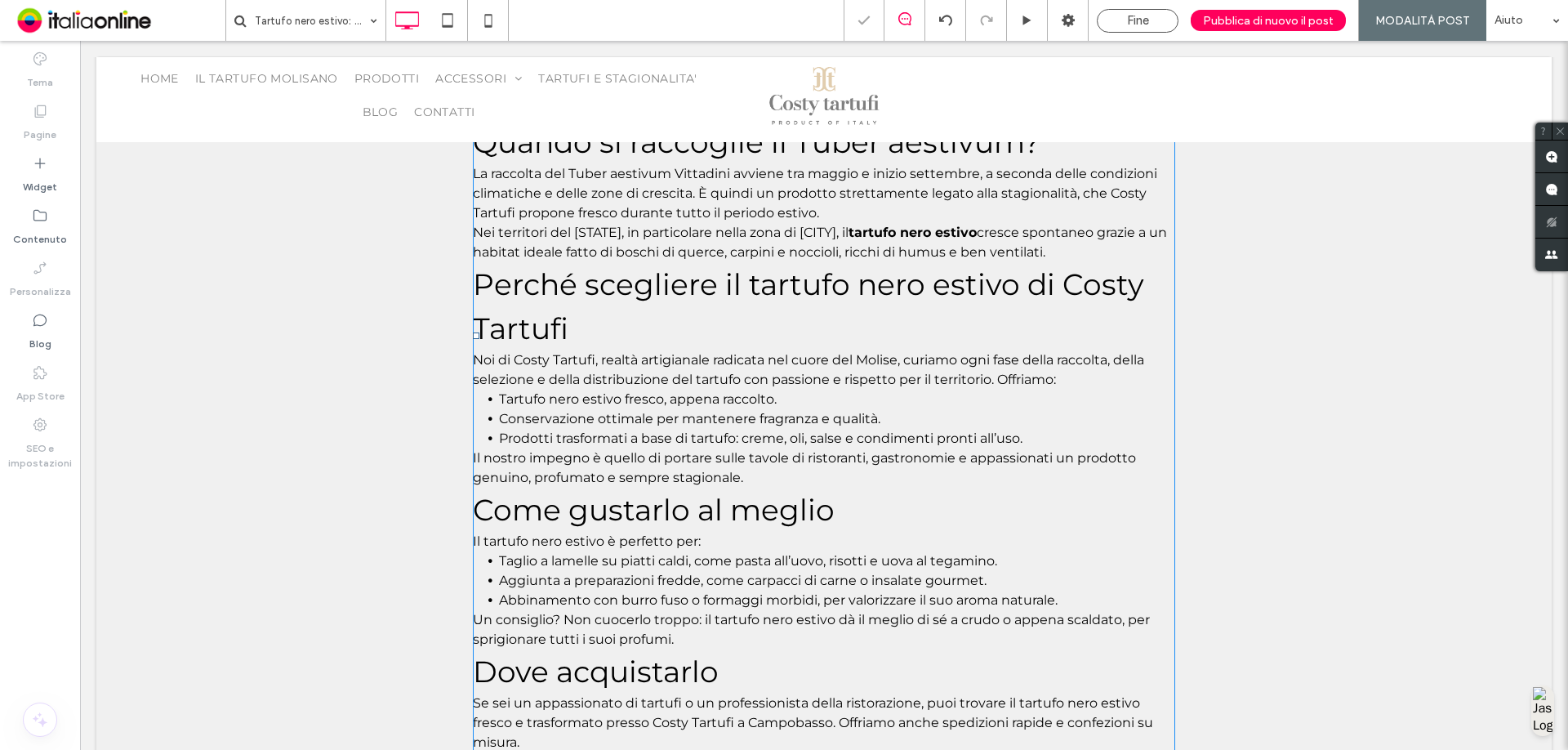 scroll, scrollTop: 1062, scrollLeft: 0, axis: vertical 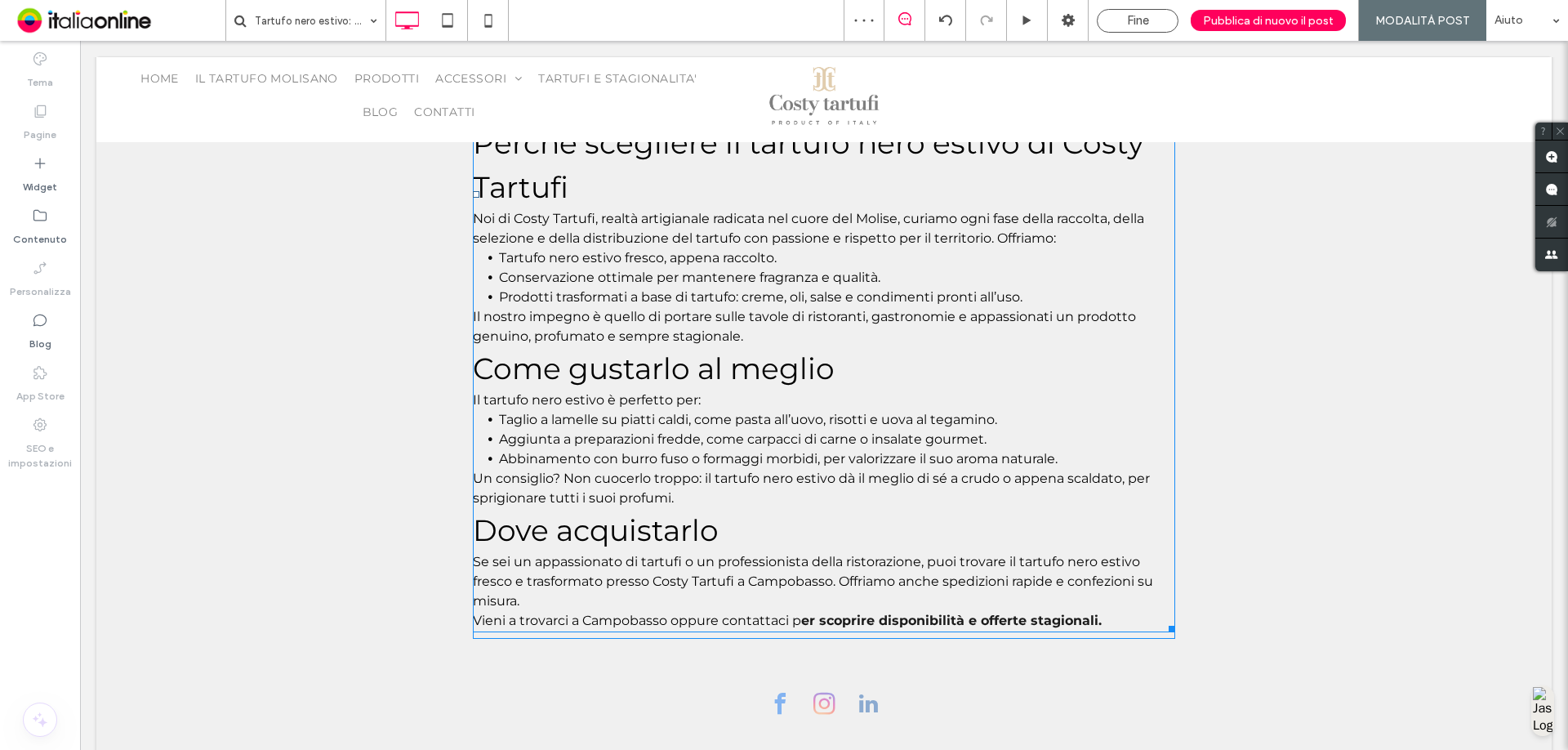 click on "Se sei un appassionato di tartufi o un professionista della ristorazione, puoi trovare il tartufo nero estivo fresco e trasformato presso Costy Tartufi a Campobasso. Offriamo anche spedizioni rapide e confezioni su misura." at bounding box center [824, 582] 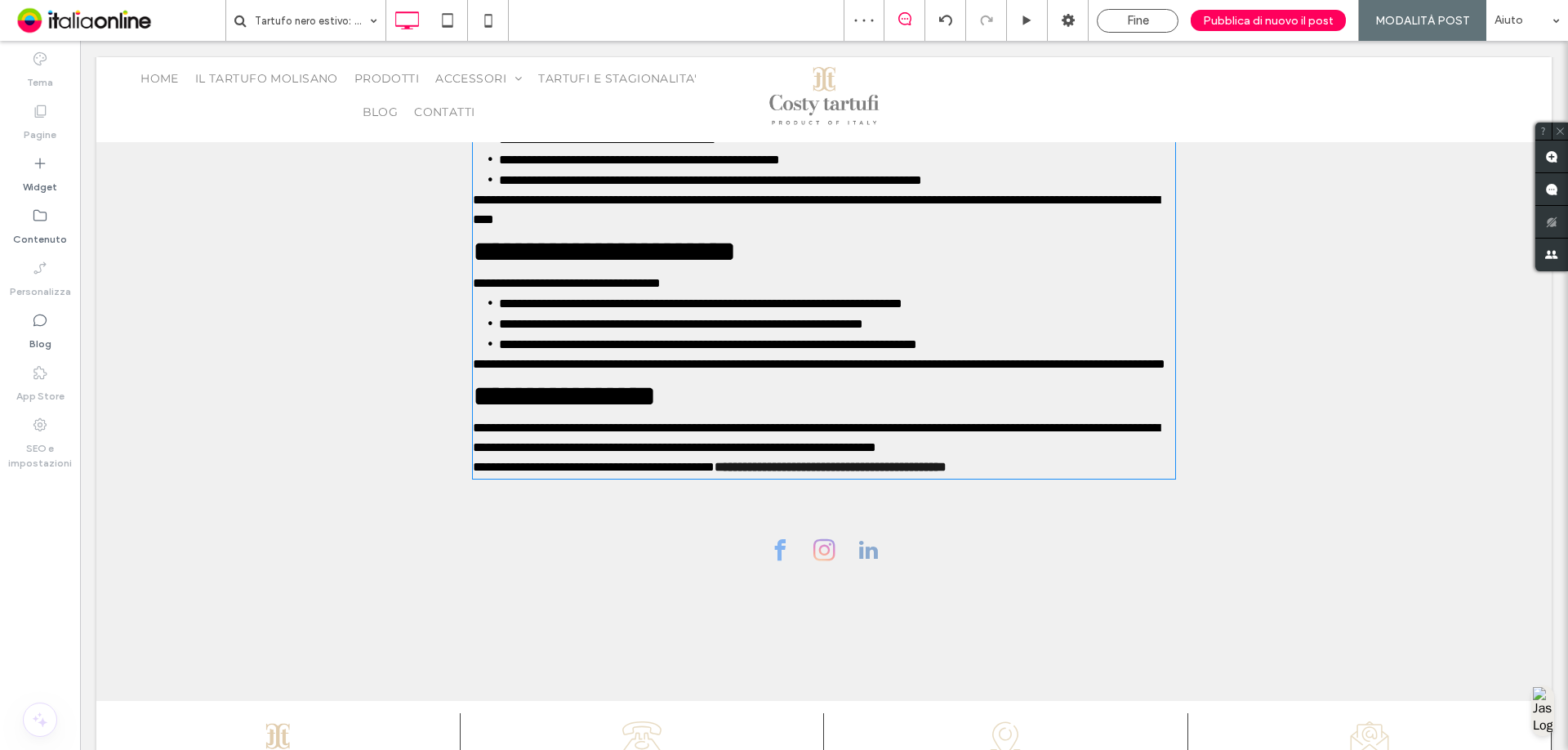 click on "**********" at bounding box center (690, -55) 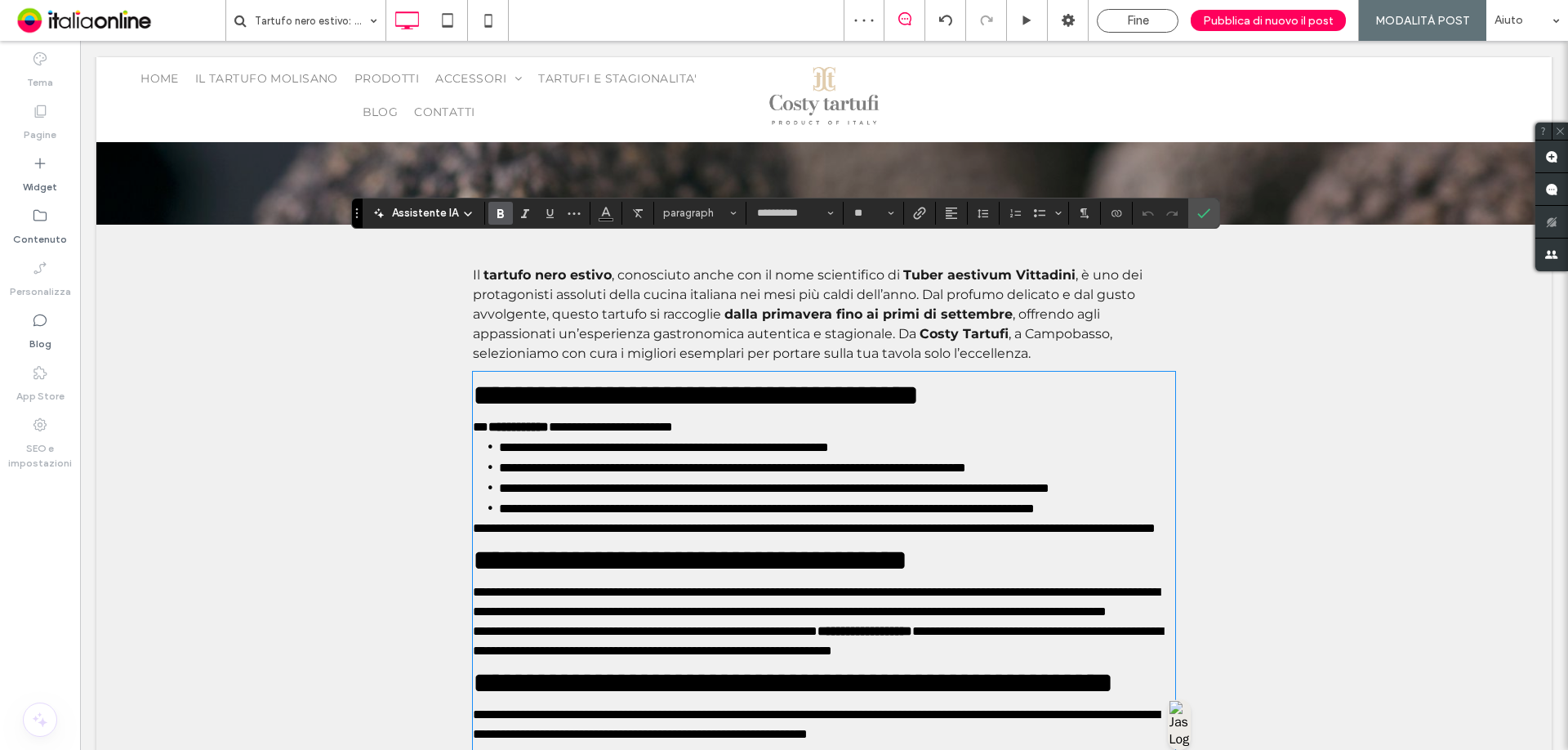 type on "**********" 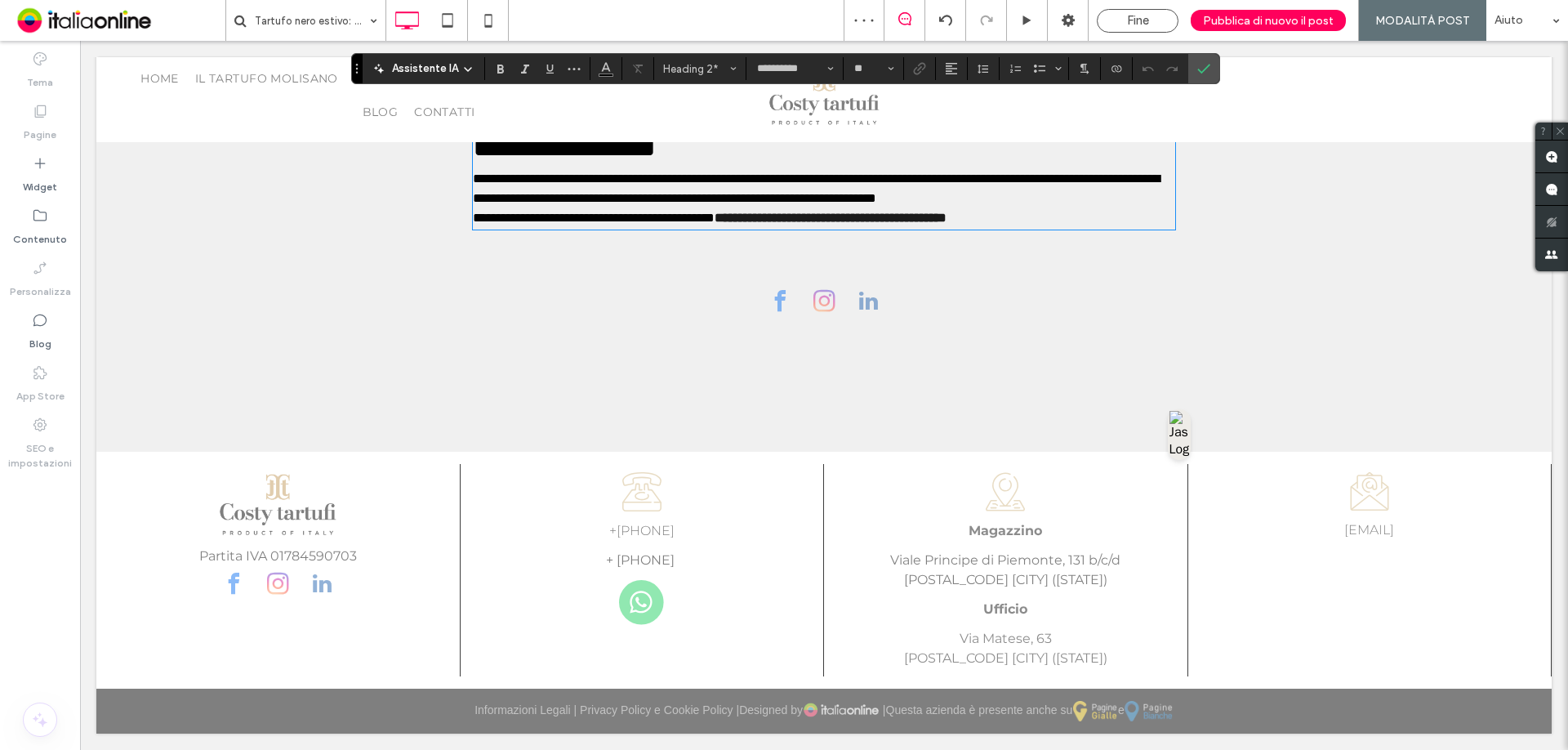scroll, scrollTop: 1346, scrollLeft: 0, axis: vertical 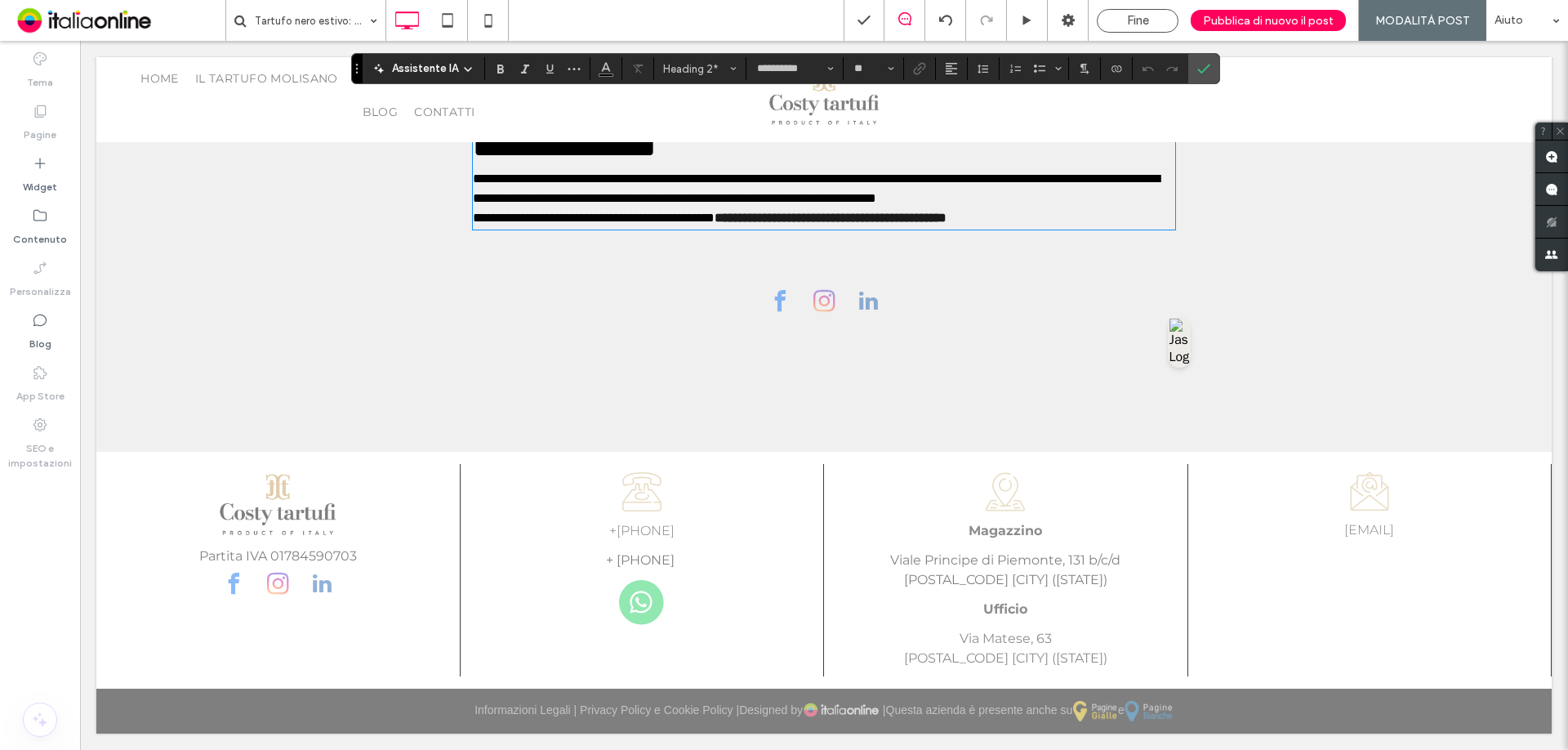 type on "**" 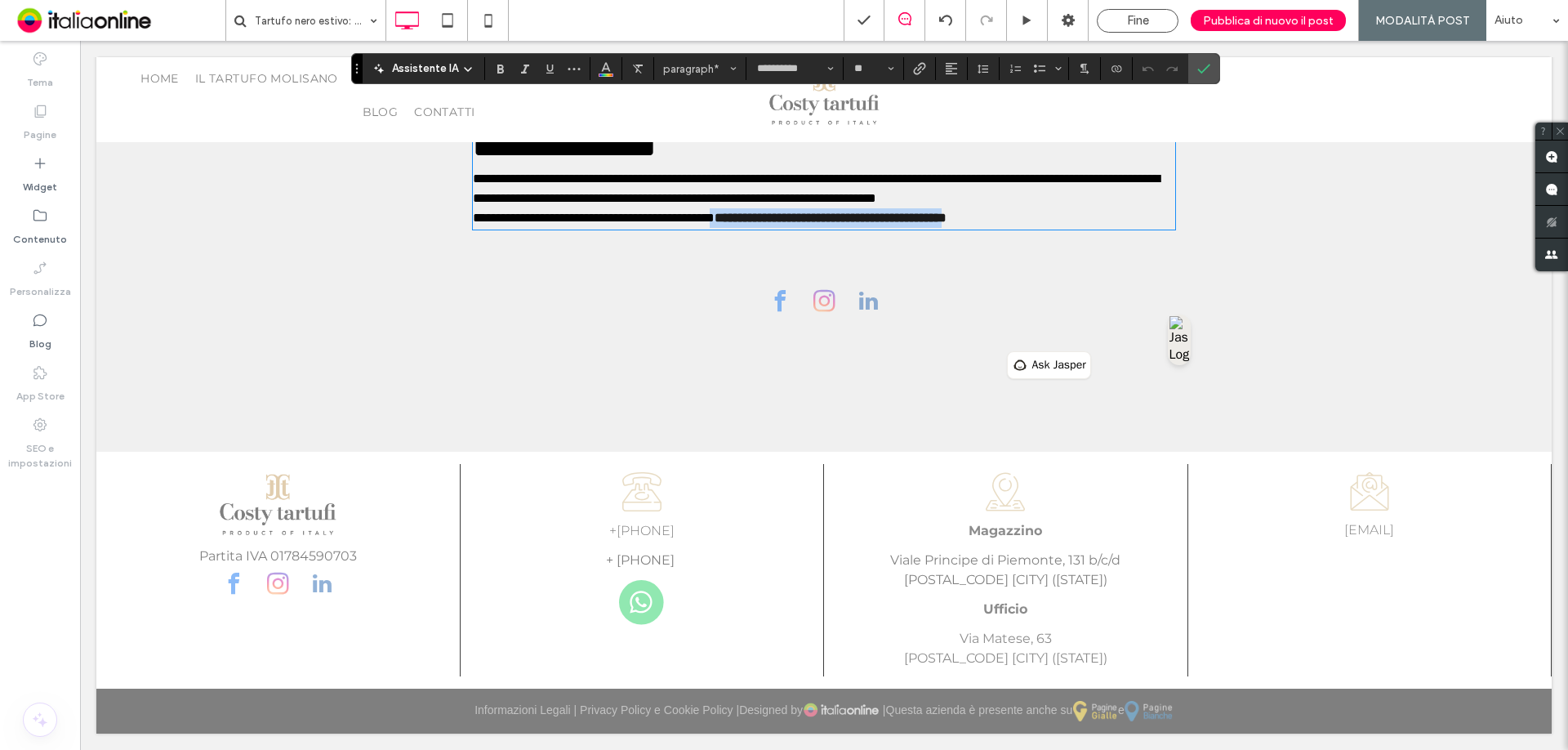 drag, startPoint x: 788, startPoint y: 333, endPoint x: 1089, endPoint y: 335, distance: 301.0066 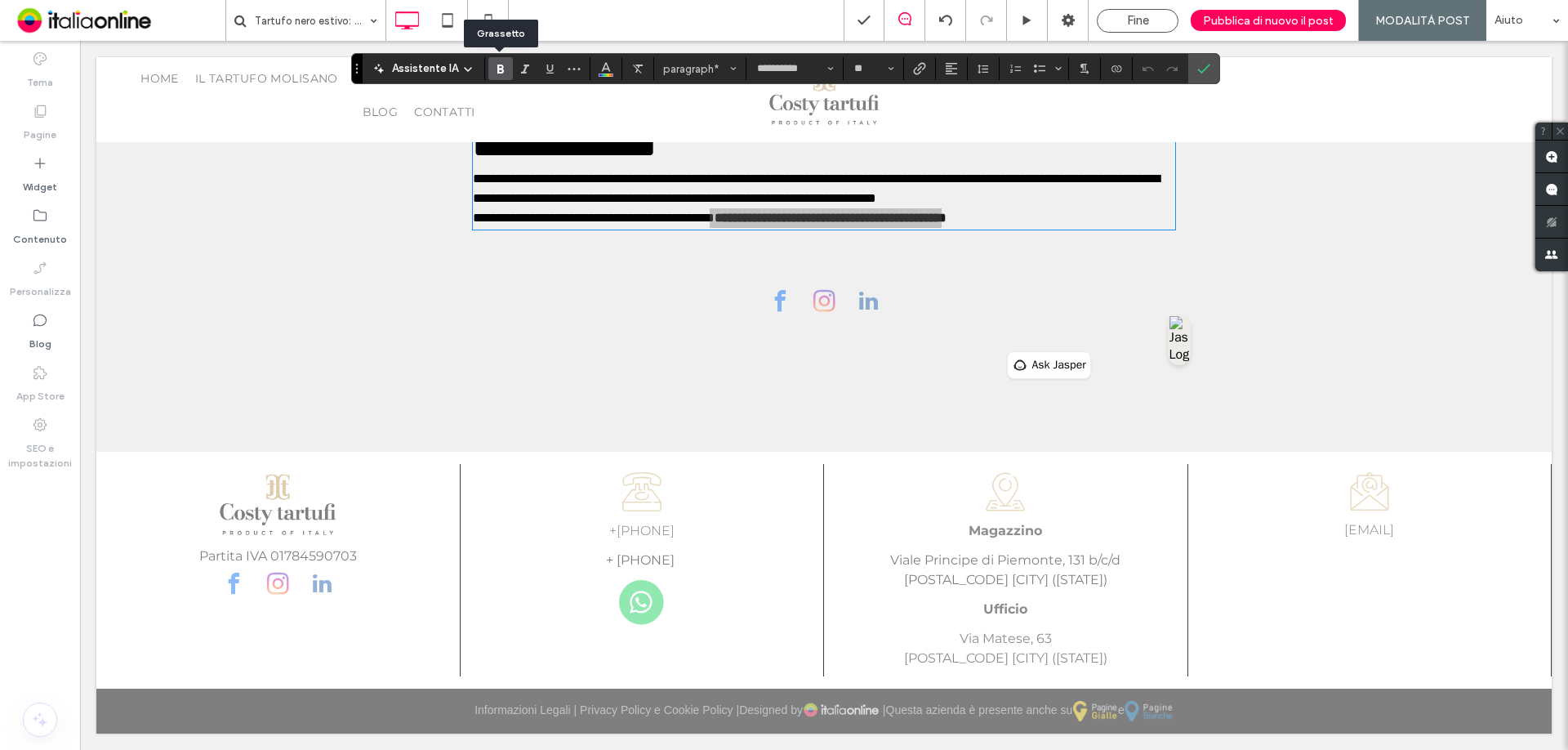 click 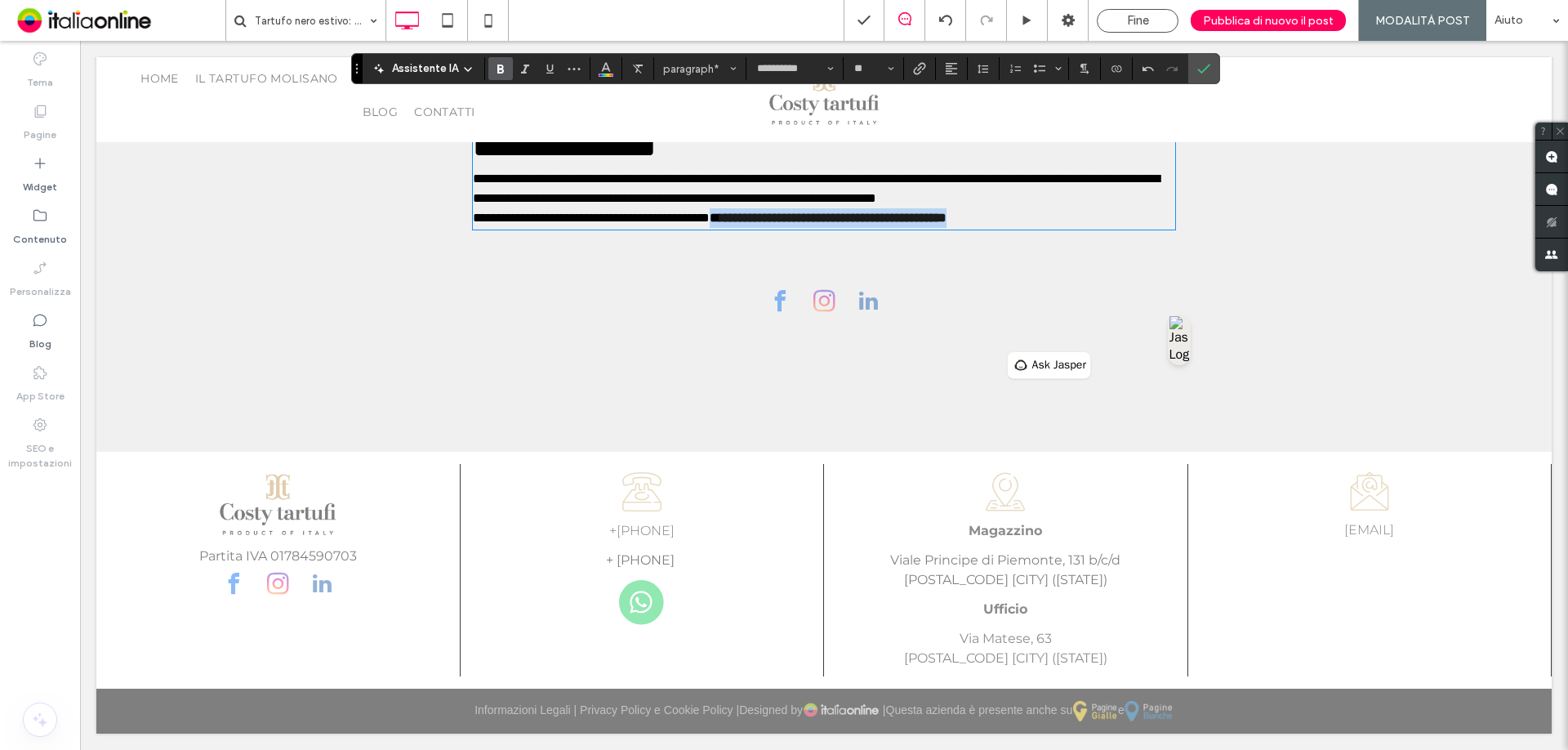 click on "**********" at bounding box center [591, 217] 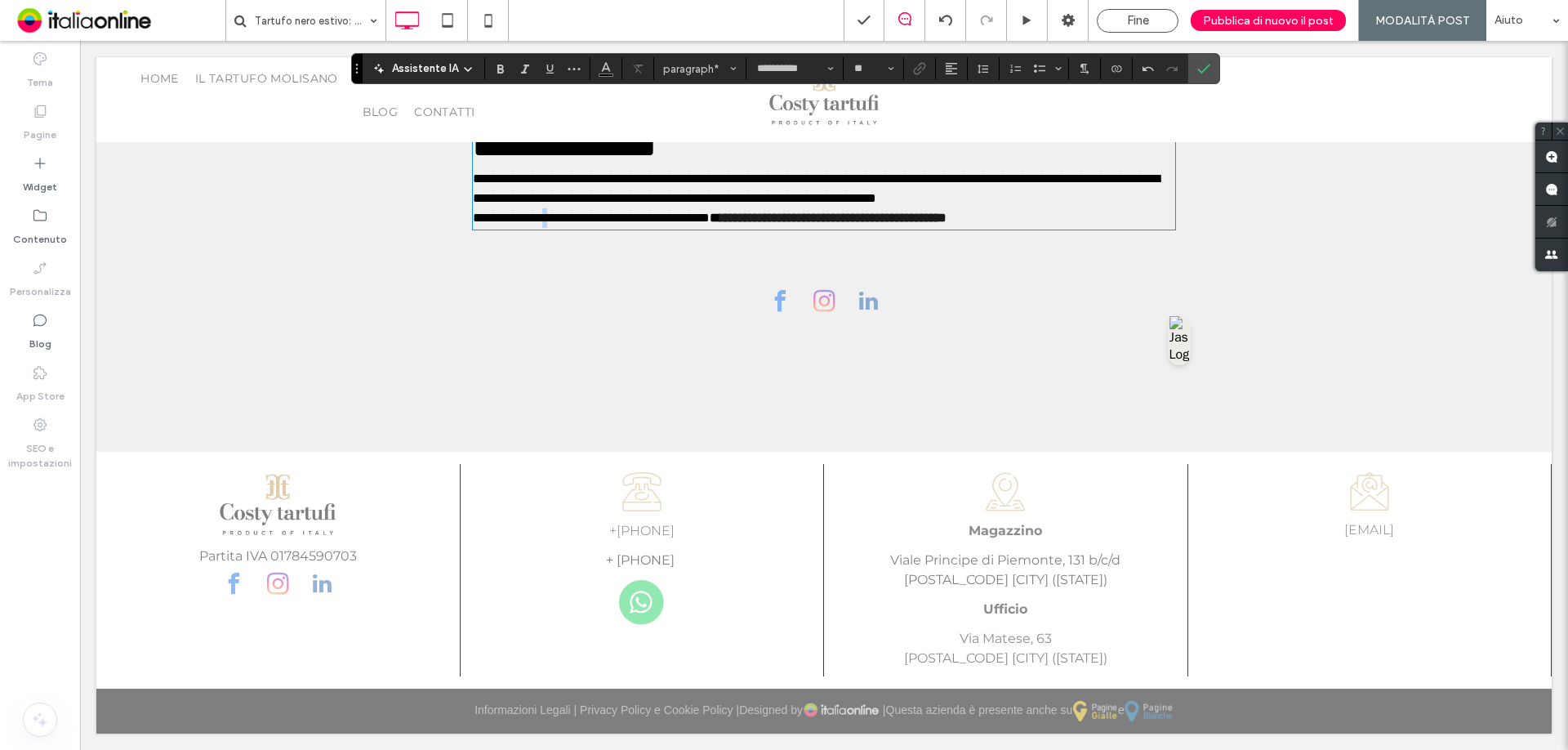 click on "**********" at bounding box center [591, 217] 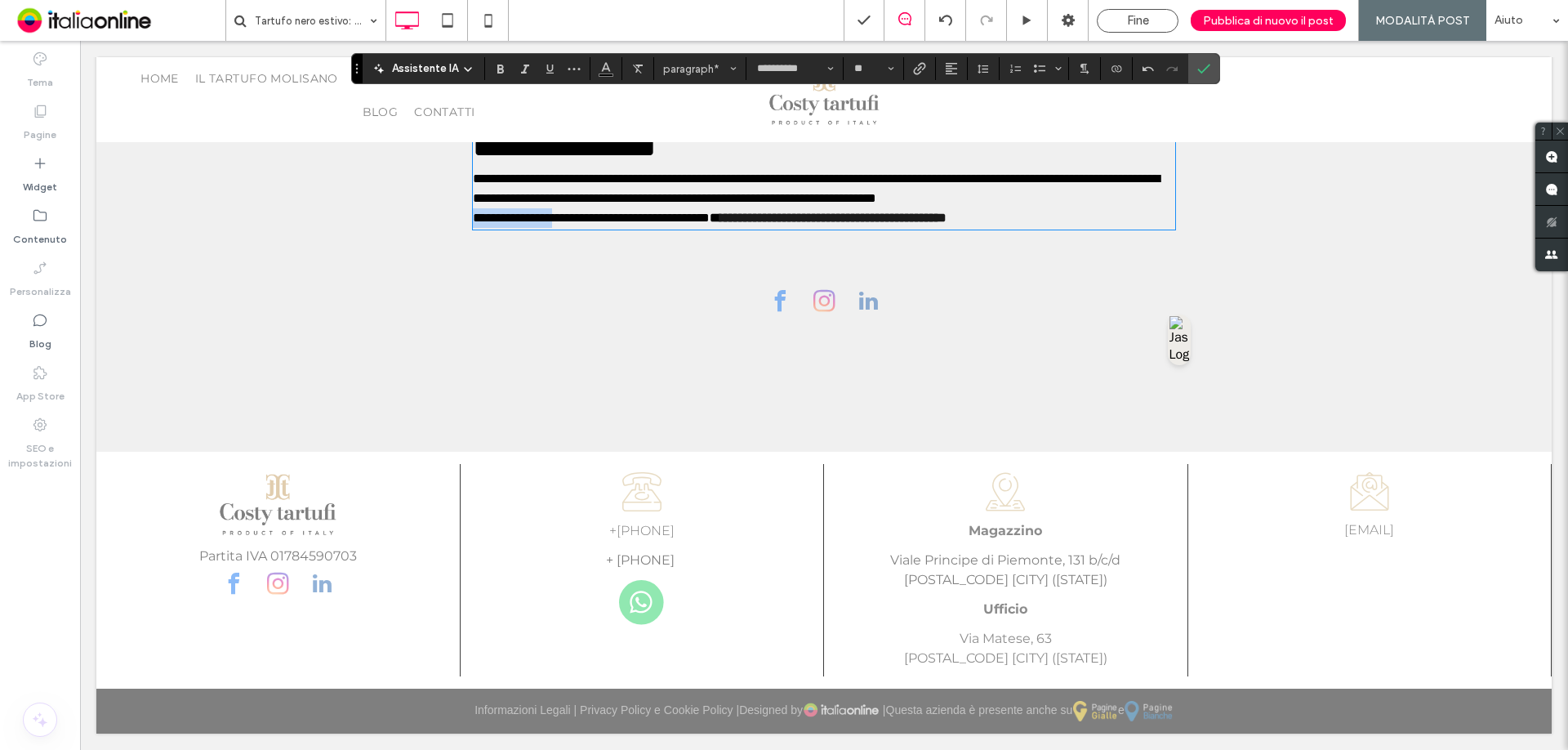 drag, startPoint x: 564, startPoint y: 333, endPoint x: 389, endPoint y: 350, distance: 175.82378 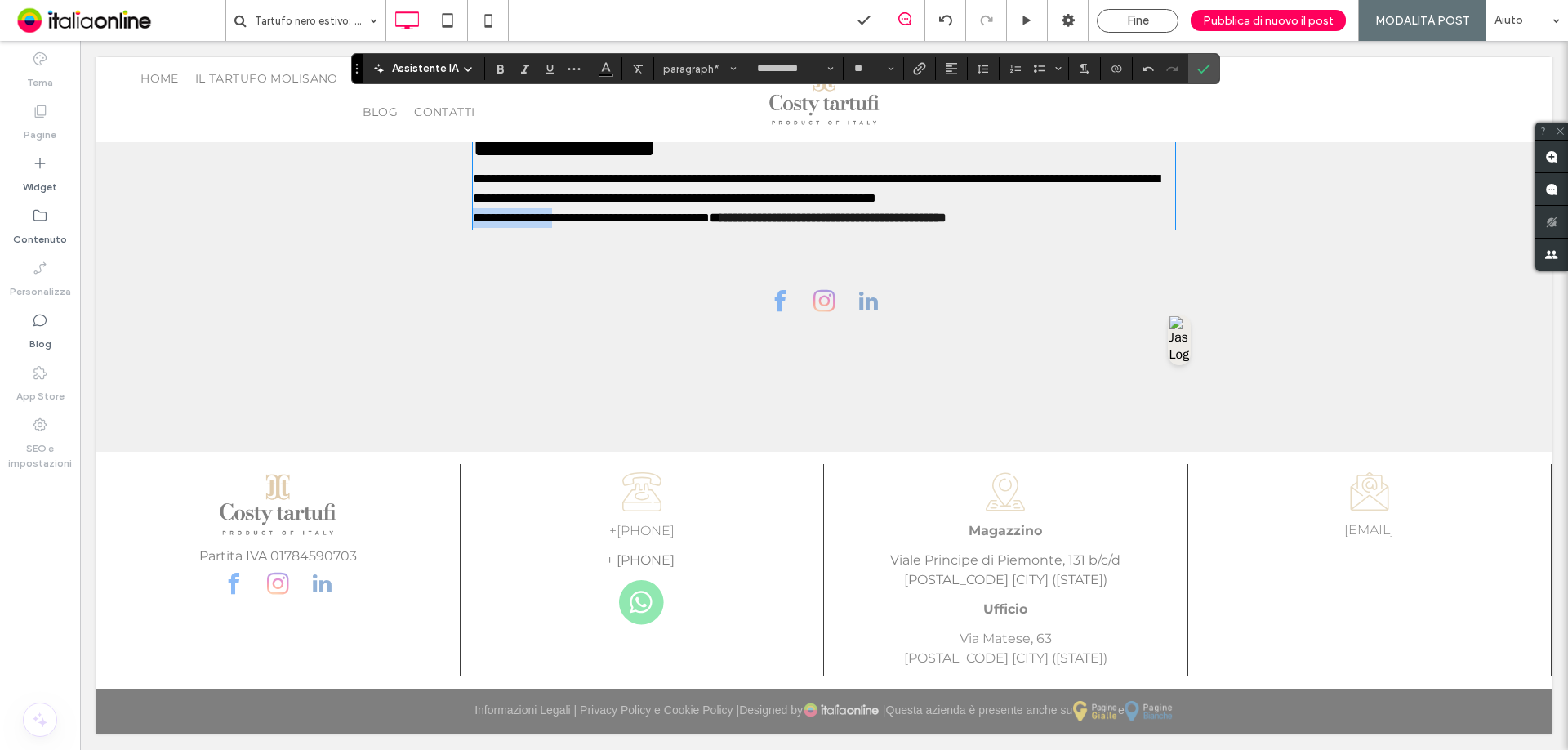 click on "Il
tartufo nero estivo , conosciuto anche con il nome scientifico di
Tuber aestivum Vittadini , è uno dei protagonisti assoluti della cucina italiana nei mesi più caldi dell’anno. Dal profumo delicato e dal gusto avvolgente, questo tartufo si raccoglie
dalla primavera fino ai primi di settembre , offrendo agli appassionati un’esperienza gastronomica autentica e stagionale. Da
Costy Tartufi , a [CITY], selezioniamo con cura i migliori esemplari per portare sulla tua tavola solo l’eccellenza.
Caratteristiche del tartufo nero estivo
Il tartufo nero estivo si distingue per: Peridio (la scorza esterna) nero e rugoso, con verruche piramidali. Gleba (parte interna) dal colore nocciola chiaro attraversata da venature bianche ben visibili. Profumo leggero e gradevole, meno intenso rispetto al tartufo nero pregiato, ma comunque elegante e persistente. Sapore delicato e versatile, che si sposa perfettamente con pasta fresca, risotti, uova, formaggi e carpacci." at bounding box center [824, -184] 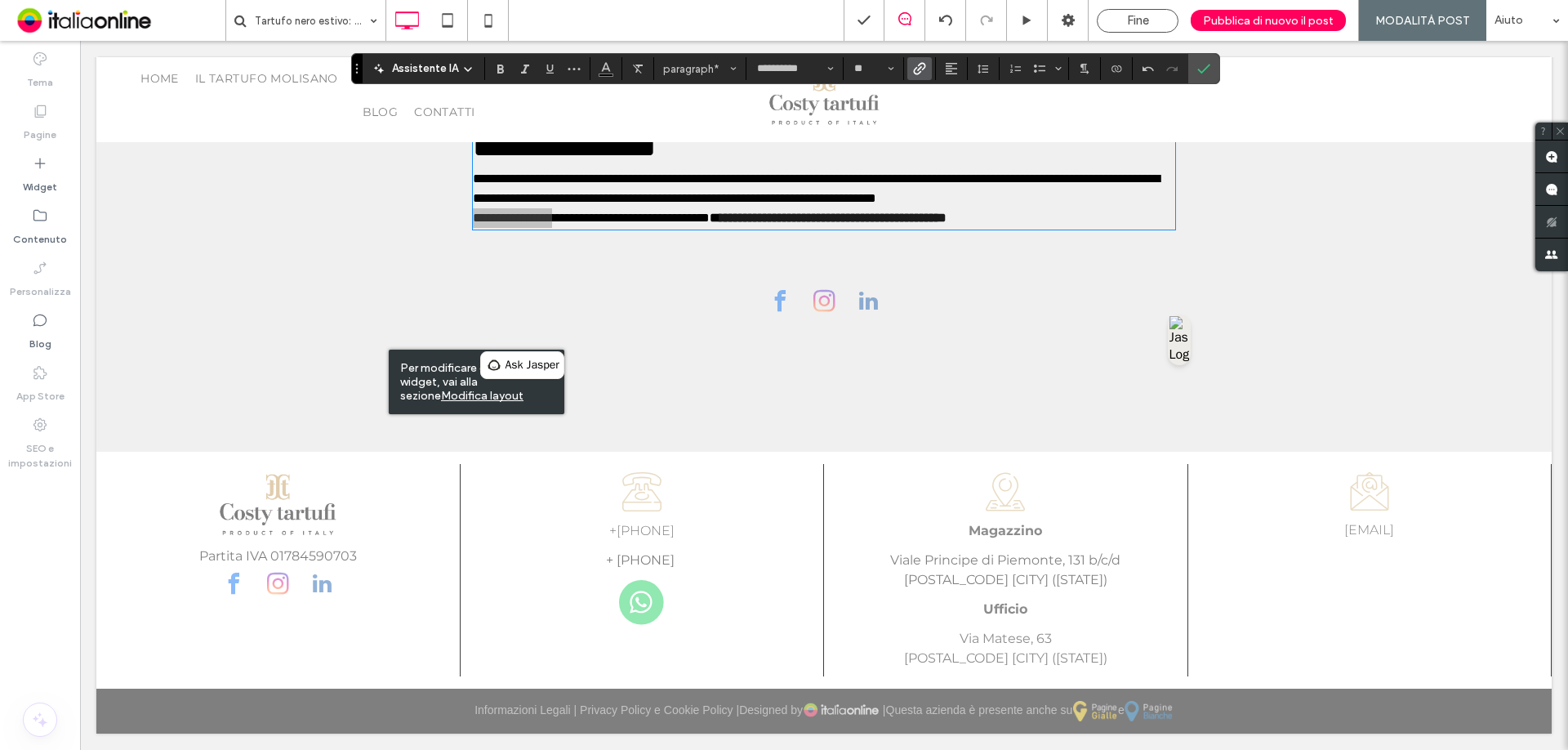 click at bounding box center [920, 69] 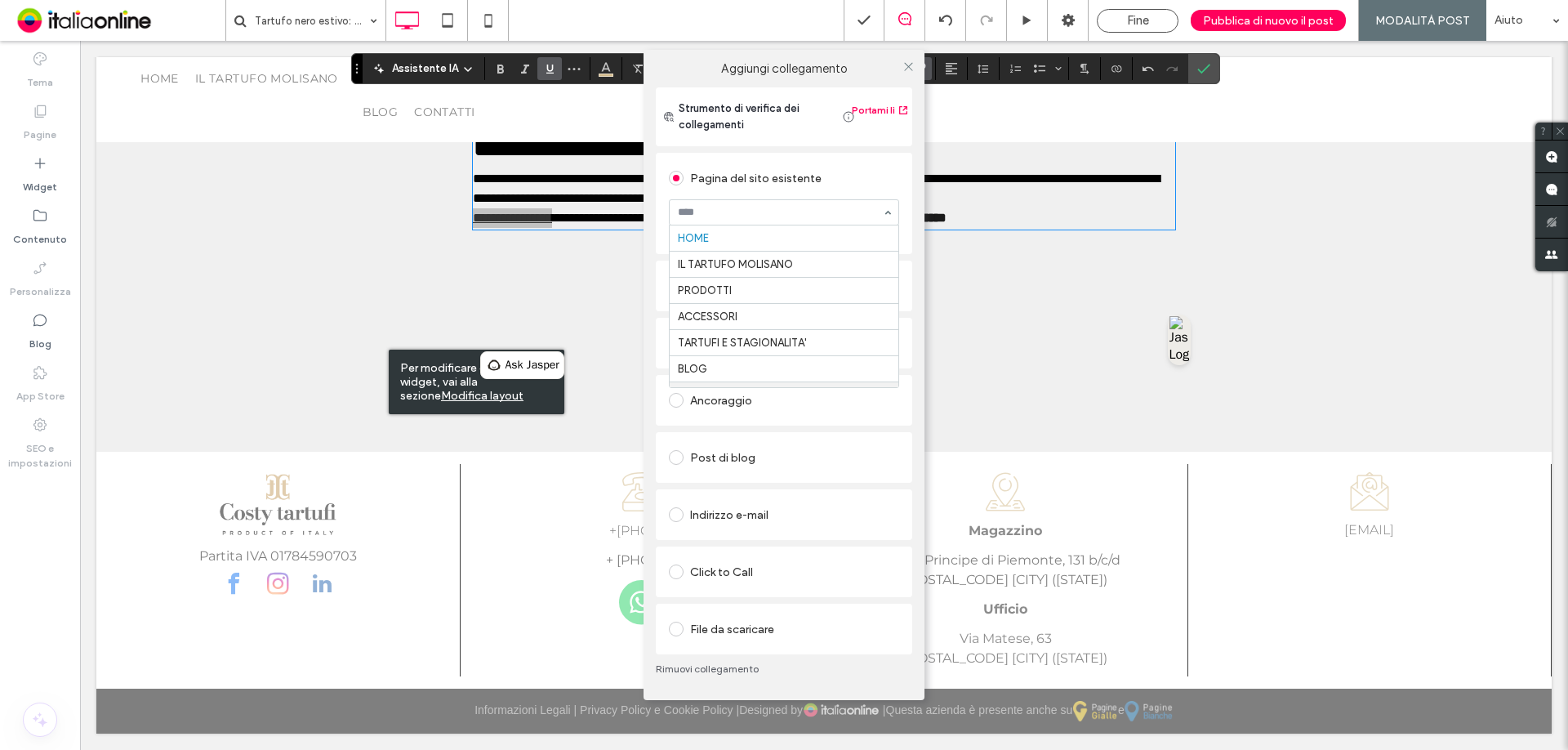 scroll, scrollTop: 20, scrollLeft: 0, axis: vertical 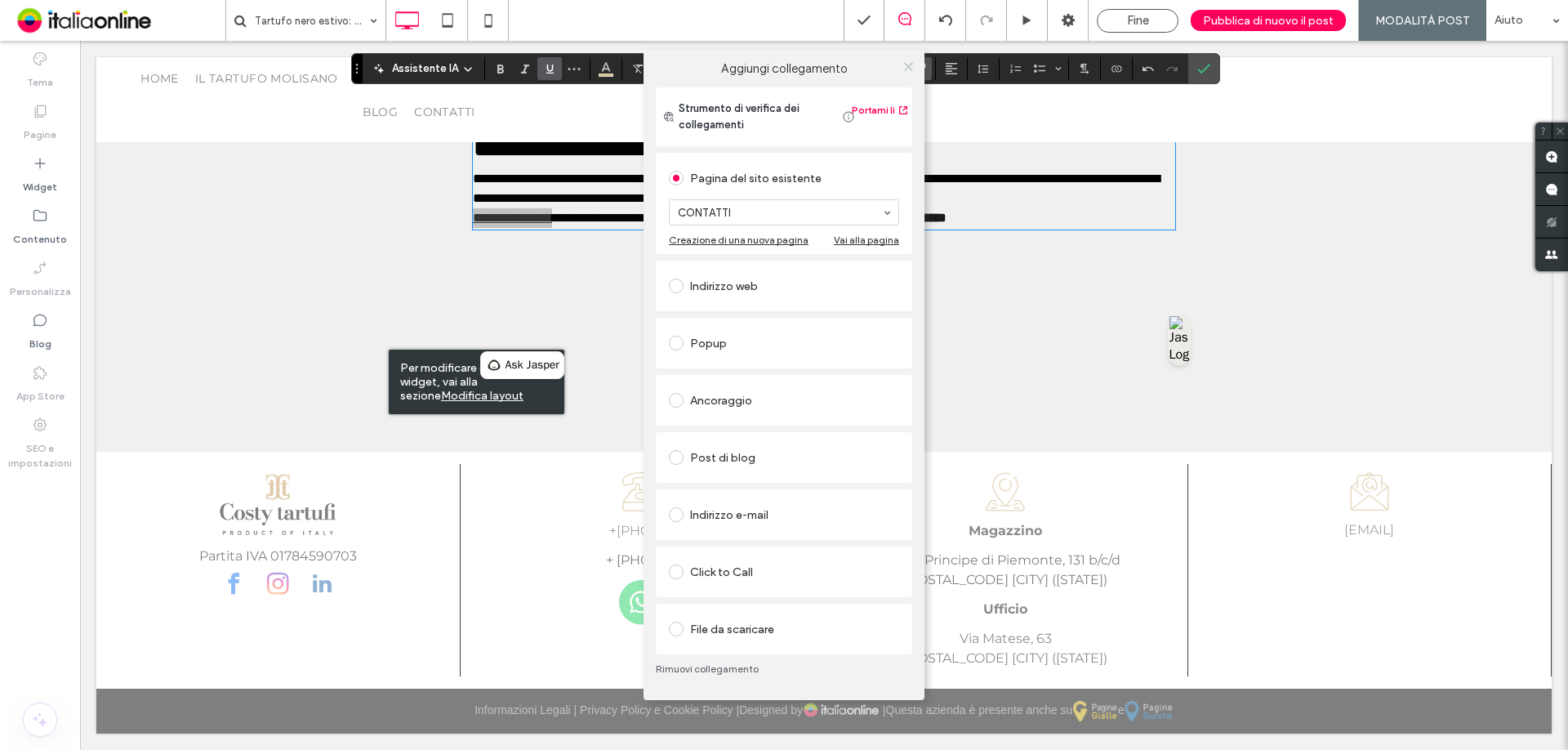 click 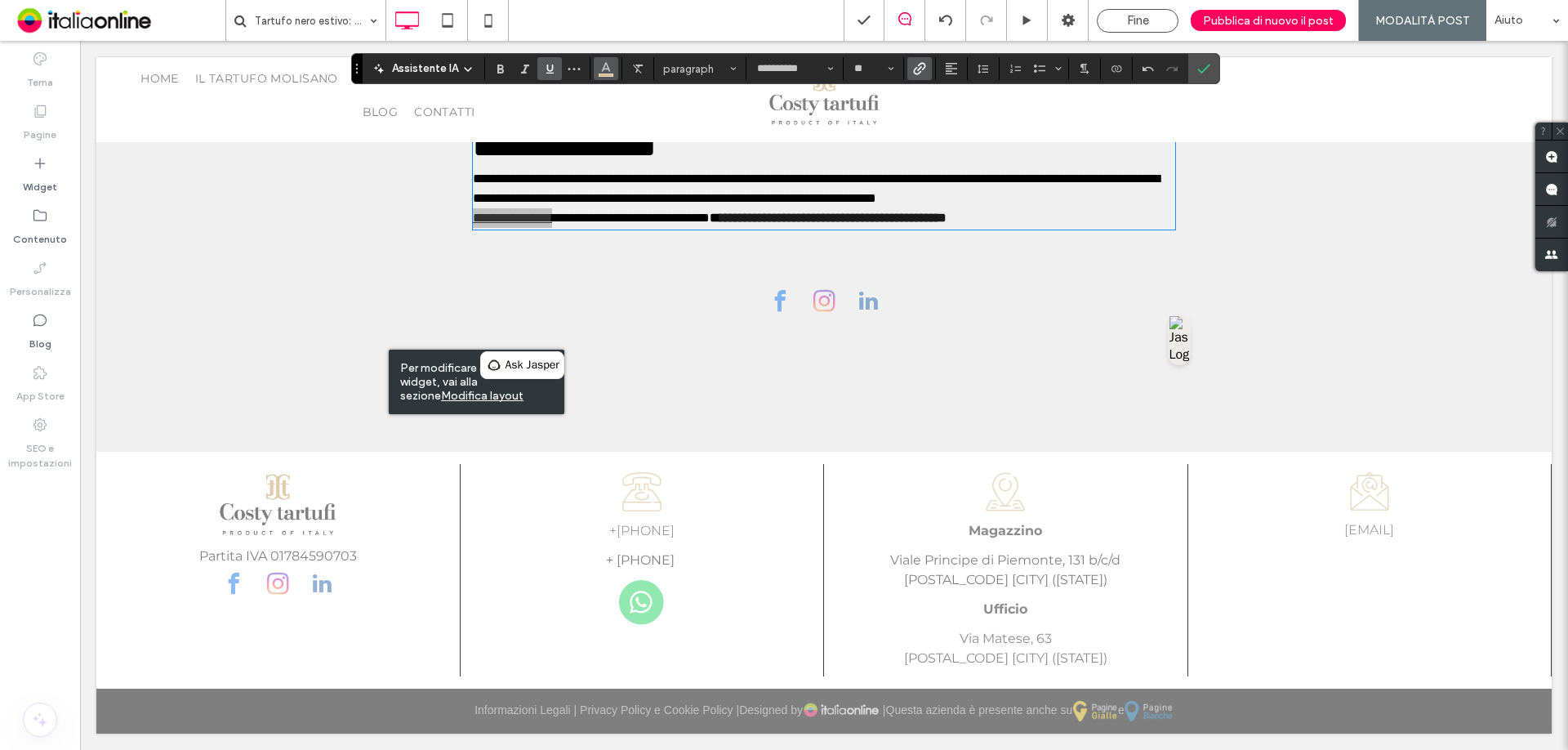 click 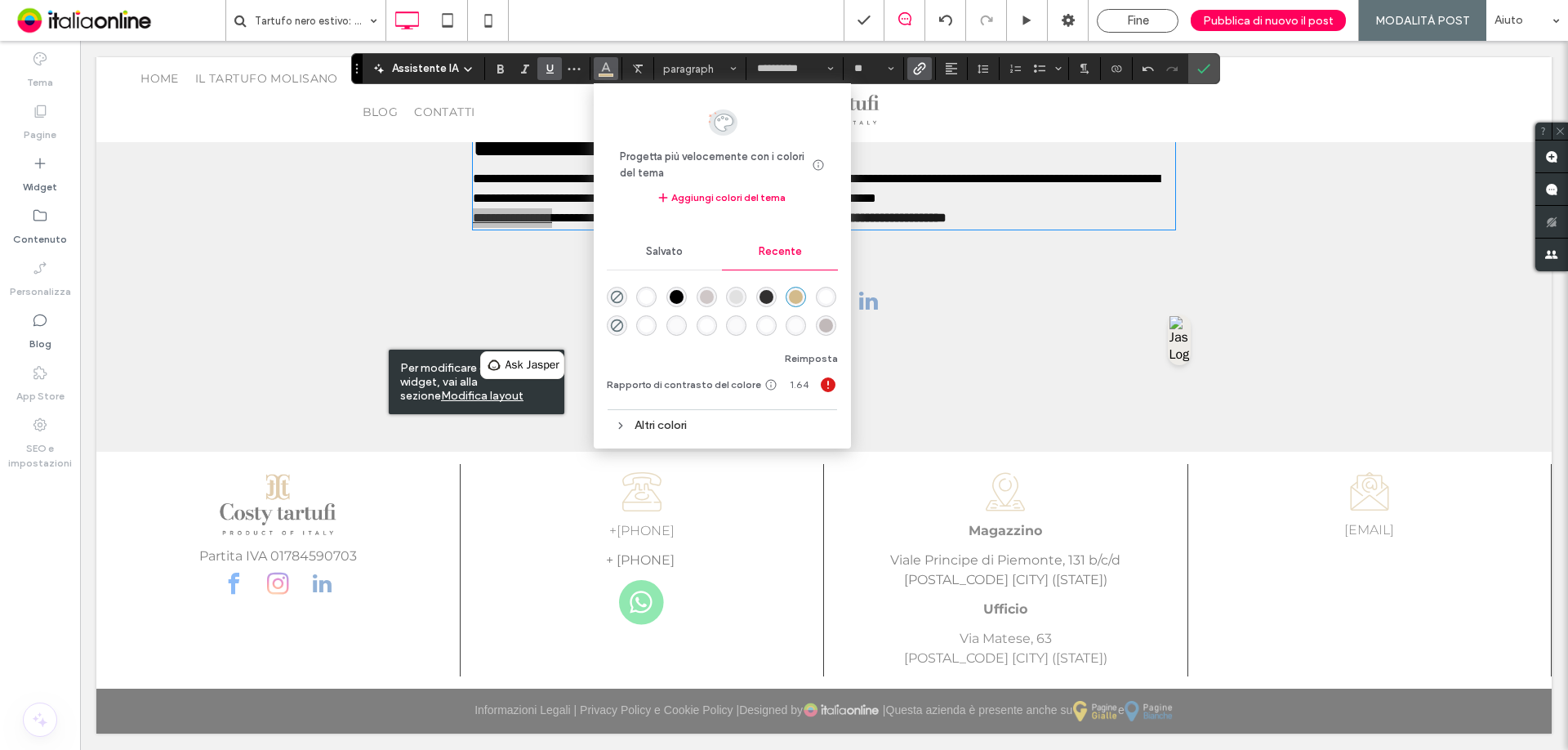 click at bounding box center [676, 297] 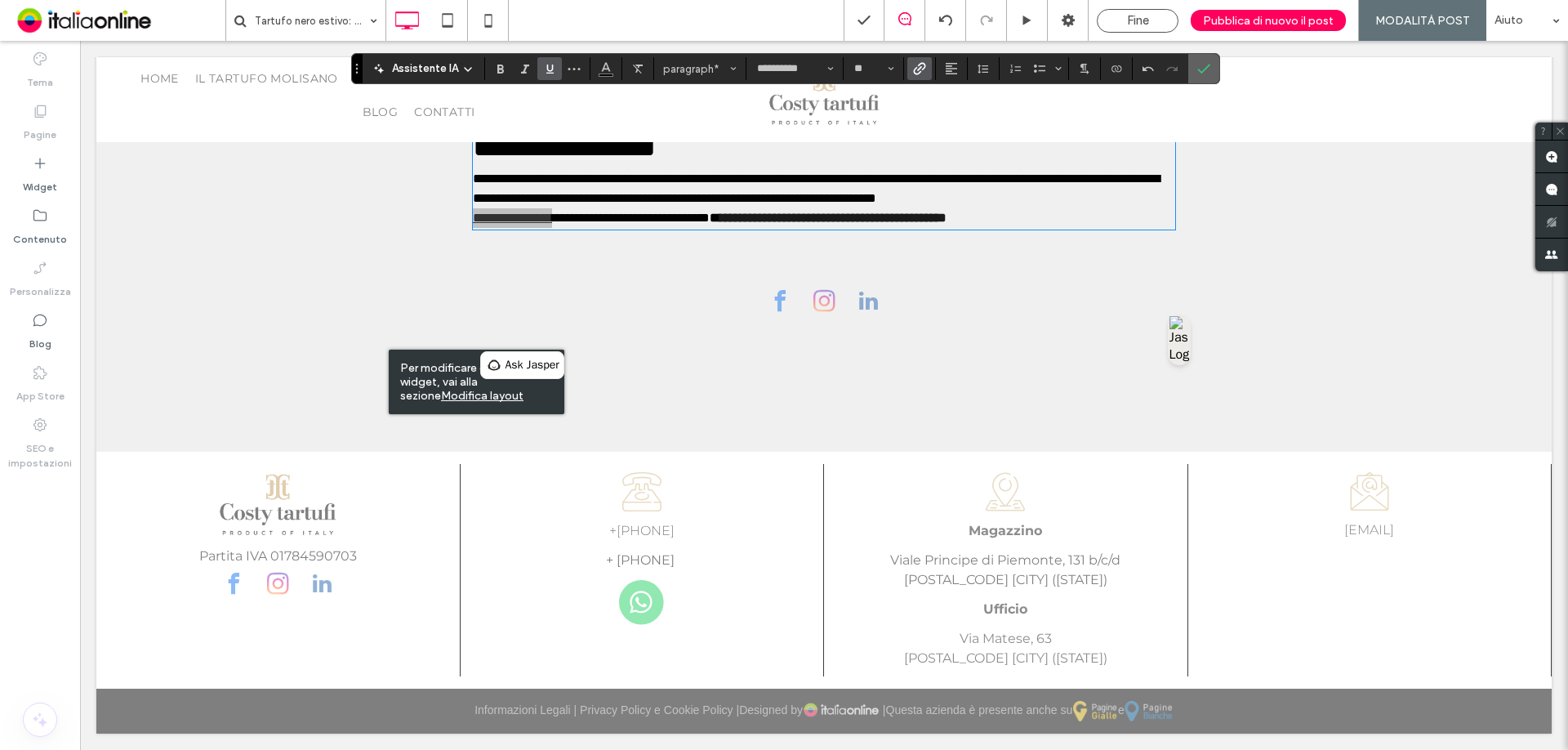 click at bounding box center (1204, 69) 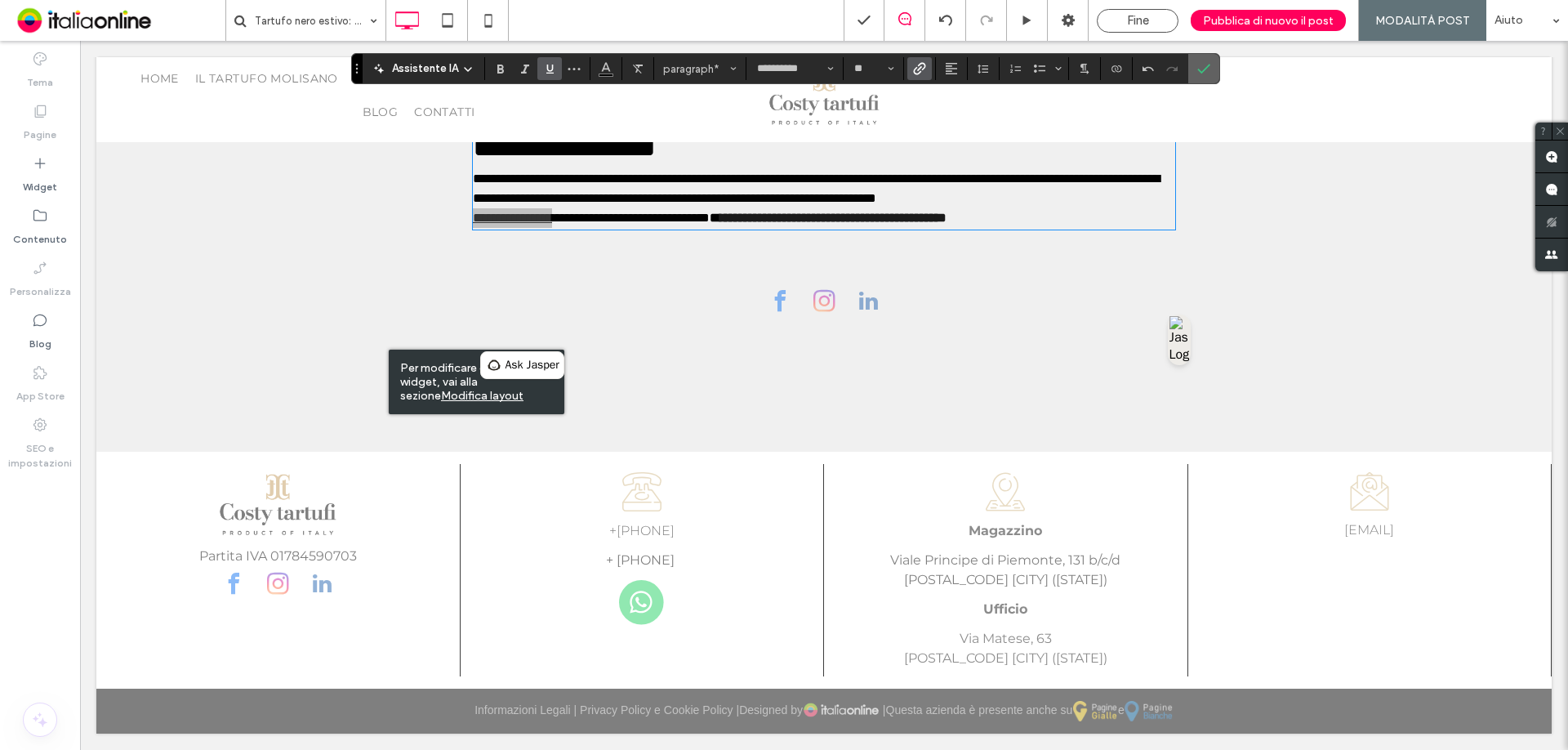 click at bounding box center [1204, 69] 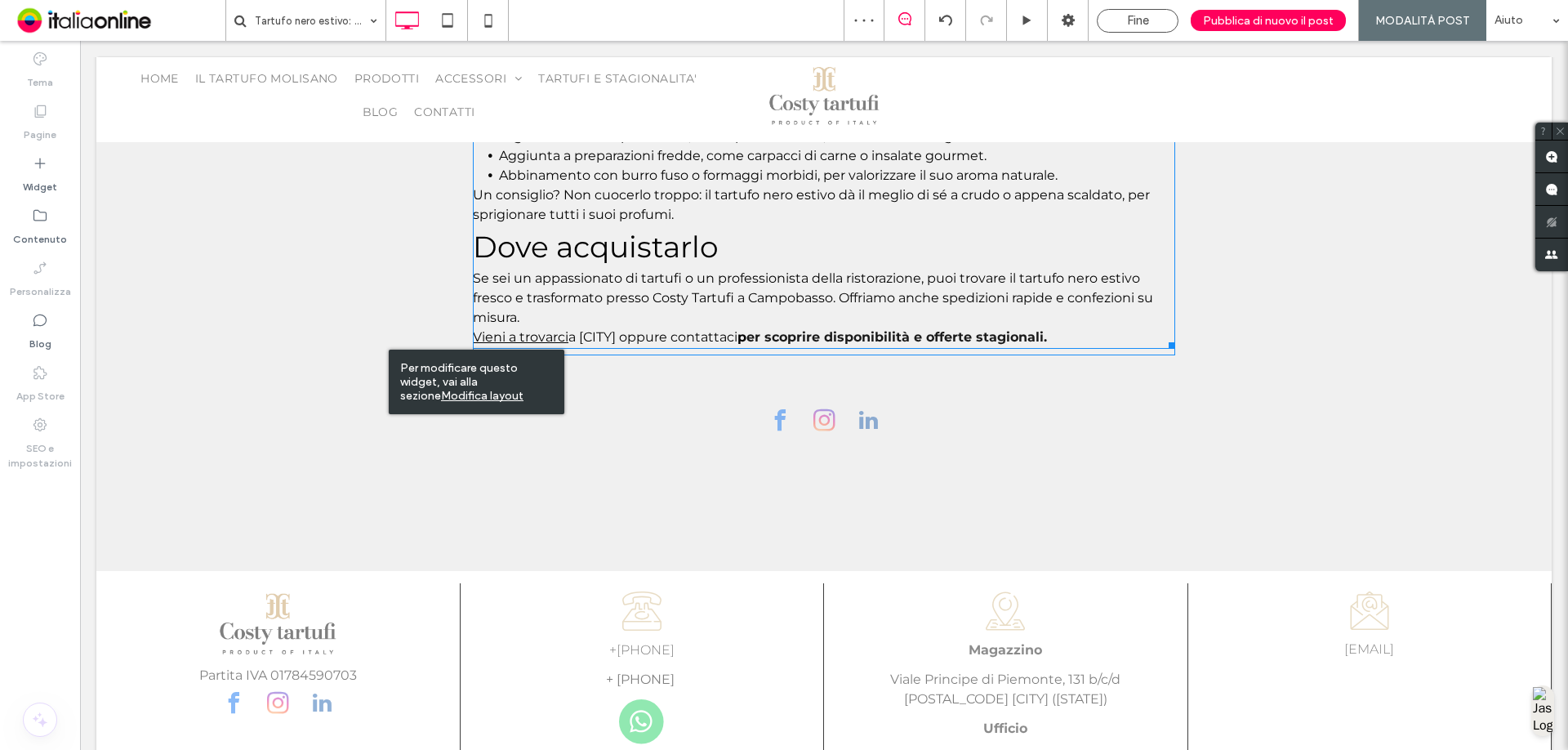 drag, startPoint x: 939, startPoint y: 279, endPoint x: 1060, endPoint y: 293, distance: 121.80722 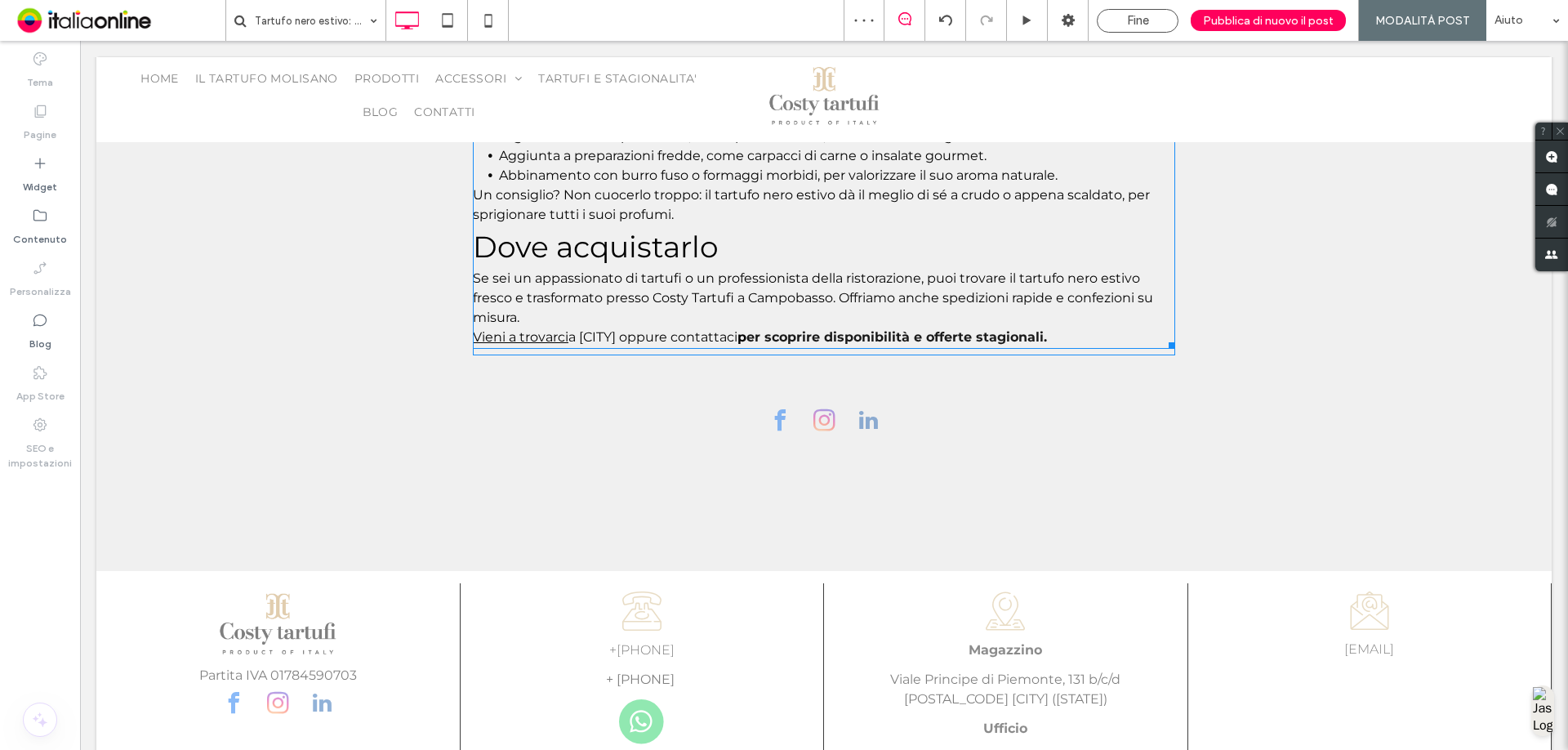 drag, startPoint x: 1085, startPoint y: 296, endPoint x: 1064, endPoint y: 289, distance: 22.13594 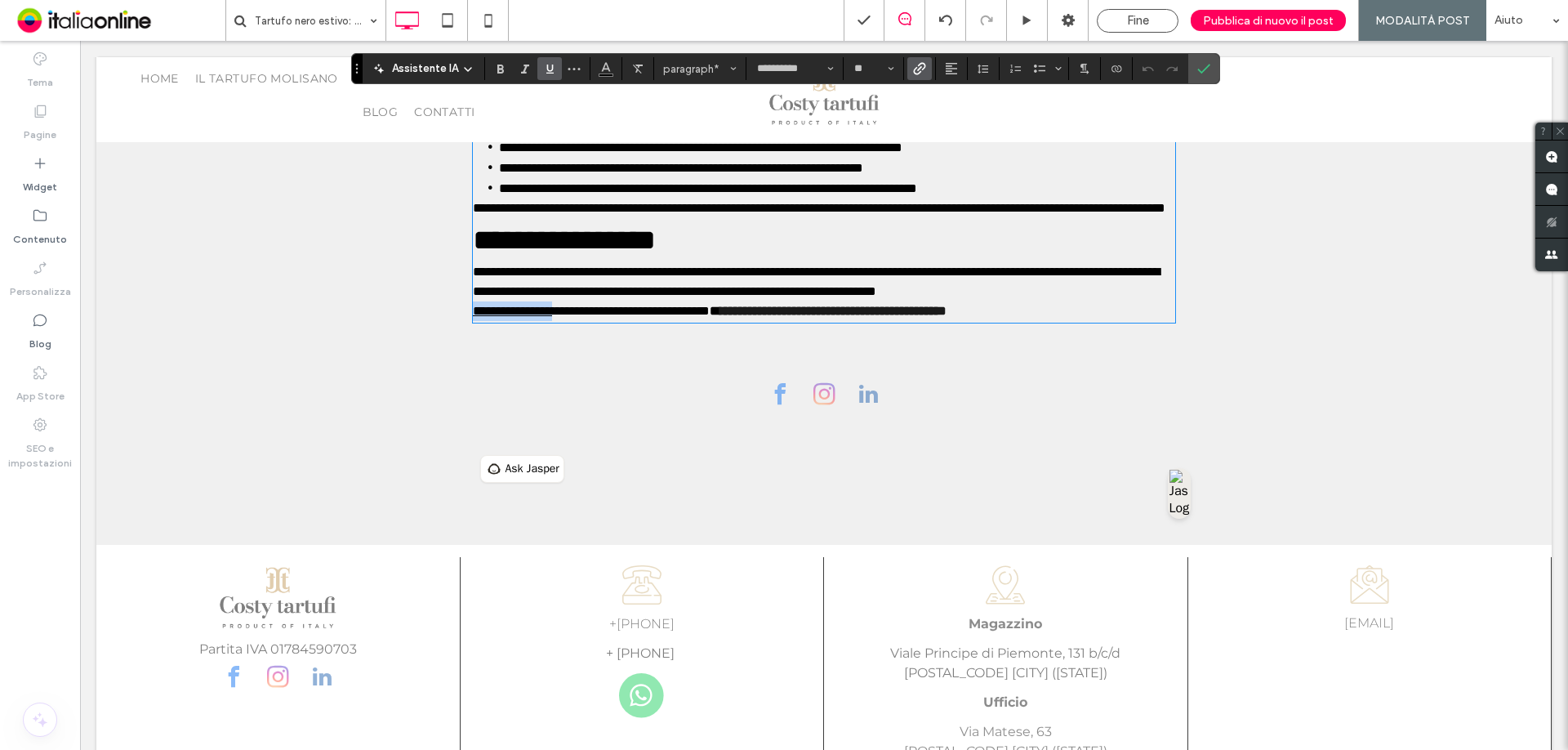 scroll, scrollTop: 1182, scrollLeft: 0, axis: vertical 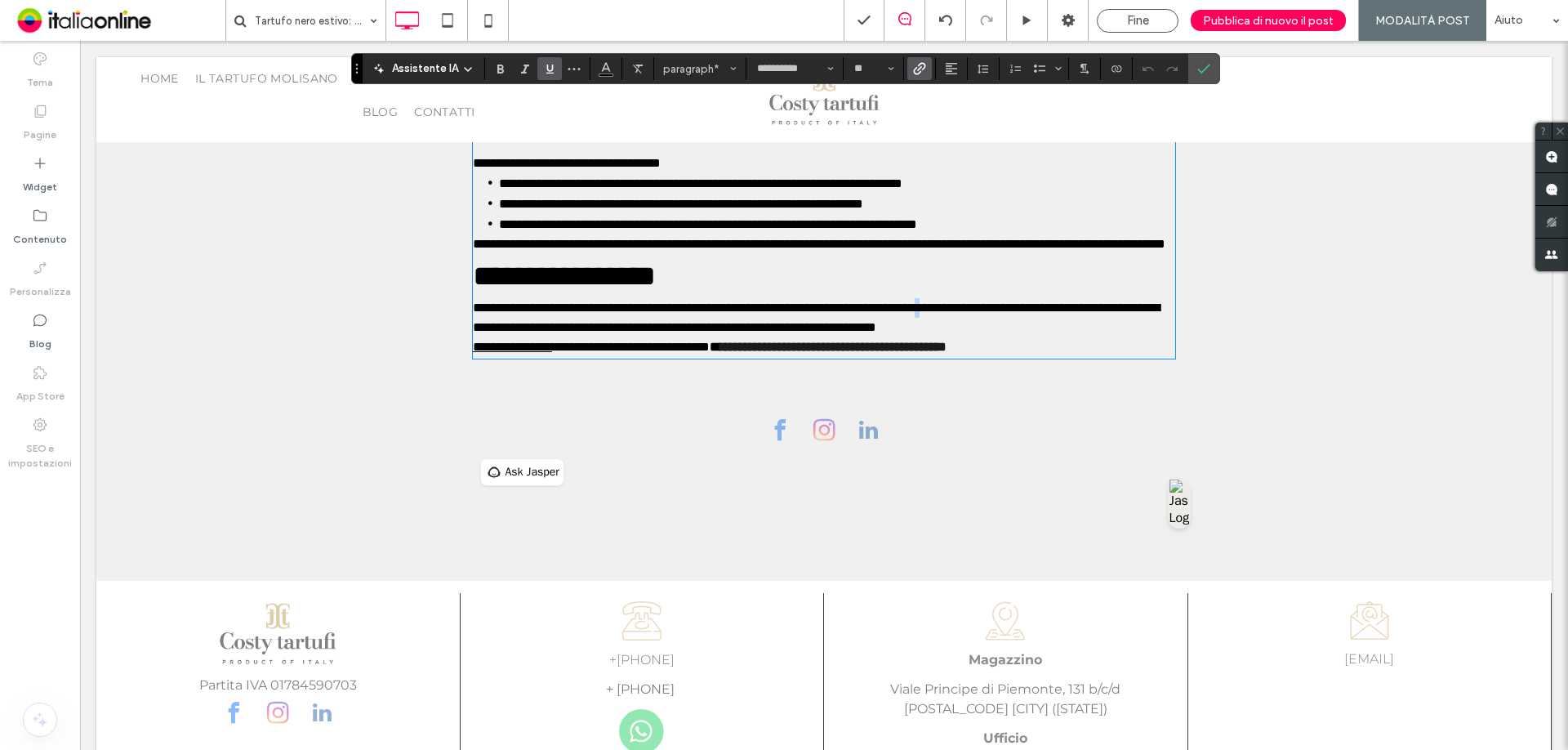 click on "**********" at bounding box center (824, 318) 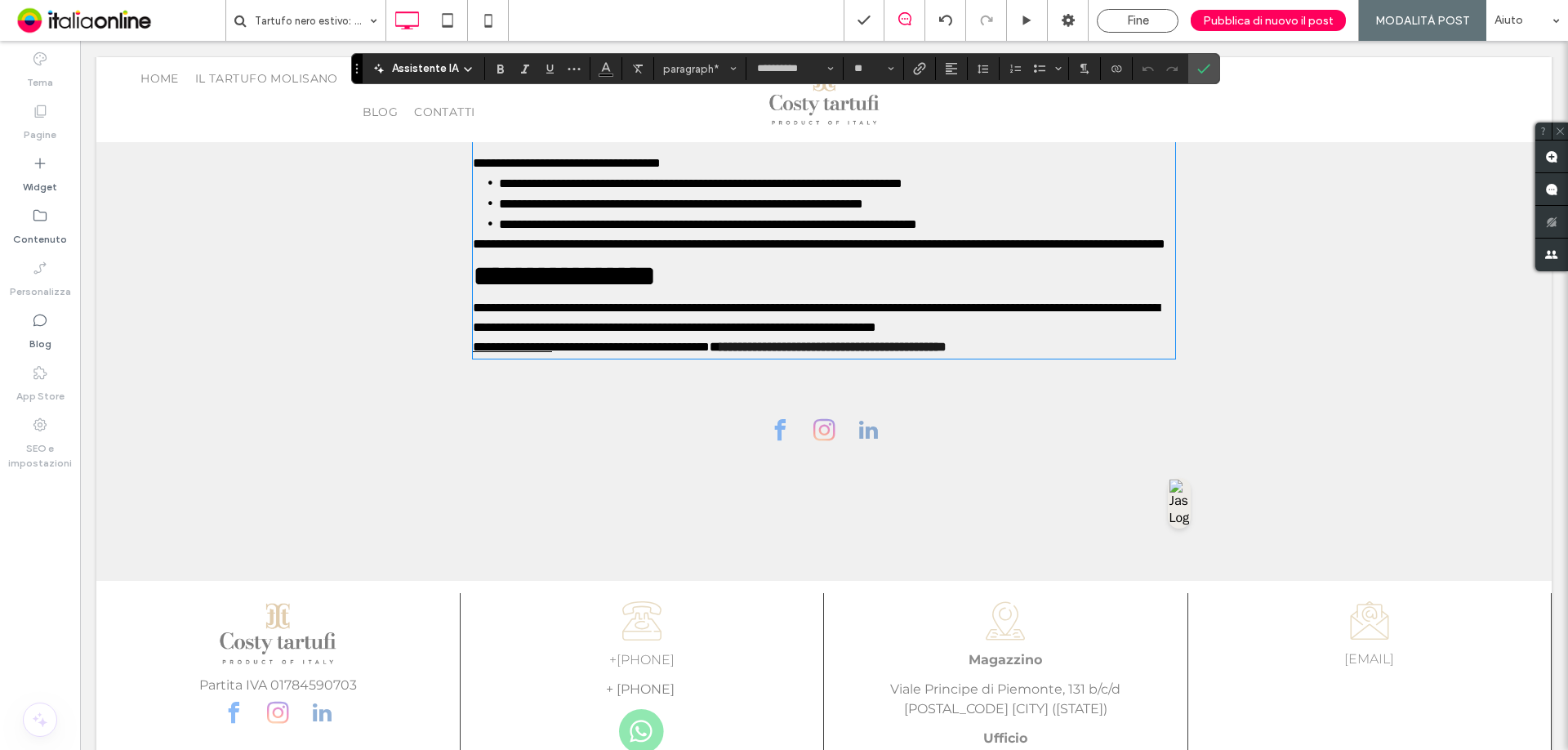 click on "**********" at bounding box center [816, 317] 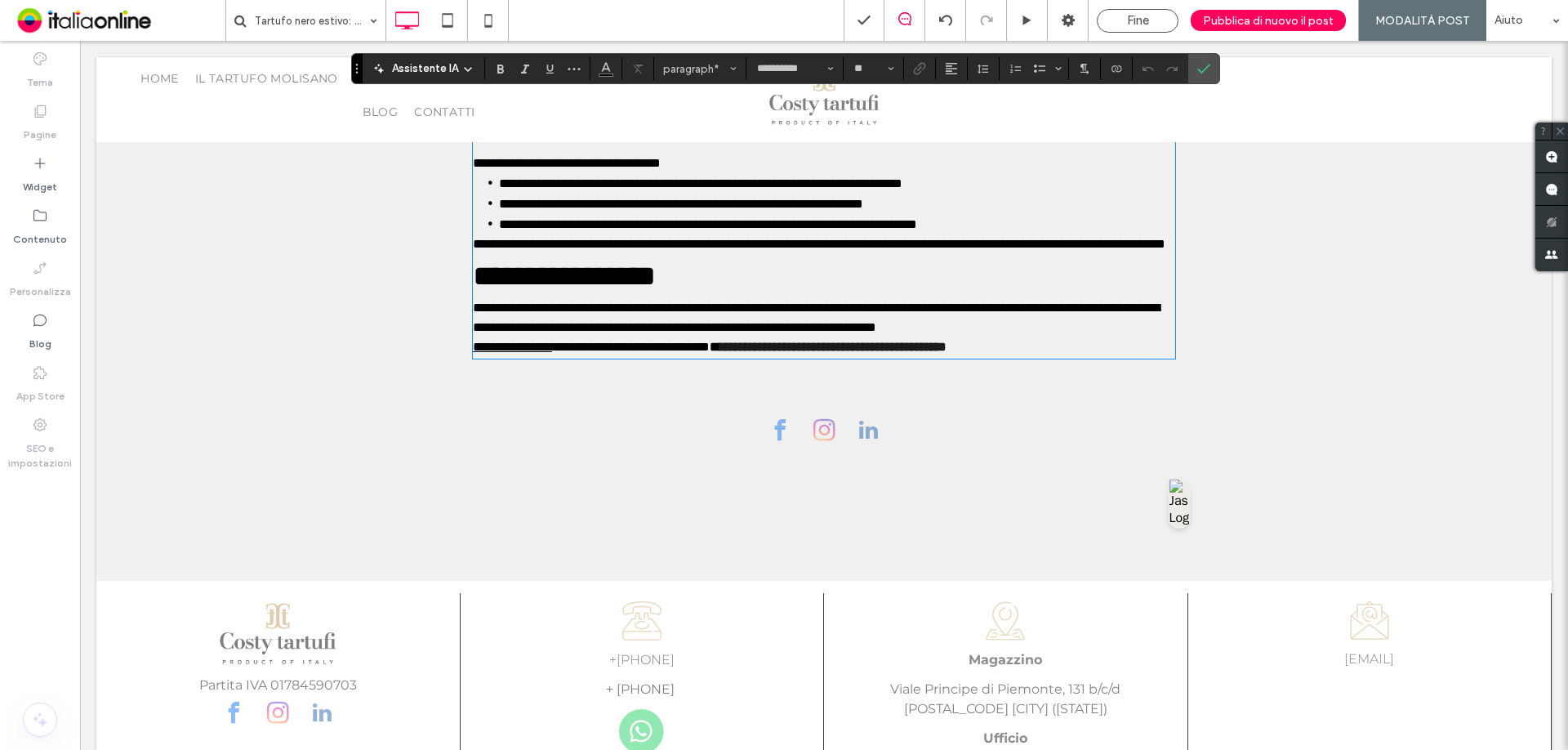 click on "**********" at bounding box center (816, 317) 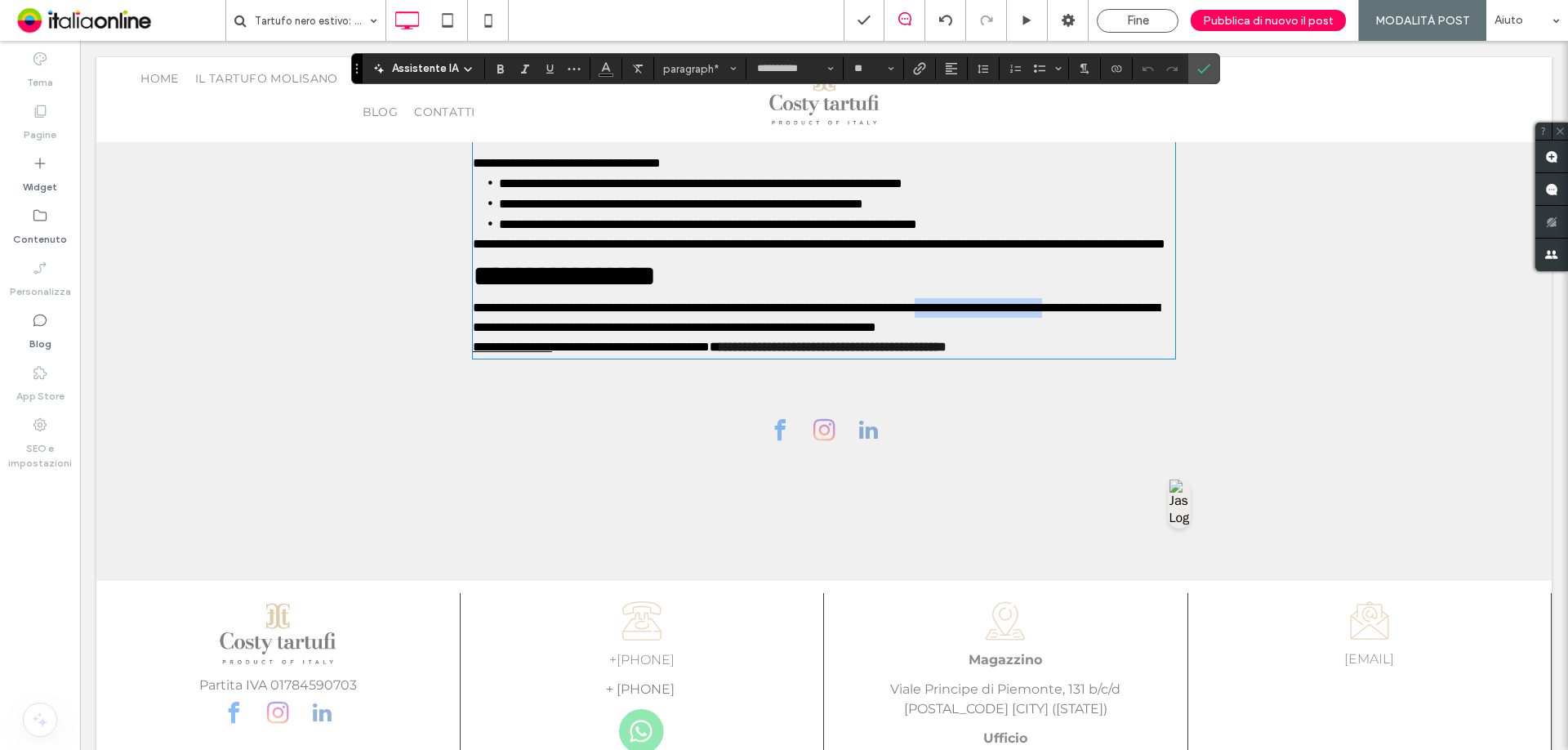 drag, startPoint x: 1015, startPoint y: 440, endPoint x: 508, endPoint y: 461, distance: 507.435 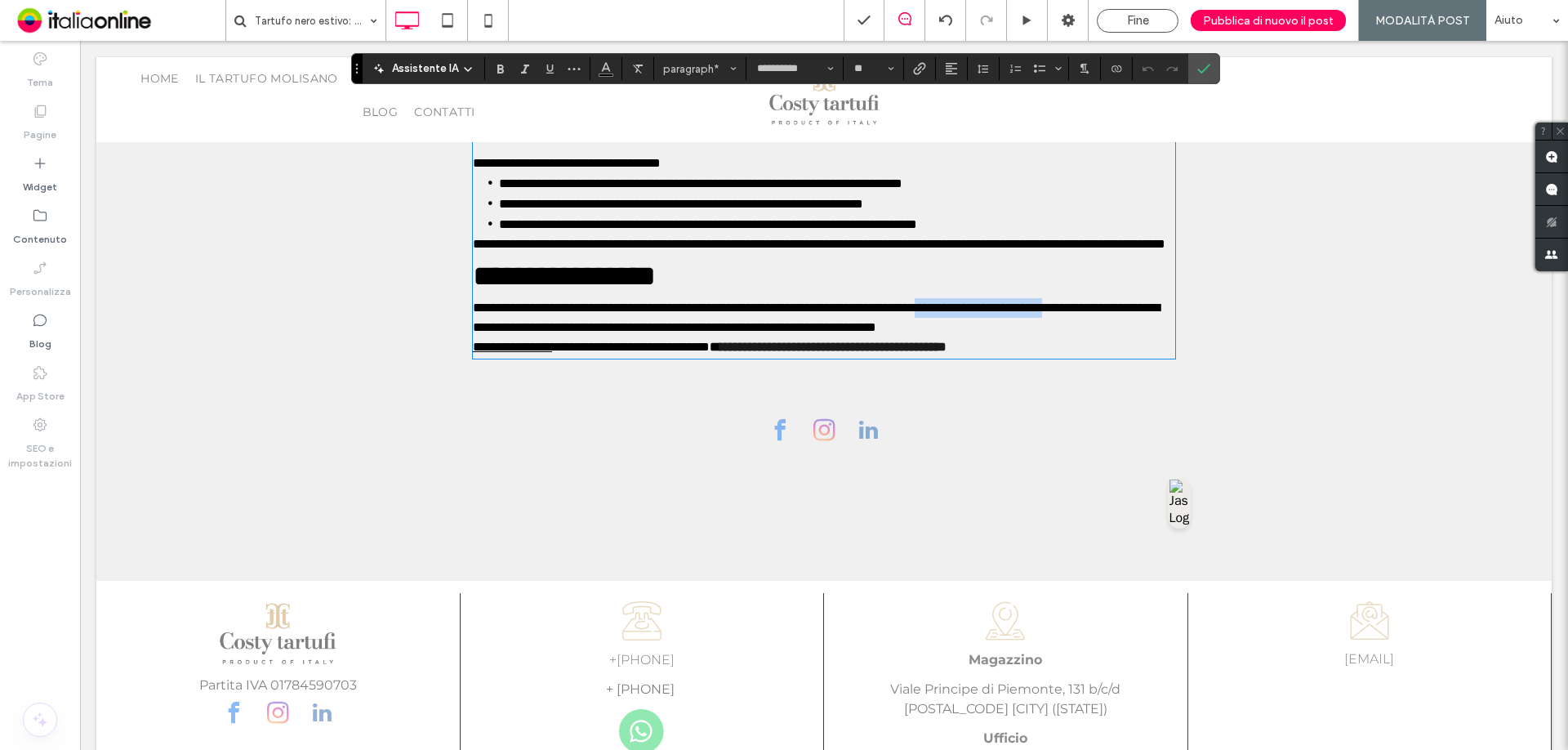 click on "**********" at bounding box center (816, 317) 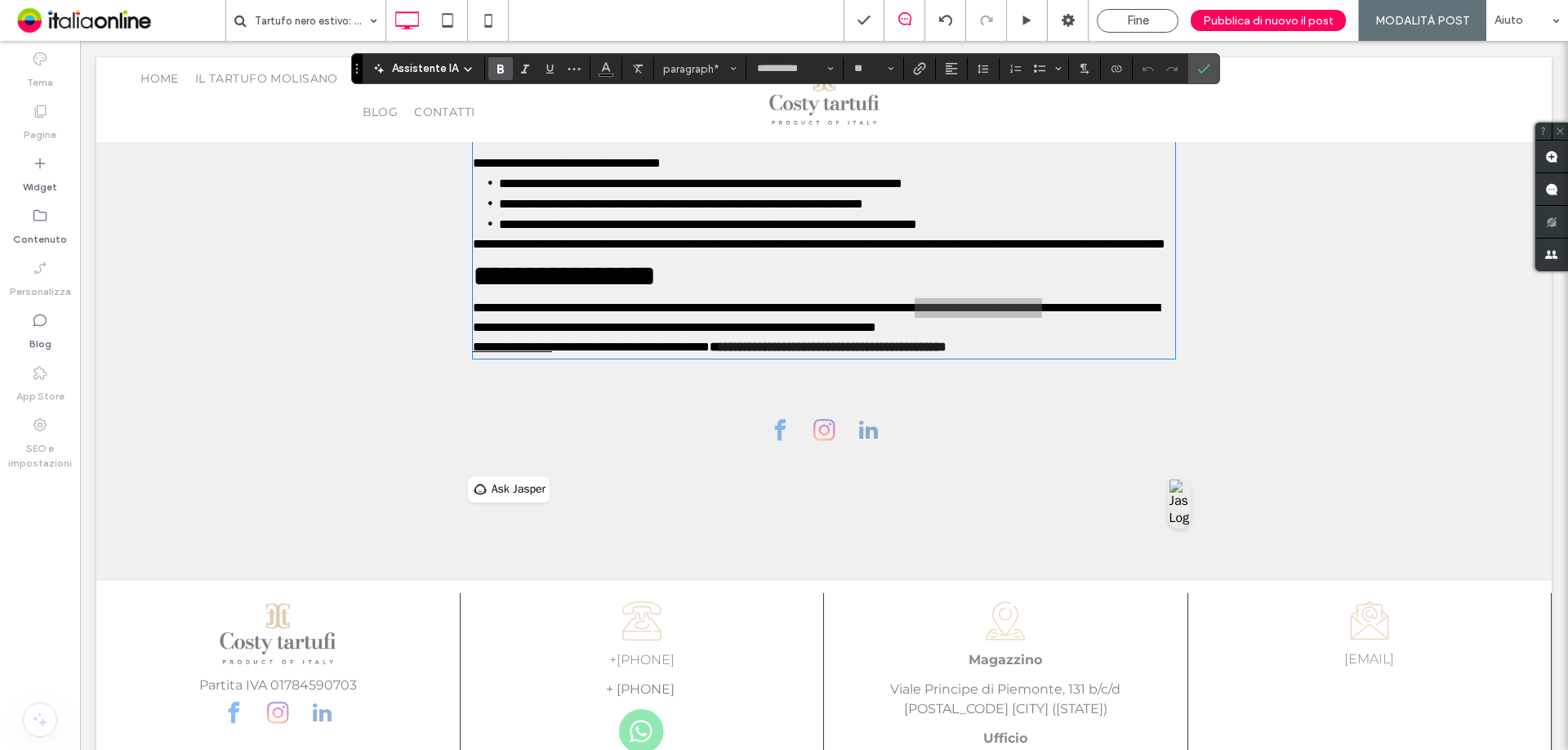 click 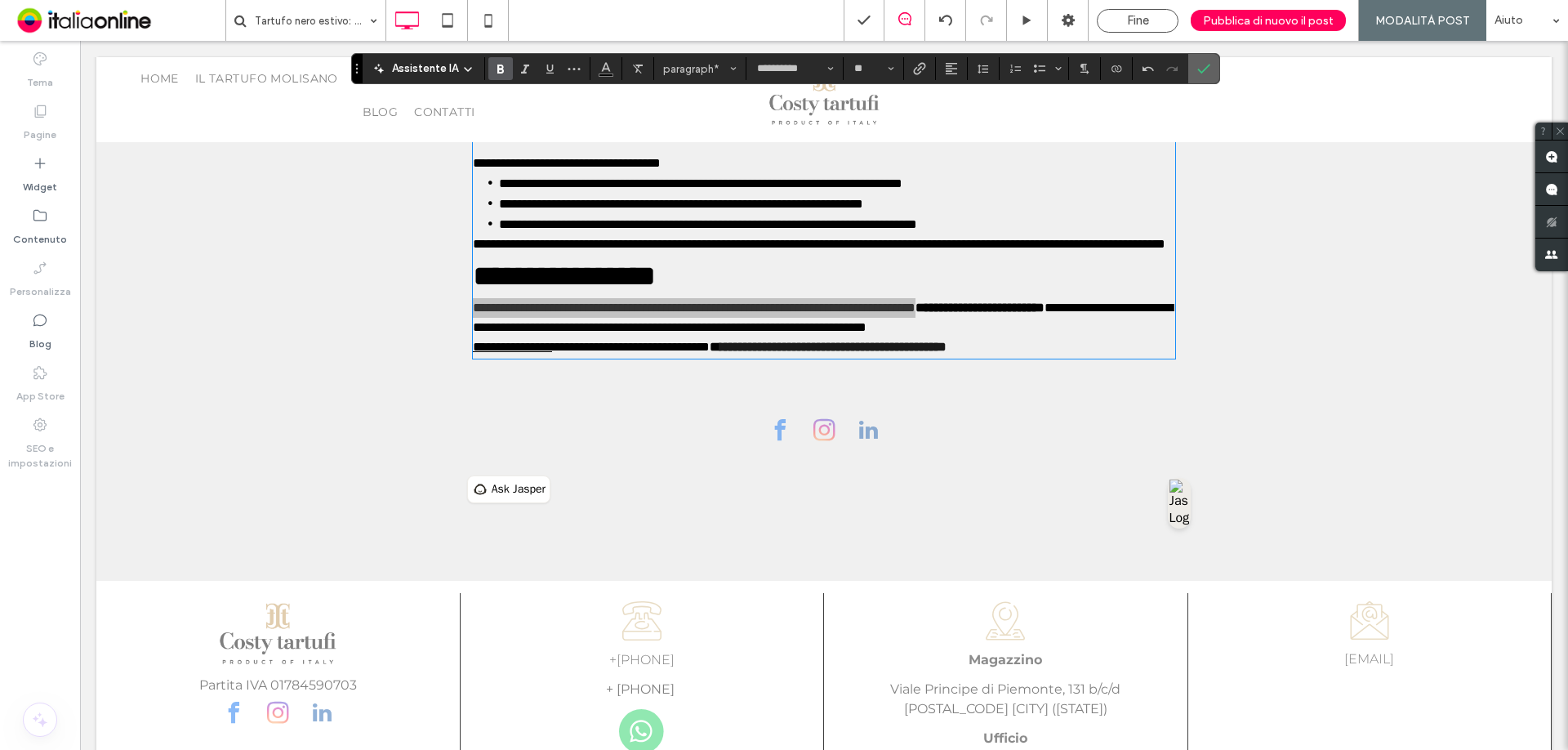 click 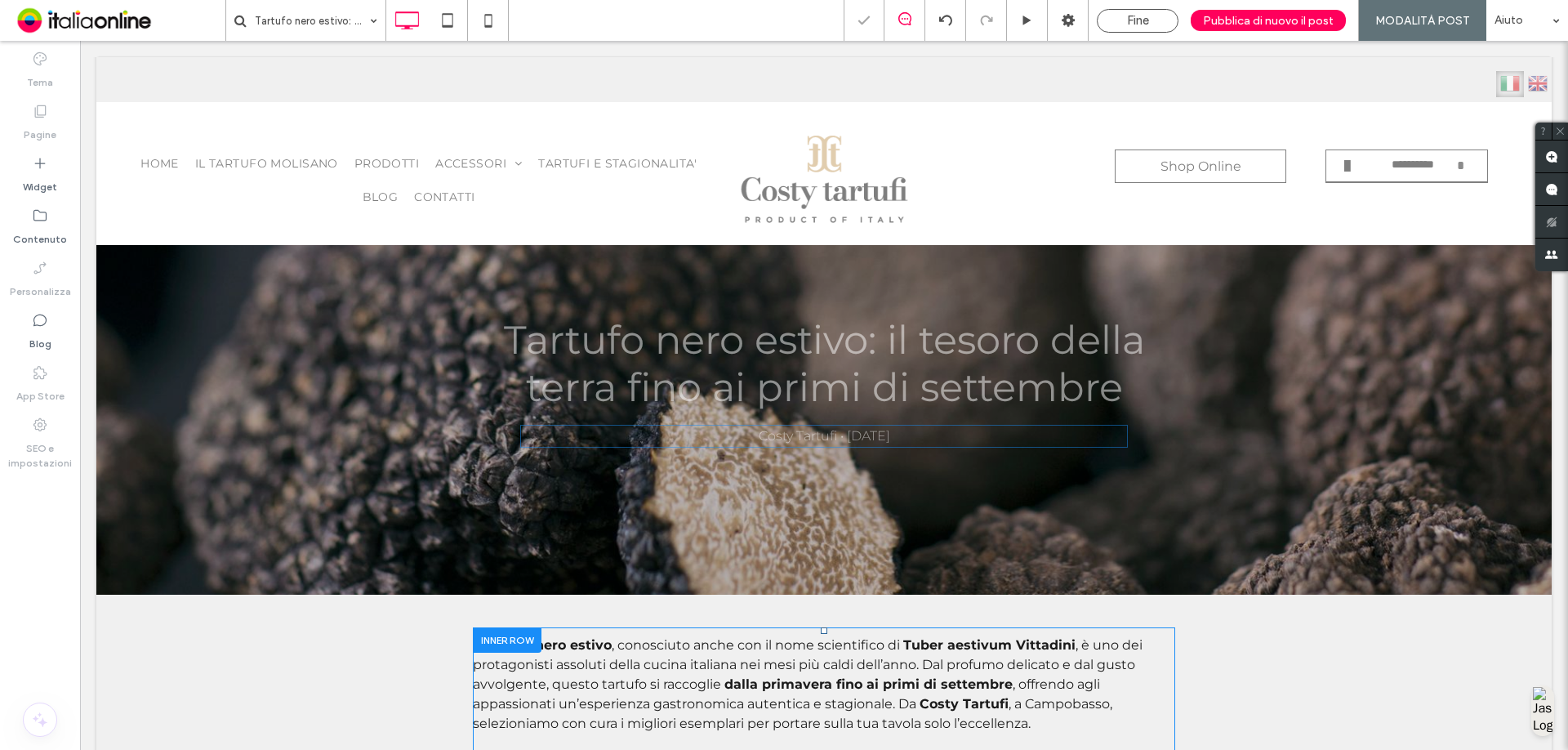 scroll, scrollTop: 0, scrollLeft: 0, axis: both 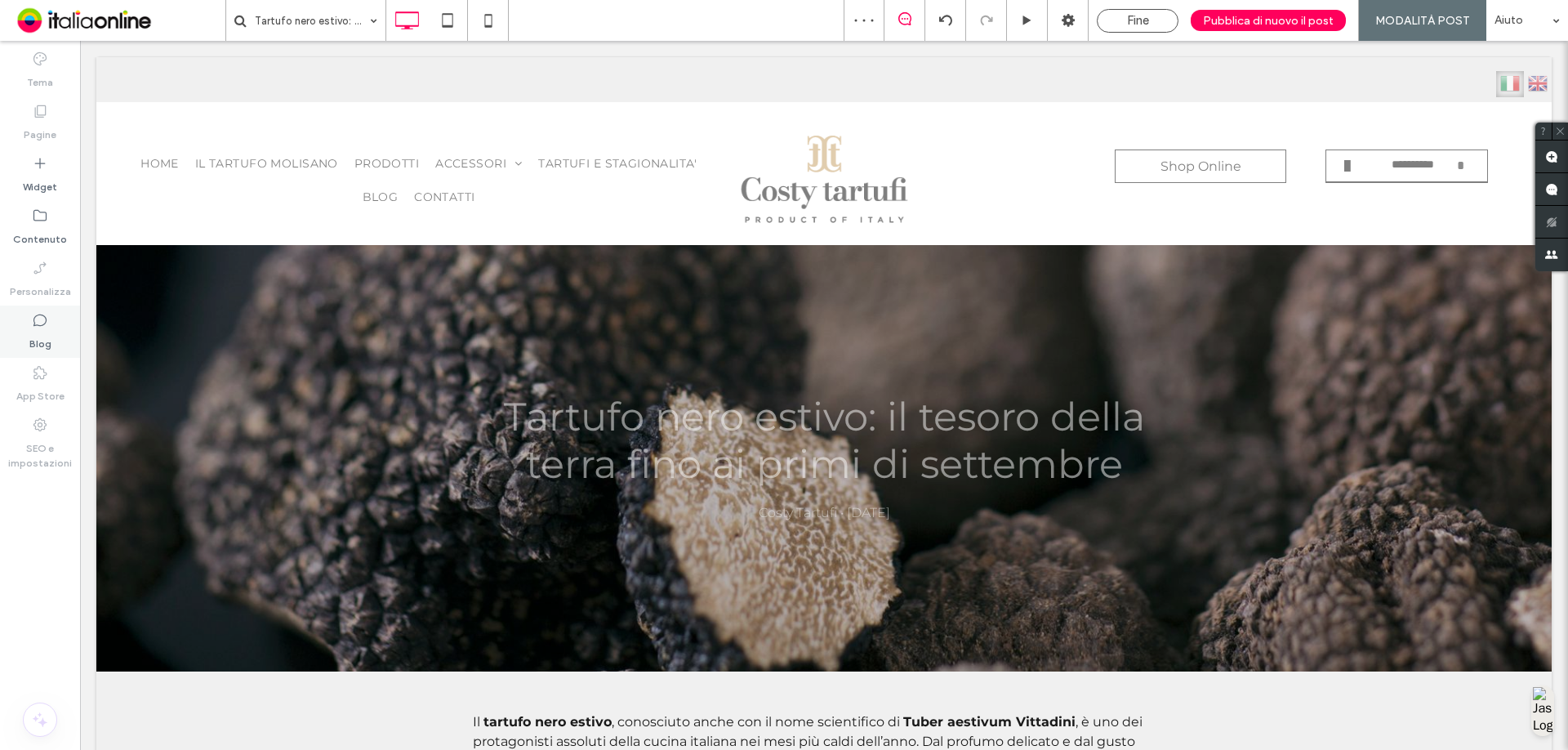 click on "Blog" at bounding box center (40, 332) 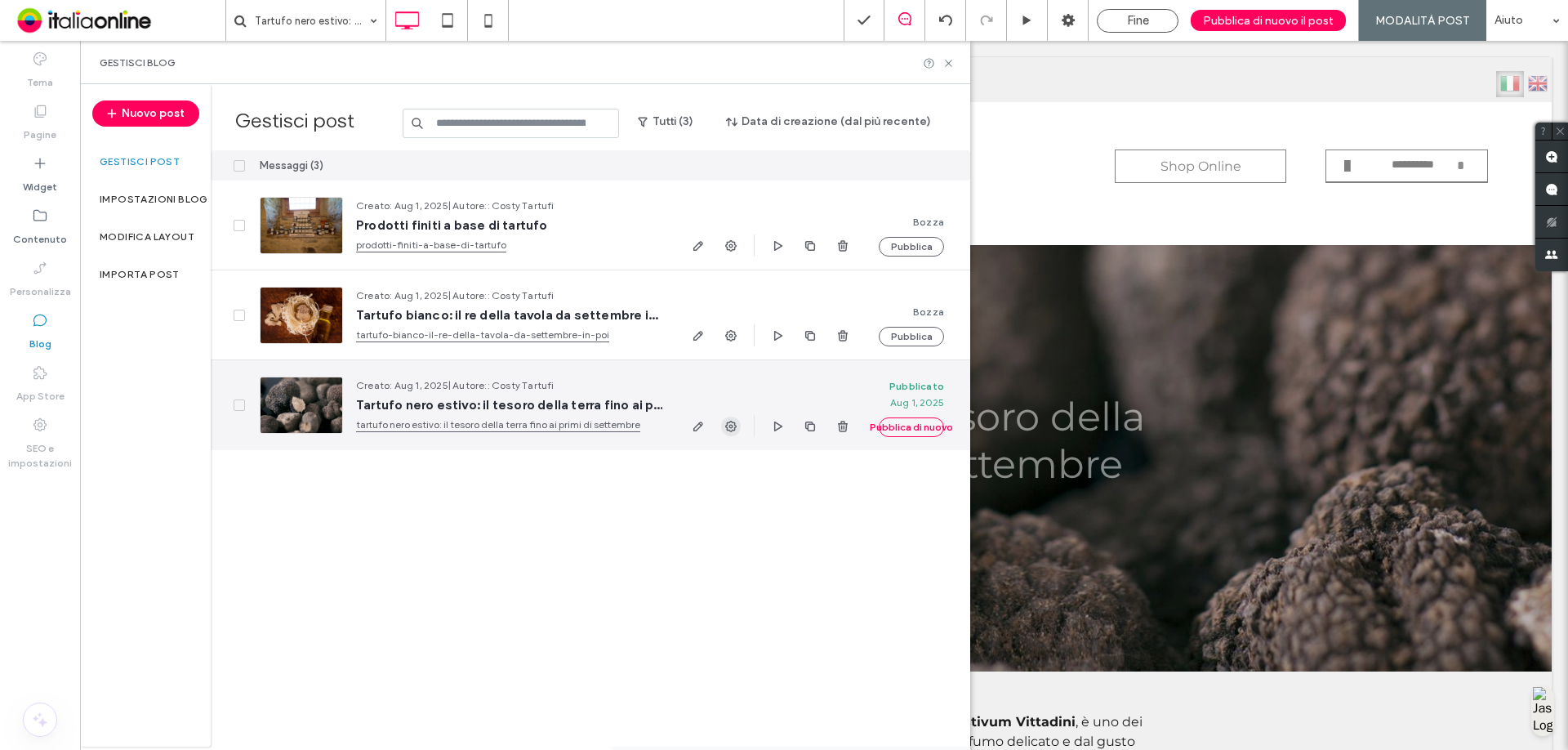 click 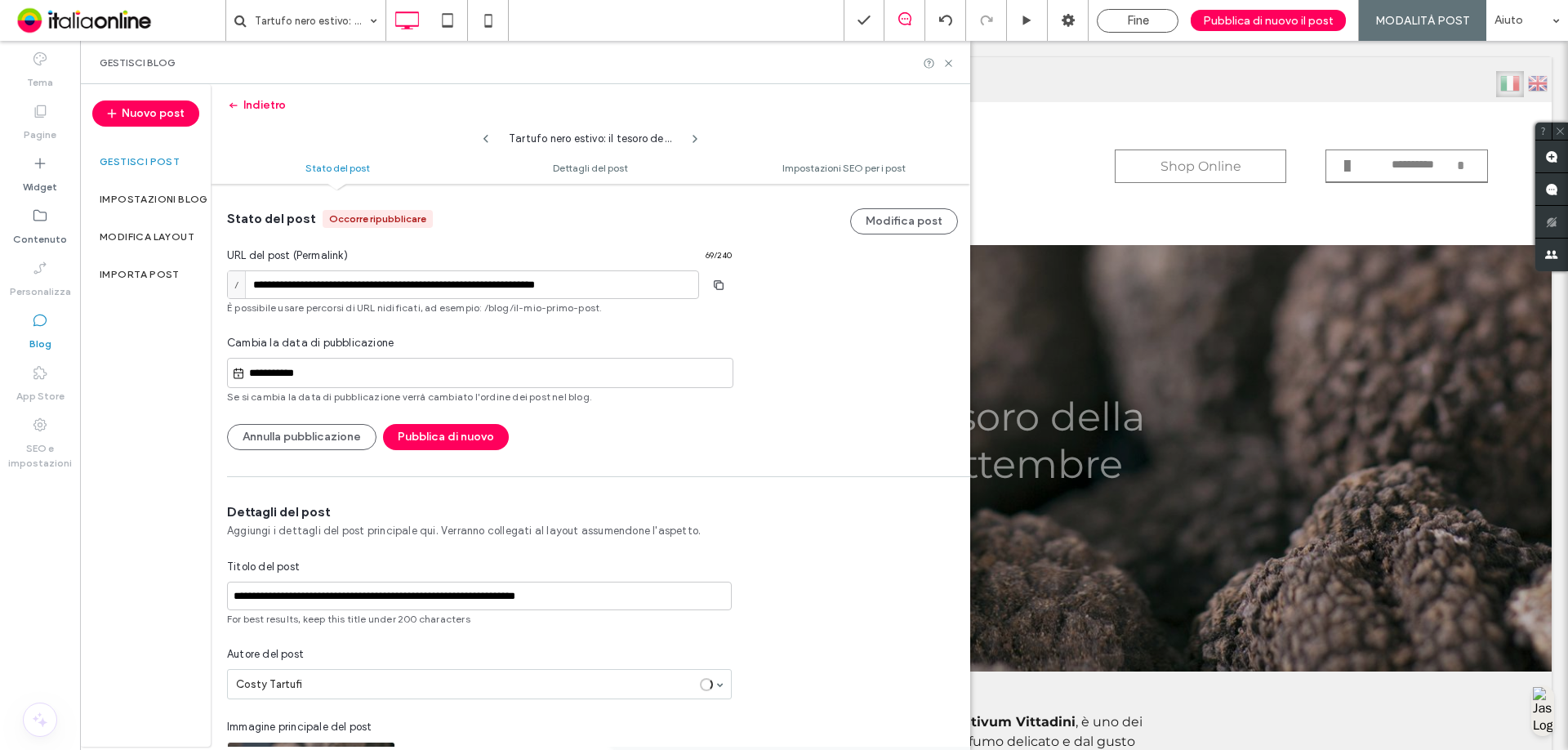 scroll, scrollTop: 1, scrollLeft: 0, axis: vertical 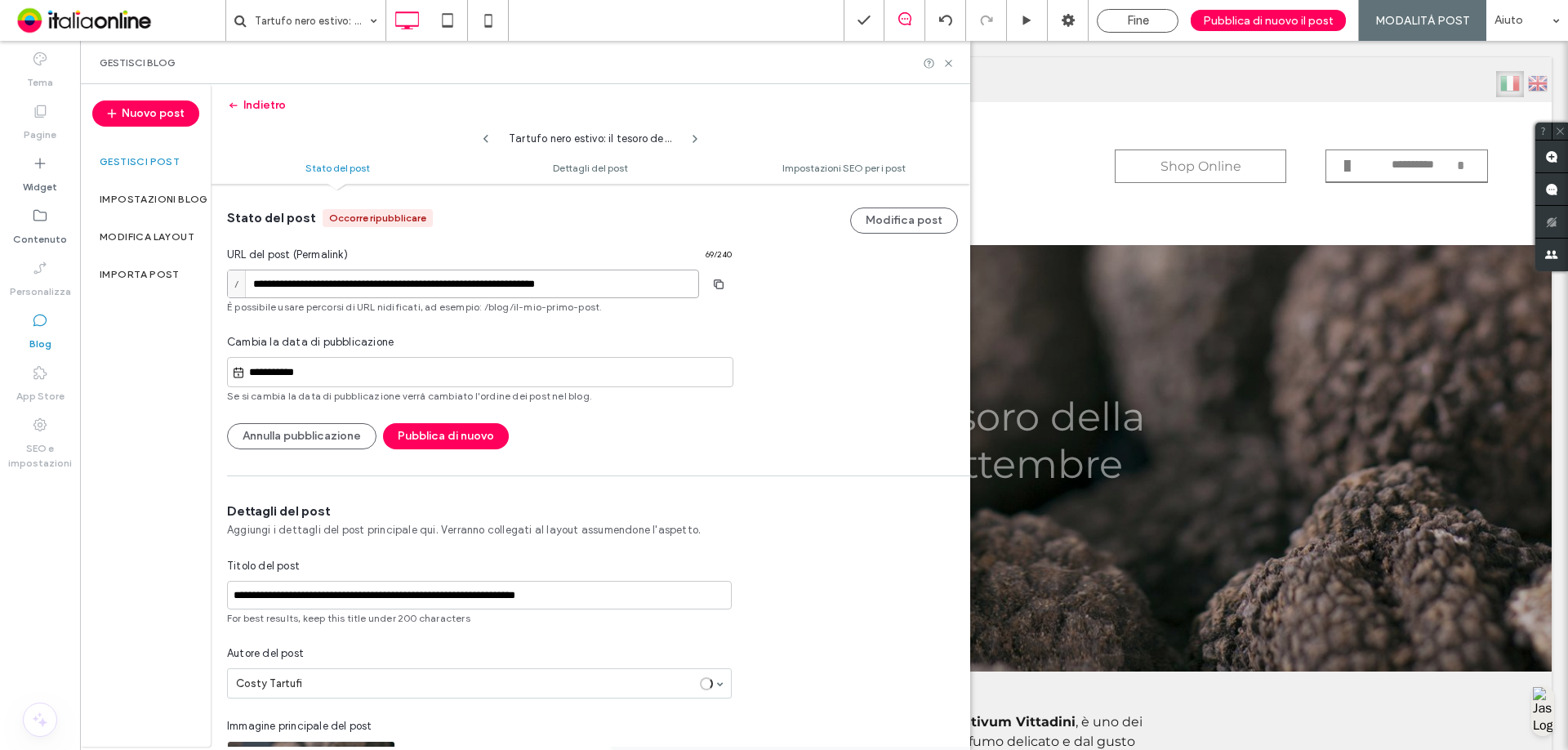 click on "**********" at bounding box center [463, 283] 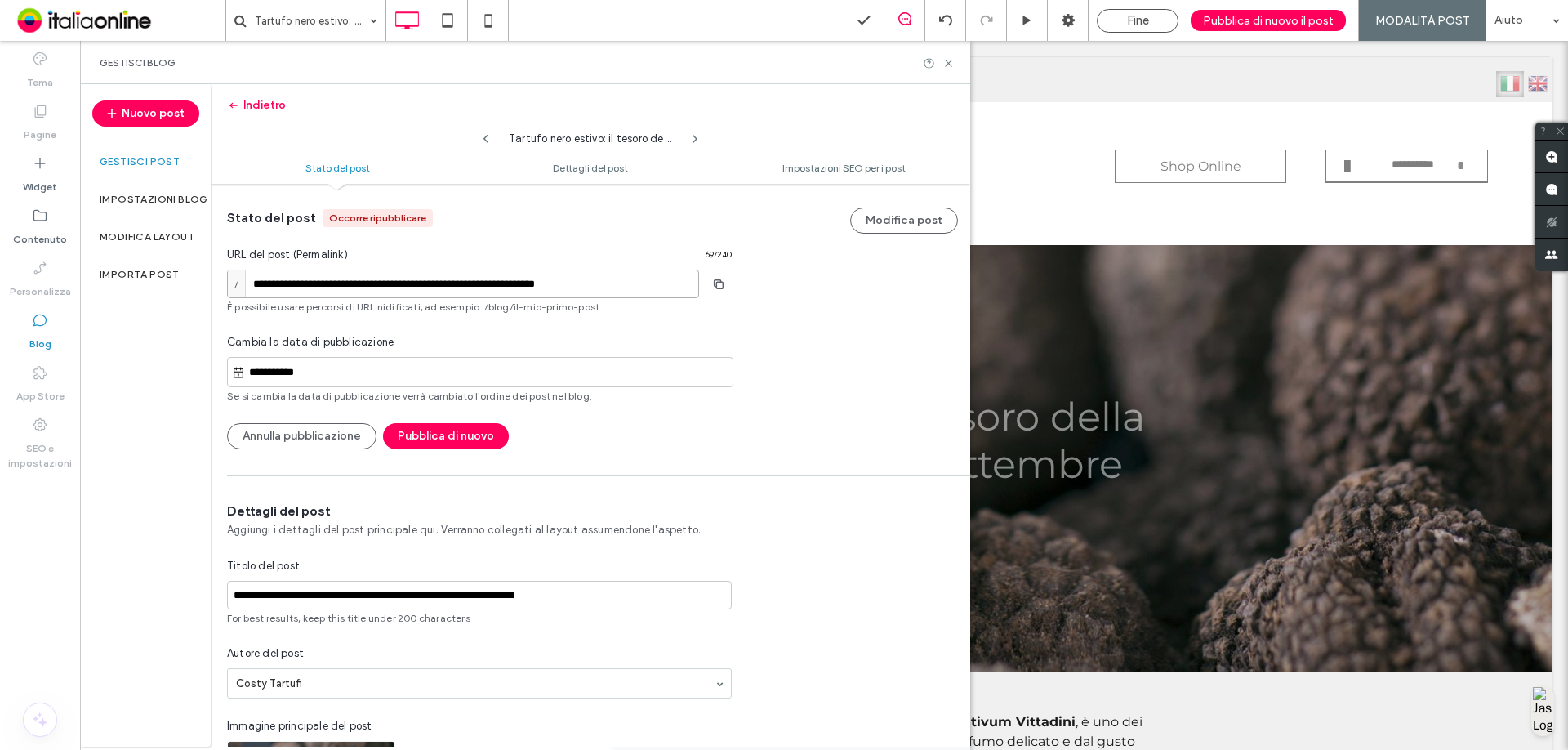 drag, startPoint x: 577, startPoint y: 285, endPoint x: 29, endPoint y: 255, distance: 548.8206 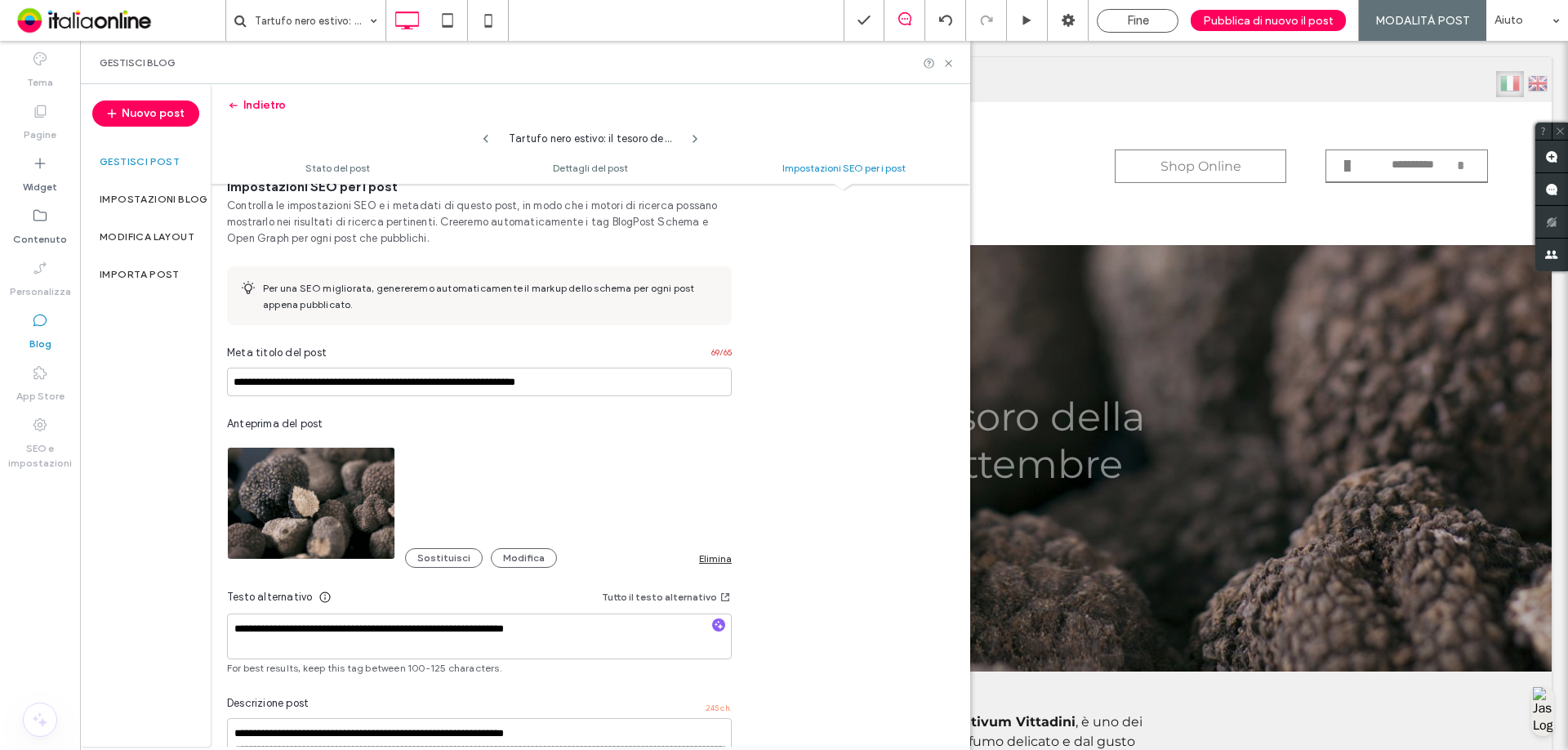 scroll, scrollTop: 981, scrollLeft: 0, axis: vertical 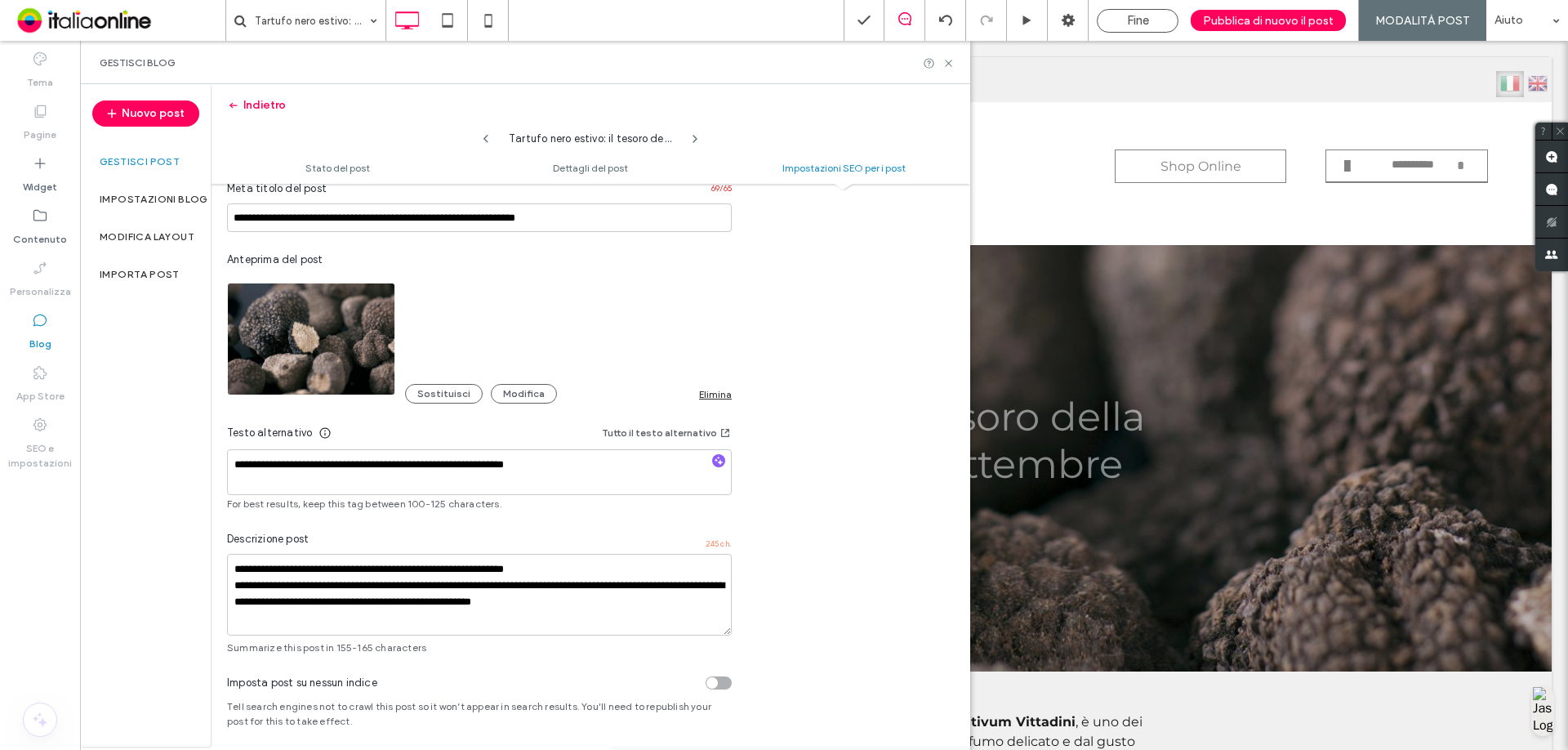 type on "**********" 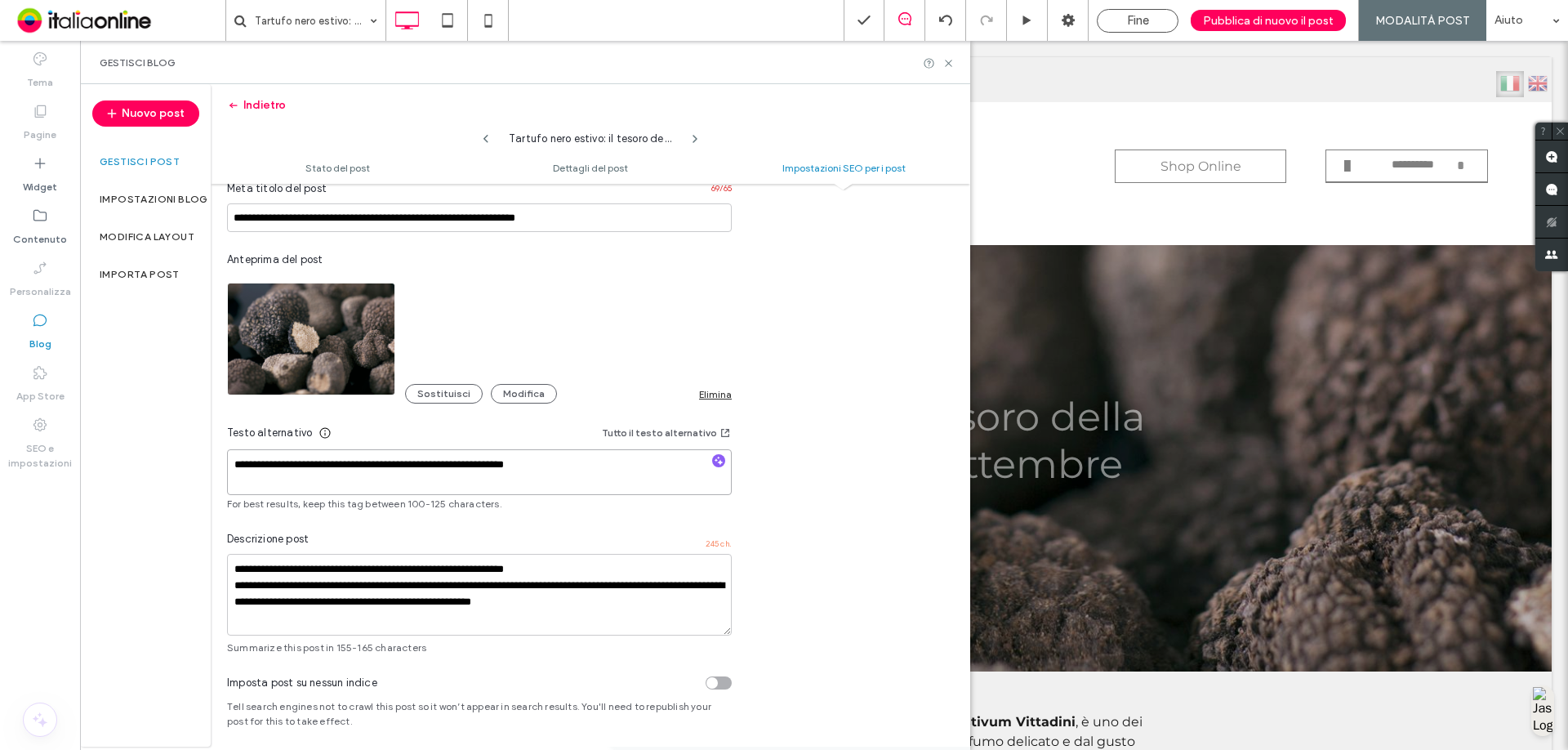 click on "**********" at bounding box center (479, 472) 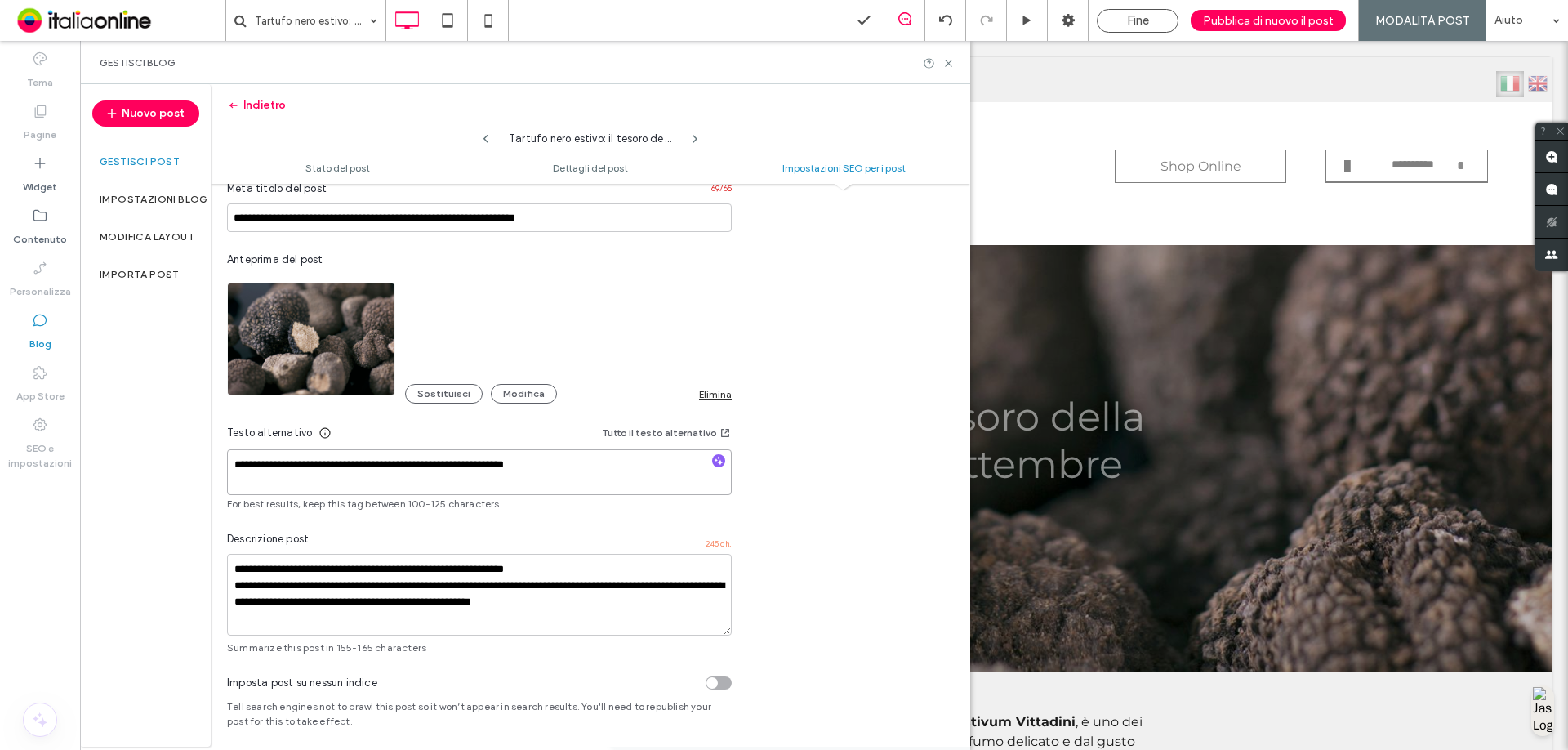 type on "**********" 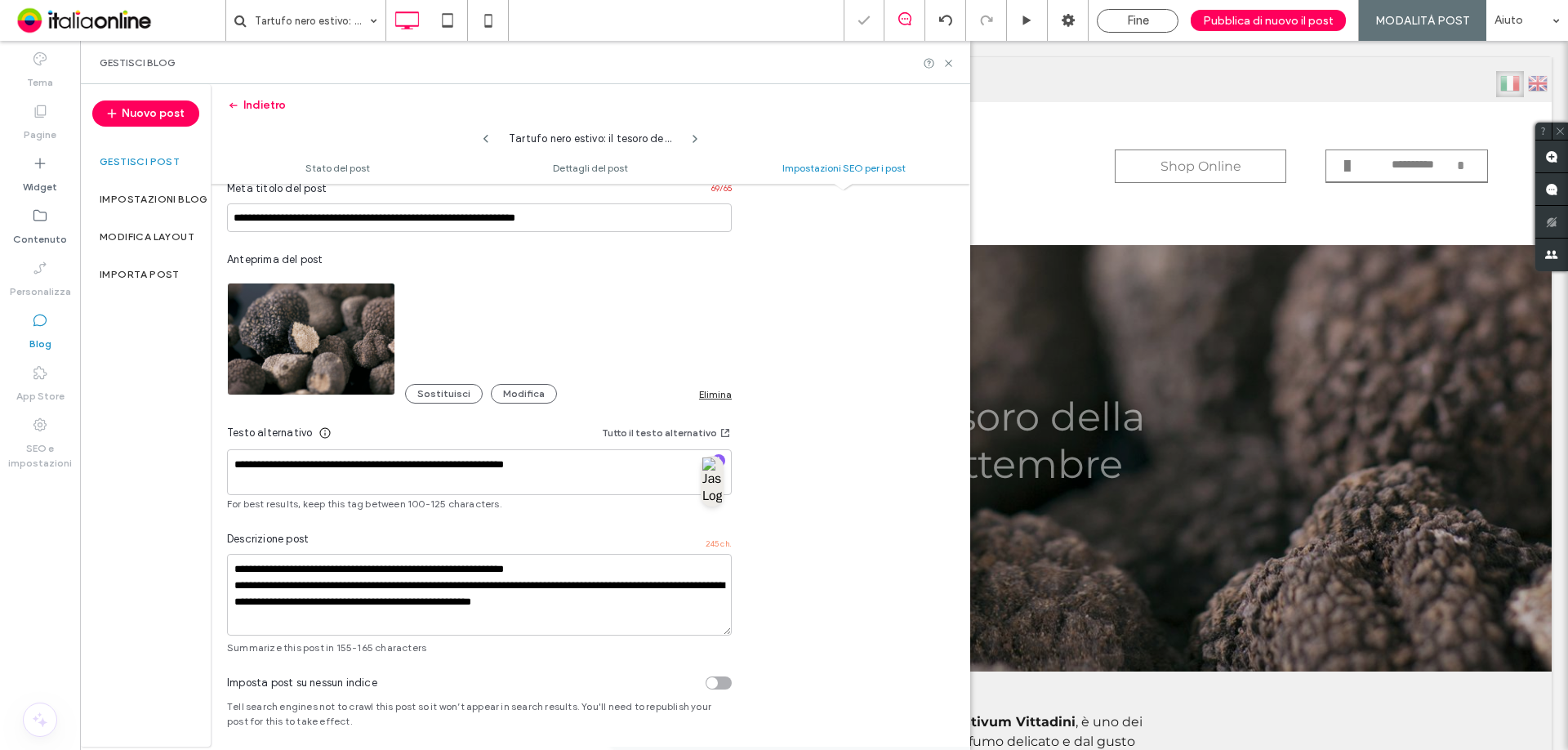 click at bounding box center [784, 375] 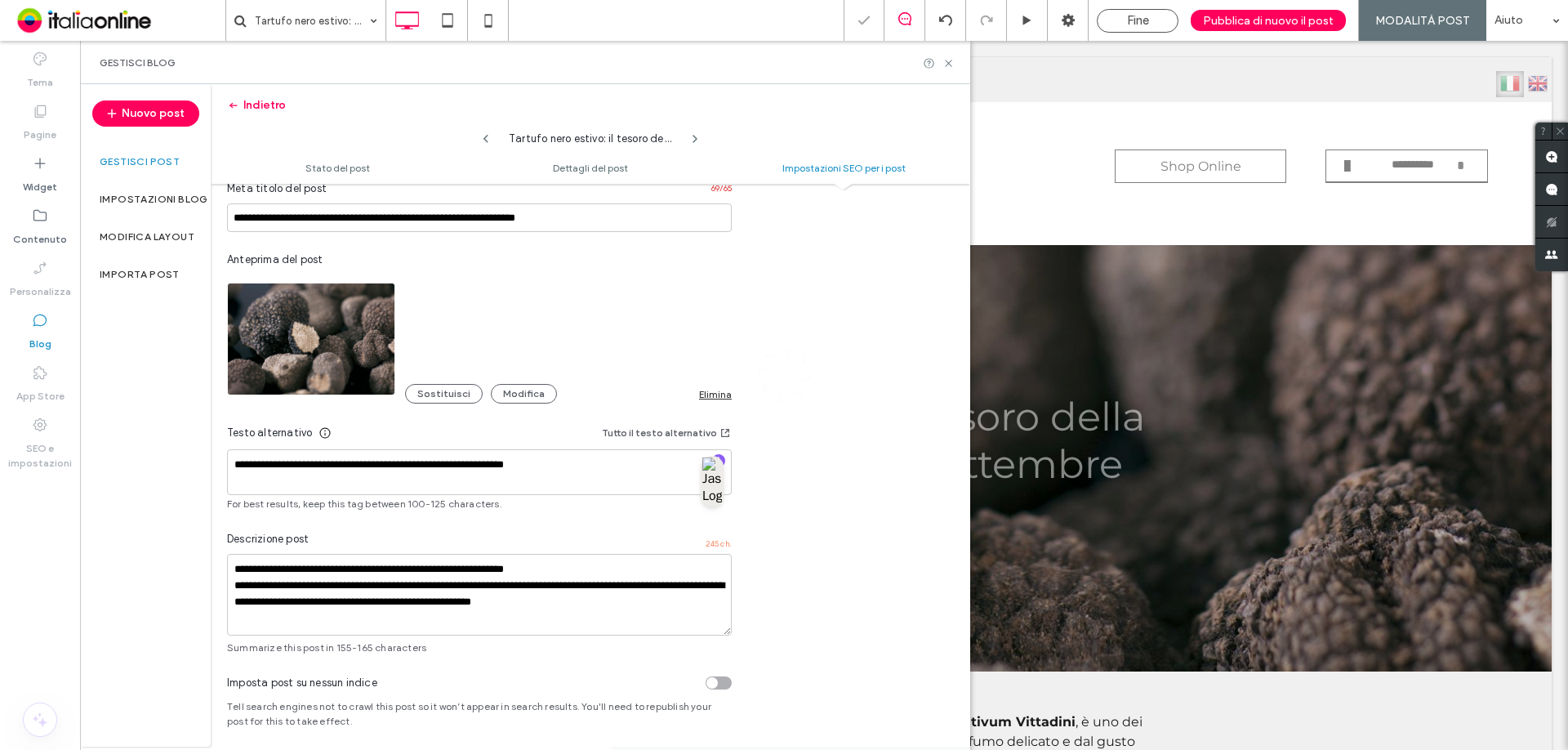 drag, startPoint x: 479, startPoint y: 473, endPoint x: 328, endPoint y: 447, distance: 153.22206 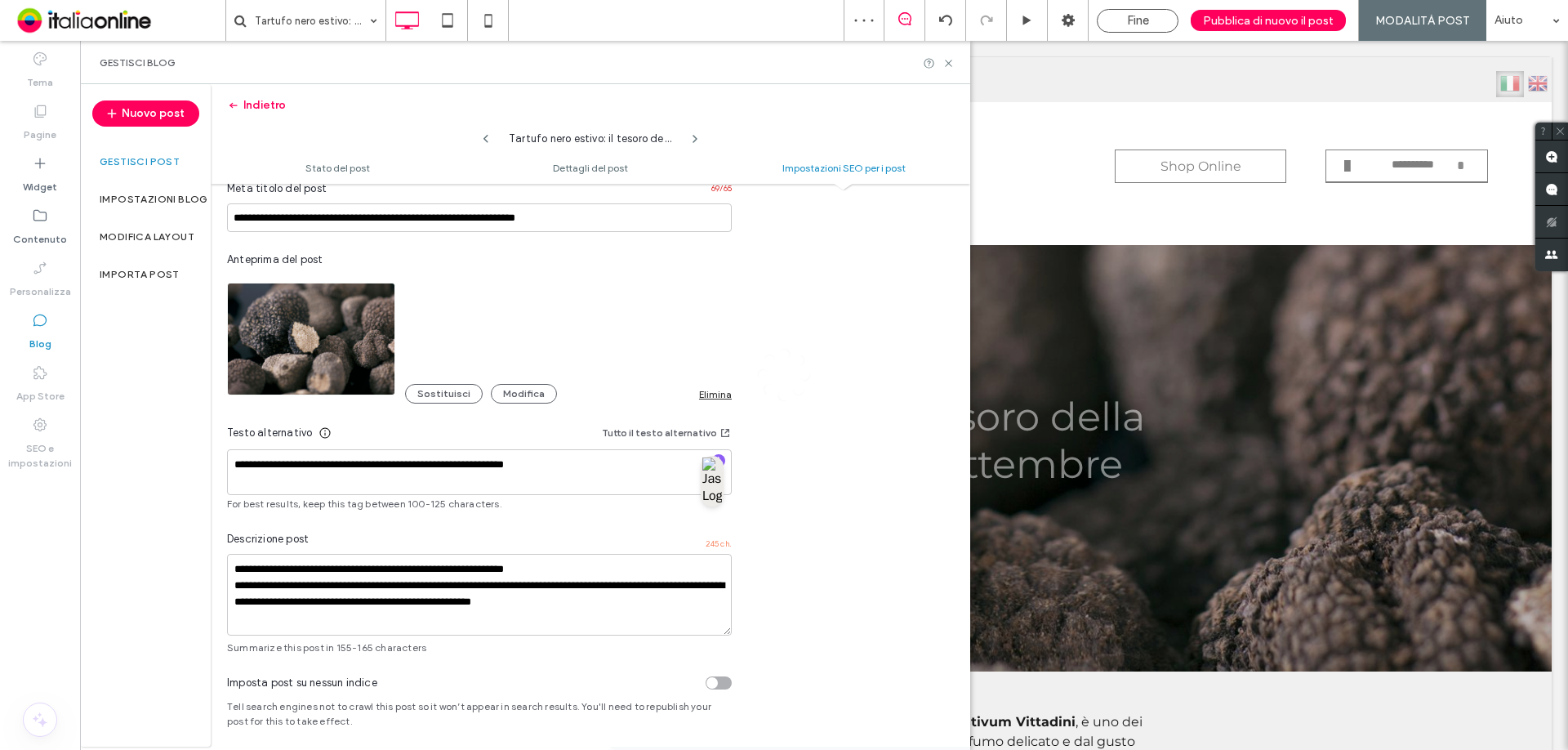 click at bounding box center (784, 375) 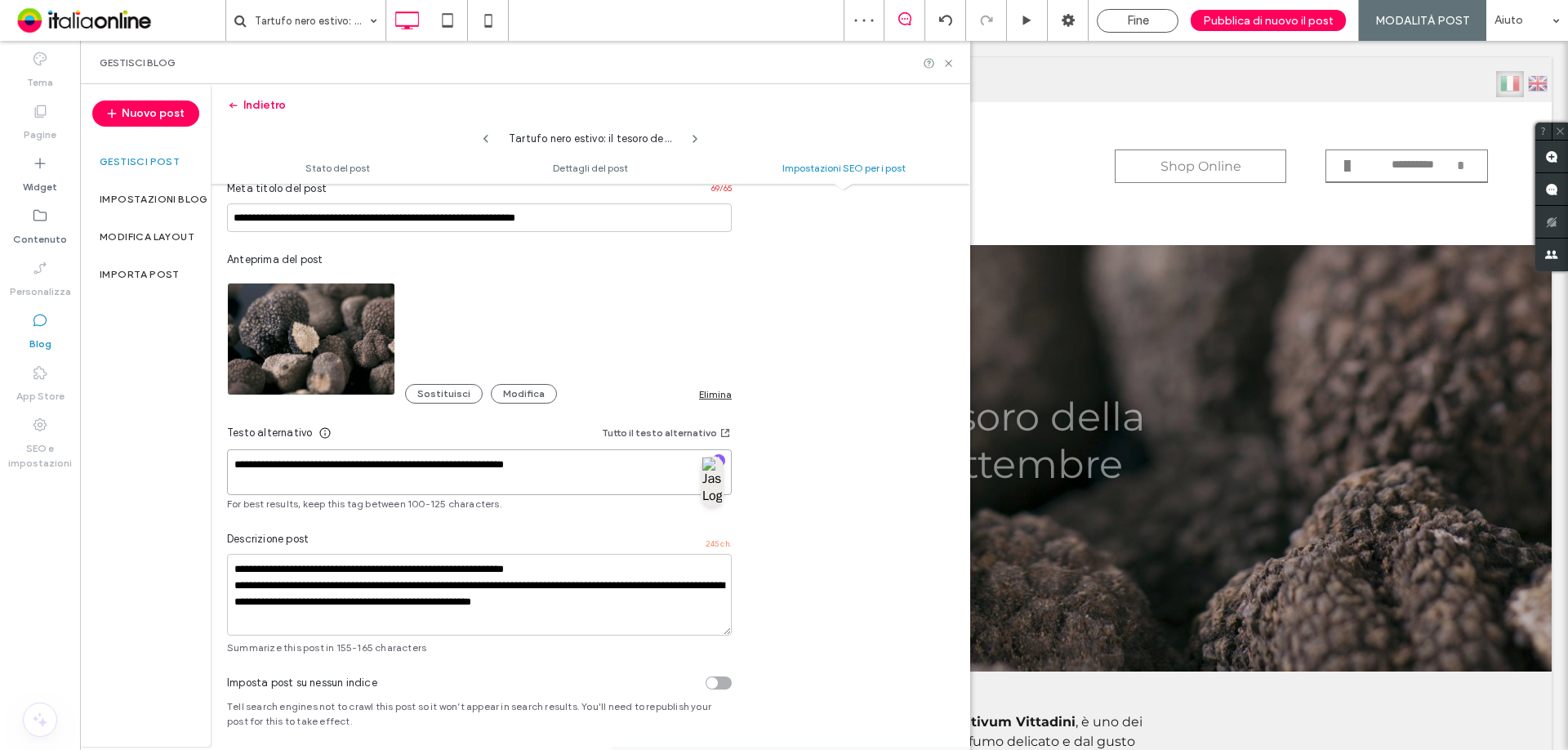 click on "**********" at bounding box center [479, 472] 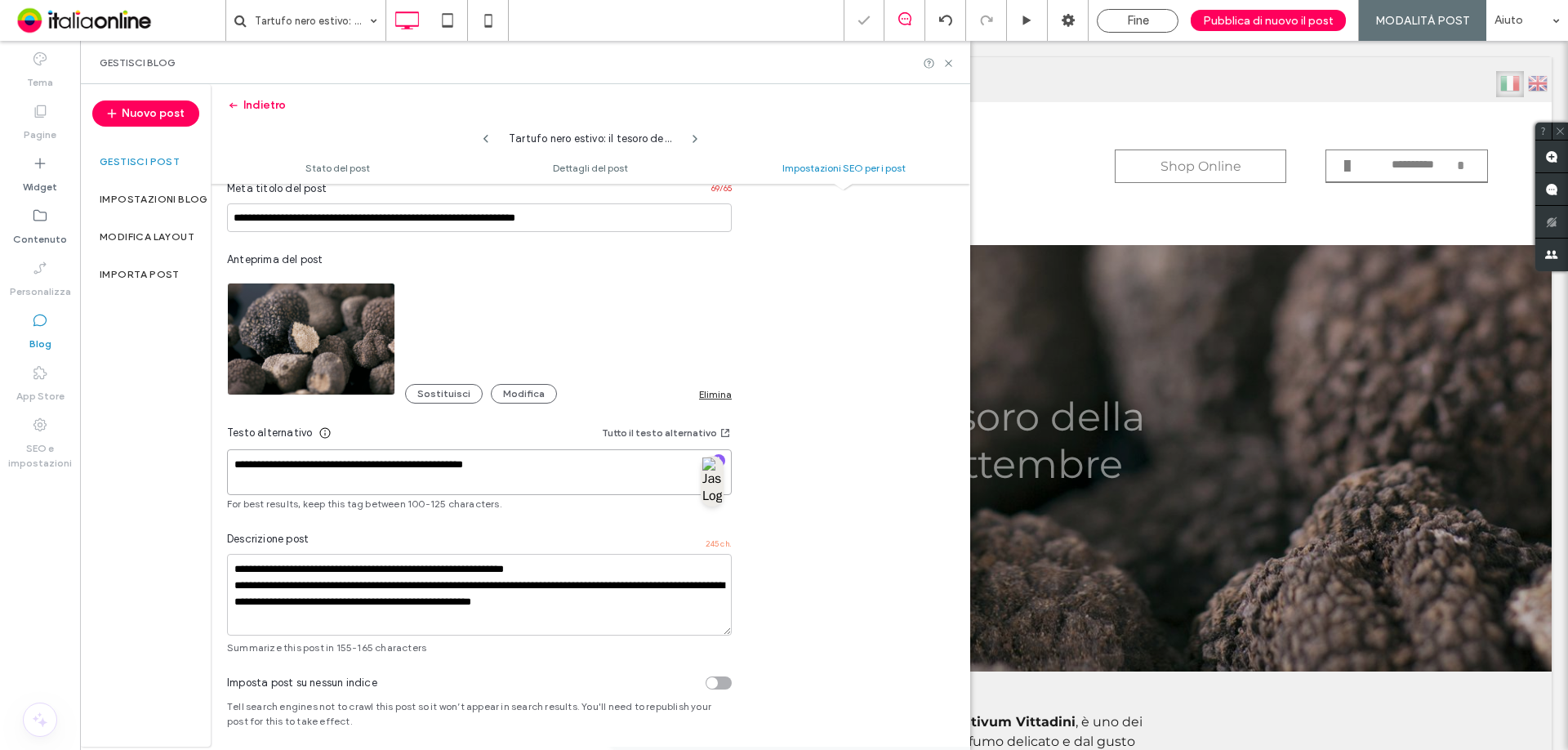 click on "**********" at bounding box center [479, 472] 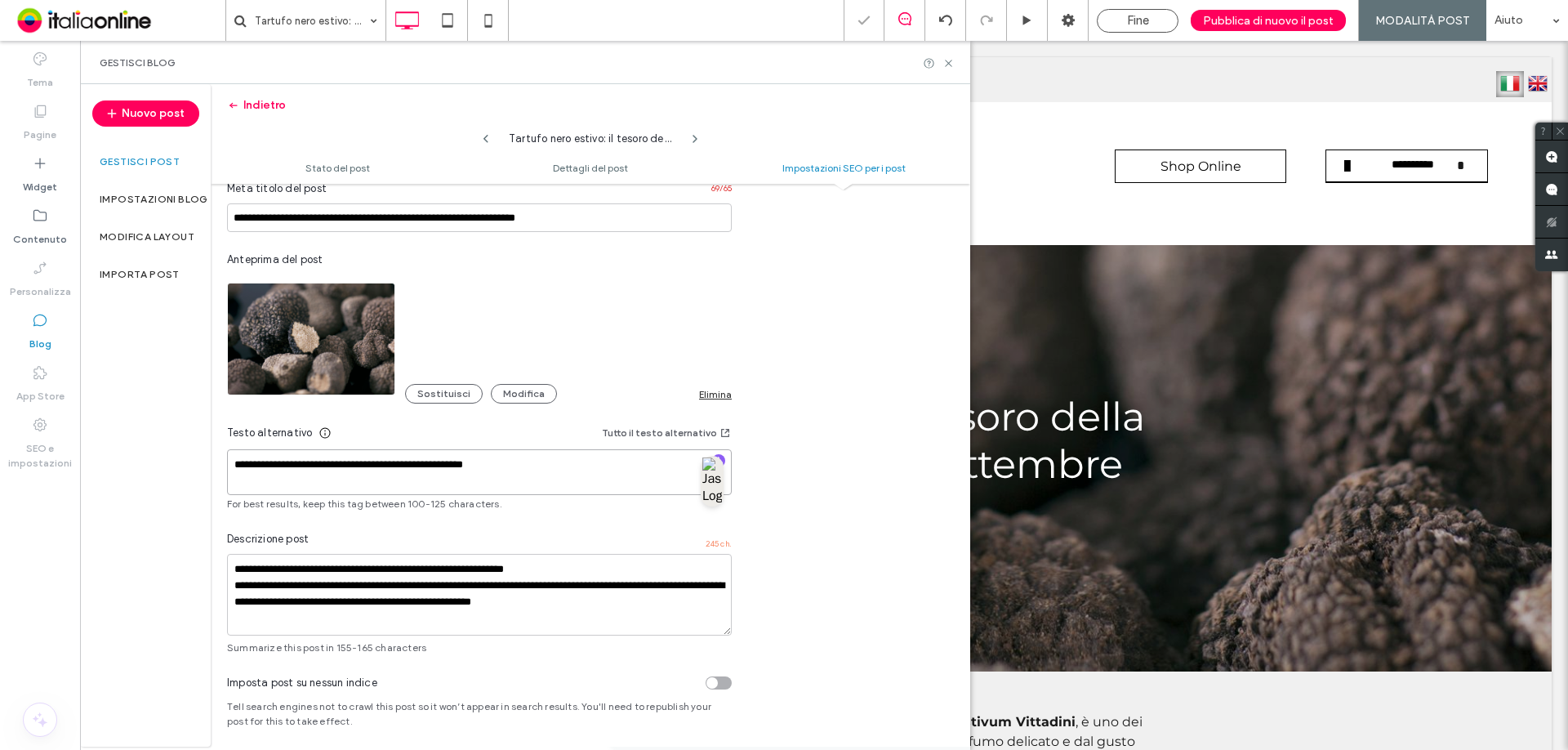 scroll, scrollTop: 0, scrollLeft: 0, axis: both 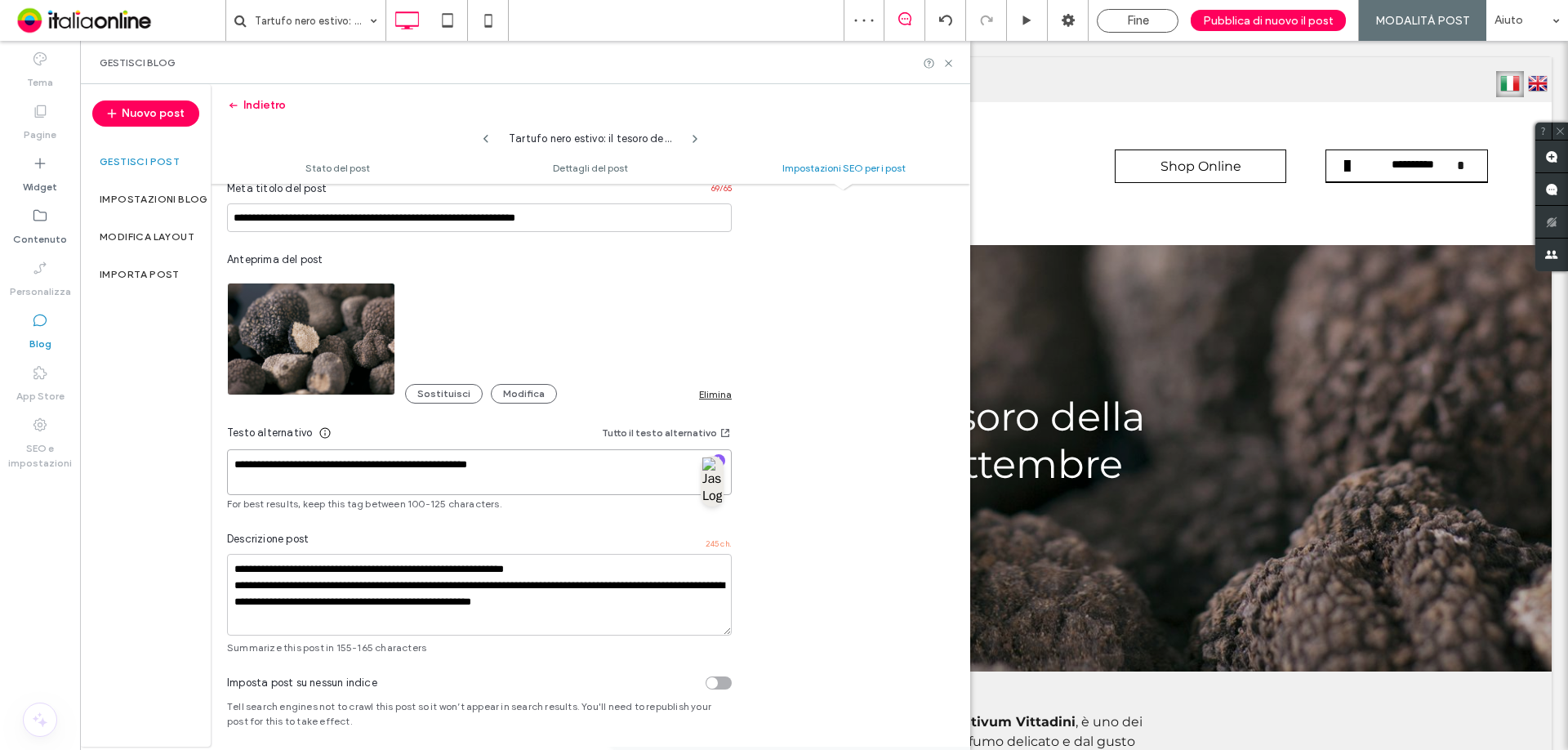click on "**********" at bounding box center [479, 472] 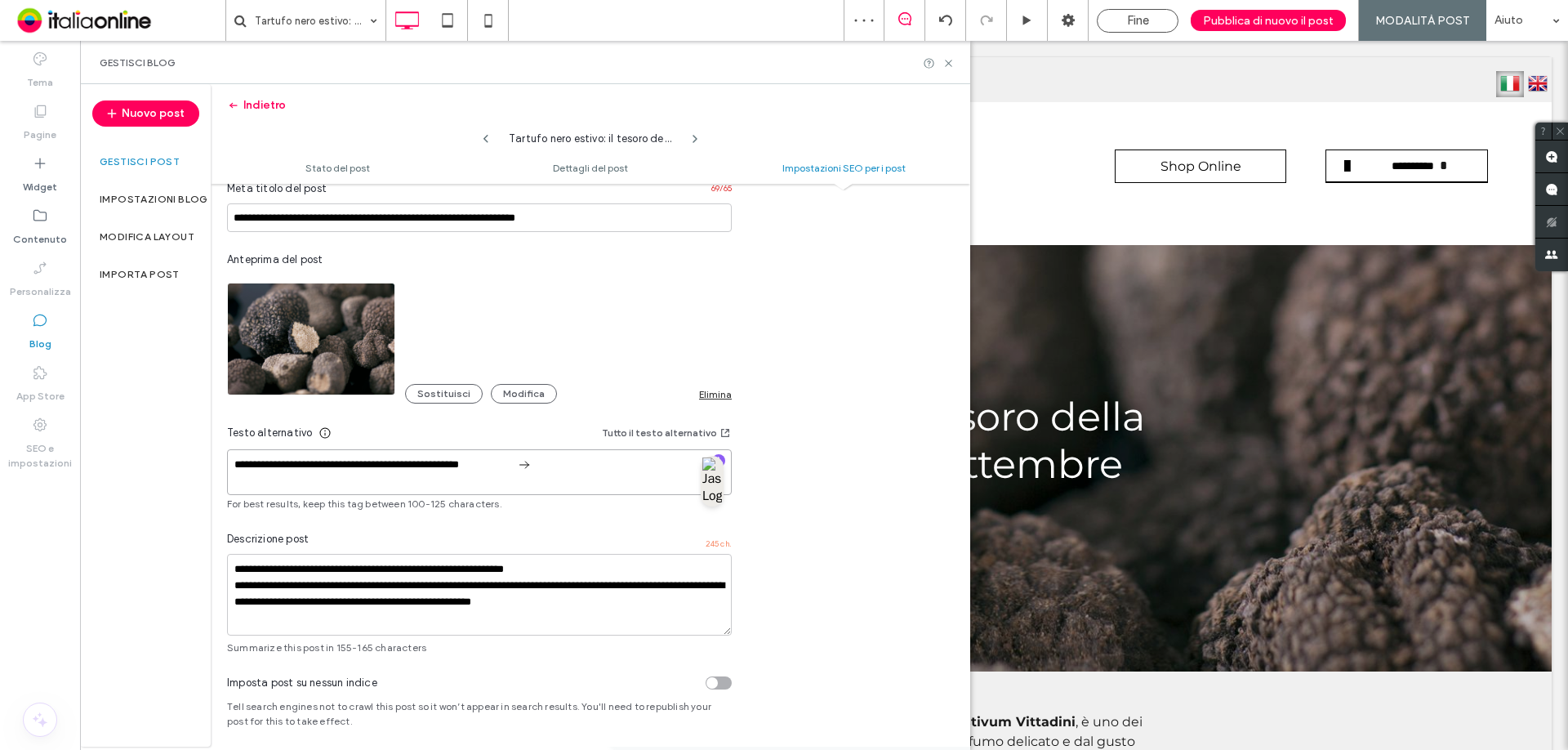 scroll, scrollTop: 0, scrollLeft: 0, axis: both 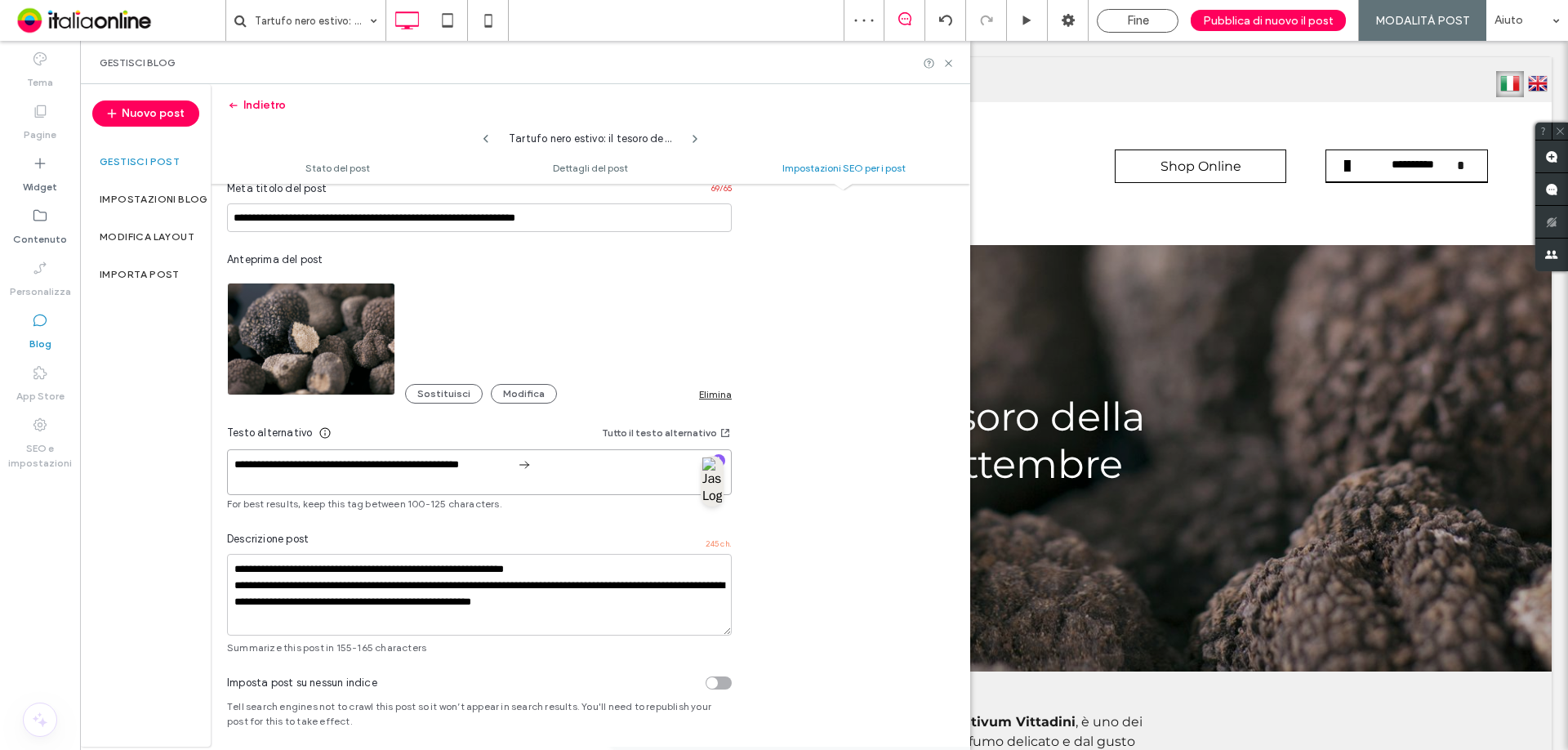 click on "**********" at bounding box center [479, 472] 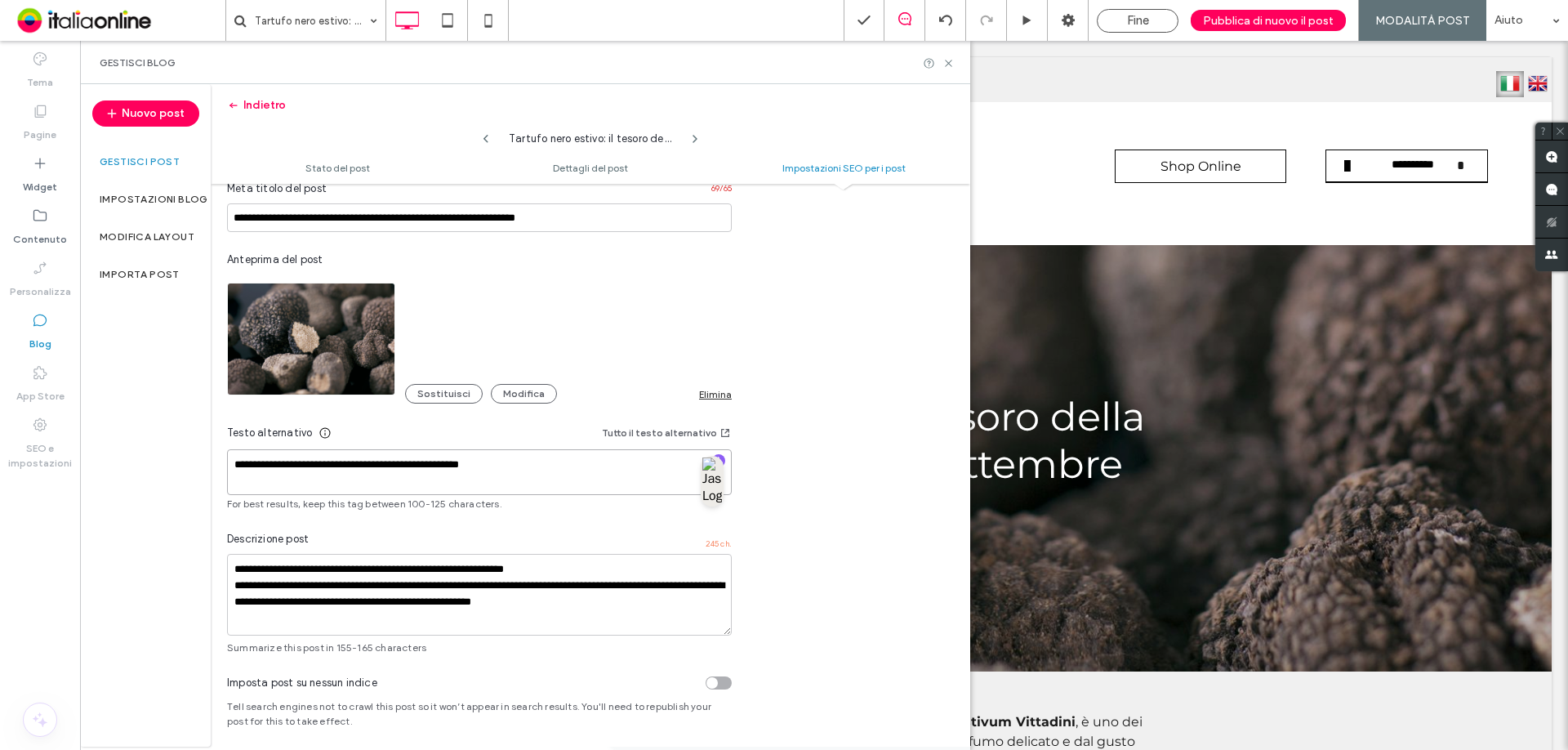 click on "**********" at bounding box center (479, 472) 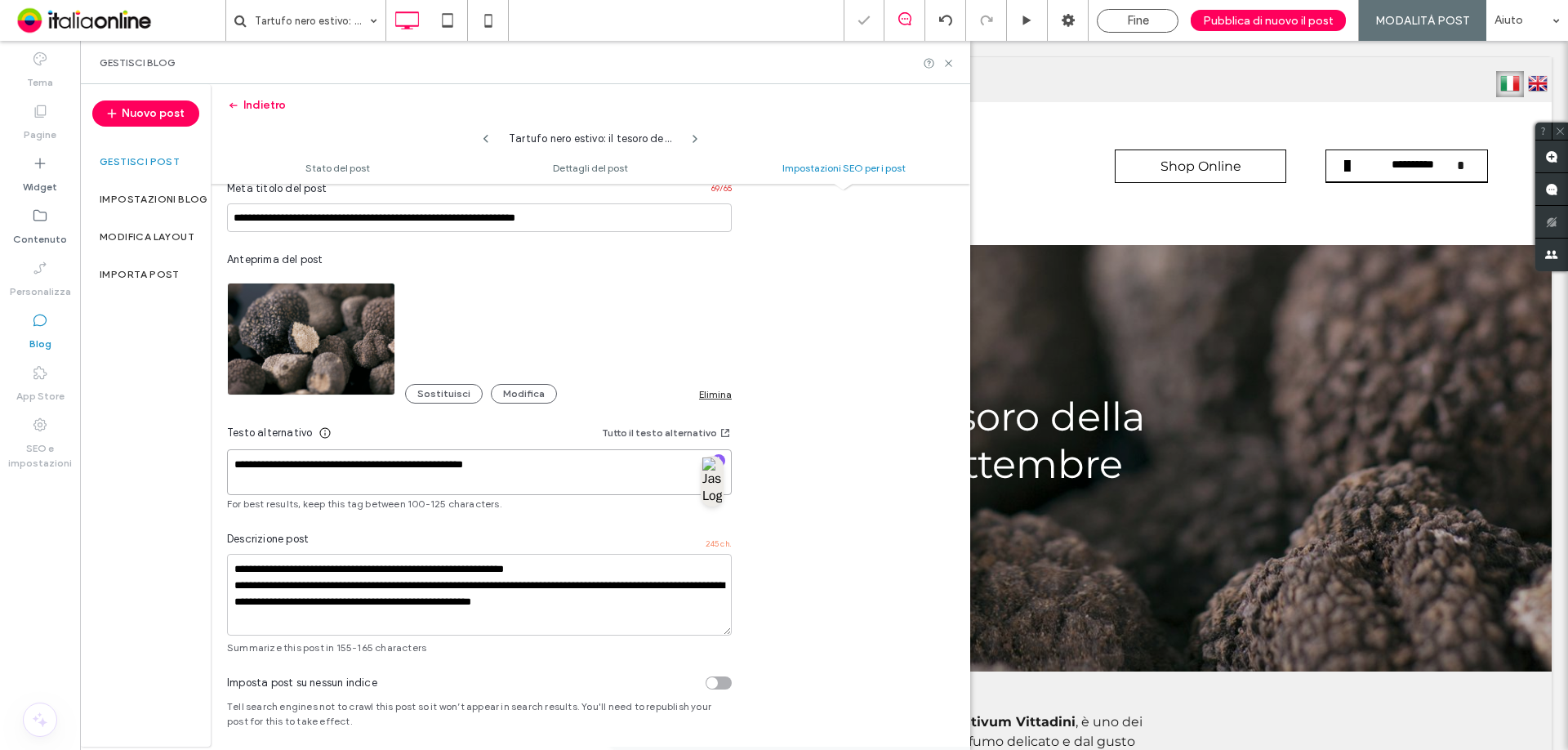 click on "**********" at bounding box center [479, 472] 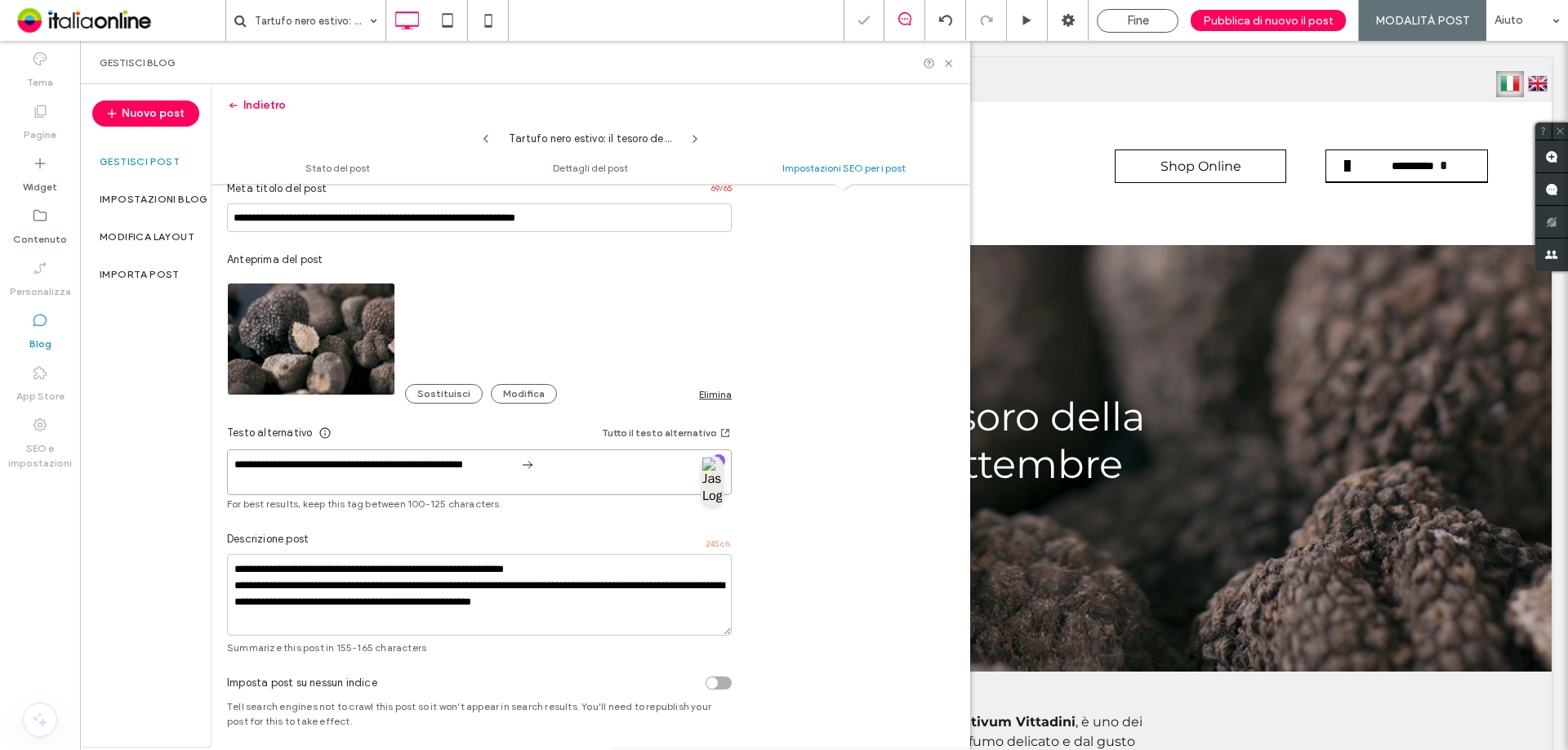 scroll, scrollTop: 0, scrollLeft: 0, axis: both 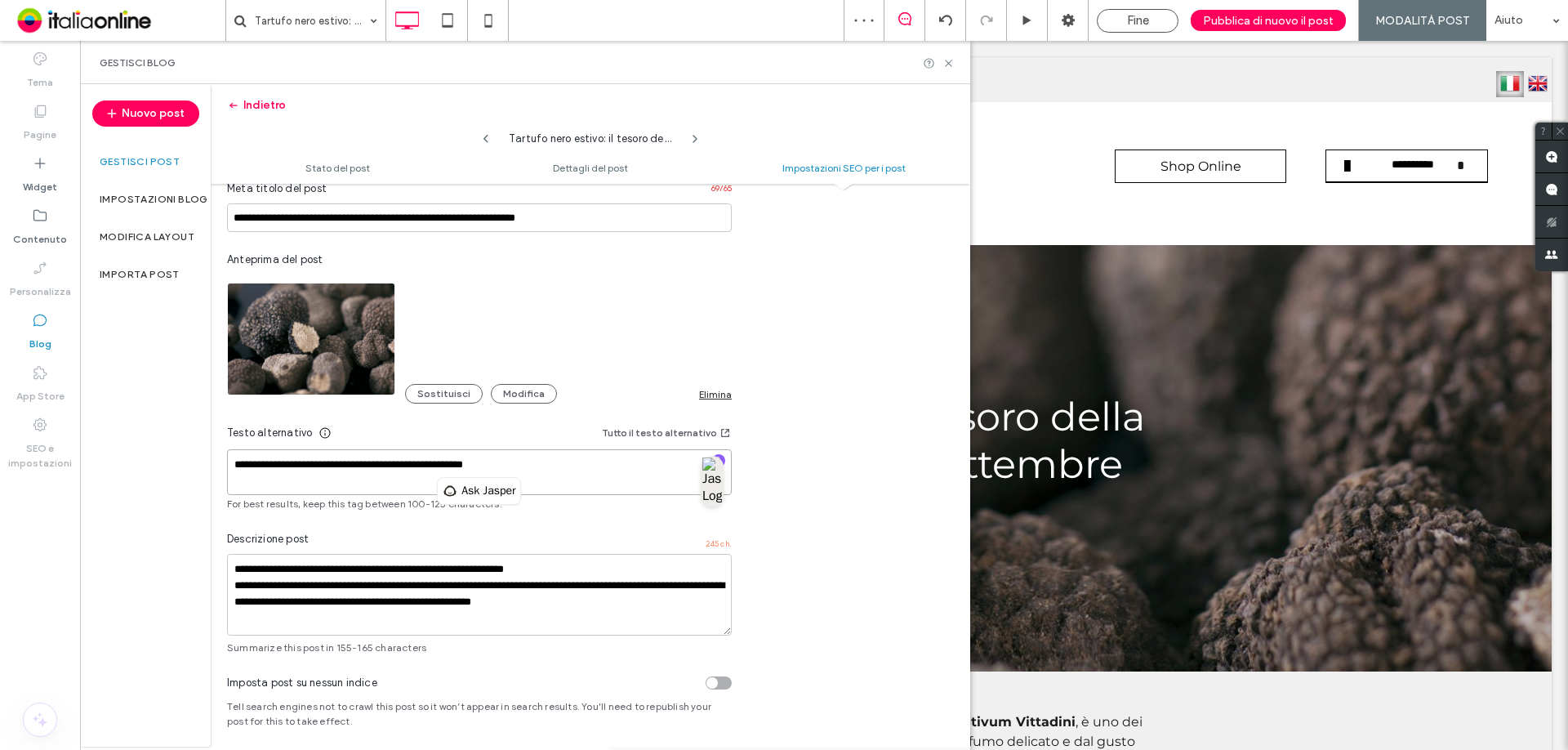 drag, startPoint x: 438, startPoint y: 461, endPoint x: 452, endPoint y: 465, distance: 14.56022 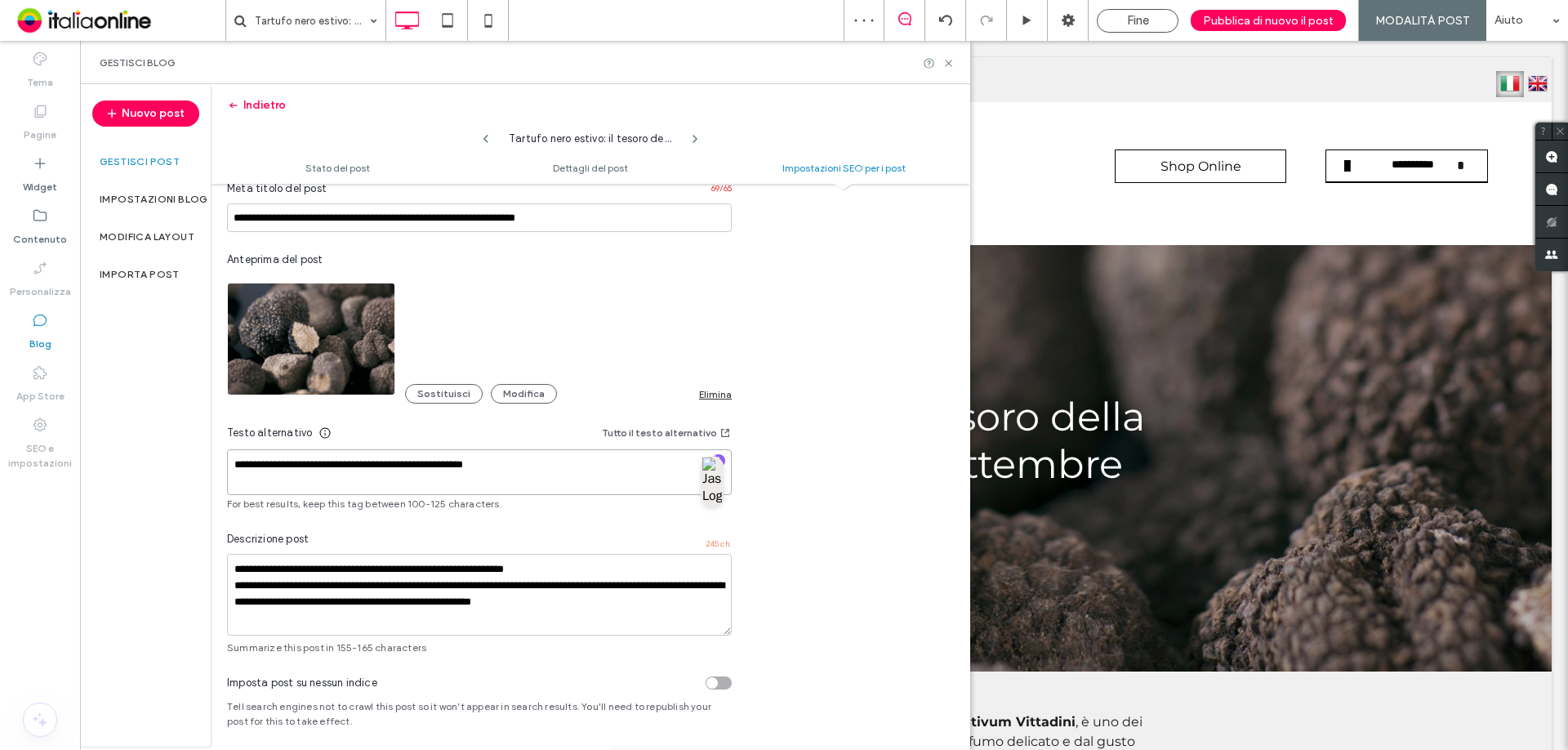 click on "**********" at bounding box center [479, 472] 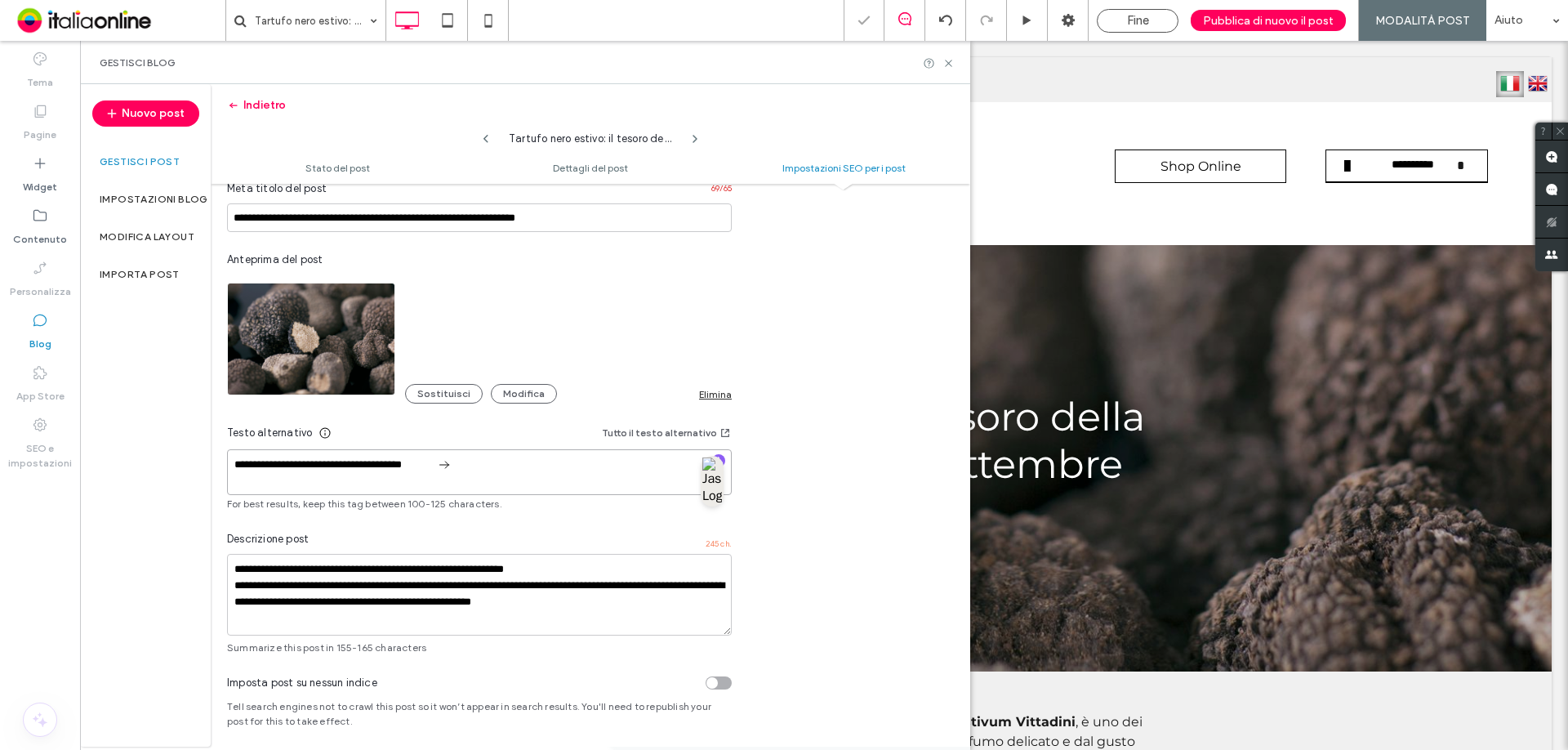 type on "**********" 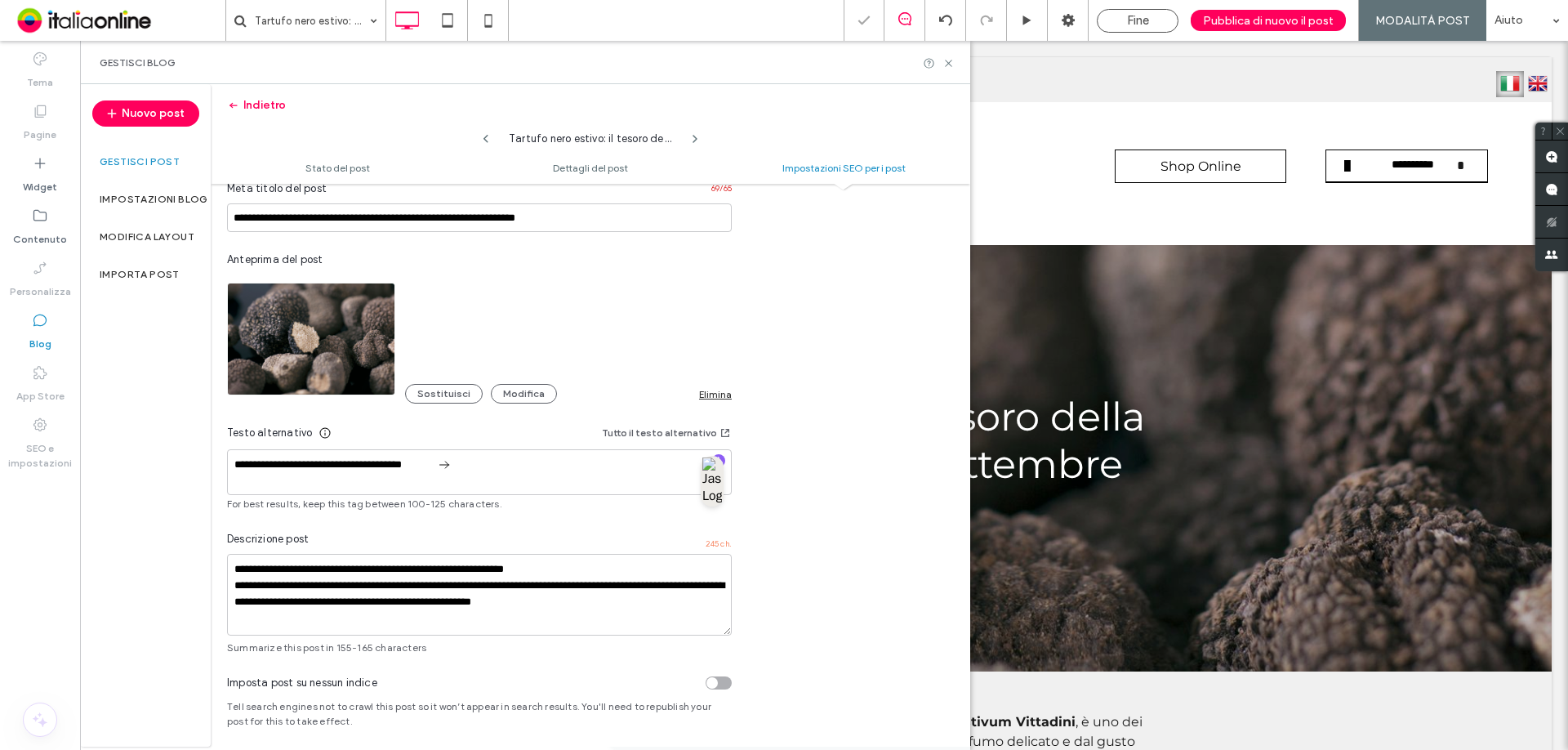 click on "**********" at bounding box center (590, 334) 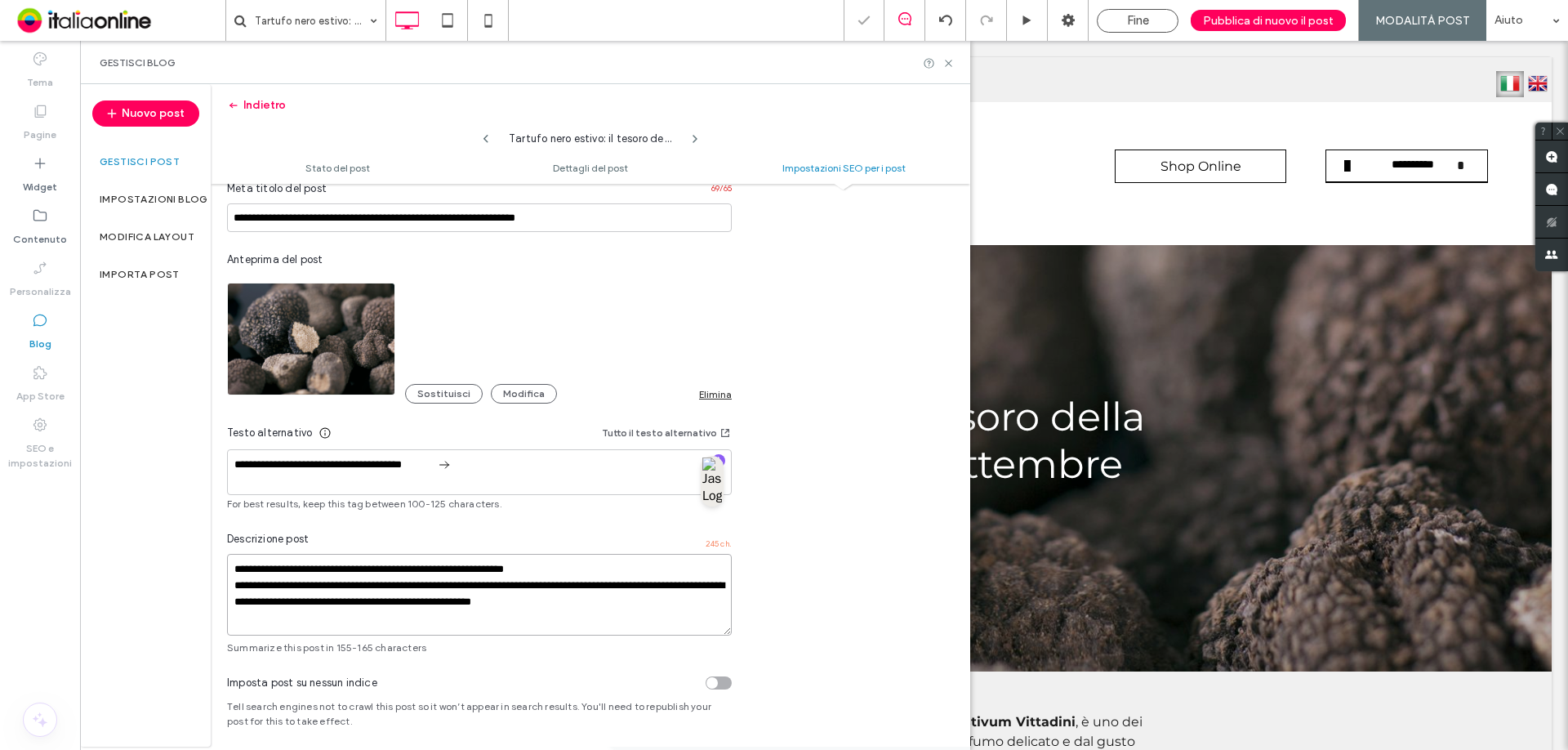 click on "**********" at bounding box center [479, 595] 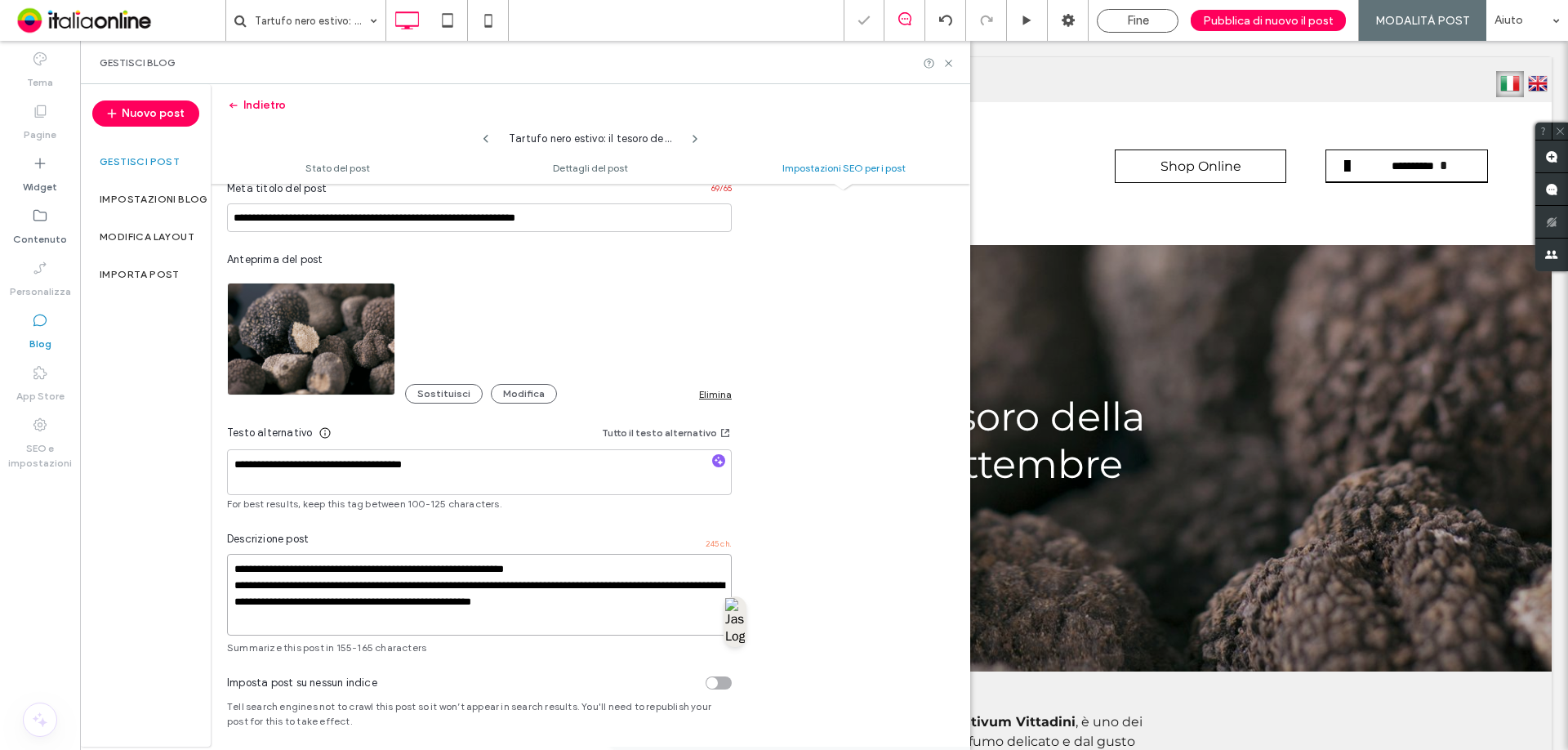 scroll, scrollTop: 0, scrollLeft: 0, axis: both 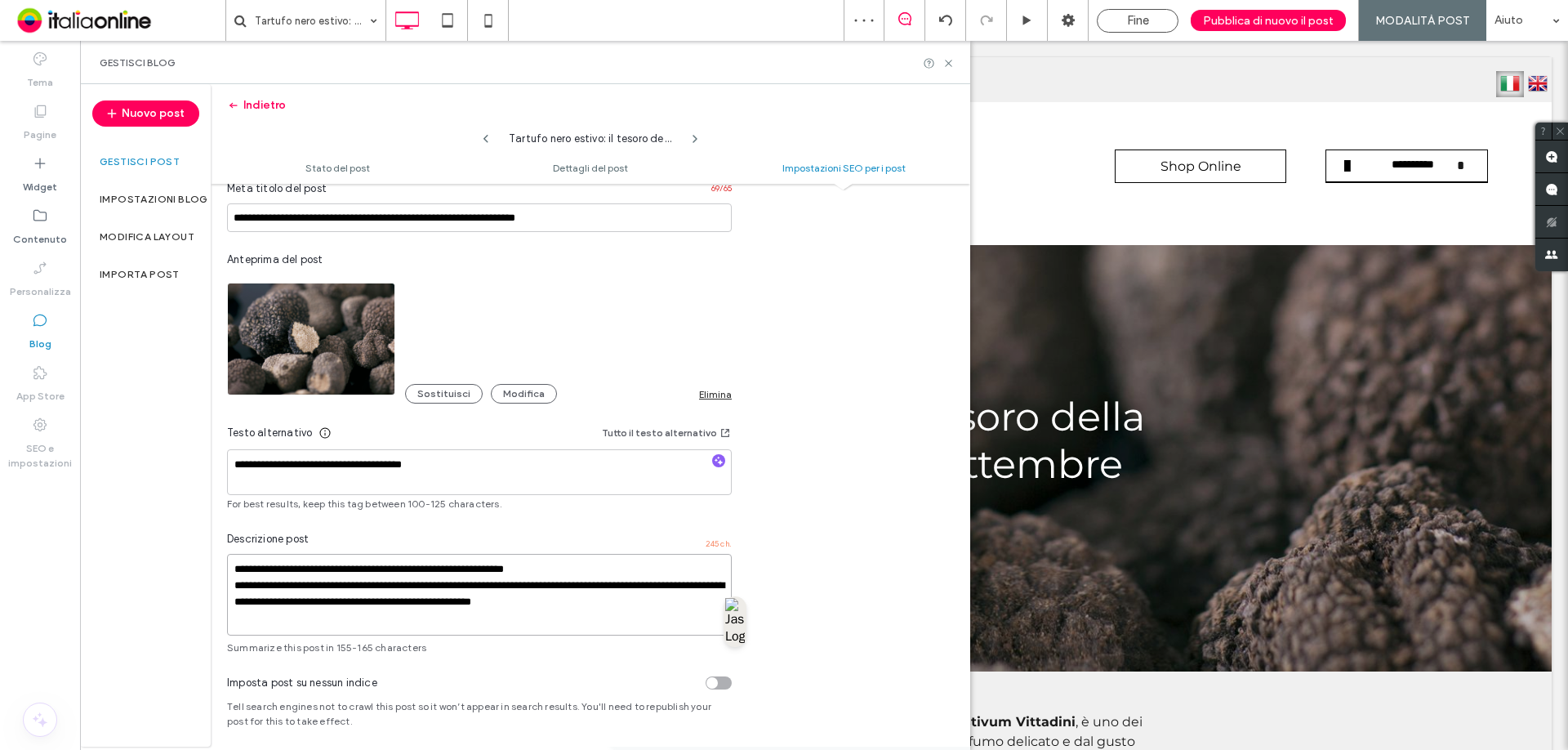 drag, startPoint x: 604, startPoint y: 572, endPoint x: 205, endPoint y: 557, distance: 399.28186 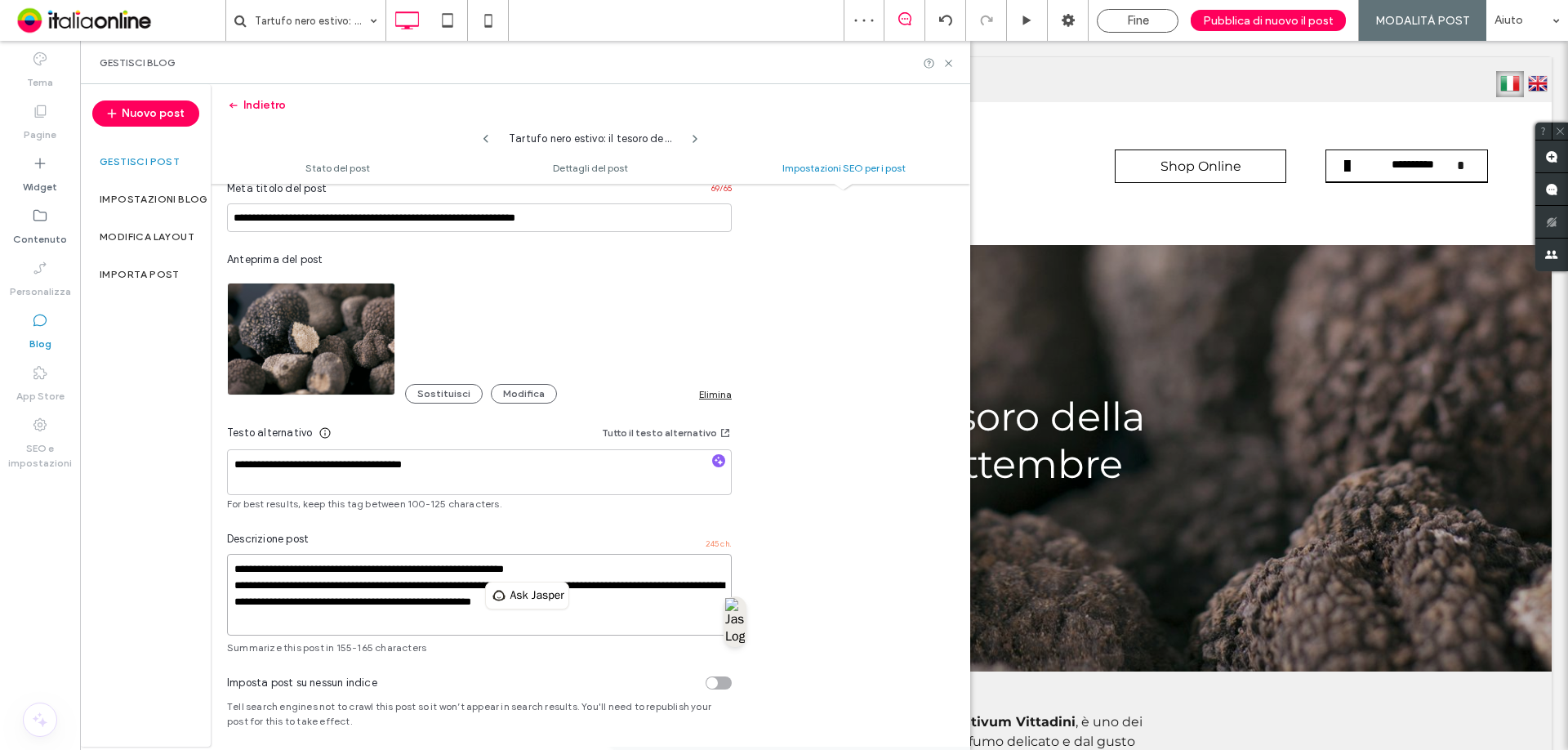 click on "**********" at bounding box center [479, 595] 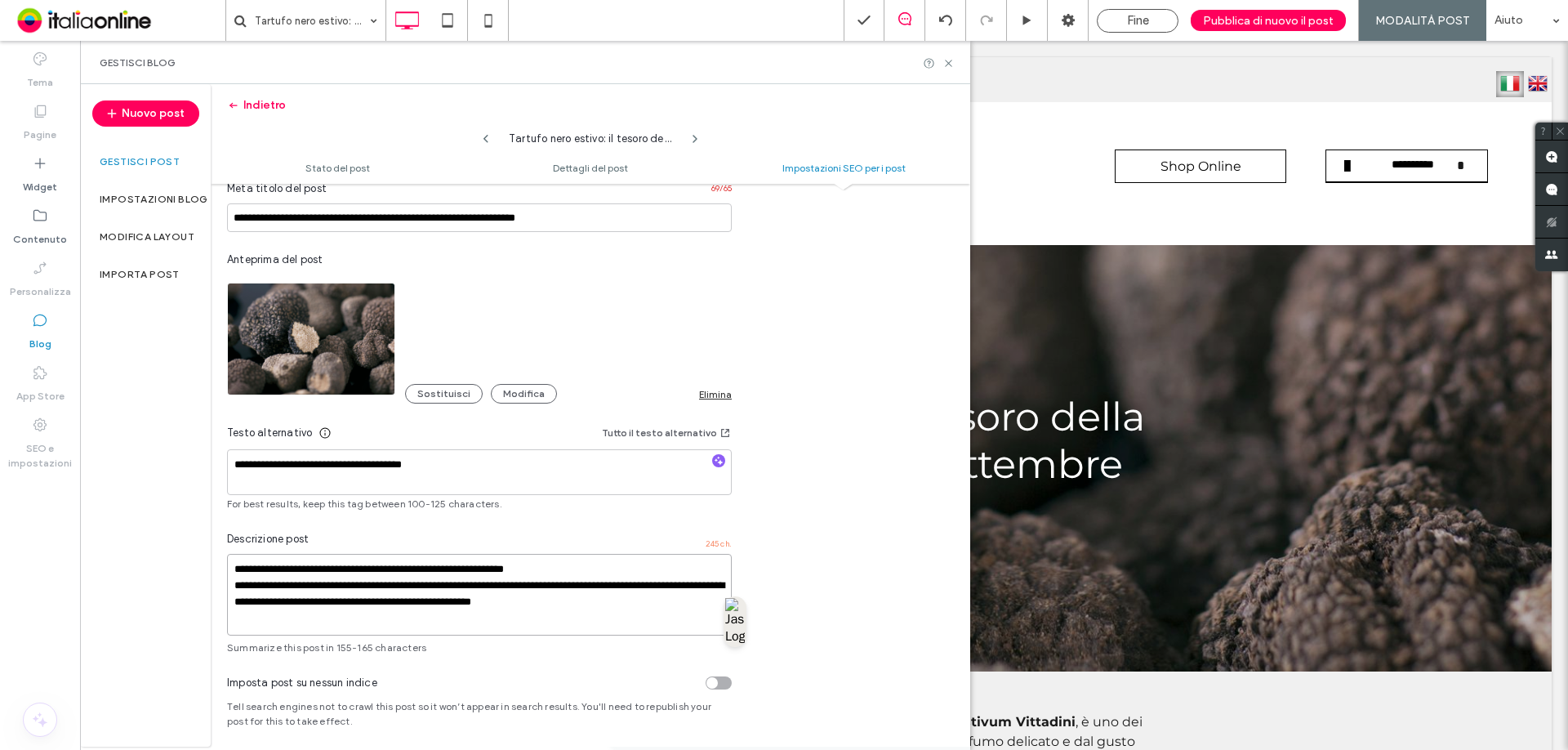 drag, startPoint x: 576, startPoint y: 568, endPoint x: 136, endPoint y: 569, distance: 440.0011 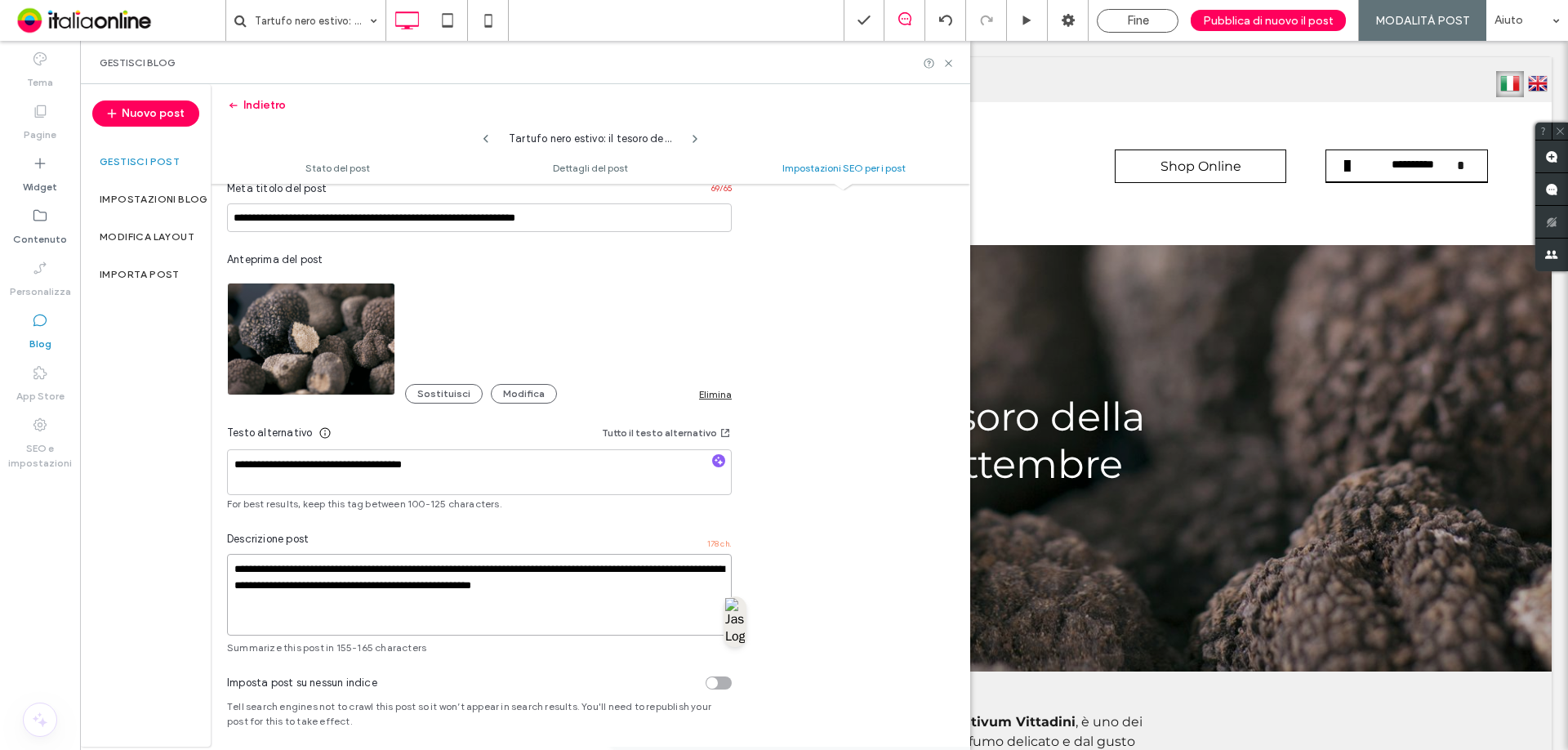 drag, startPoint x: 429, startPoint y: 569, endPoint x: 551, endPoint y: 572, distance: 122.03688 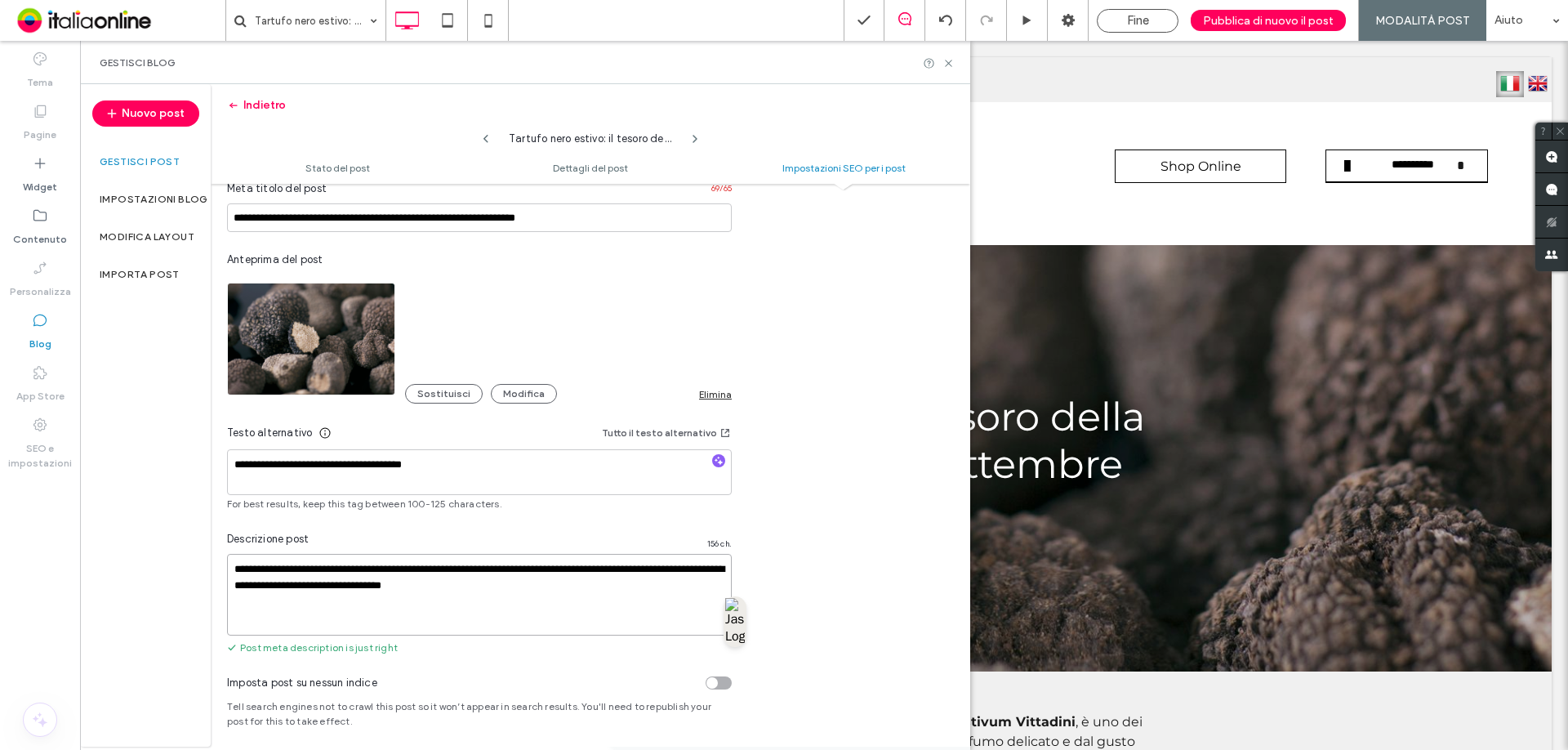 click on "**********" at bounding box center (479, 595) 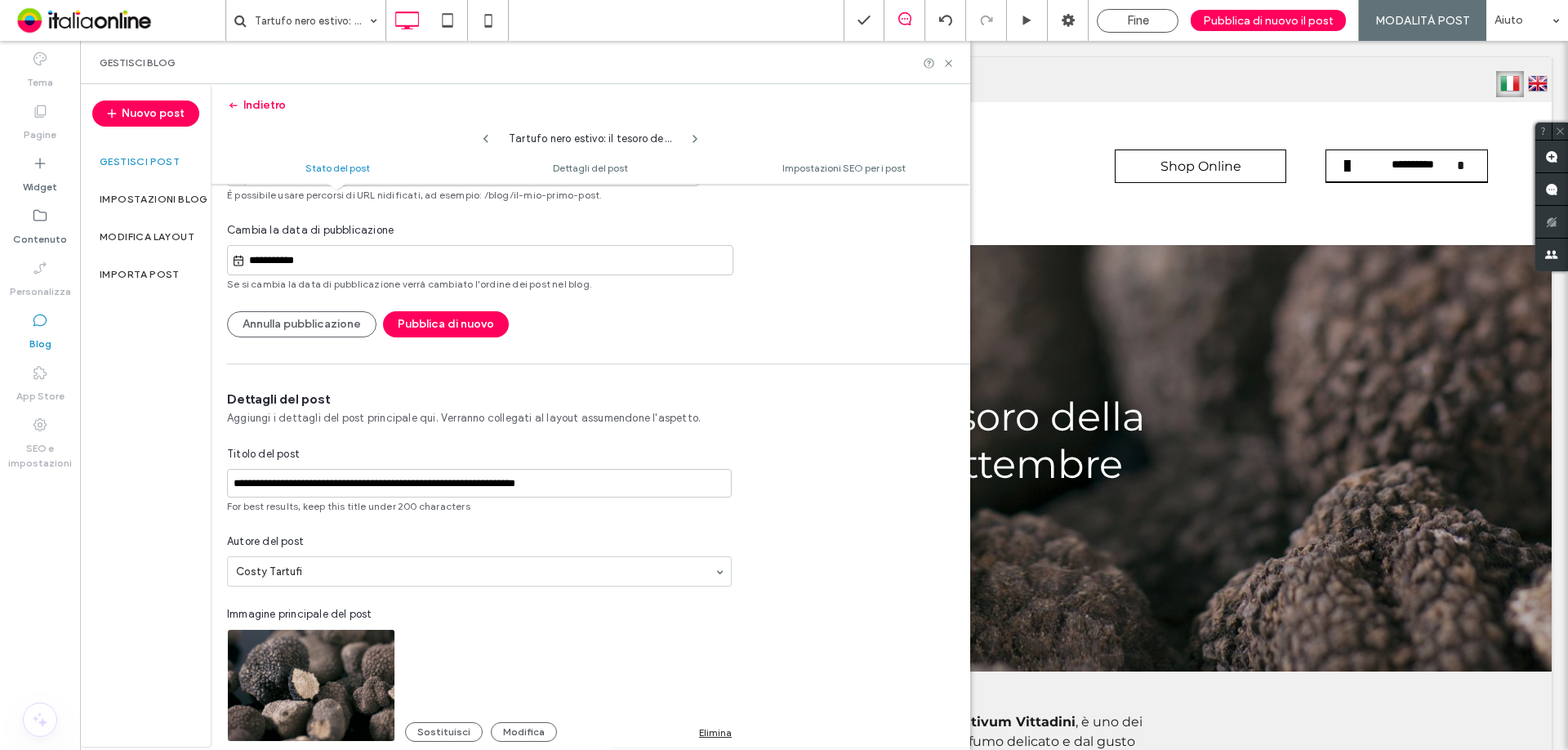 scroll, scrollTop: 0, scrollLeft: 0, axis: both 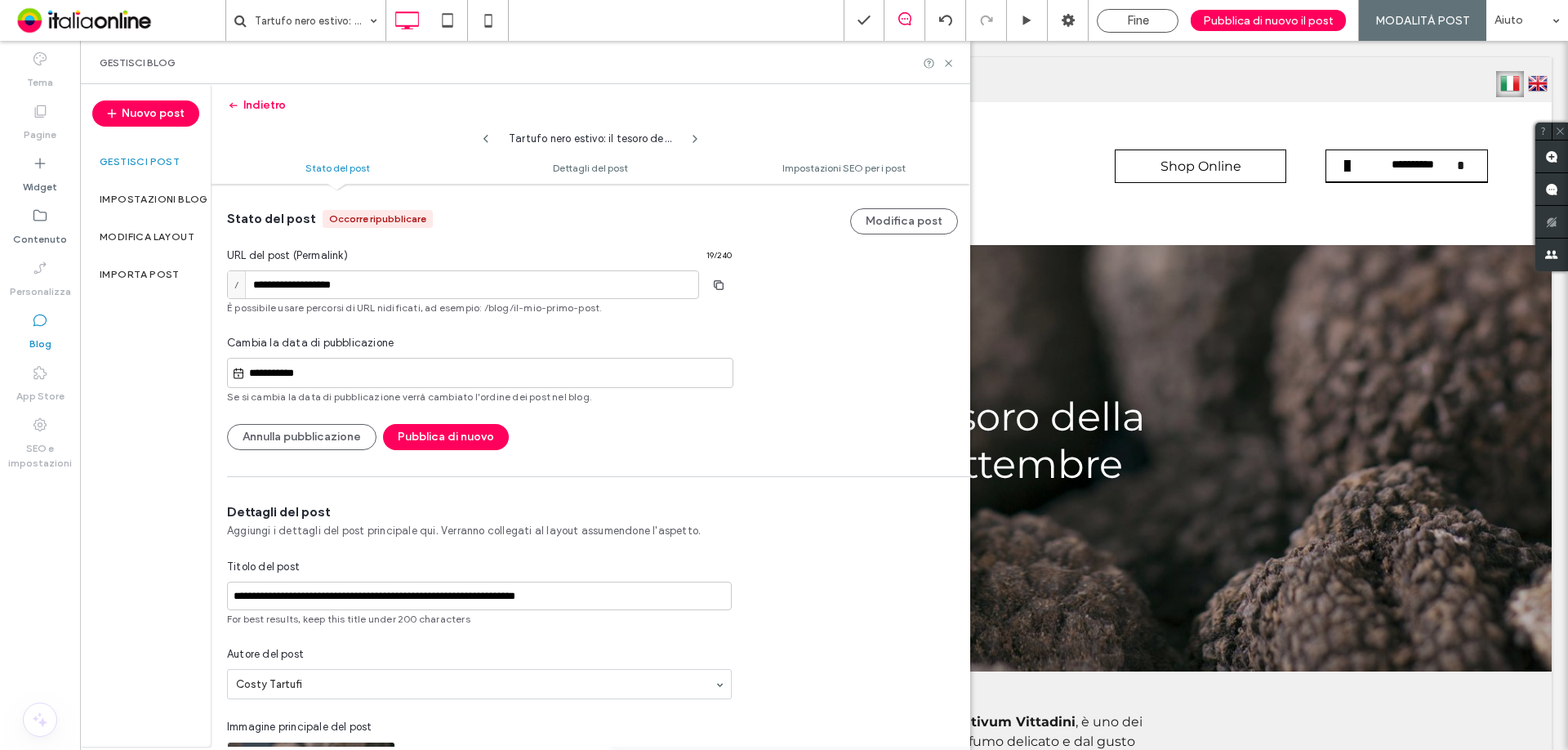type on "**********" 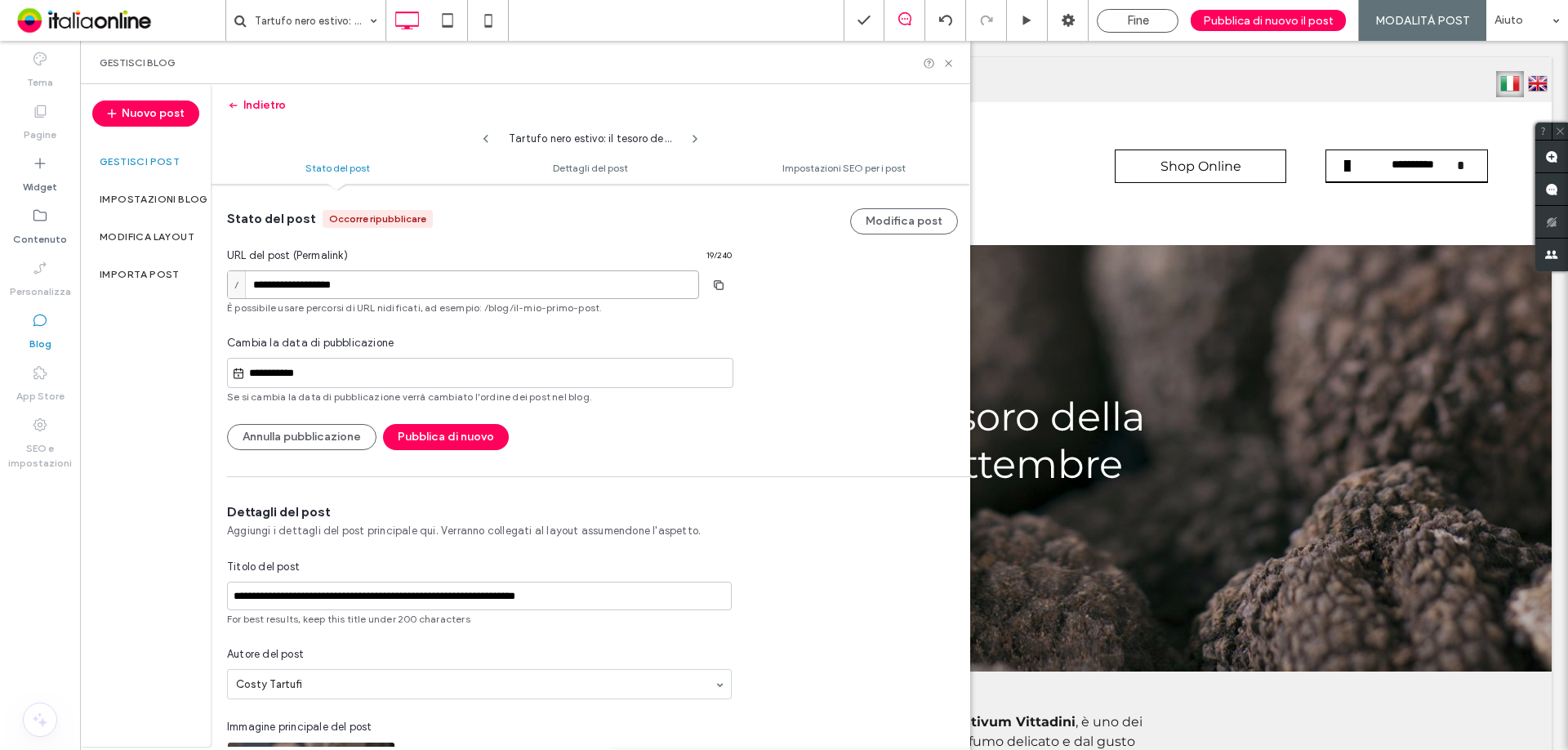click on "**********" at bounding box center (463, 284) 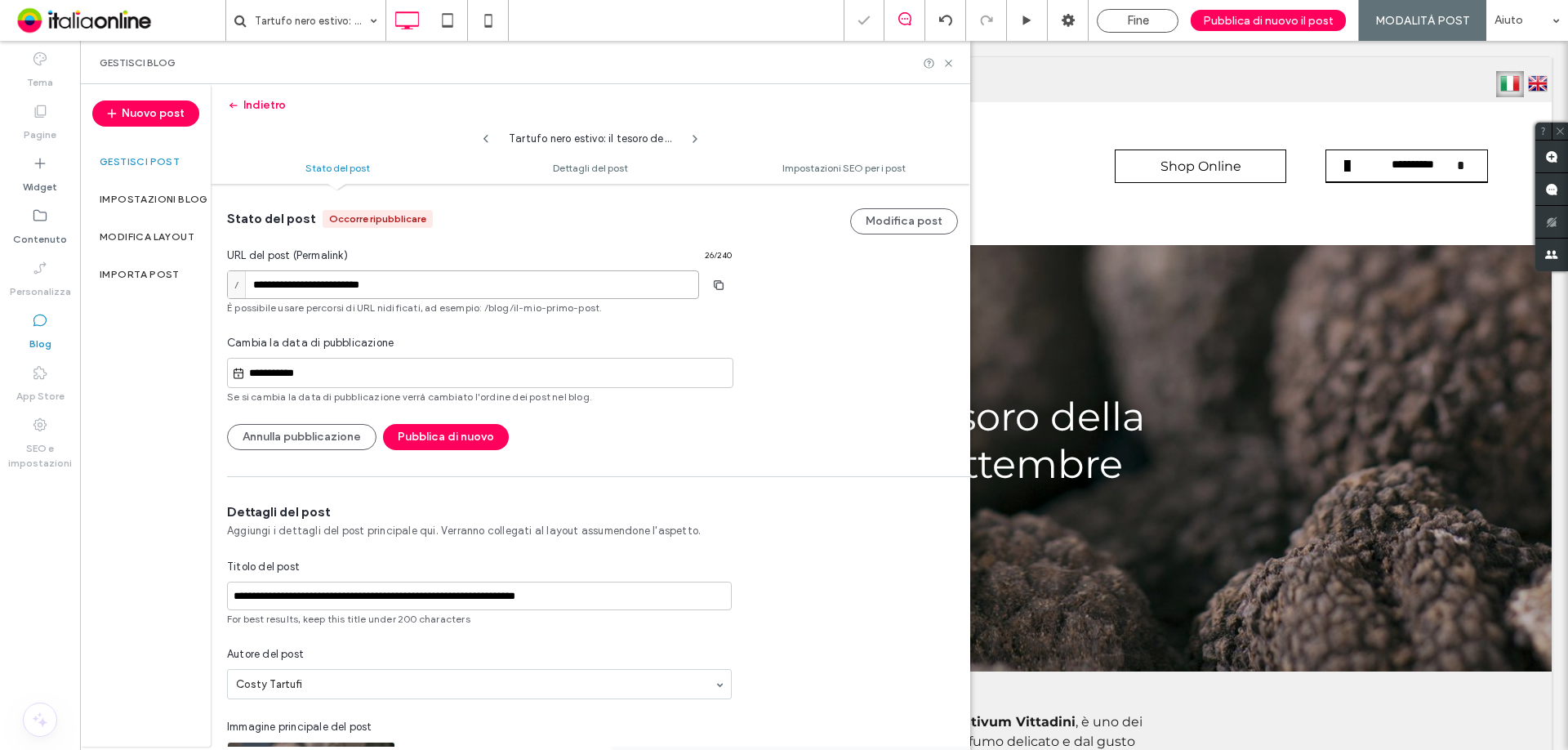 scroll, scrollTop: 0, scrollLeft: 0, axis: both 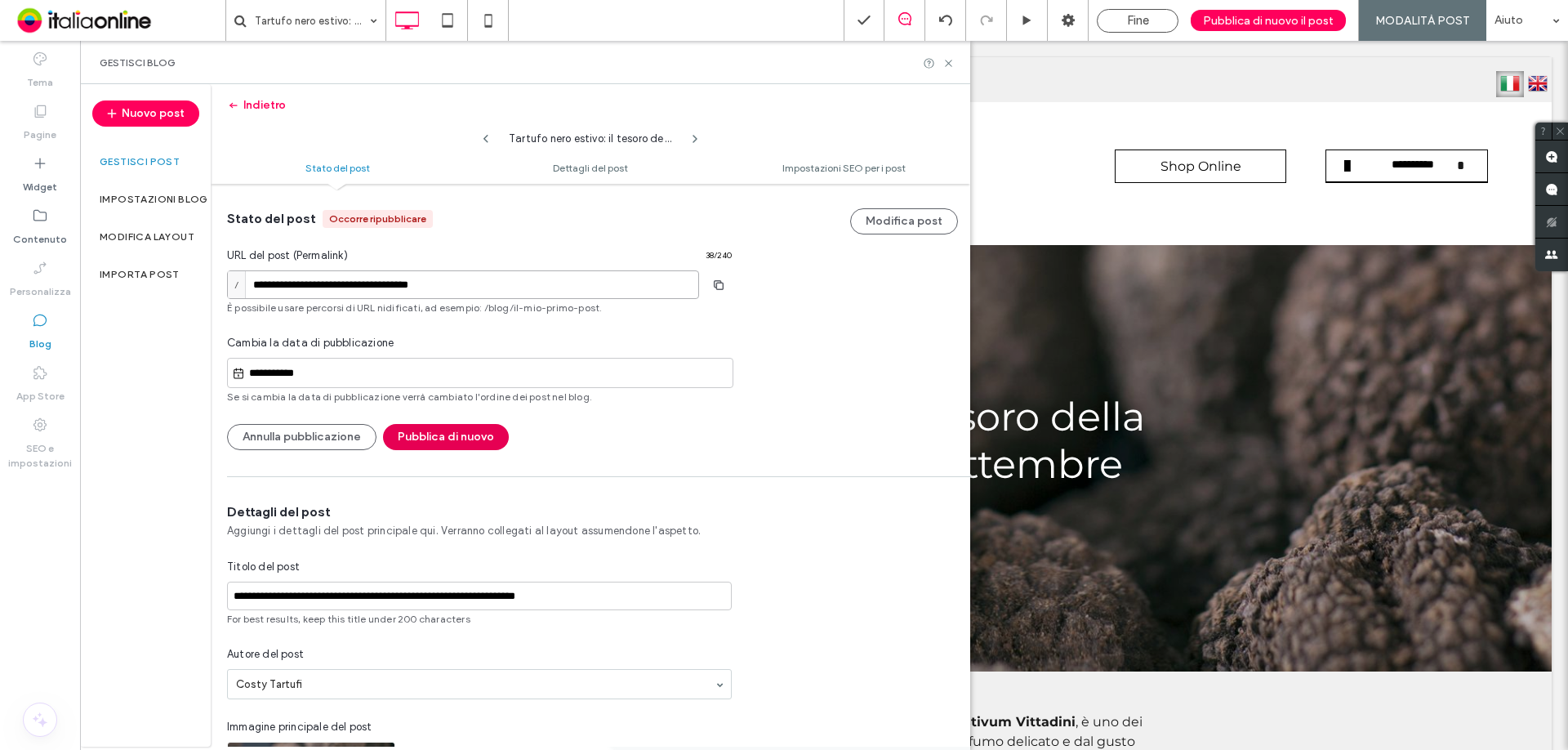 type on "**********" 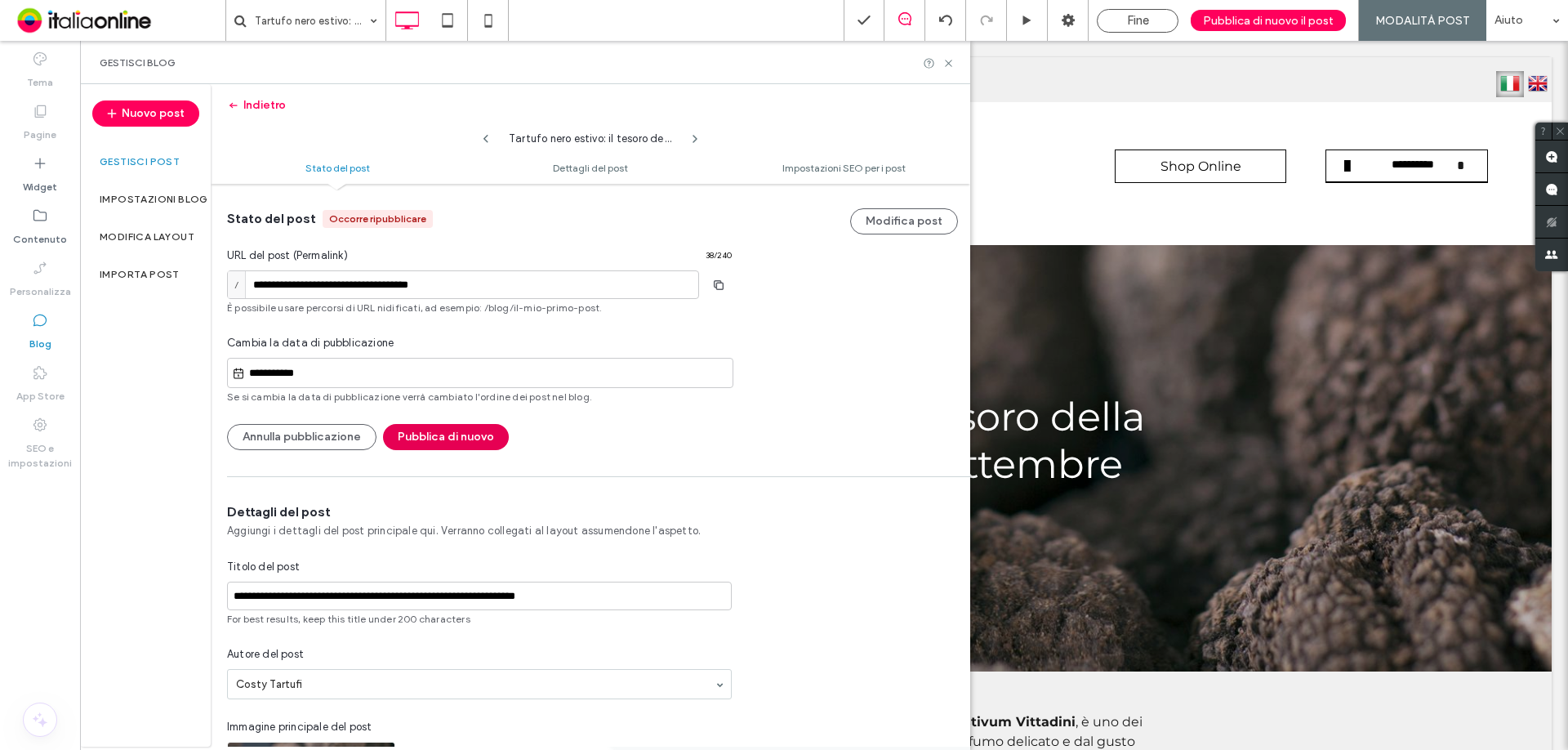 click on "Pubblica di nuovo" at bounding box center [446, 437] 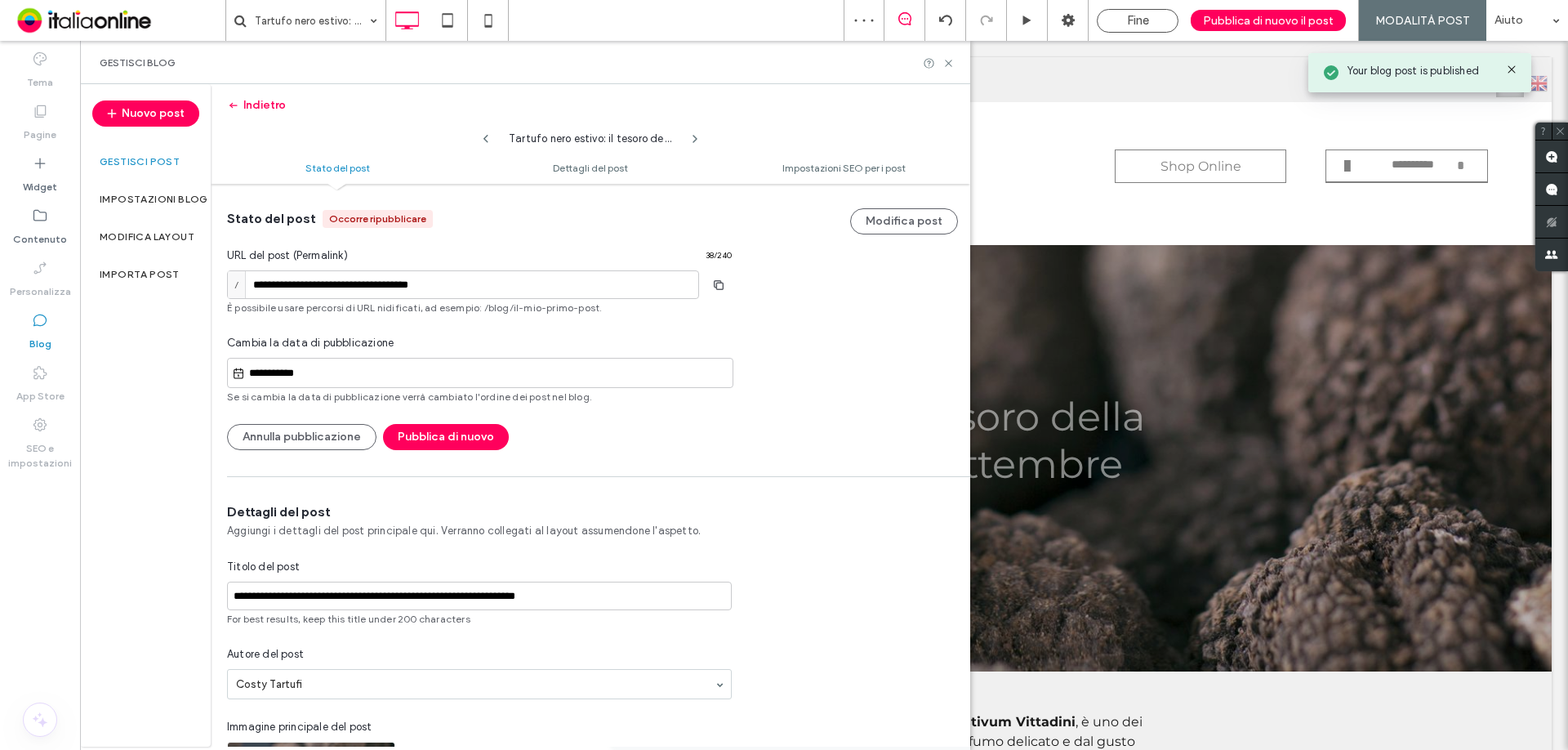 scroll, scrollTop: 0, scrollLeft: 0, axis: both 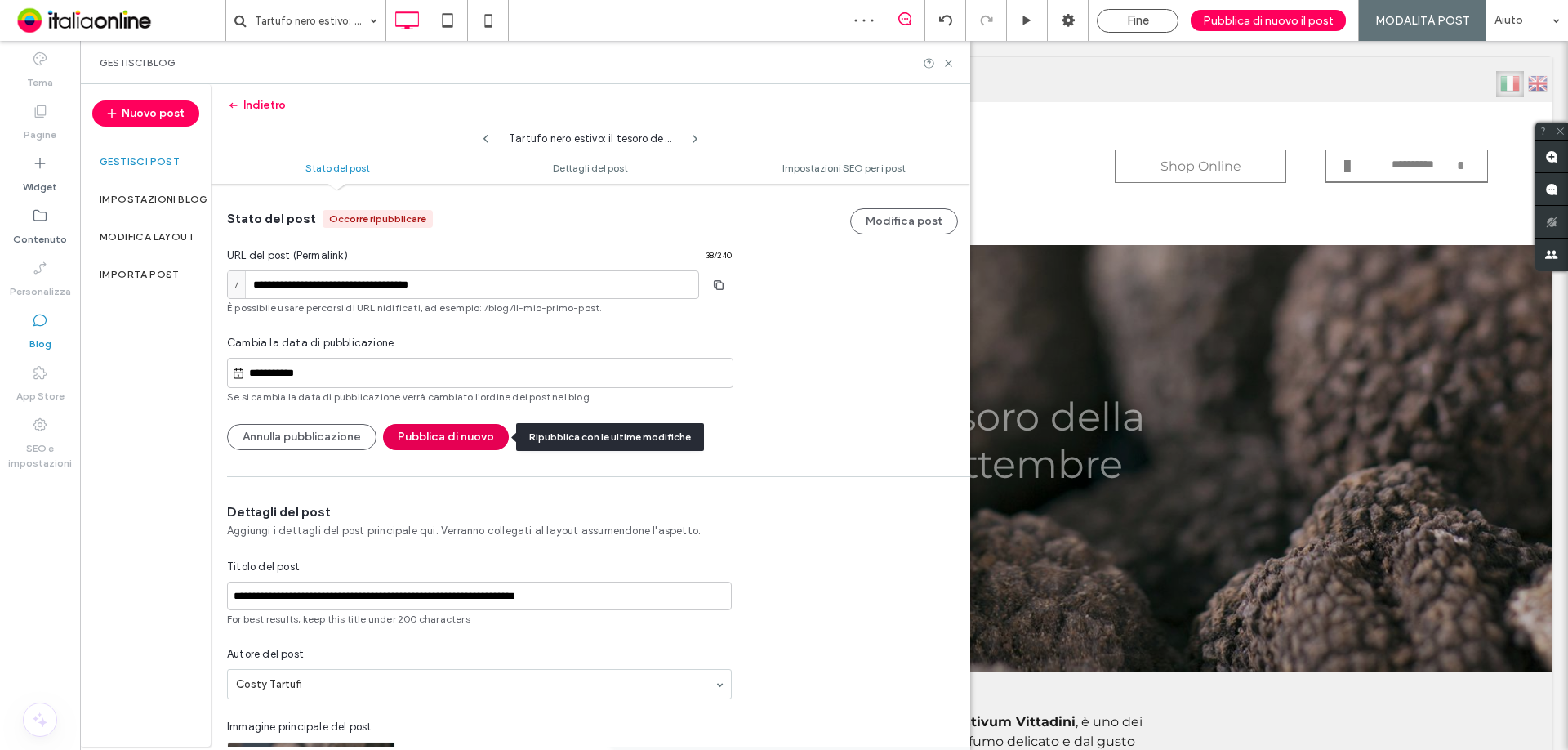 click on "Pubblica di nuovo" at bounding box center (446, 437) 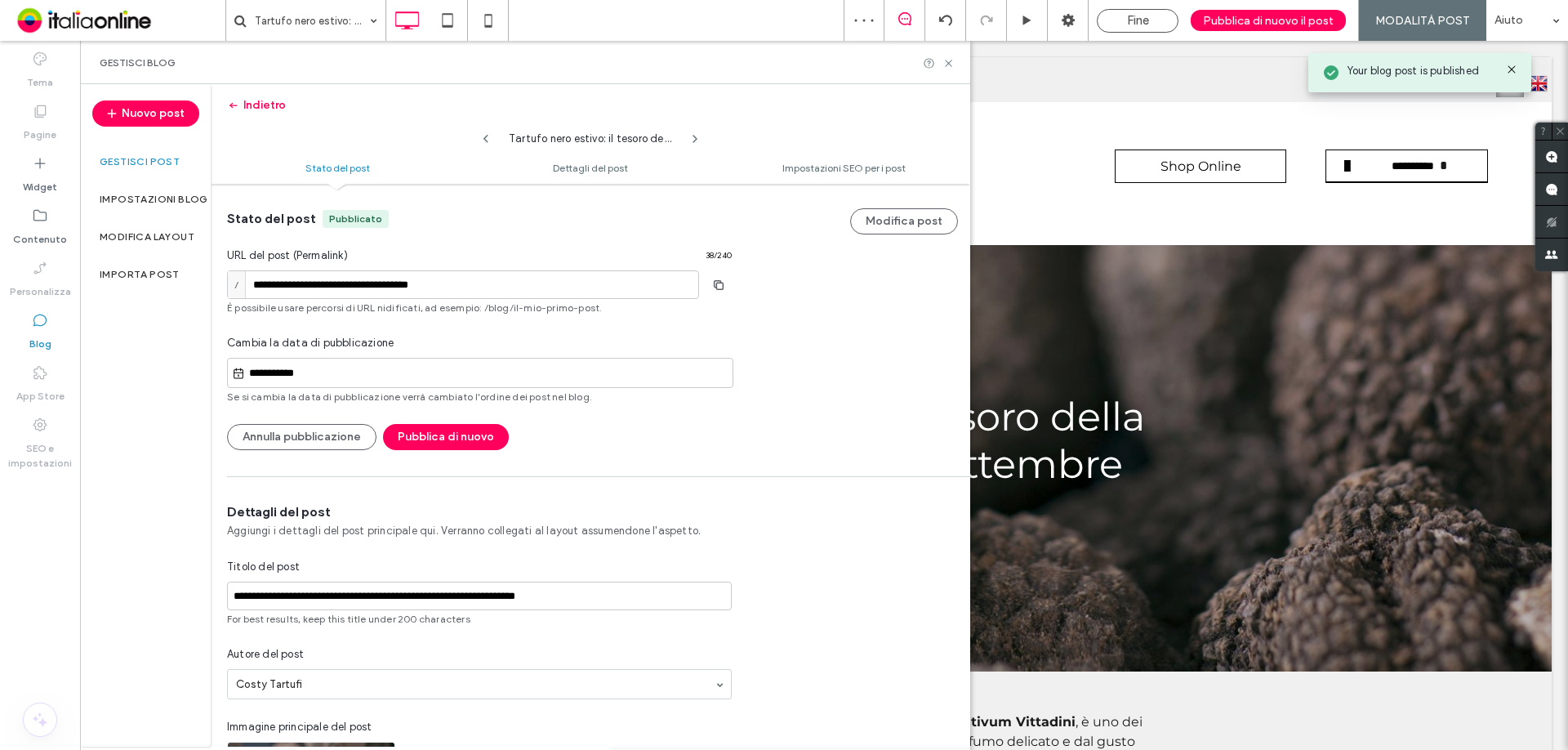 scroll, scrollTop: 0, scrollLeft: 0, axis: both 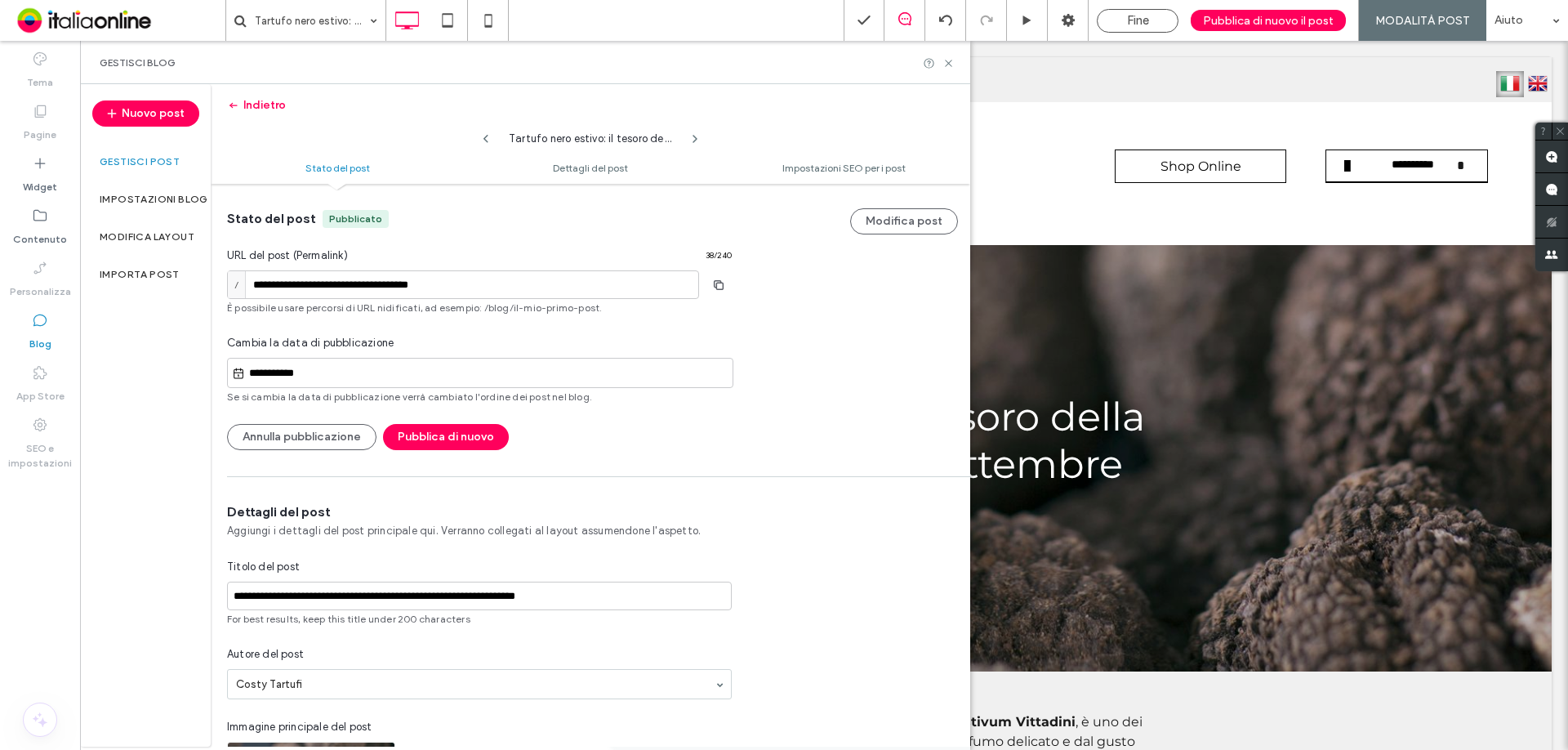 click on "Blog" at bounding box center [40, 332] 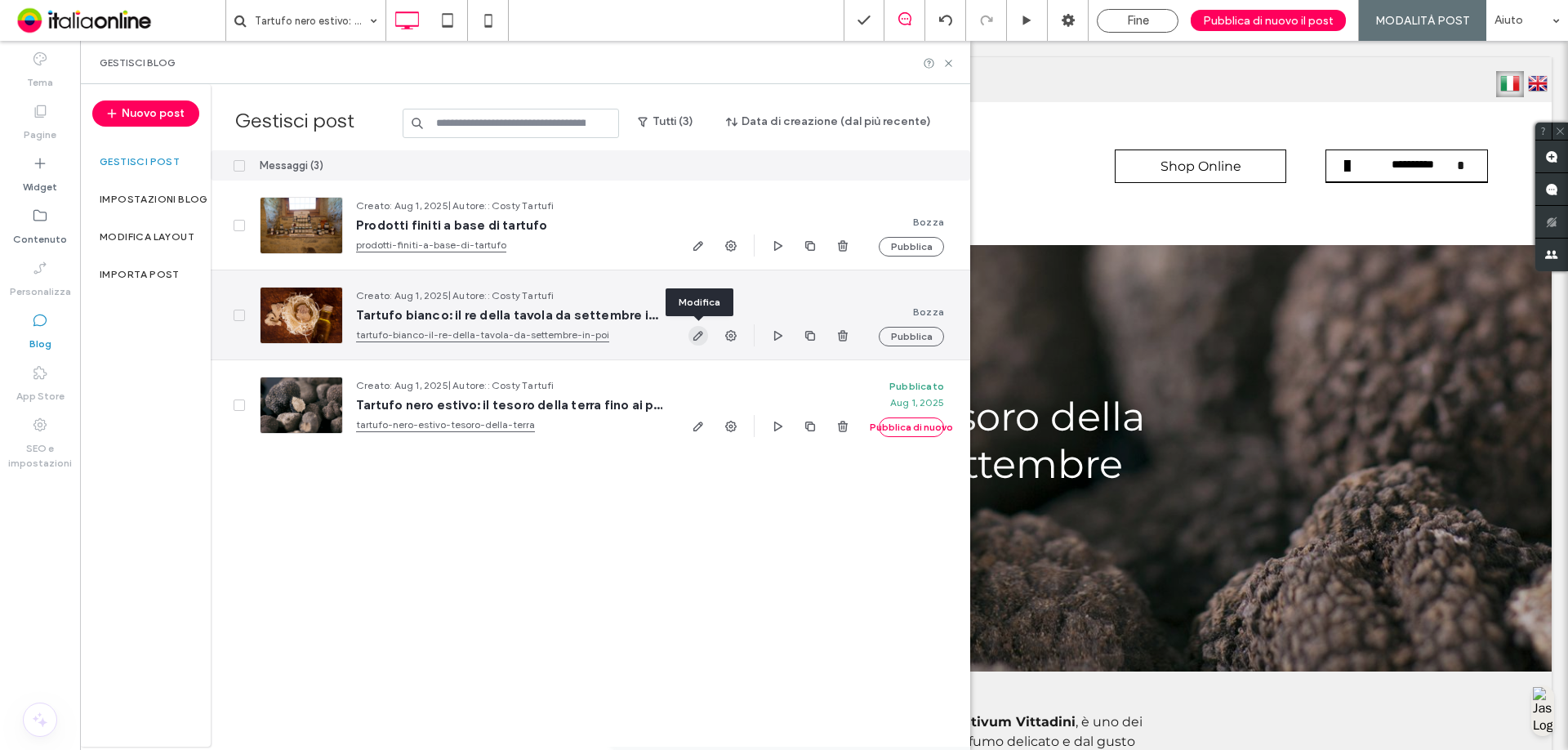 click 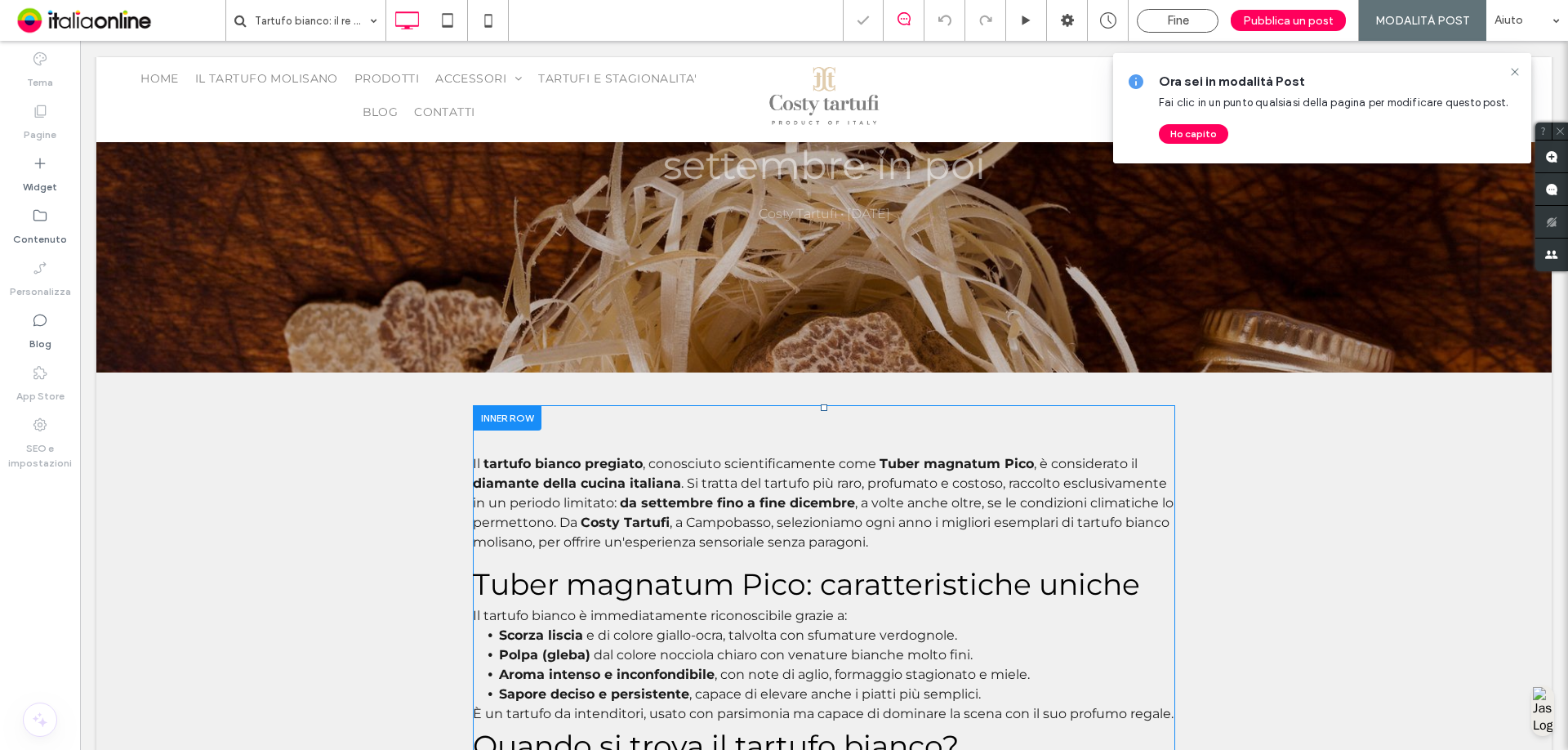 scroll, scrollTop: 327, scrollLeft: 0, axis: vertical 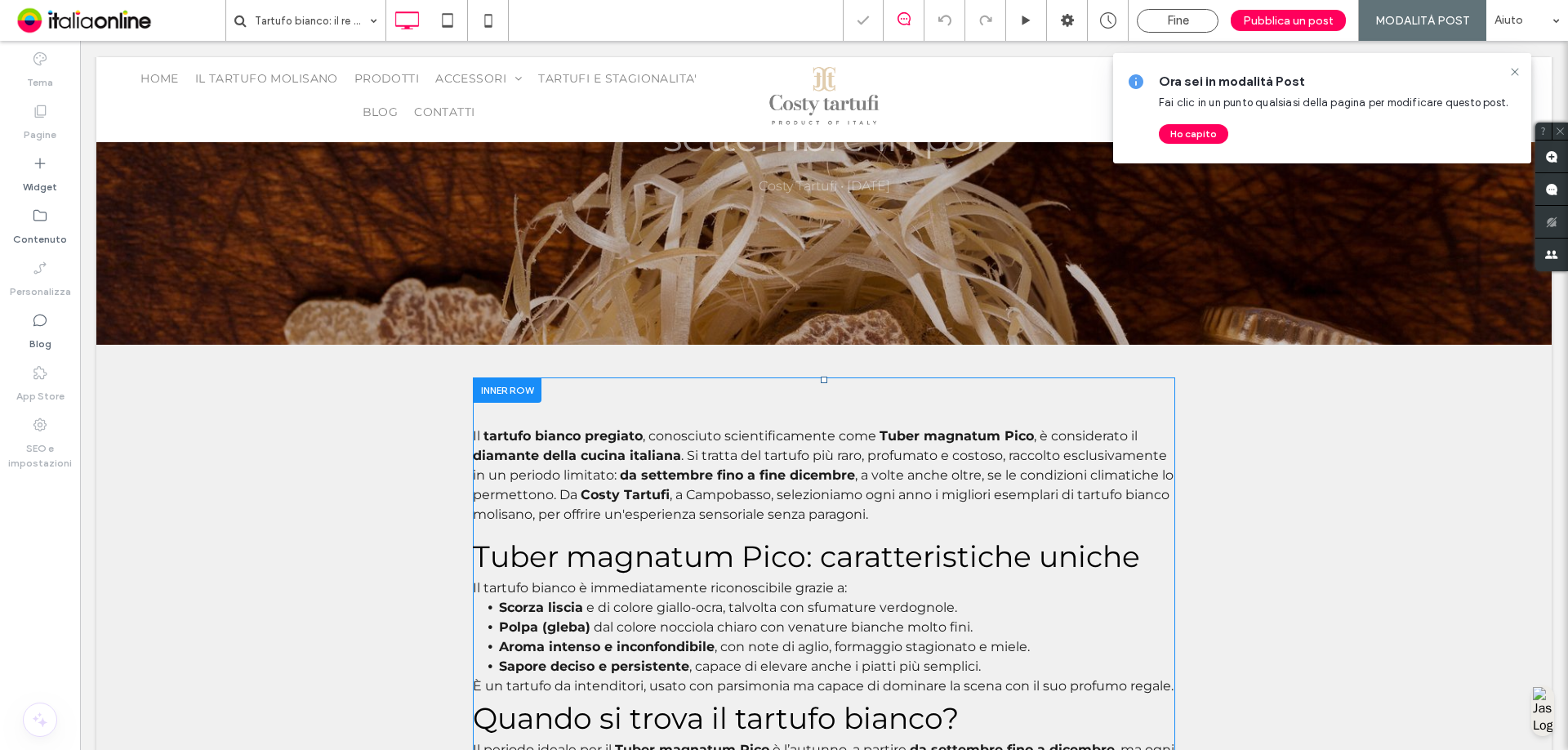 click on "Il
tartufo bianco pregiato , conosciuto scientificamente come
Tuber magnatum Pico , è considerato il
diamante della cucina italiana . Si tratta del tartufo più raro, profumato e costoso, raccolto esclusivamente in un periodo limitato:
da settembre fino a fine dicembre , a volte anche oltre, se le condizioni climatiche lo permettono. Da
Costy Tartufi , a [CITY], selezioniamo ogni anno i migliori esemplari di tartufo bianco molisano, per offrire un'esperienza sensoriale senza paragoni.
Tuber magnatum Pico: caratteristiche uniche
Il tartufo bianco è immediatamente riconoscibile grazie a: Scorza liscia e di colore giallo-ocra, talvolta con sfumature verdognole. Polpa (gleba) dal colore nocciola chiaro con venature bianche molto fini. Aroma intenso e inconfondibile , con note di aglio, formaggio stagionato e miele. Sapore deciso e persistente , capace di elevare anche i piatti più semplici.
Quando si trova il tartufo bianco?
Il periodo ideale per il" at bounding box center (824, 989) 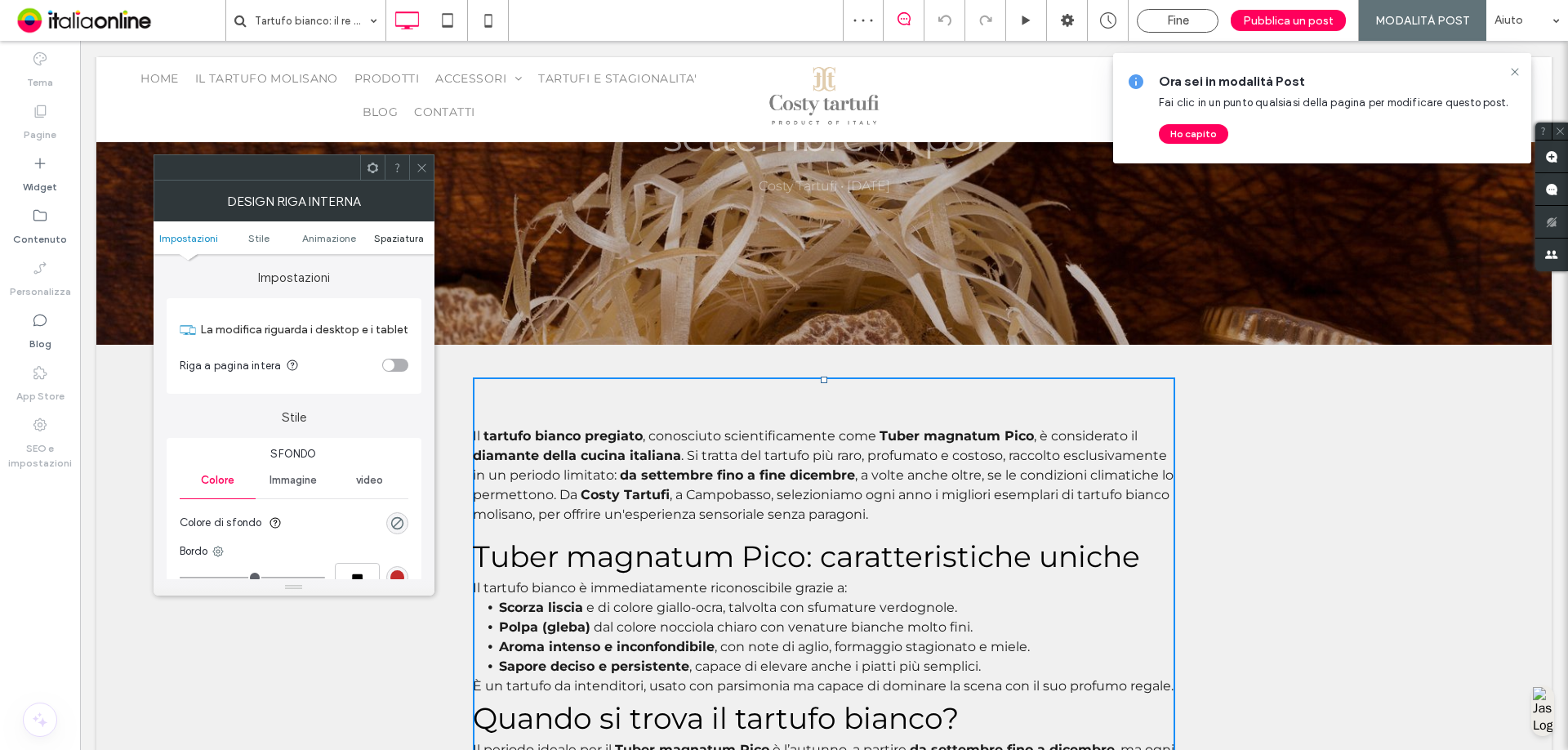 click on "Spaziatura" at bounding box center [399, 238] 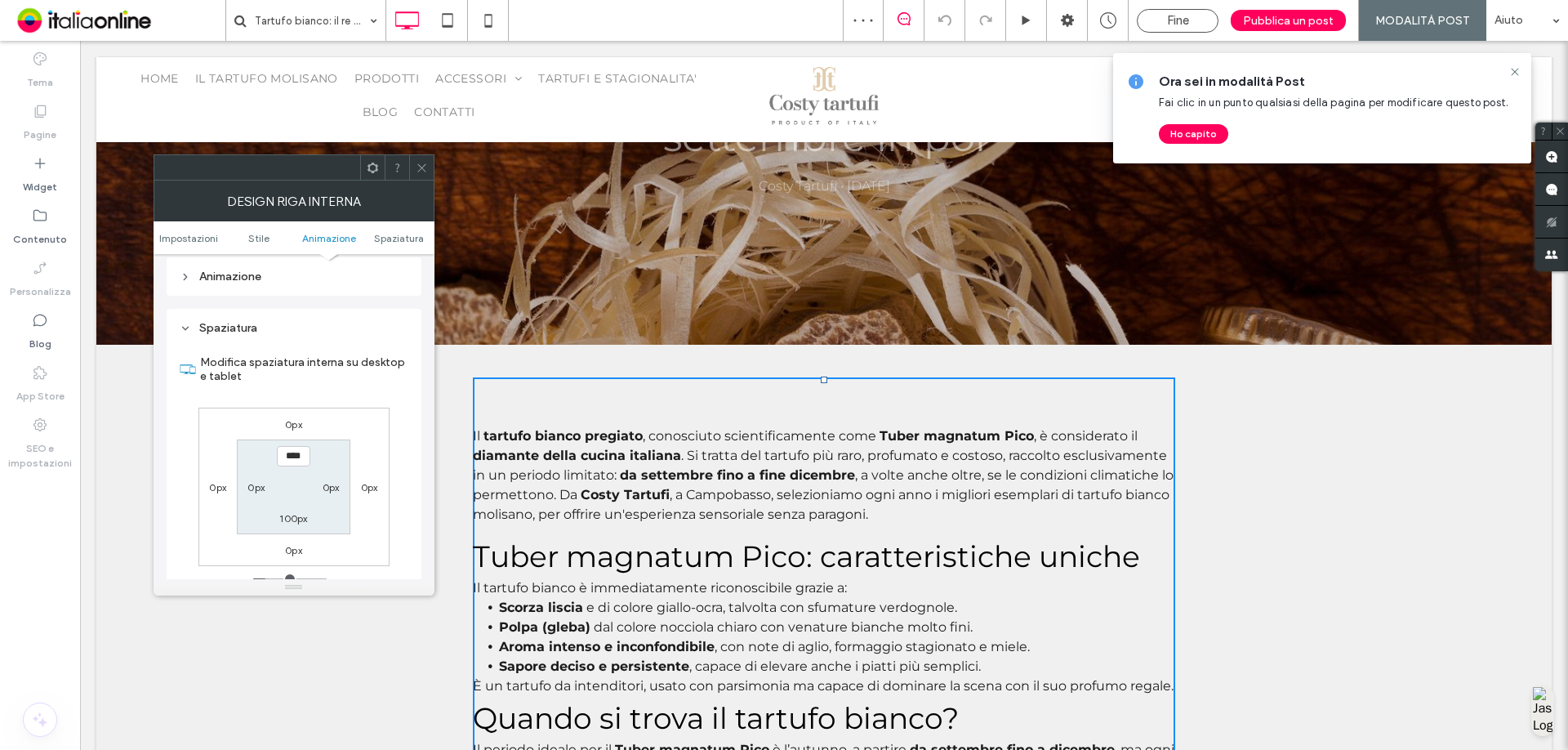 scroll, scrollTop: 523, scrollLeft: 0, axis: vertical 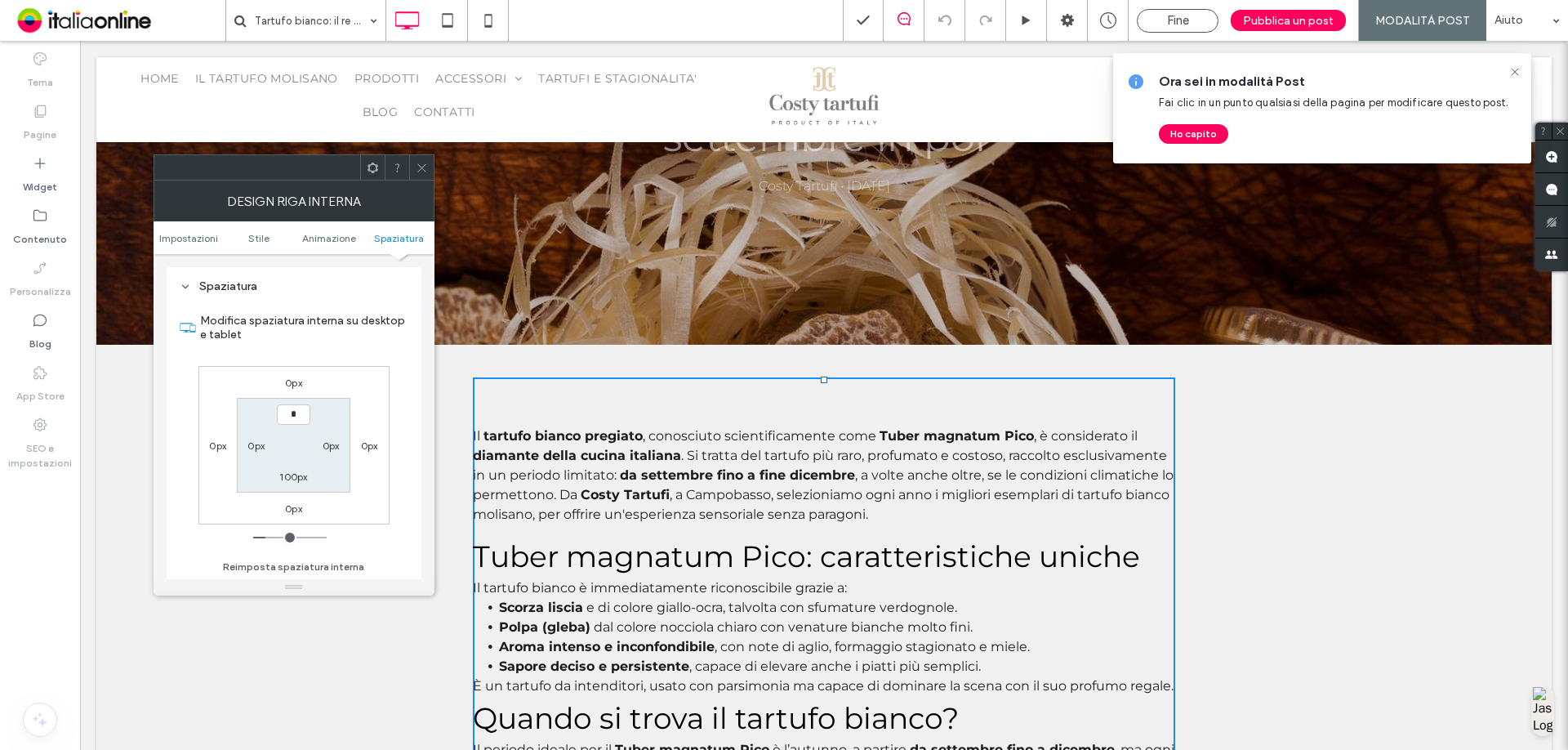 type on "***" 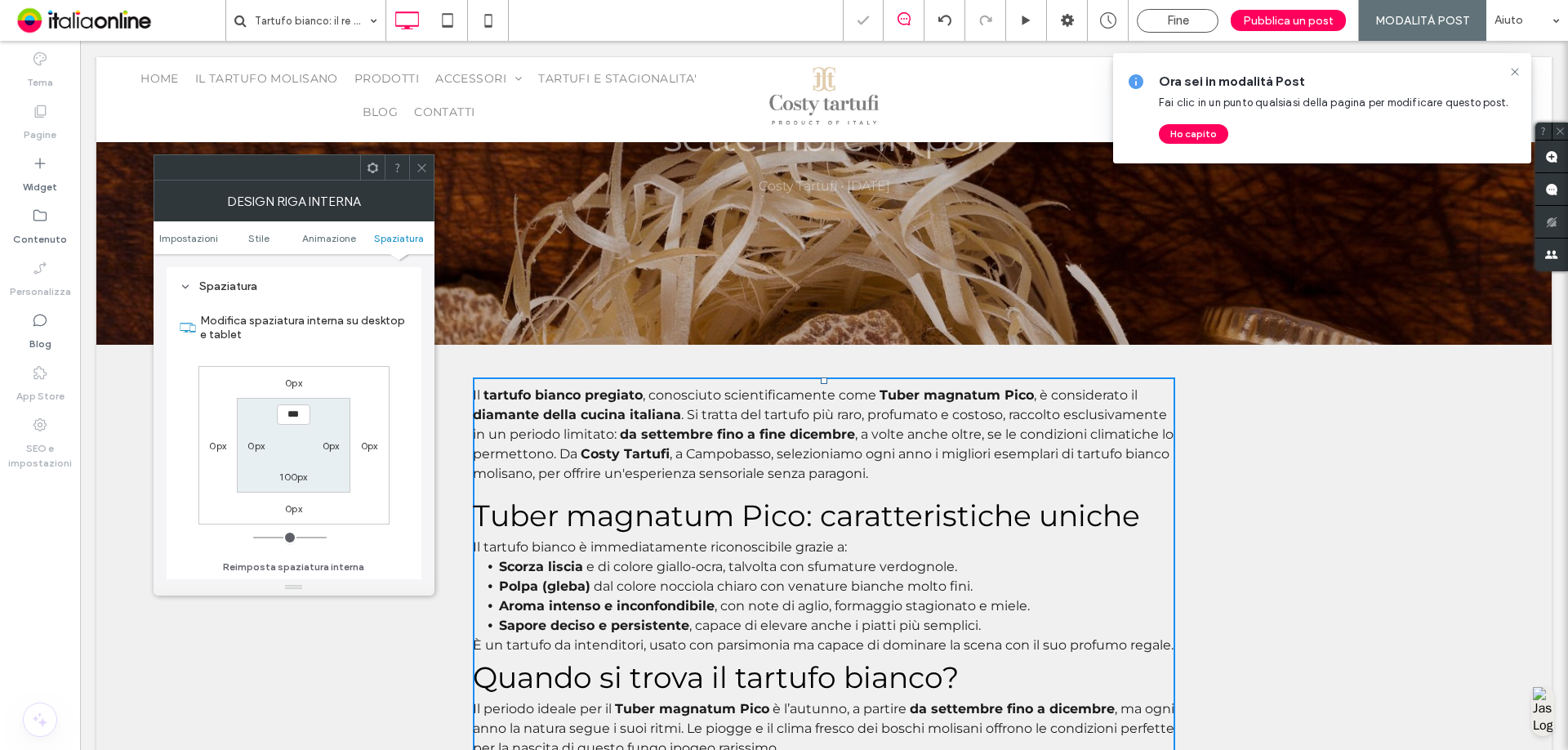 click on "100px" at bounding box center [293, 476] 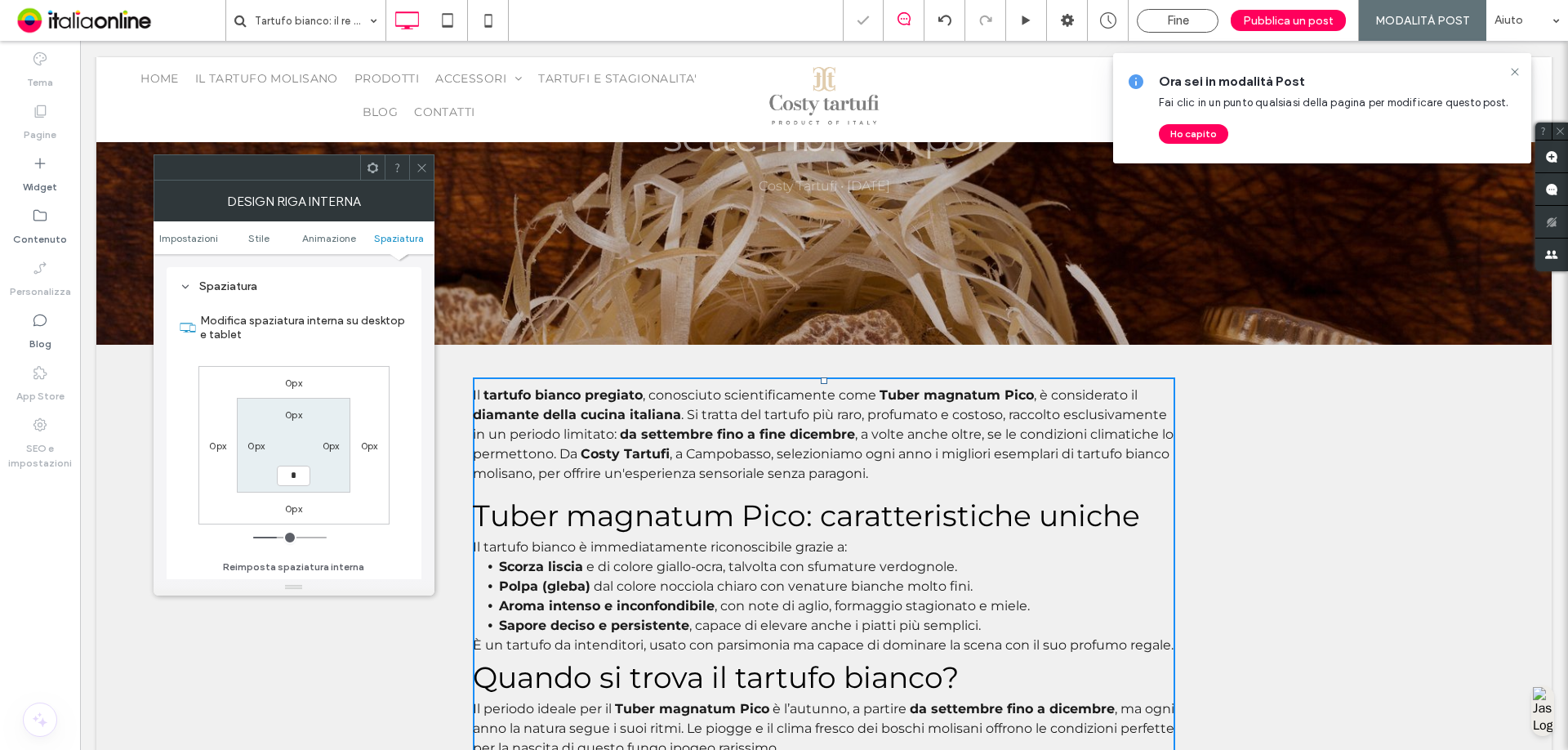 type on "*" 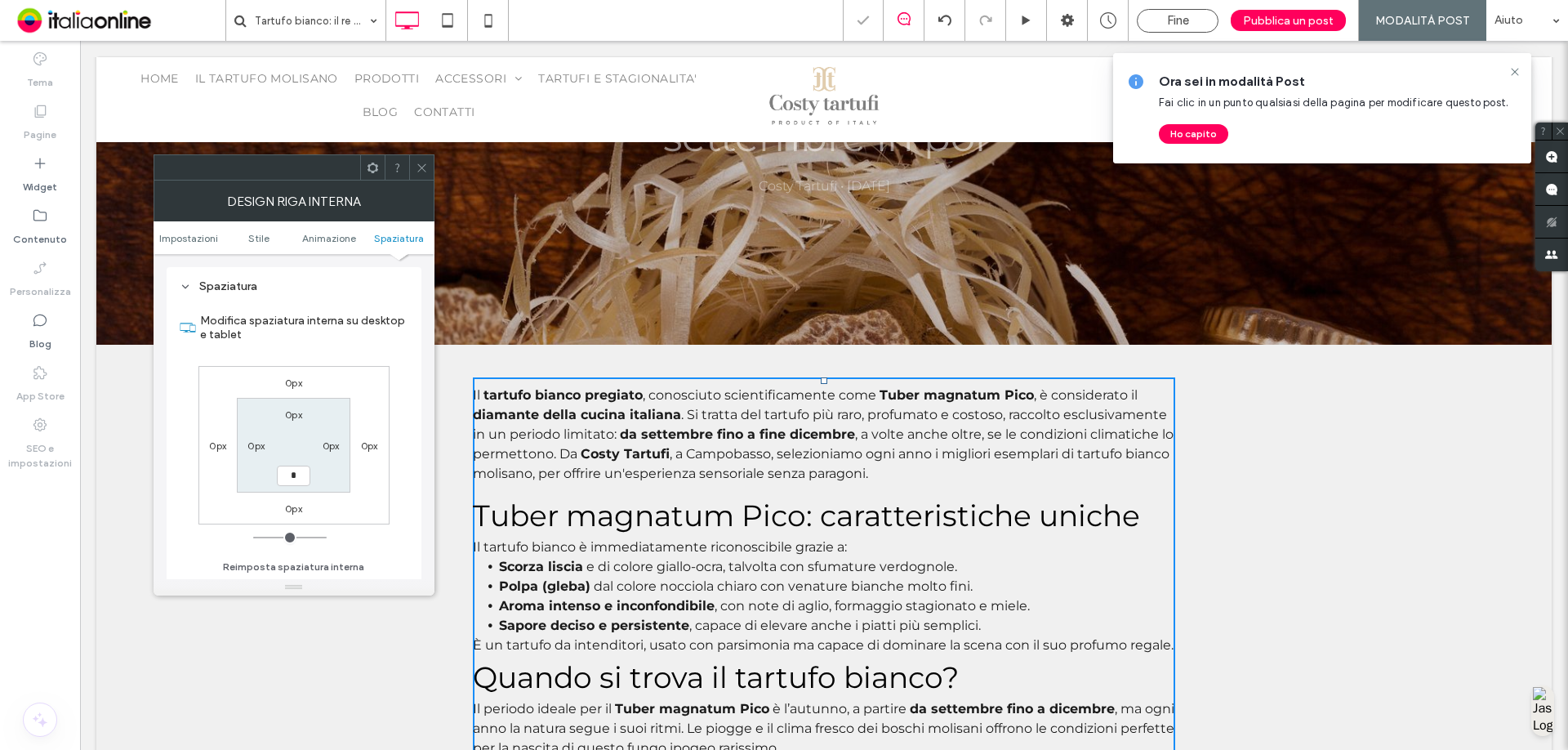 type on "*" 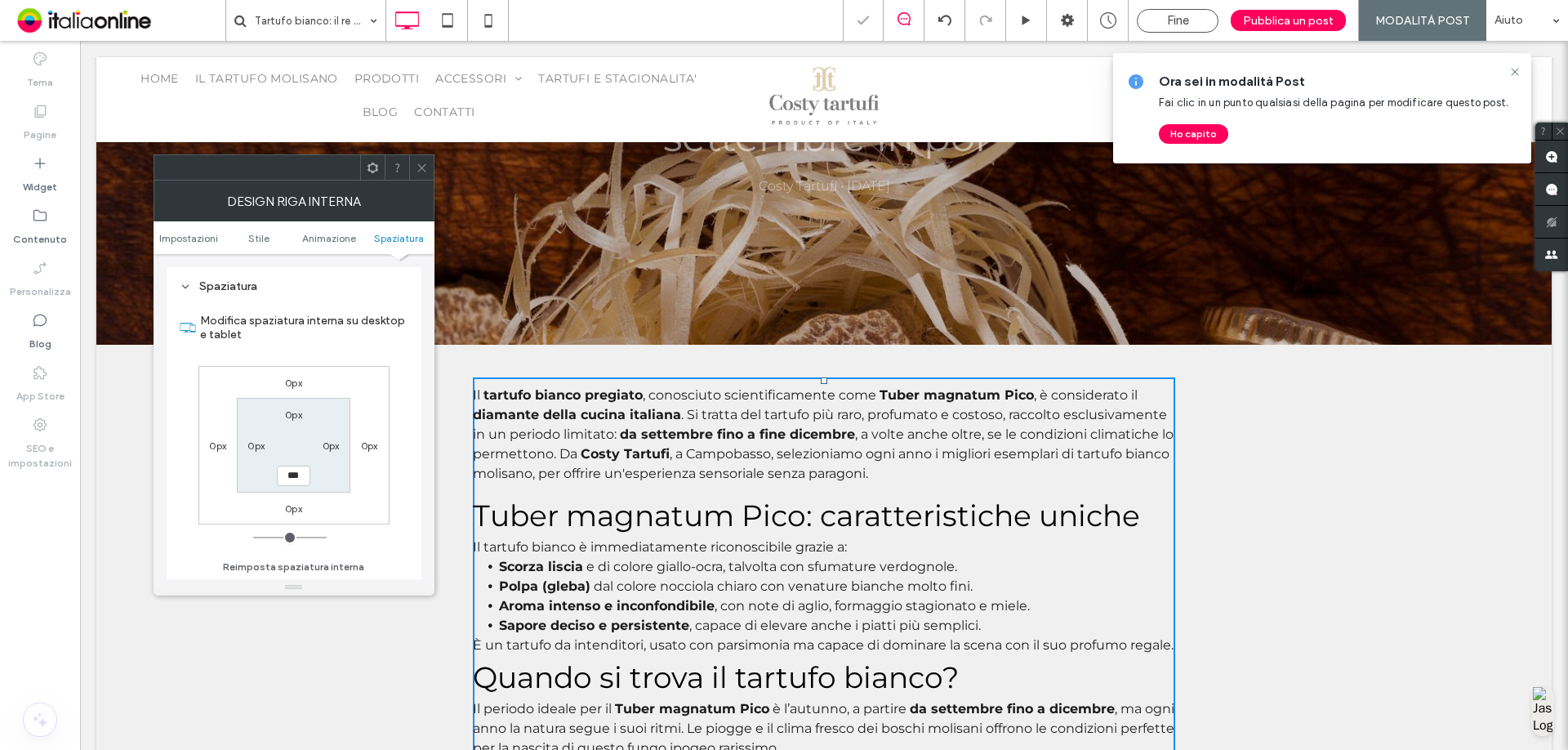 click at bounding box center [421, 167] 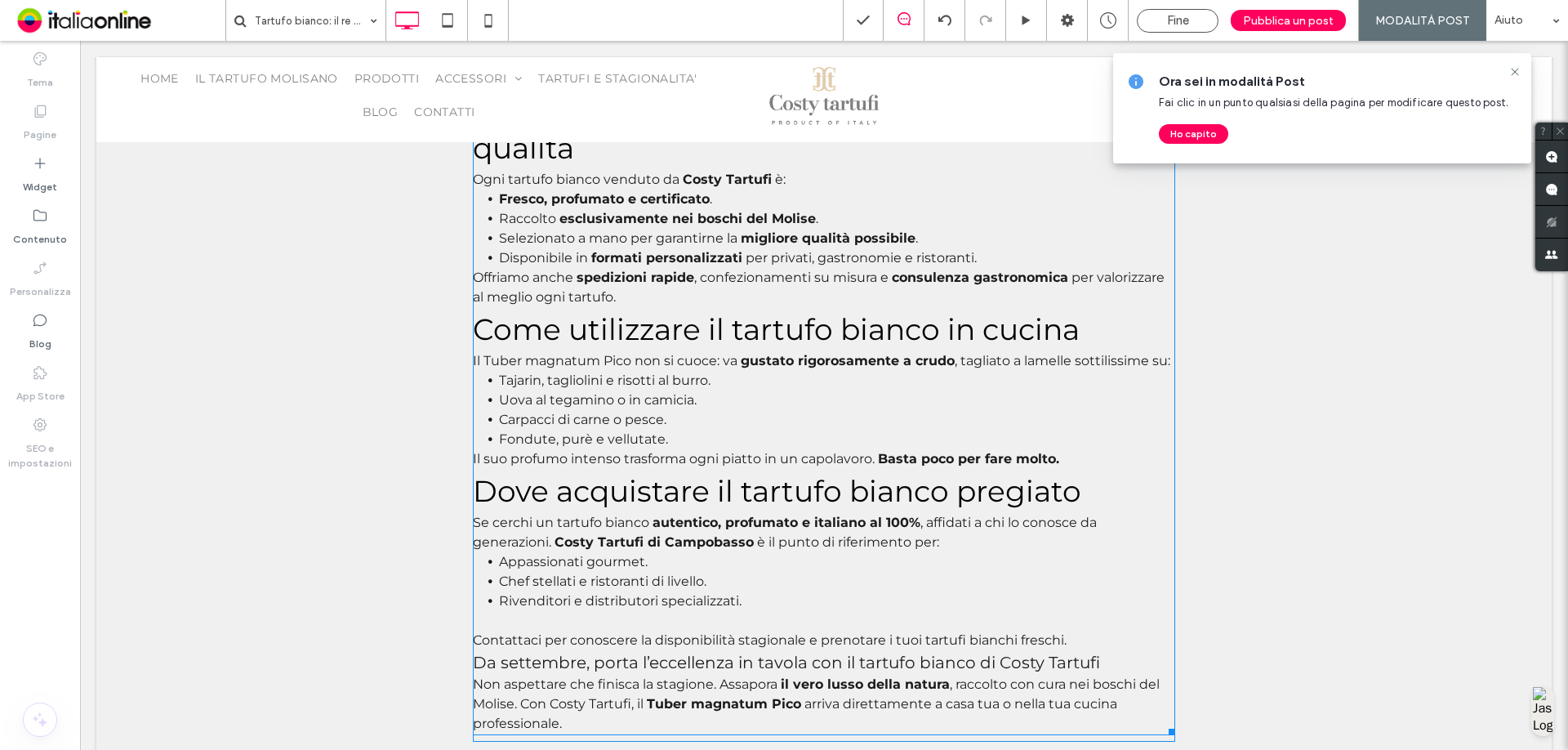 scroll, scrollTop: 1144, scrollLeft: 0, axis: vertical 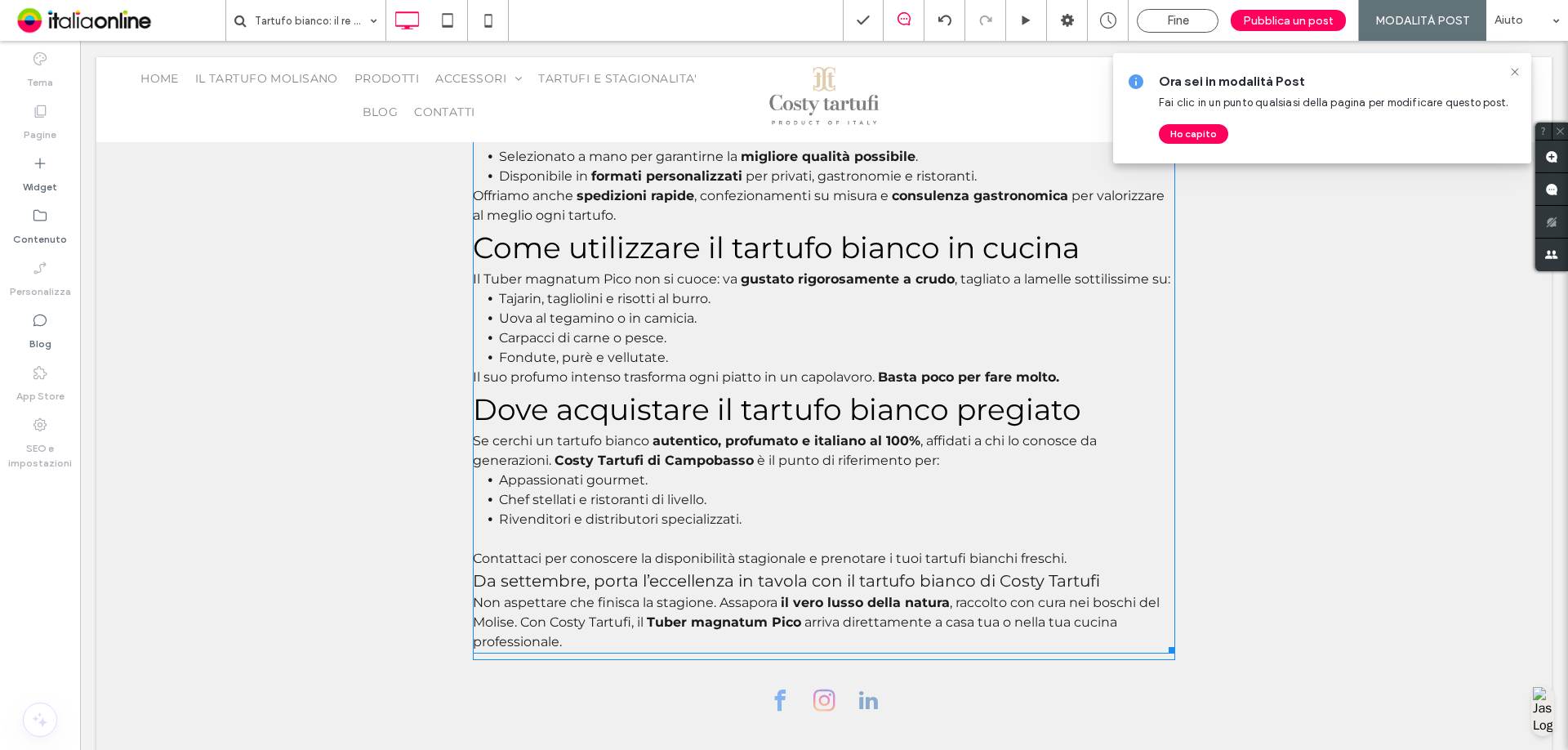 click on "Da settembre, porta l’eccellenza in tavola con il tartufo bianco di Costy Tartufi" at bounding box center [786, 581] 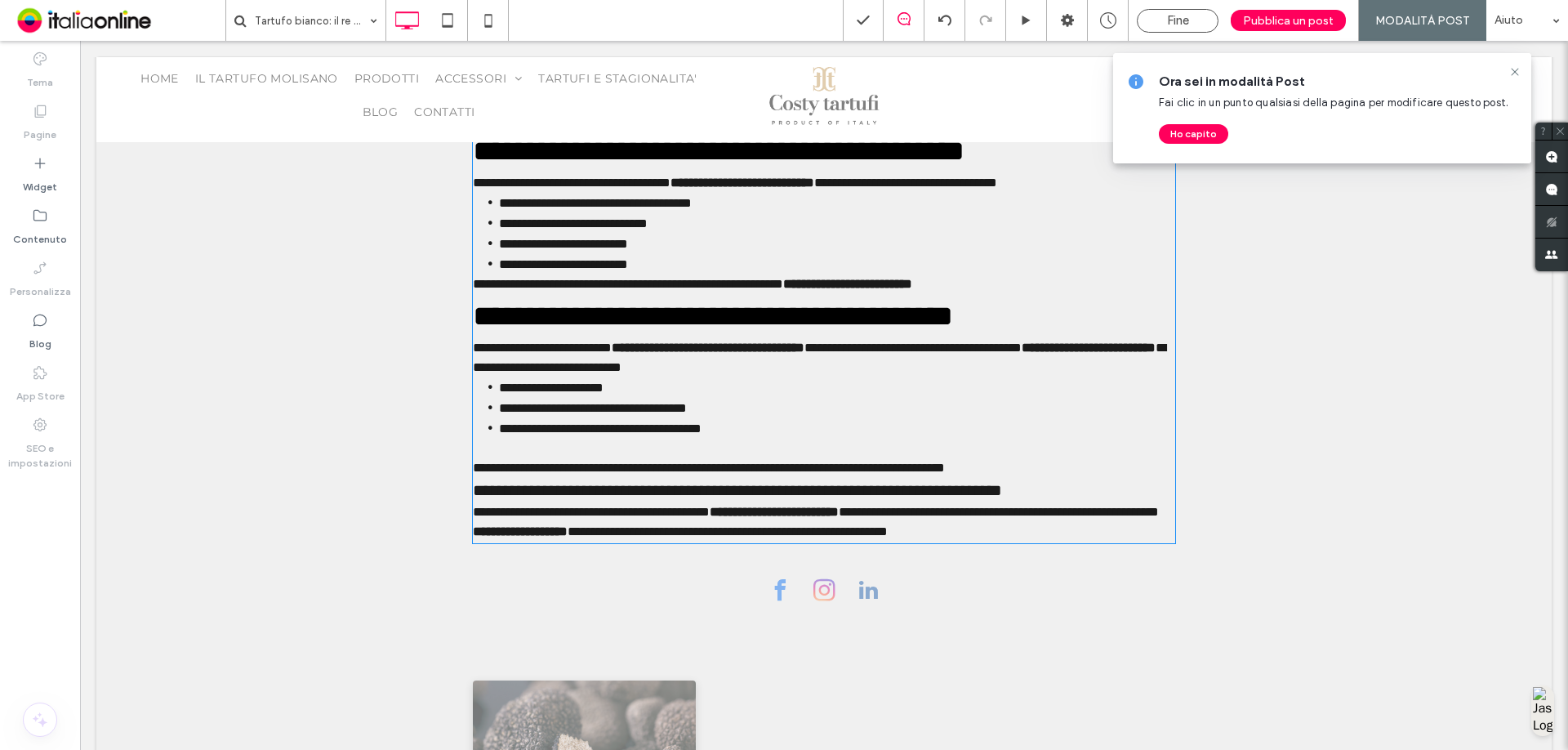 type on "**********" 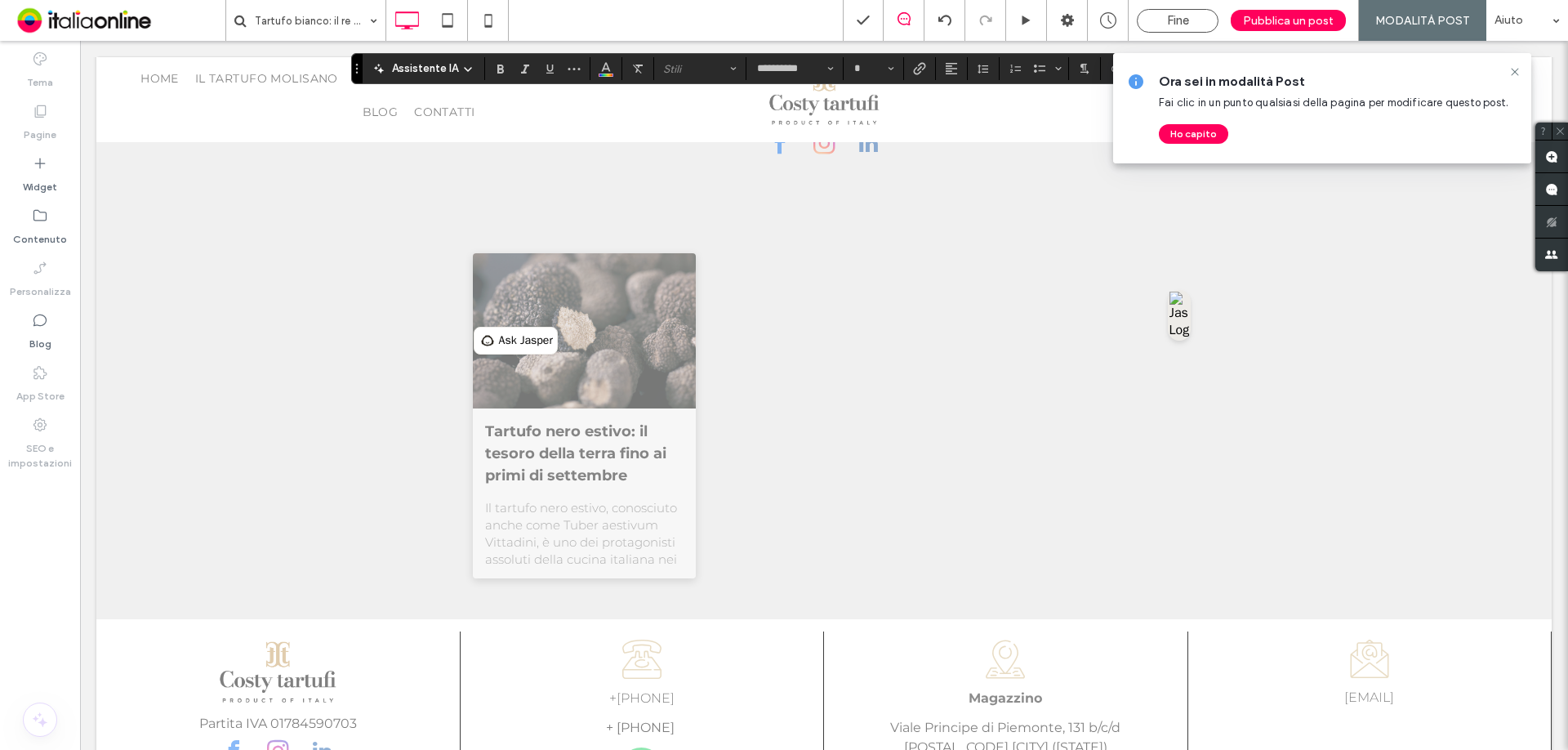 scroll, scrollTop: 1427, scrollLeft: 0, axis: vertical 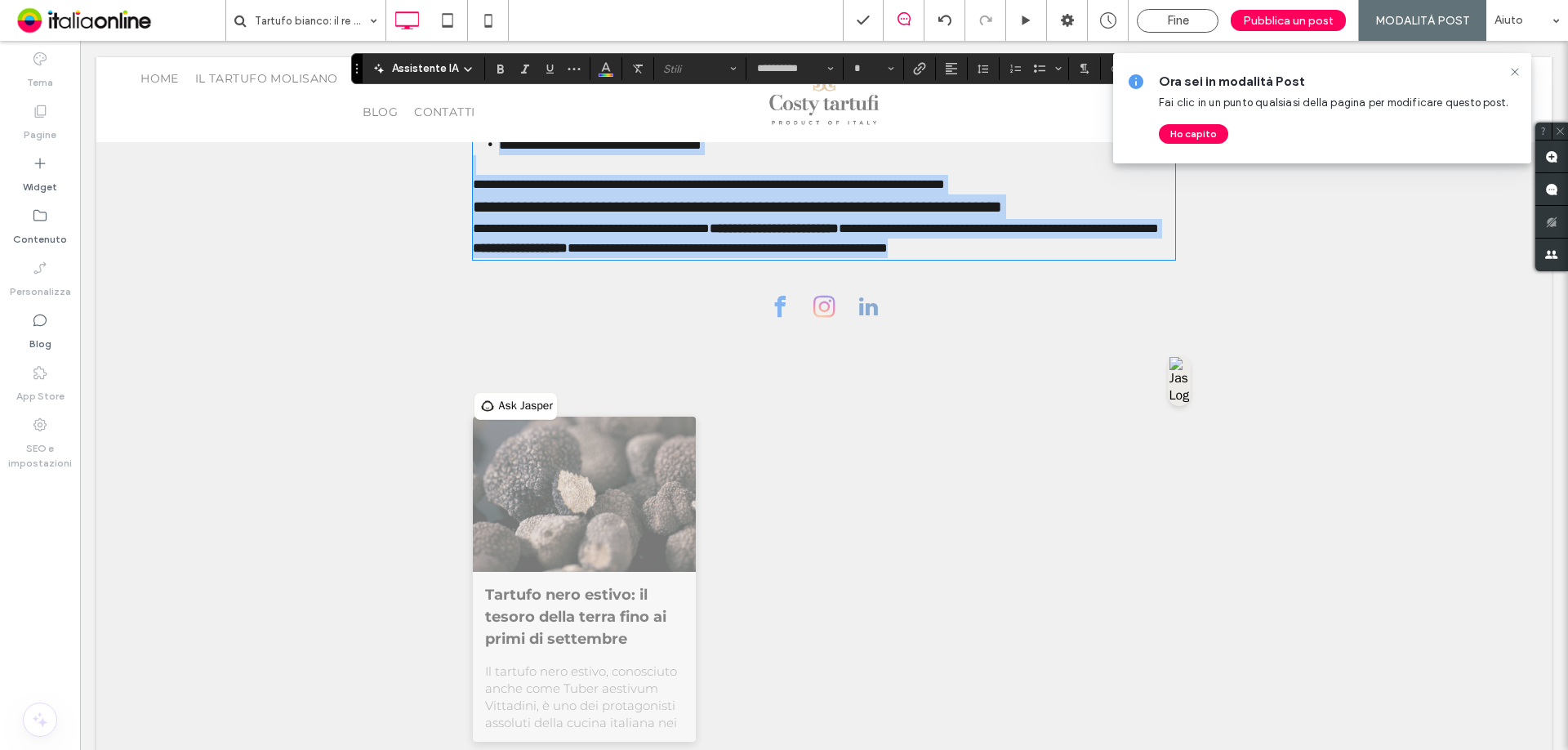 click on "**********" at bounding box center [999, 228] 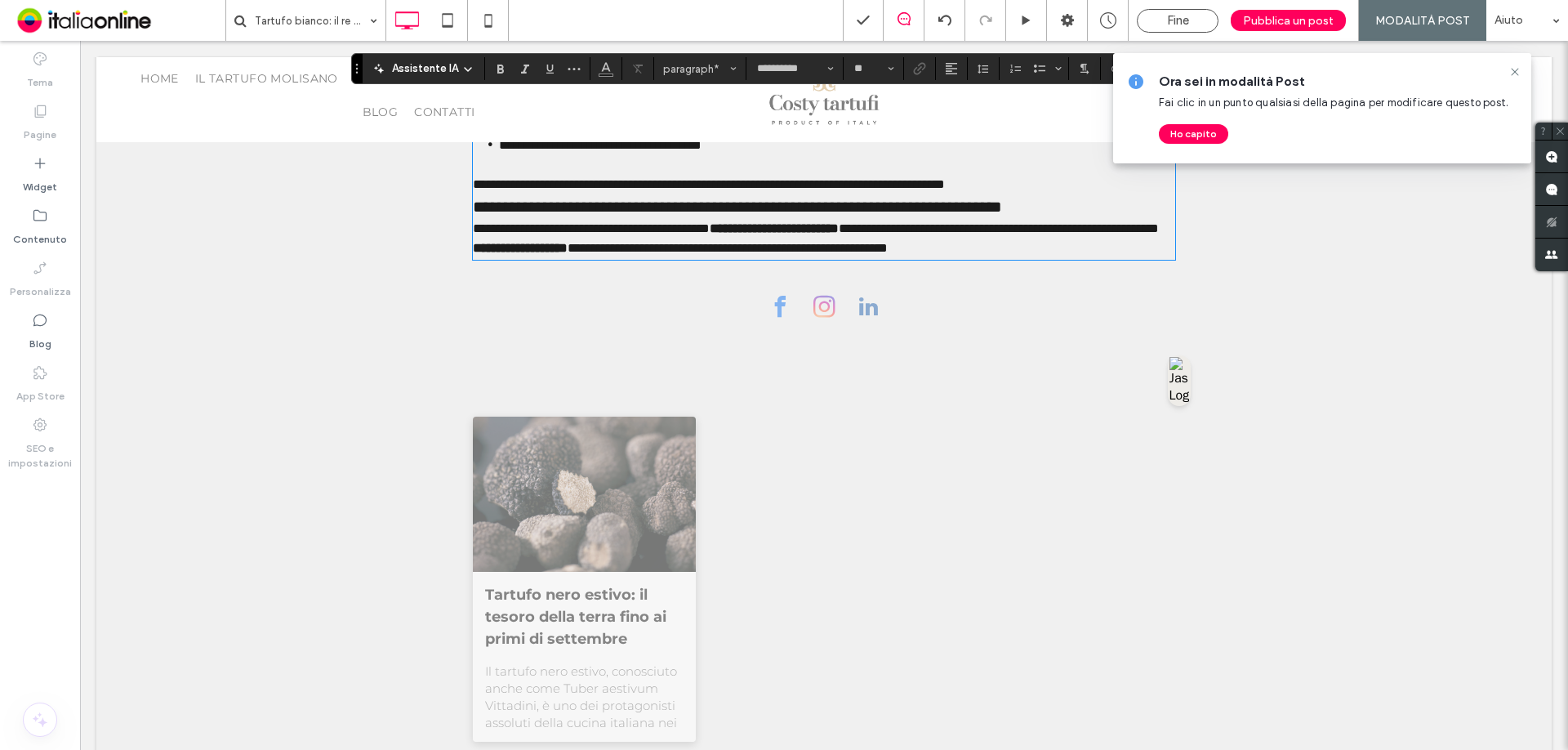 click on "**********" at bounding box center (824, 239) 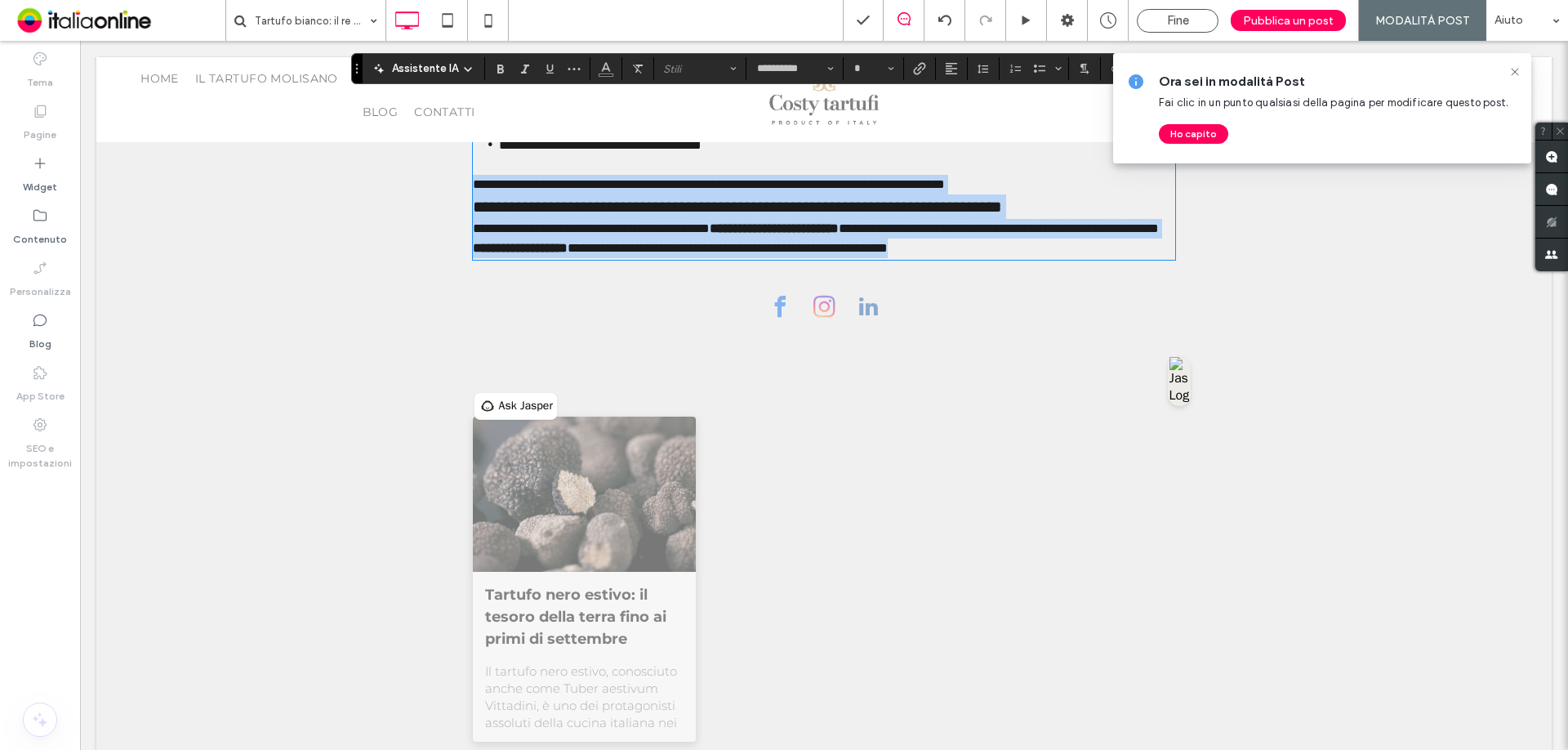 drag, startPoint x: 564, startPoint y: 383, endPoint x: 454, endPoint y: 252, distance: 171.05847 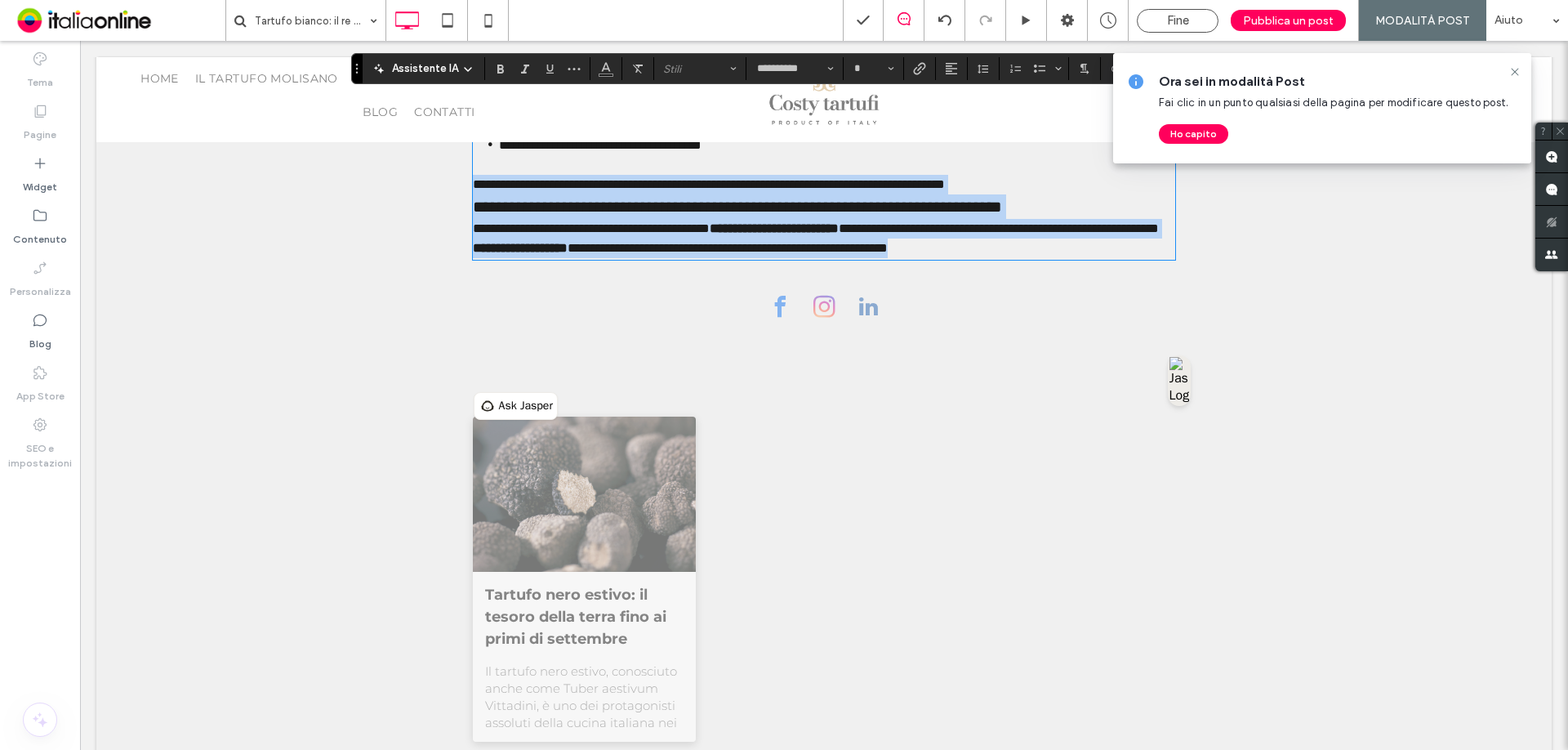 click on "**********" at bounding box center [824, -229] 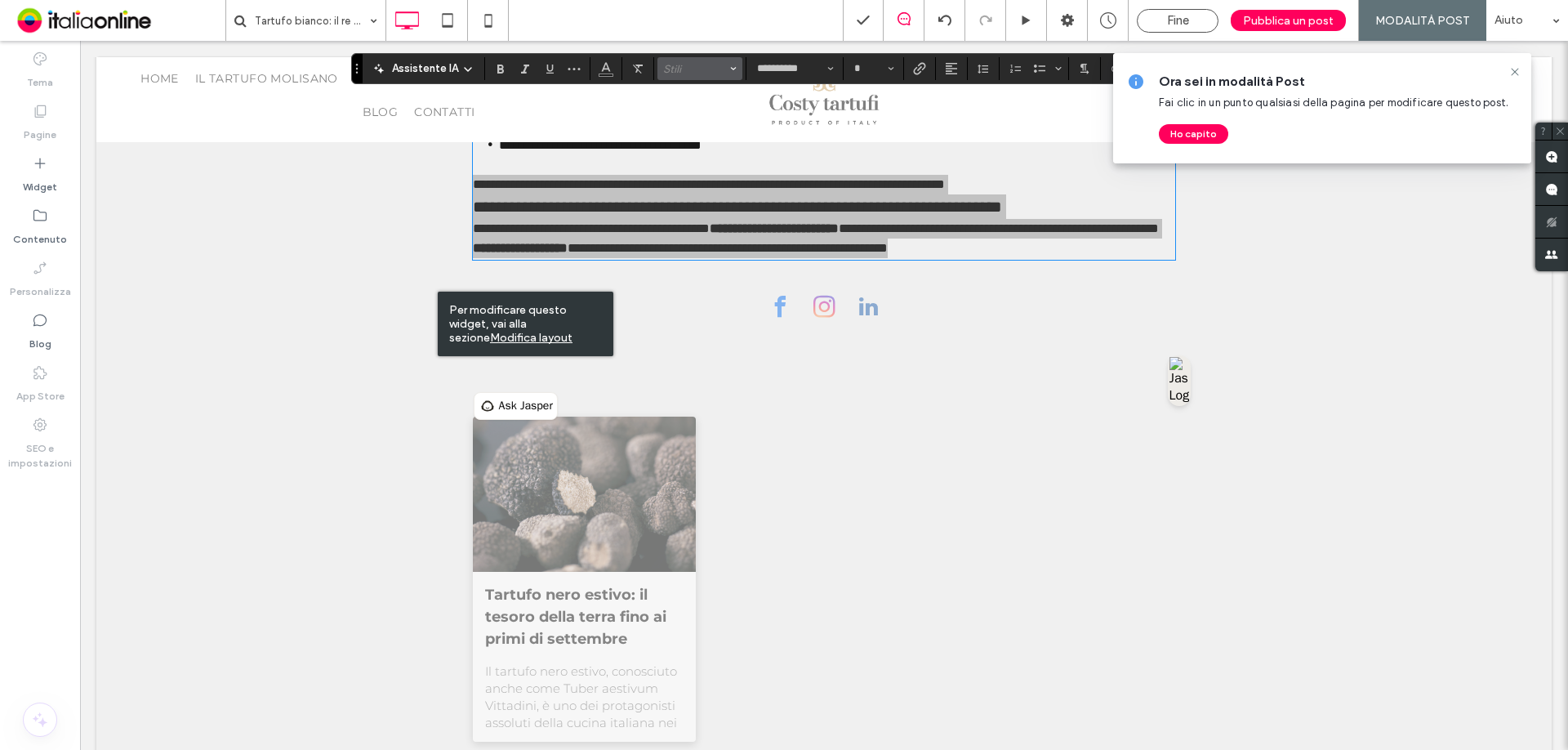click on "Stili" at bounding box center (695, 69) 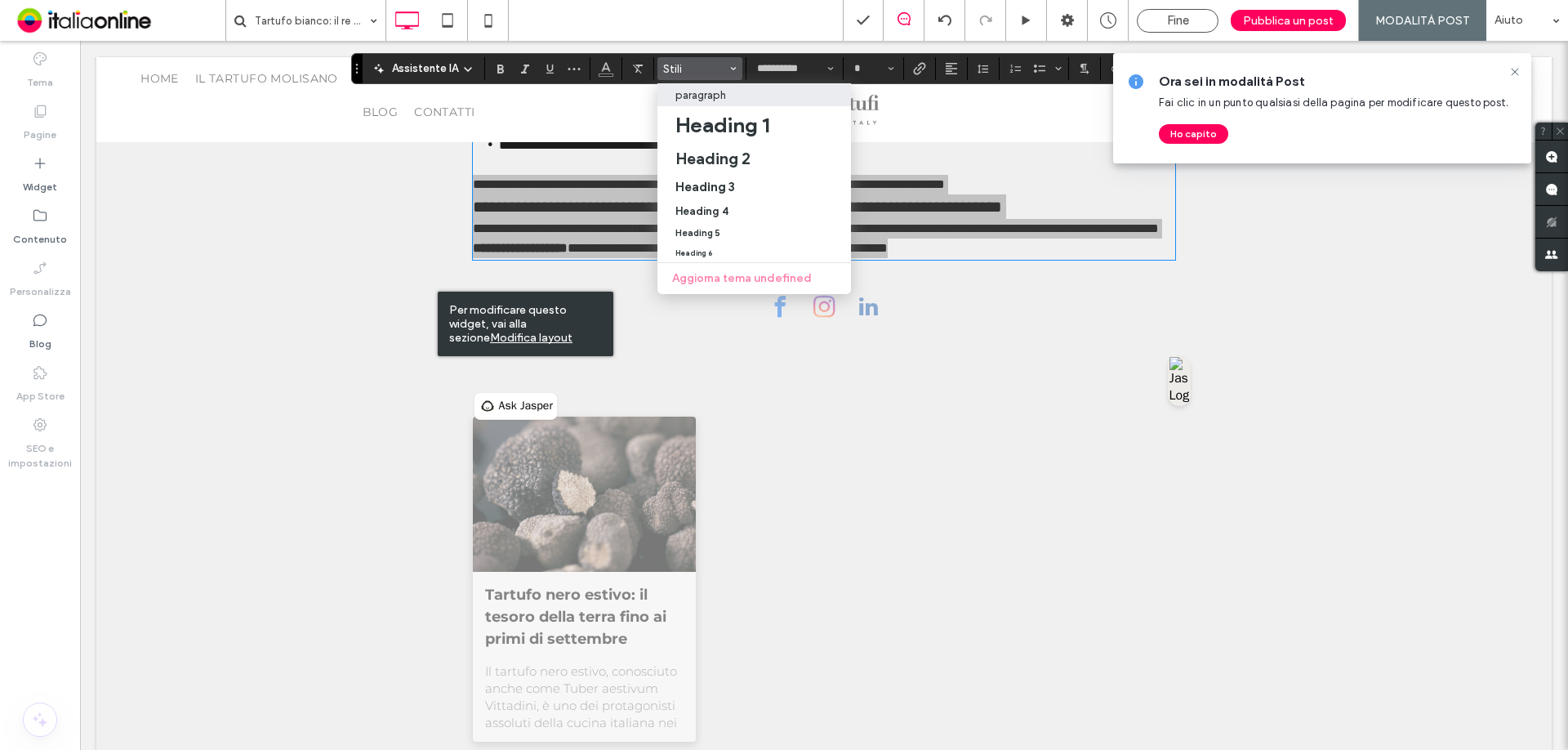 click on "paragraph" at bounding box center (754, 95) 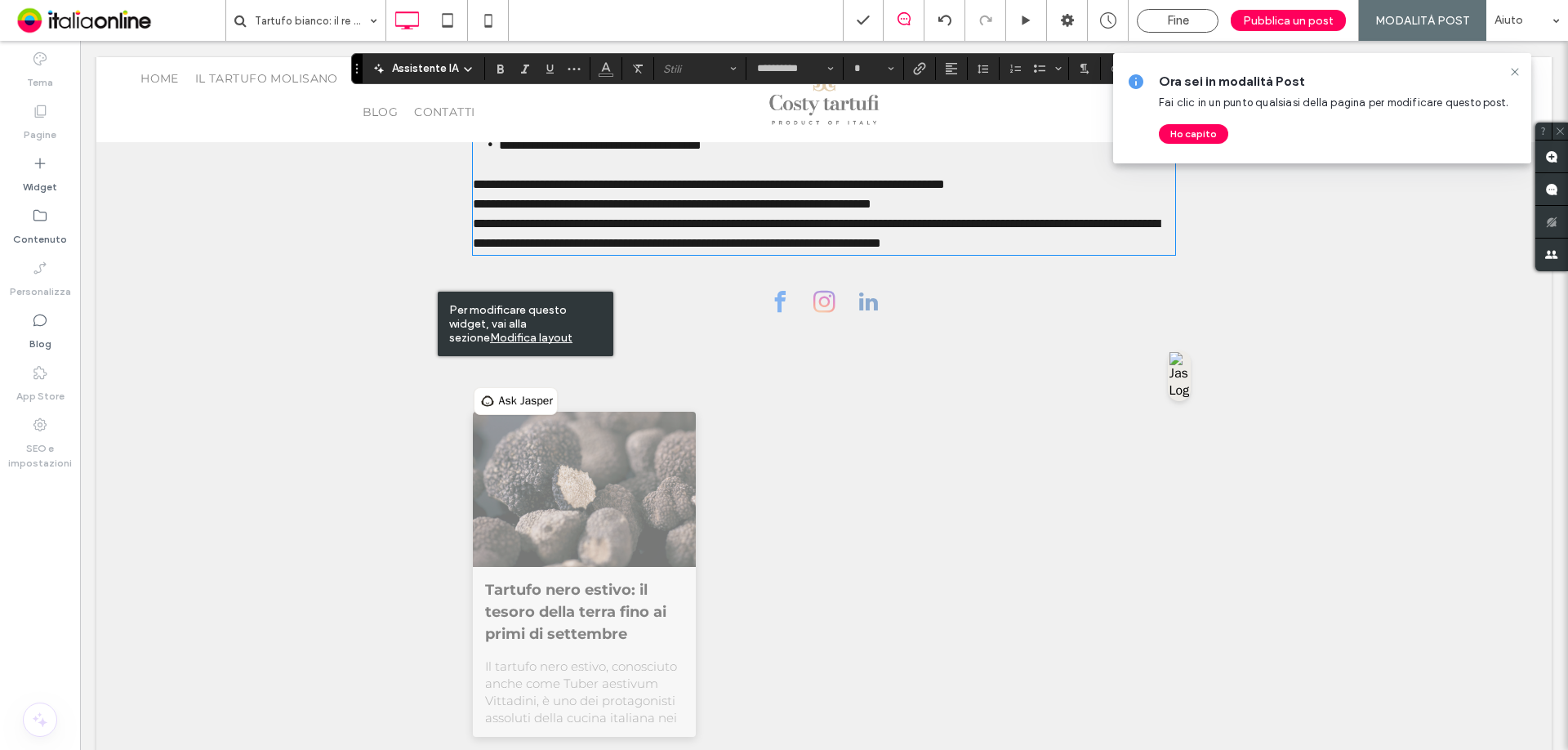 type on "**" 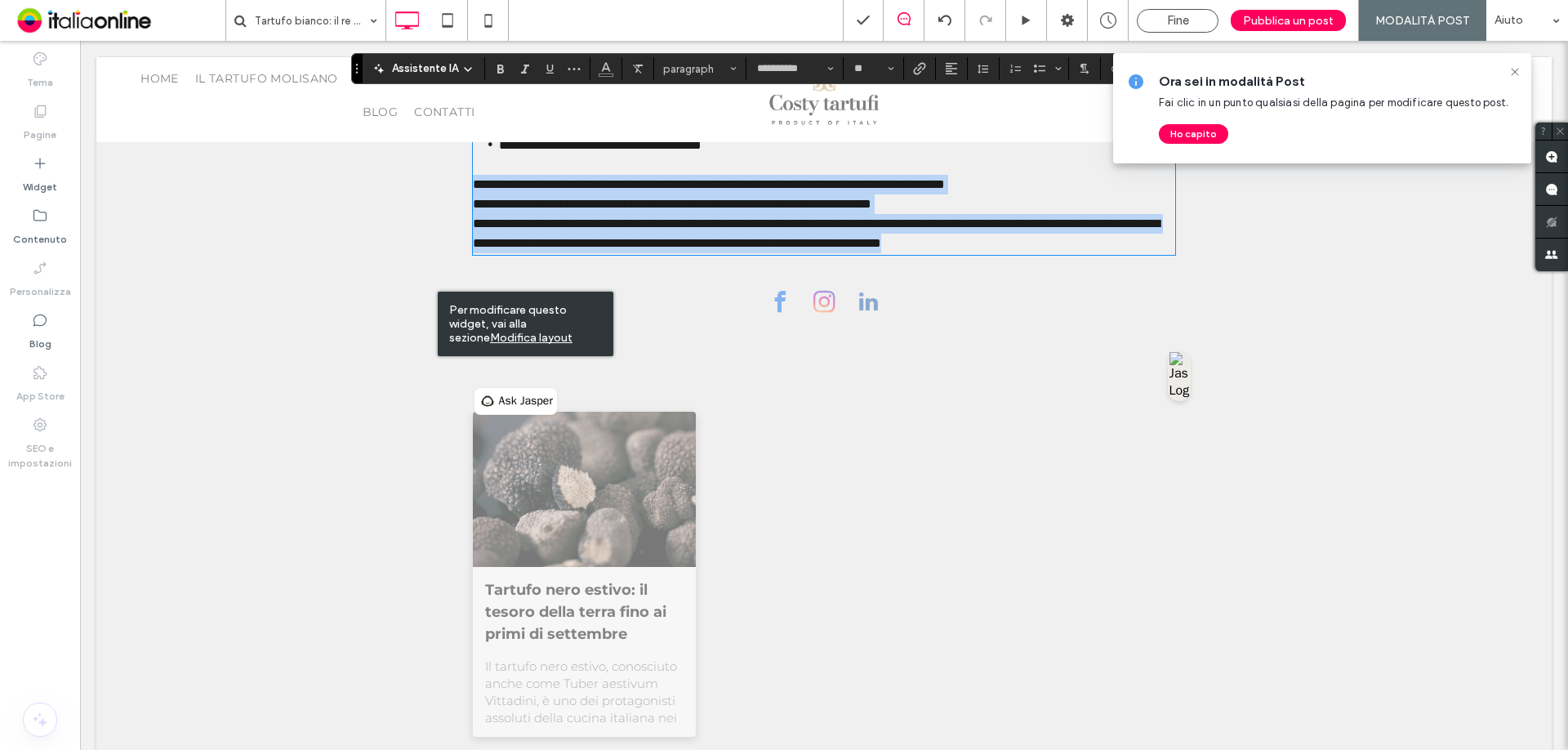 click on "**********" at bounding box center (816, 233) 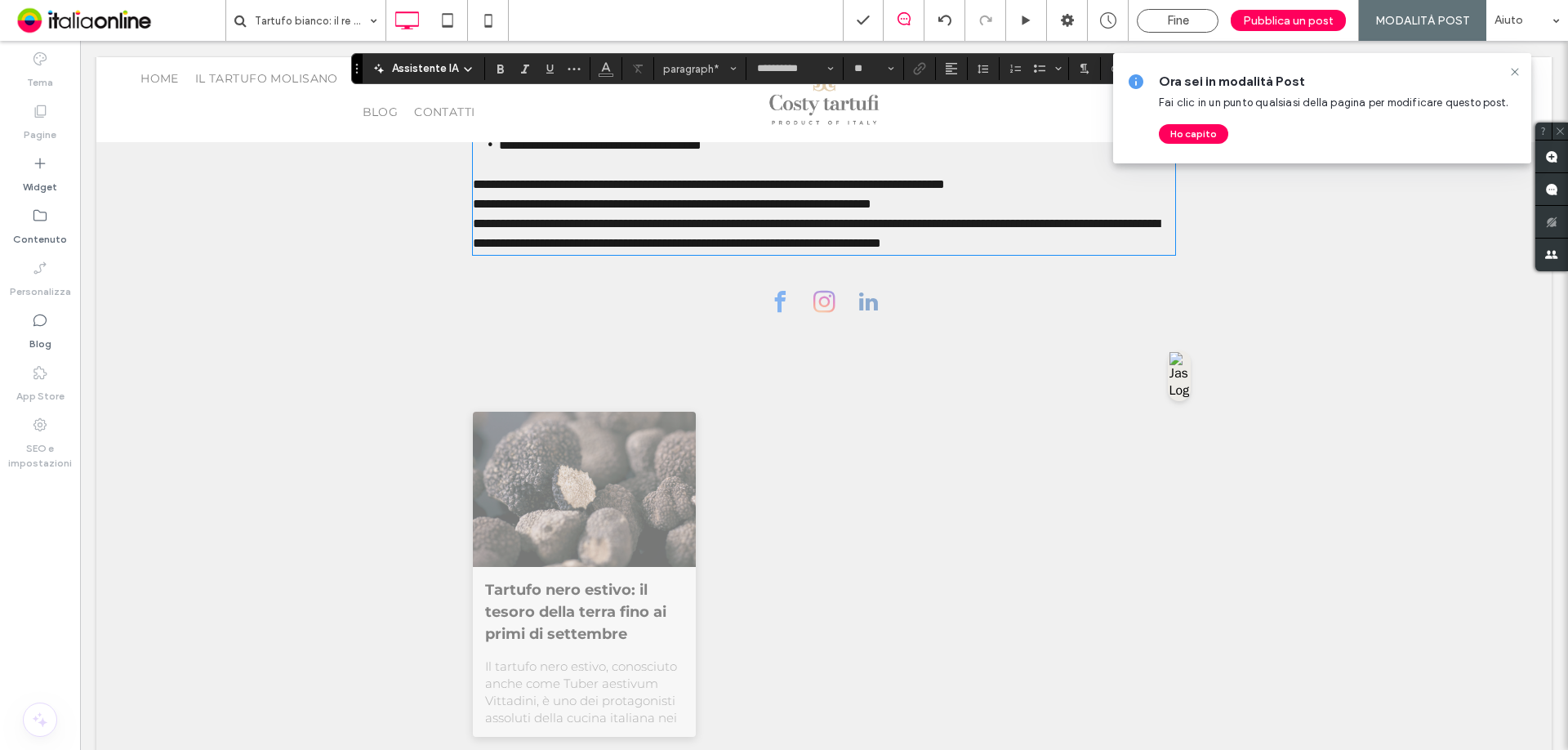 click on "**********" at bounding box center [824, 204] 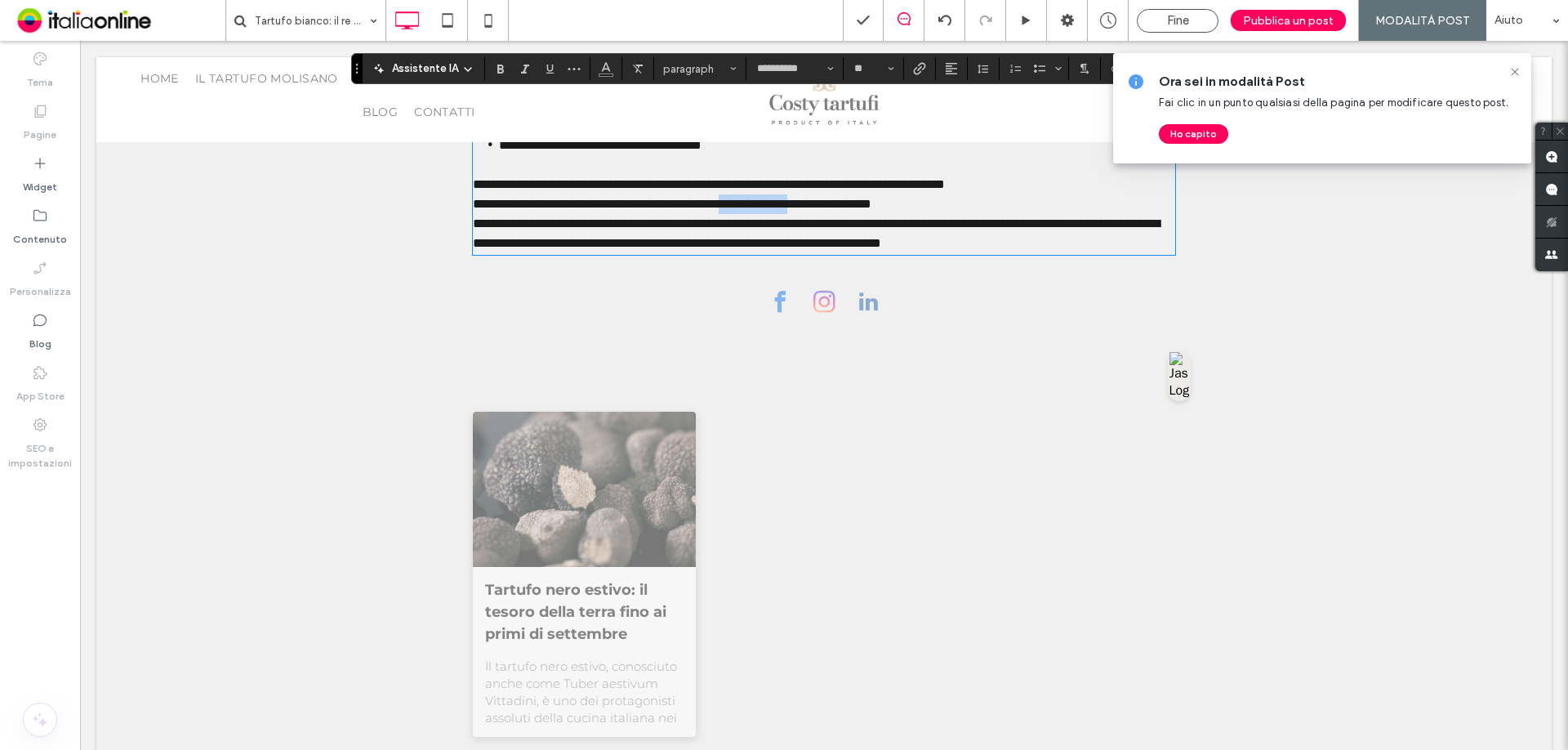 drag, startPoint x: 776, startPoint y: 312, endPoint x: 865, endPoint y: 312, distance: 89 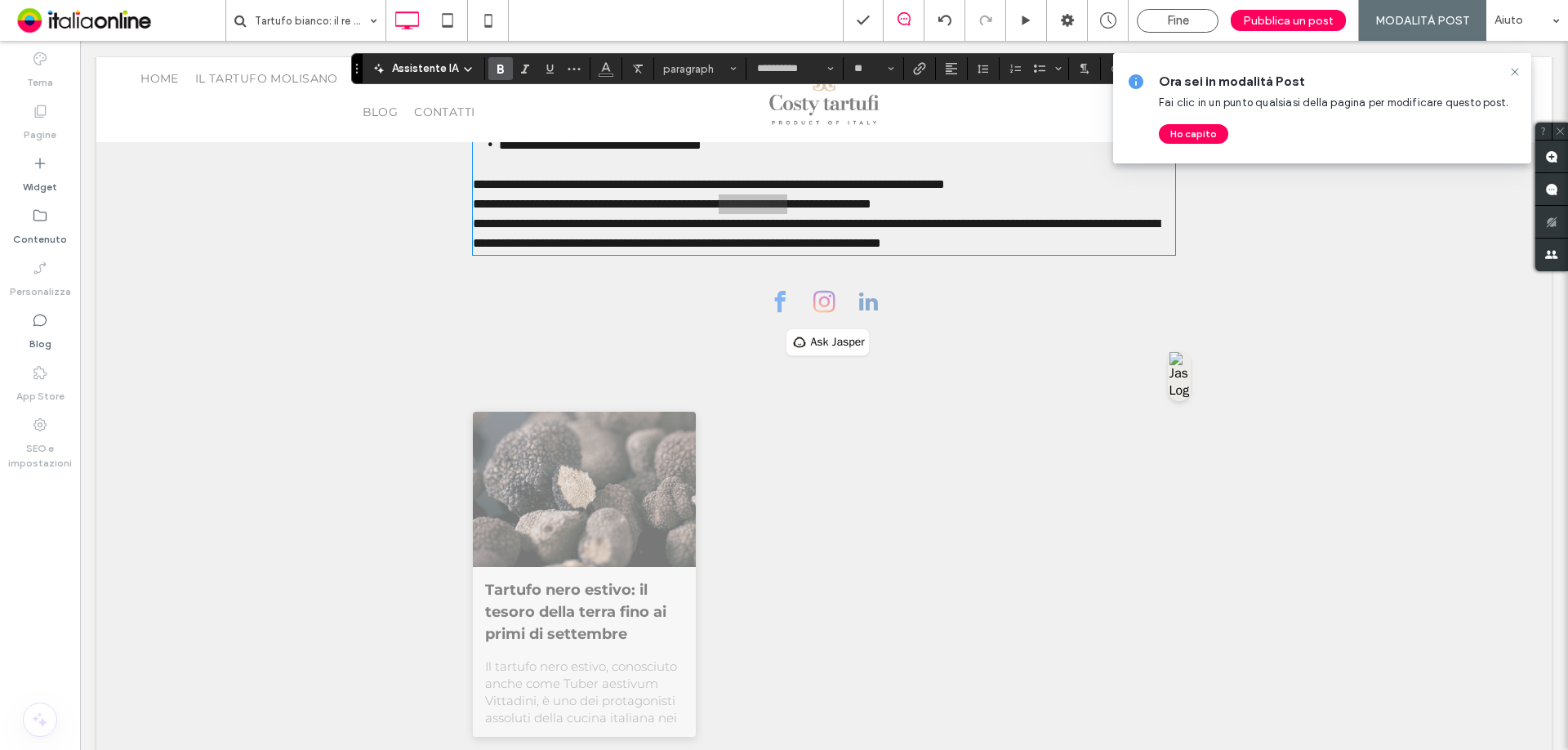 click 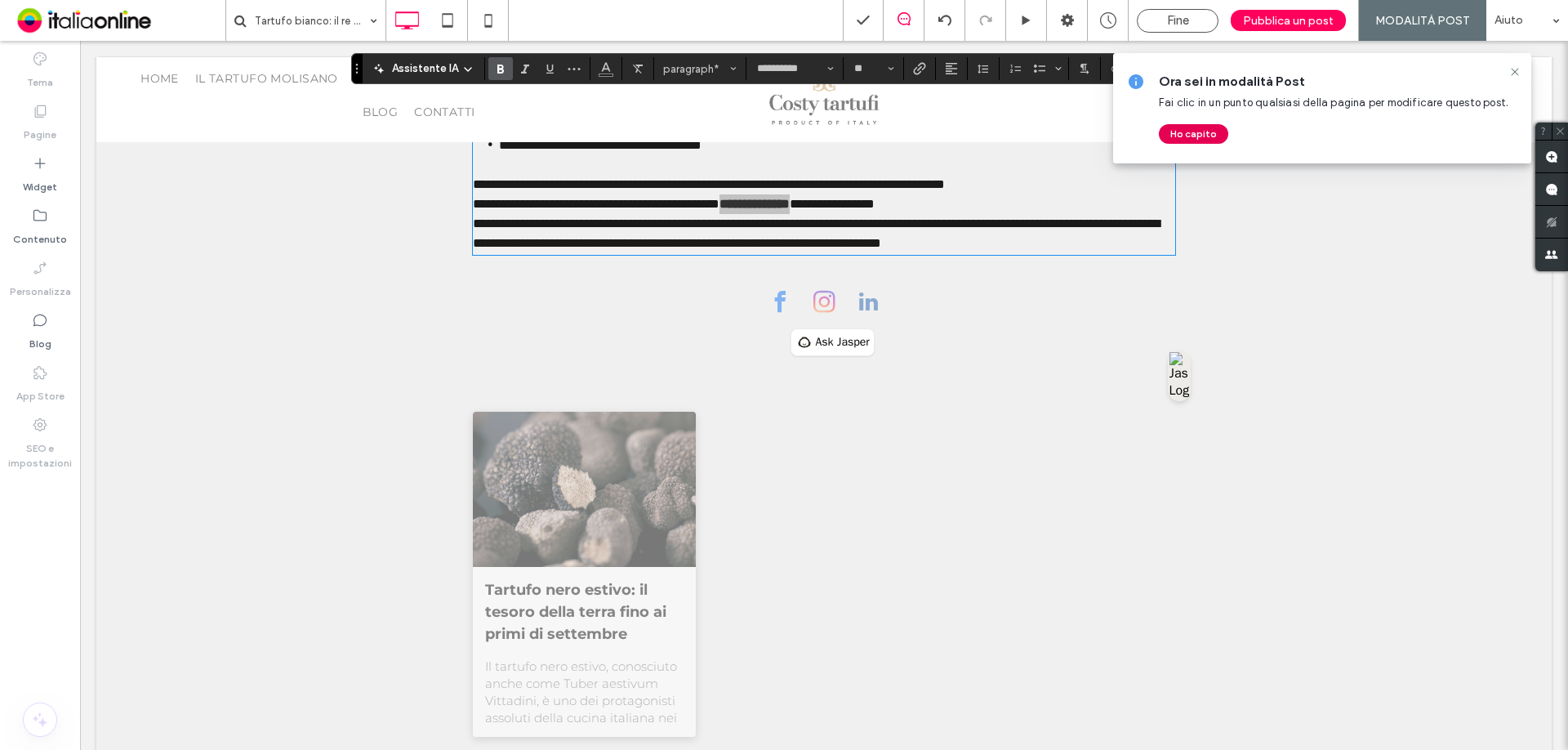 click on "Ho capito" at bounding box center [1193, 134] 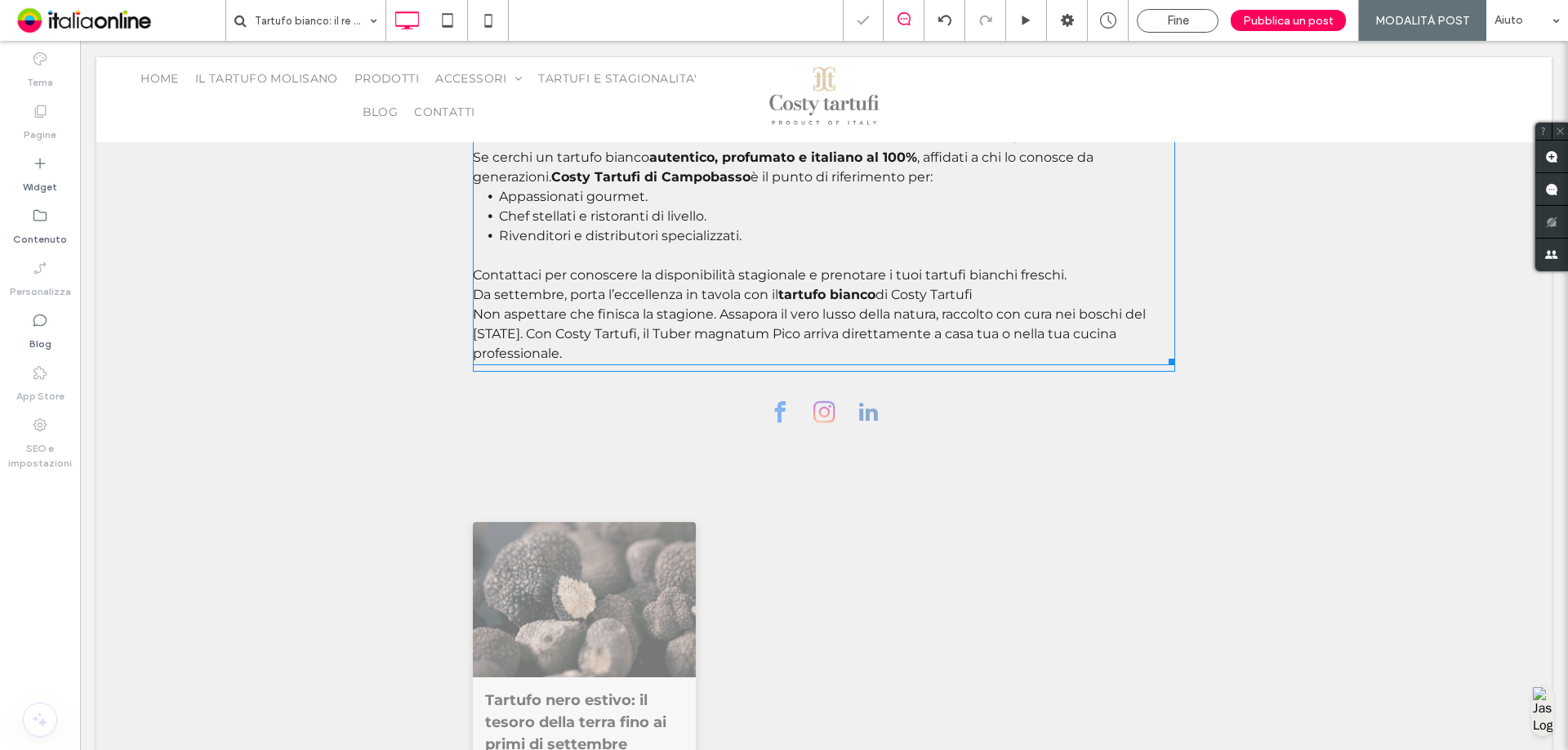 click on "Da settembre, porta l’eccellenza in tavola con il  tartufo bianco  di Costy Tartufi" at bounding box center (824, 295) 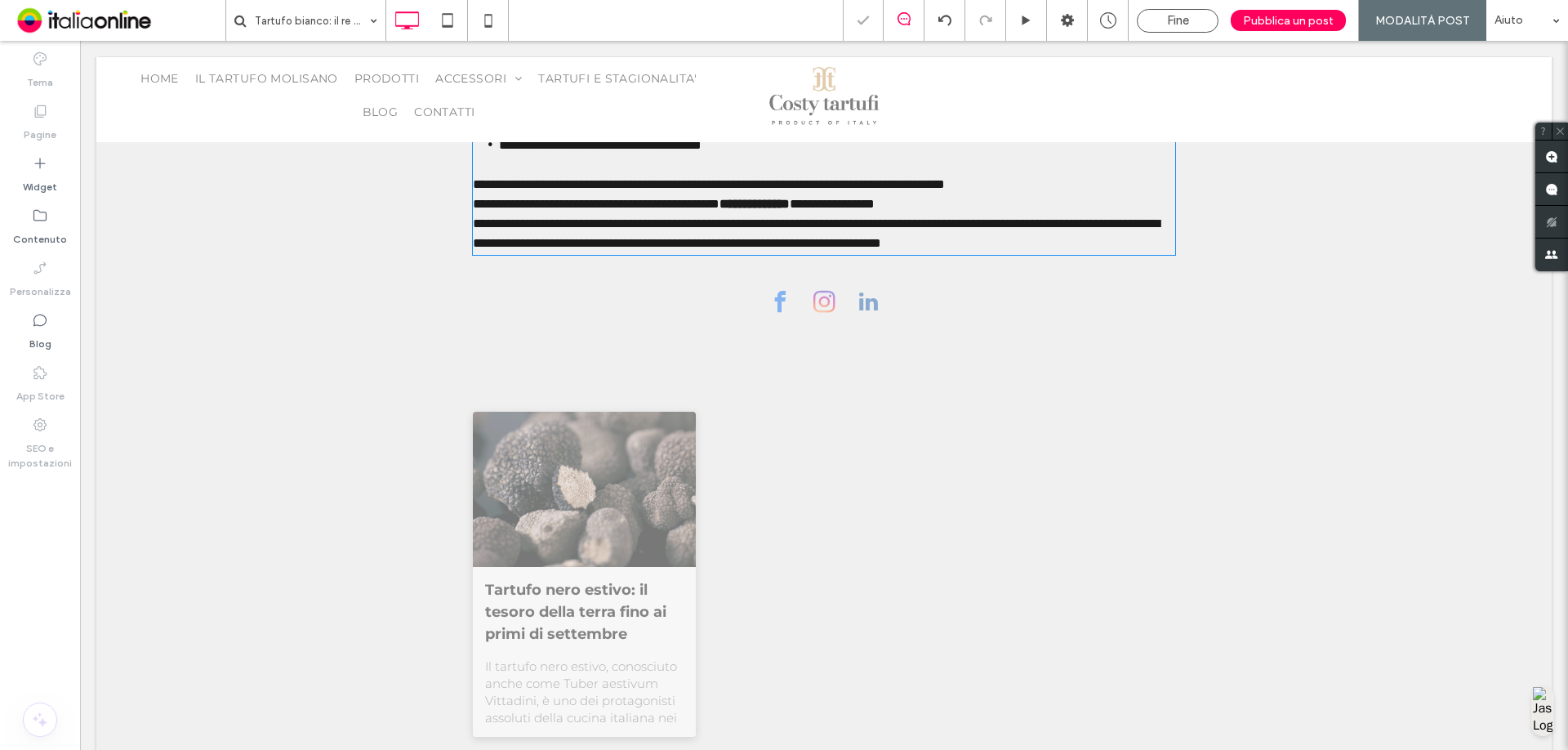 type on "**********" 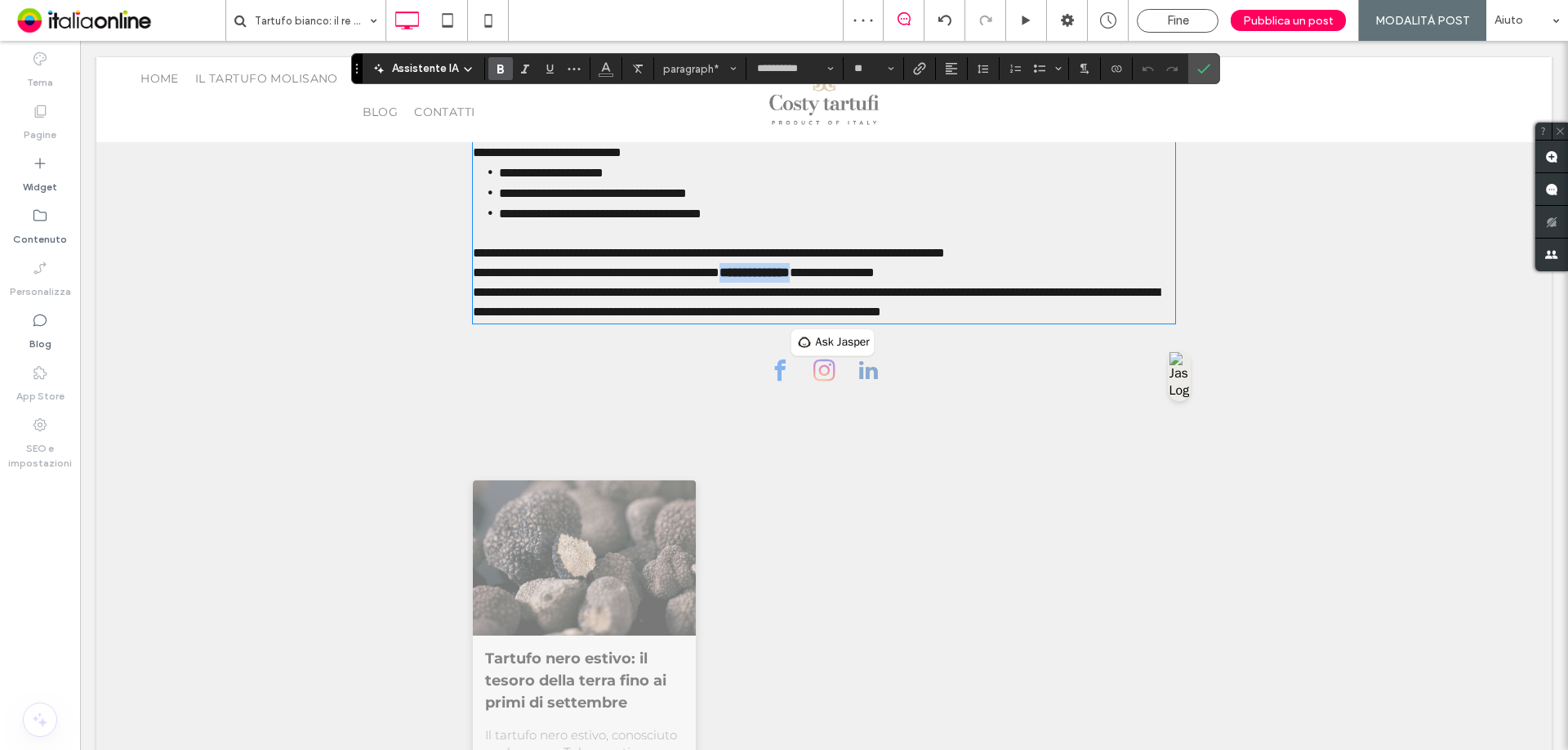 scroll, scrollTop: 1427, scrollLeft: 0, axis: vertical 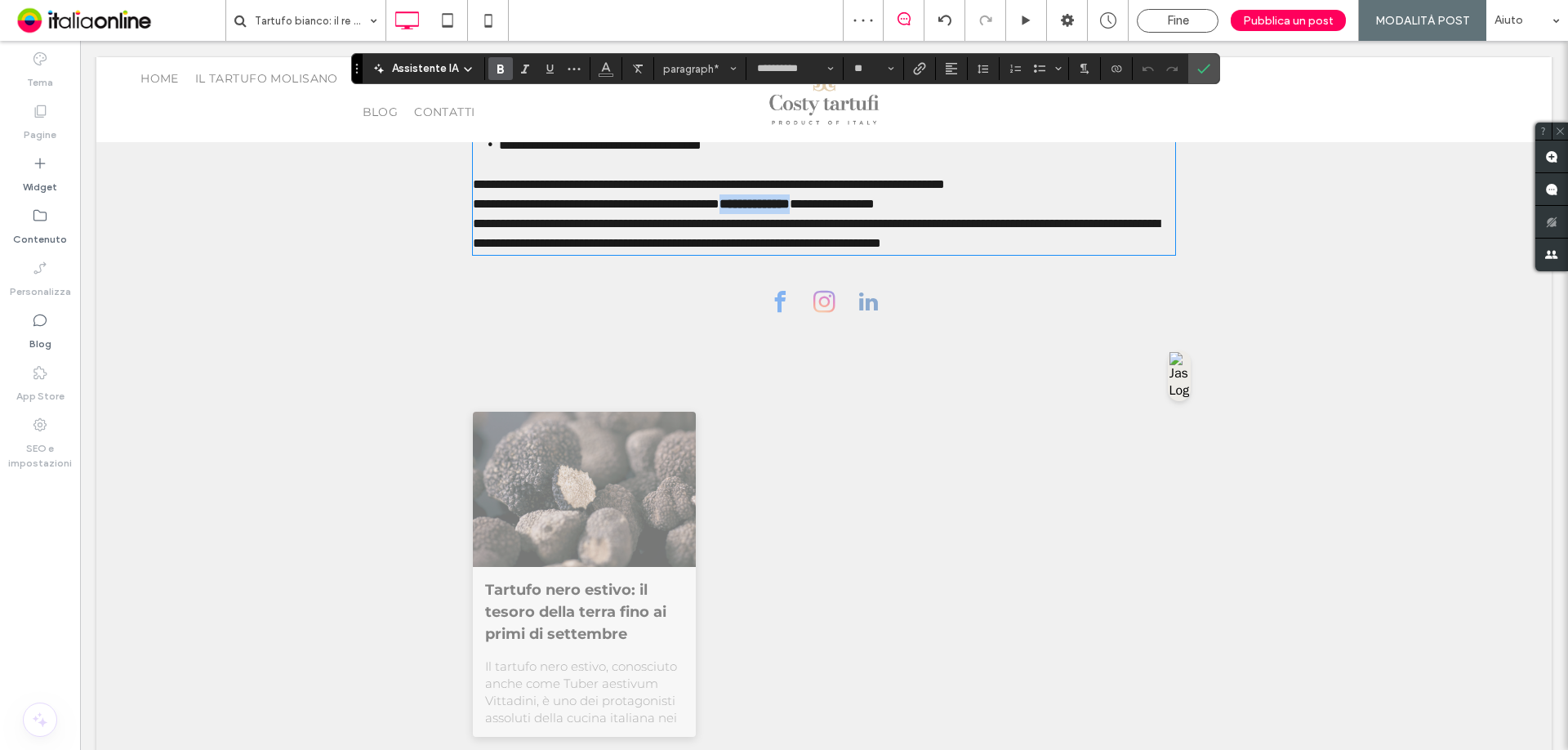 click on "**********" at bounding box center (824, 204) 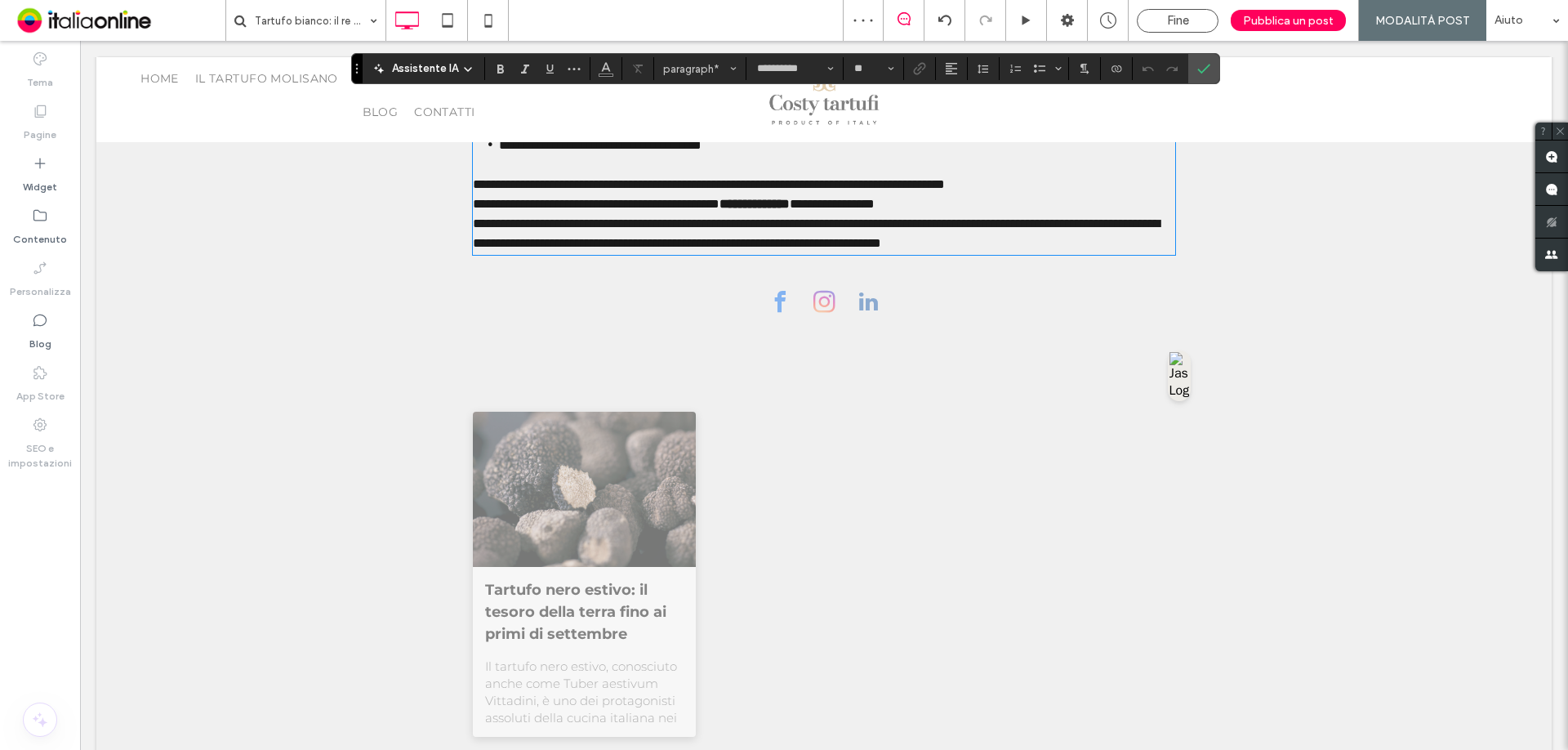 type 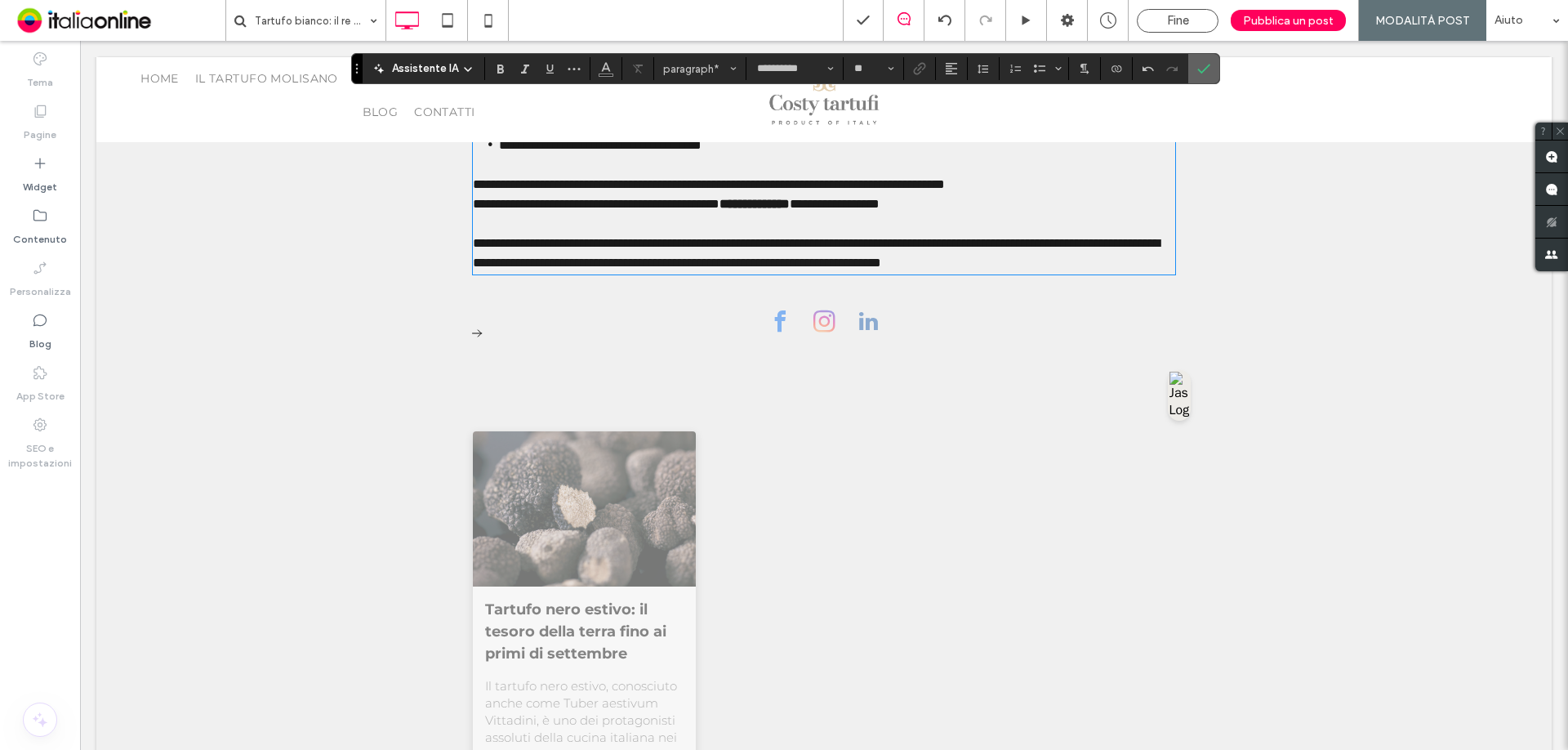 click 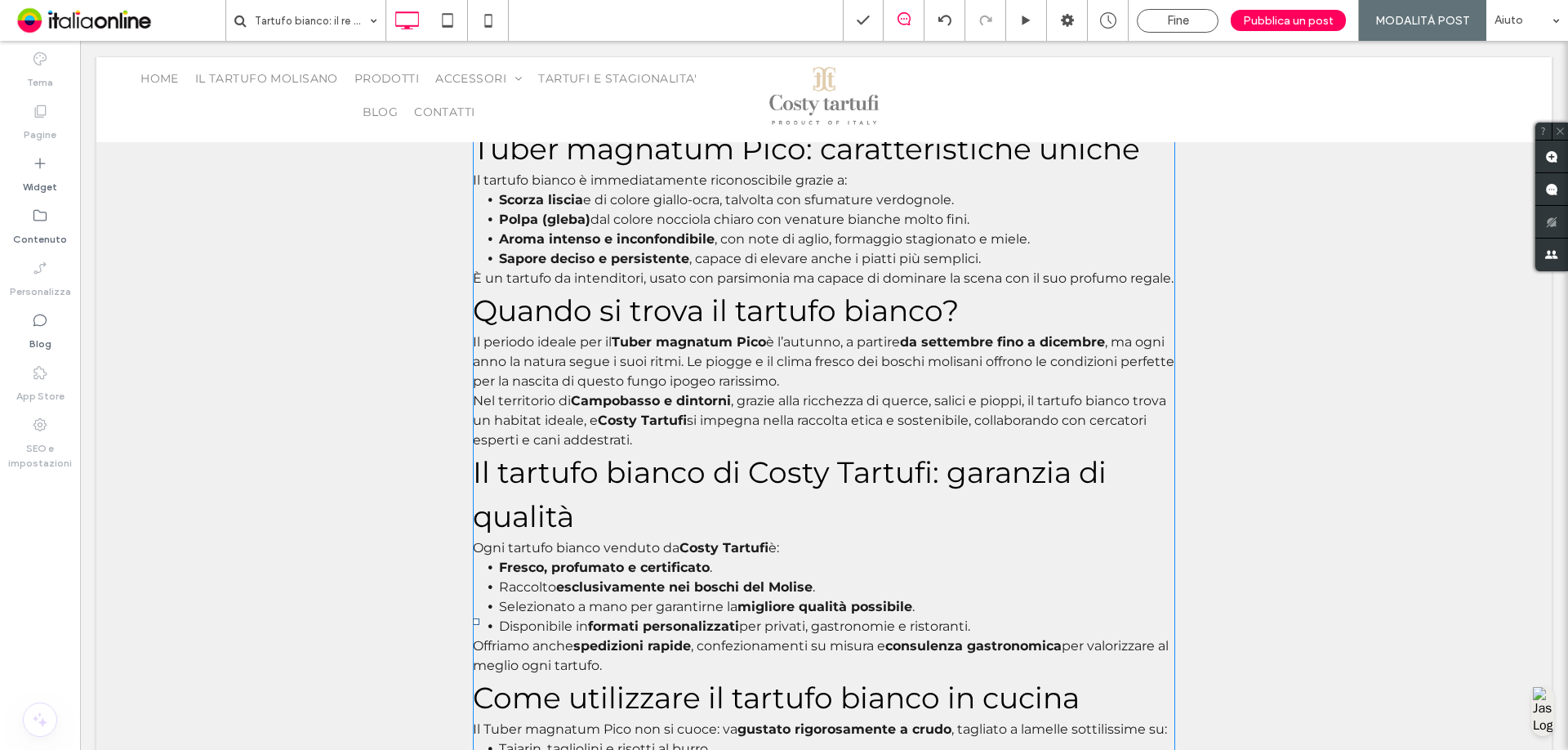 scroll, scrollTop: 529, scrollLeft: 0, axis: vertical 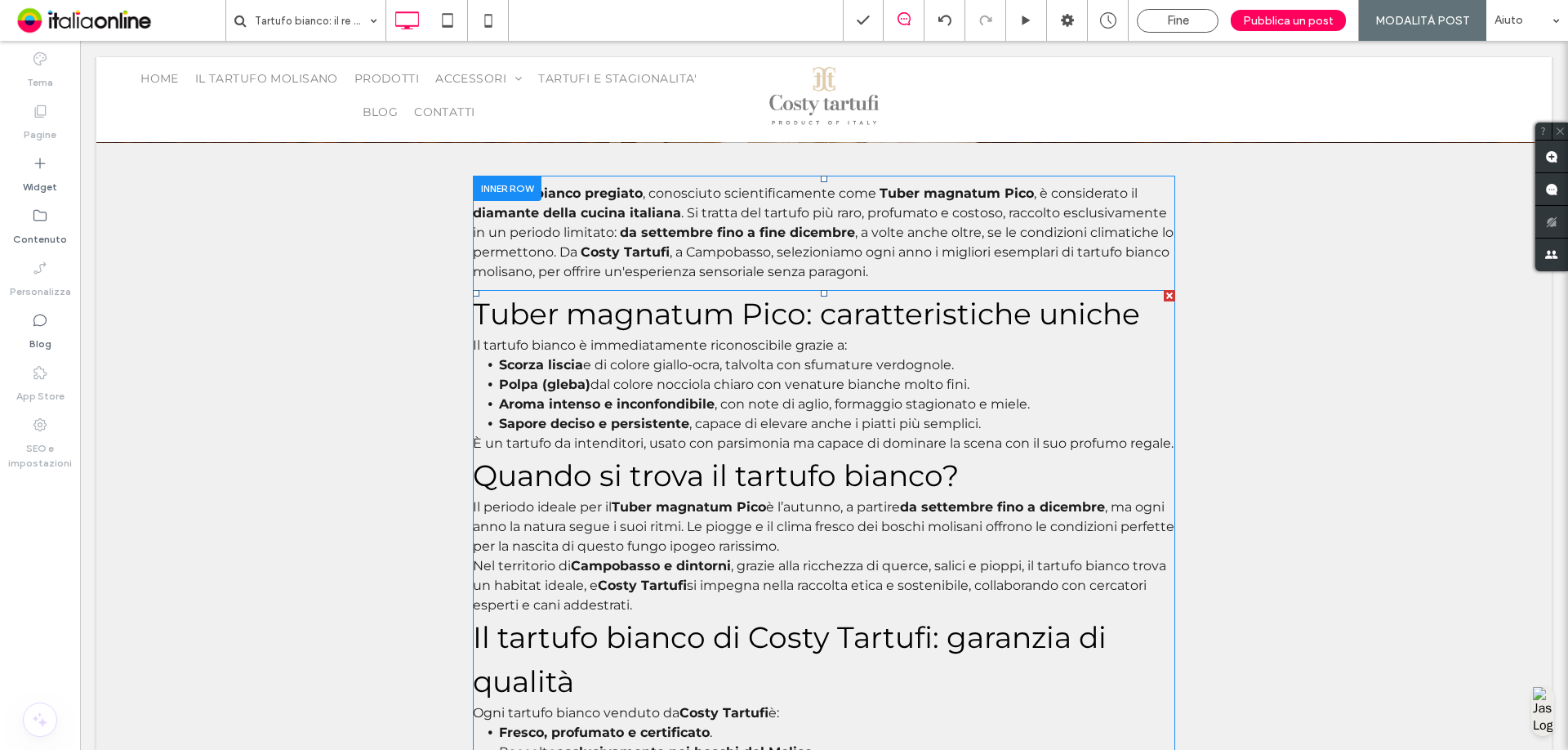 click on "Il tartufo bianco è immediatamente riconoscibile grazie a:" at bounding box center [824, 346] 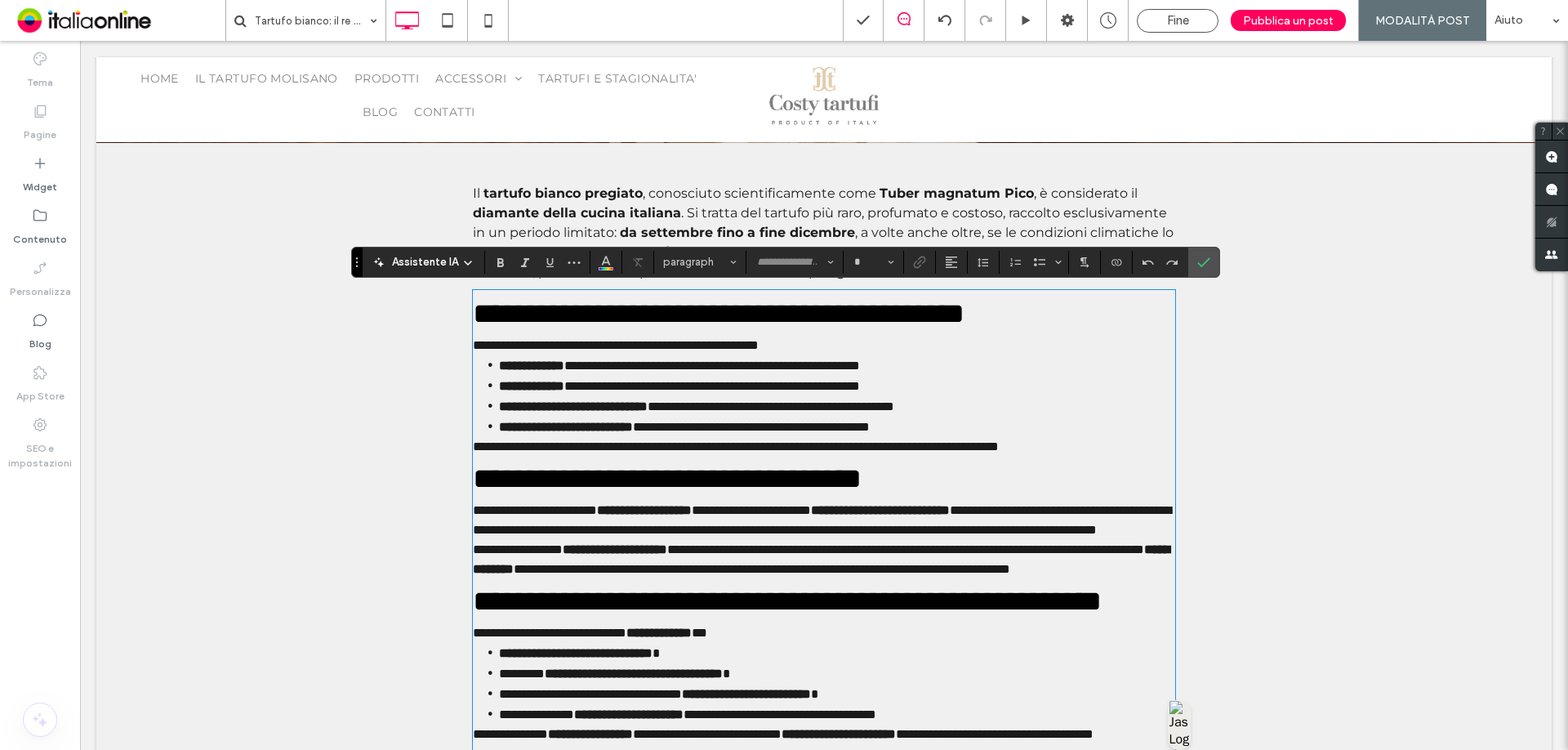 type on "**********" 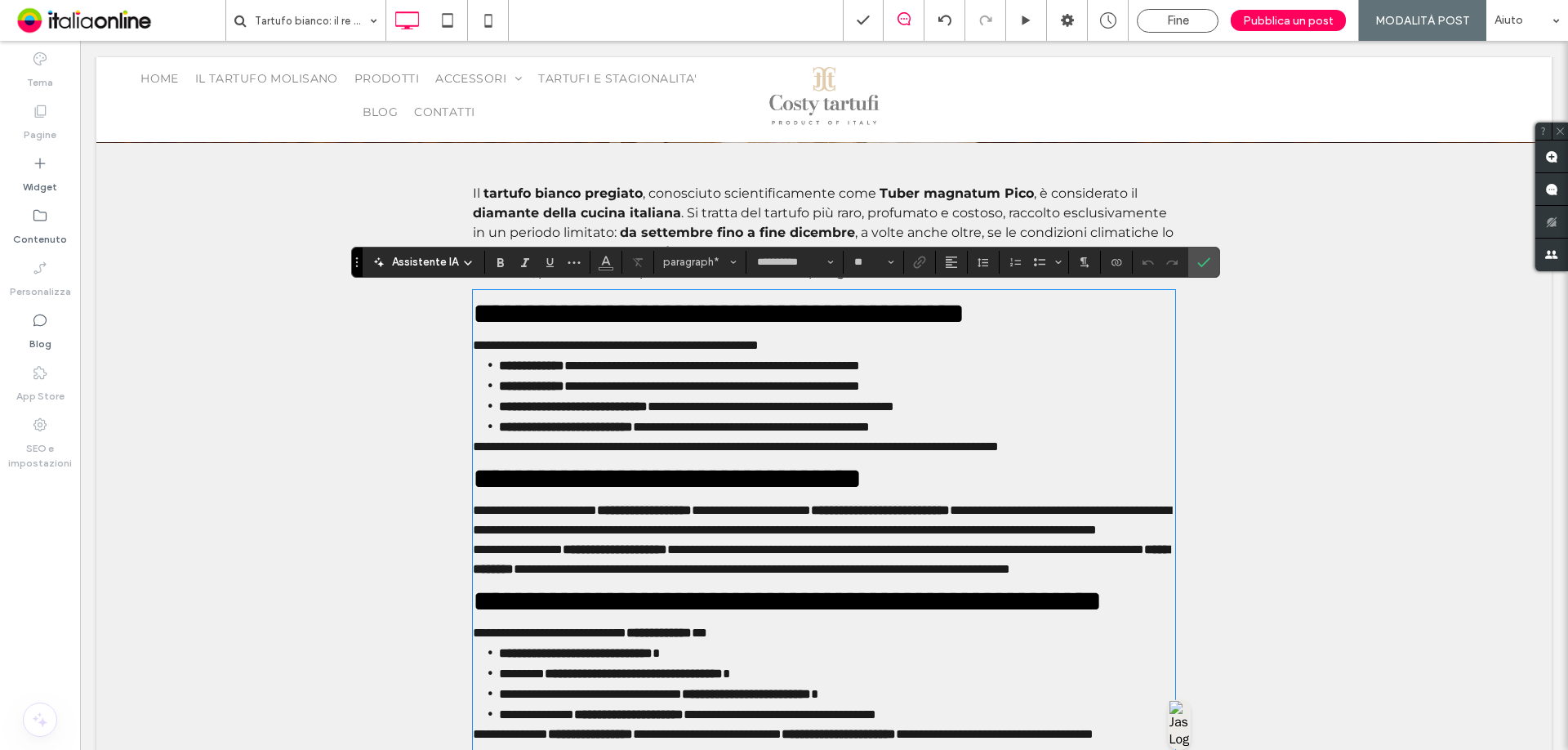 click on "**********" at bounding box center [616, 345] 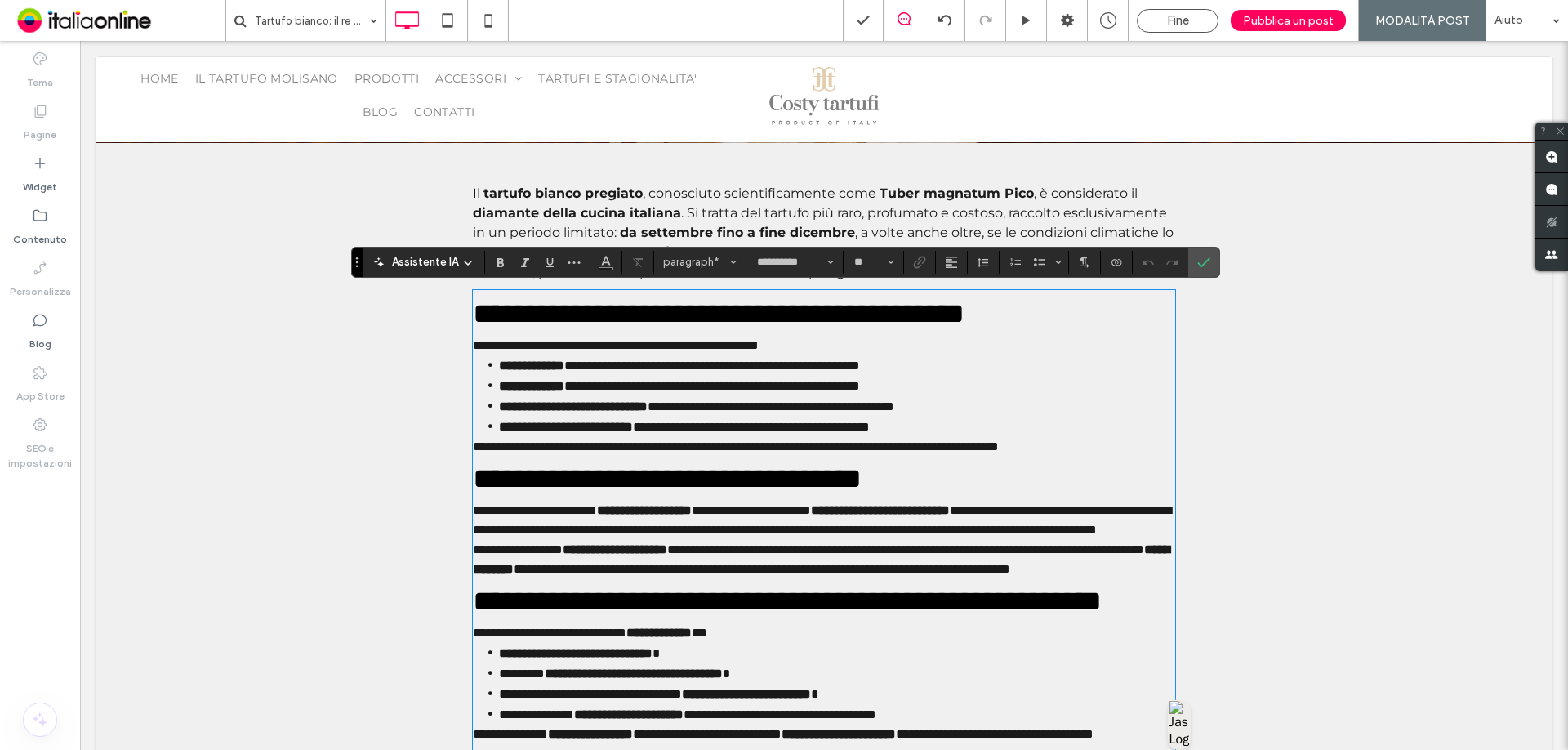 click on "**********" at bounding box center [616, 345] 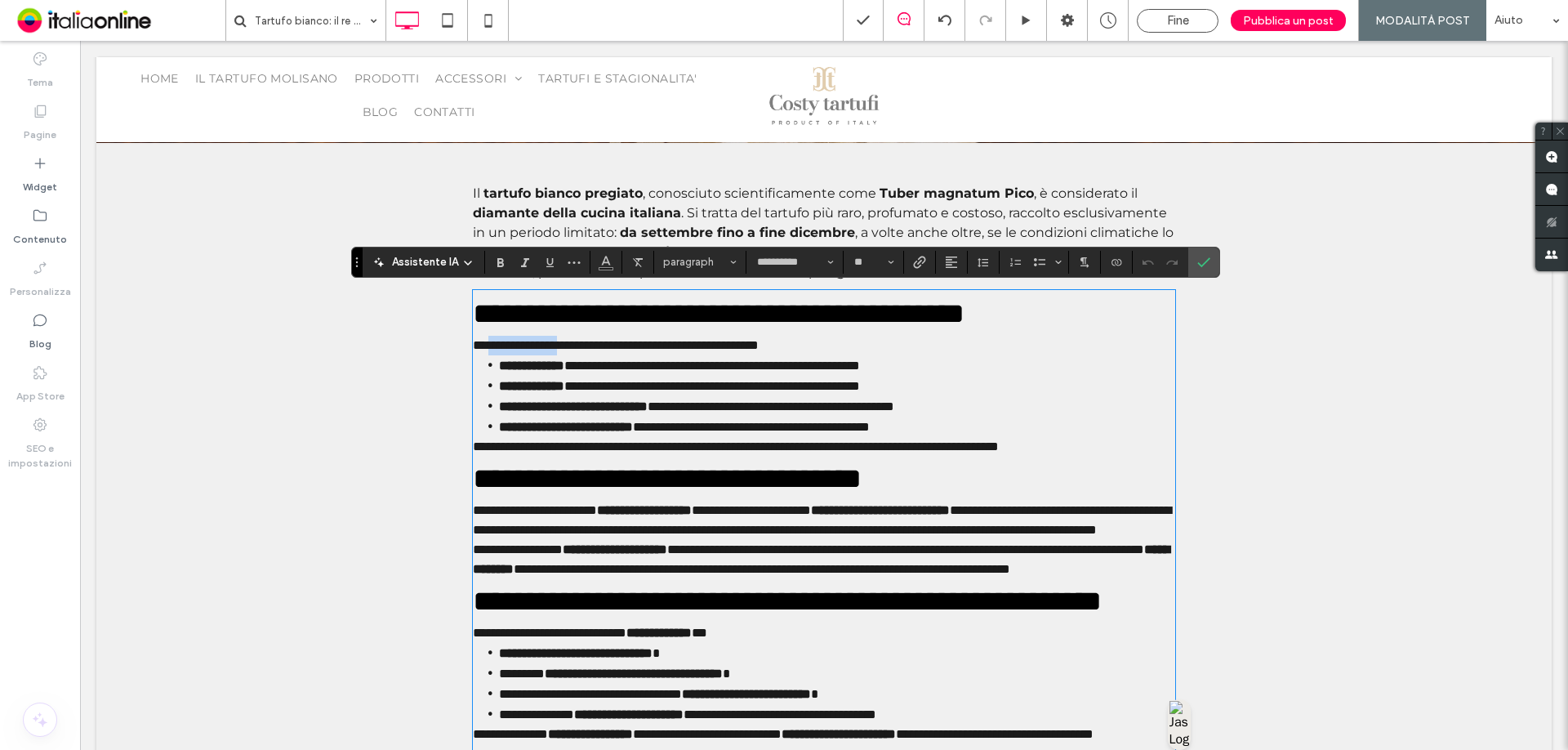 drag, startPoint x: 478, startPoint y: 346, endPoint x: 565, endPoint y: 342, distance: 87.09191 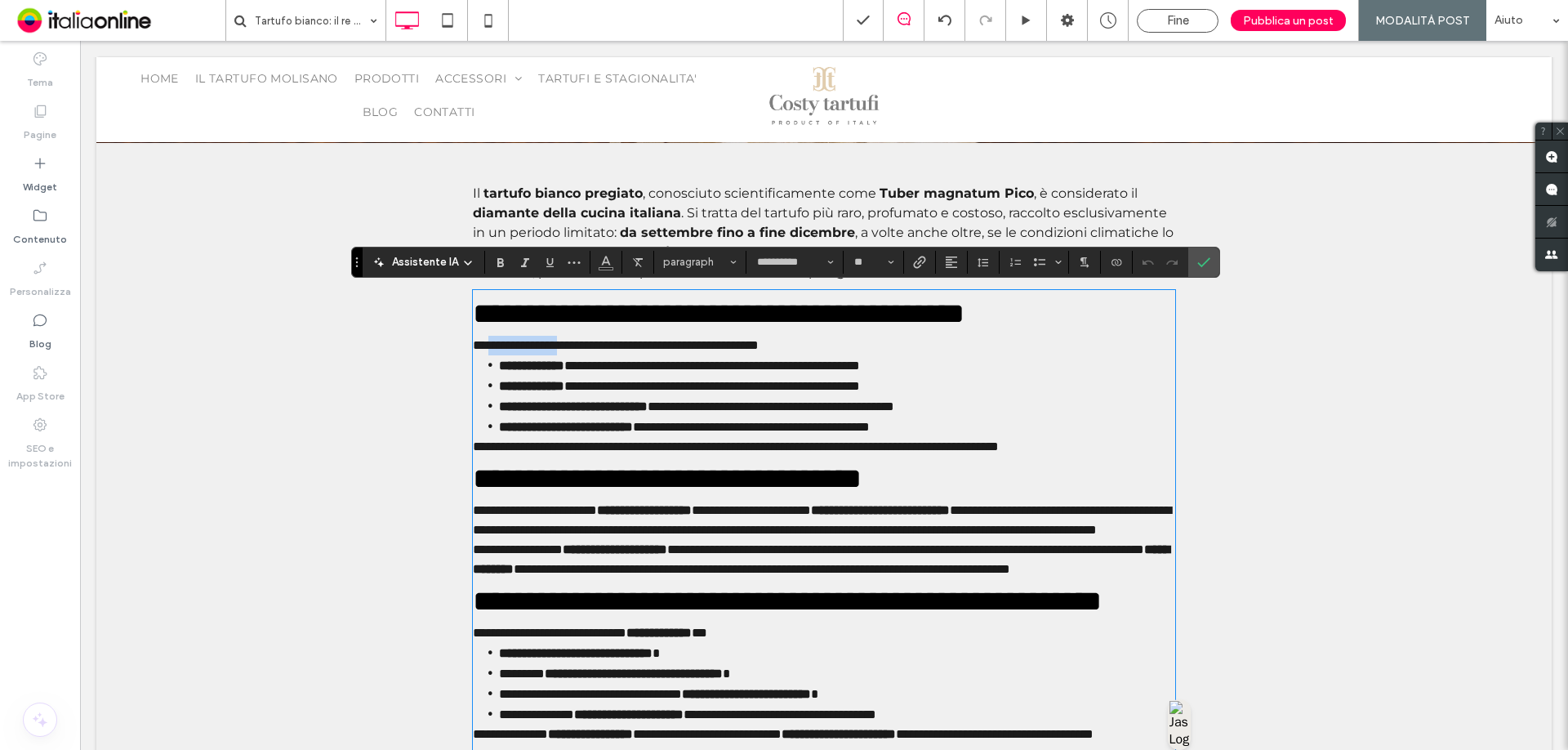 click on "**********" at bounding box center [616, 345] 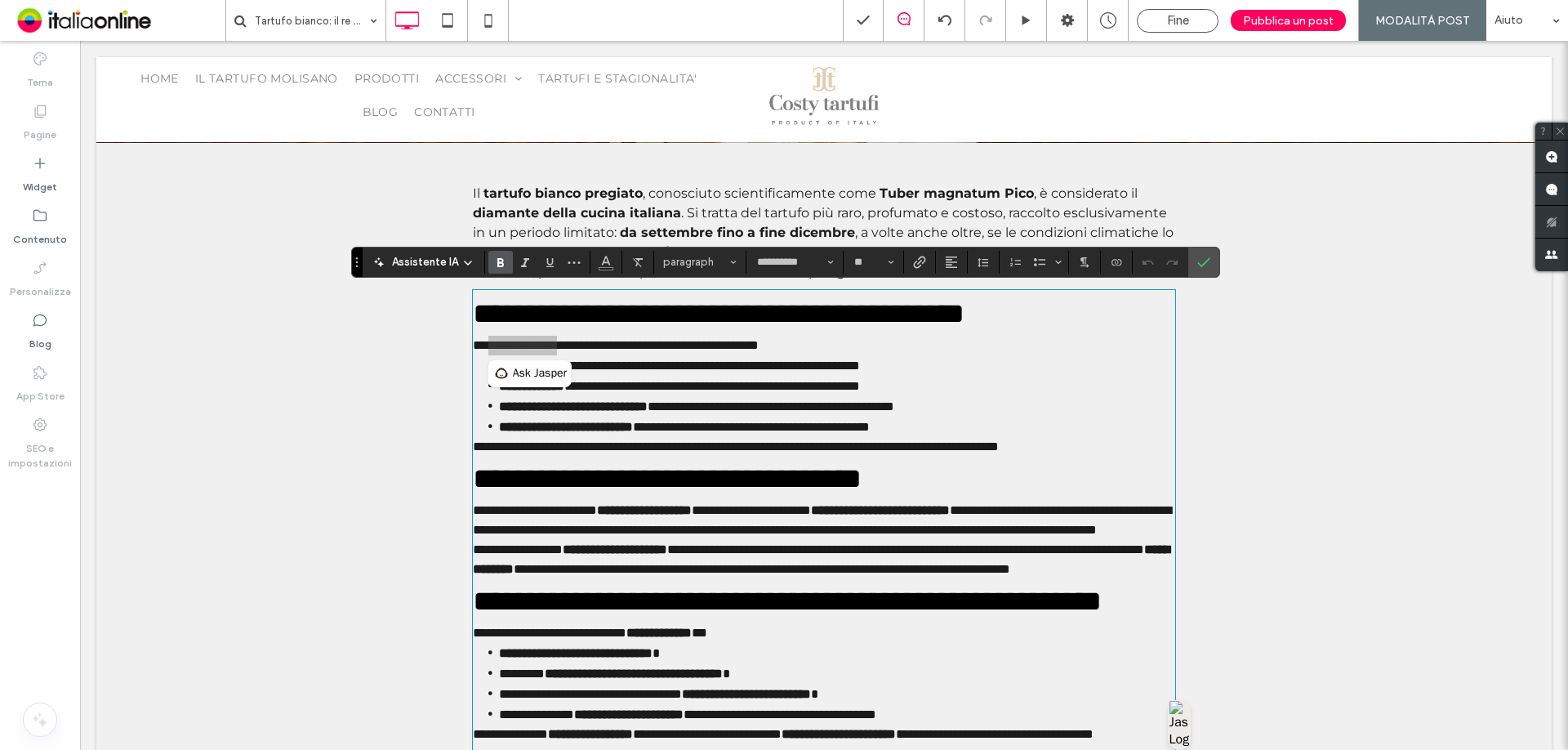 click at bounding box center (497, 262) 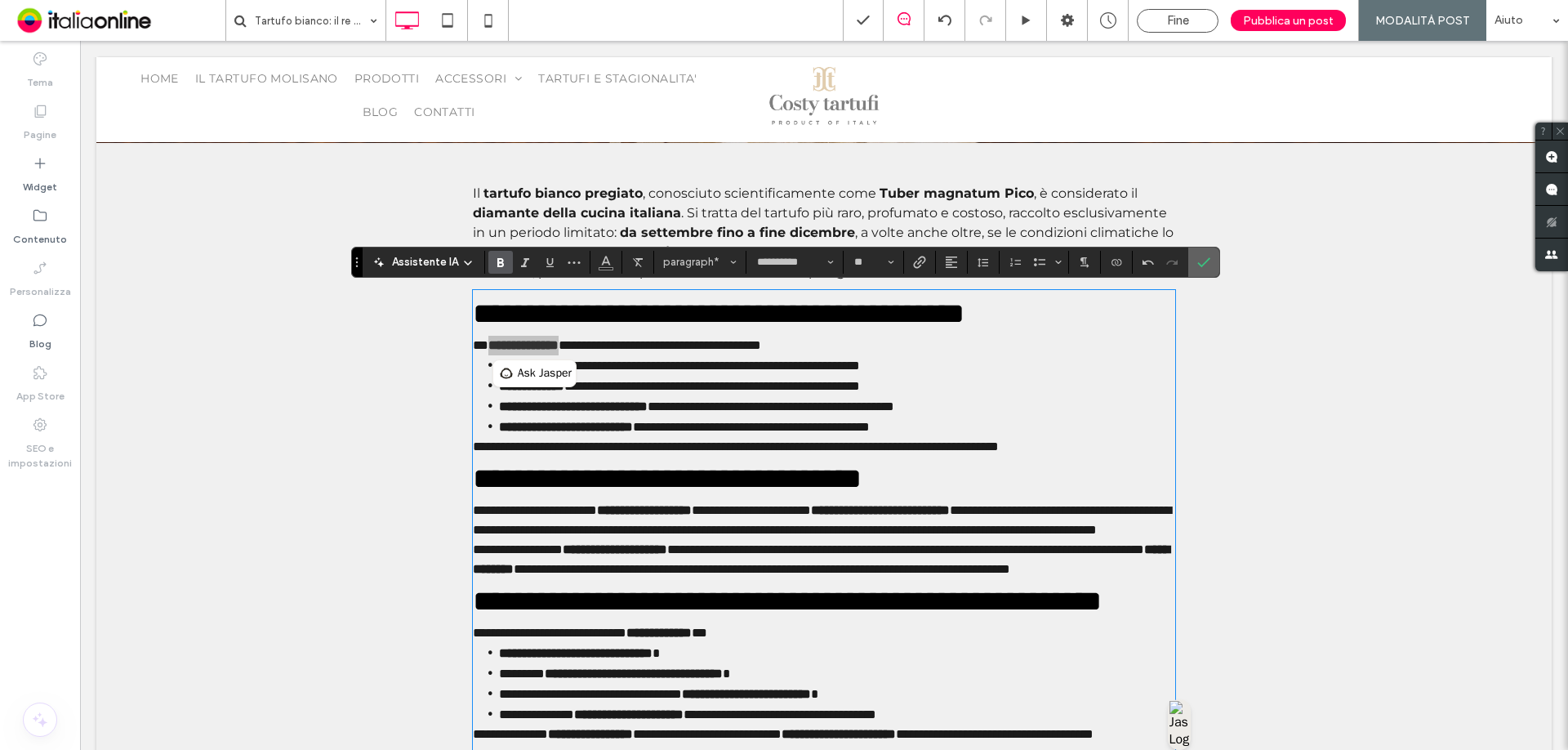 click at bounding box center (1204, 262) 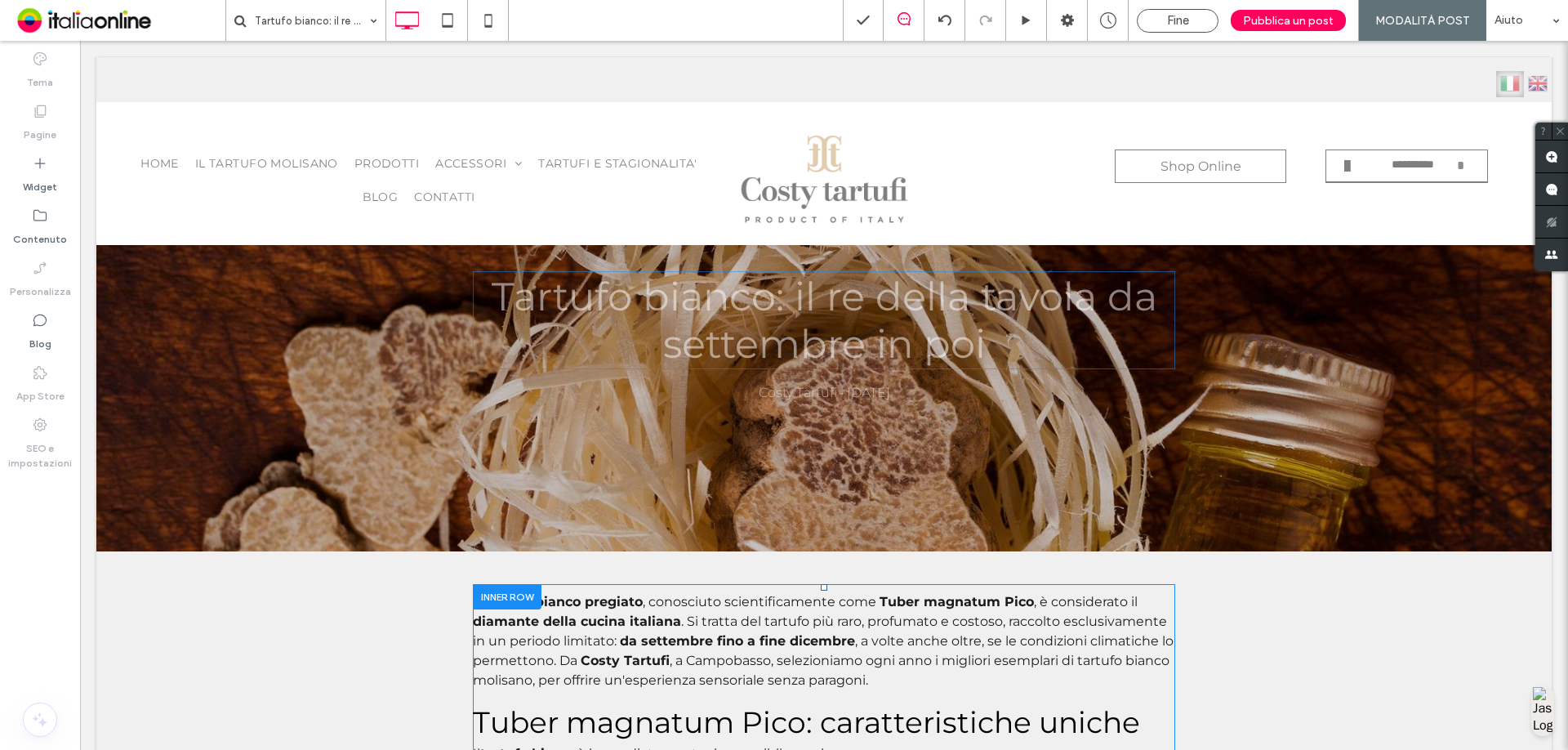 scroll, scrollTop: 0, scrollLeft: 0, axis: both 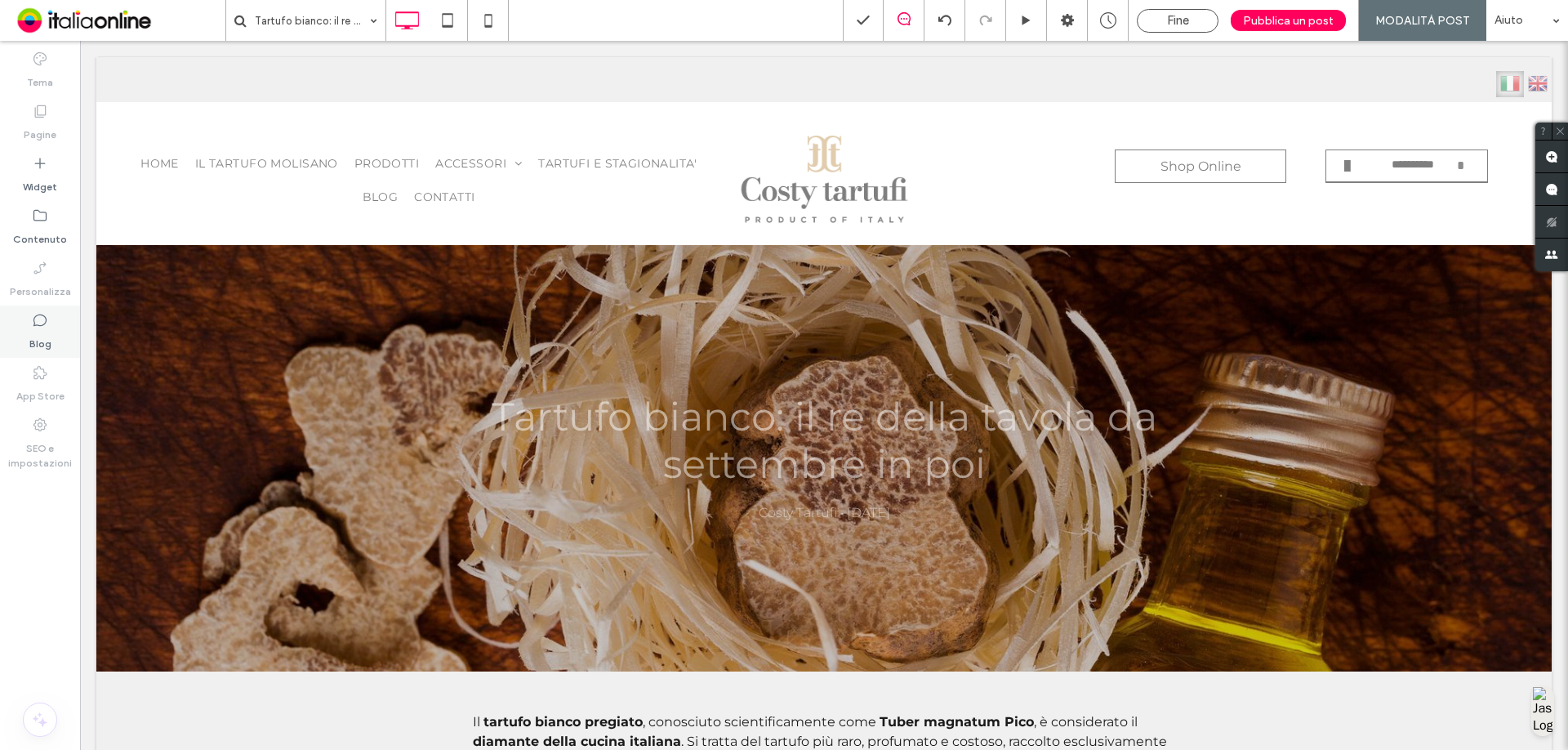 click on "Blog" at bounding box center (40, 340) 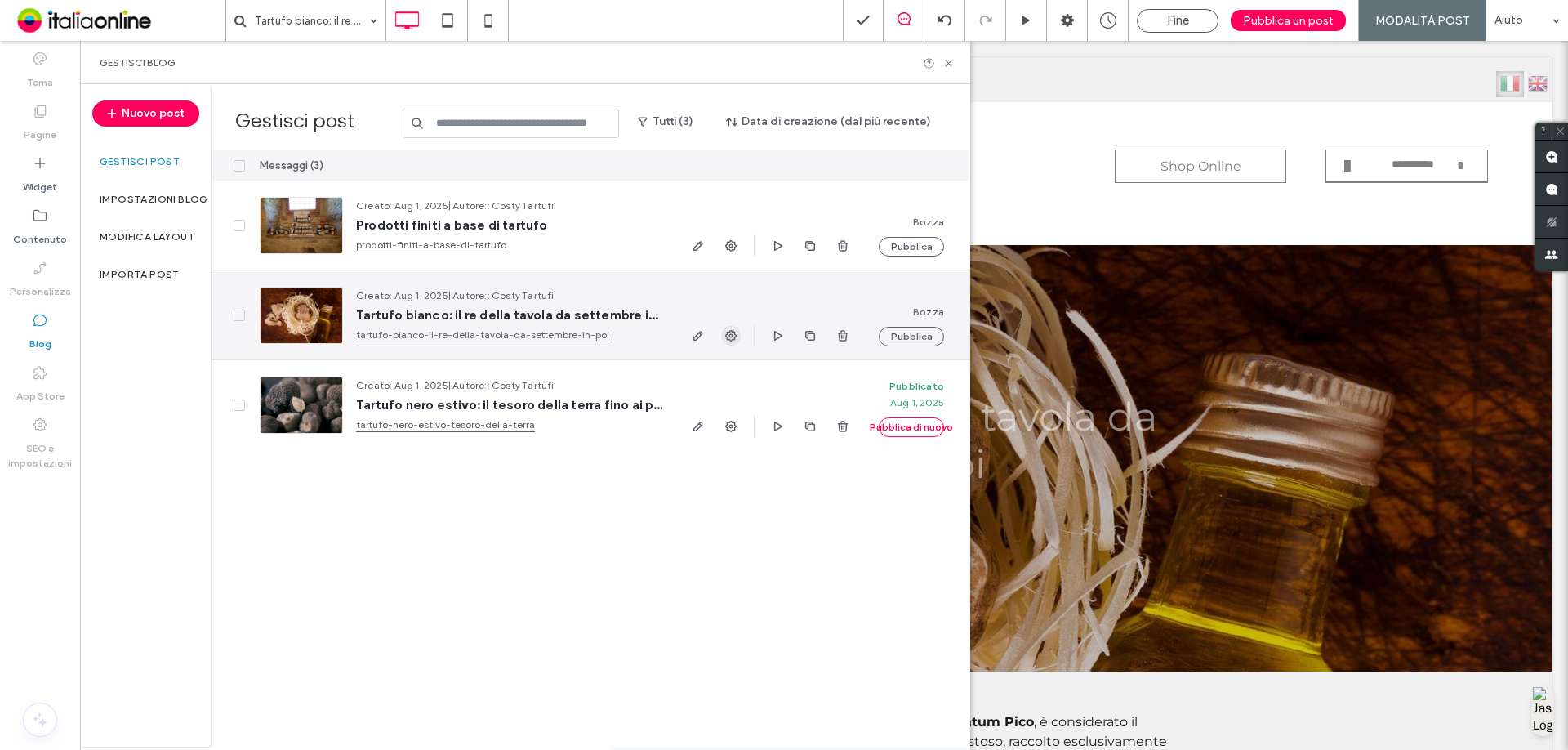 click 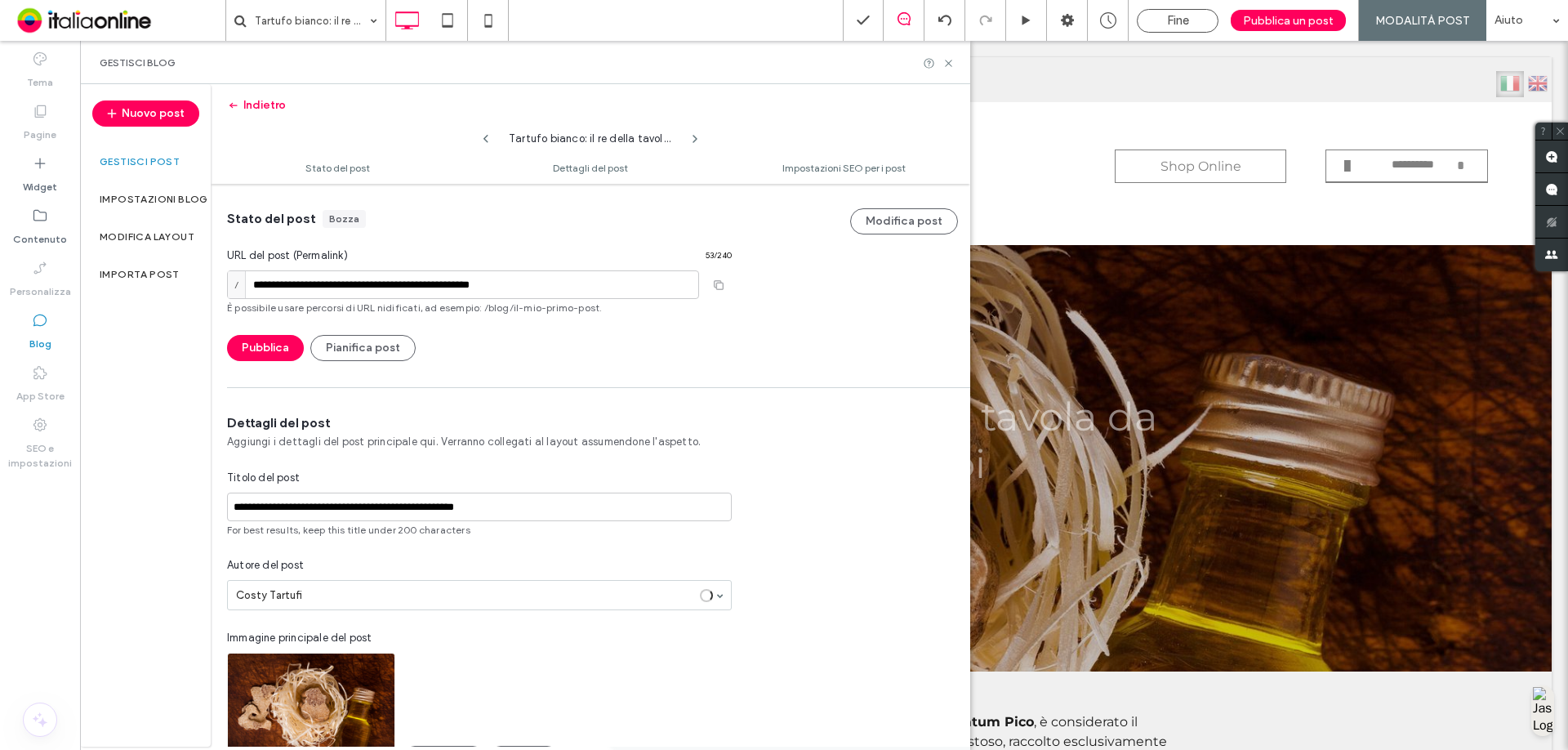 scroll, scrollTop: 1, scrollLeft: 0, axis: vertical 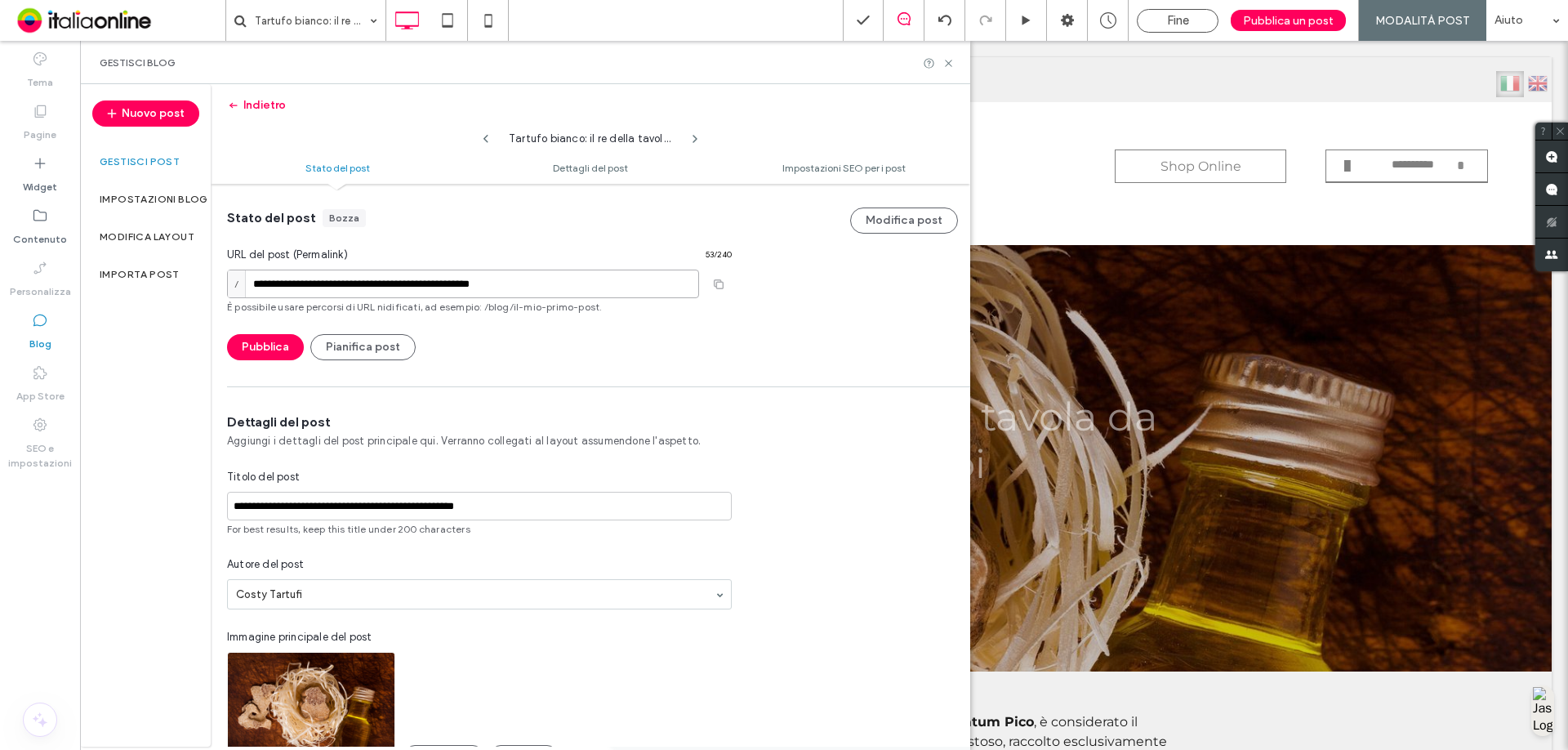 drag, startPoint x: 531, startPoint y: 279, endPoint x: 488, endPoint y: 279, distance: 43 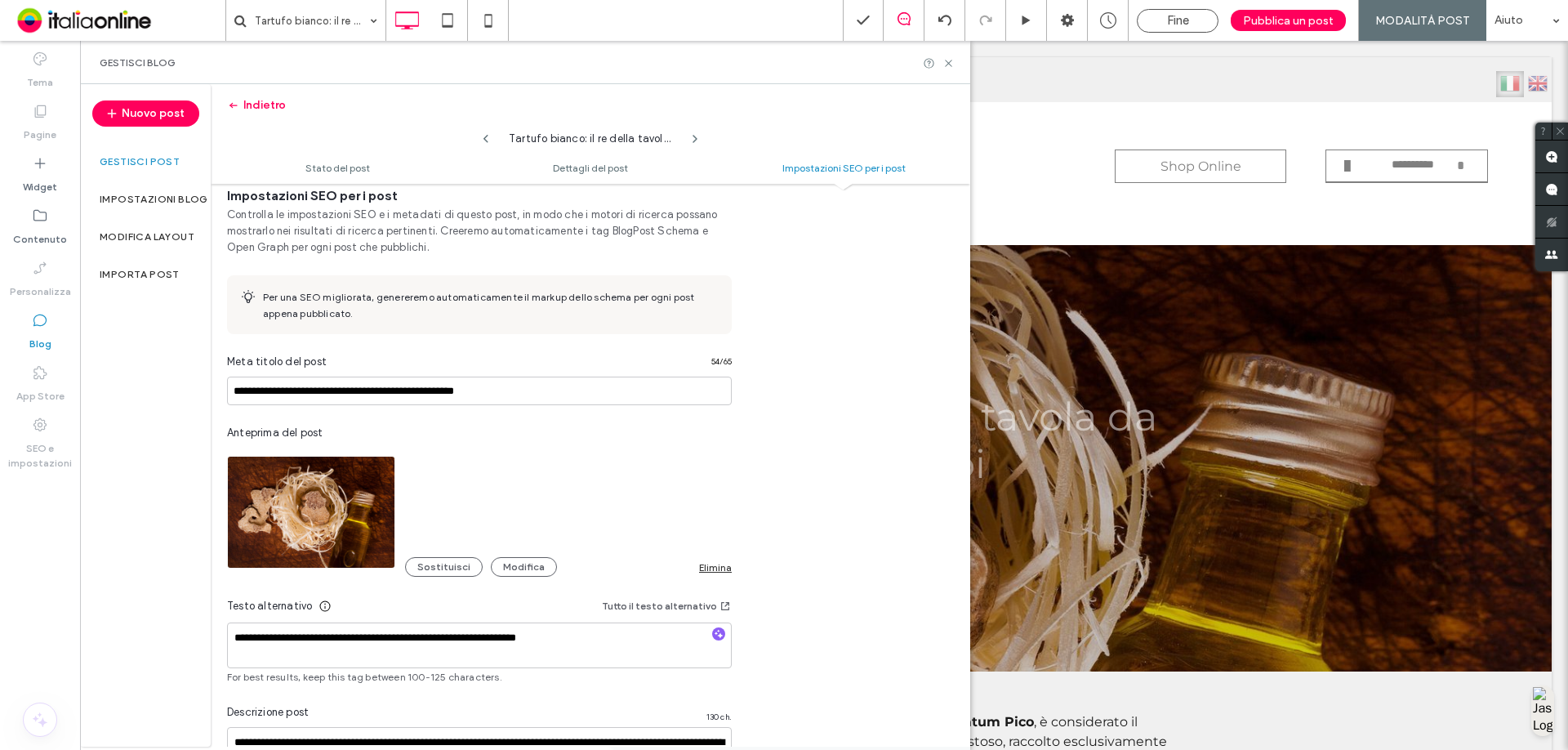scroll, scrollTop: 818, scrollLeft: 0, axis: vertical 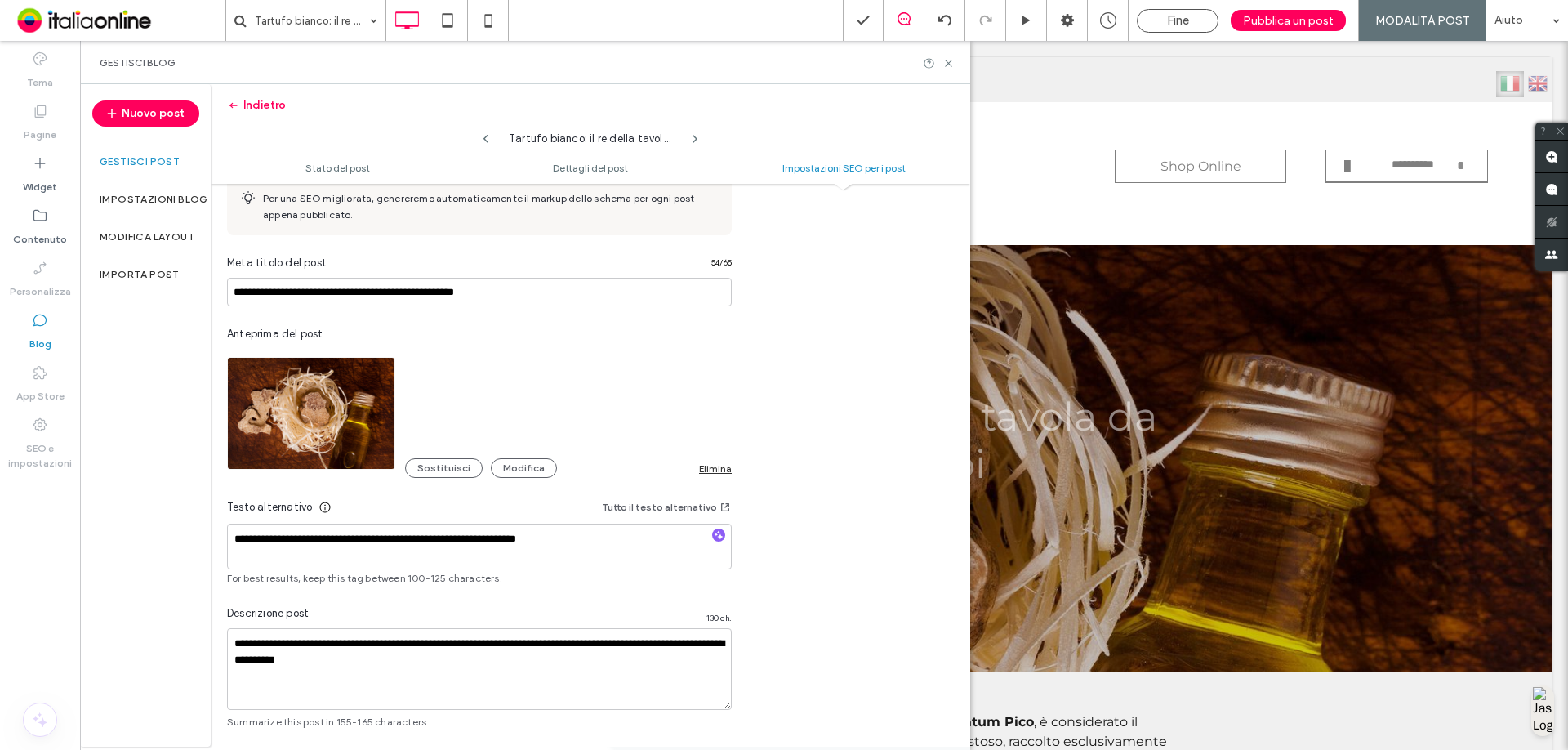 type on "**********" 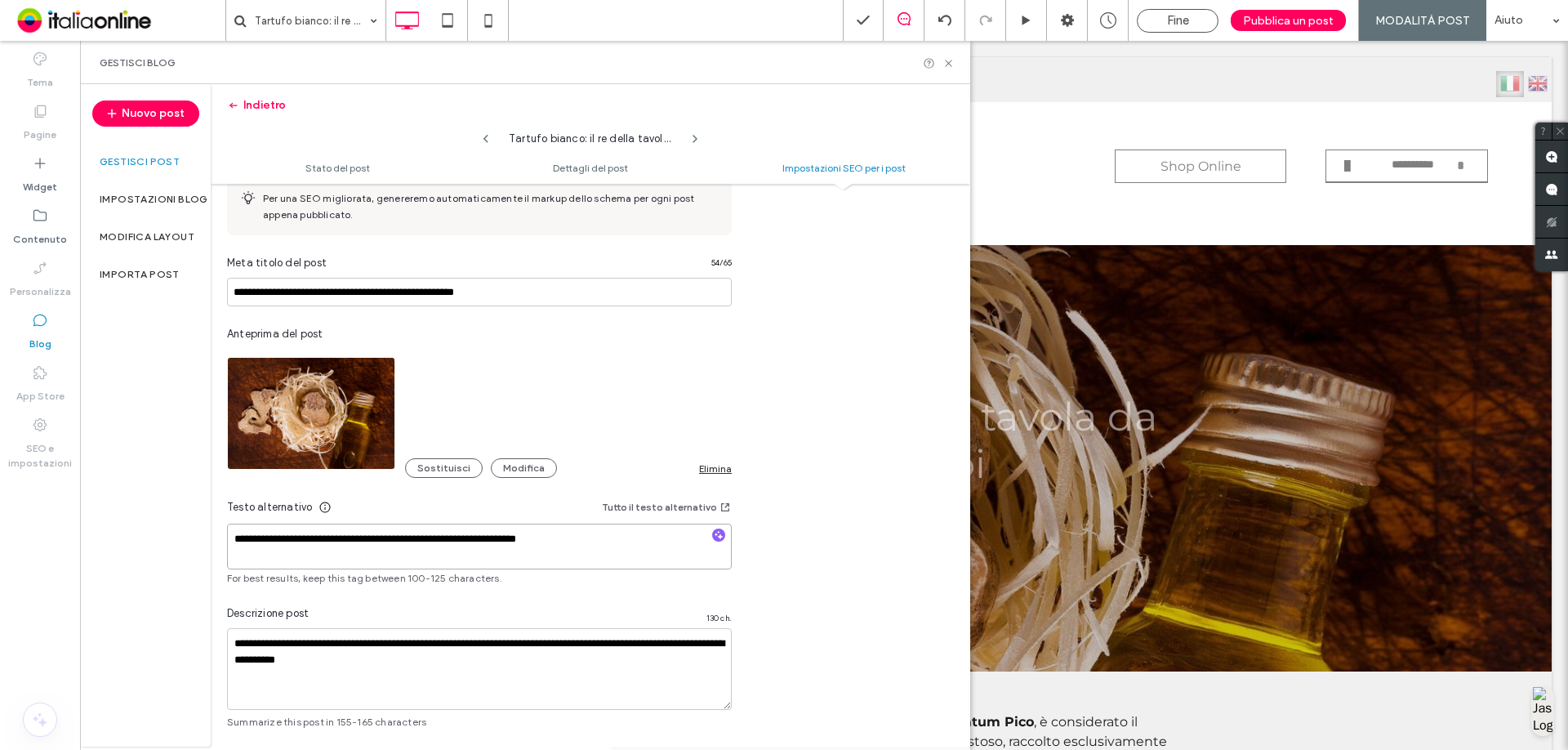 click on "**********" at bounding box center [479, 547] 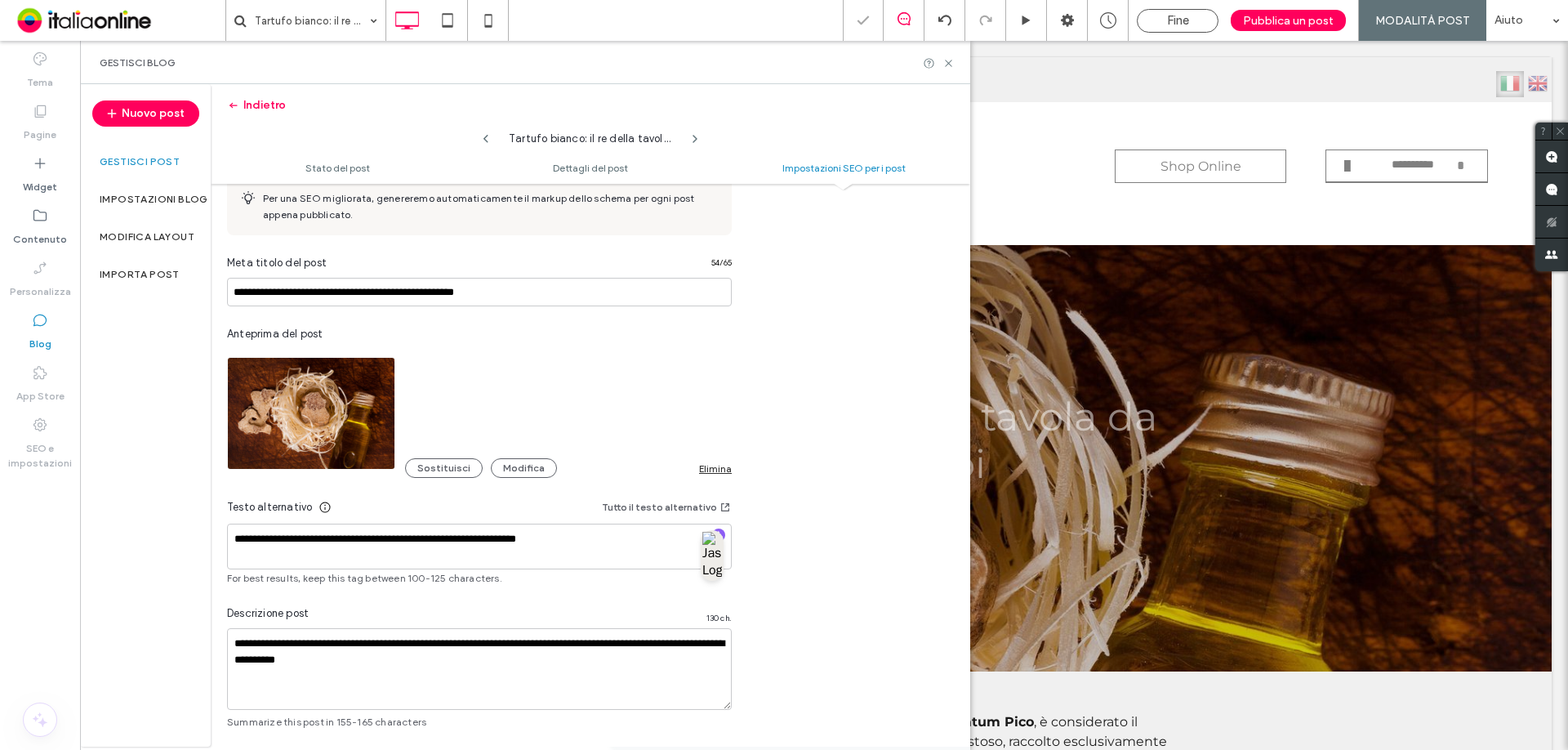 click at bounding box center (784, 375) 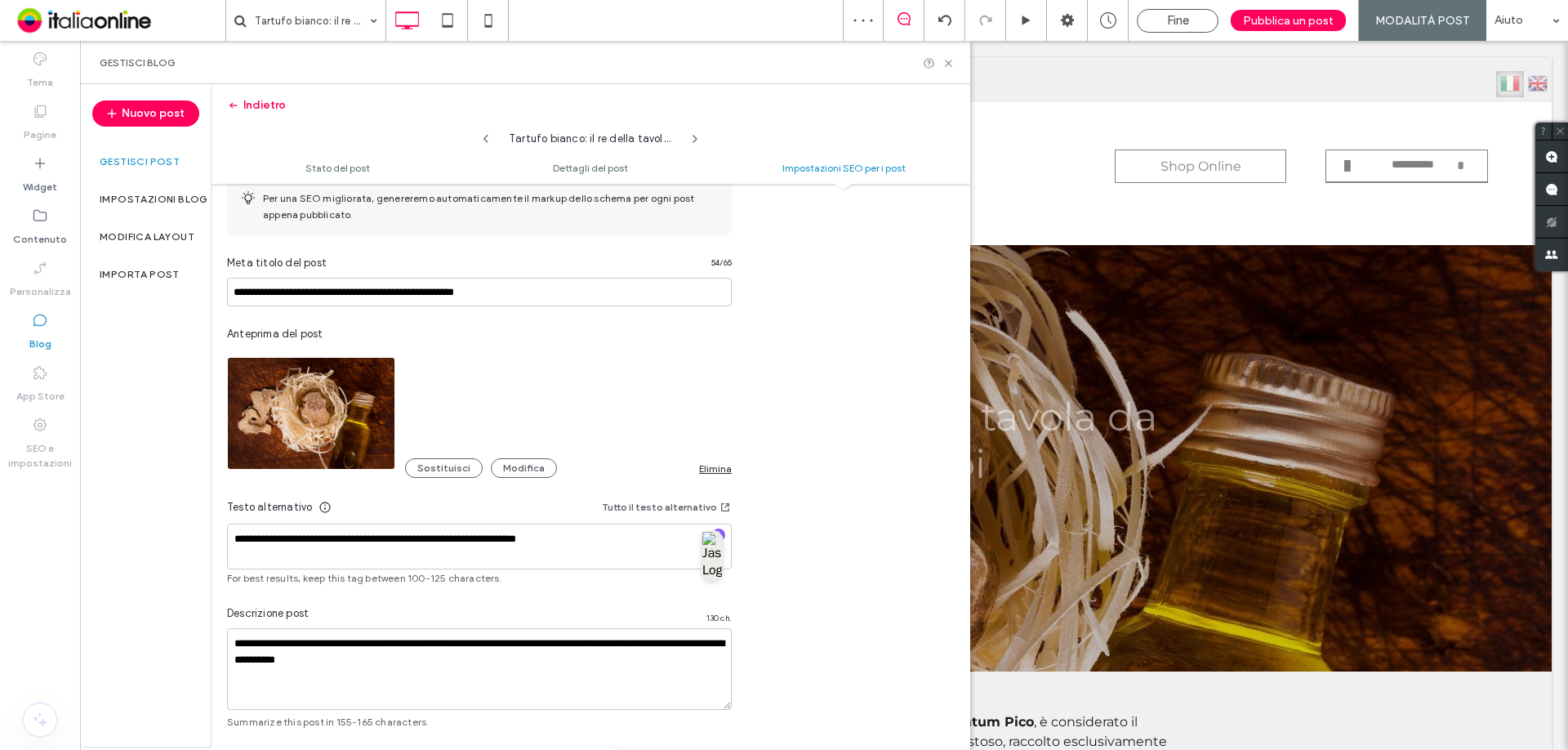 scroll, scrollTop: 0, scrollLeft: 0, axis: both 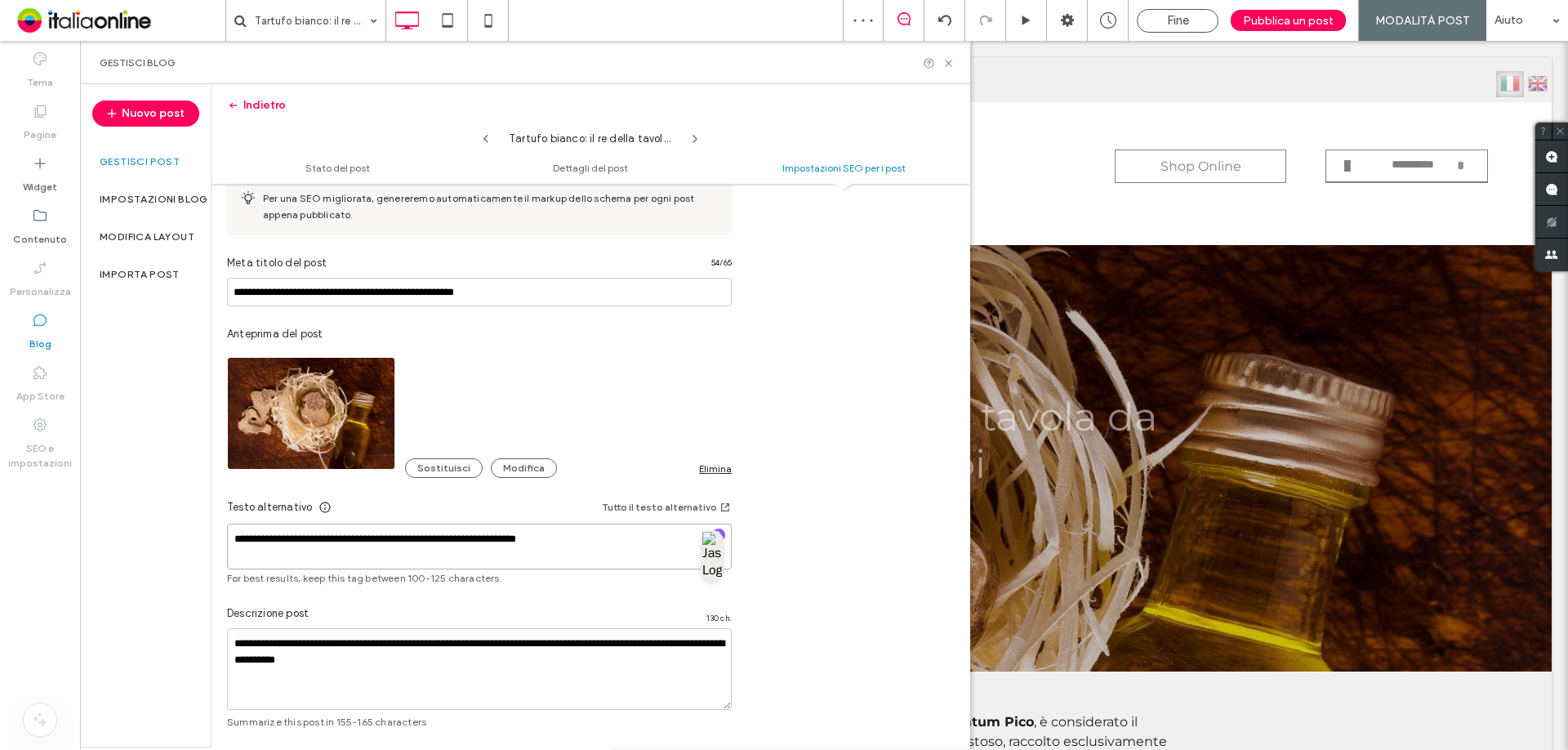 drag, startPoint x: 317, startPoint y: 538, endPoint x: 172, endPoint y: 533, distance: 145.08618 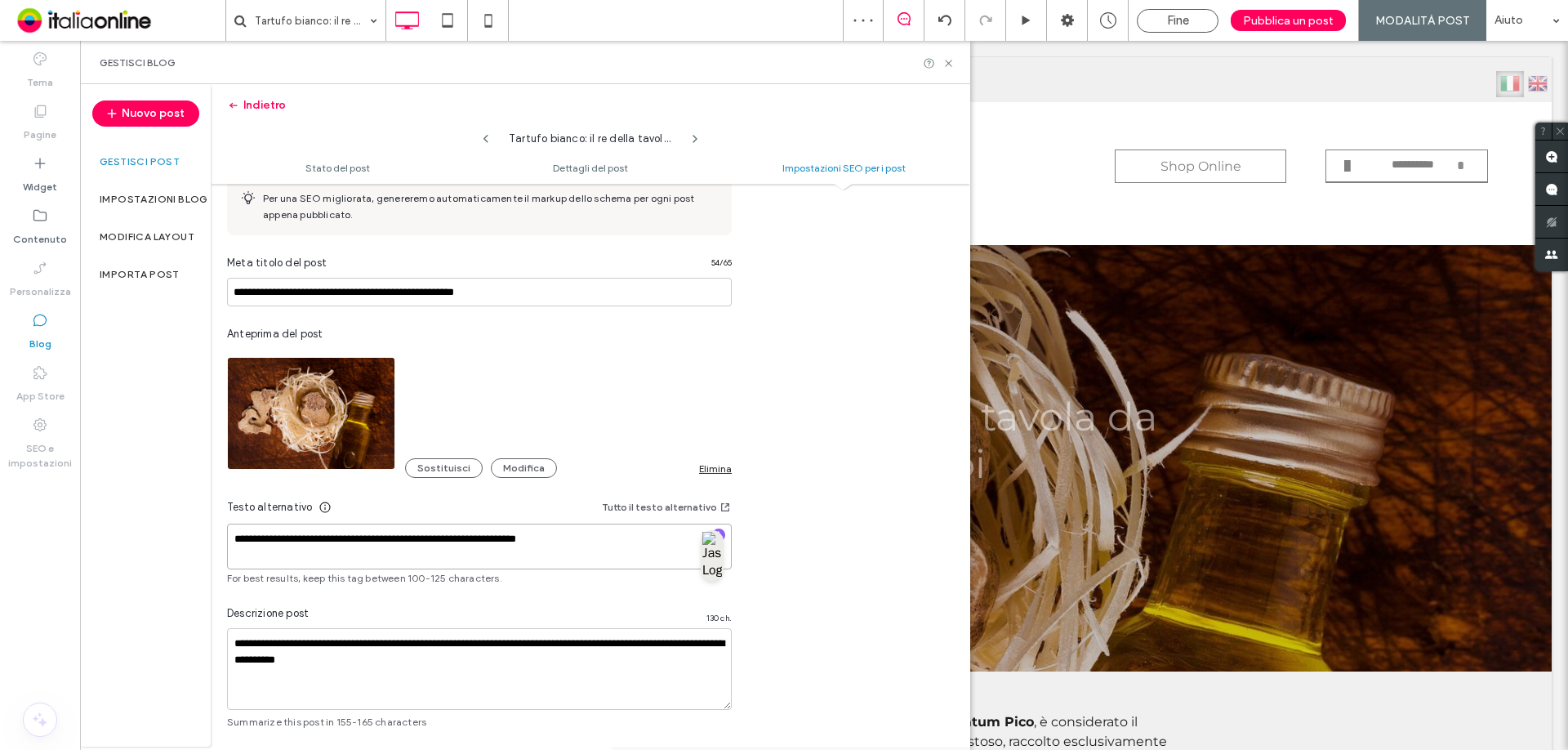 click on "**********" at bounding box center [525, 415] 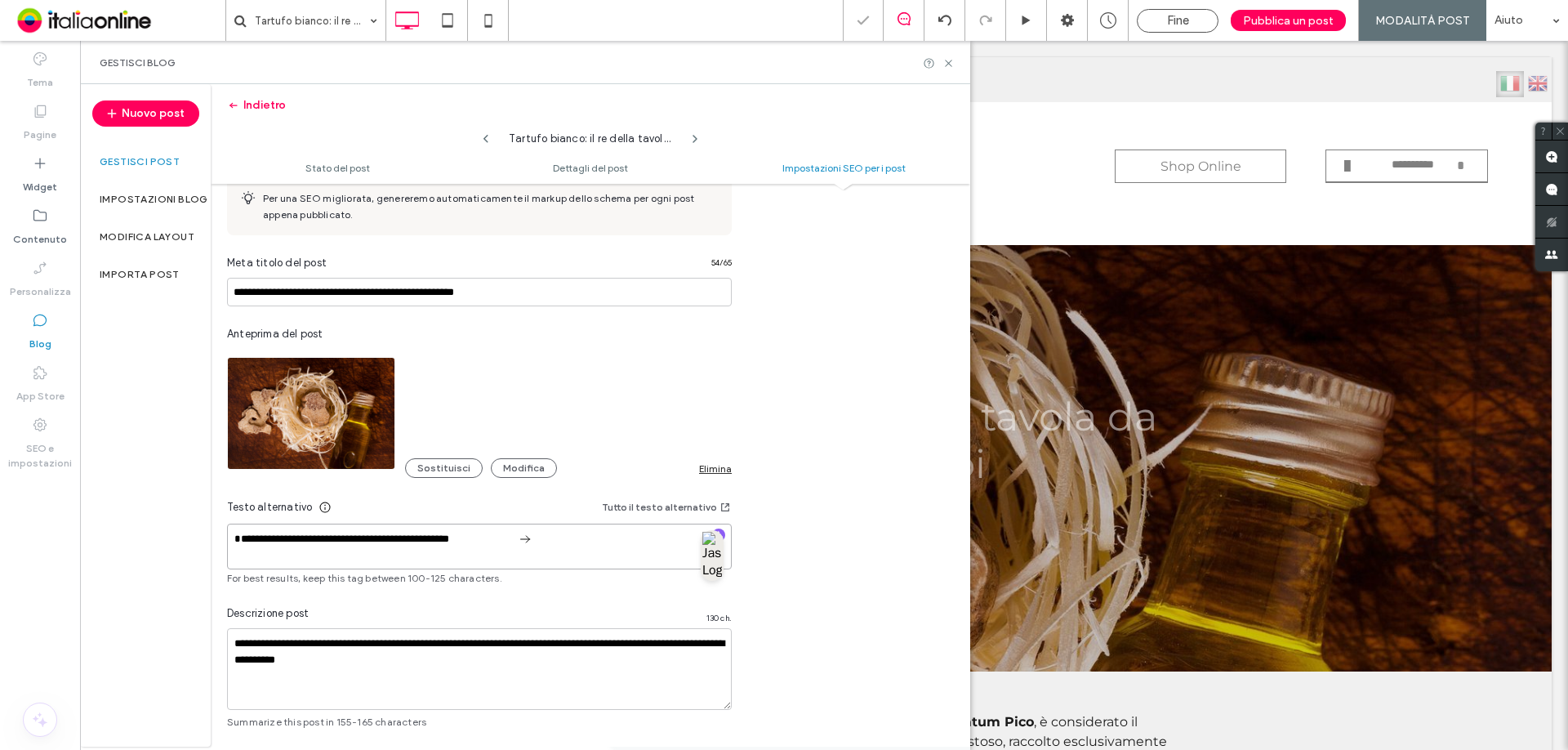 click on "**********" at bounding box center (479, 547) 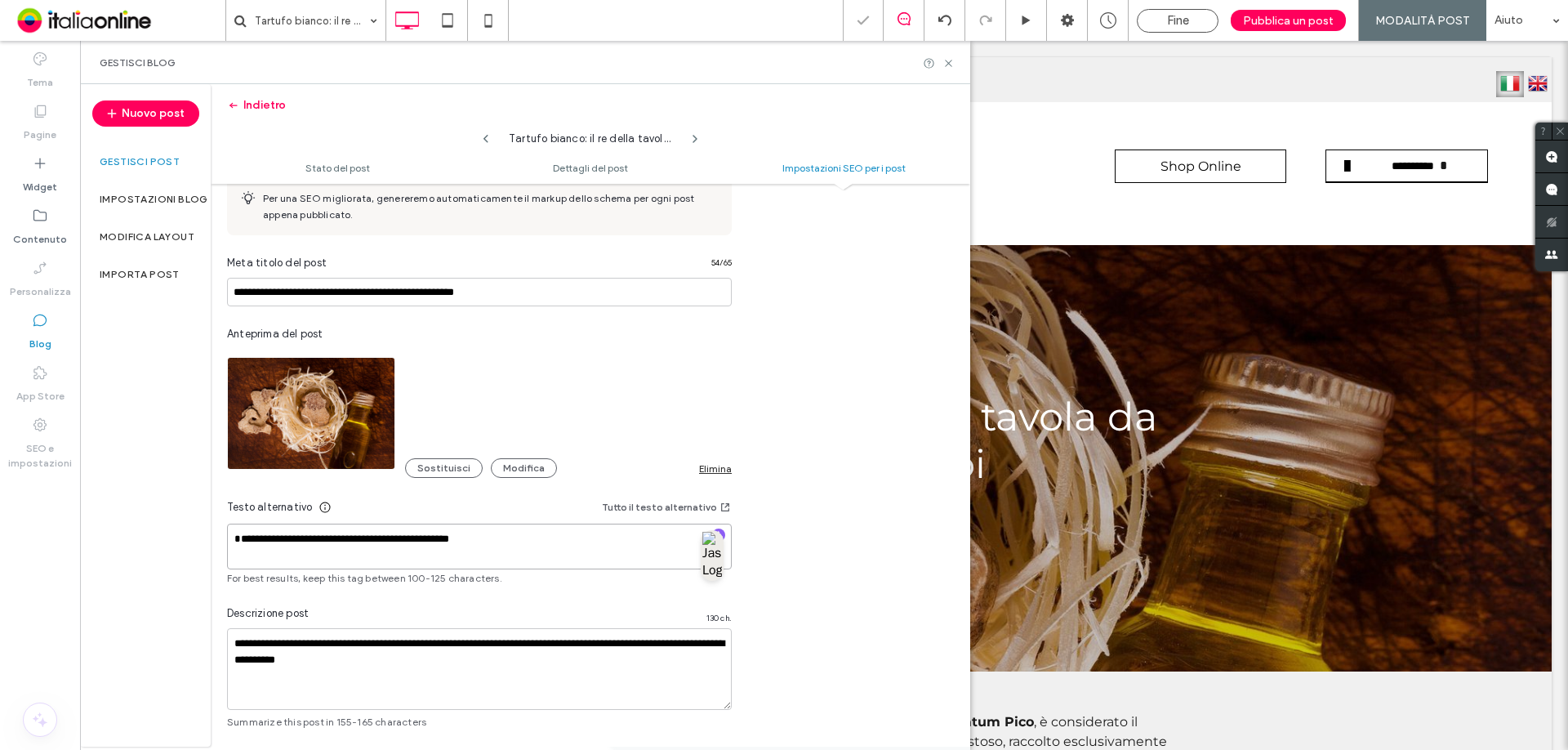 scroll, scrollTop: 0, scrollLeft: 0, axis: both 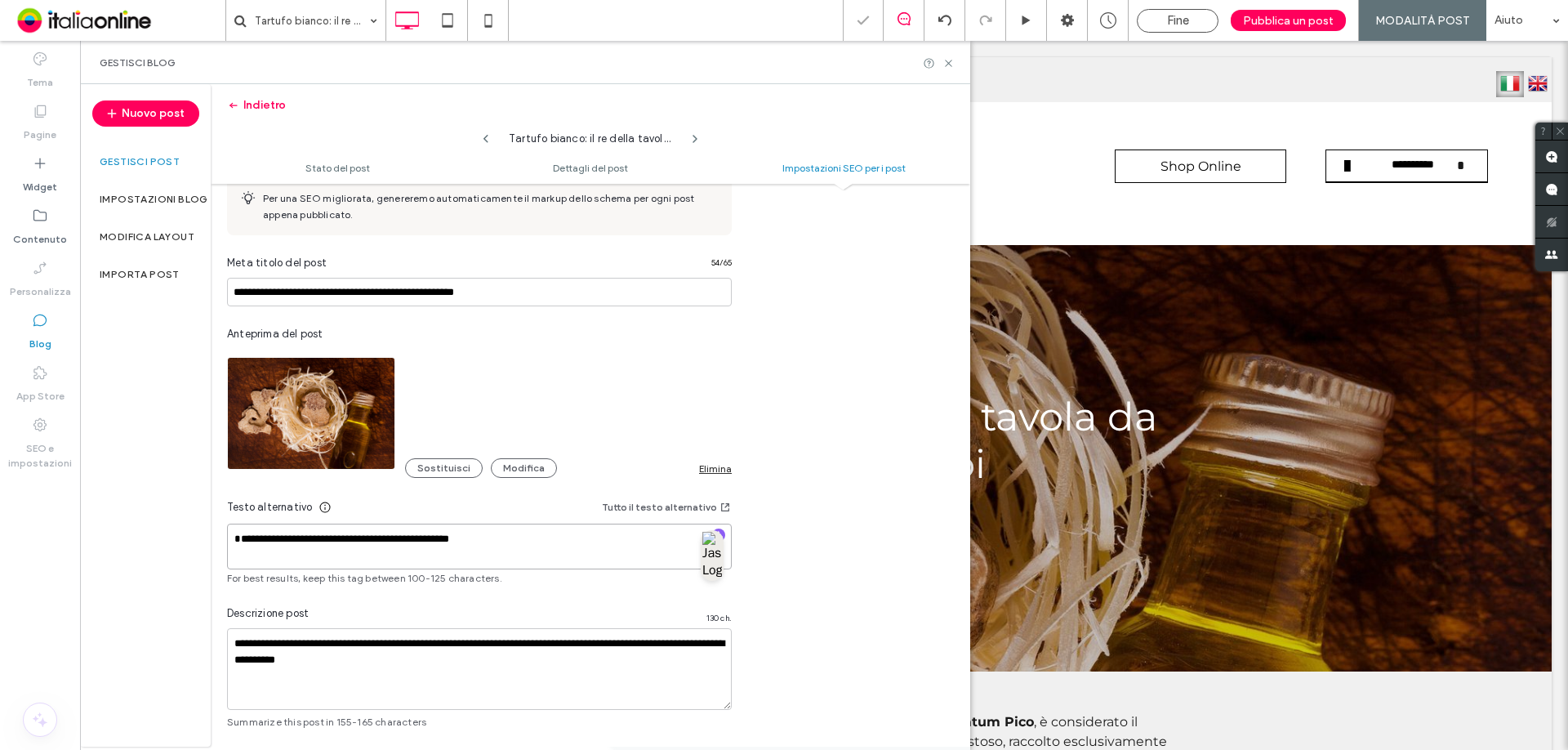 click on "**********" at bounding box center [479, 547] 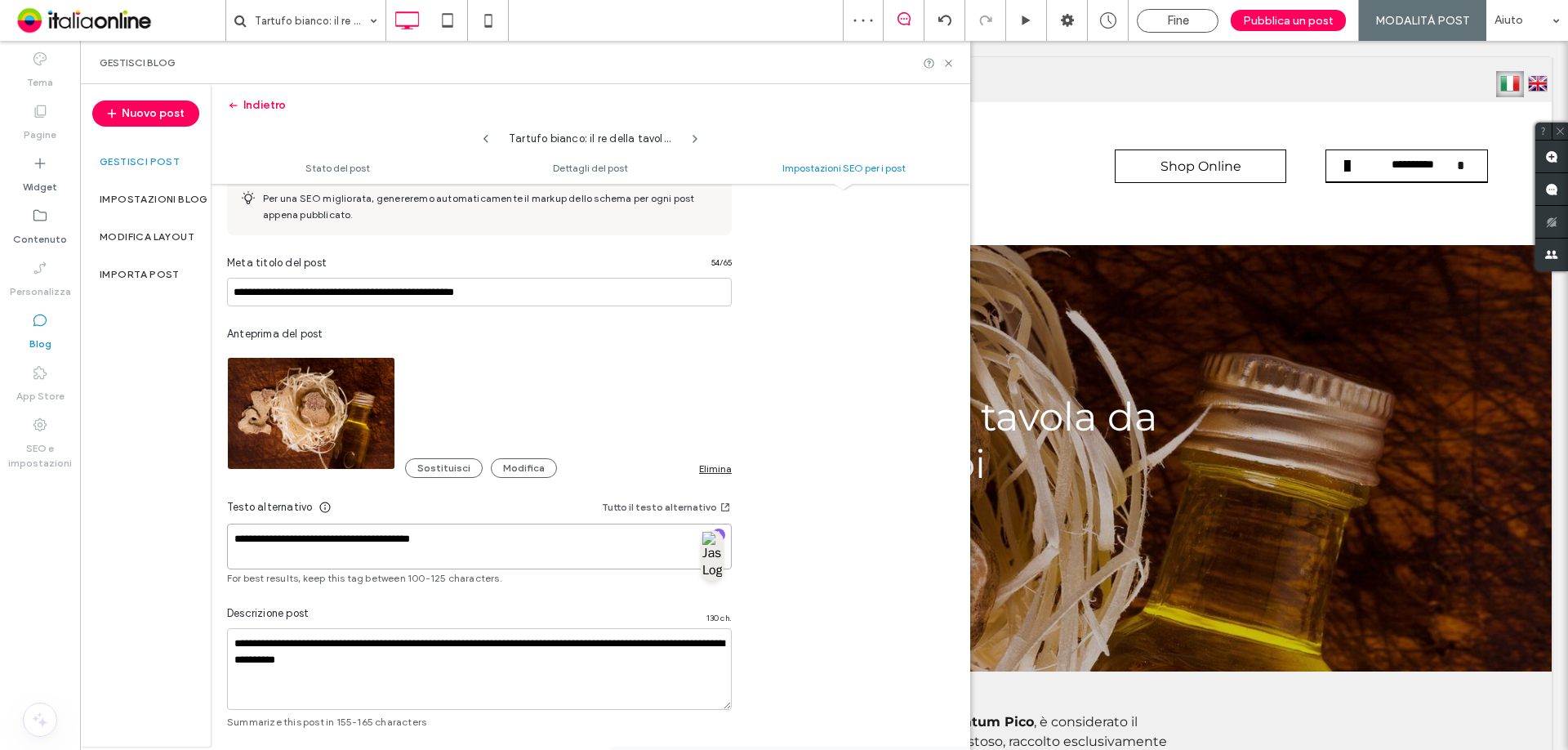 scroll, scrollTop: 0, scrollLeft: 0, axis: both 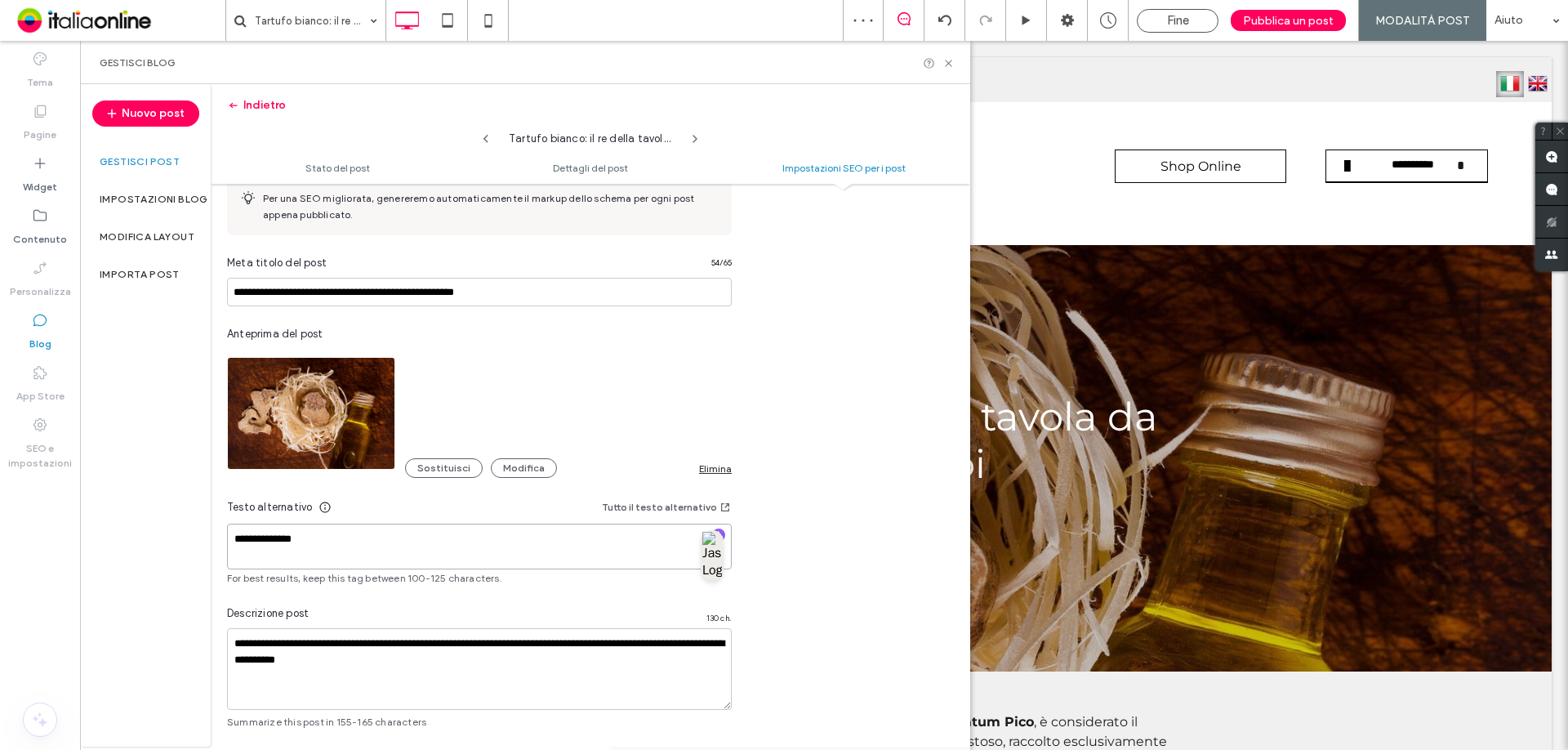 type on "**********" 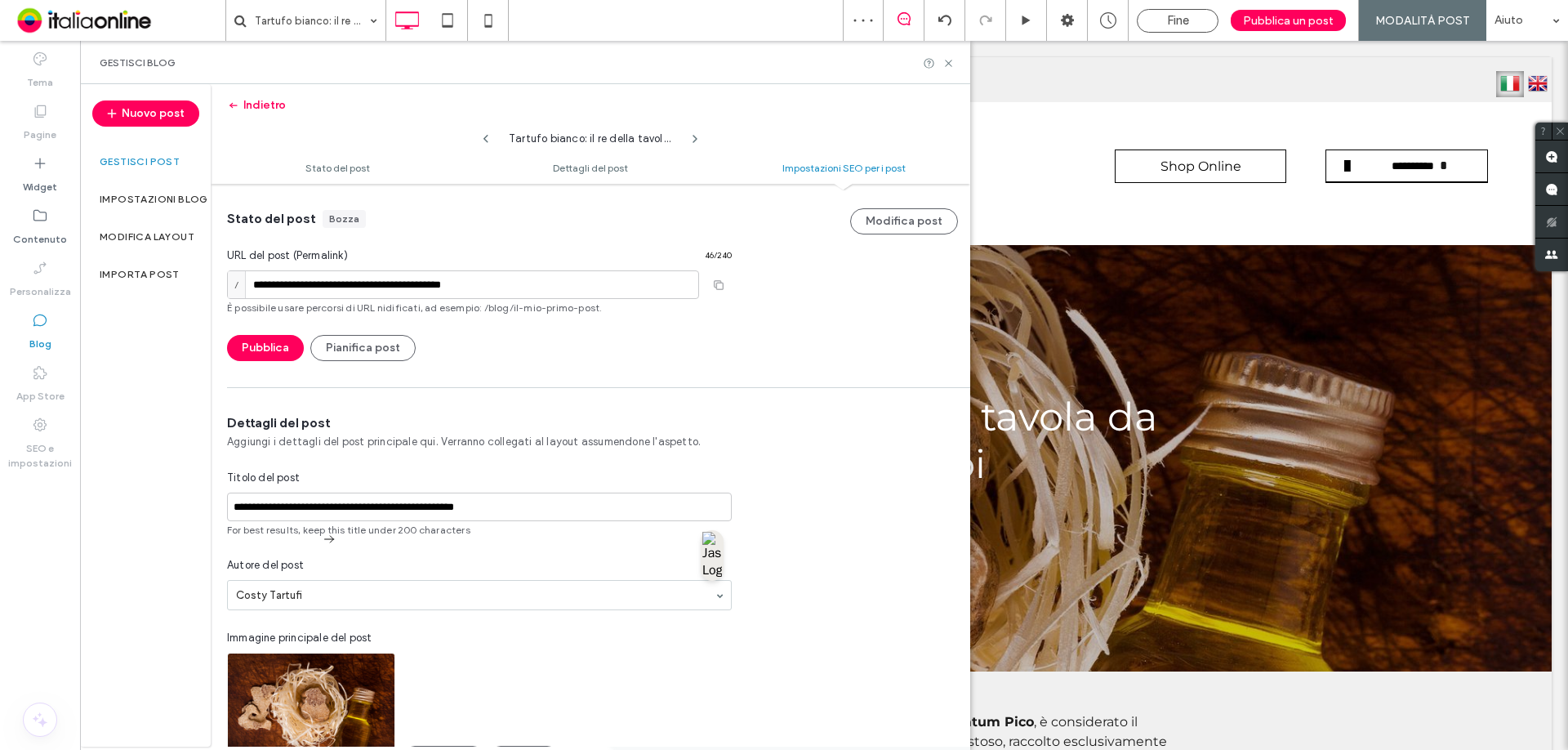 scroll, scrollTop: 0, scrollLeft: 0, axis: both 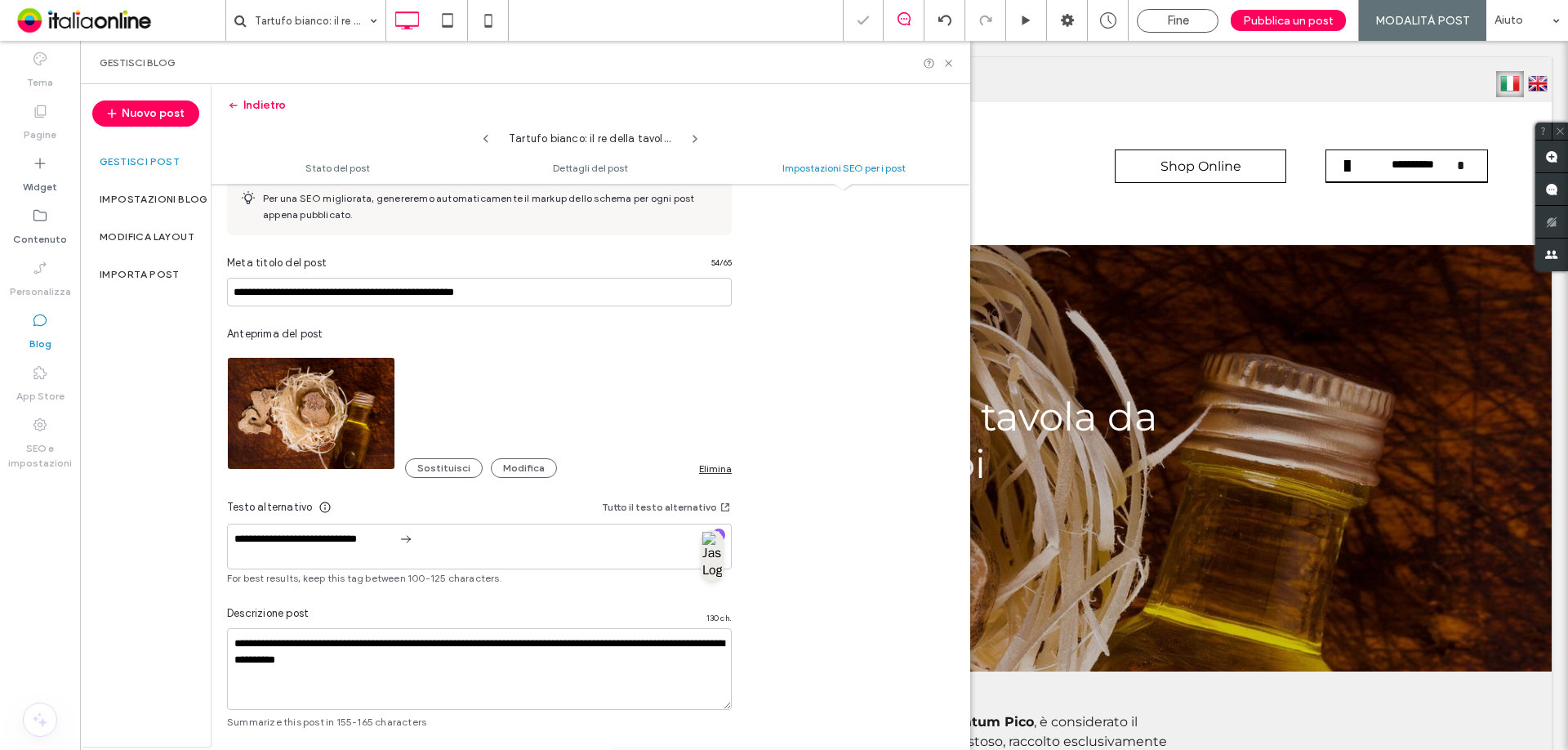 type on "**********" 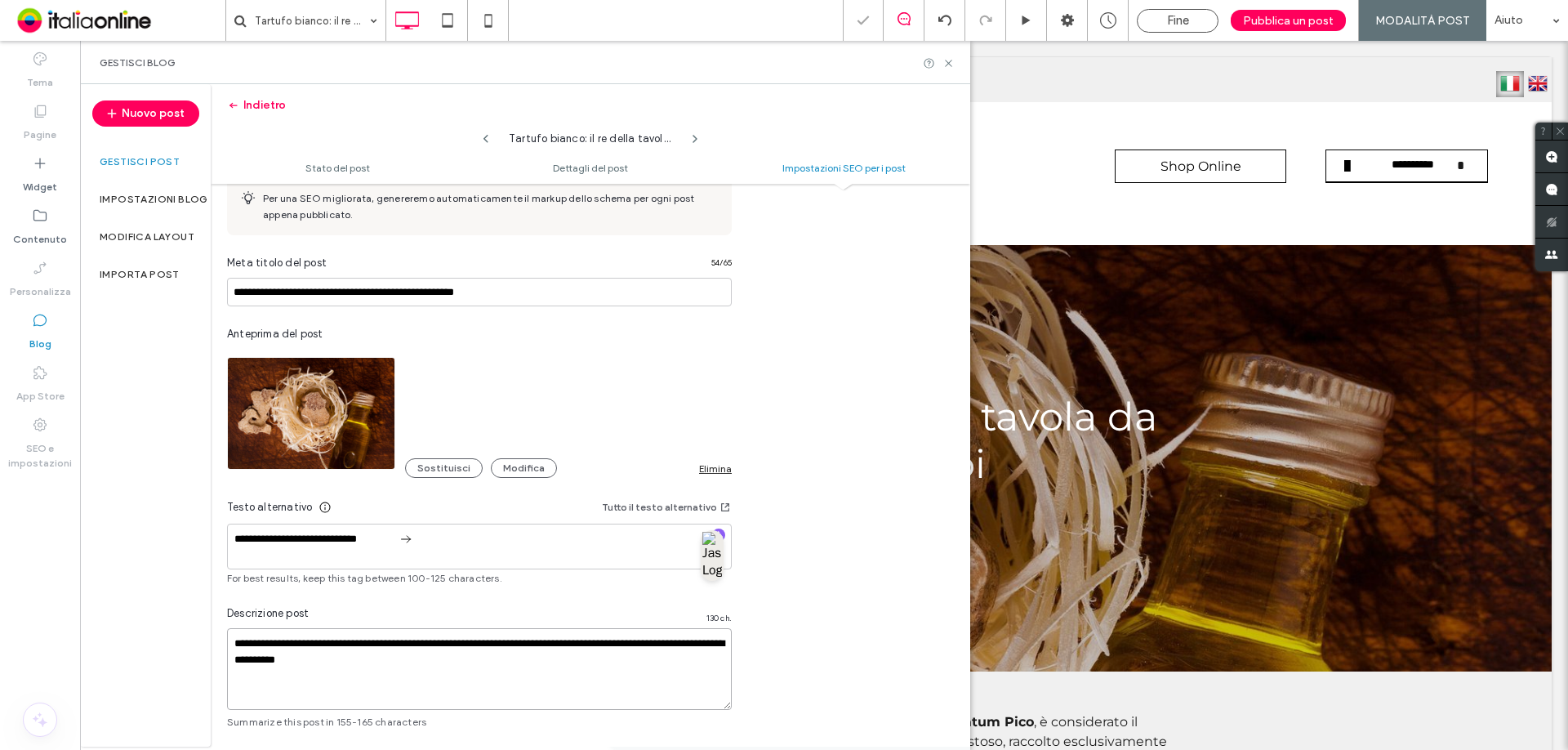 click on "**********" at bounding box center [479, 669] 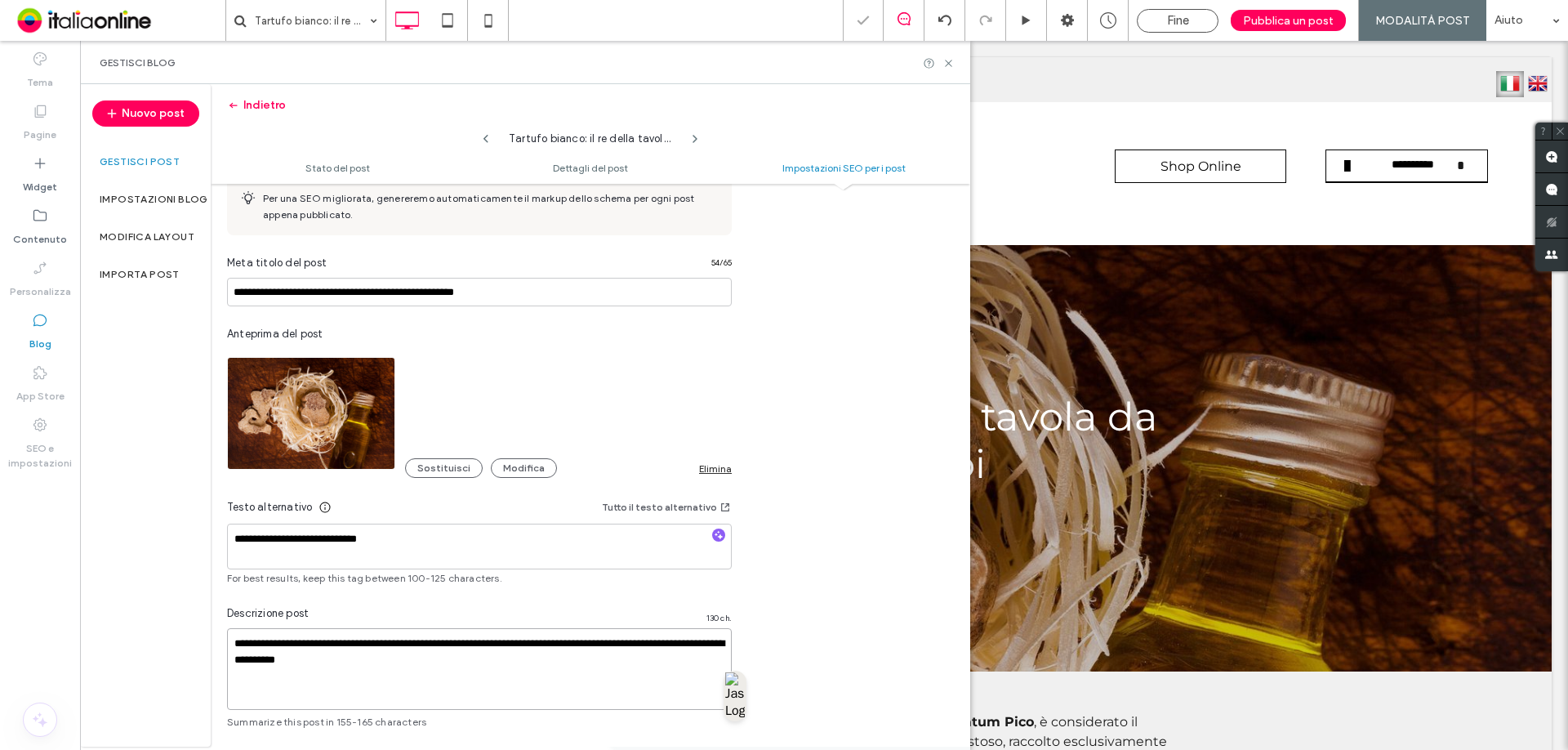 scroll, scrollTop: 0, scrollLeft: 0, axis: both 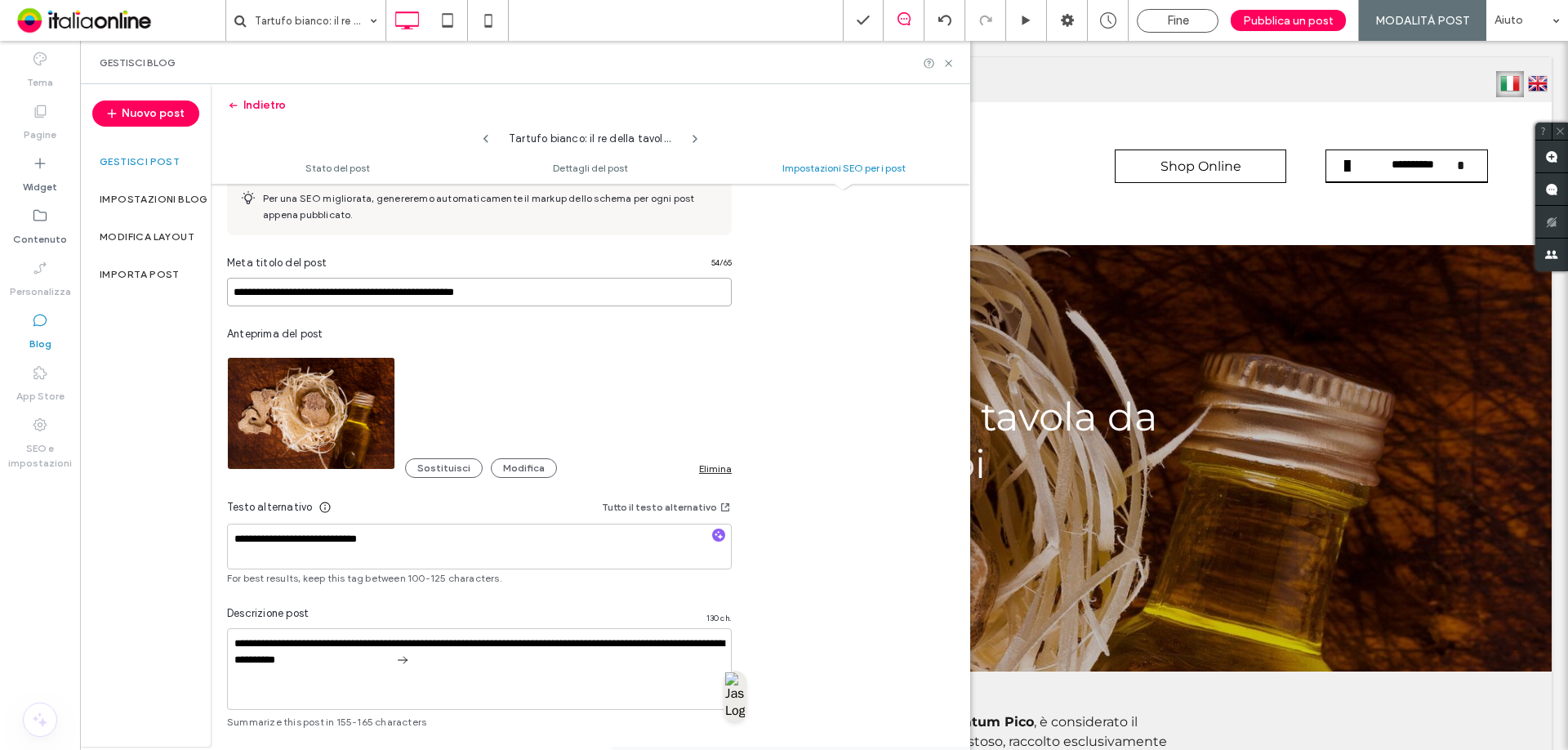 drag, startPoint x: 499, startPoint y: 295, endPoint x: 383, endPoint y: 286, distance: 116.34861 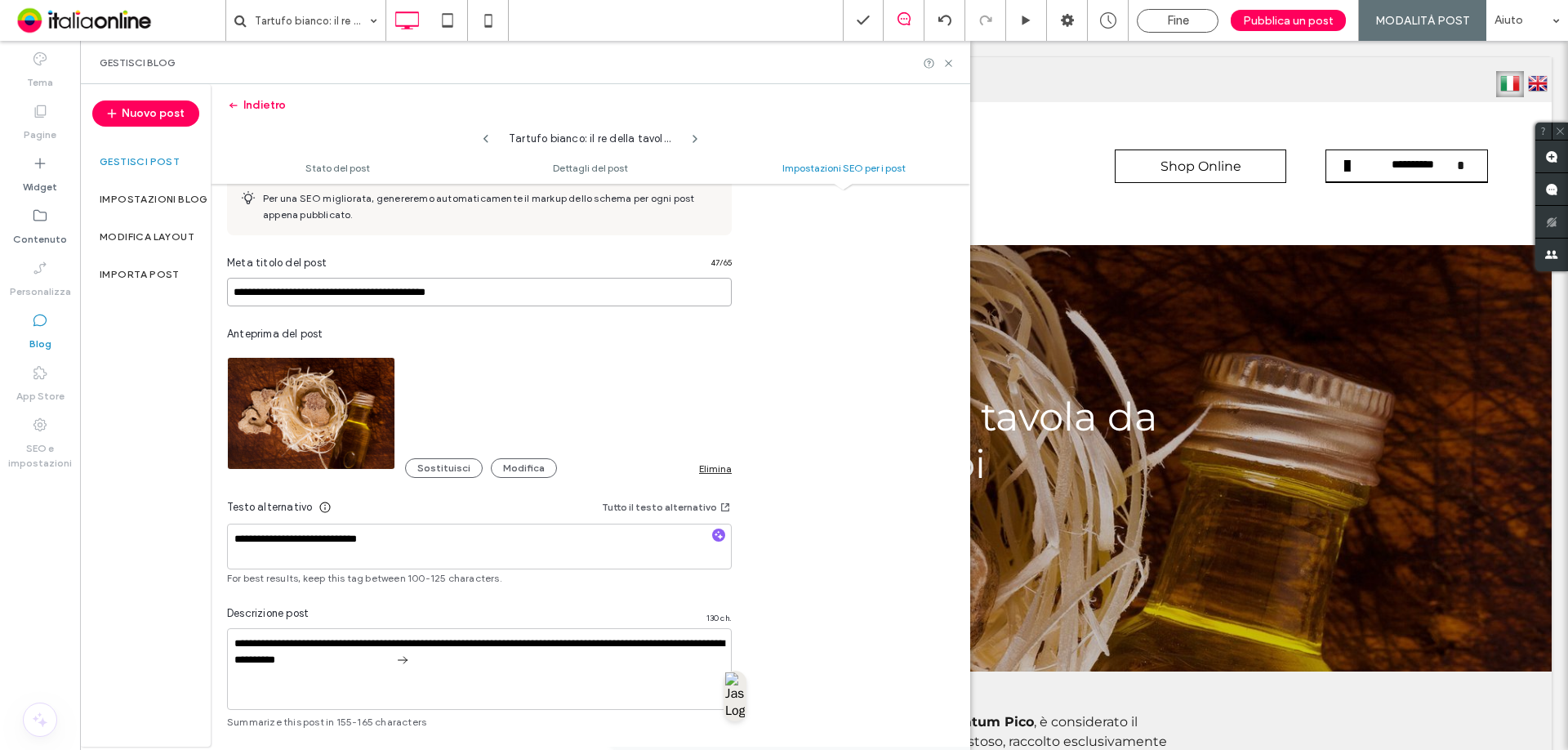 type on "**********" 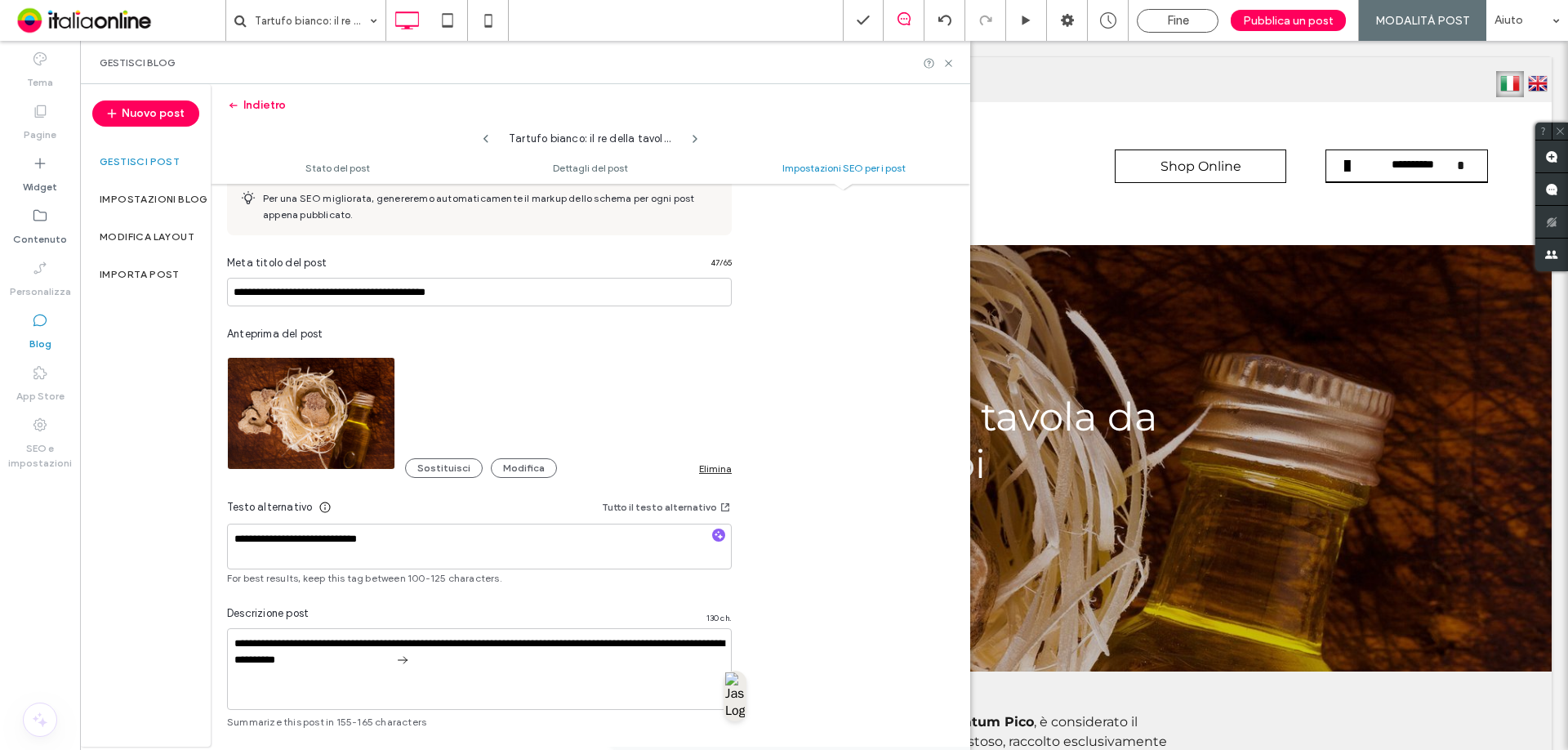 click on "Anteprima del post Sostituisci Modifica Elimina" at bounding box center (479, 402) 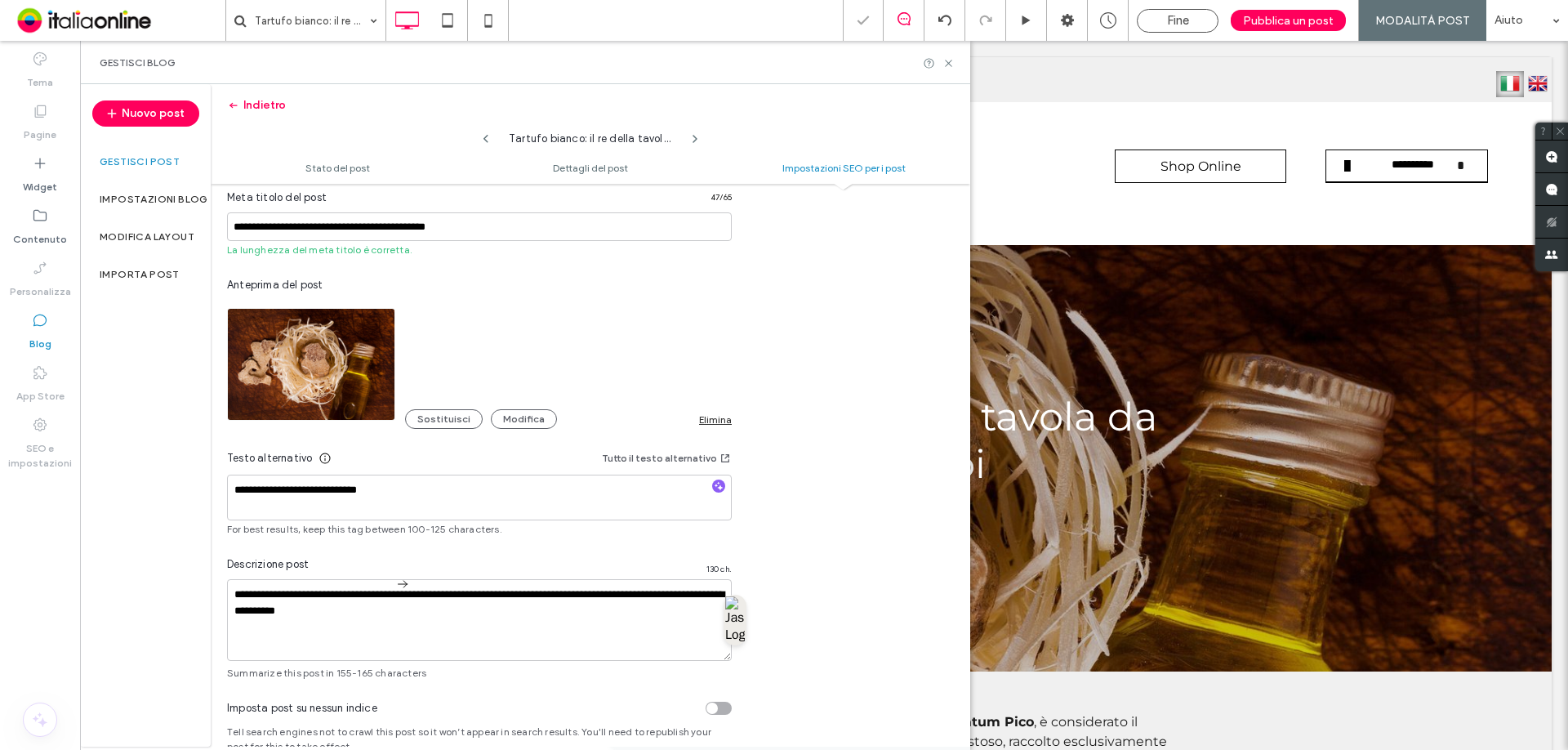scroll, scrollTop: 918, scrollLeft: 0, axis: vertical 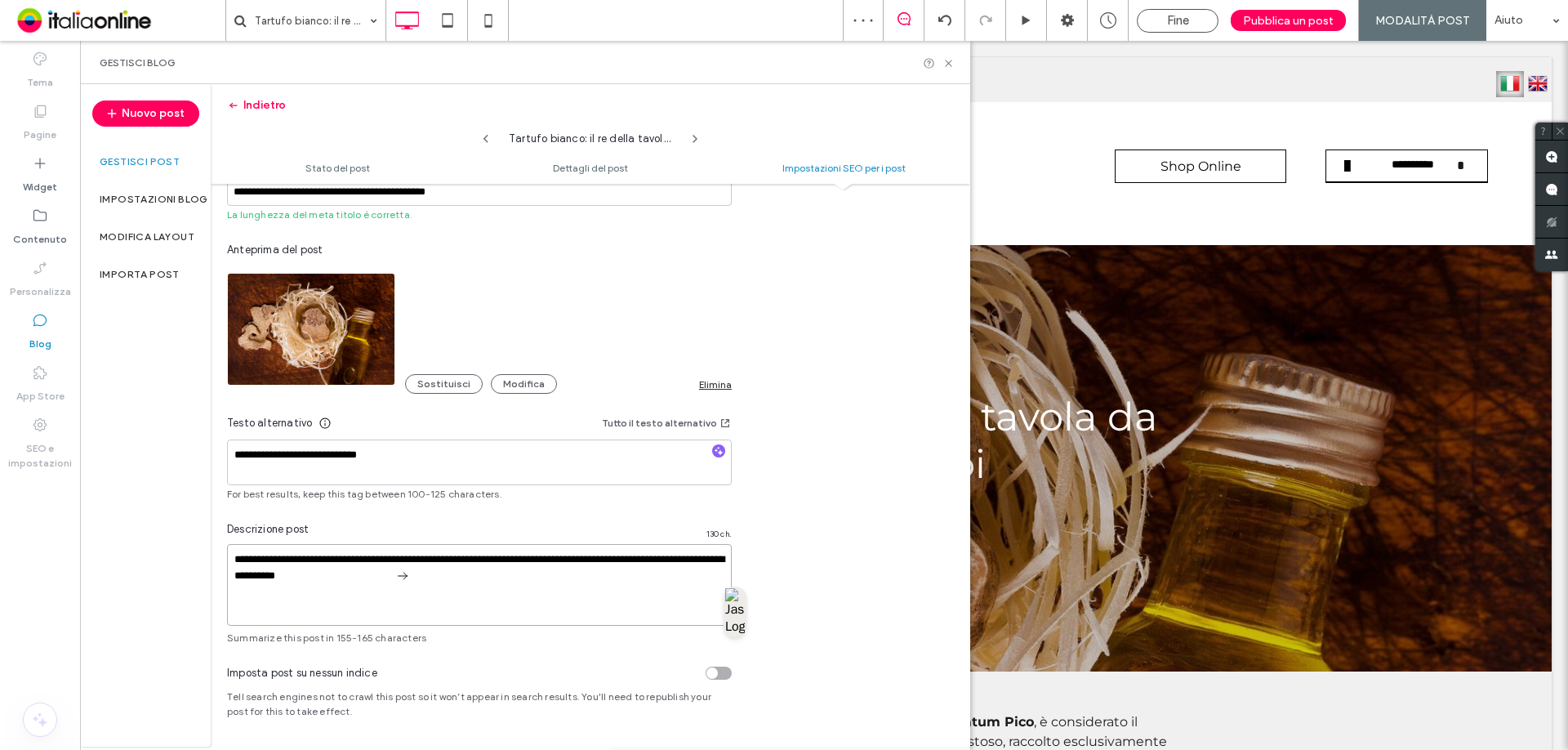 click on "**********" at bounding box center [479, 585] 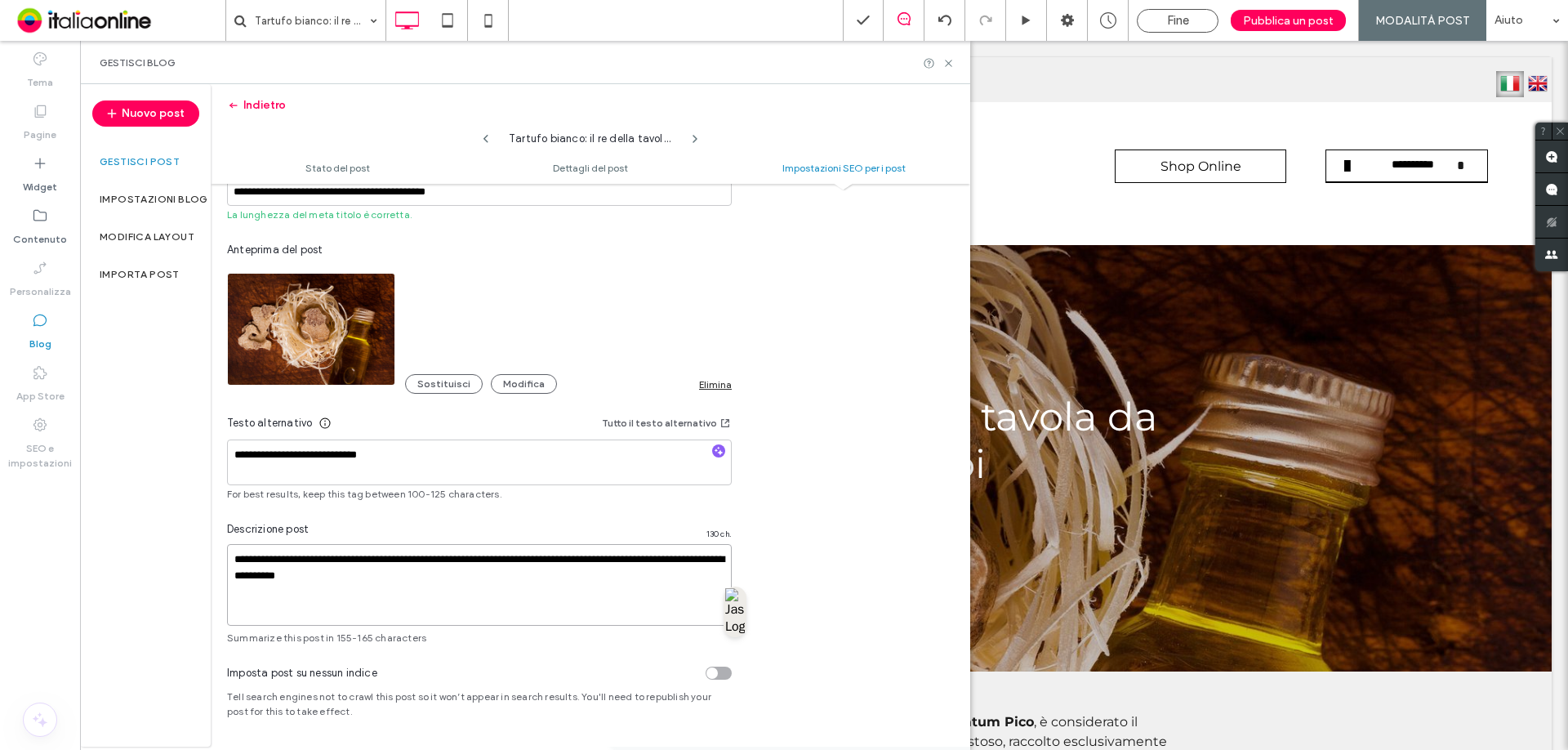 click on "**********" at bounding box center [479, 585] 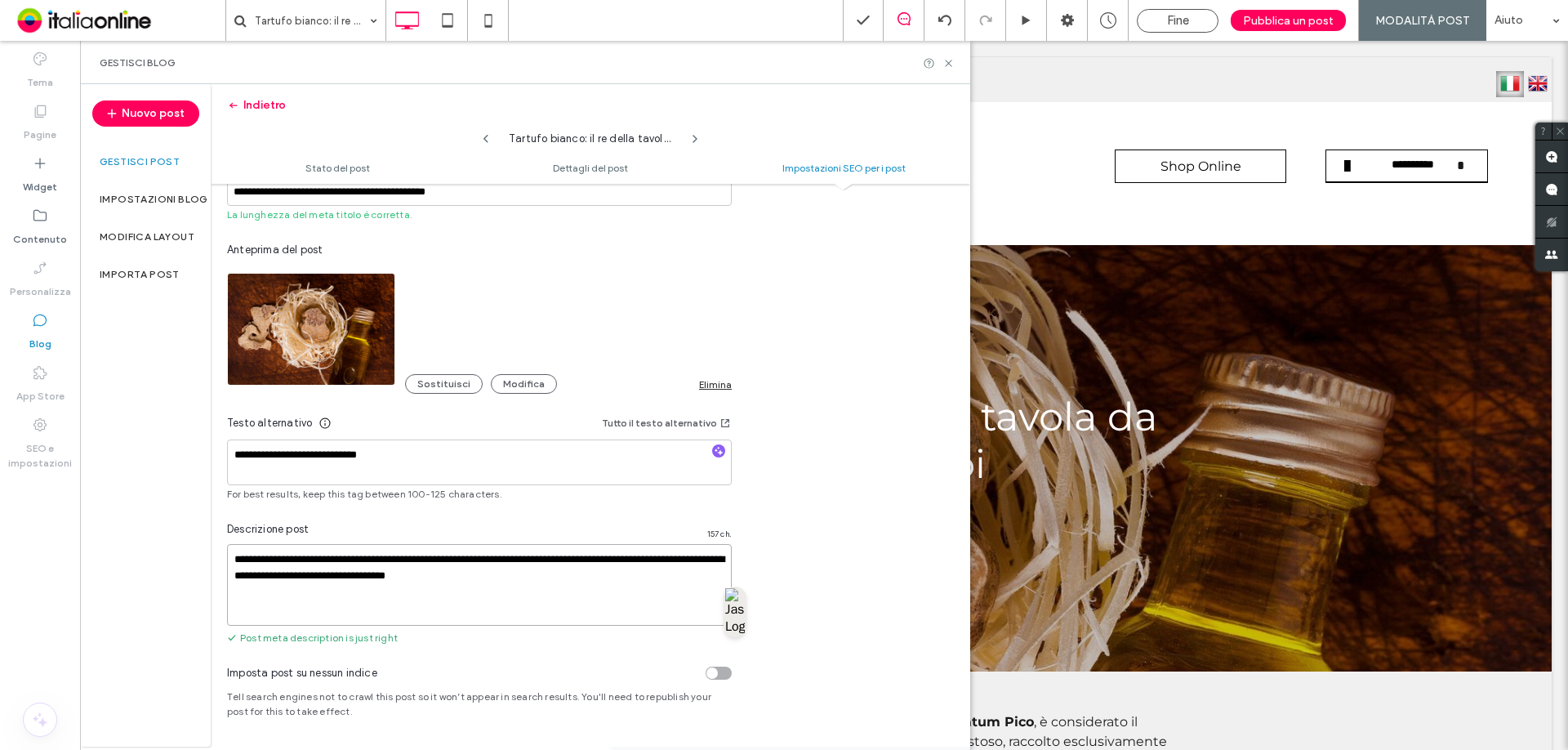 type on "**********" 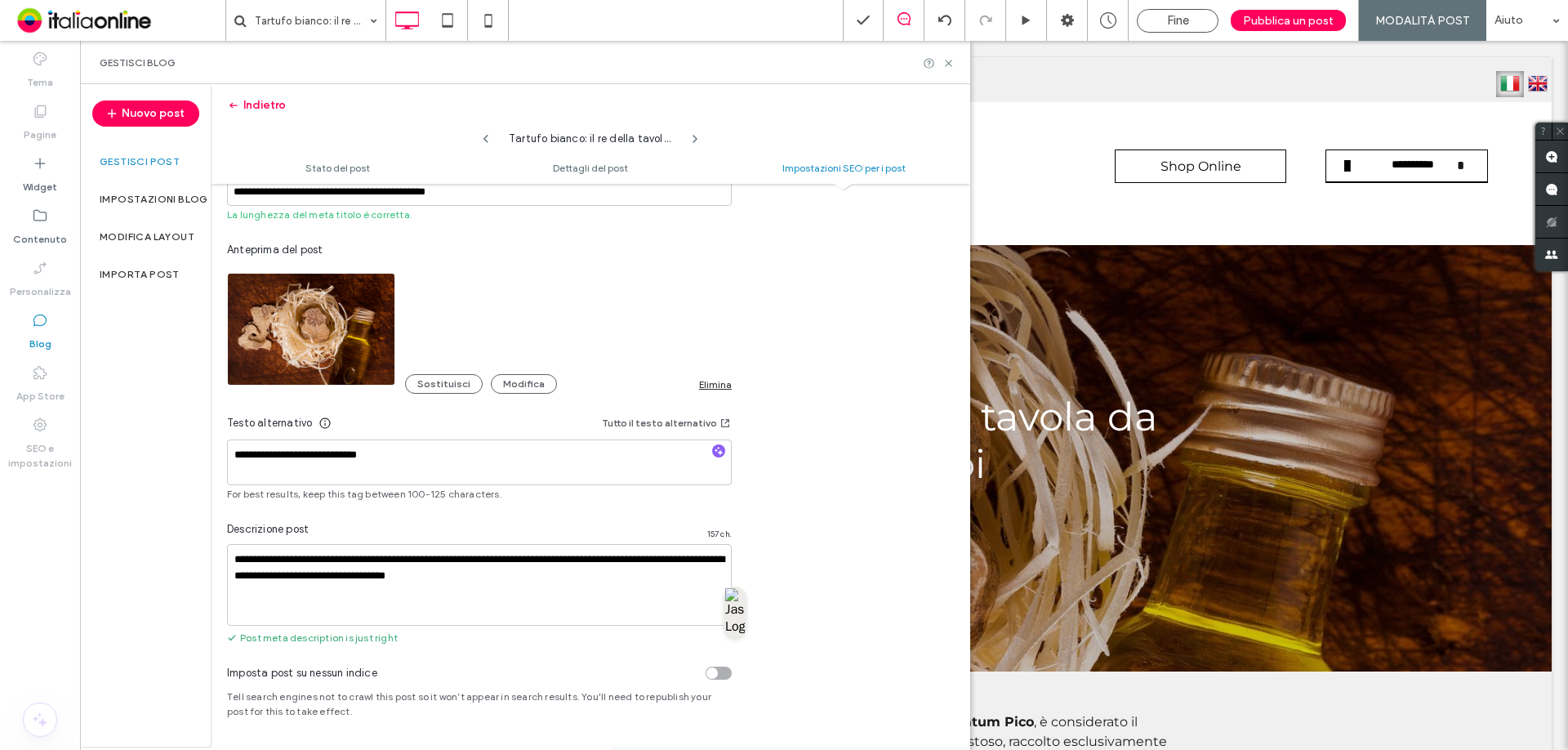 click on "**********" at bounding box center (590, 316) 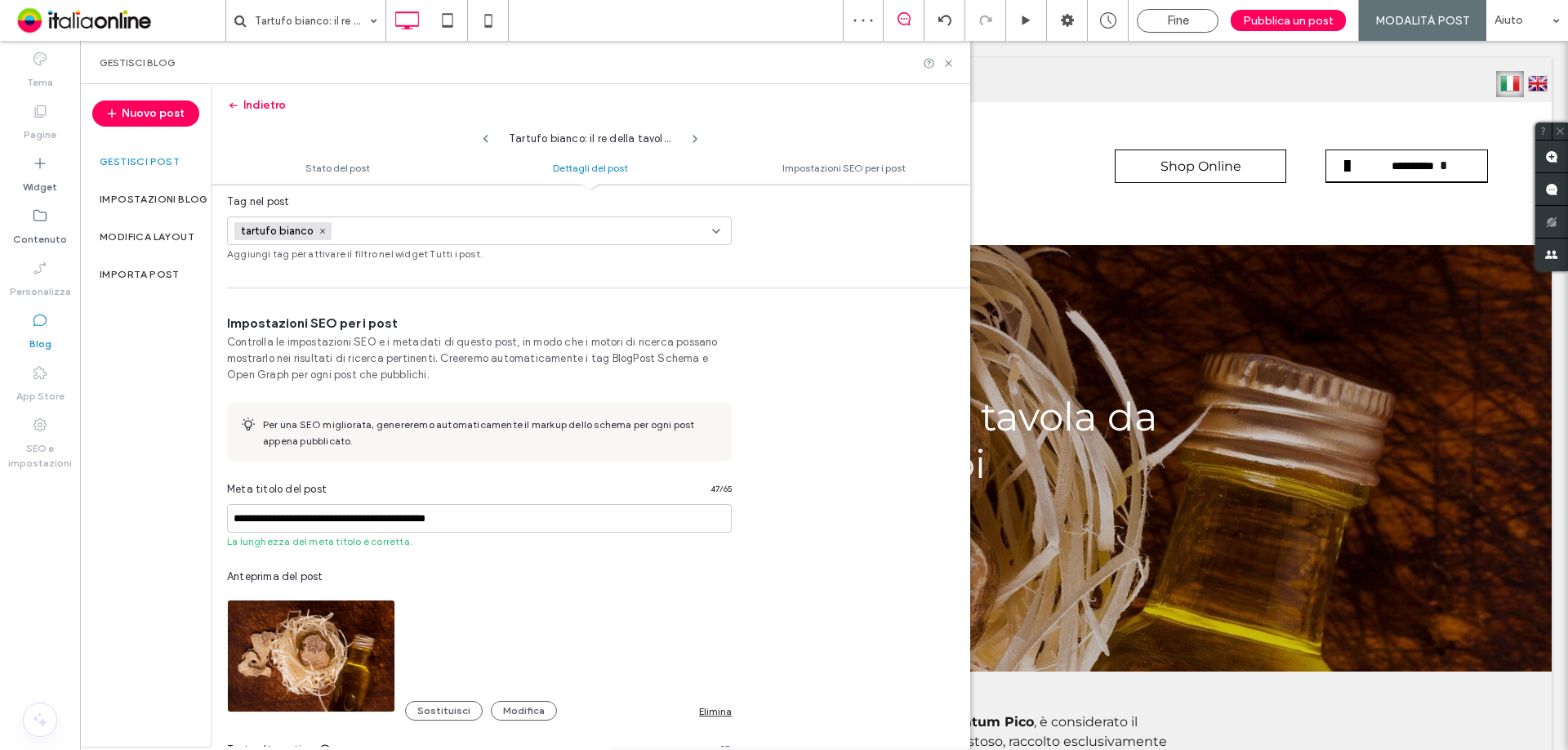 scroll, scrollTop: 663, scrollLeft: 0, axis: vertical 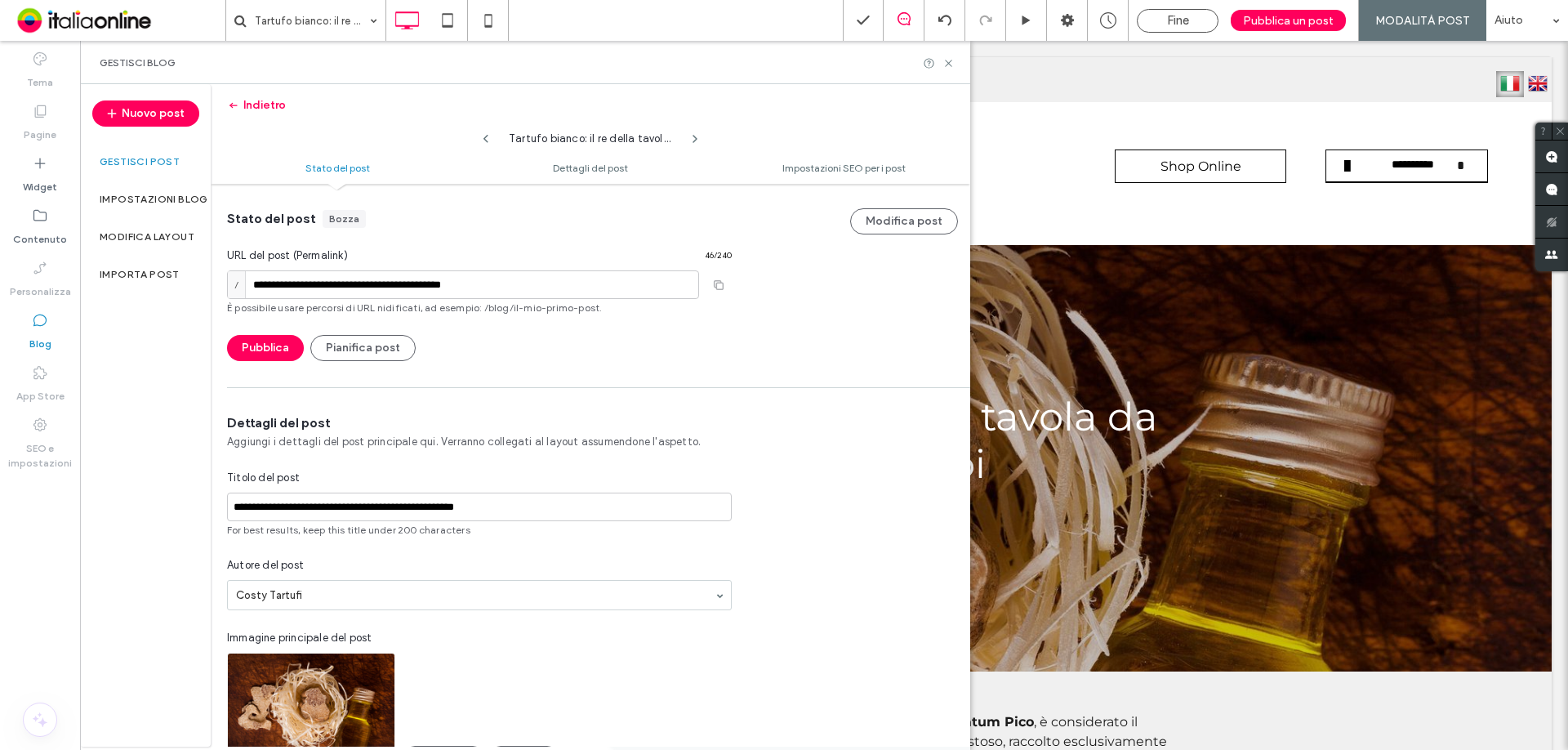 click 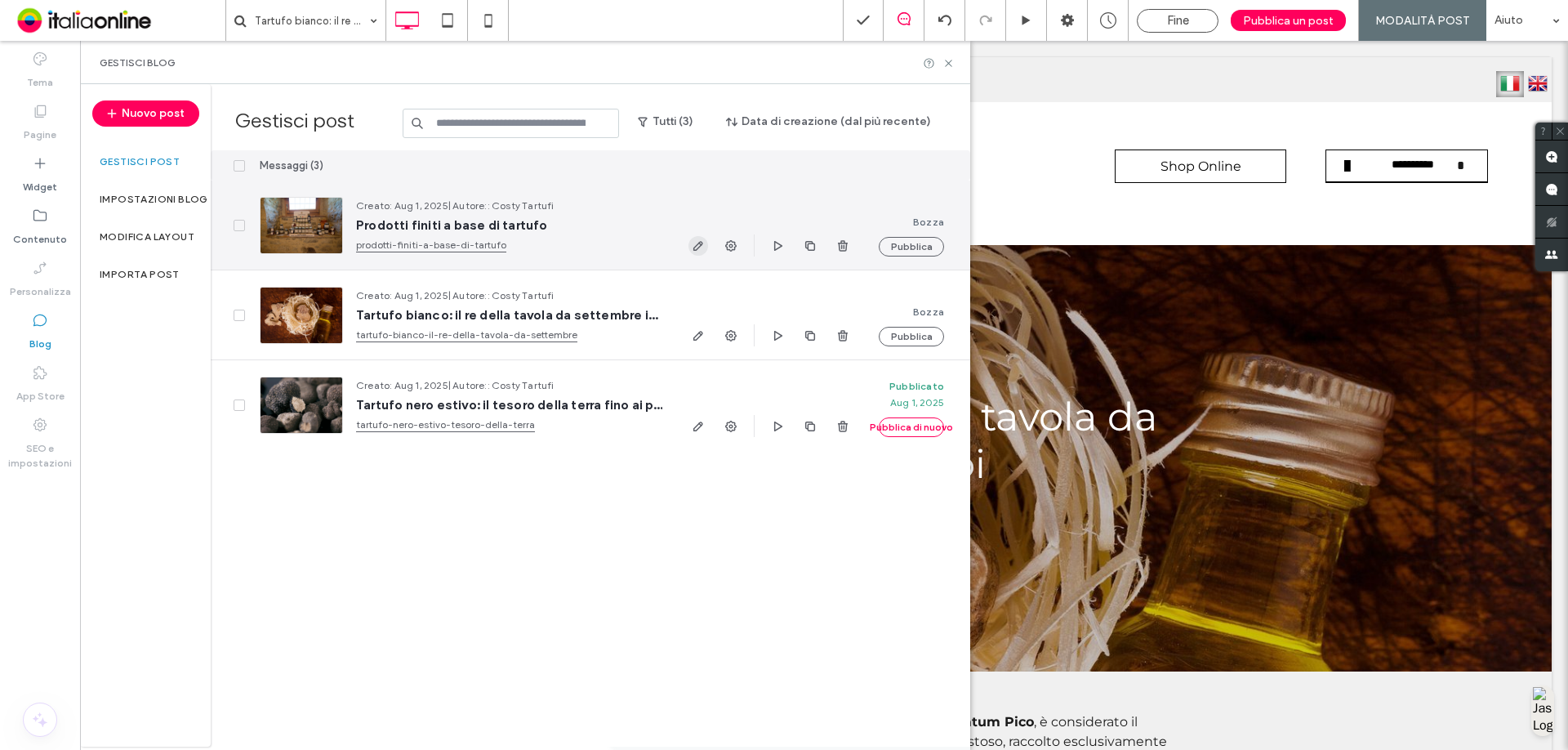 click 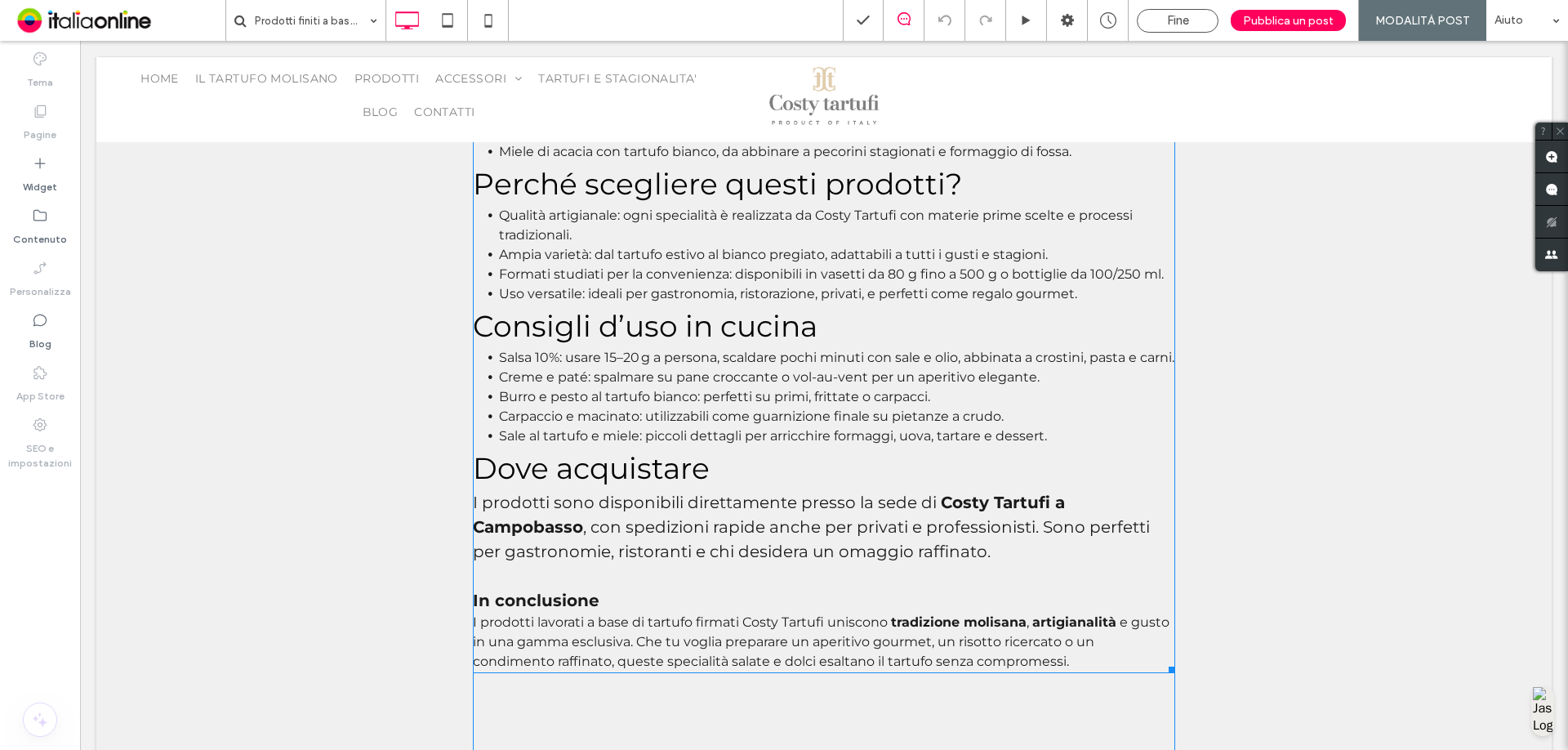 scroll, scrollTop: 1062, scrollLeft: 0, axis: vertical 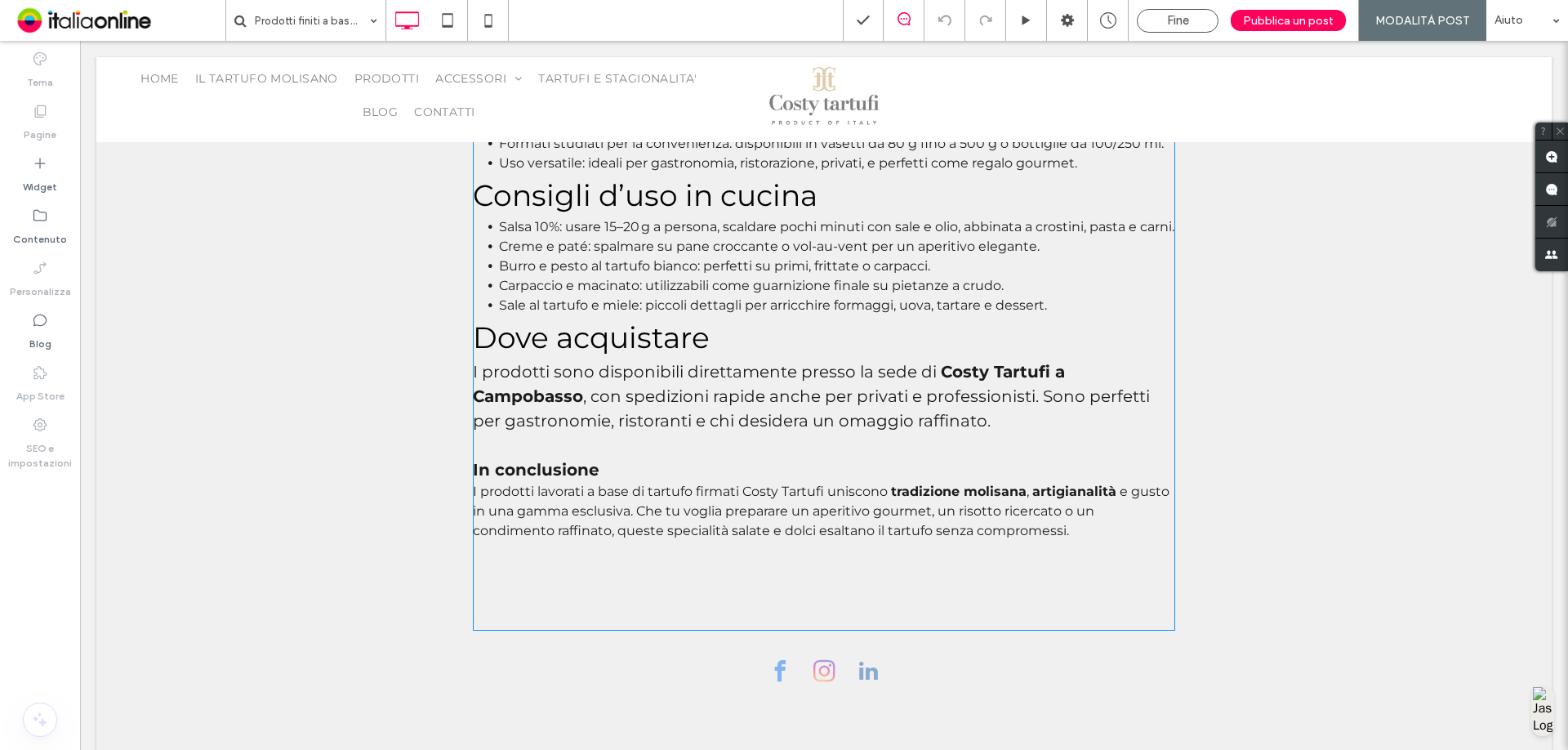 drag, startPoint x: 721, startPoint y: 605, endPoint x: 549, endPoint y: 544, distance: 182.49658 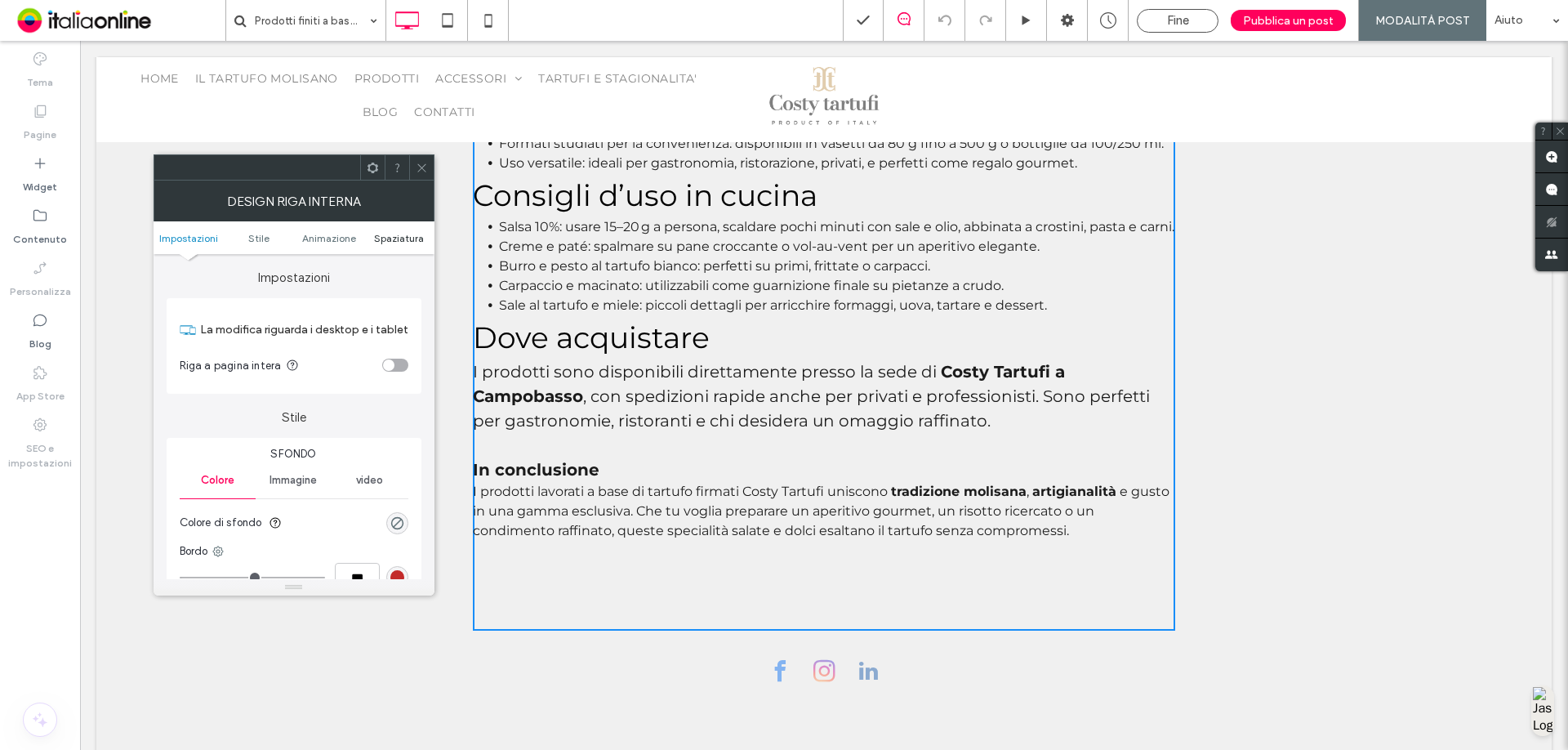 click on "Spaziatura" at bounding box center [399, 238] 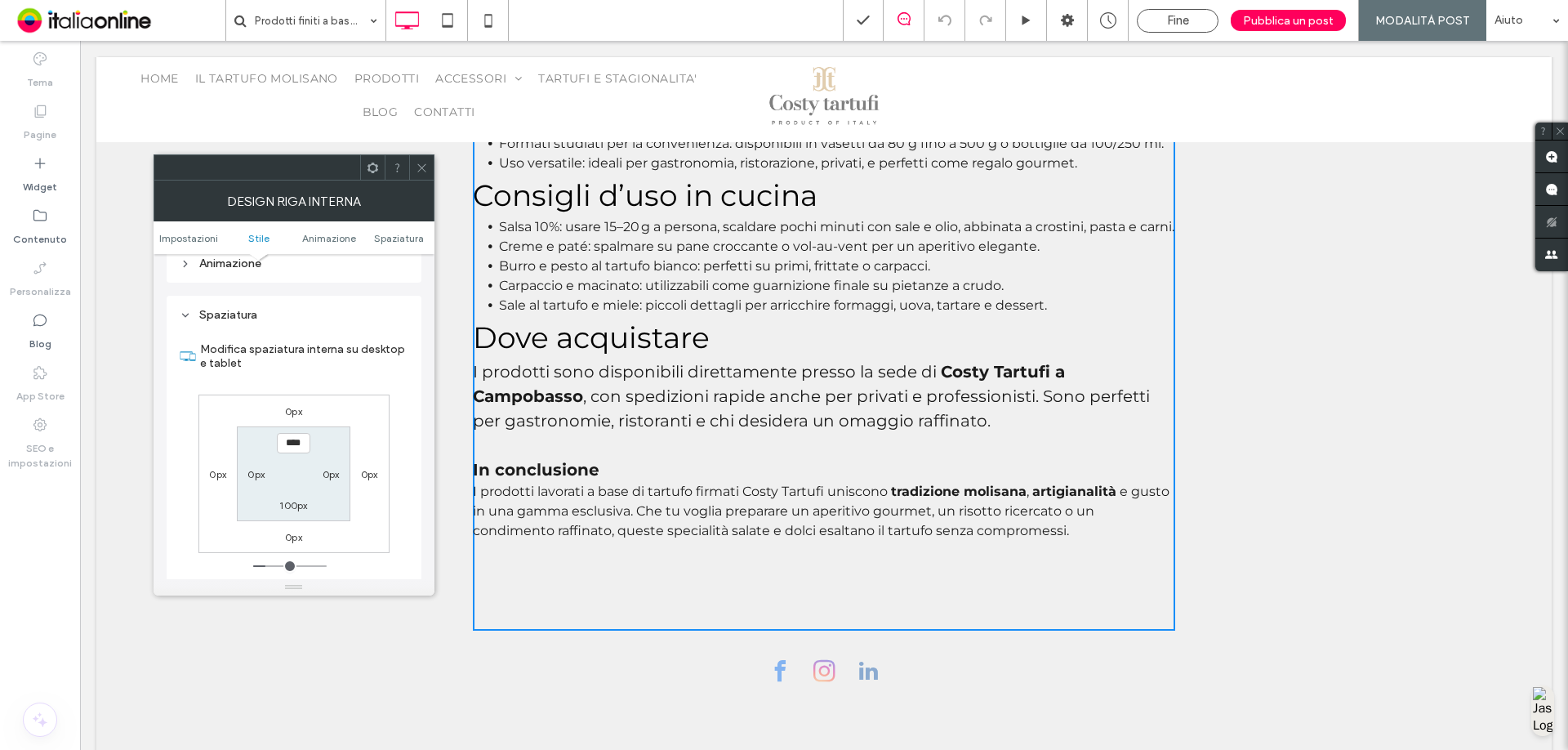 scroll, scrollTop: 523, scrollLeft: 0, axis: vertical 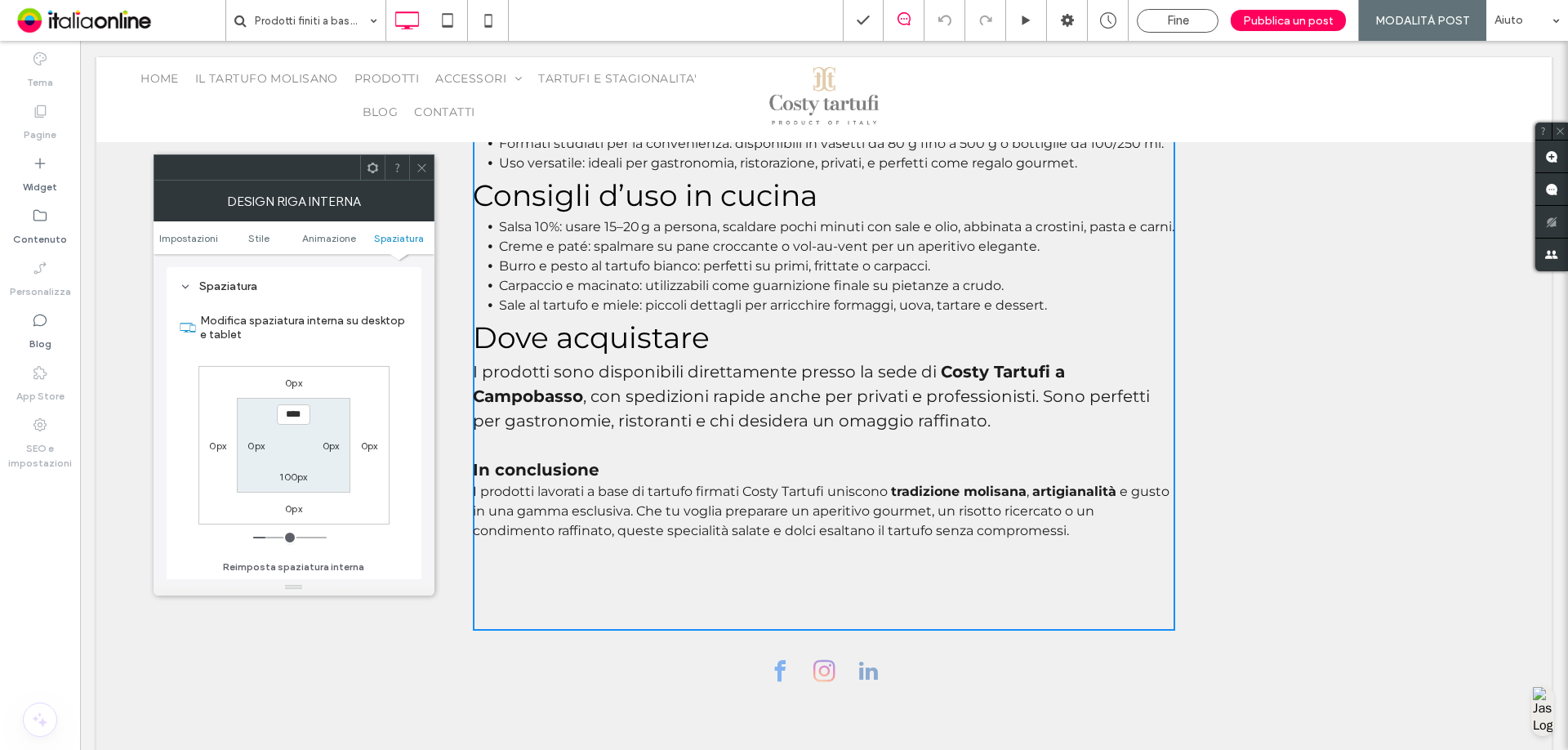 click on "100px" at bounding box center (293, 476) 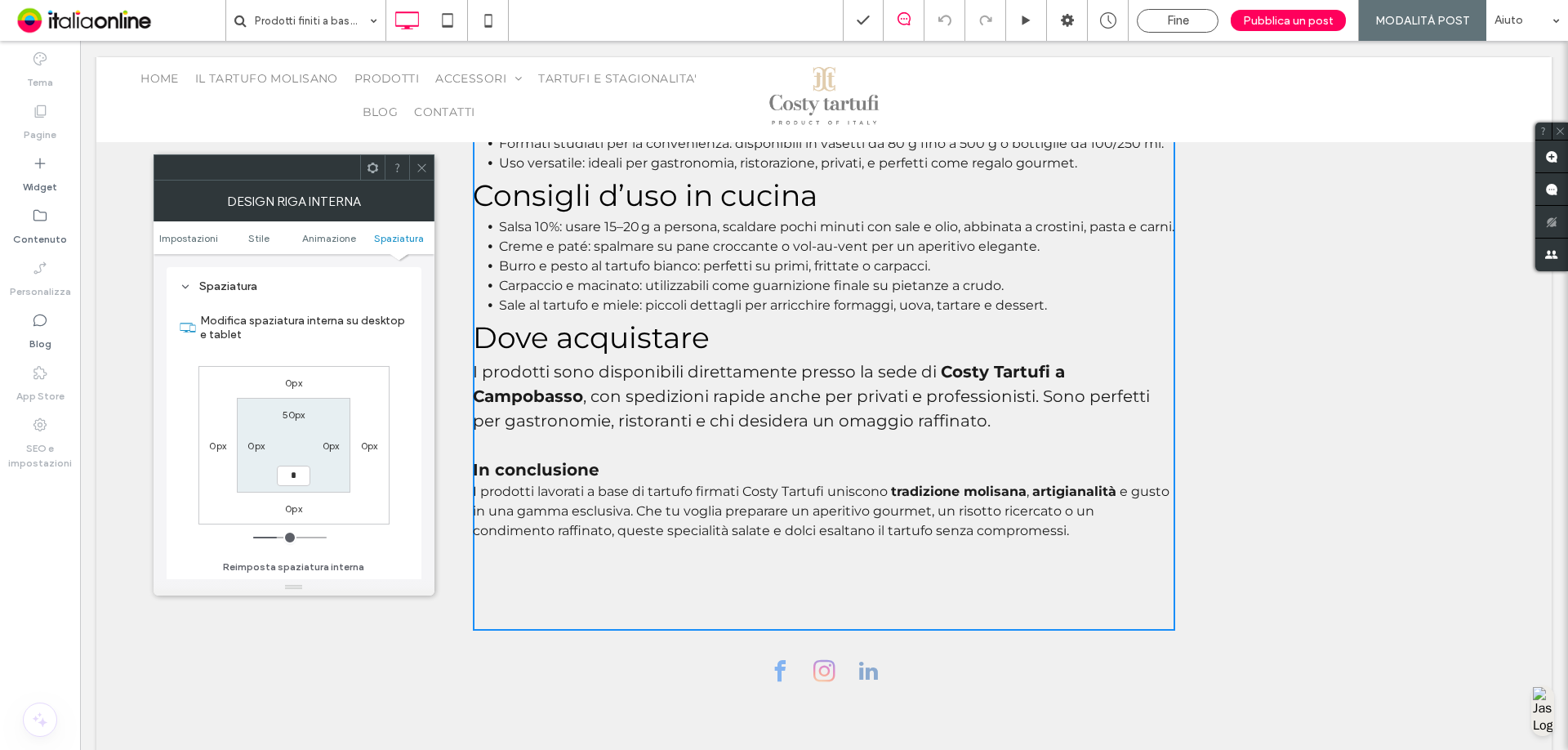 type on "*" 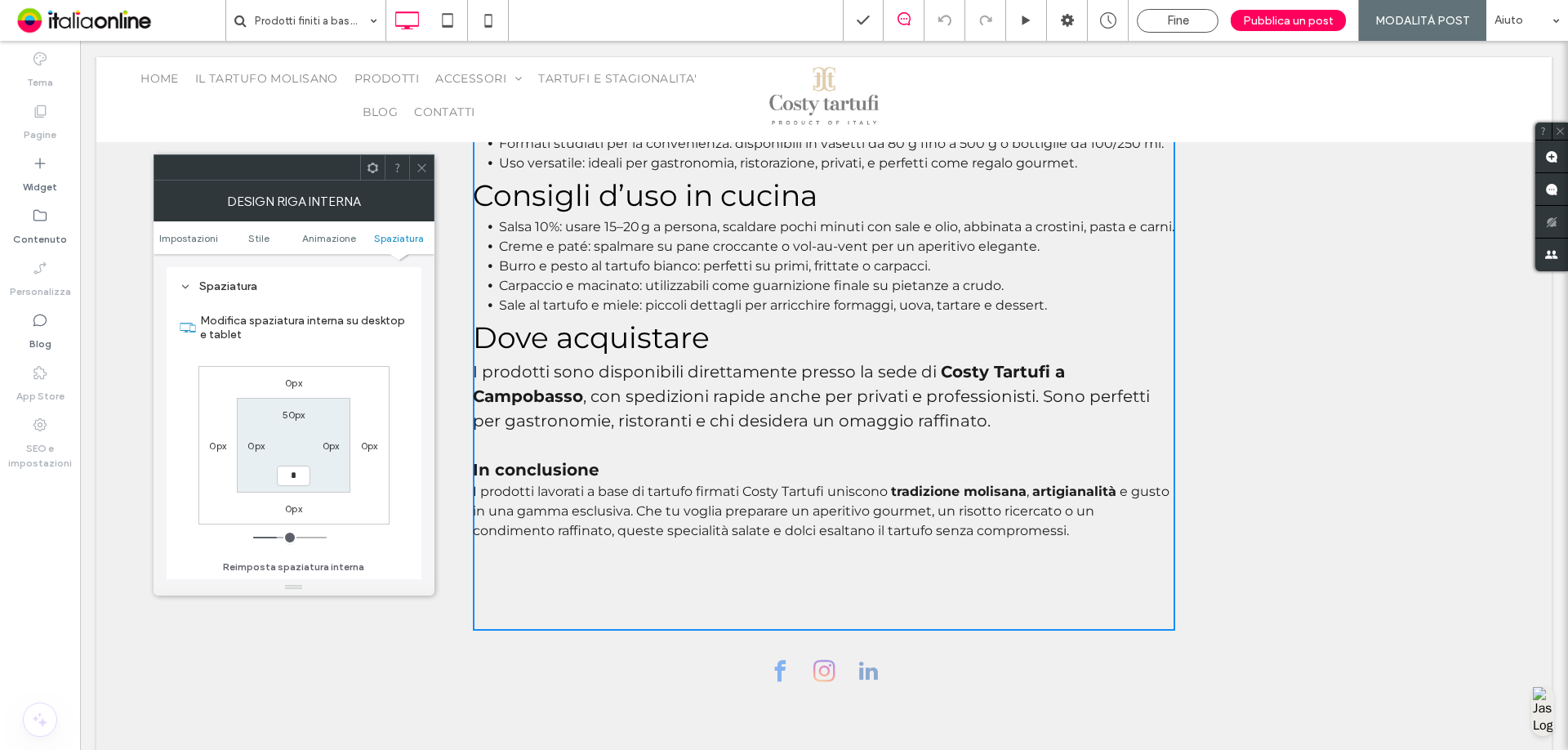 type on "*" 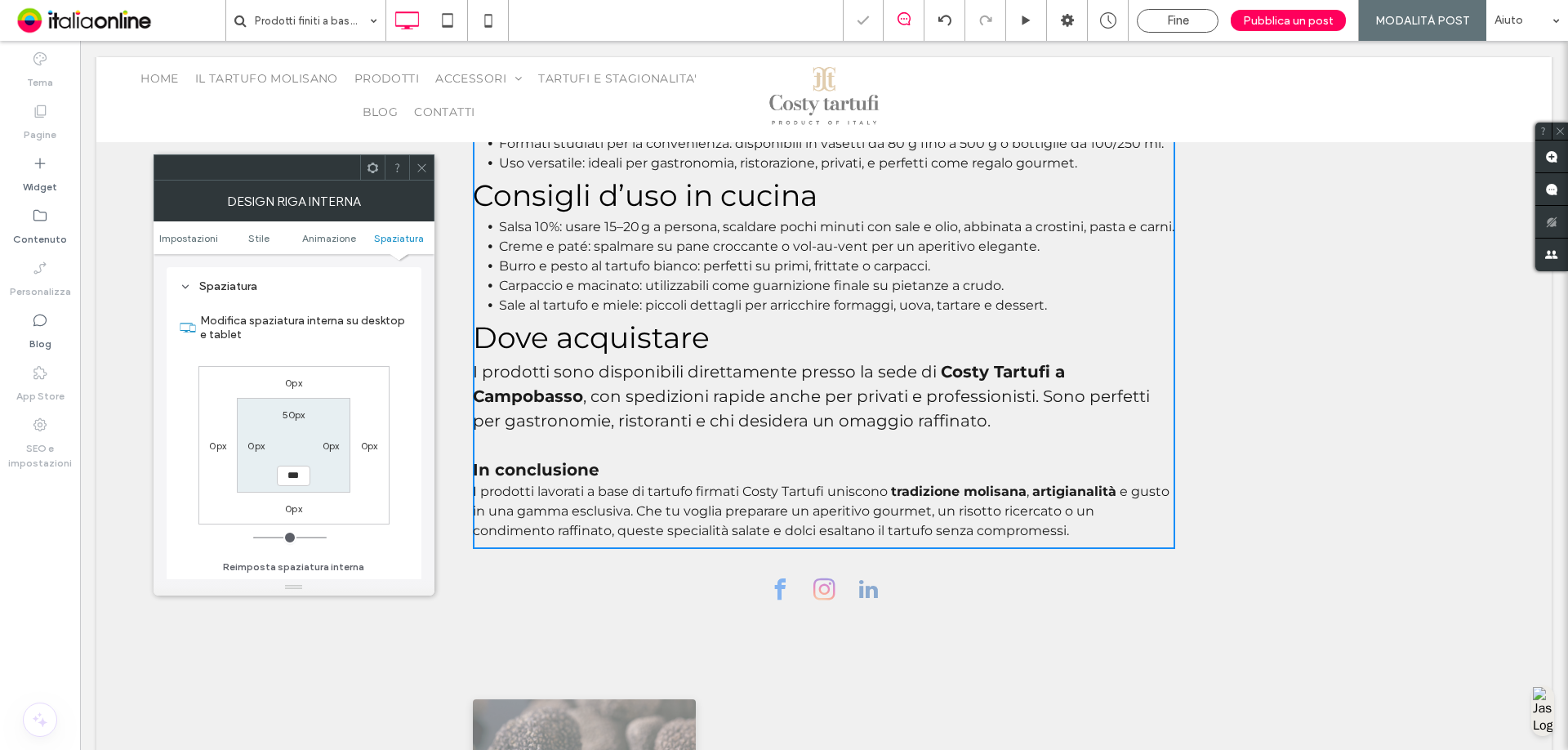 click on "50px" at bounding box center (294, 414) 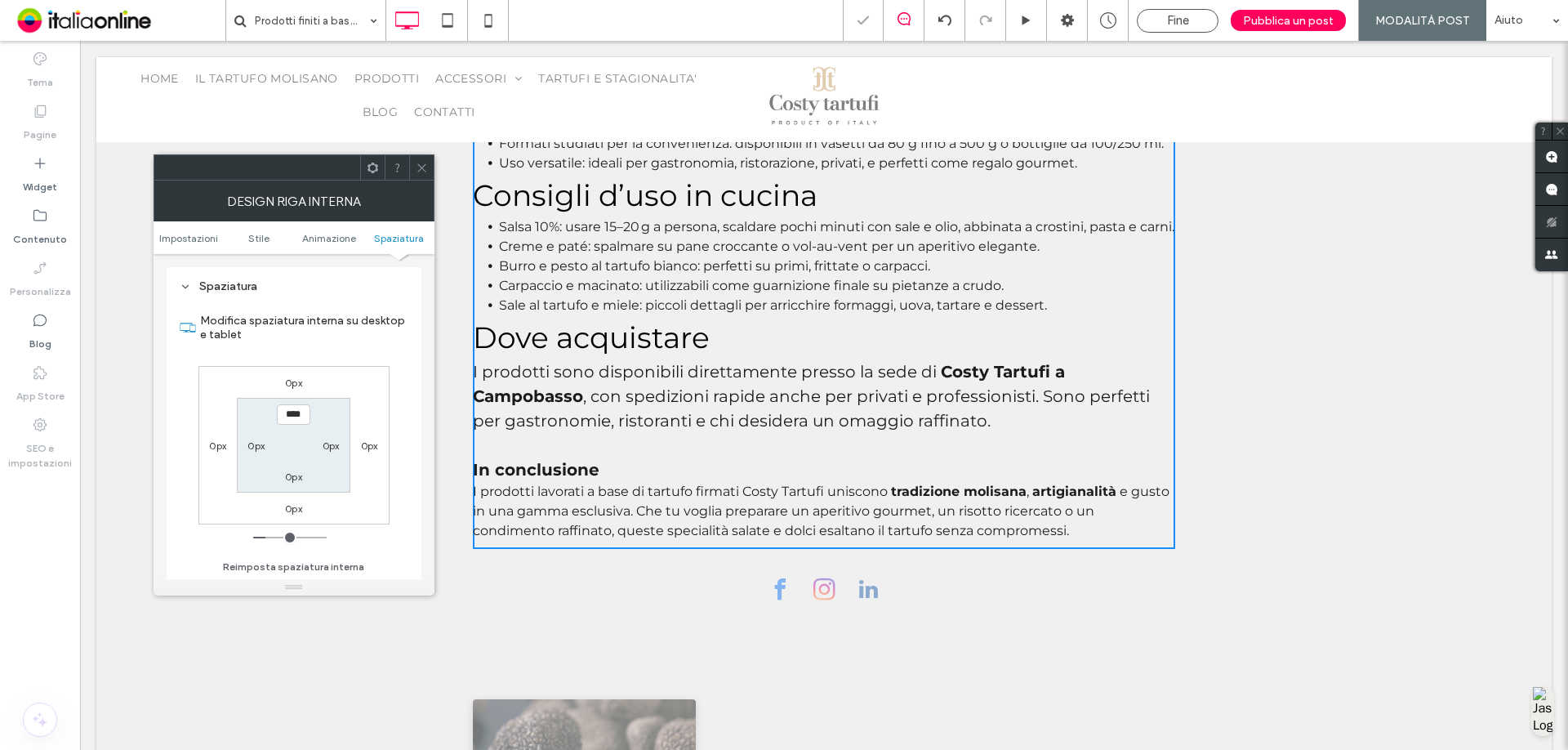 type on "**" 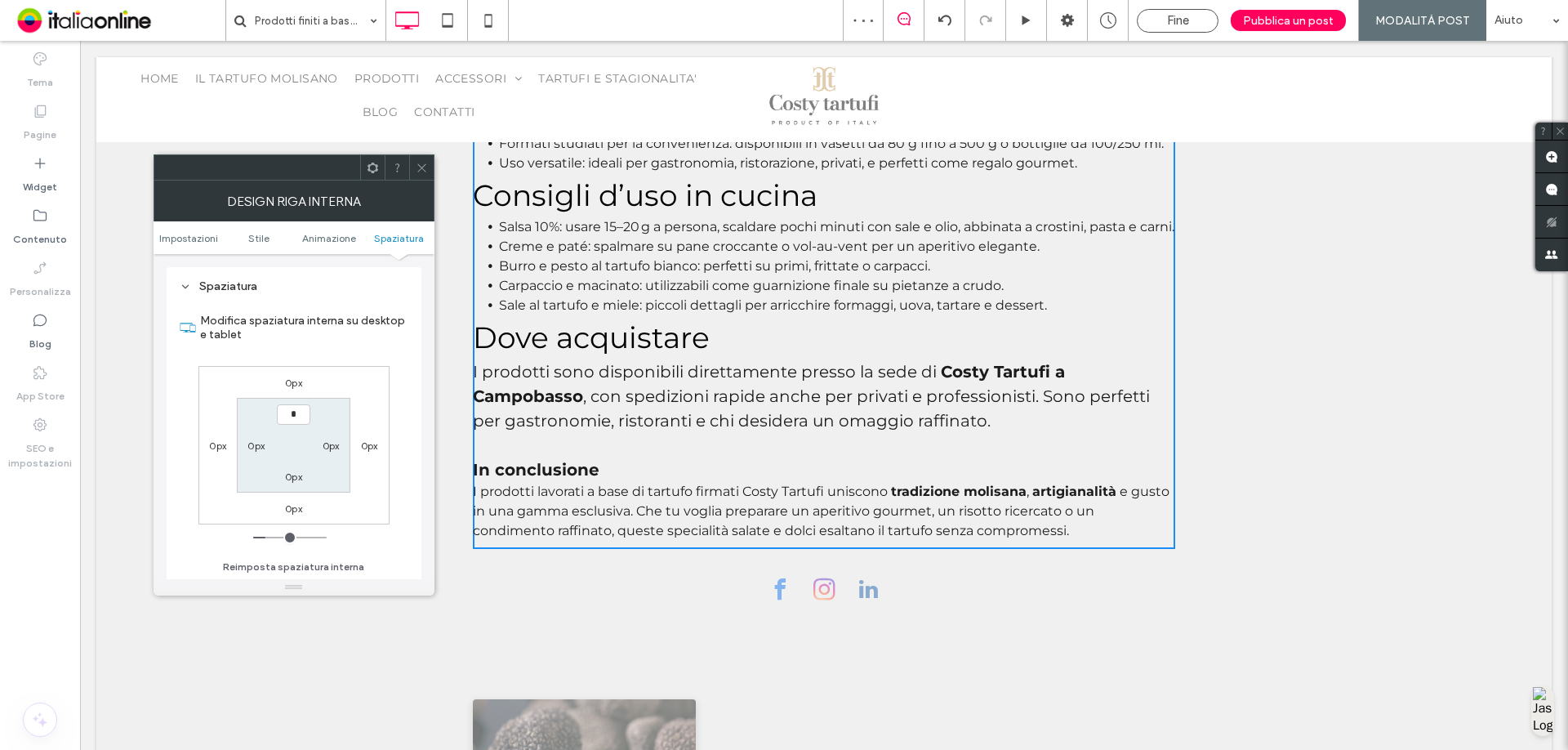 type on "*" 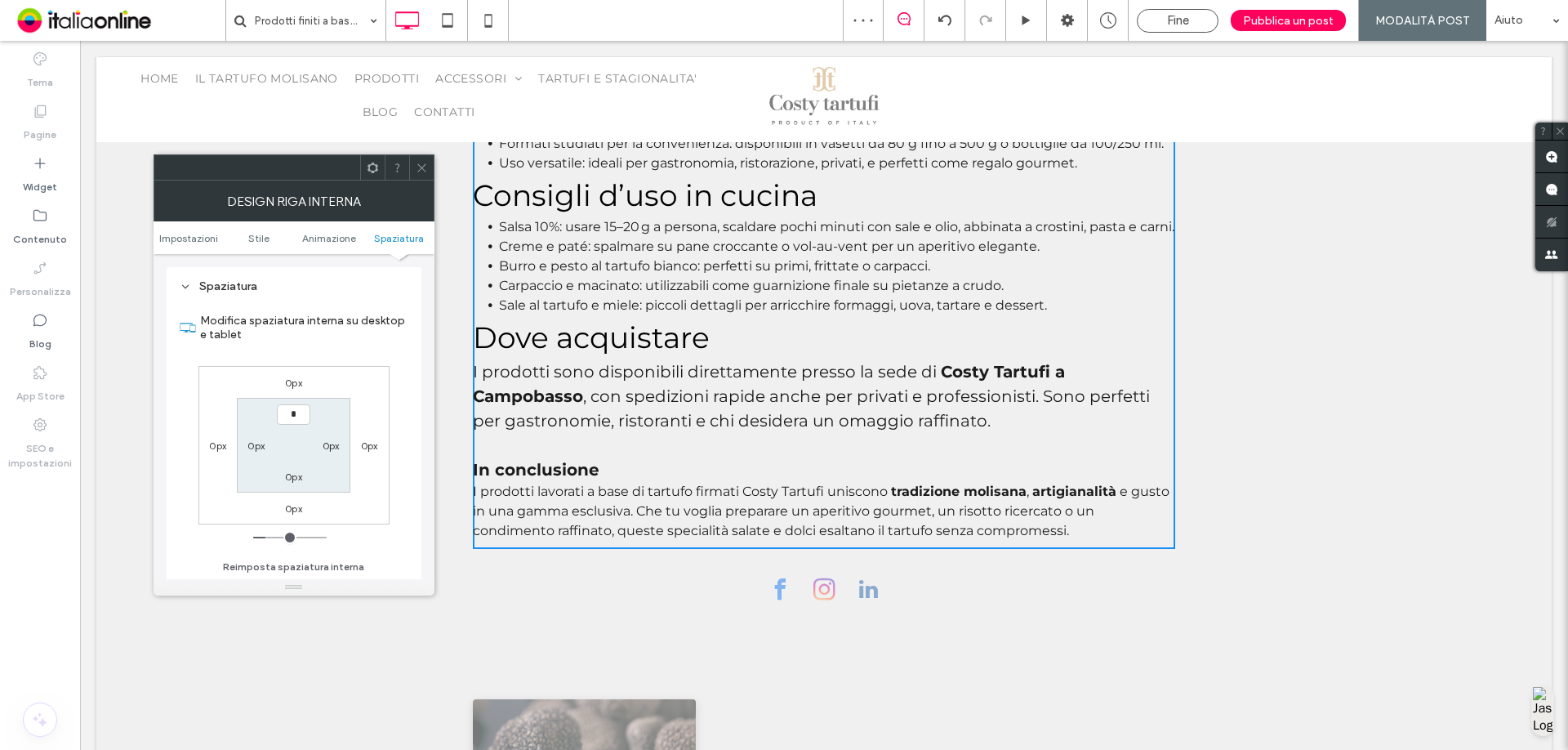 type on "*" 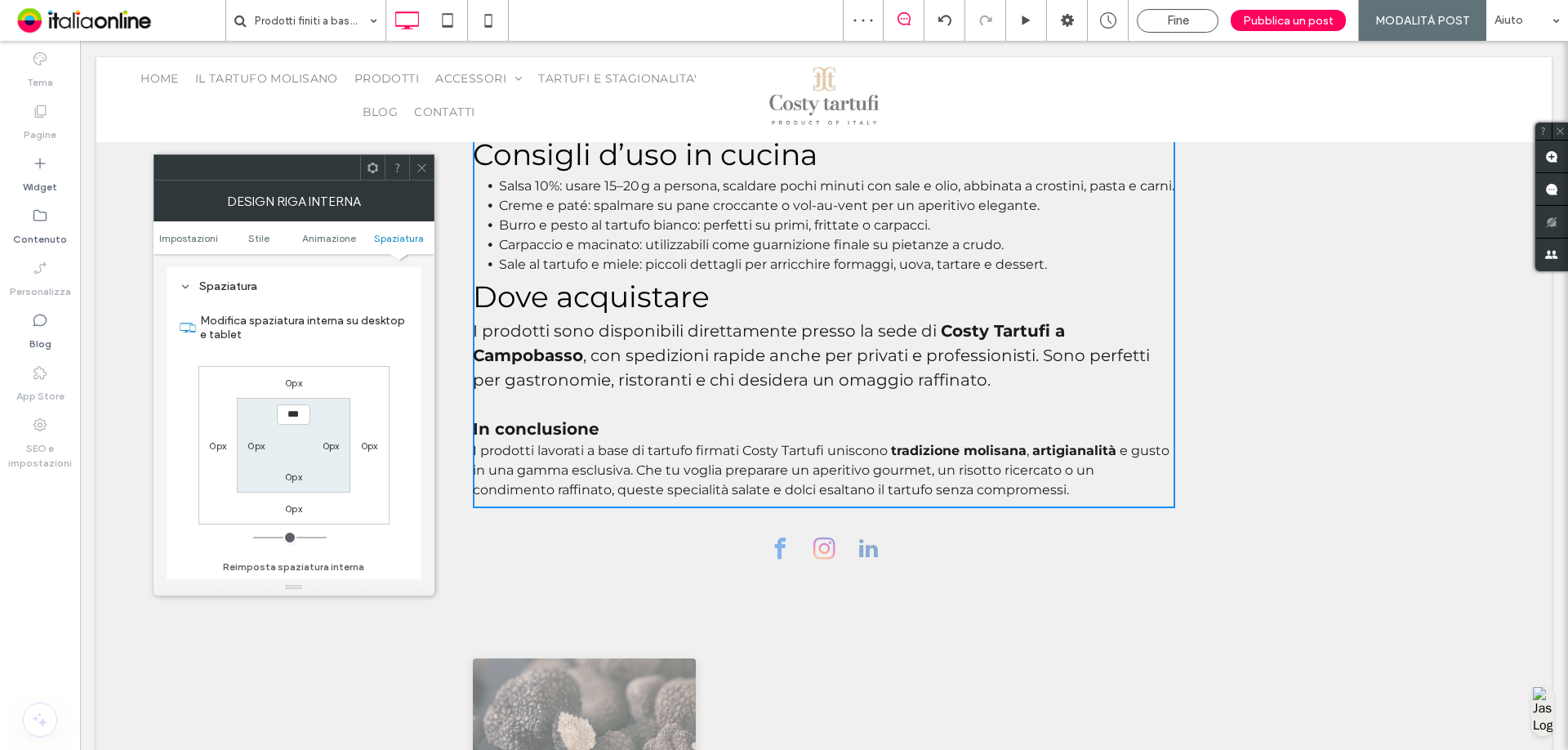 click at bounding box center [421, 167] 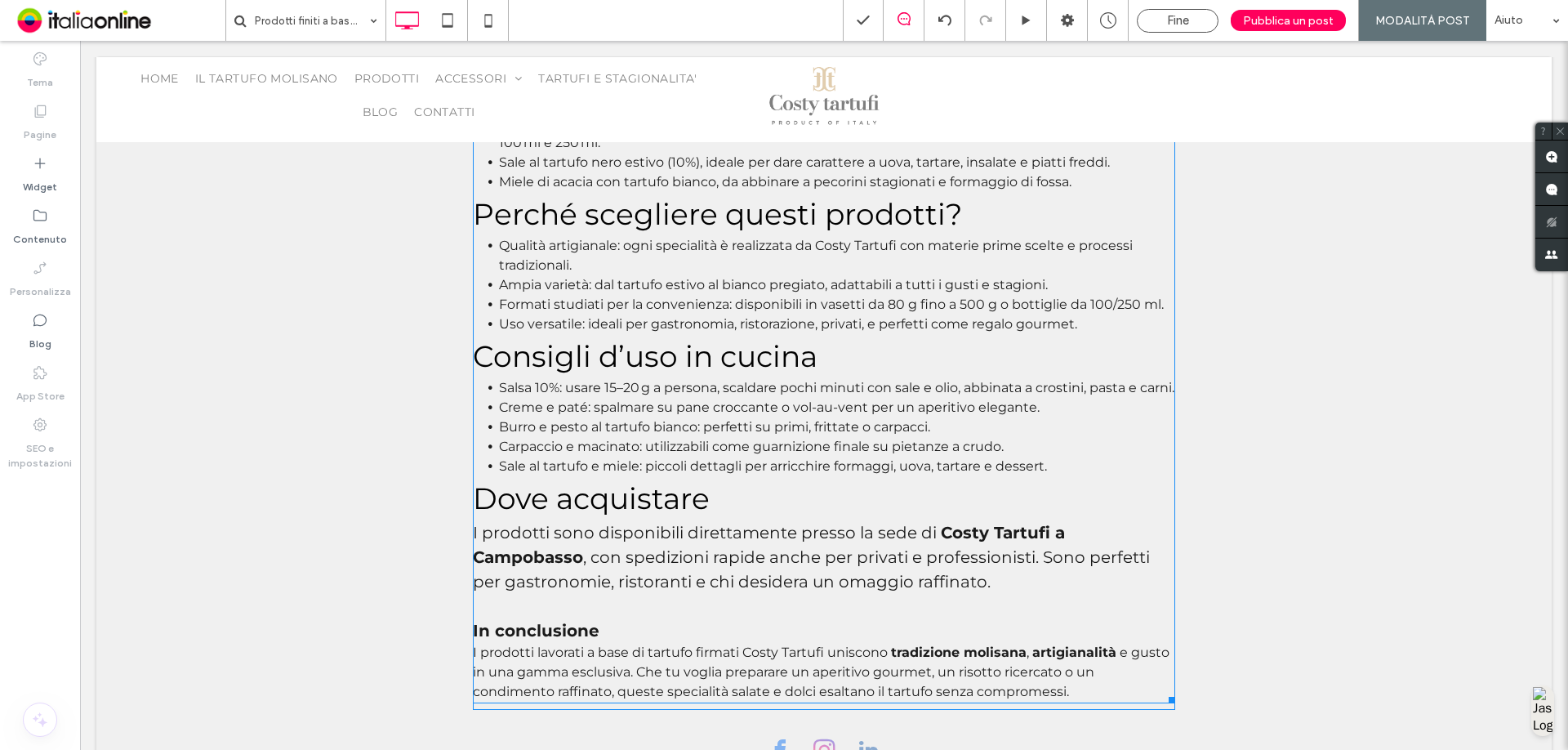 scroll, scrollTop: 1062, scrollLeft: 0, axis: vertical 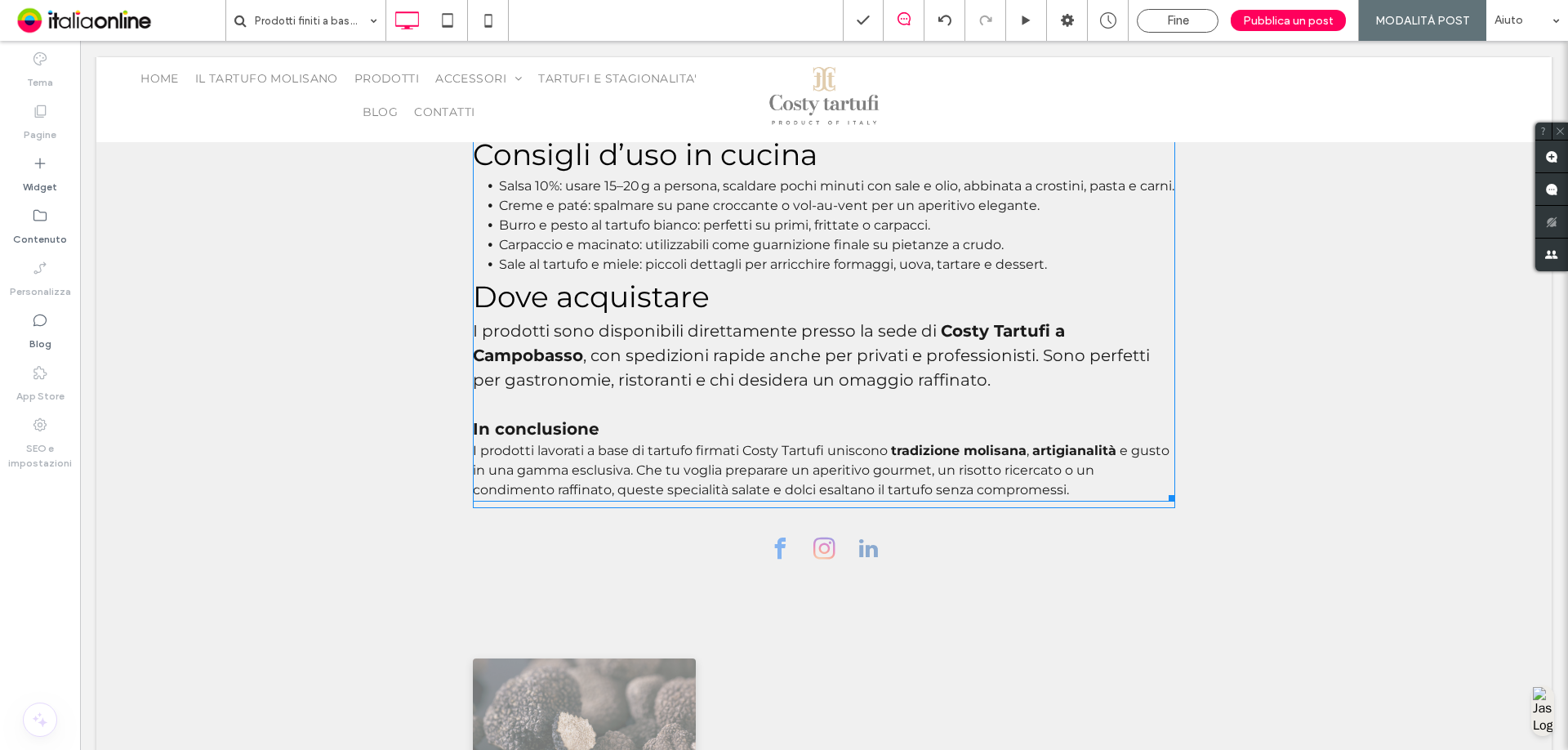 click on "e gusto in una gamma esclusiva. Che tu voglia preparare un aperitivo gourmet, un risotto ricercato o un condimento raffinato, queste specialità salate e dolci esaltano il tartufo senza compromessi." at bounding box center (821, 470) 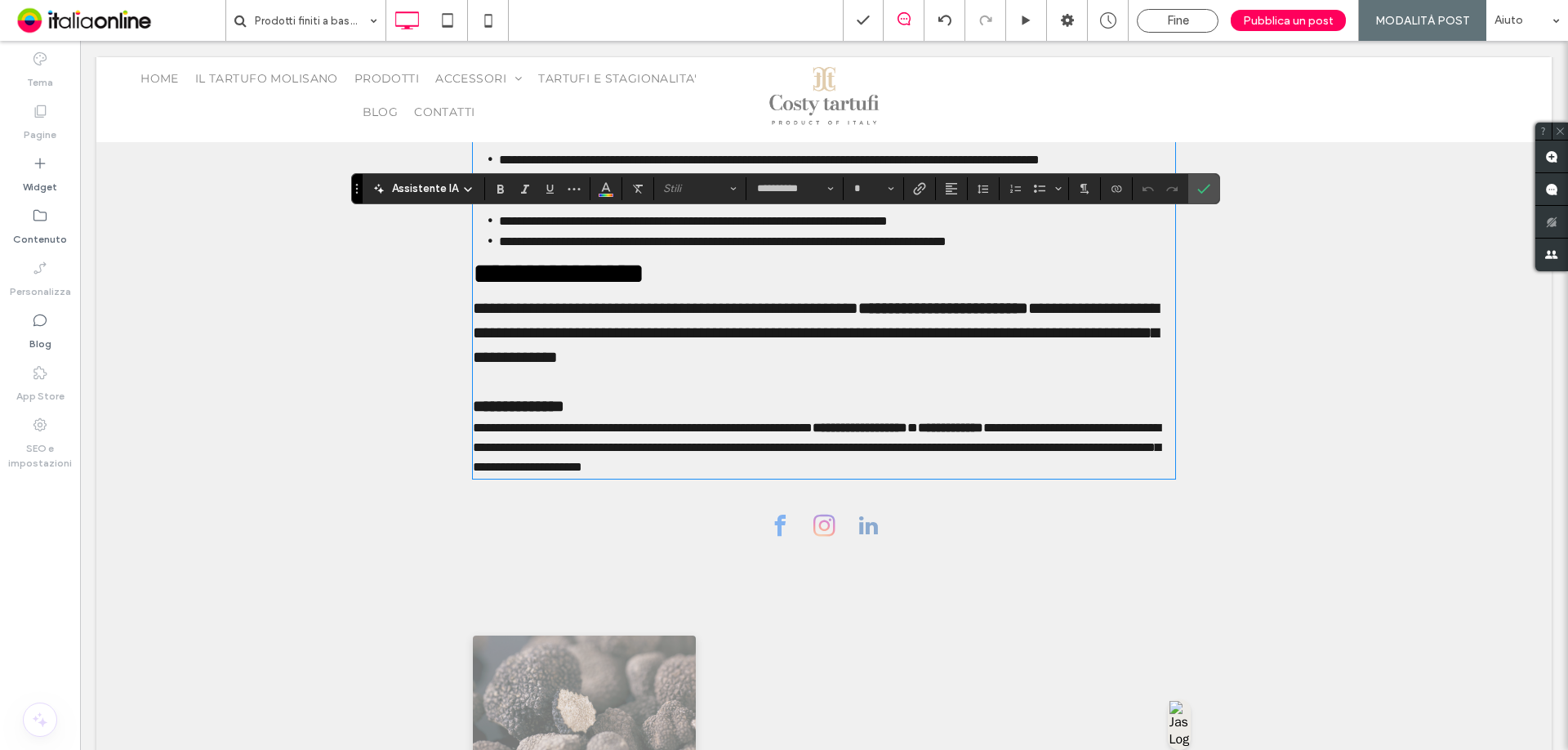 type on "**********" 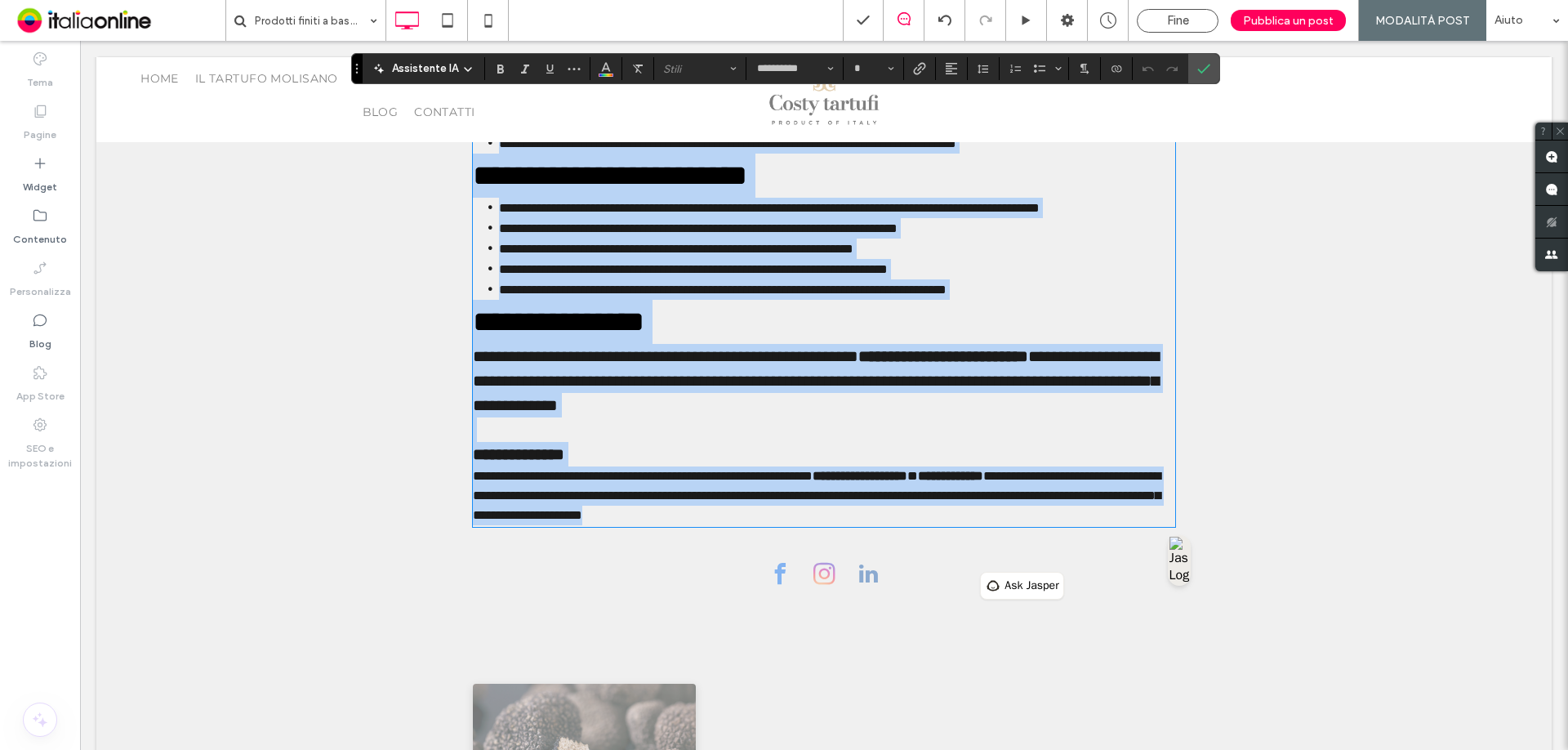 scroll, scrollTop: 1096, scrollLeft: 0, axis: vertical 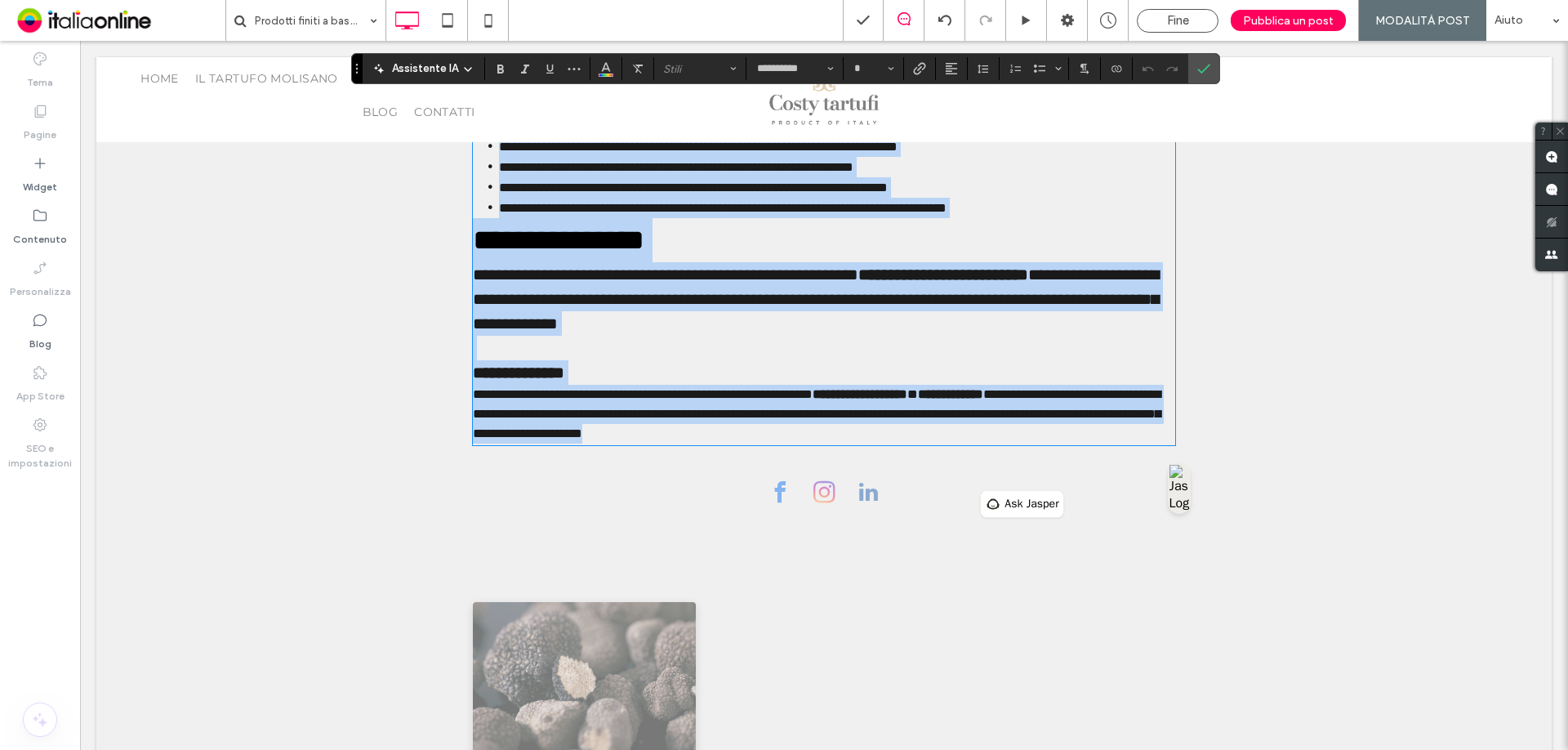 click on "**********" at bounding box center [860, 394] 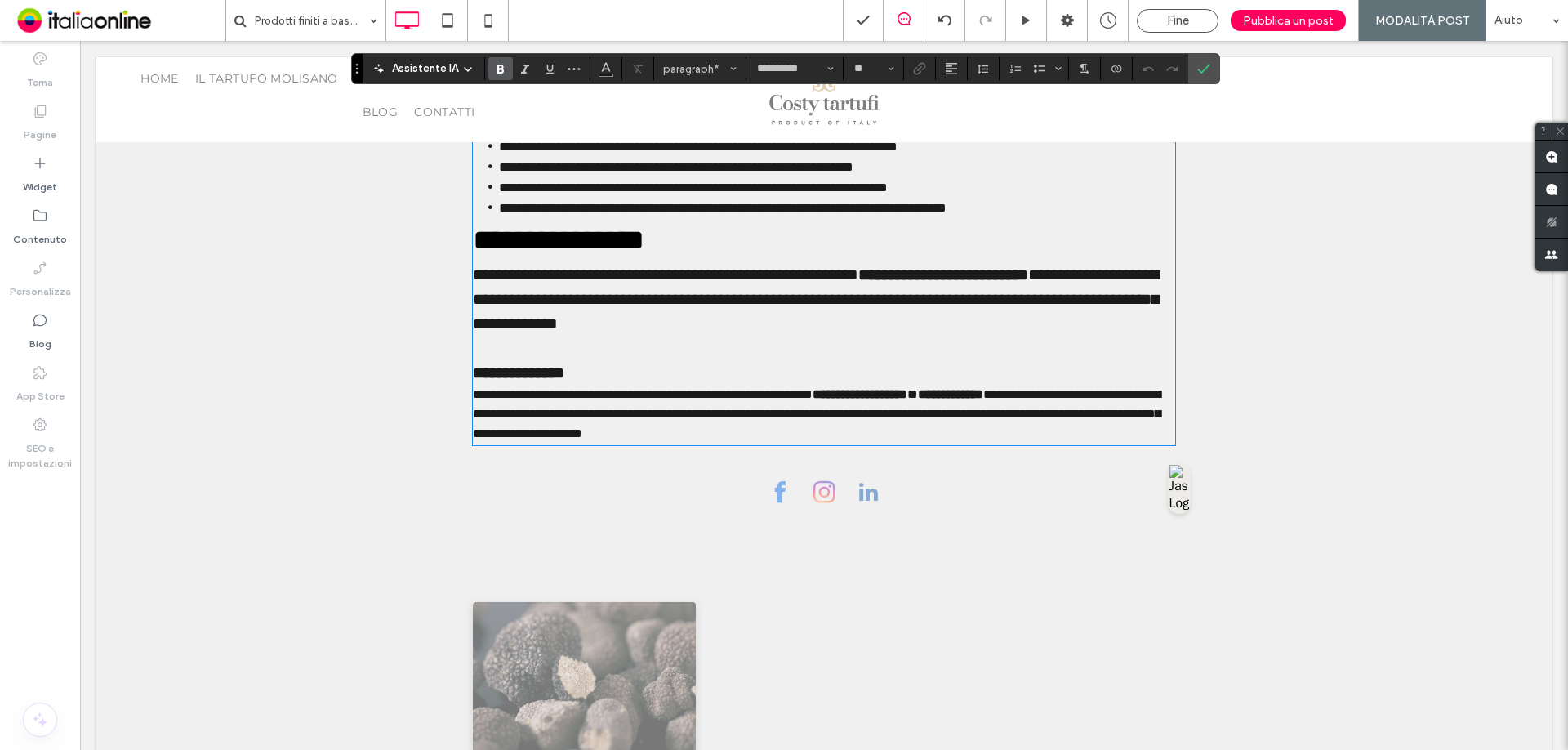 click on "**********" at bounding box center (860, 394) 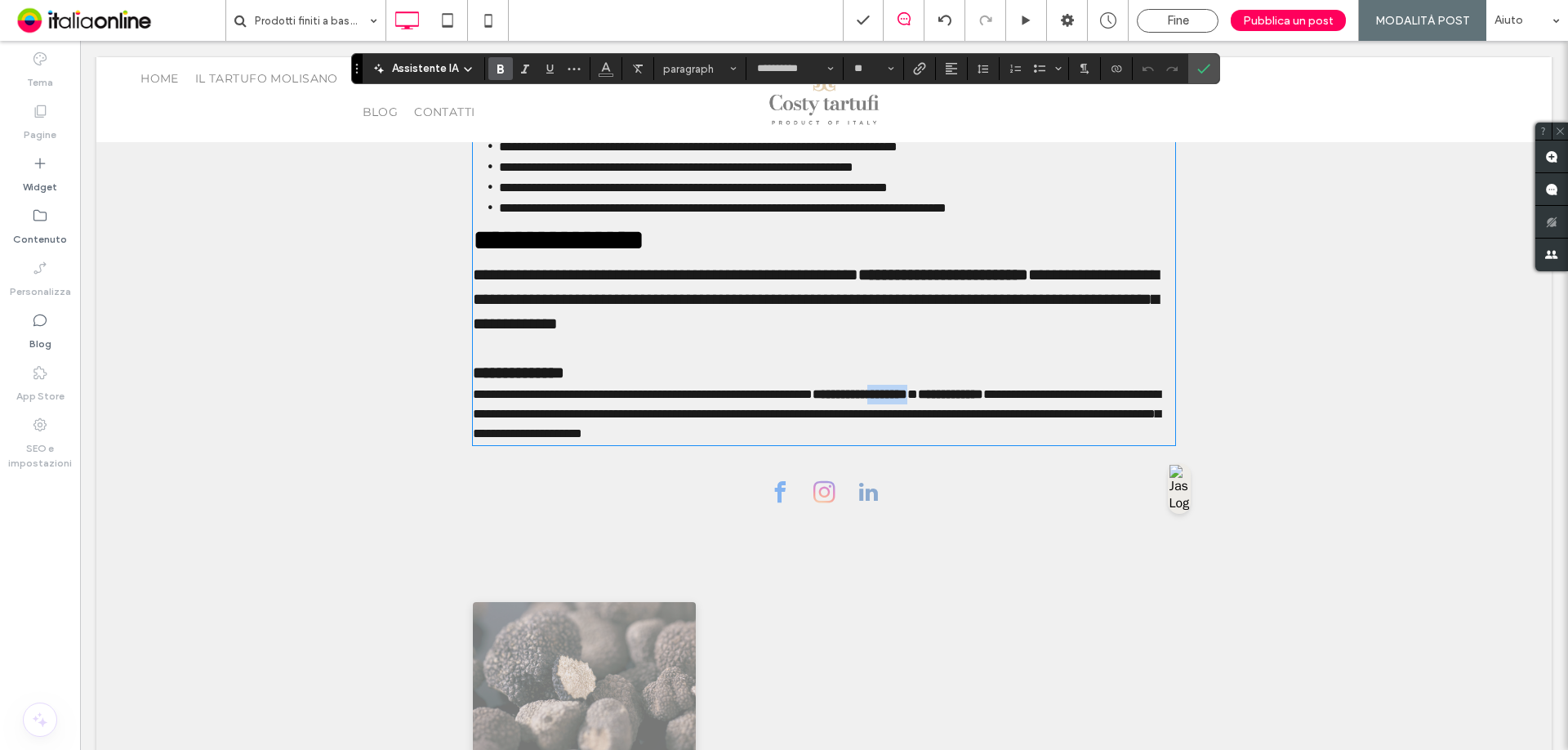 click on "**********" at bounding box center (824, 414) 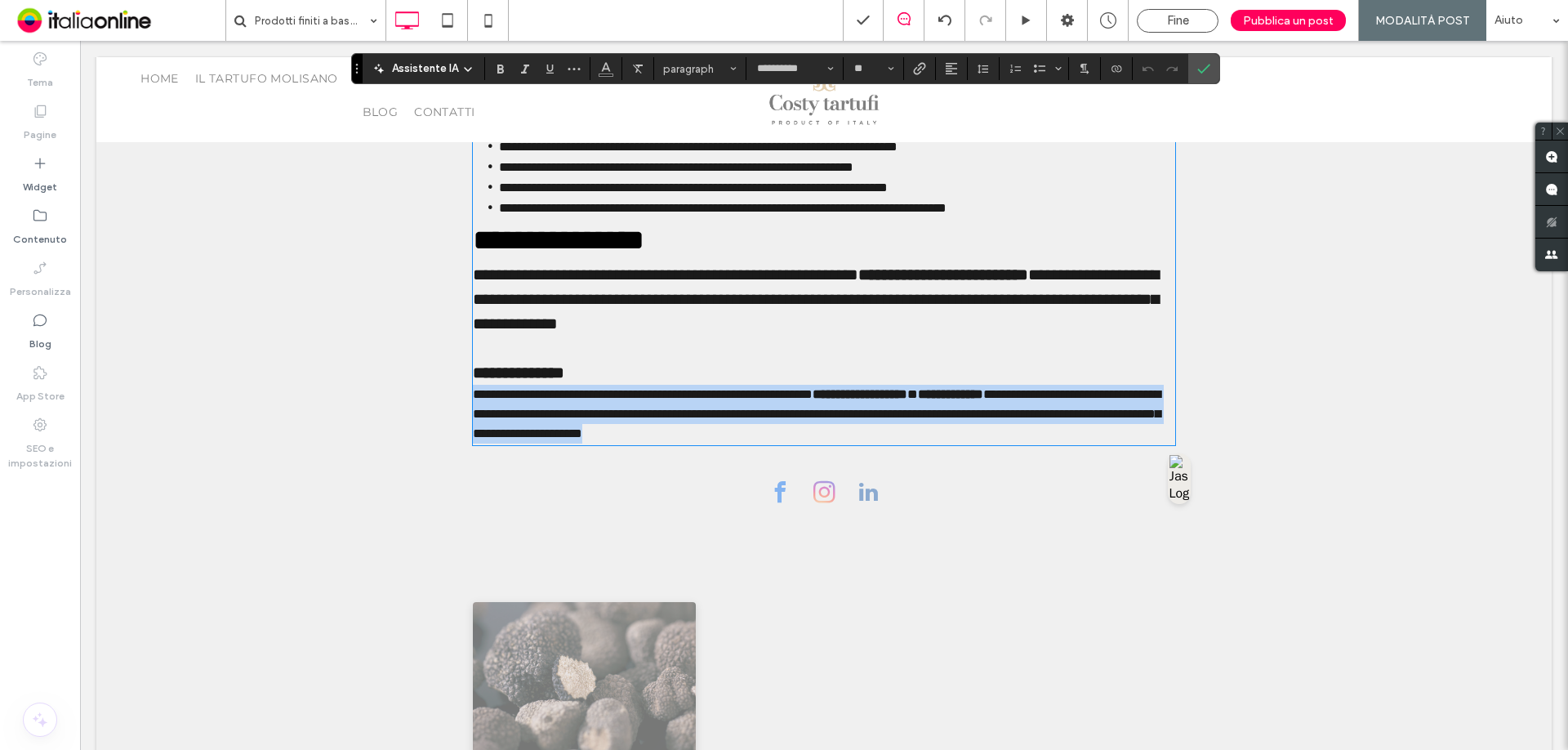 drag, startPoint x: 1068, startPoint y: 483, endPoint x: 389, endPoint y: 436, distance: 680.62471 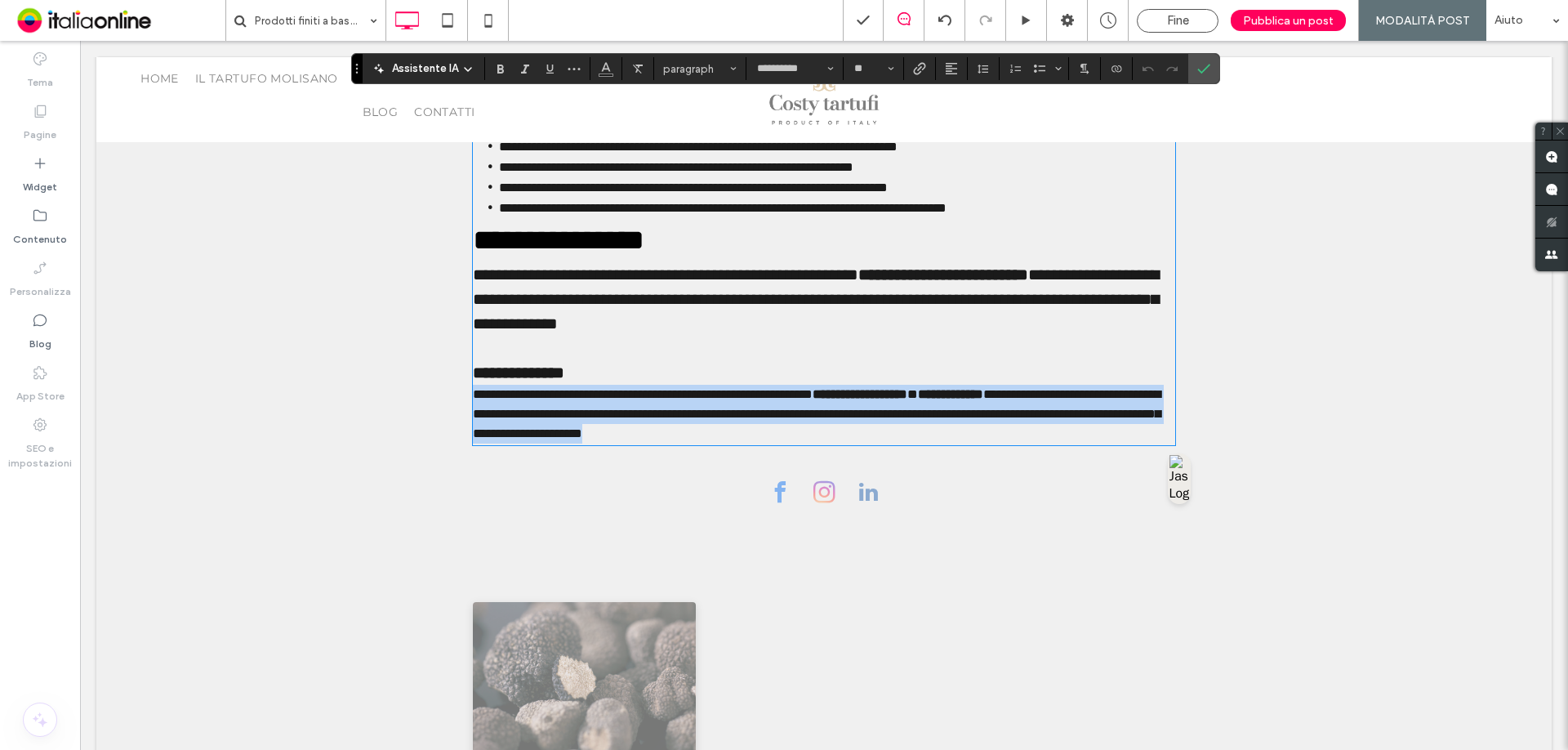 click on "**********" at bounding box center (824, -4) 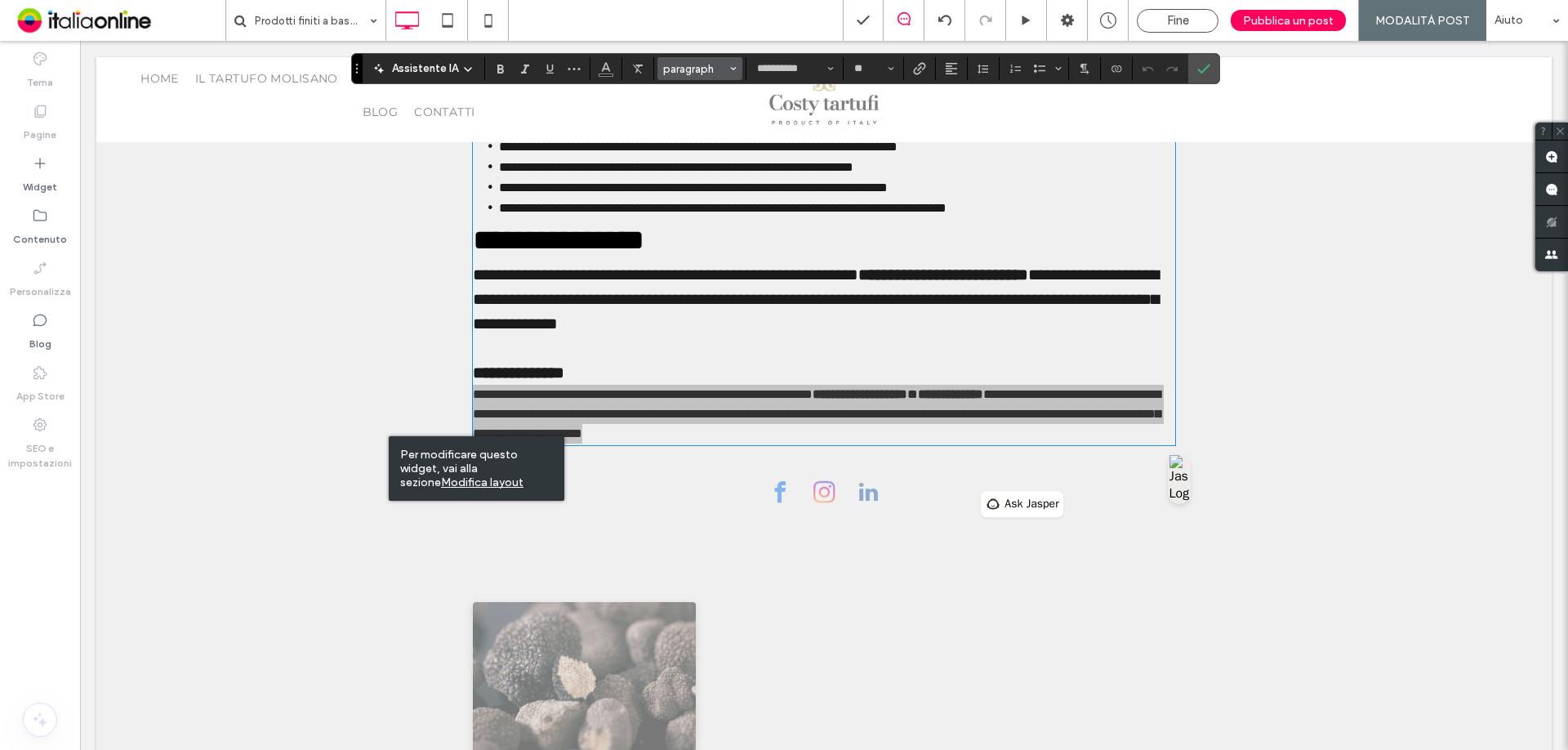 click on "paragraph" at bounding box center (695, 69) 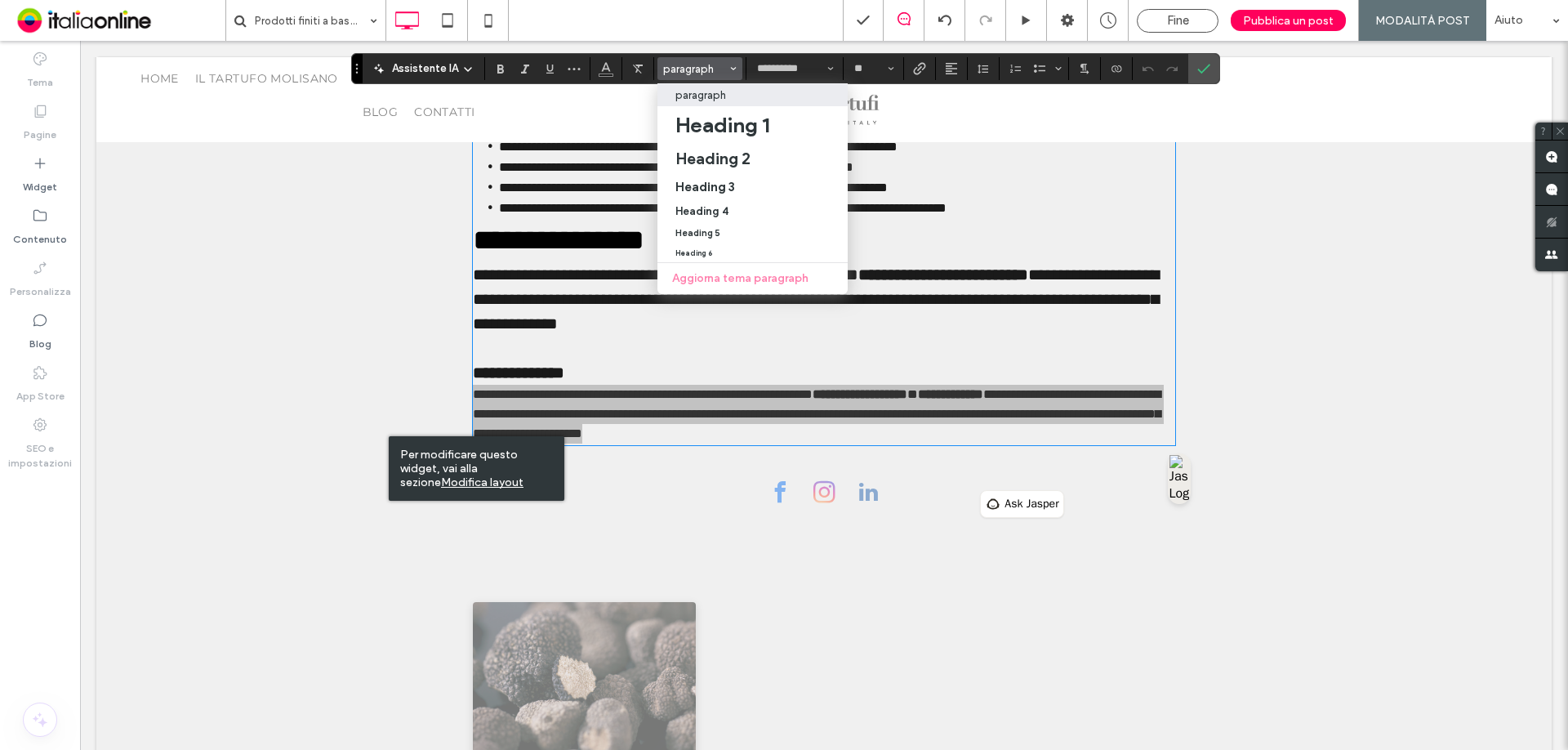 drag, startPoint x: 629, startPoint y: 85, endPoint x: 674, endPoint y: 92, distance: 45.5412 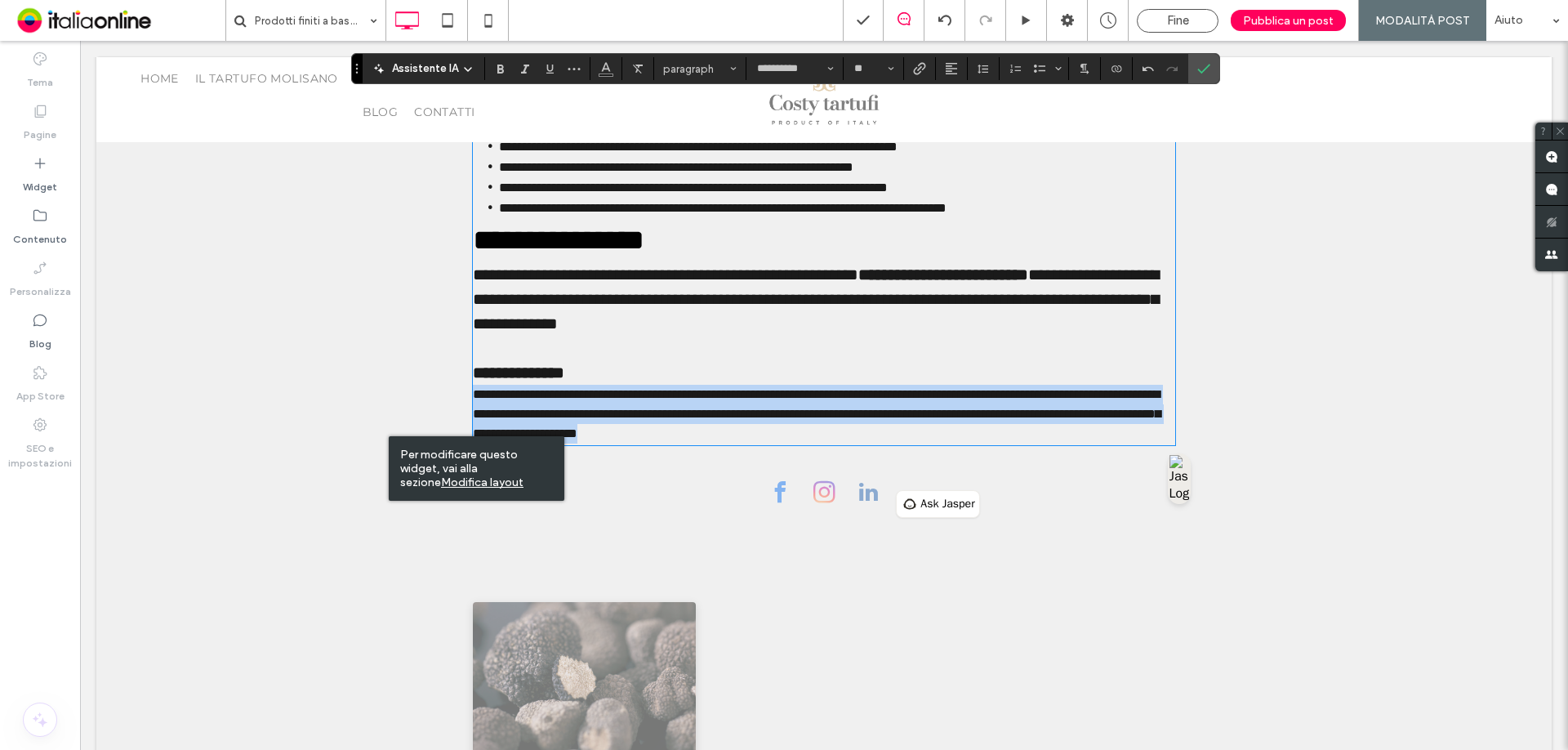 click on "**********" at bounding box center (817, 413) 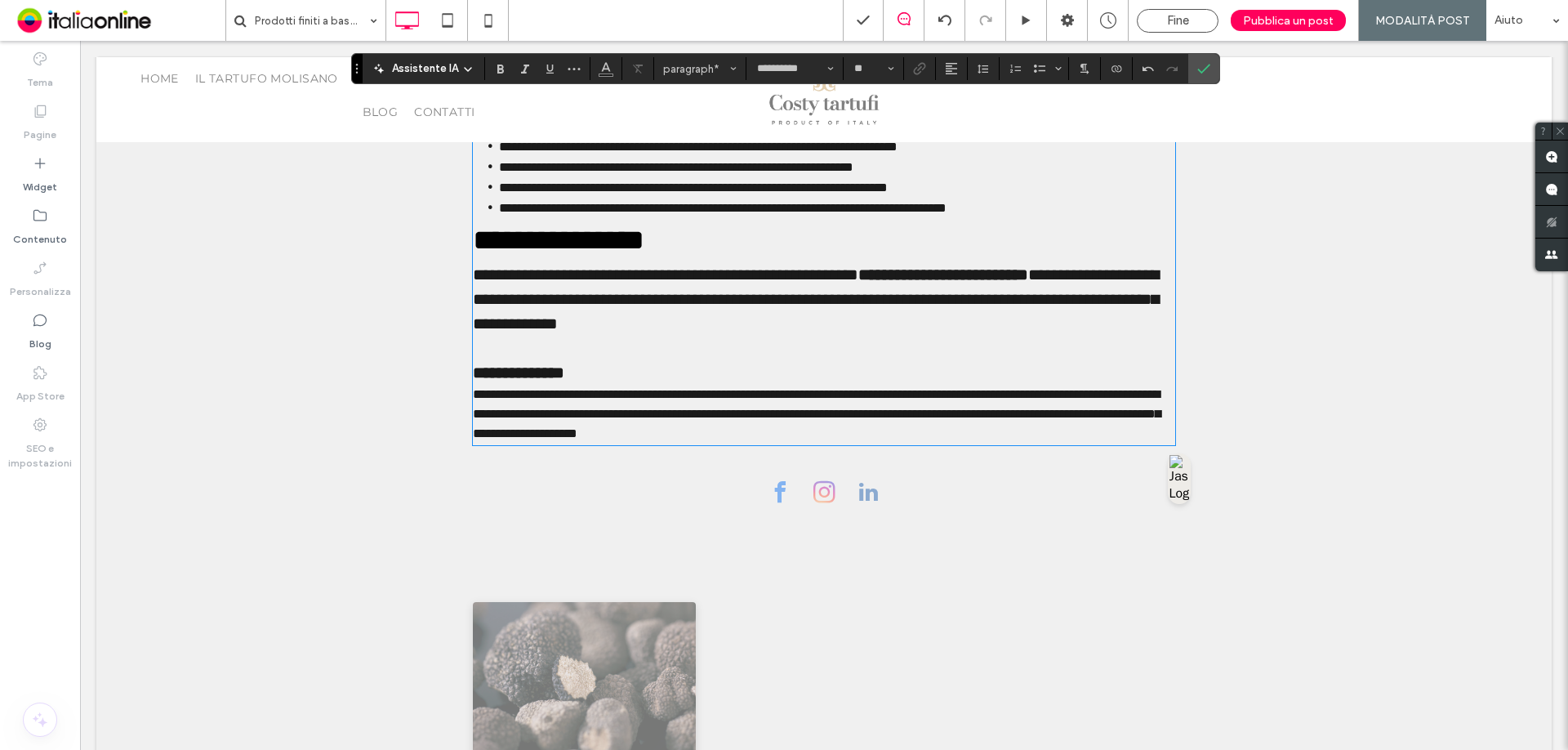 click on "**********" at bounding box center (817, 413) 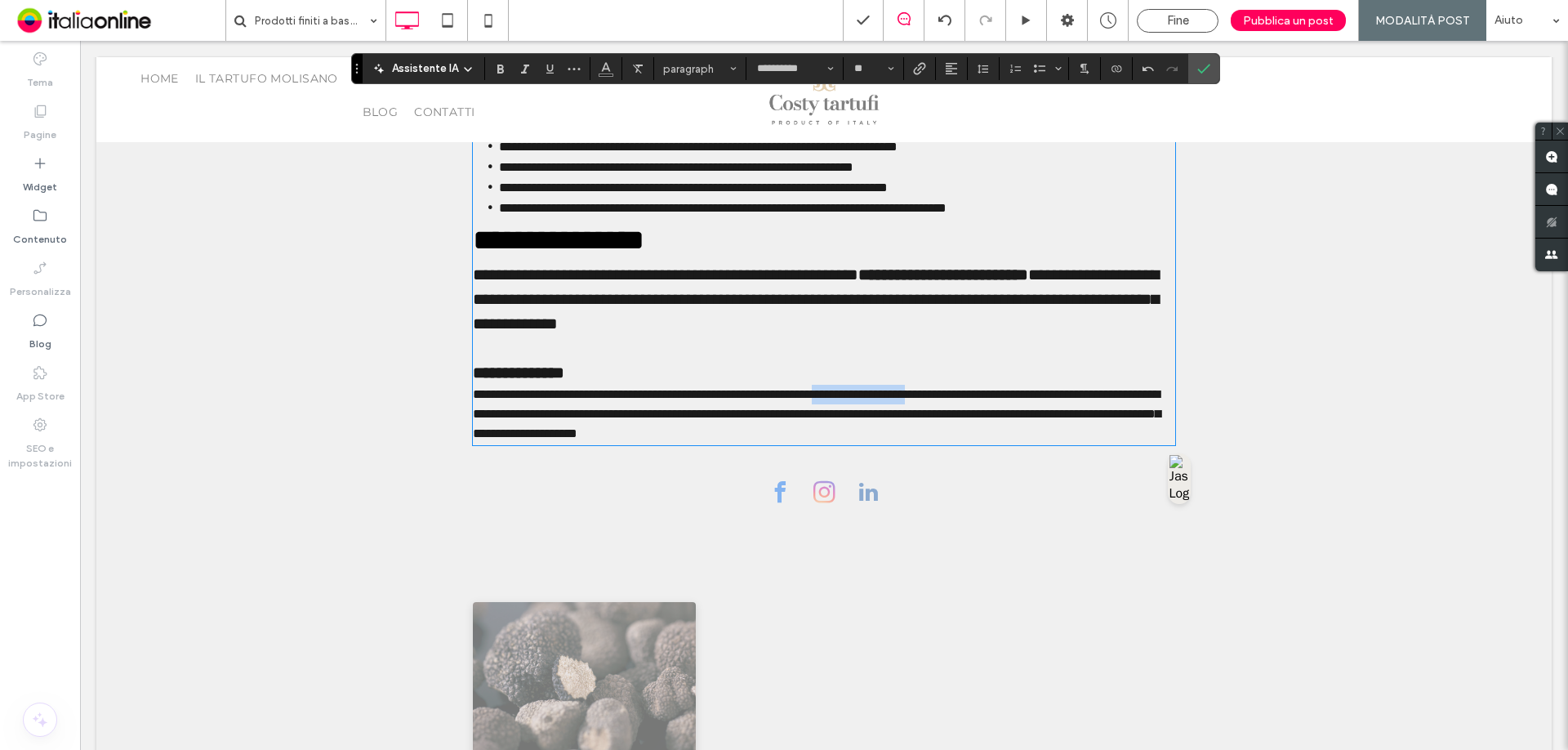 drag, startPoint x: 888, startPoint y: 433, endPoint x: 1014, endPoint y: 440, distance: 126.19429 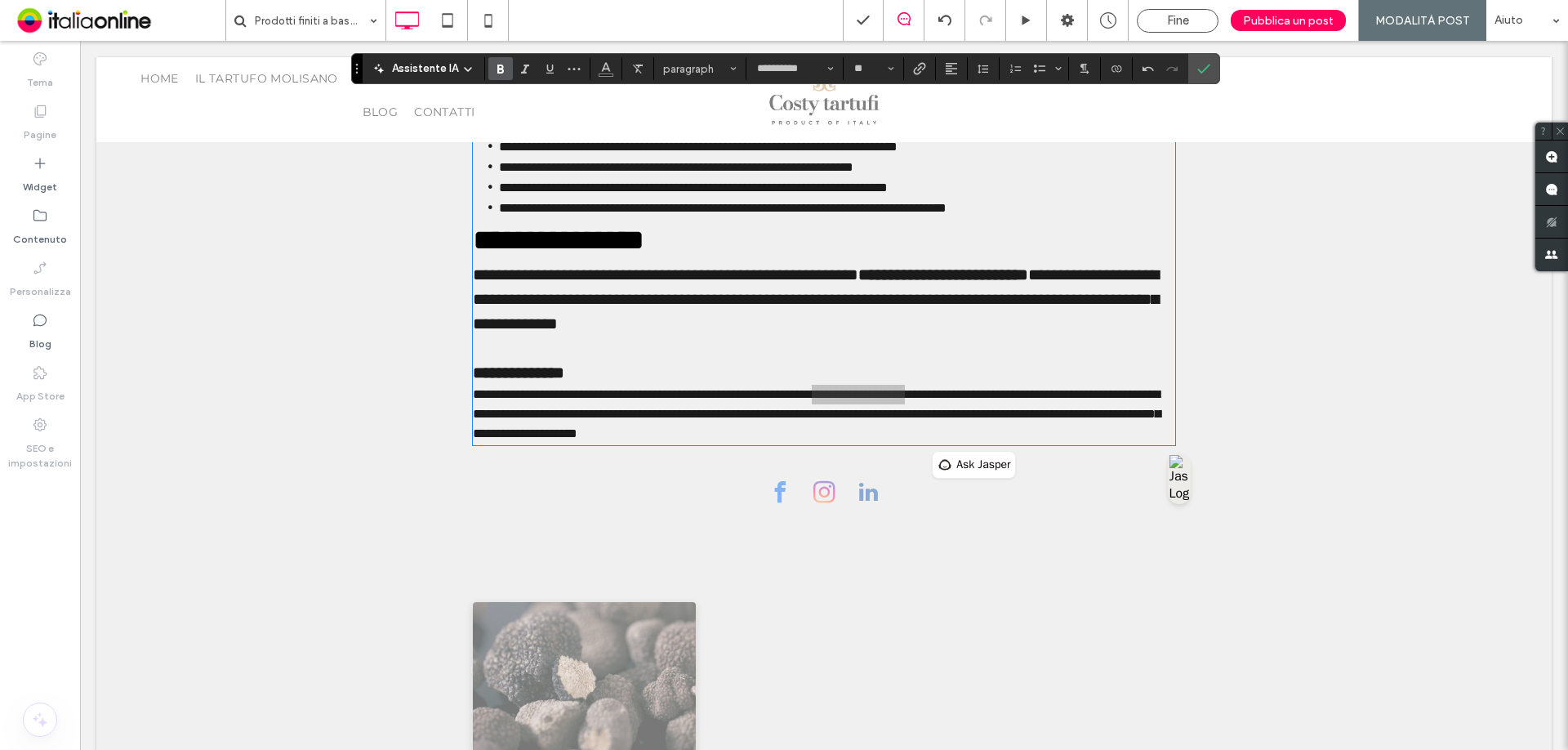 click 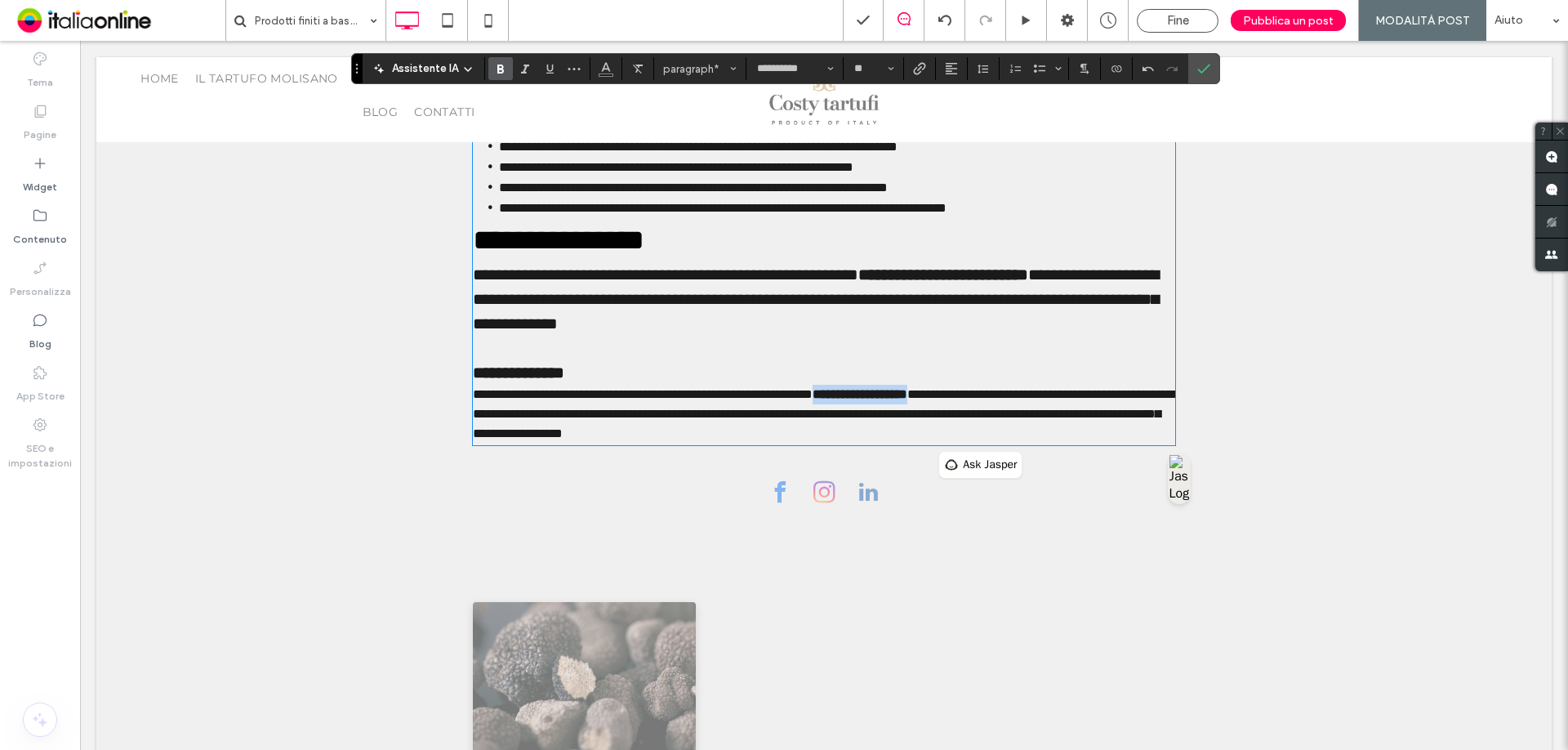 click on "**********" at bounding box center [824, 240] 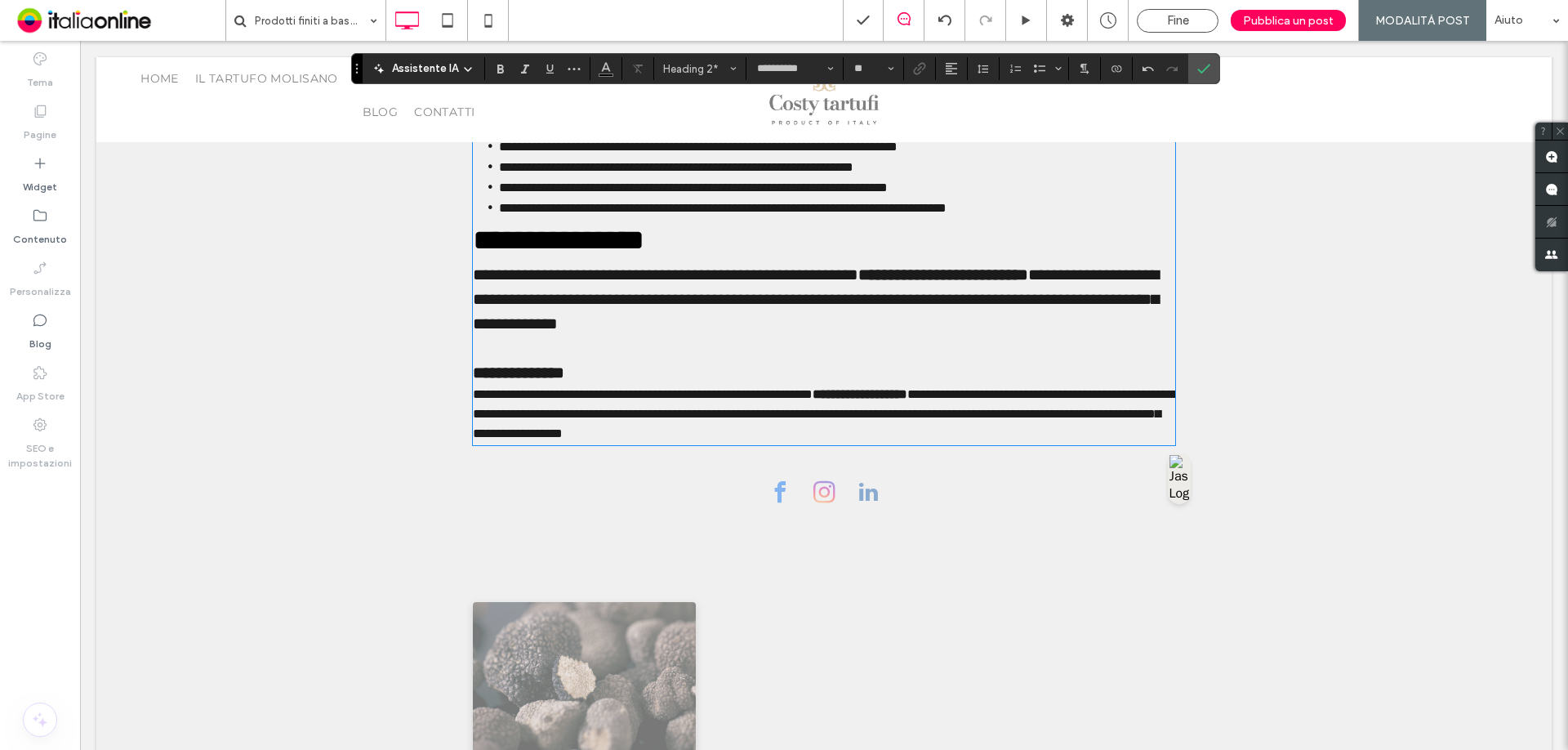 click on "**********" at bounding box center [816, 299] 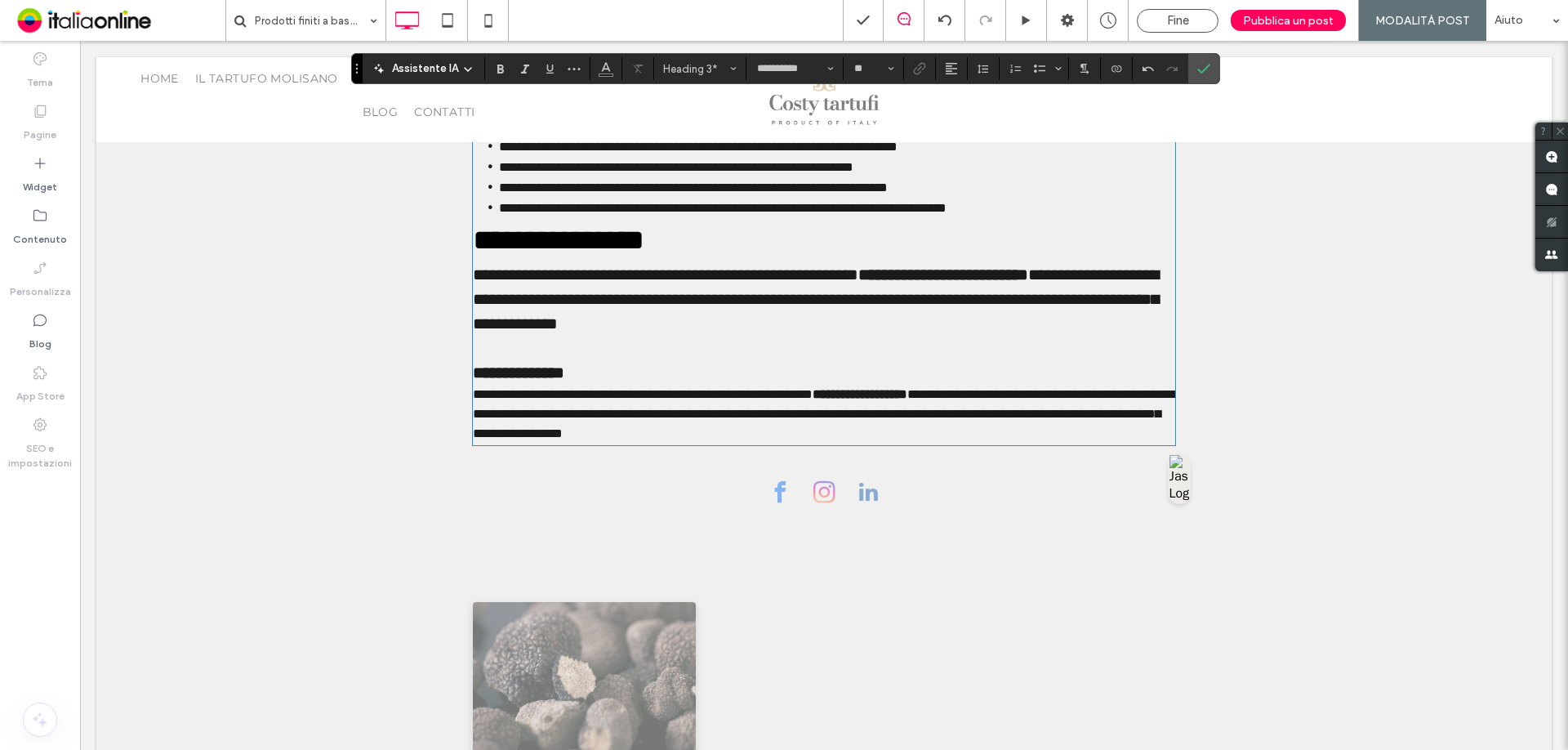 click at bounding box center [824, 348] 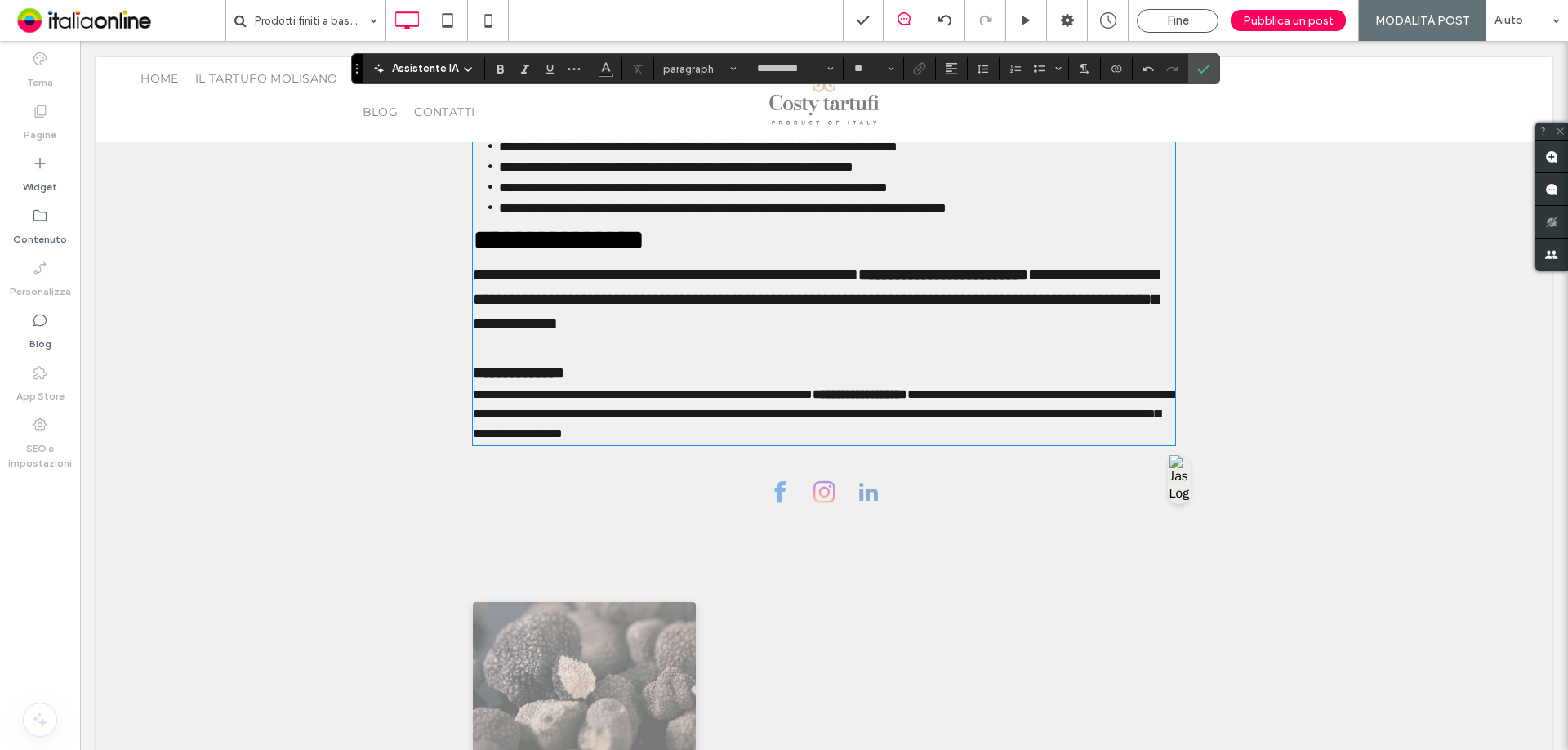 click at bounding box center [824, 348] 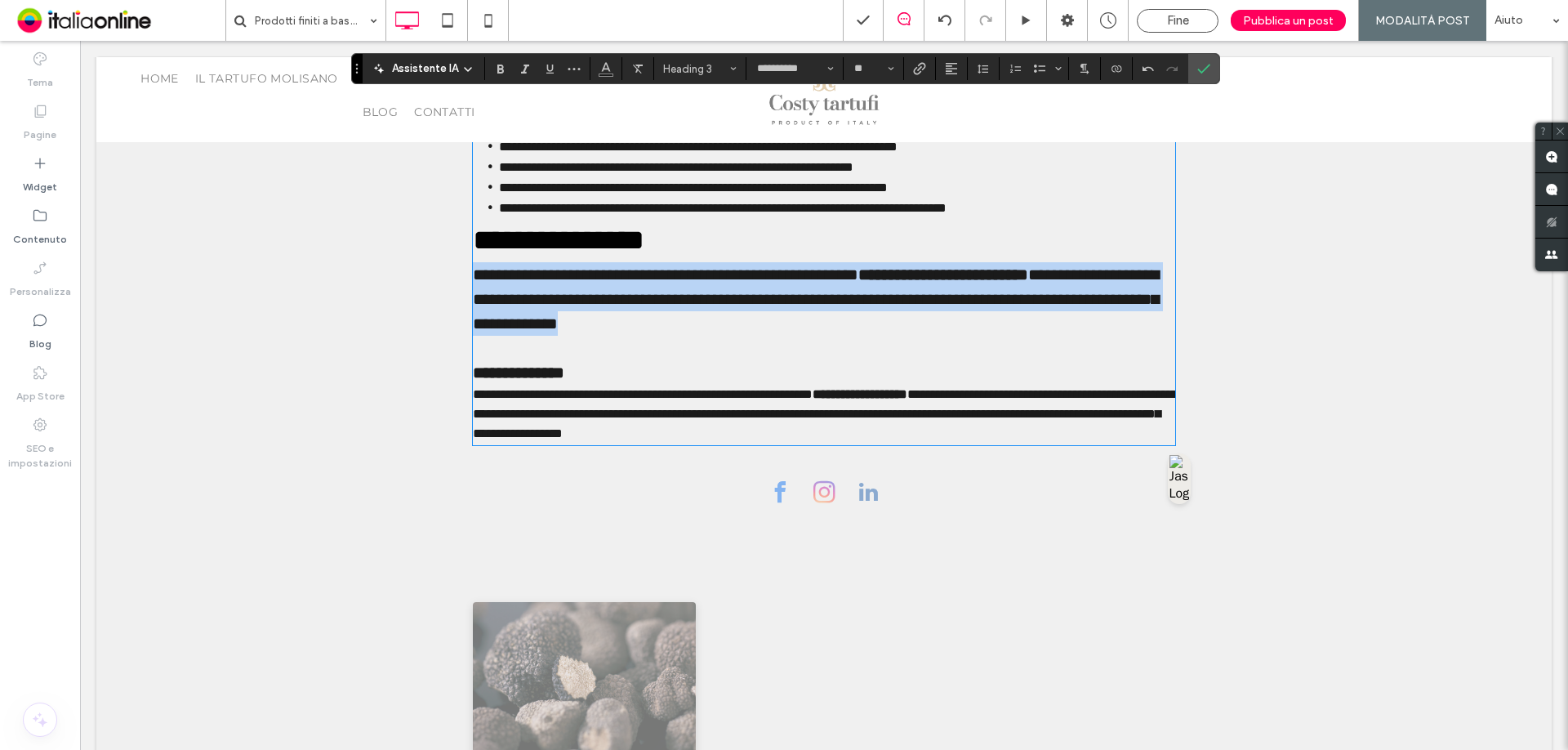 drag, startPoint x: 996, startPoint y: 376, endPoint x: 495, endPoint y: 210, distance: 527.78499 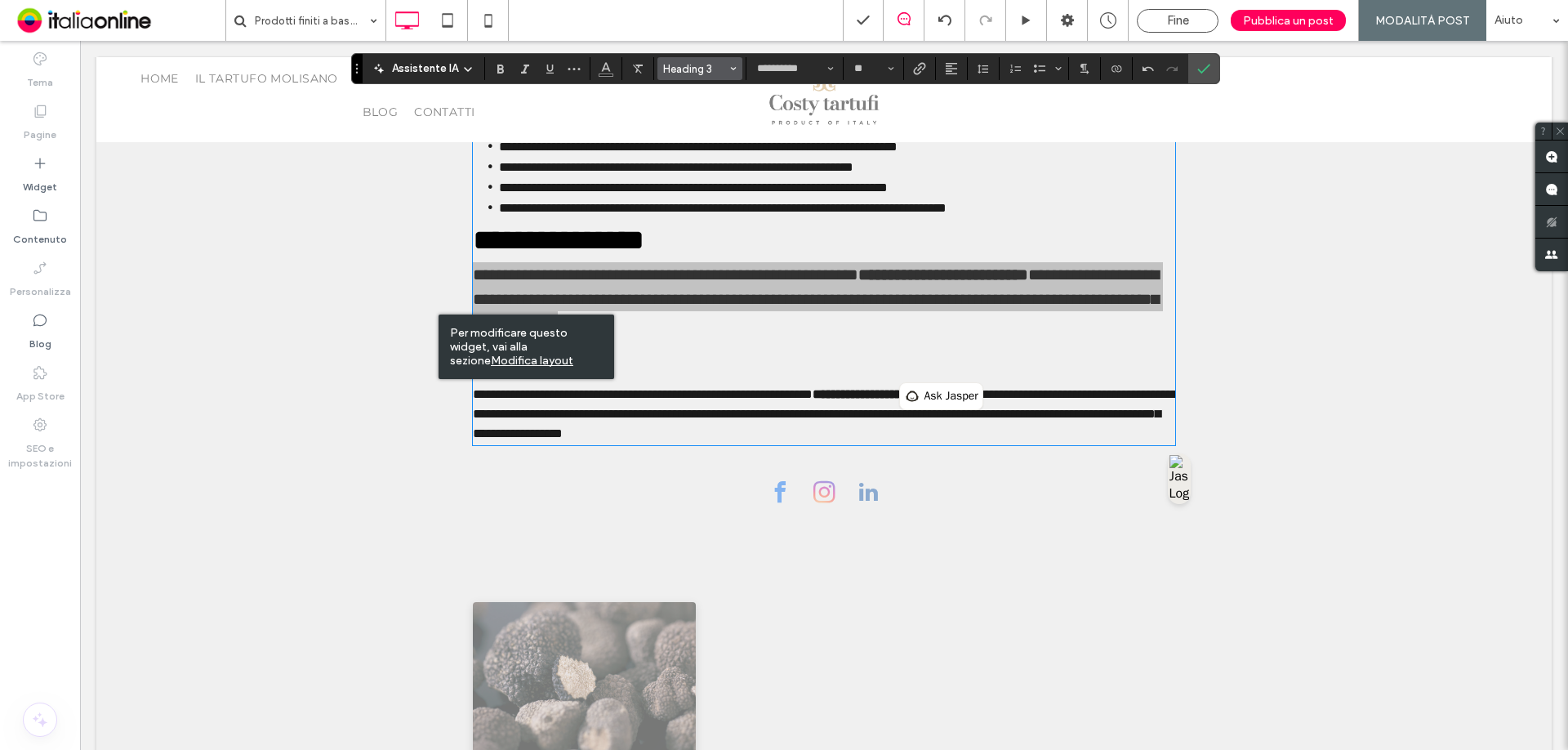 click on "Heading 3" at bounding box center (695, 69) 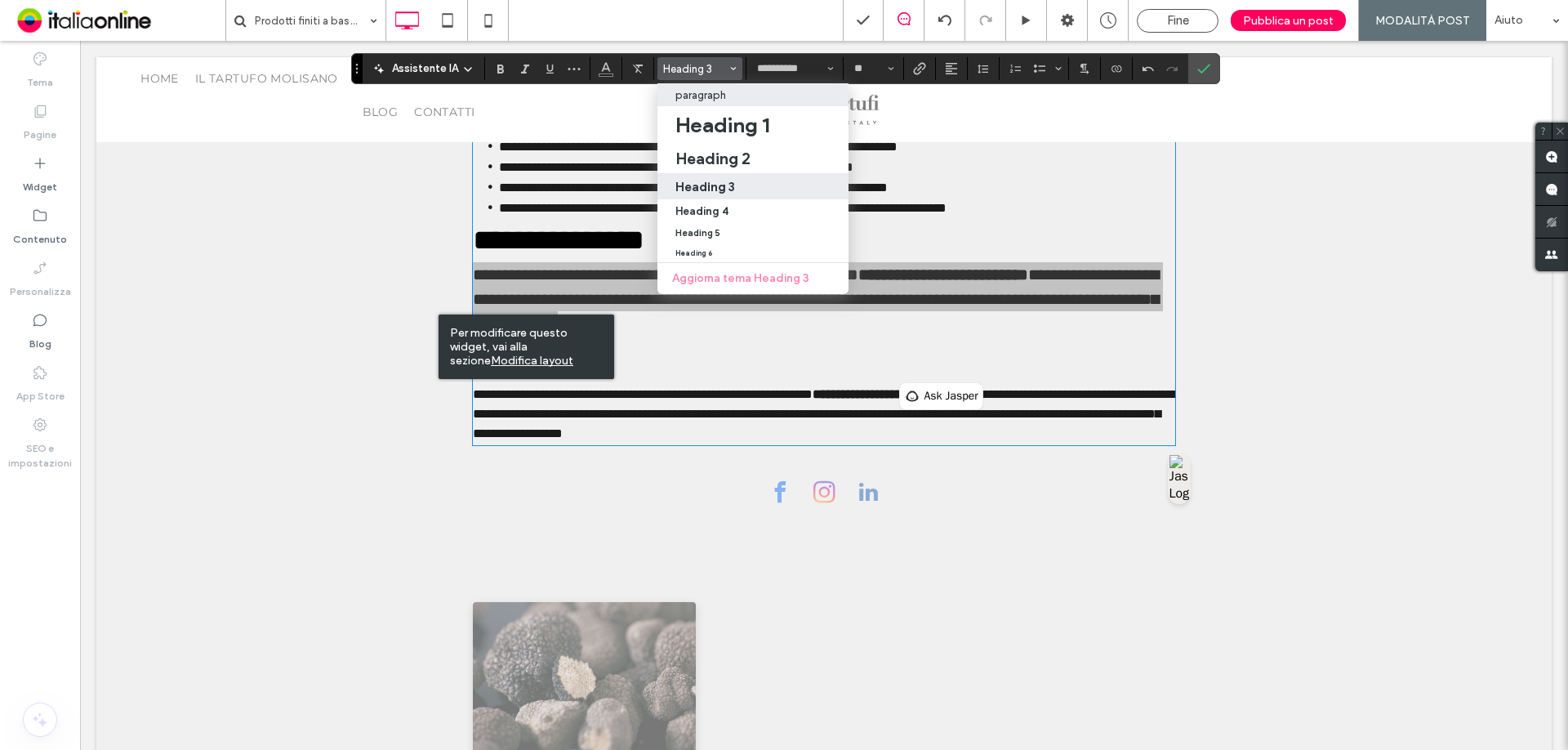 click on "paragraph" at bounding box center (701, 95) 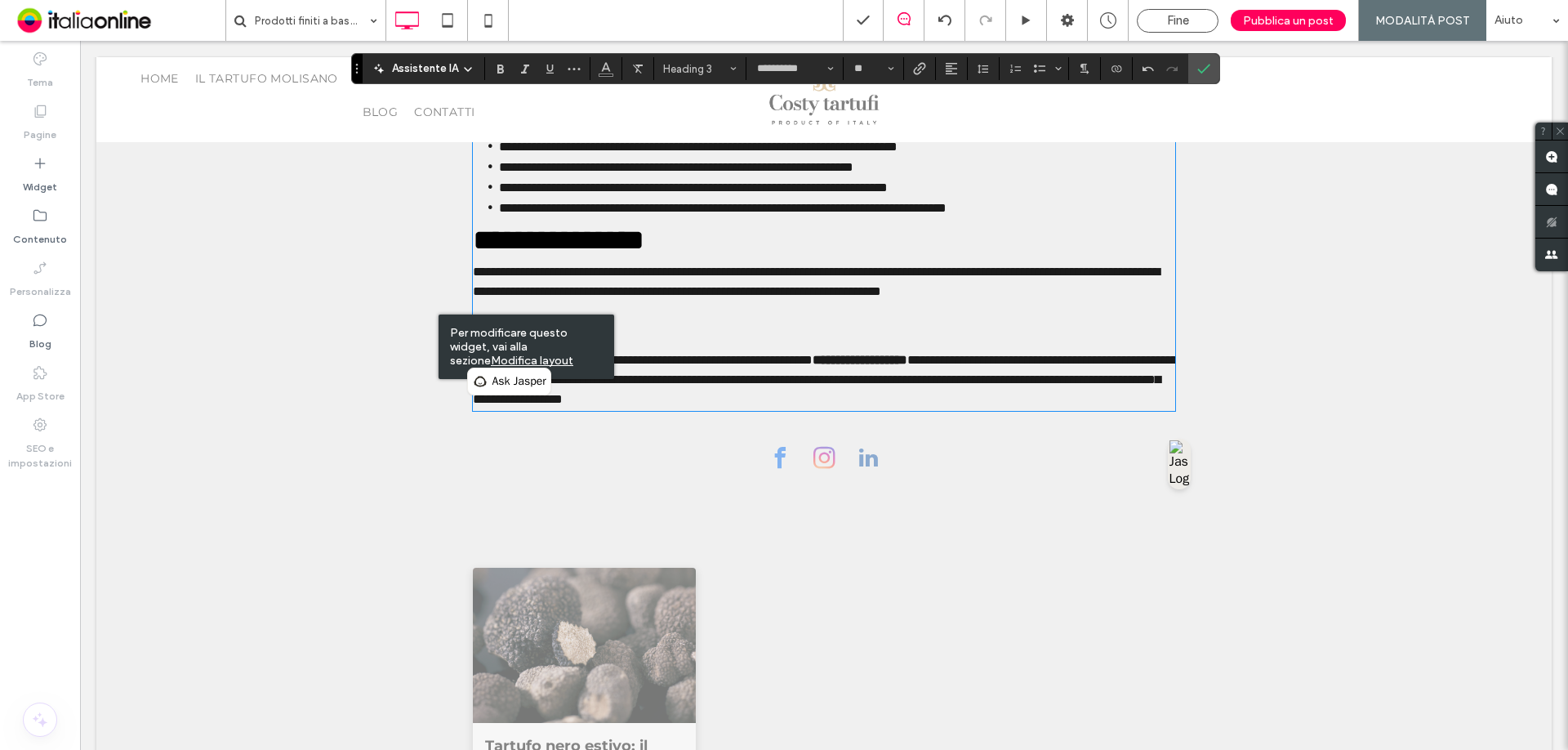 type on "**" 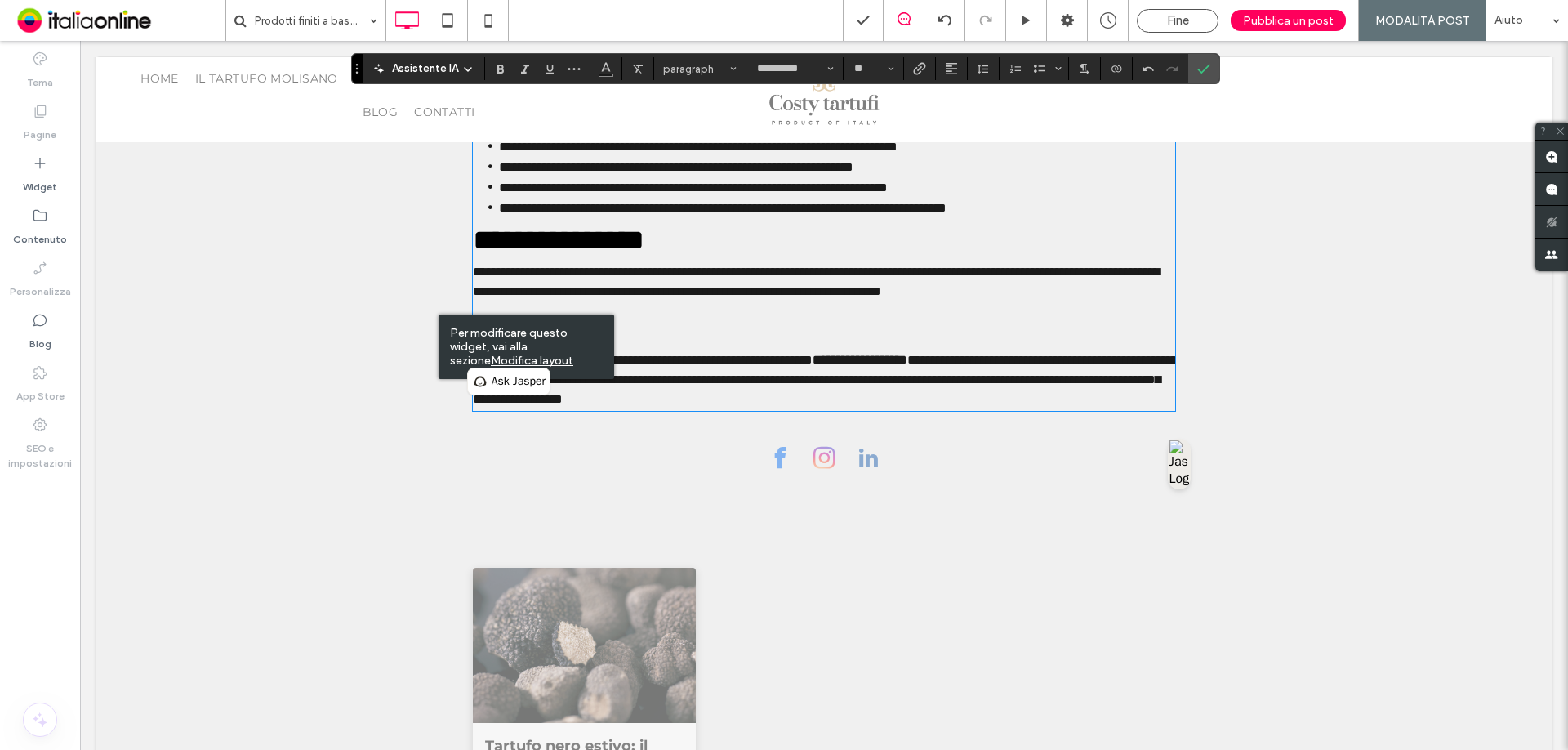click on "**********" at bounding box center (816, 281) 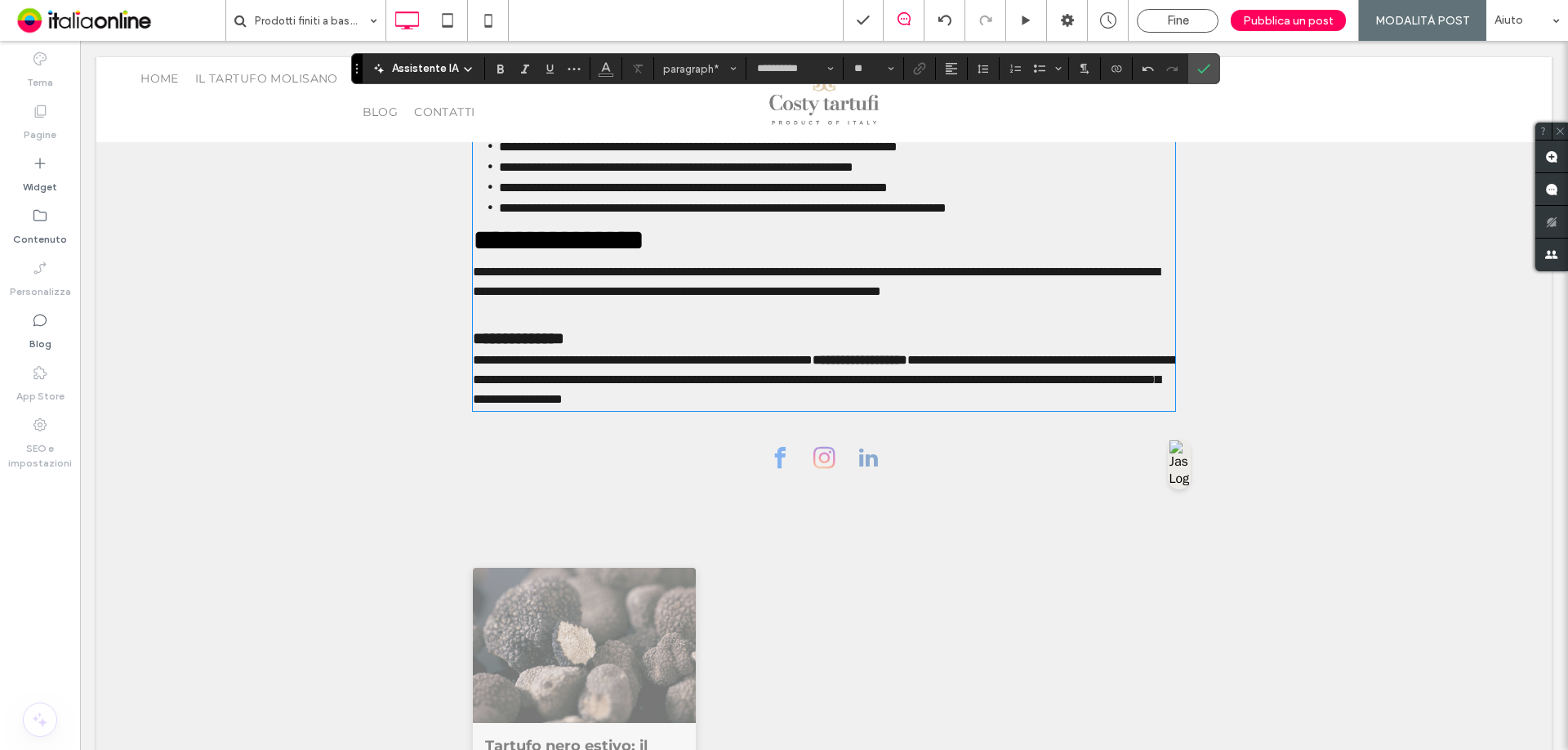 click on "**********" at bounding box center [816, 281] 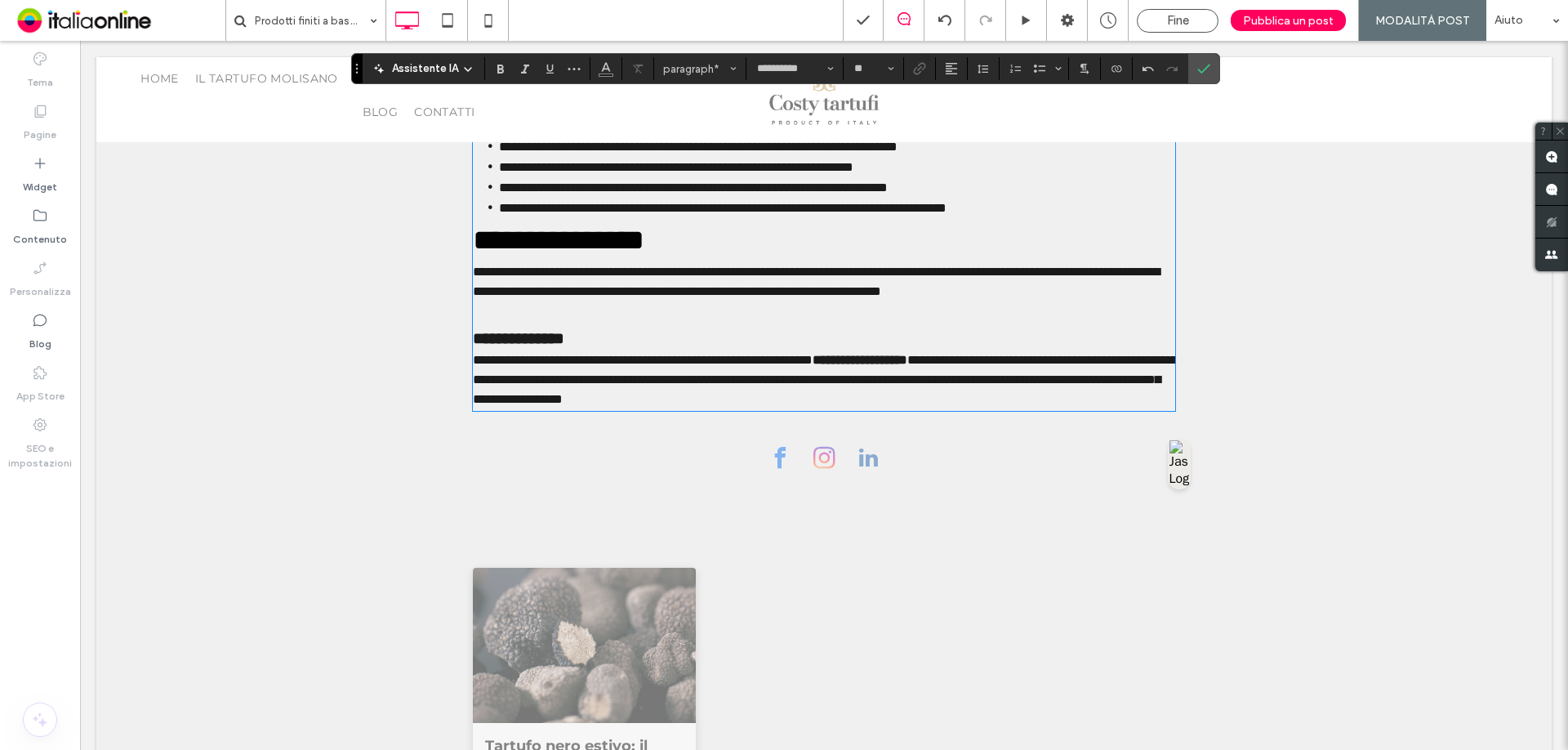 click on "**********" at bounding box center (824, 282) 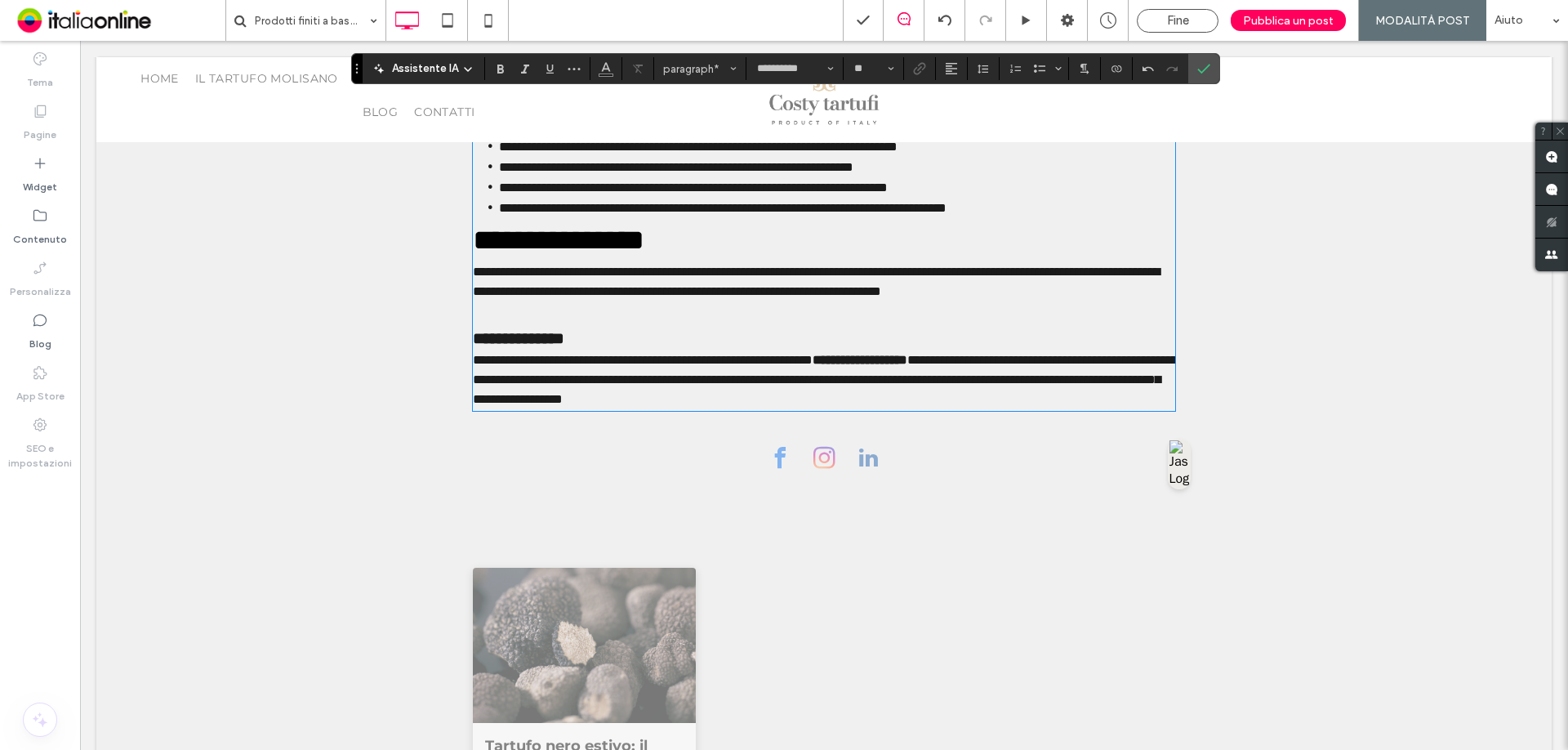 drag, startPoint x: 945, startPoint y: 346, endPoint x: 866, endPoint y: 328, distance: 81.02469 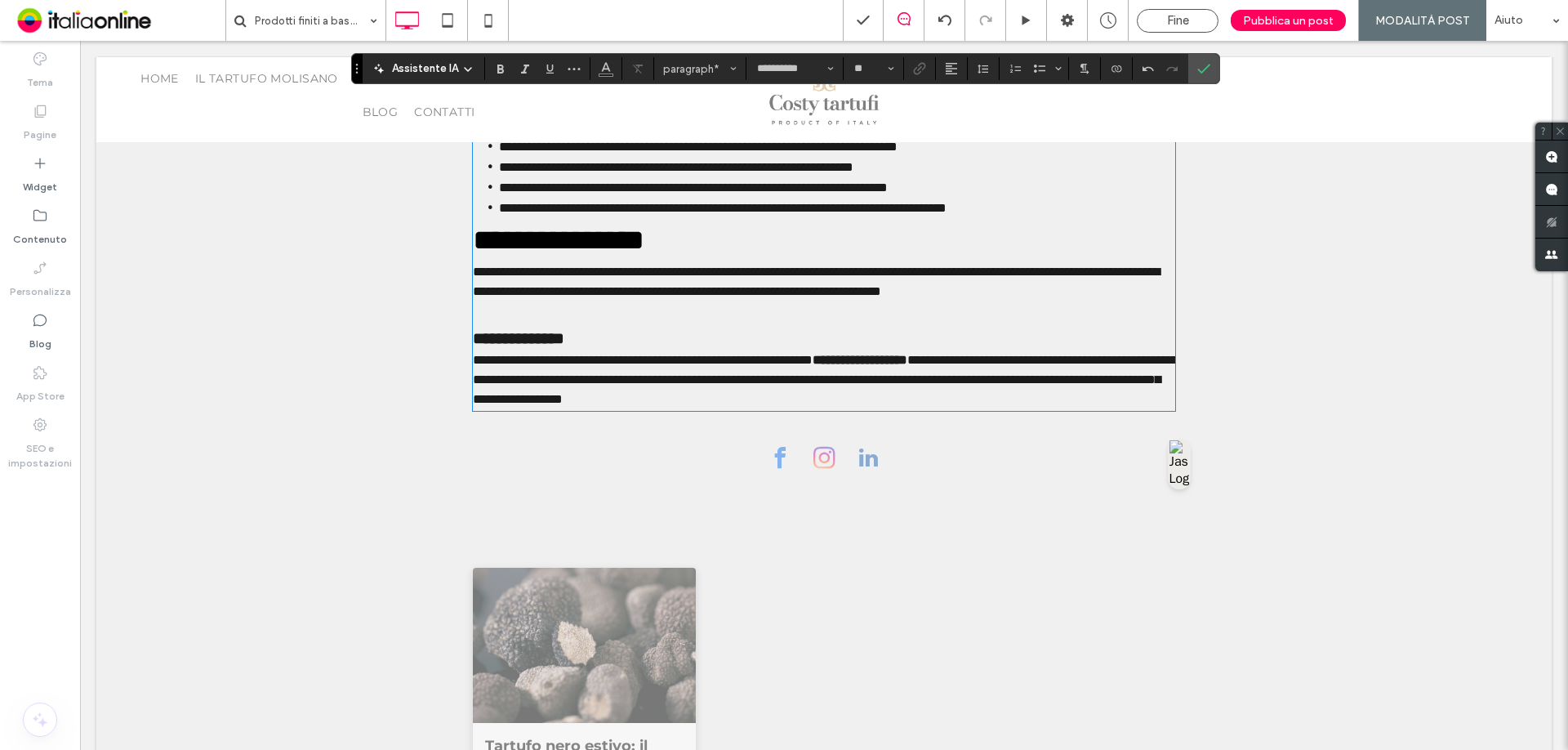 click on "**********" at bounding box center [824, 282] 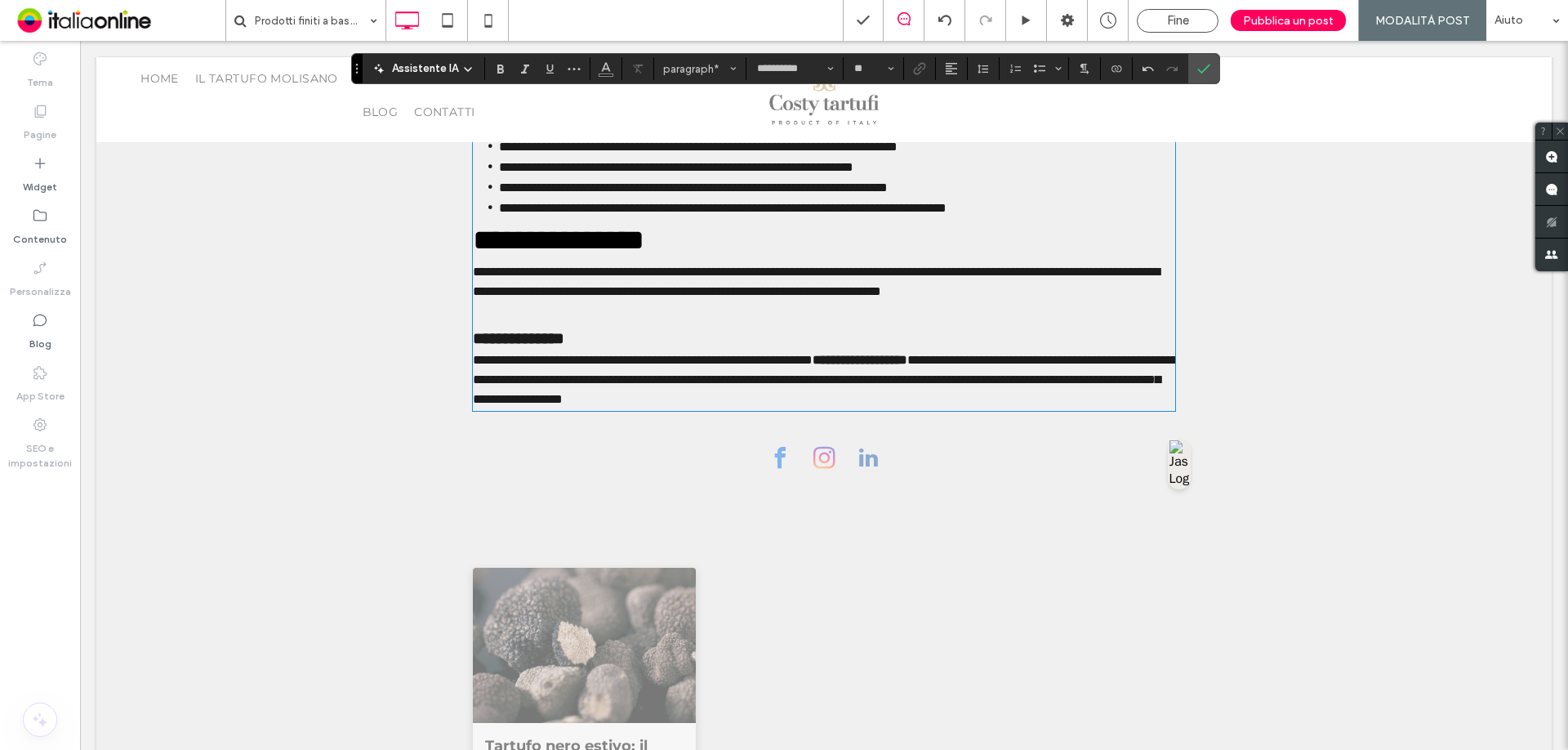 click on "**********" at bounding box center [824, 282] 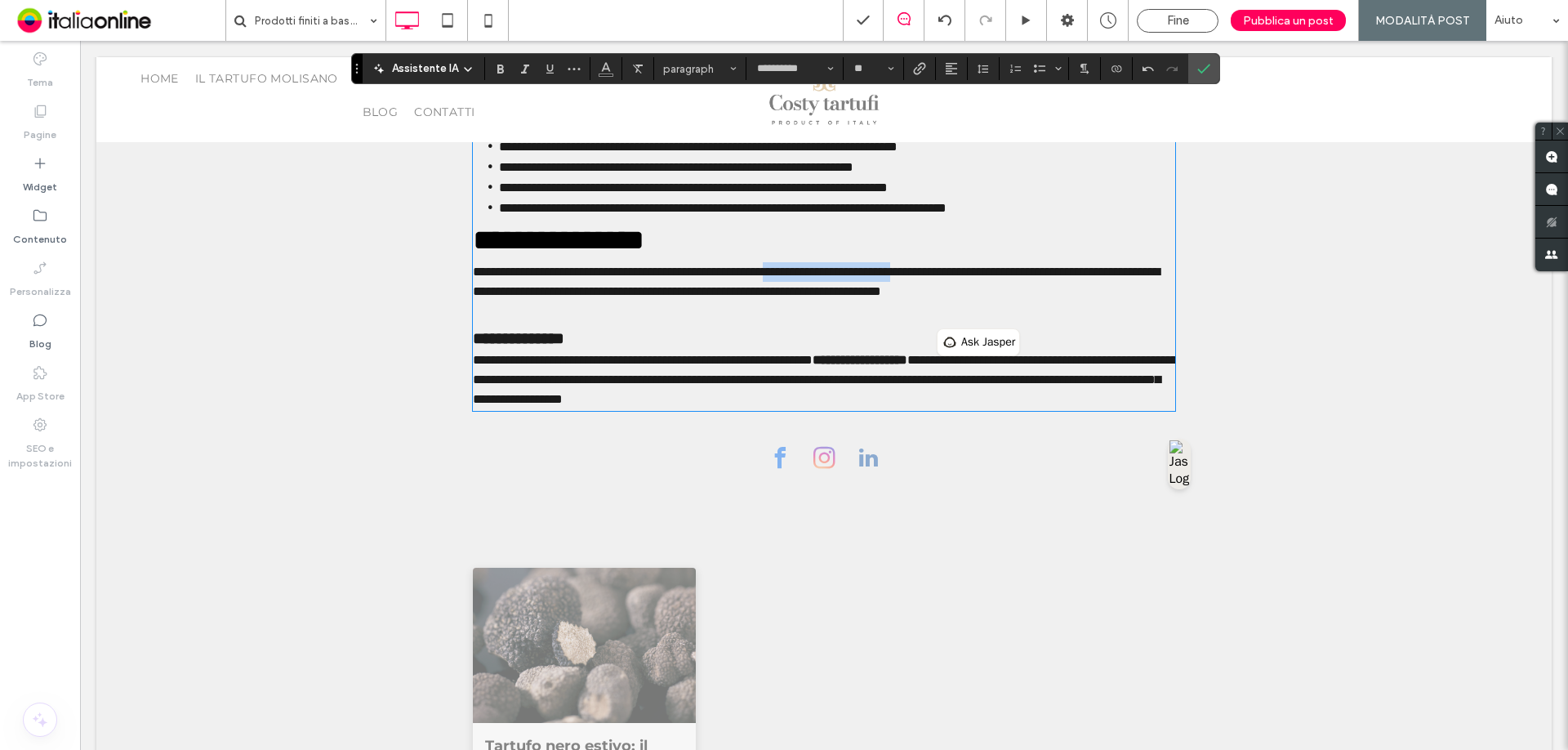 drag, startPoint x: 840, startPoint y: 314, endPoint x: 994, endPoint y: 301, distance: 154.5477 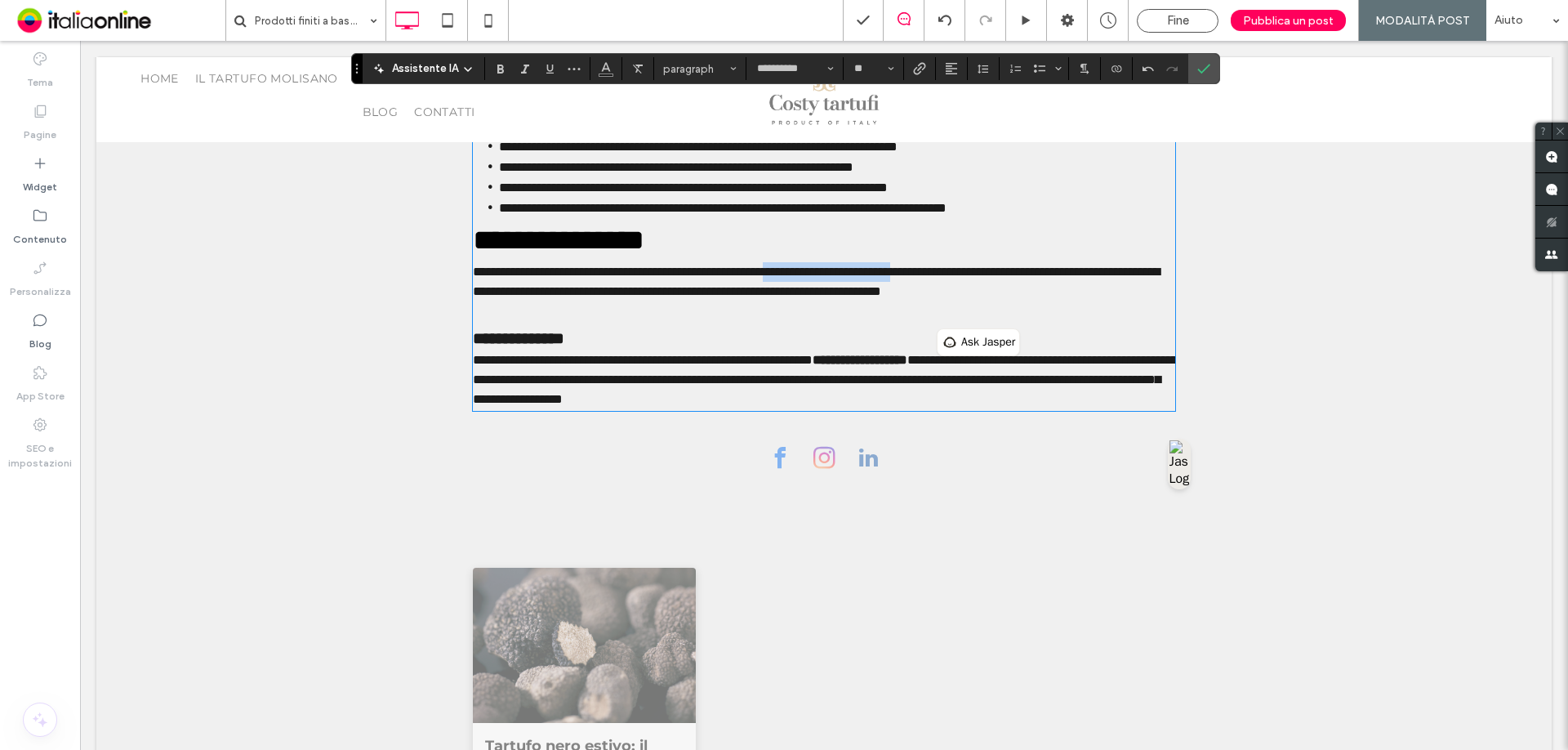 click on "**********" at bounding box center [816, 281] 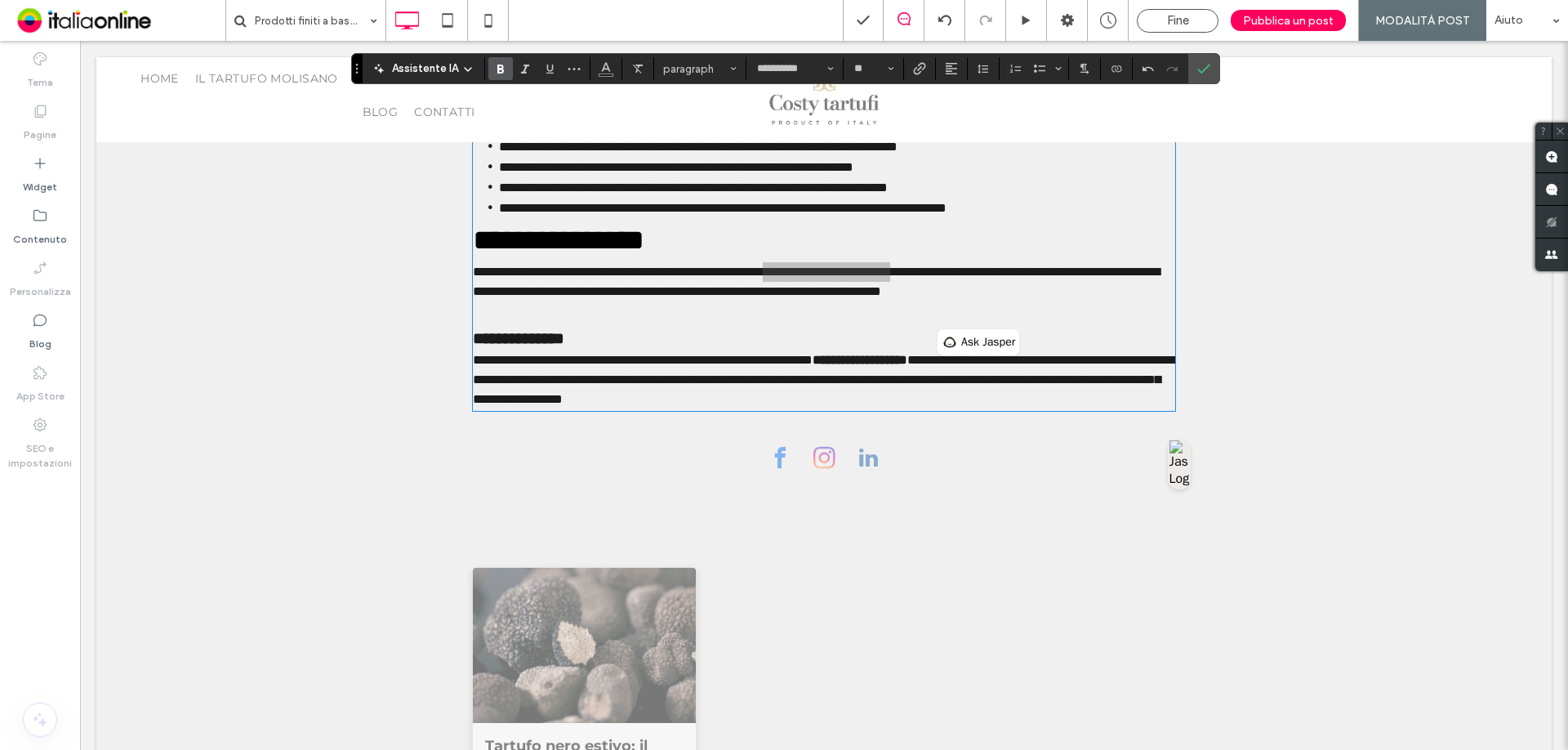 click 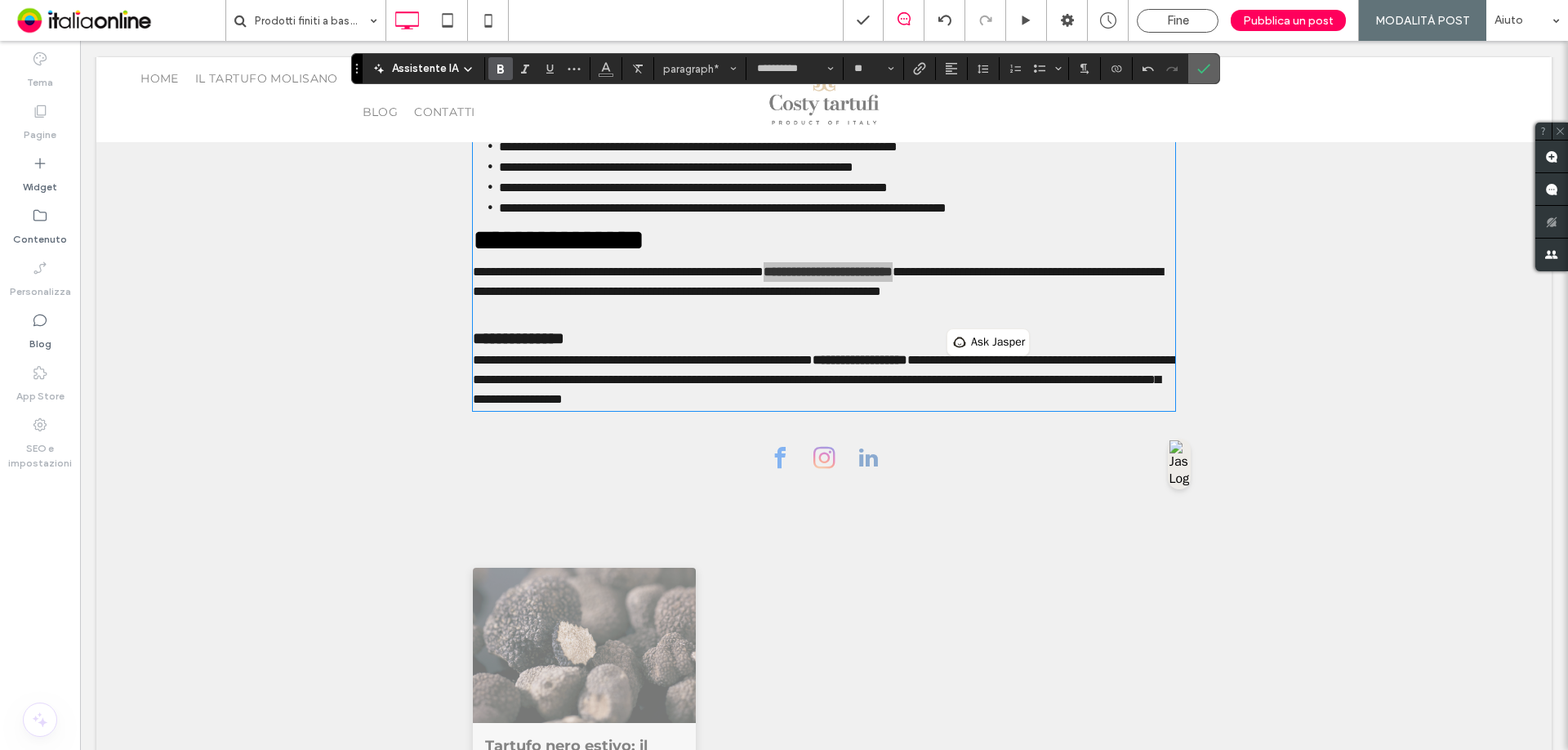 click 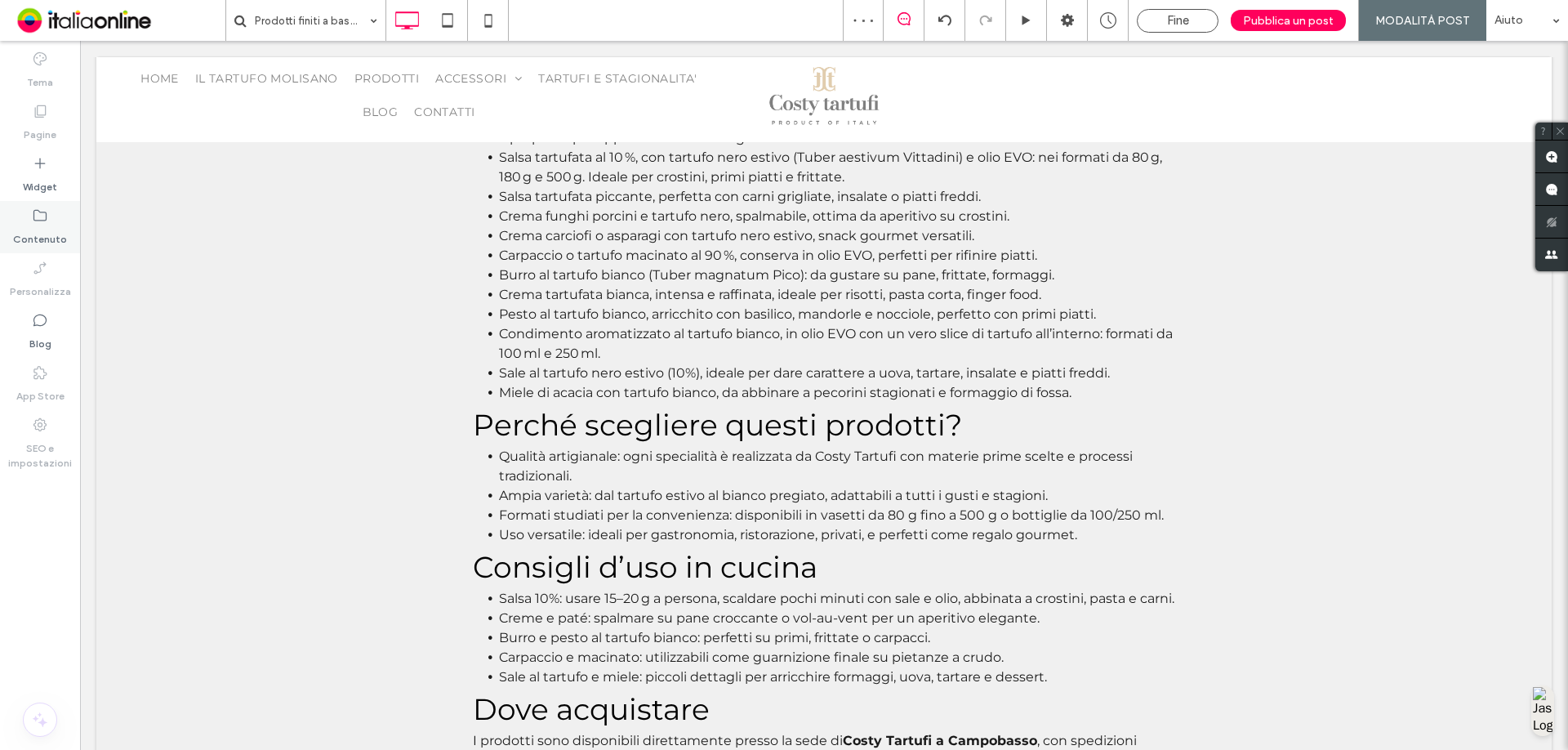 scroll, scrollTop: 735, scrollLeft: 0, axis: vertical 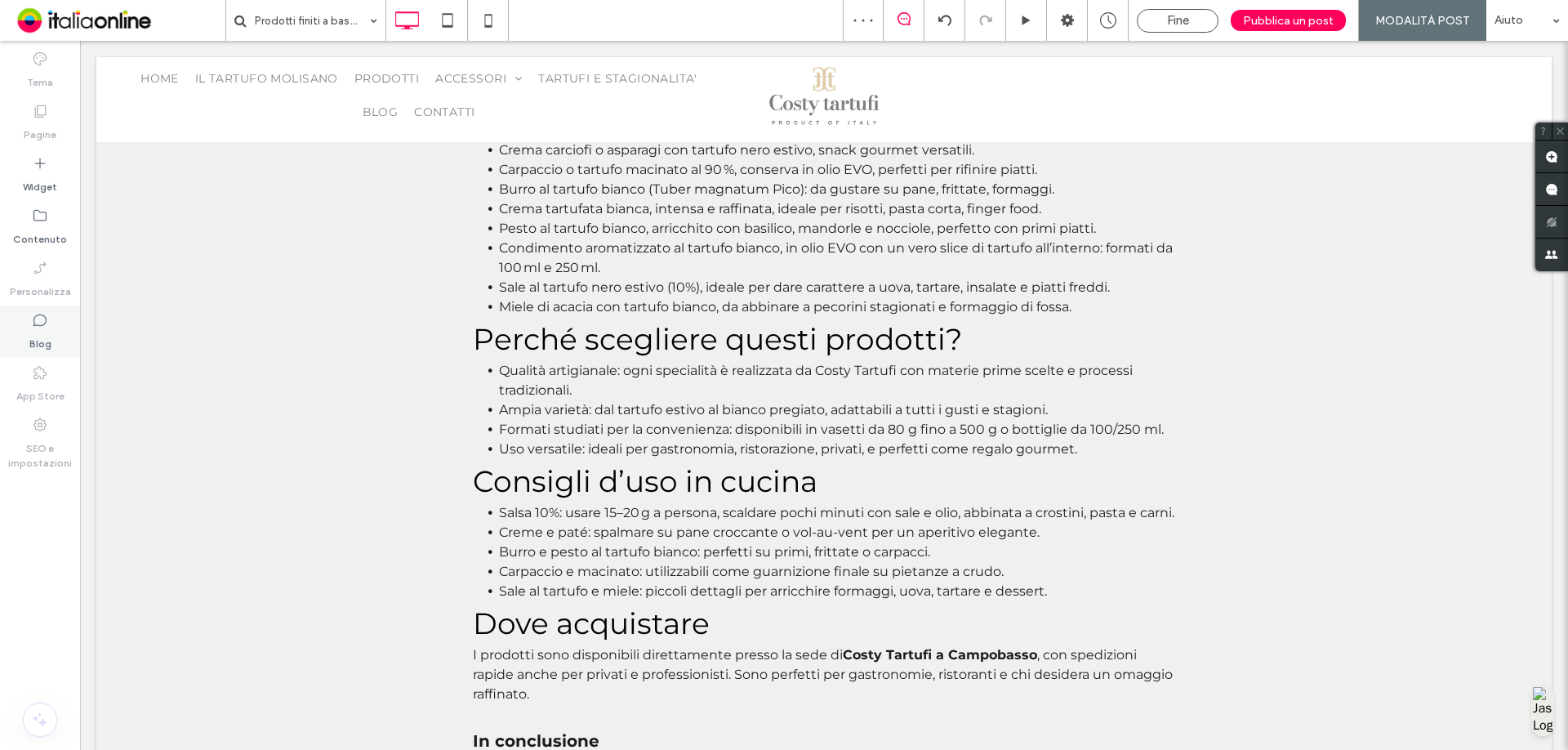 click on "Blog" at bounding box center (40, 340) 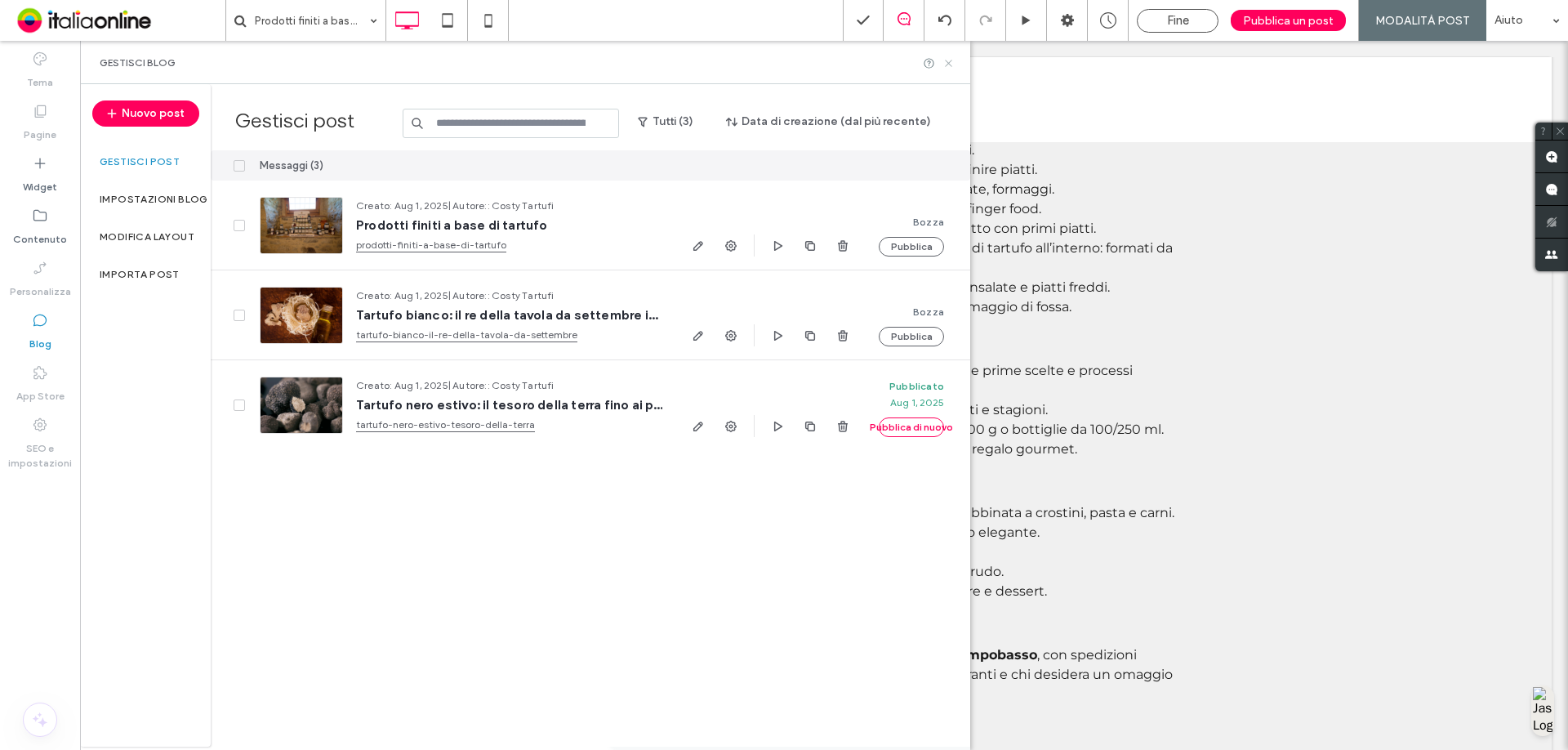 click 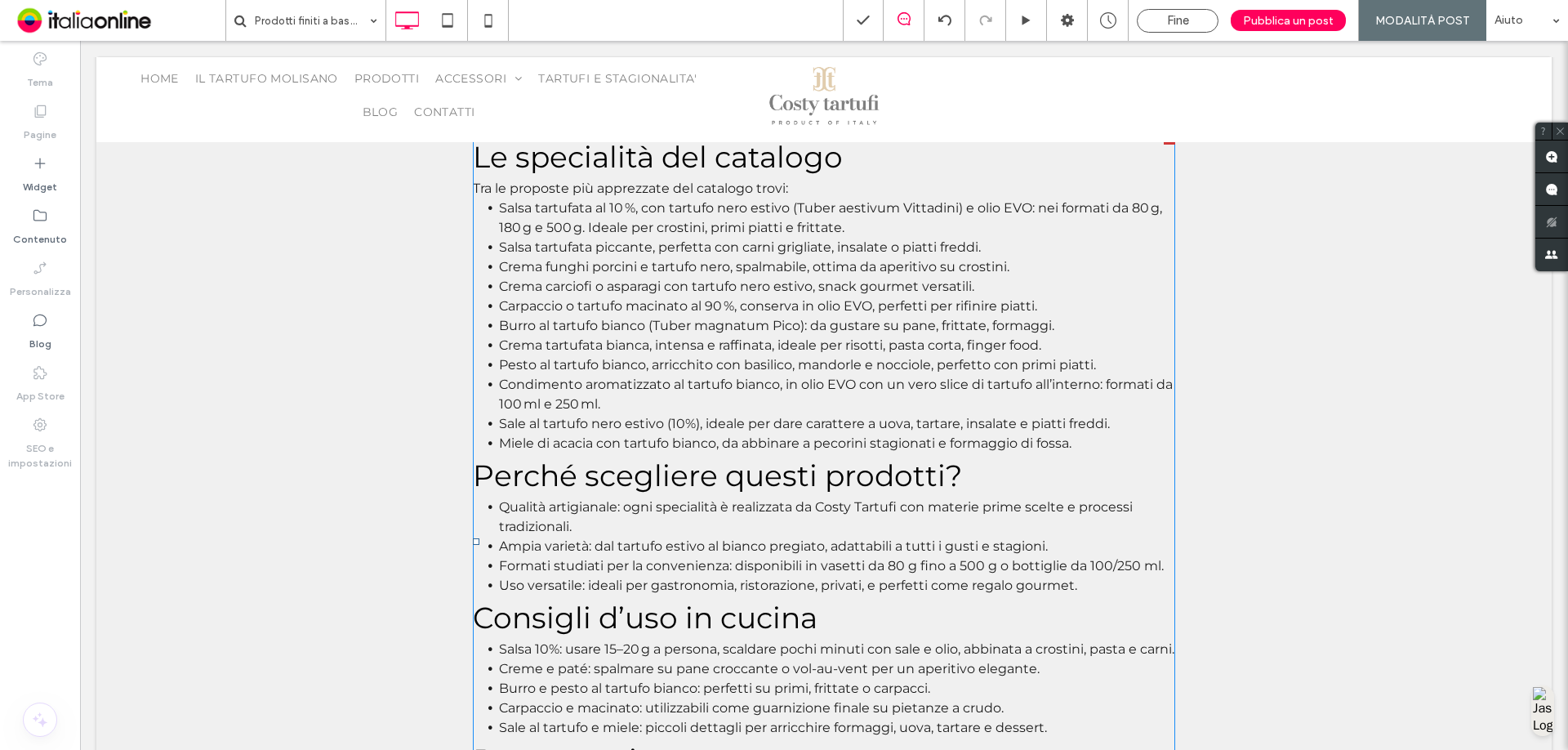 scroll, scrollTop: 327, scrollLeft: 0, axis: vertical 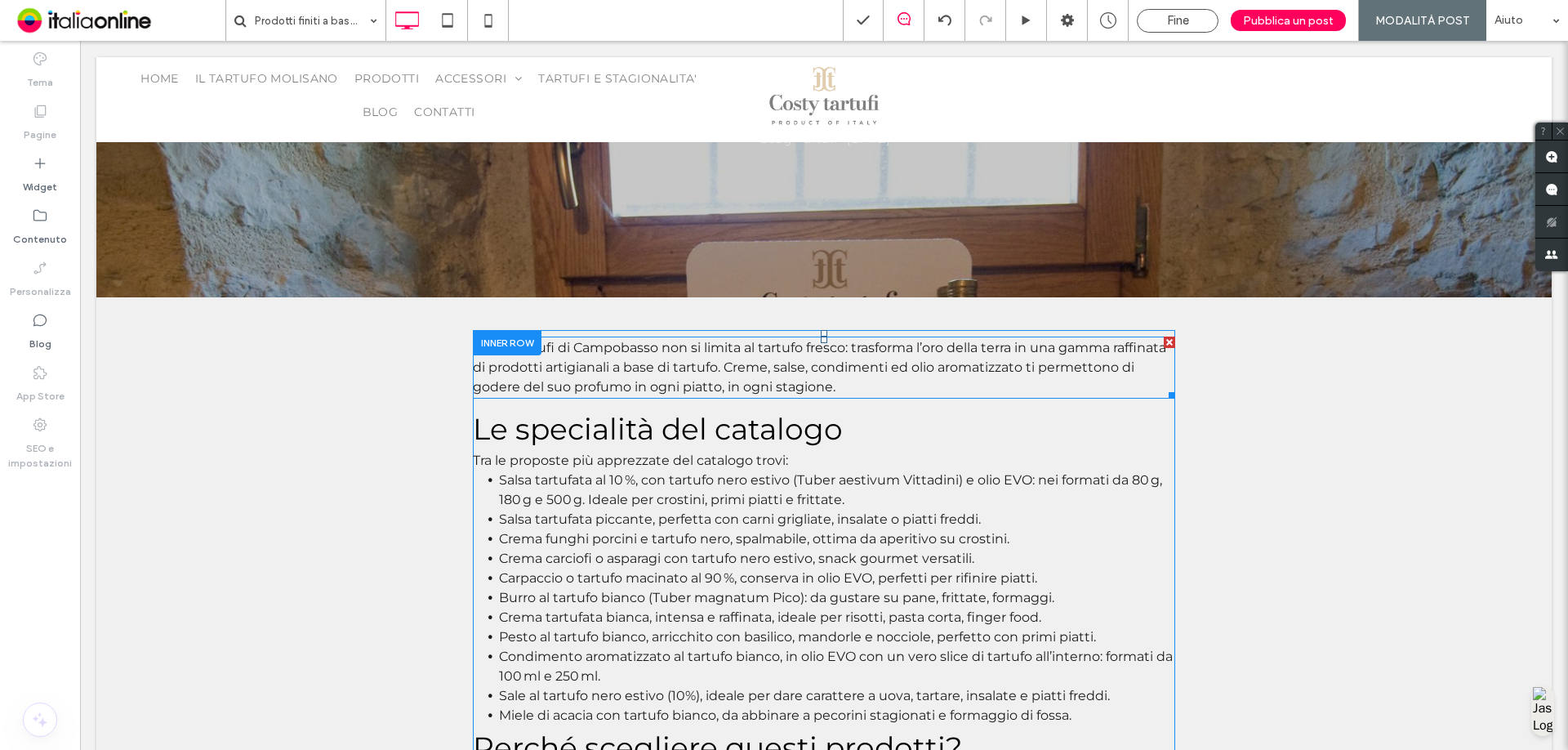click on "Costy Tartufi di Campobasso non si limita al tartufo fresco: trasforma l’oro della terra in una gamma raffinata di prodotti artigianali a base di tartufo. Creme, salse, condimenti ed olio aromatizzato ti permettono di godere del suo profumo in ogni piatto, in ogni stagione." at bounding box center (819, 367) 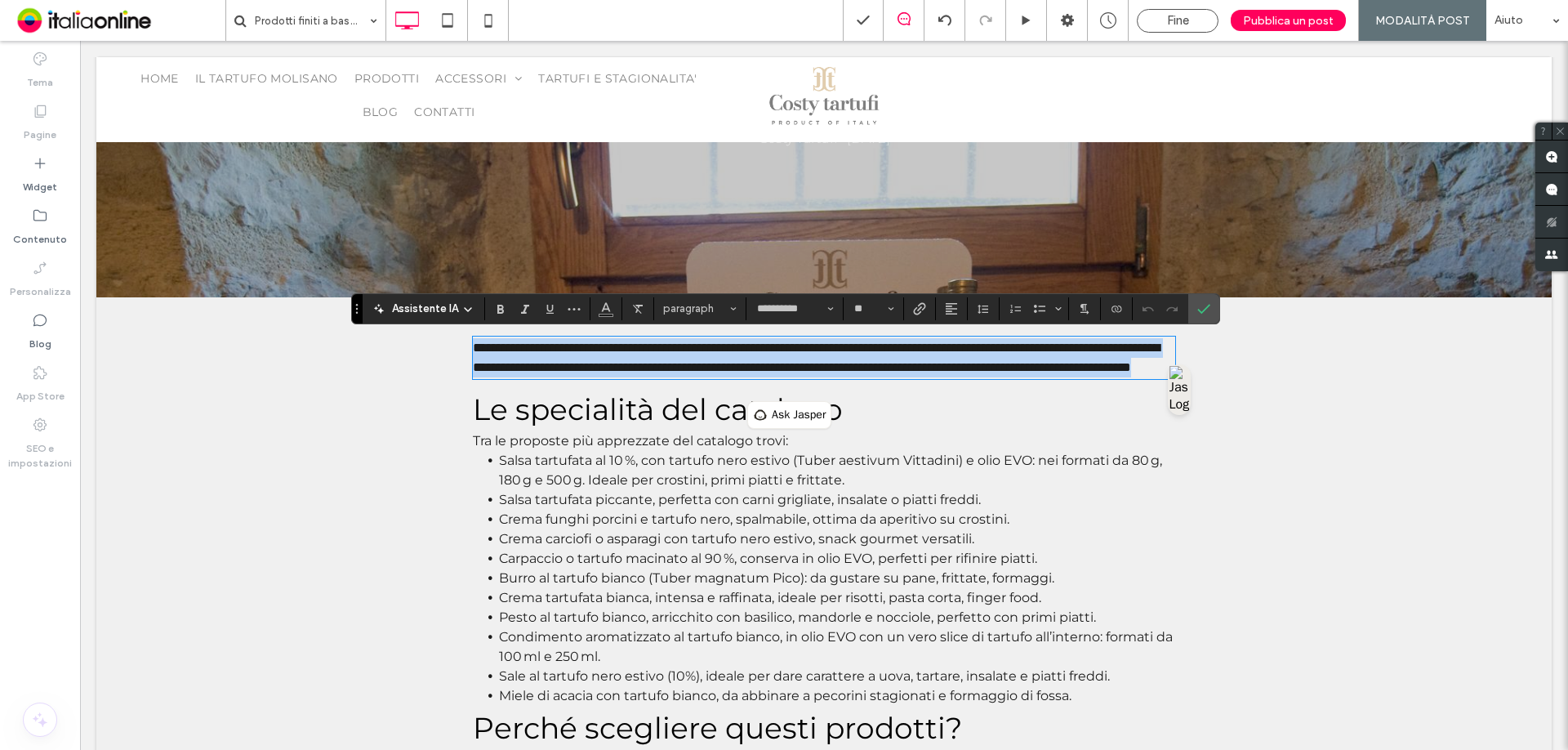 click on "**********" at bounding box center (824, 358) 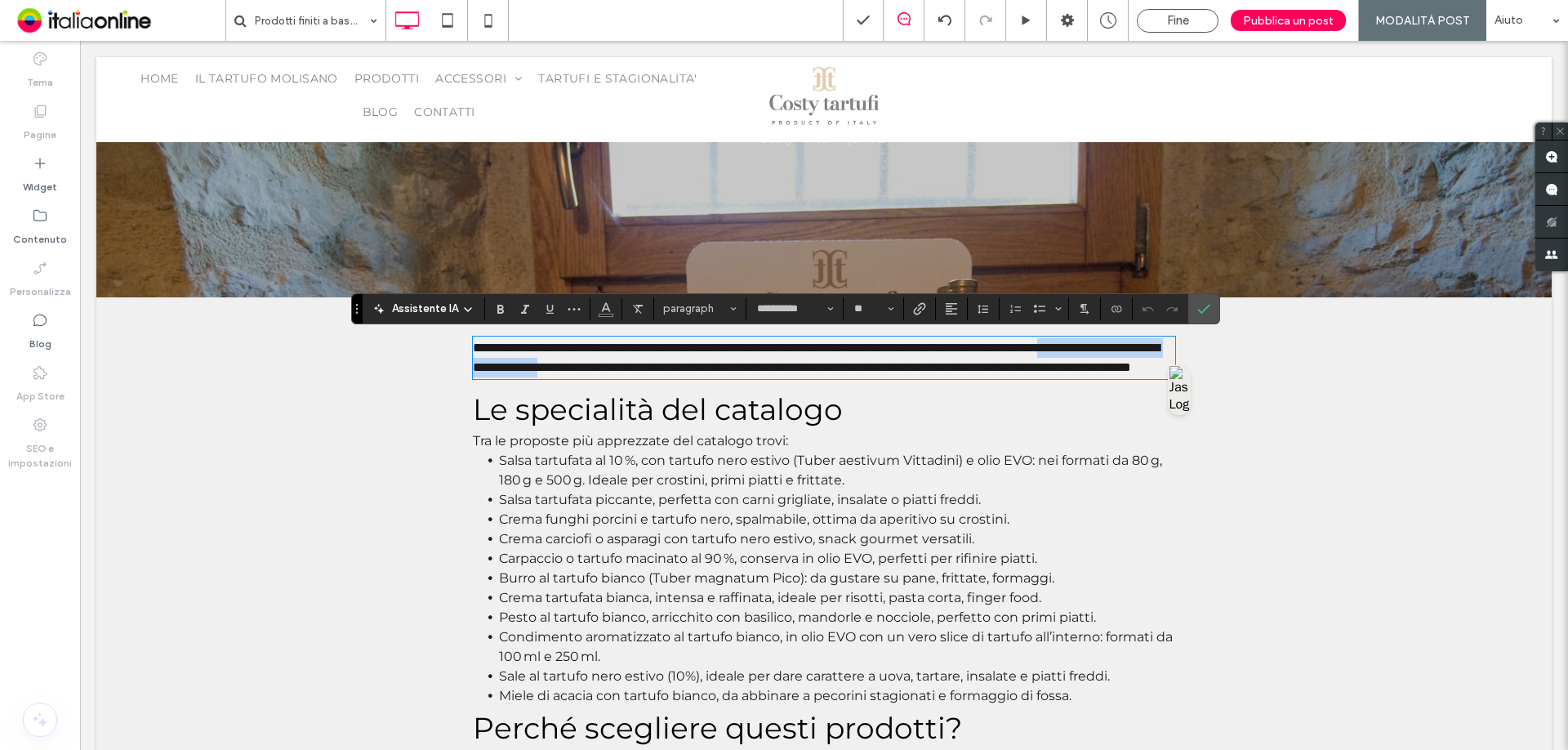 drag, startPoint x: 483, startPoint y: 369, endPoint x: 710, endPoint y: 364, distance: 227.05506 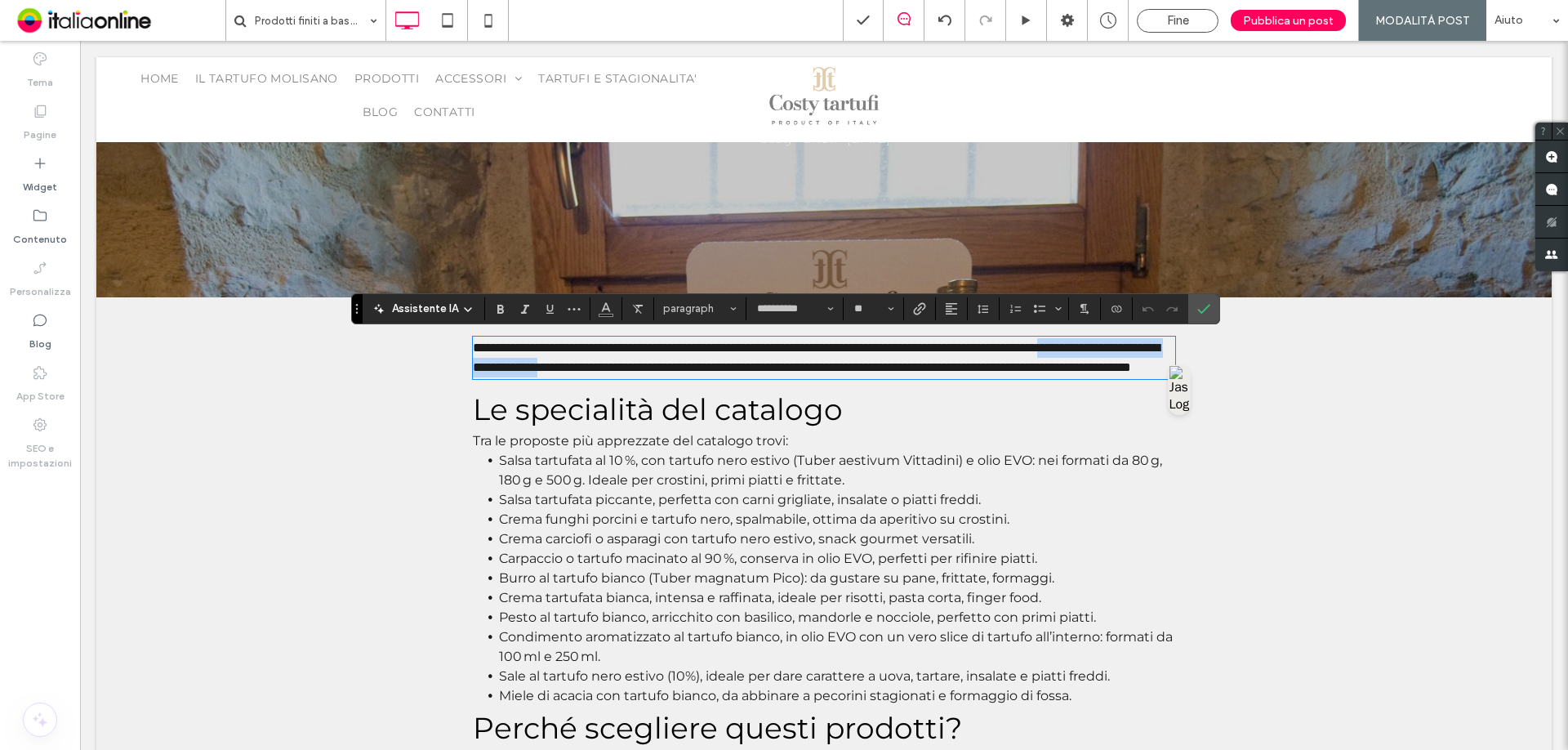 click on "**********" at bounding box center (816, 357) 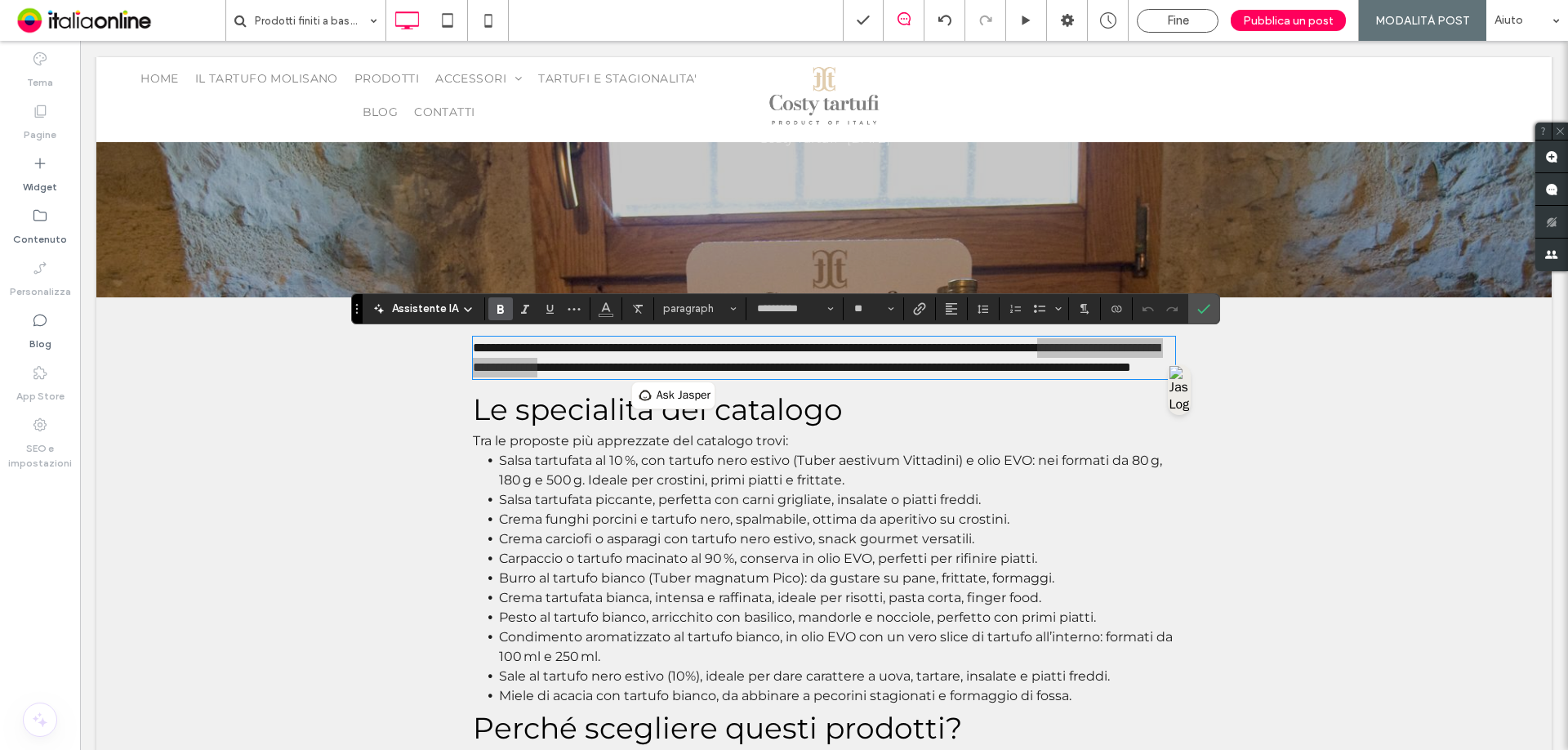 click 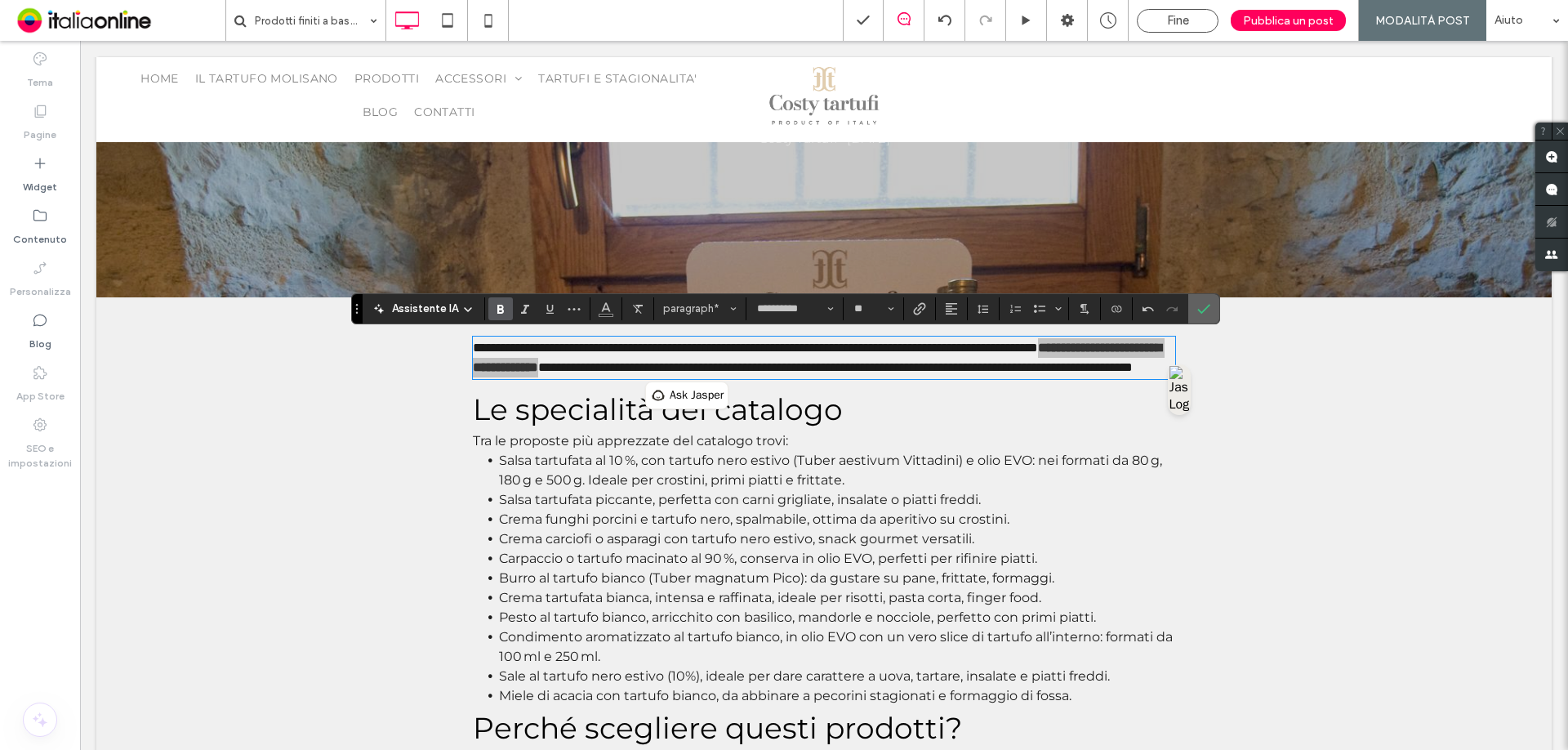 click 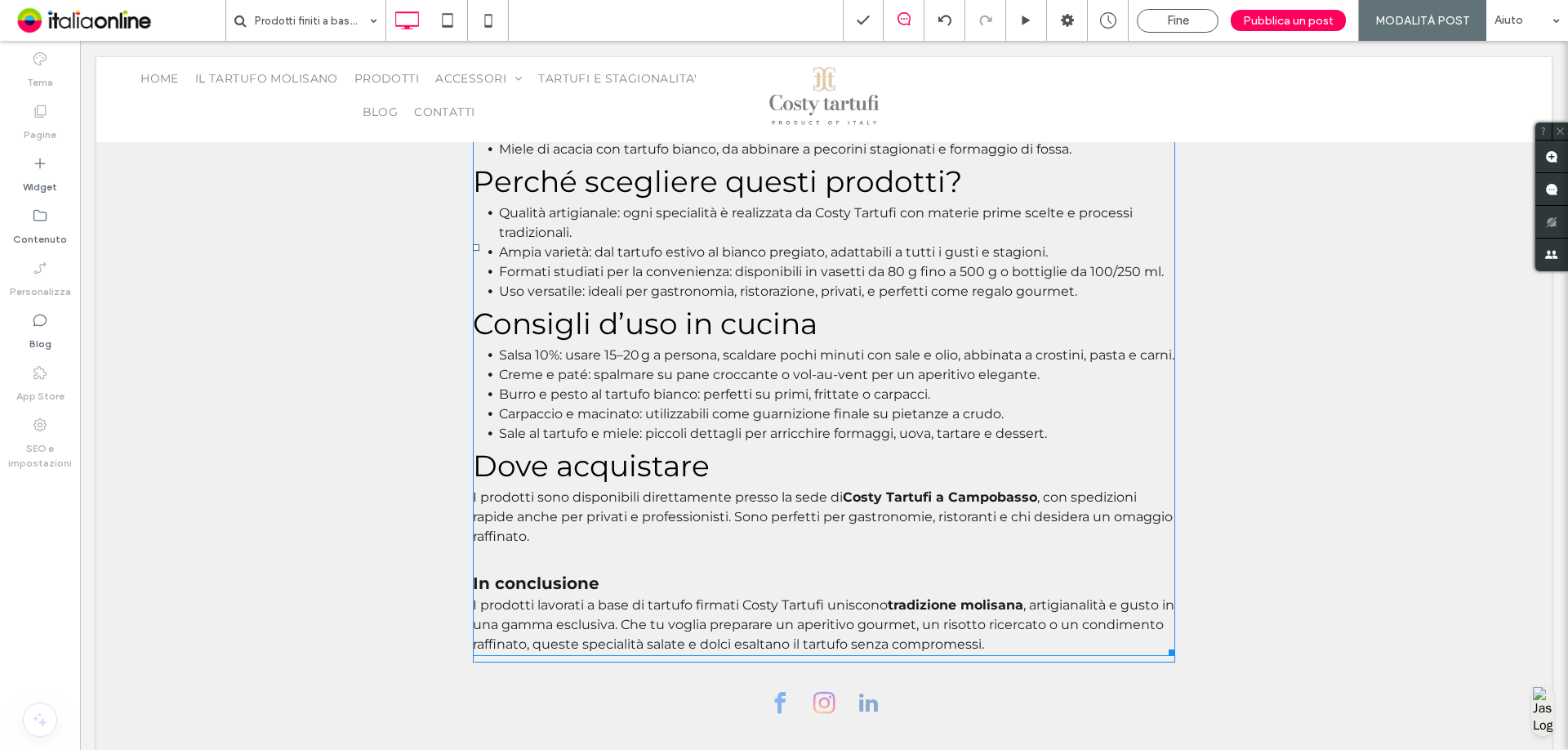 scroll, scrollTop: 1062, scrollLeft: 0, axis: vertical 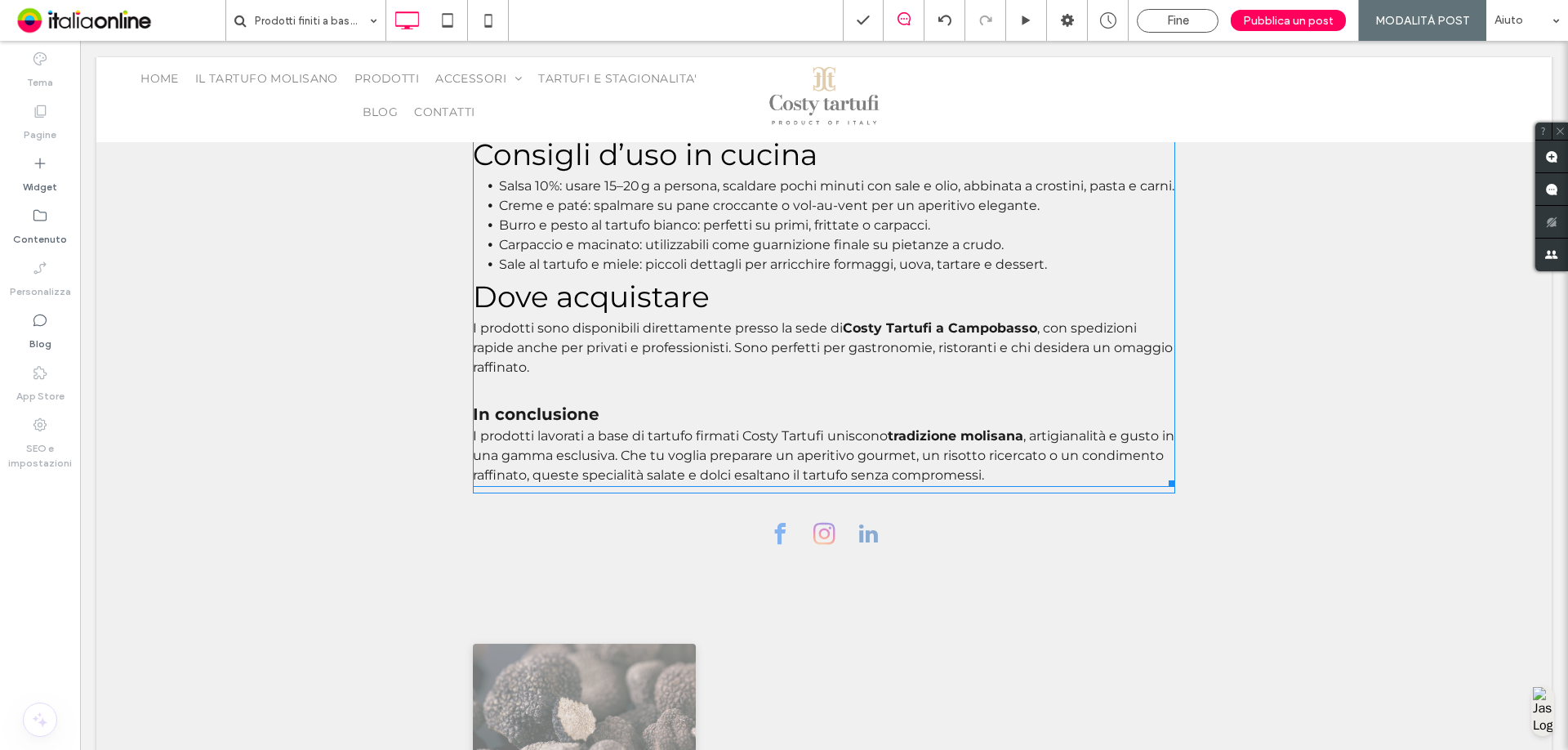 click on "I prodotti lavorati a base di tartufo firmati Costy Tartufi uniscono  tradizione molisana , artigianalità e gusto in una gamma esclusiva. Che tu voglia preparare un aperitivo gourmet, un risotto ricercato o un condimento raffinato, queste specialità salate e dolci esaltano il tartufo senza compromessi." at bounding box center (824, 456) 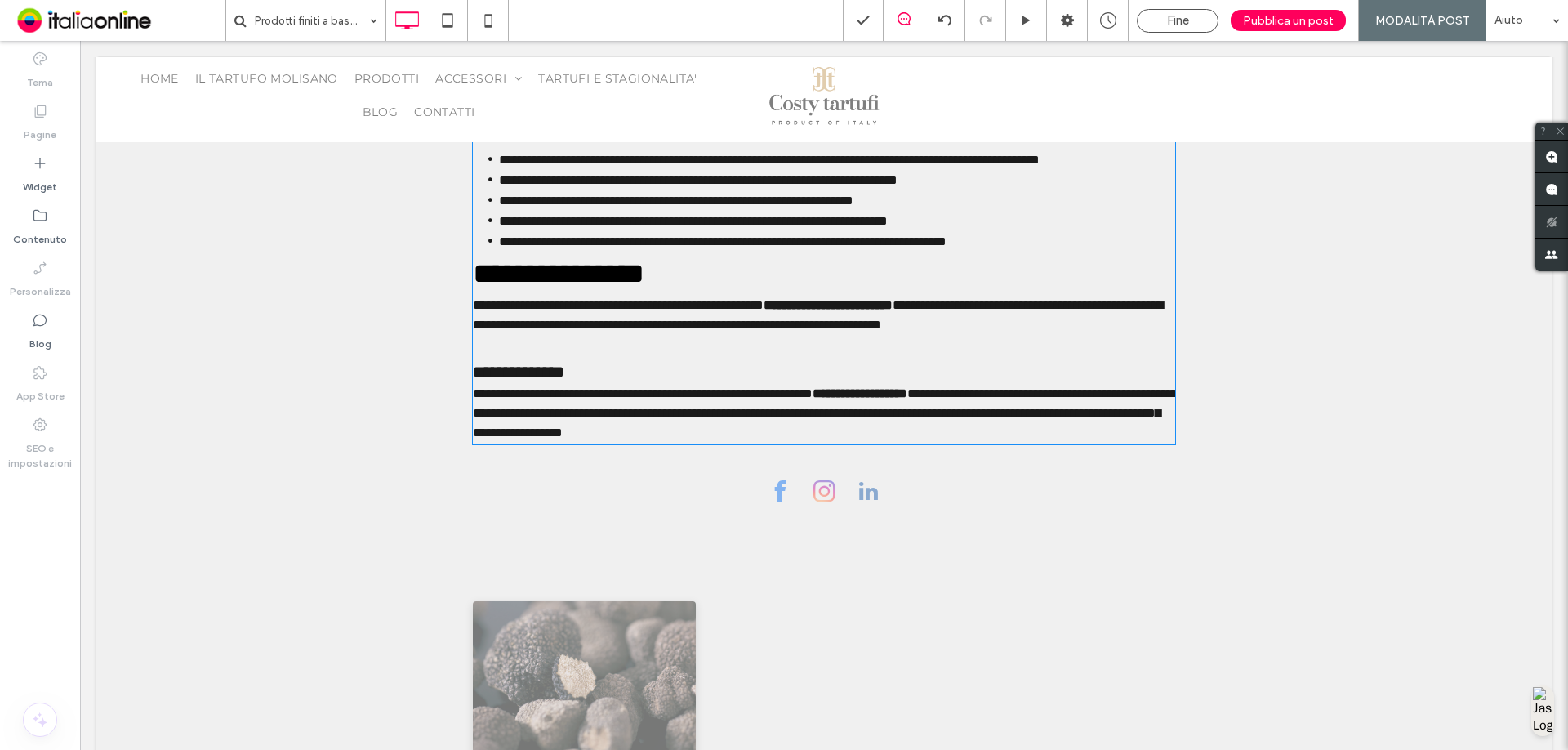 click on "**********" at bounding box center [698, -215] 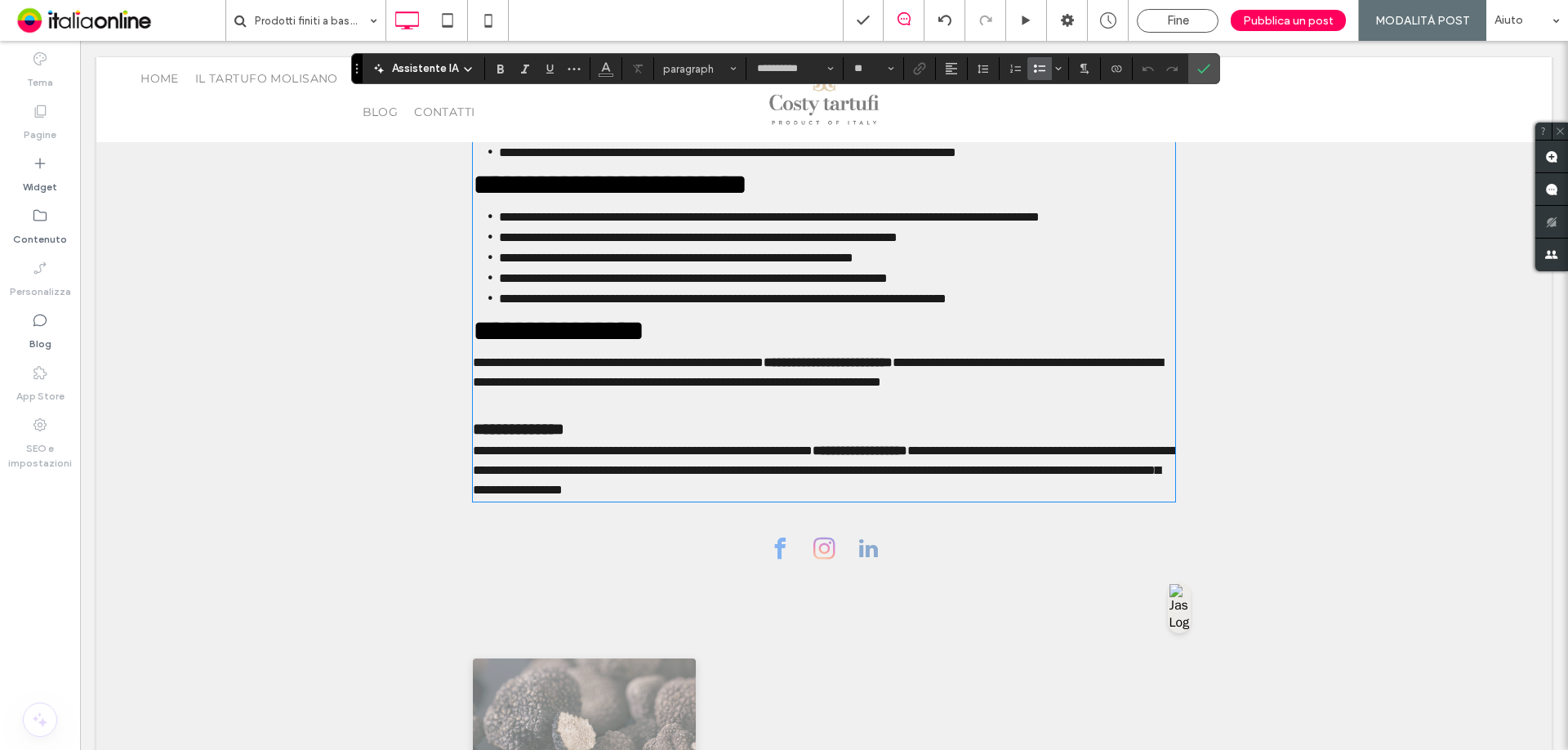scroll, scrollTop: 1014, scrollLeft: 0, axis: vertical 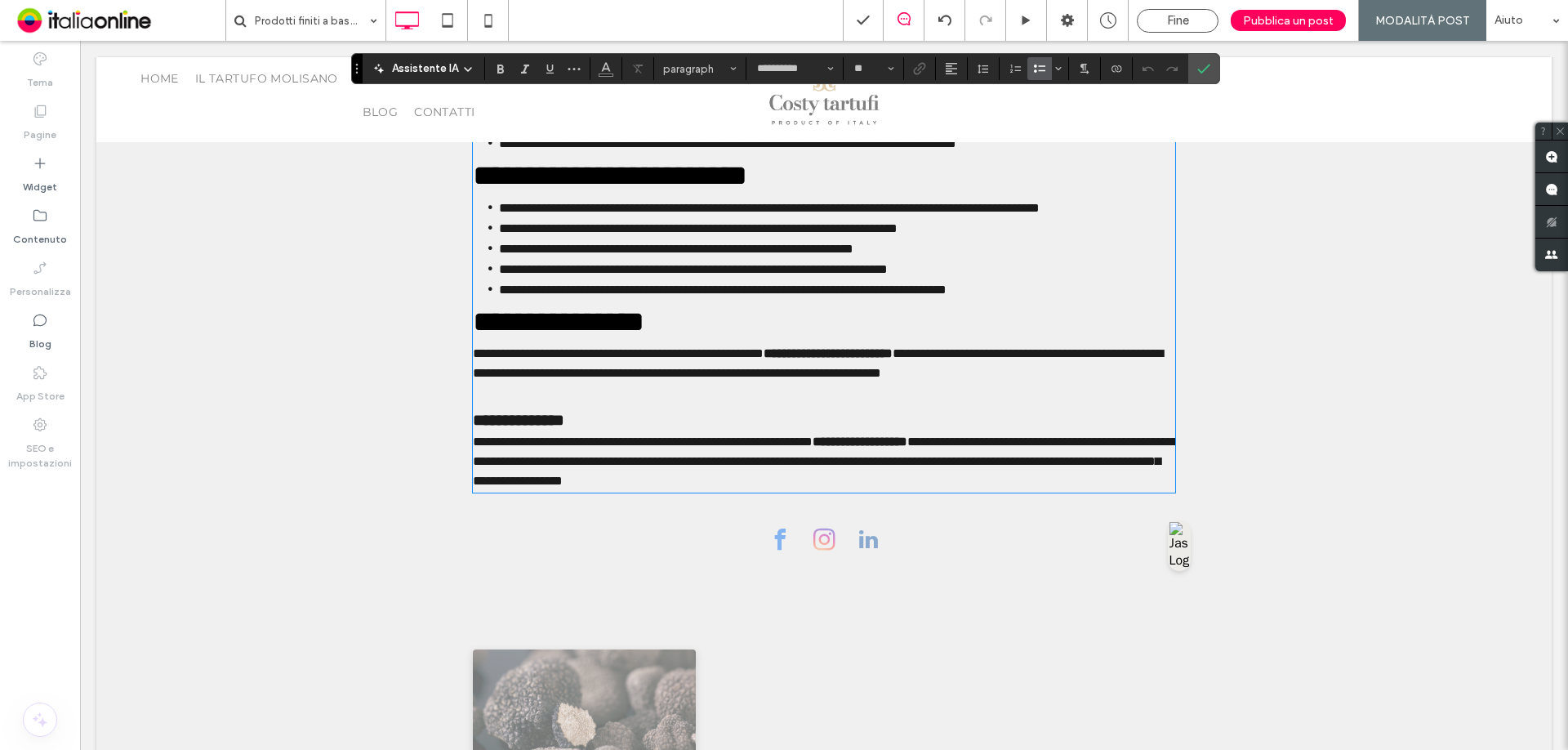 click on "**********" at bounding box center [643, 441] 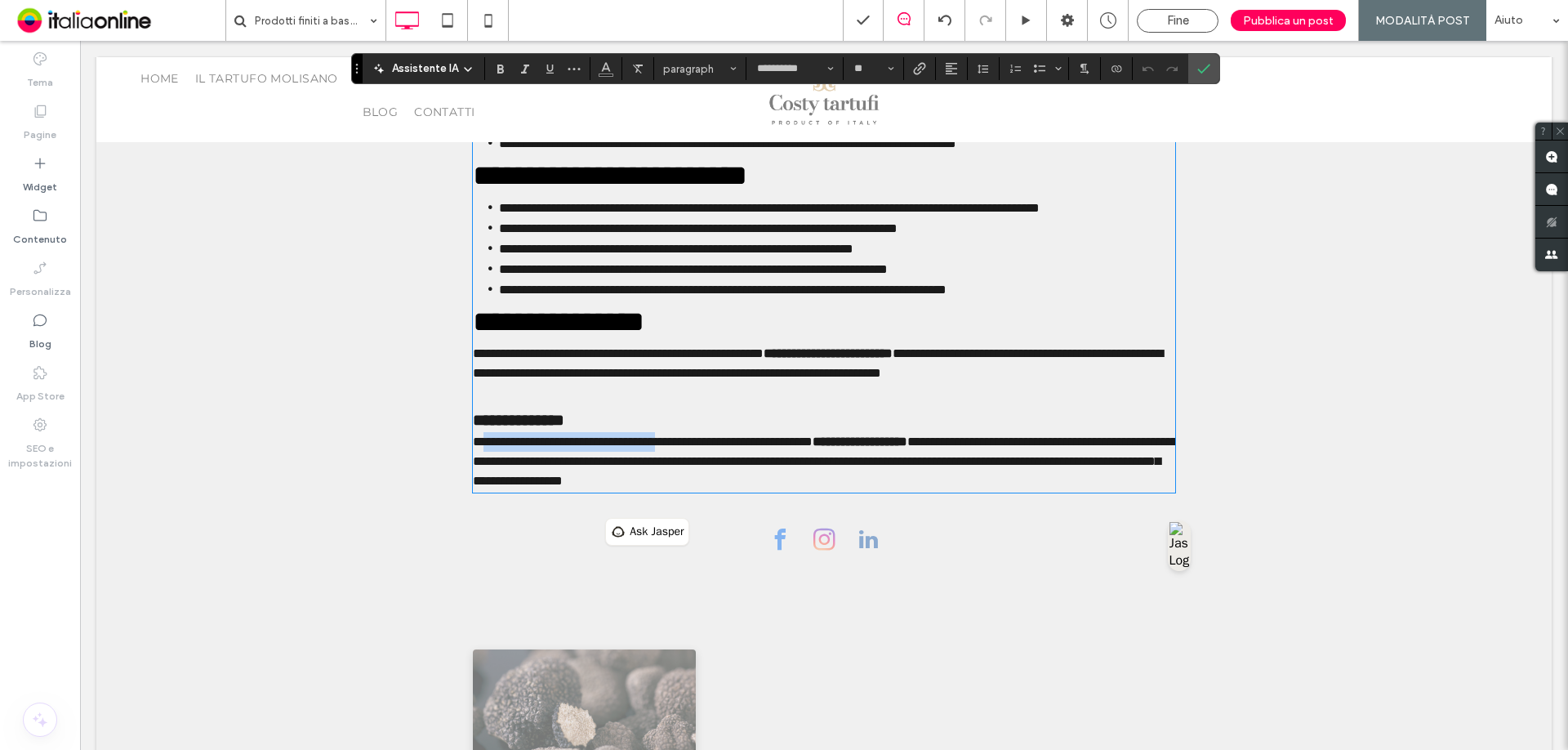 drag, startPoint x: 476, startPoint y: 502, endPoint x: 685, endPoint y: 509, distance: 209.11719 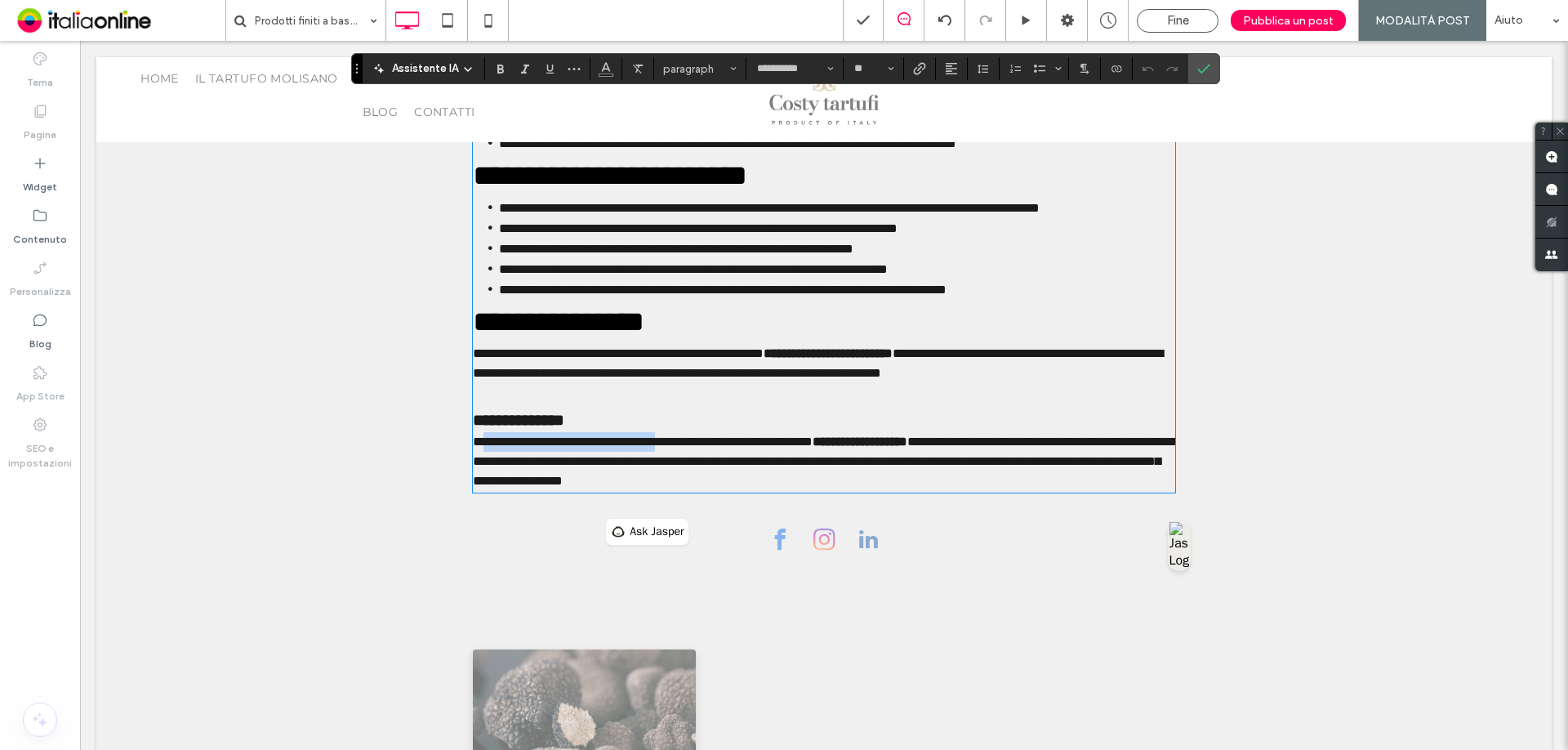 click on "**********" at bounding box center (643, 441) 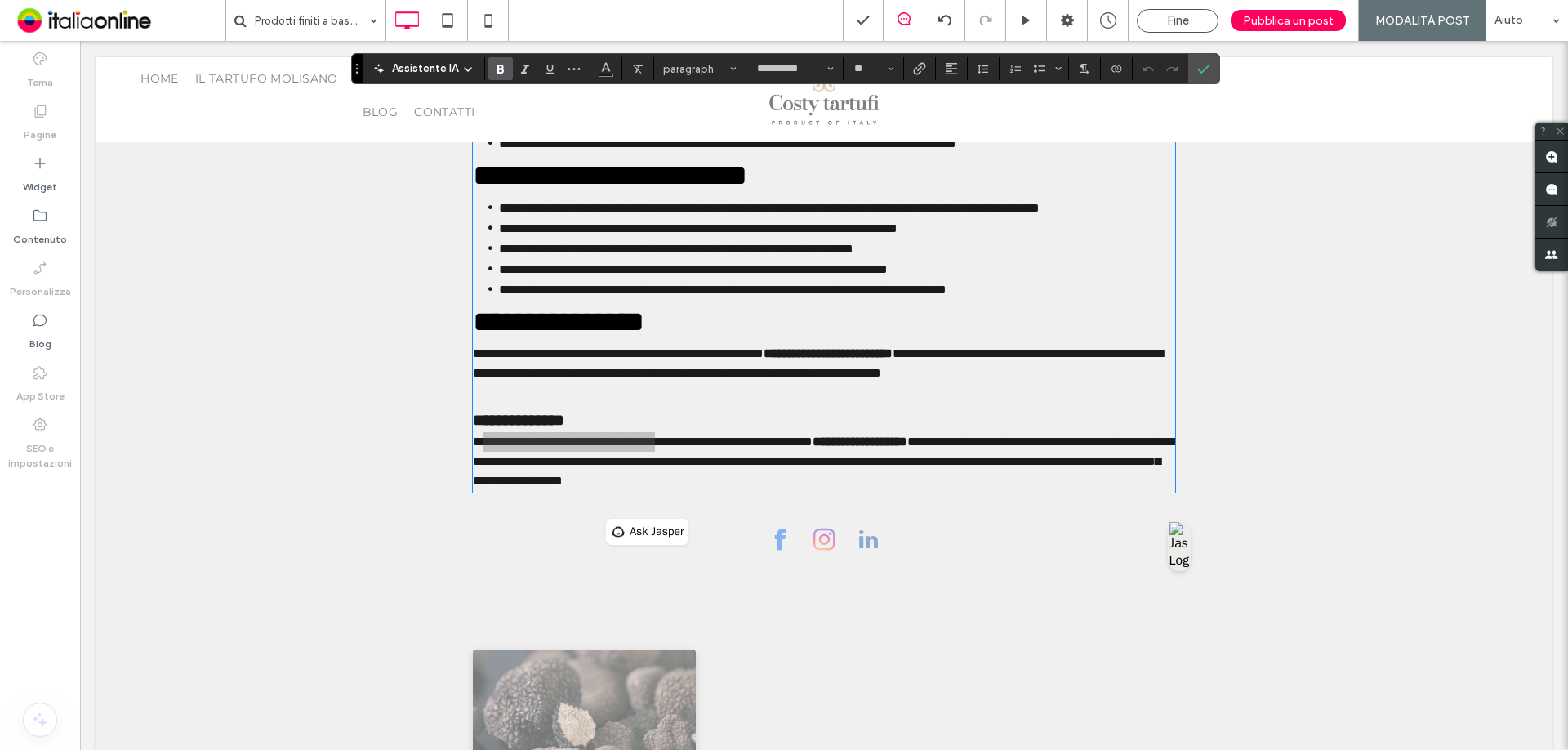 click 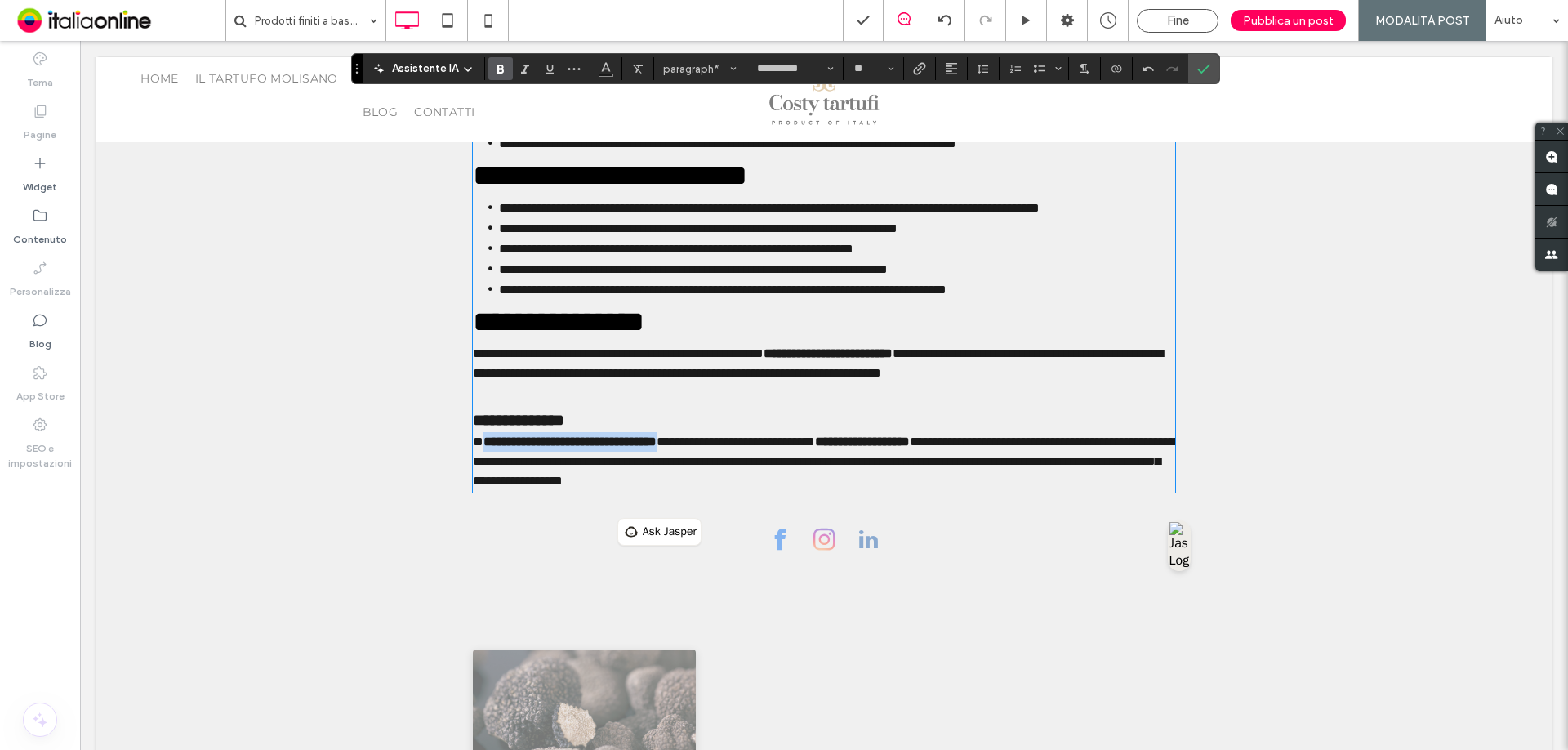 click on "**********" at bounding box center (817, 363) 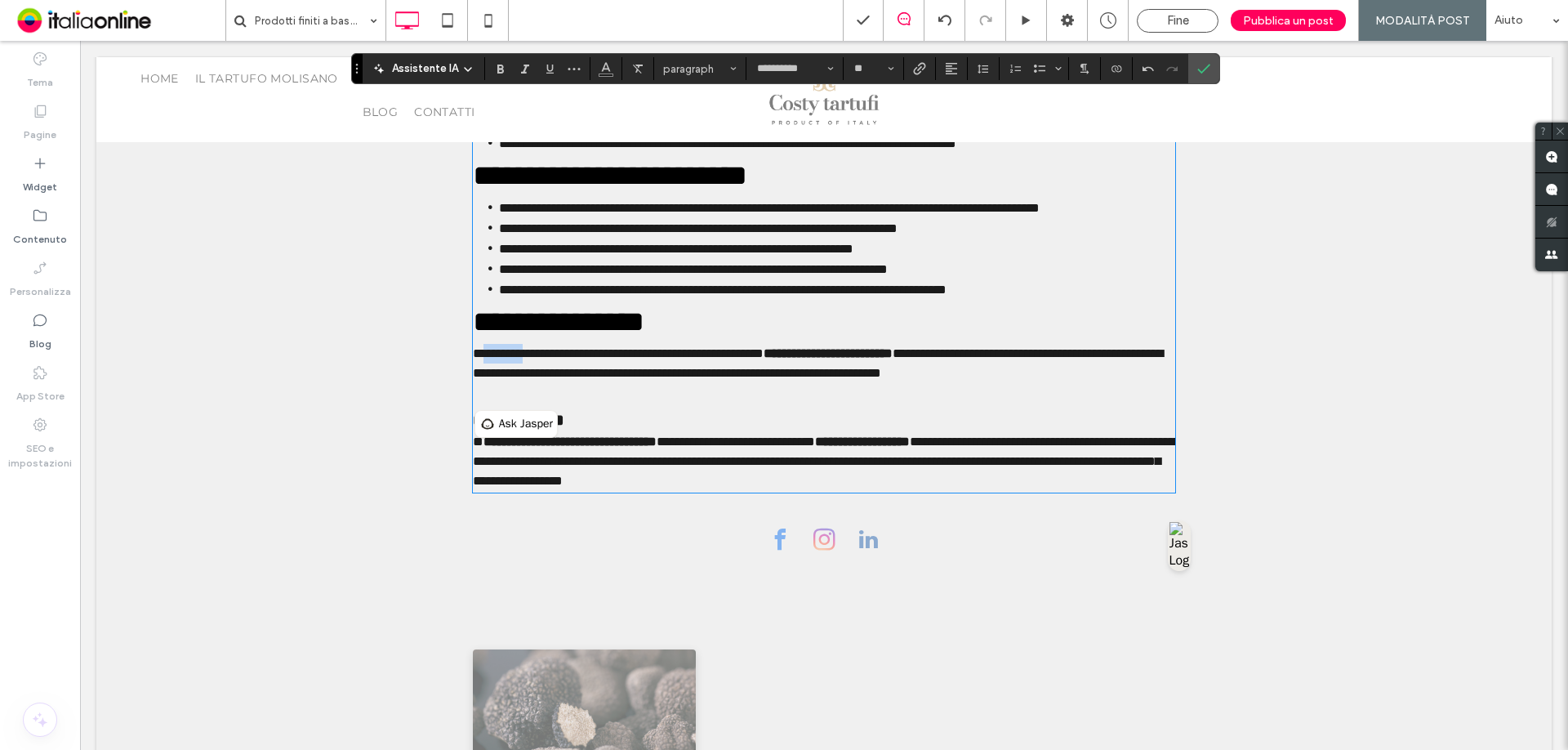 drag, startPoint x: 478, startPoint y: 397, endPoint x: 527, endPoint y: 394, distance: 49.091751 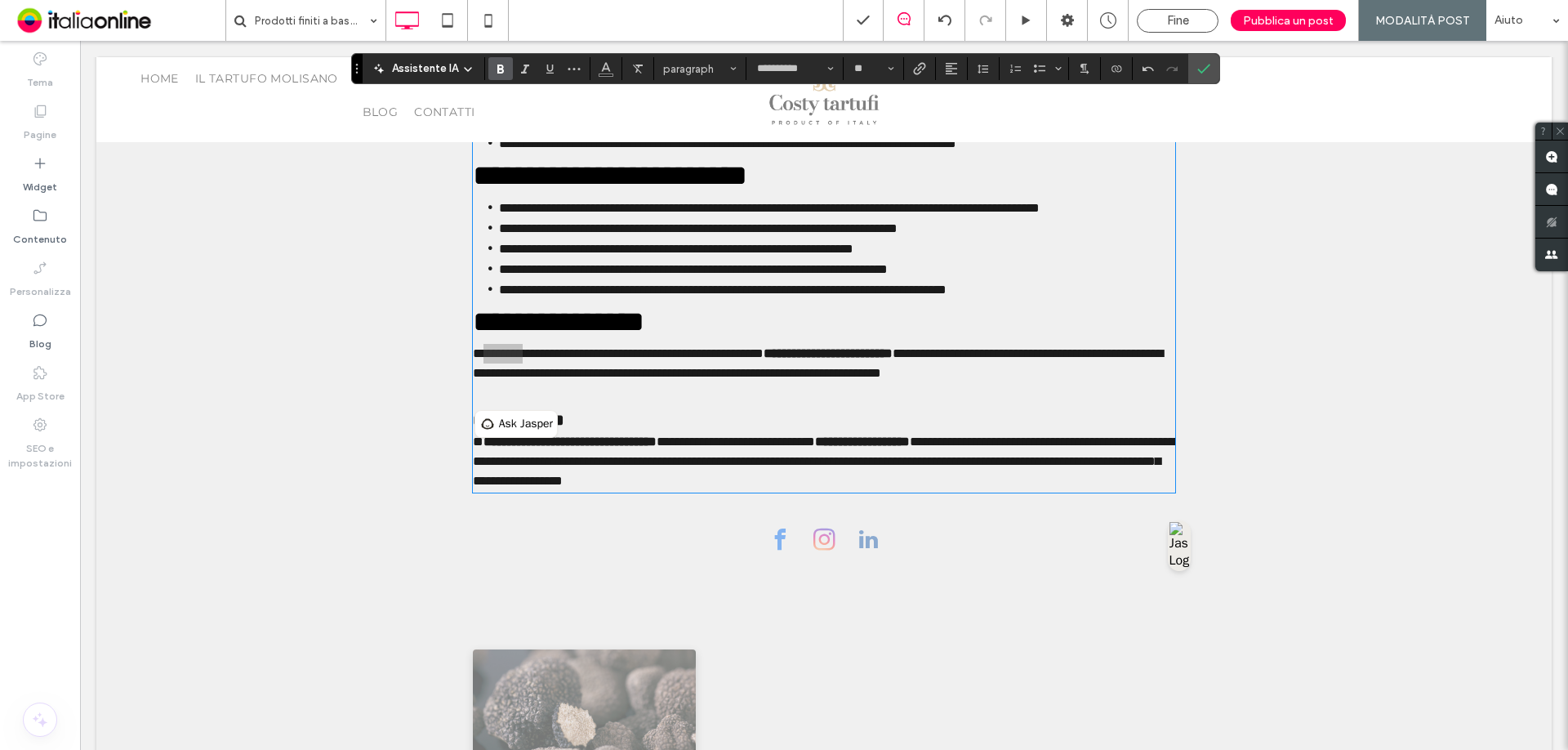 click at bounding box center [501, 69] 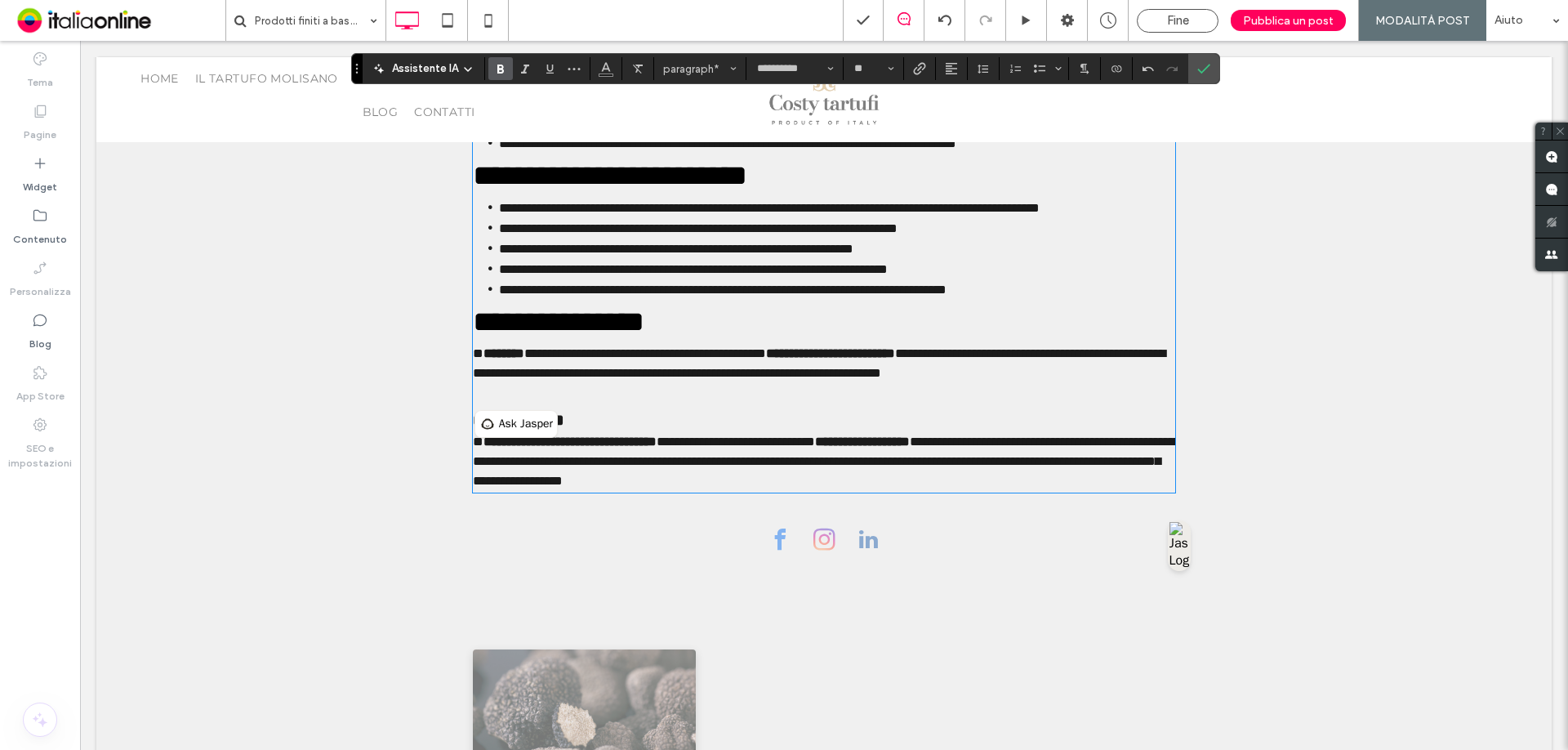drag, startPoint x: 550, startPoint y: 399, endPoint x: 474, endPoint y: 391, distance: 76.41989 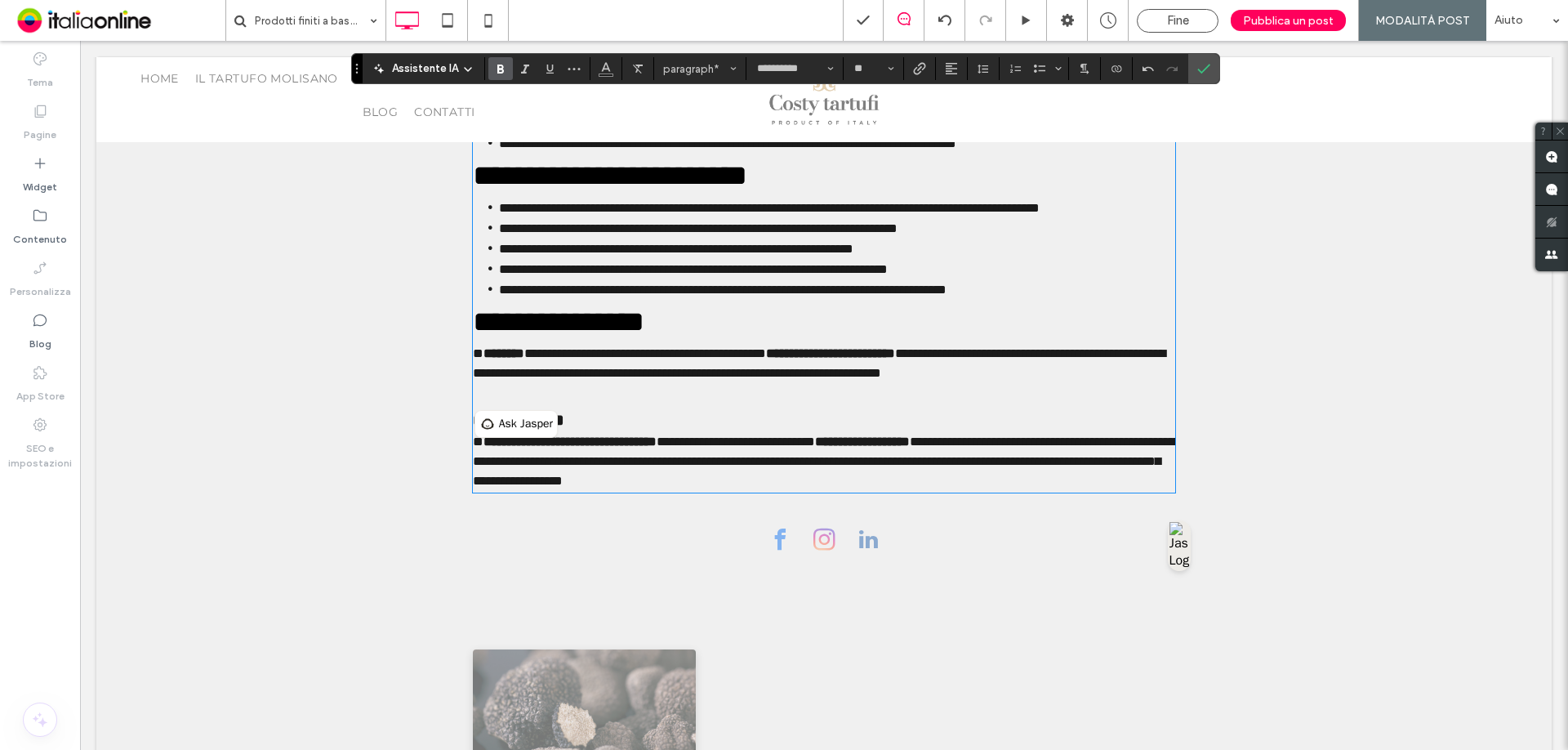 click on "**********" at bounding box center [645, 353] 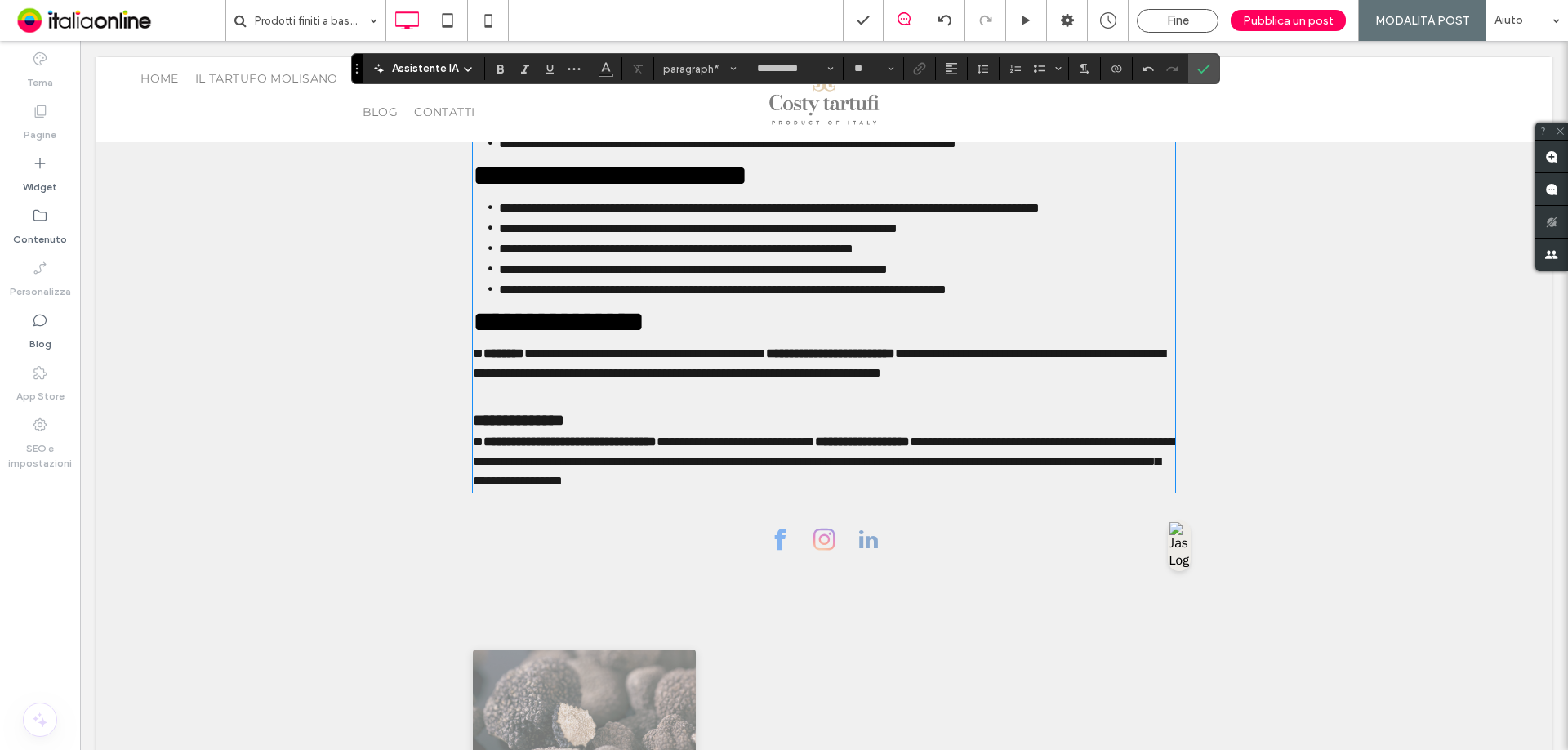 click on "*" at bounding box center (478, 353) 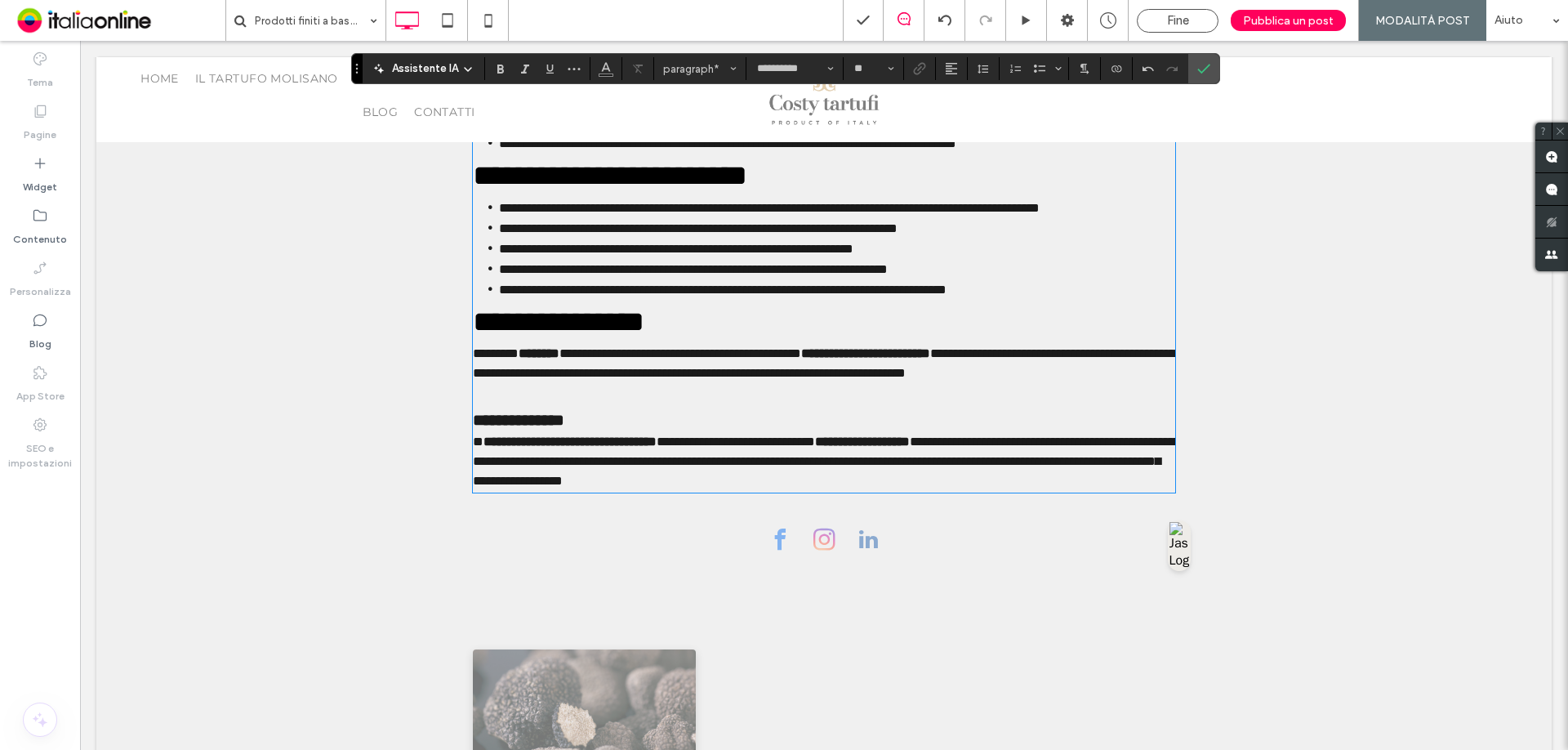 click on "**********" at bounding box center (680, 353) 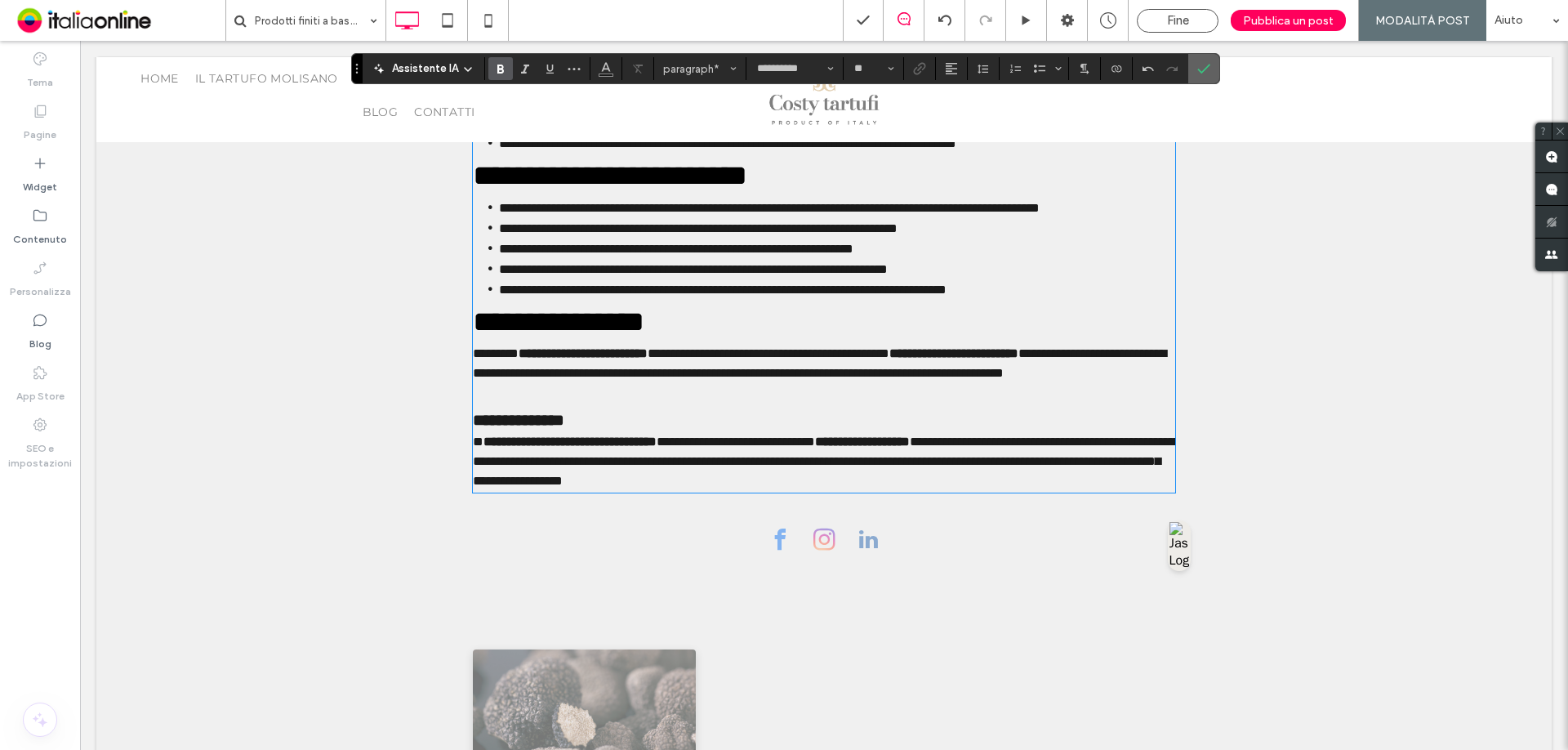 click 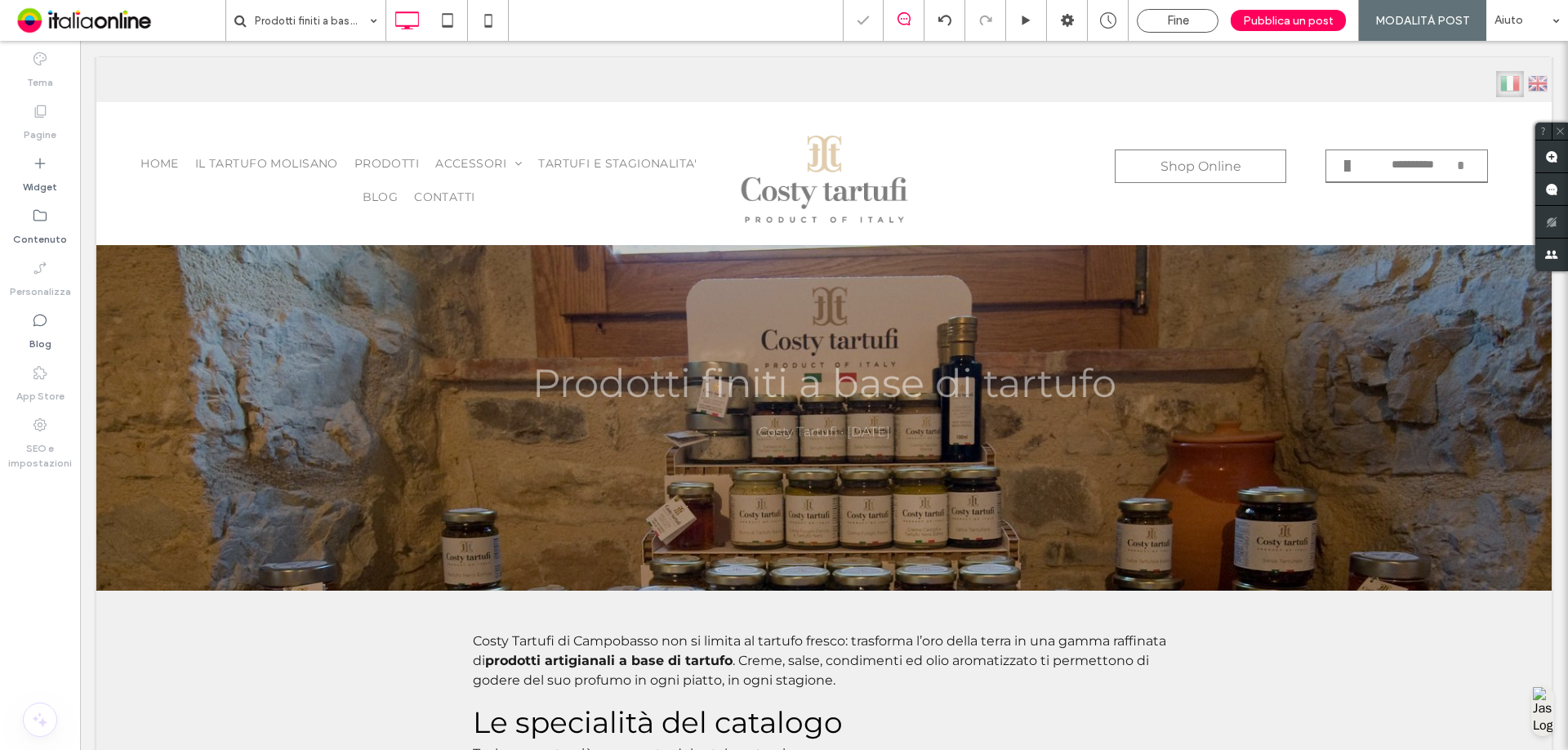 scroll, scrollTop: 0, scrollLeft: 0, axis: both 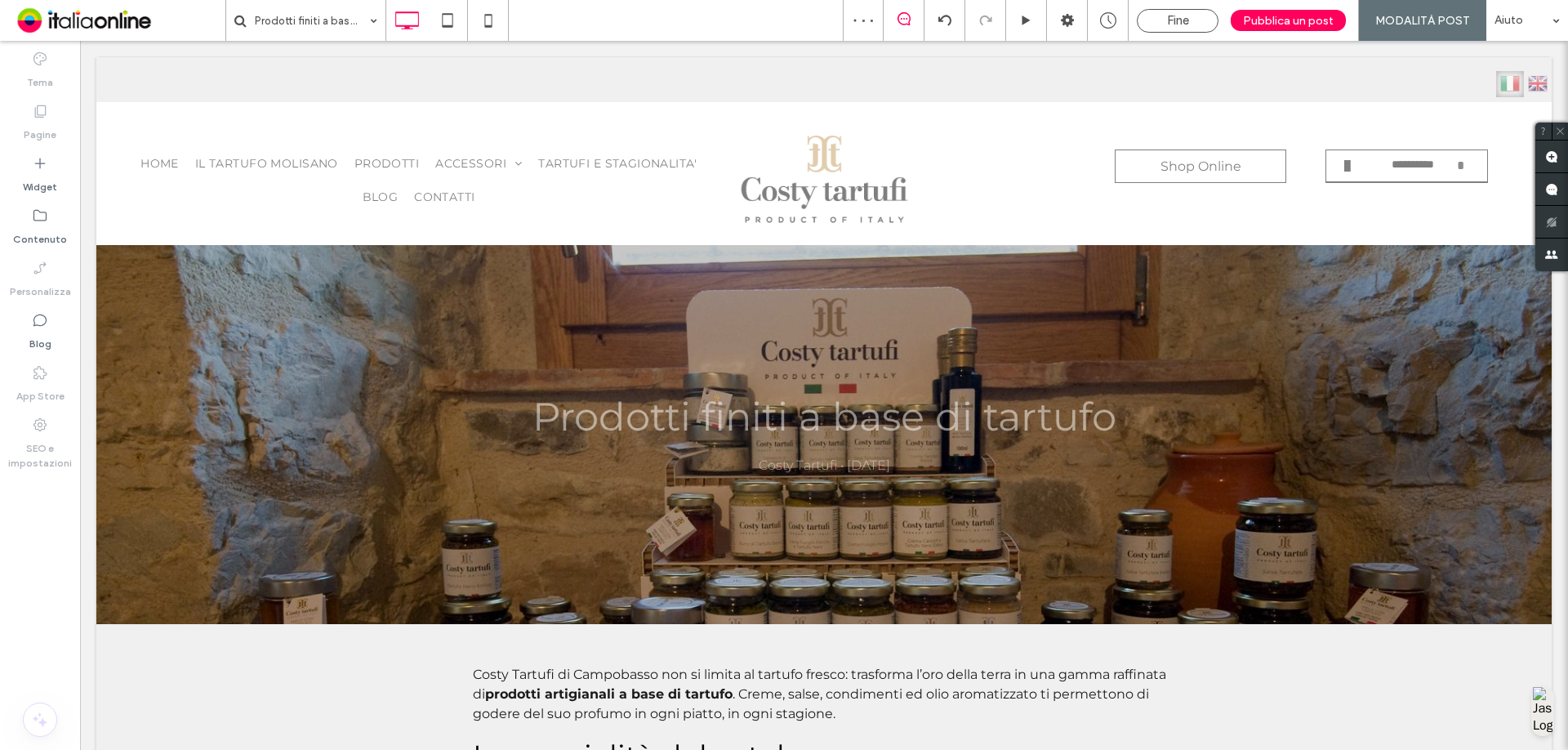 drag, startPoint x: 80, startPoint y: 335, endPoint x: 1, endPoint y: 294, distance: 89.005618 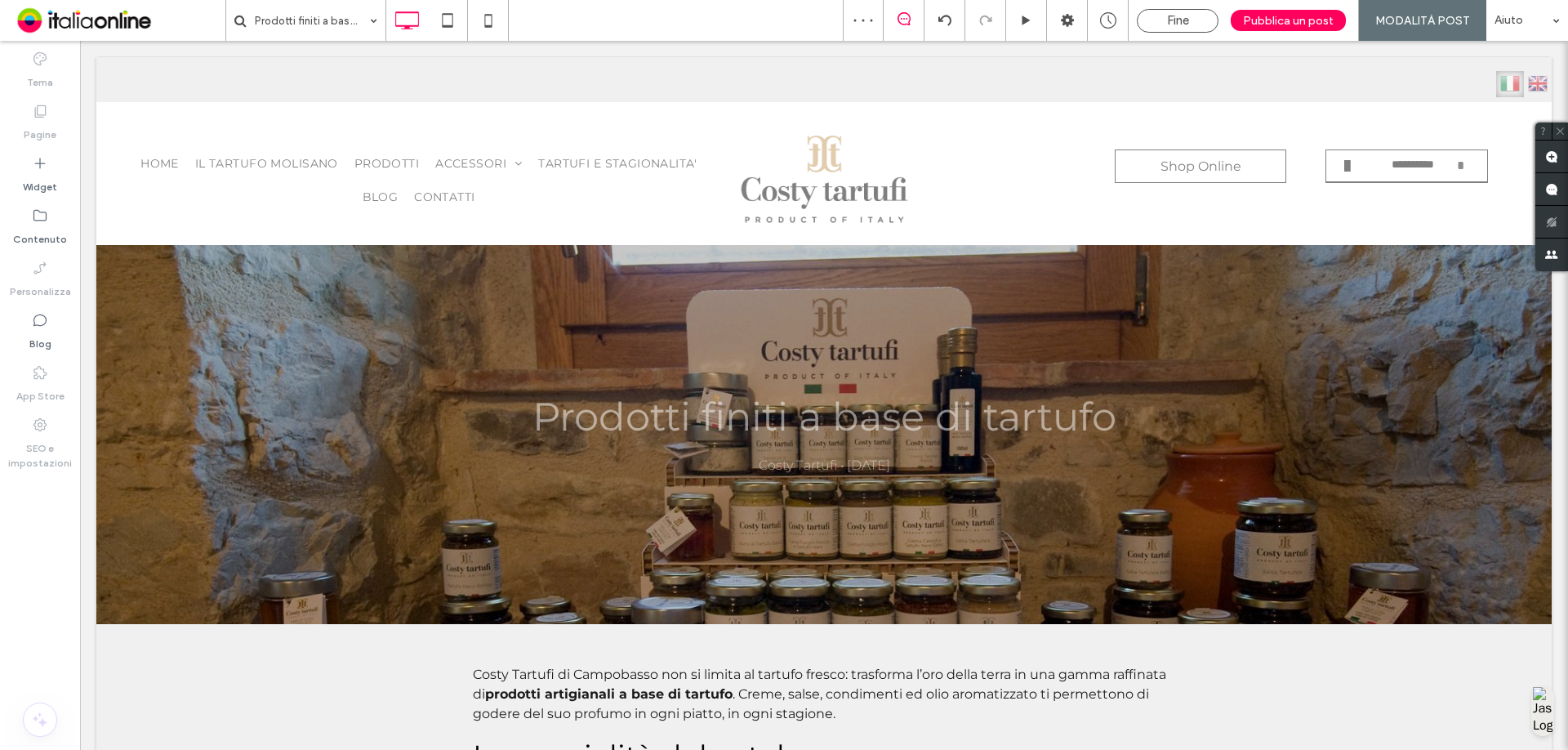 click on "Tema Pagine Widget Contenuto Personalizza Blog App Store SEO e impostazioni" at bounding box center [40, 395] 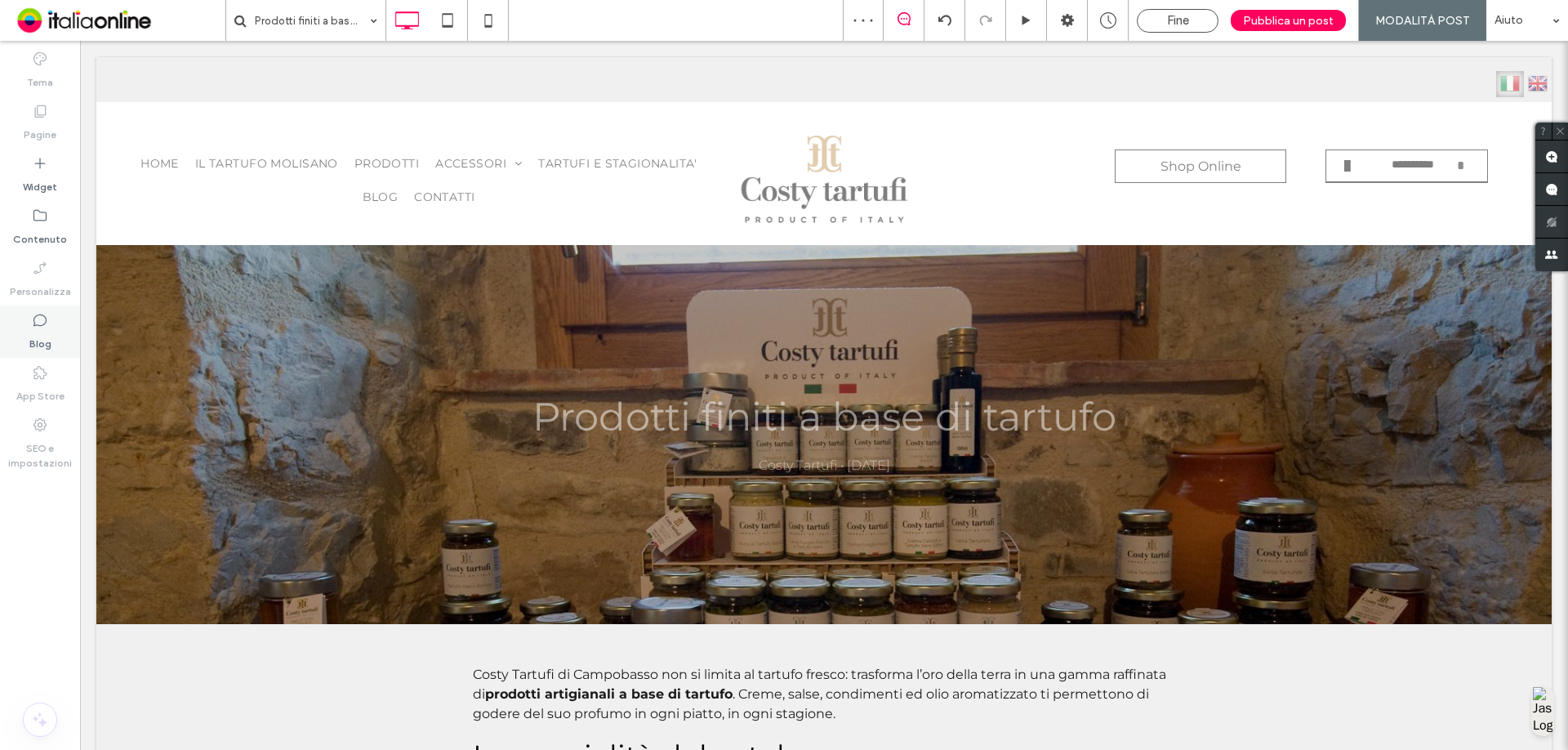 click on "Blog" at bounding box center [40, 332] 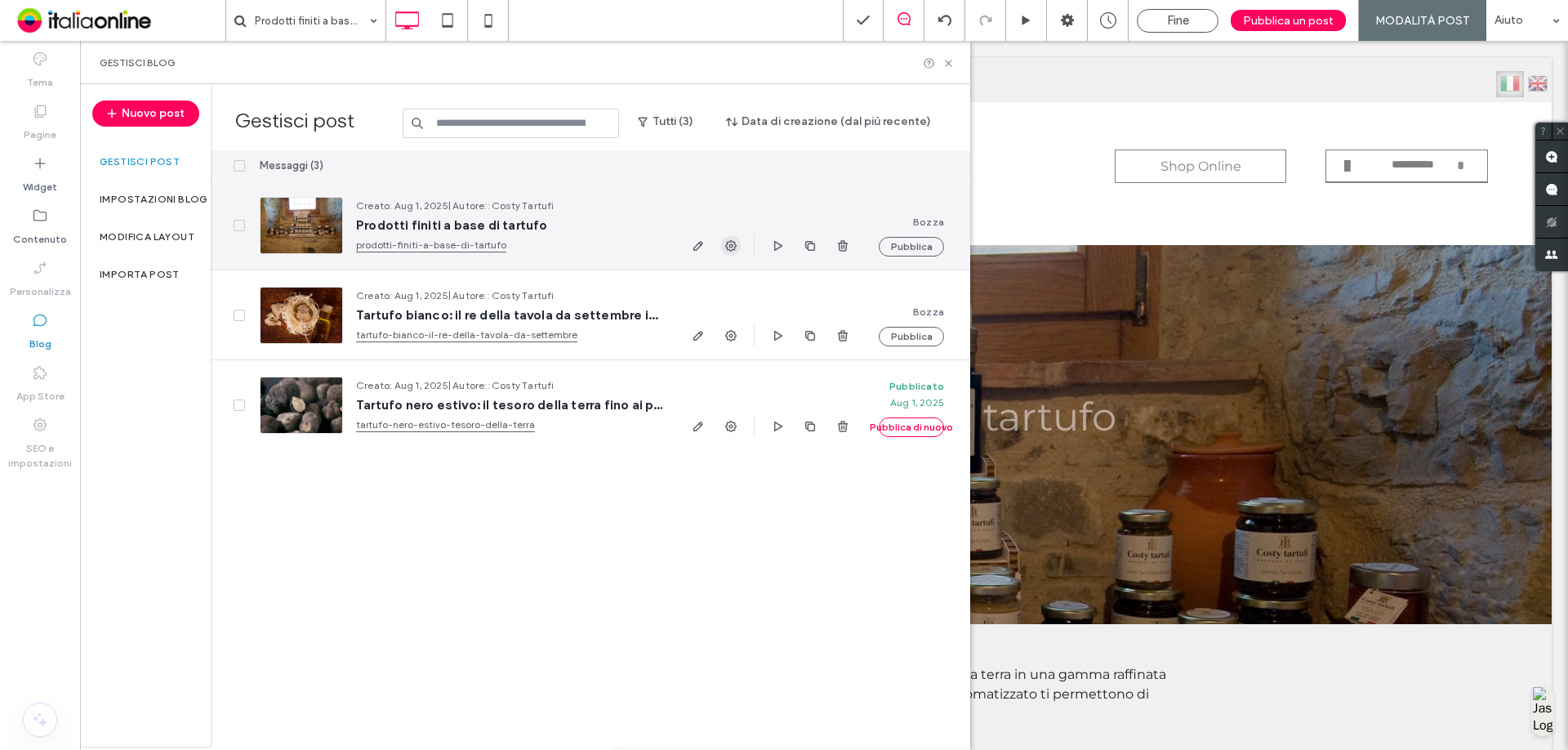 click 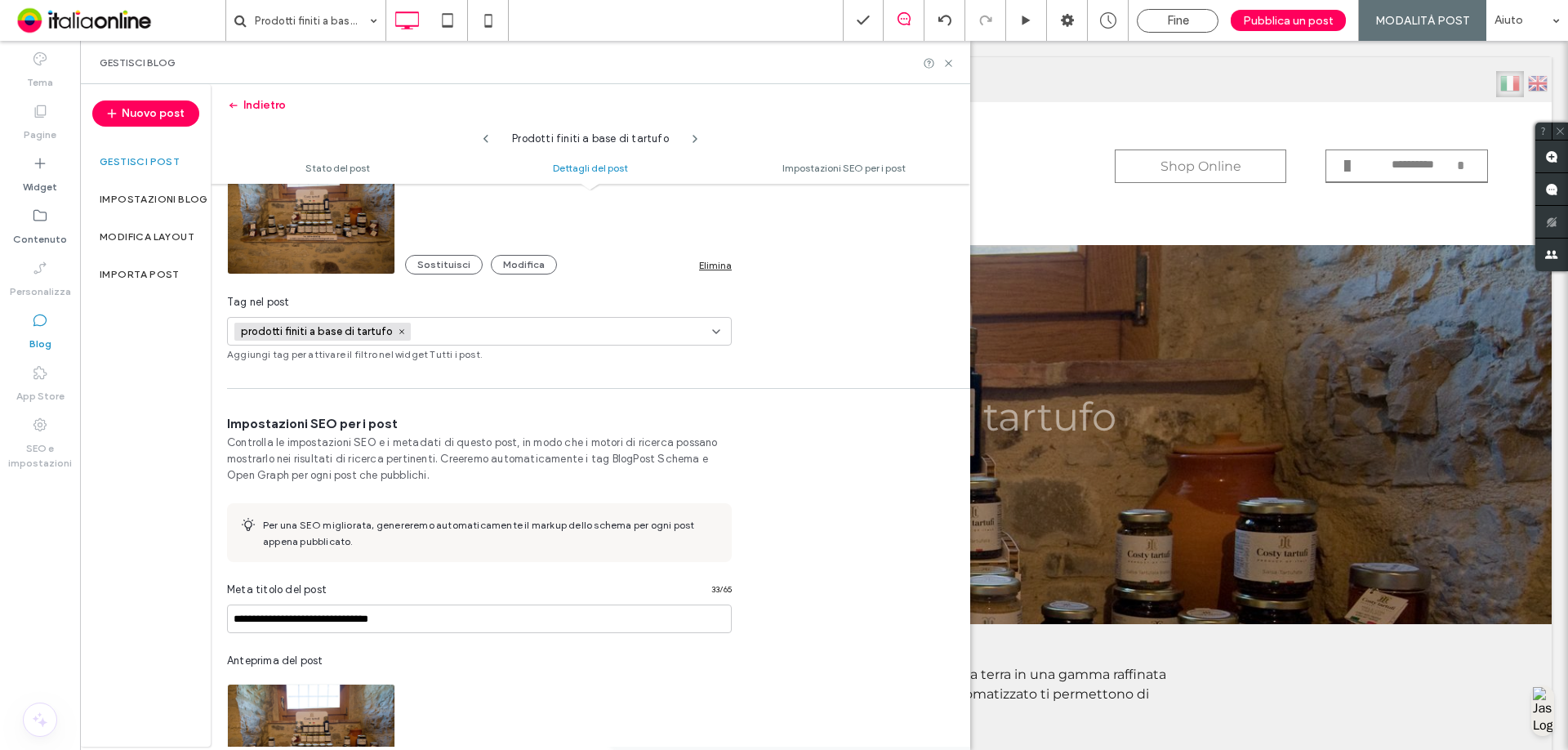 scroll, scrollTop: 573, scrollLeft: 0, axis: vertical 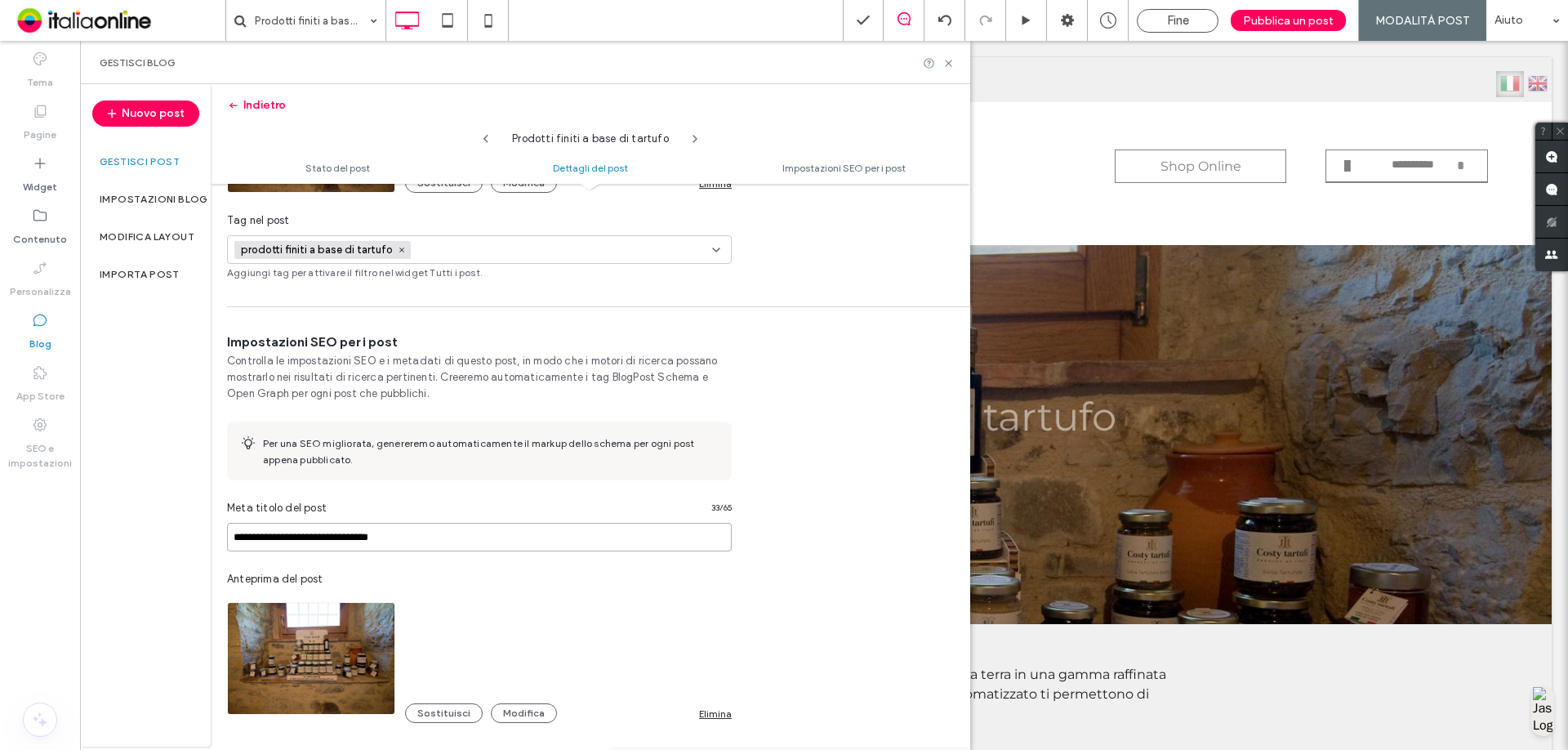 click on "**********" at bounding box center [479, 537] 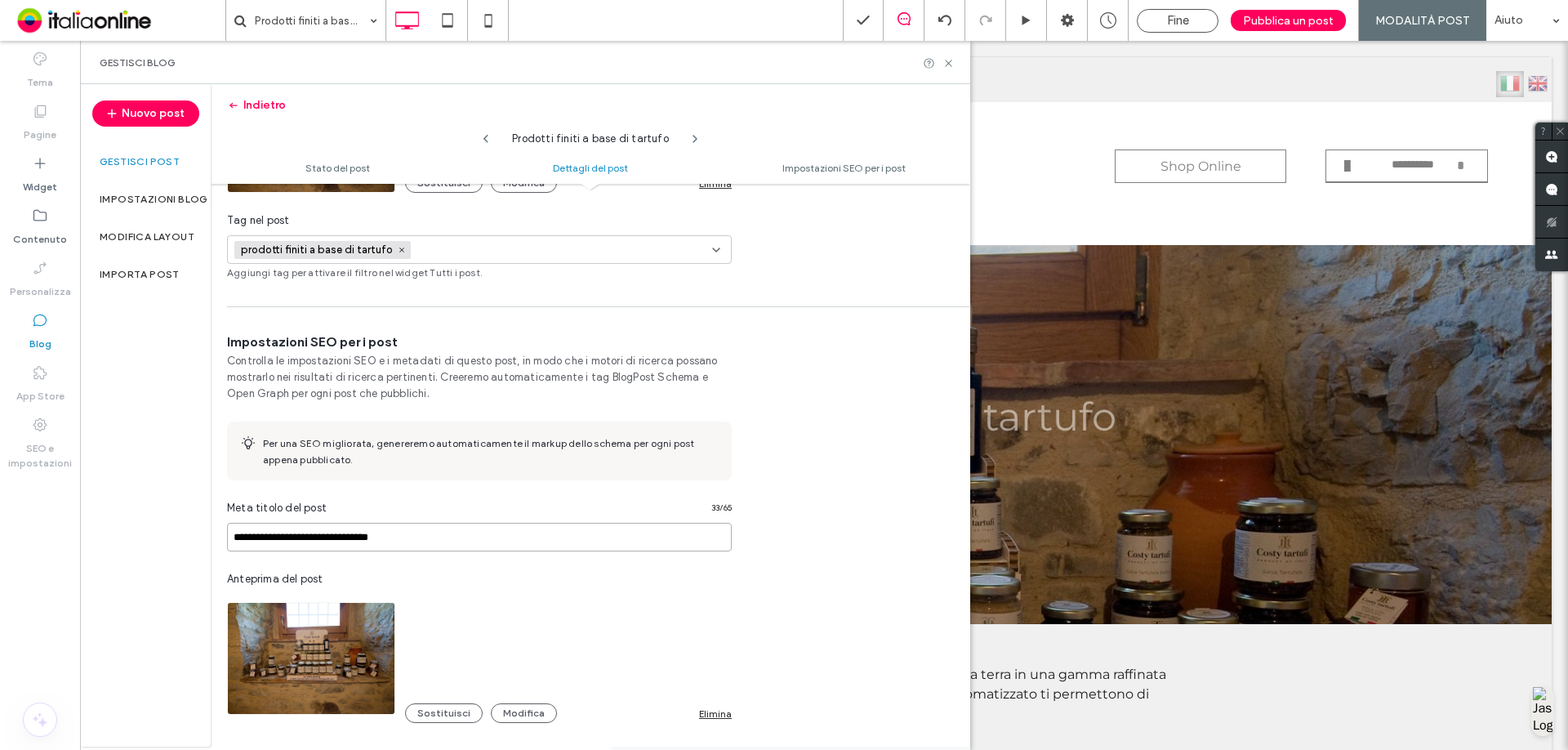 drag, startPoint x: 274, startPoint y: 535, endPoint x: 299, endPoint y: 539, distance: 25.317978 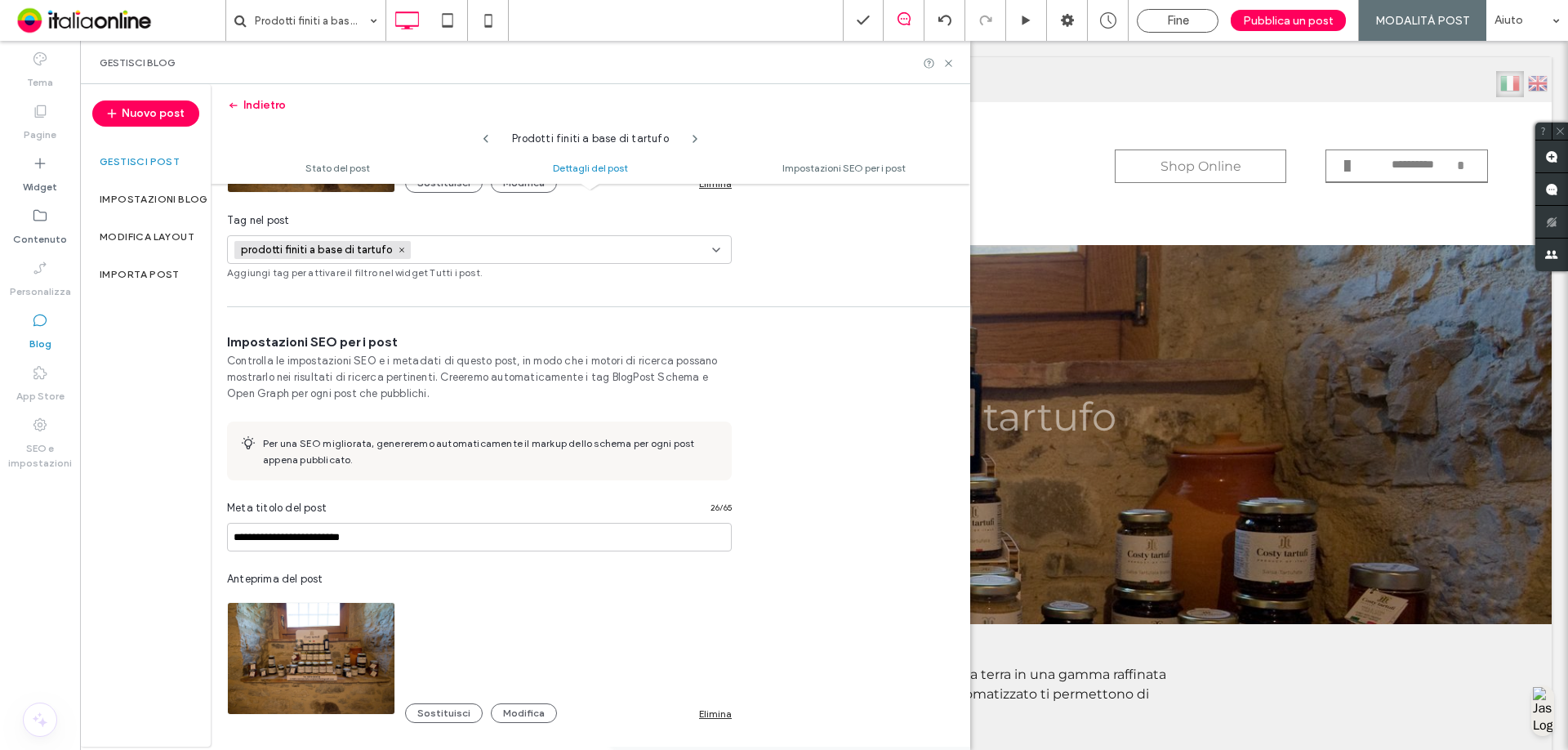 click on "**********" at bounding box center [479, 654] 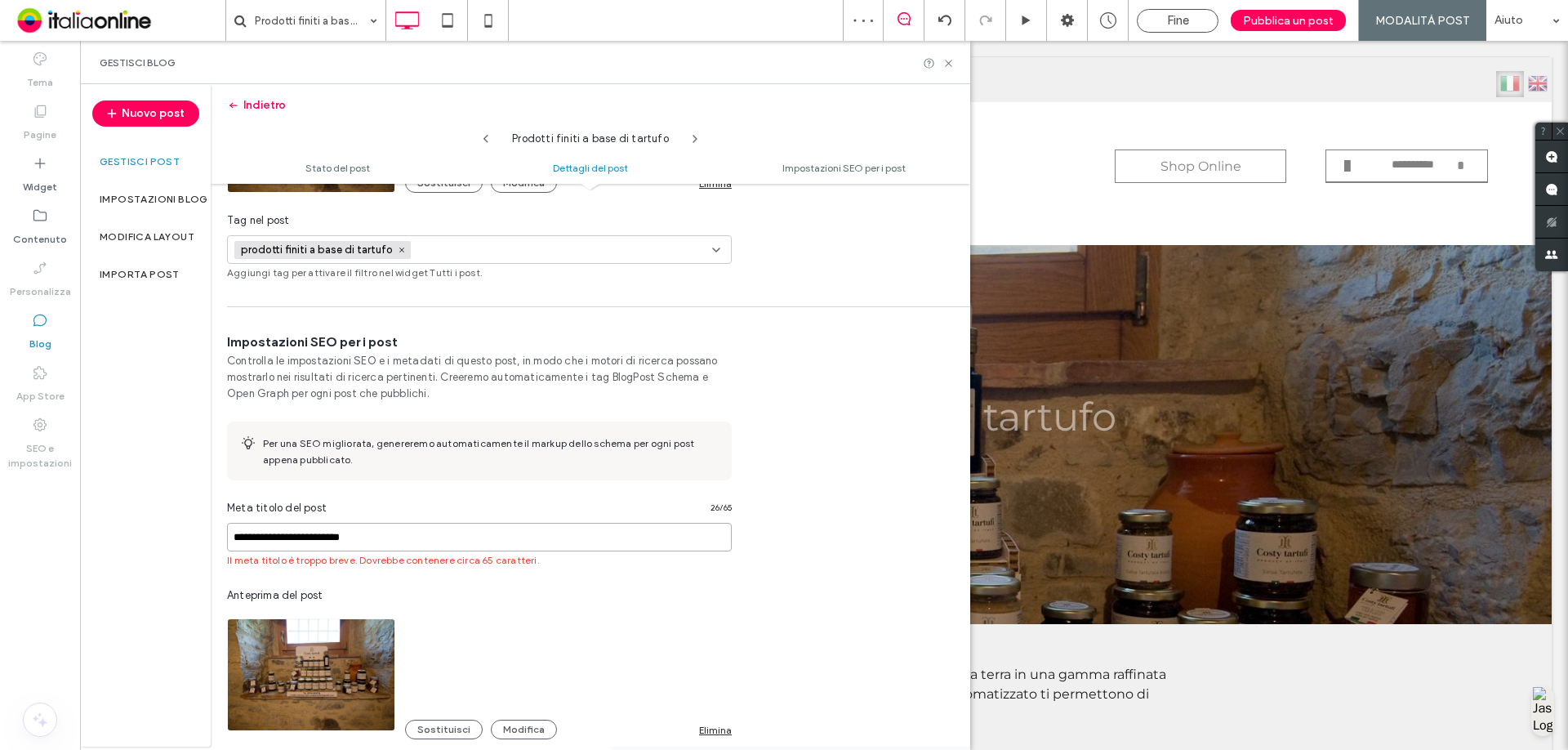 click on "**********" at bounding box center [479, 537] 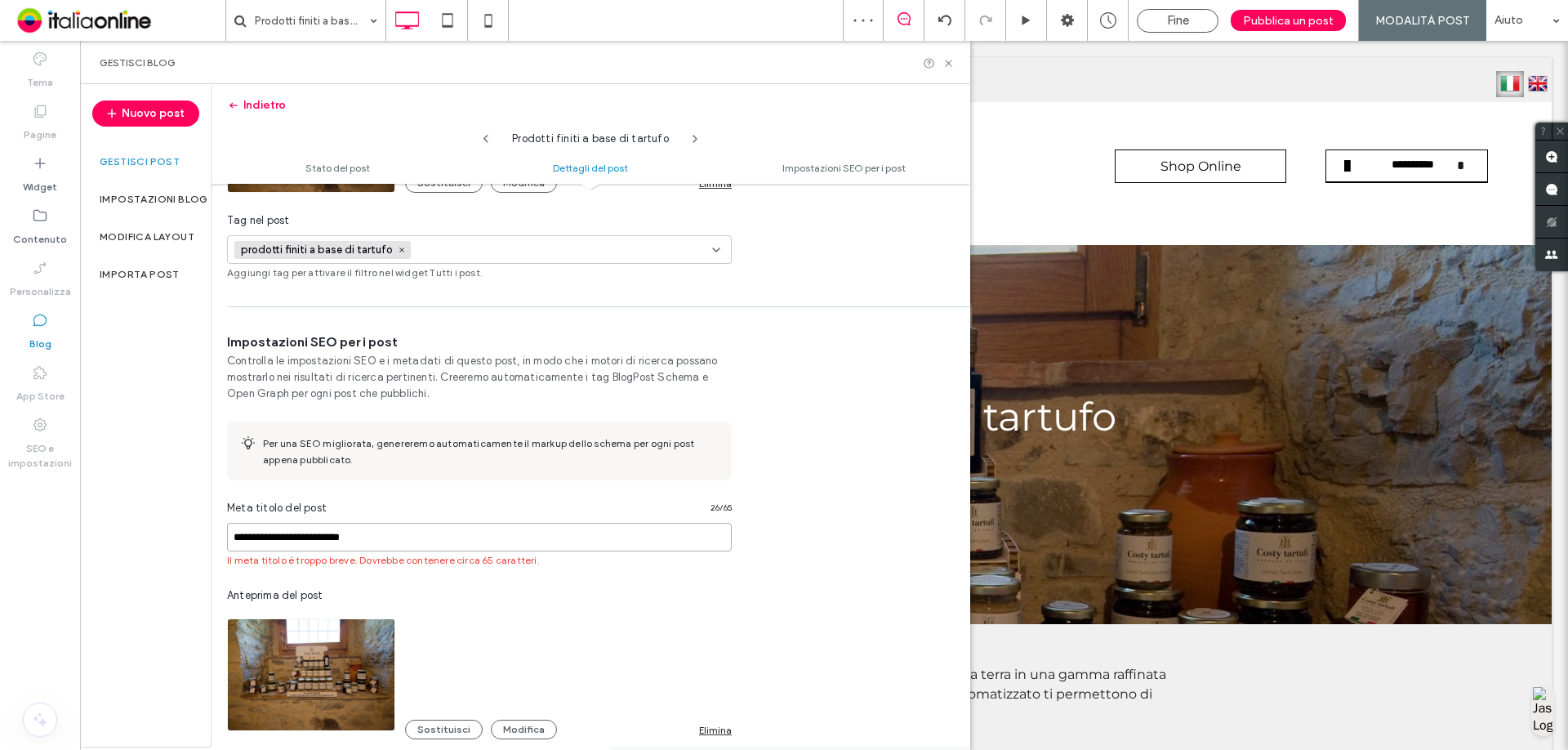 scroll, scrollTop: 0, scrollLeft: 0, axis: both 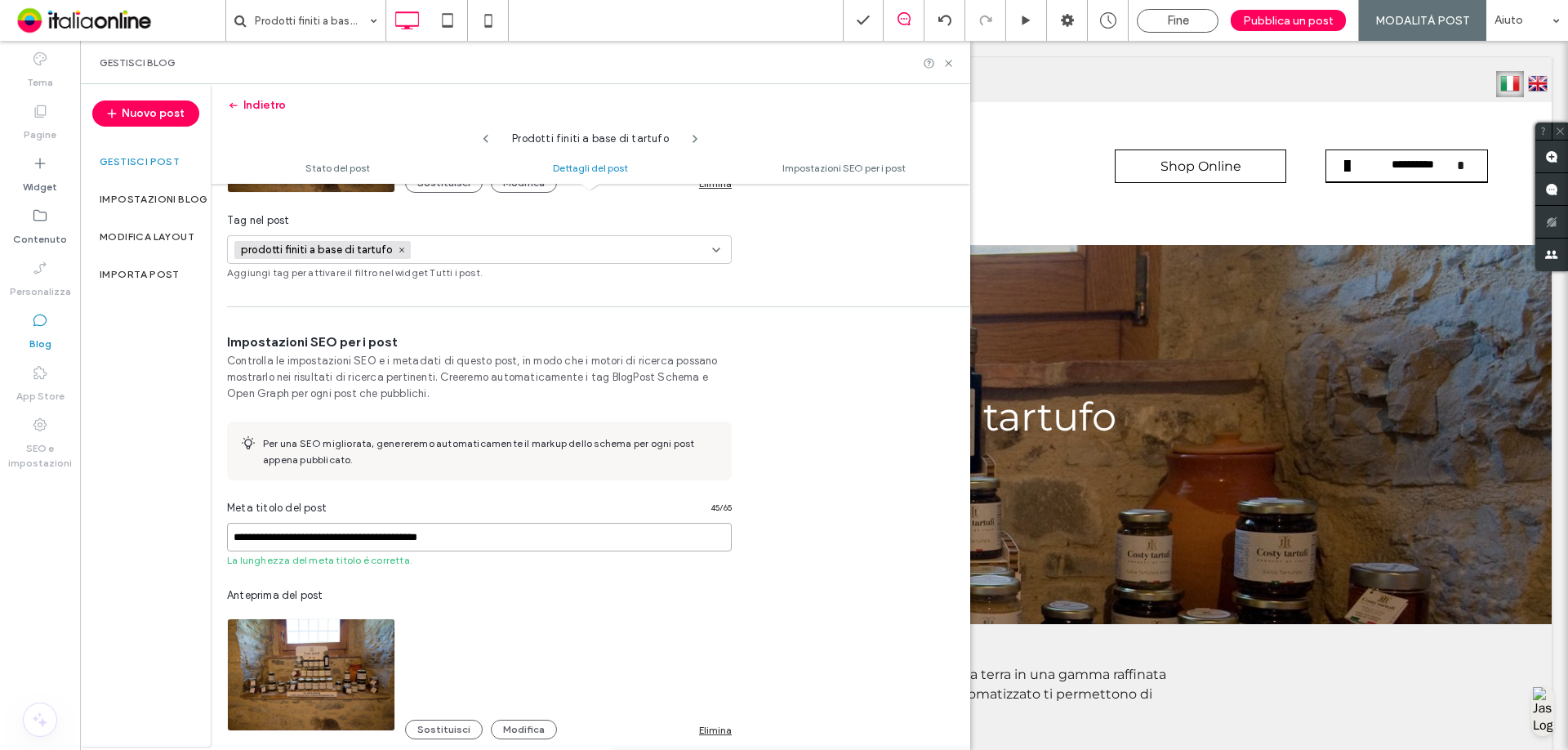 type on "**********" 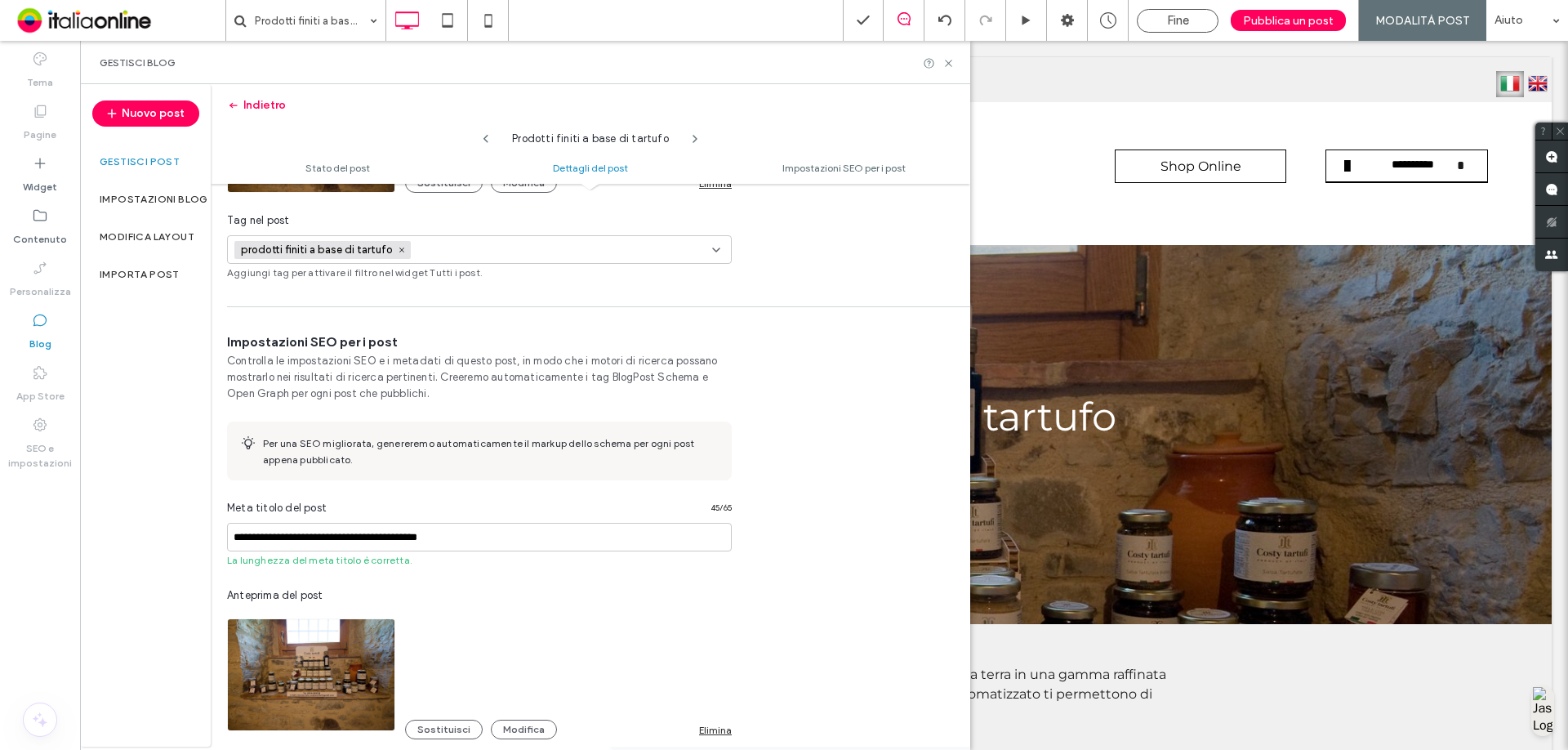 click on "Sostituisci Modifica Elimina" at bounding box center (479, 675) 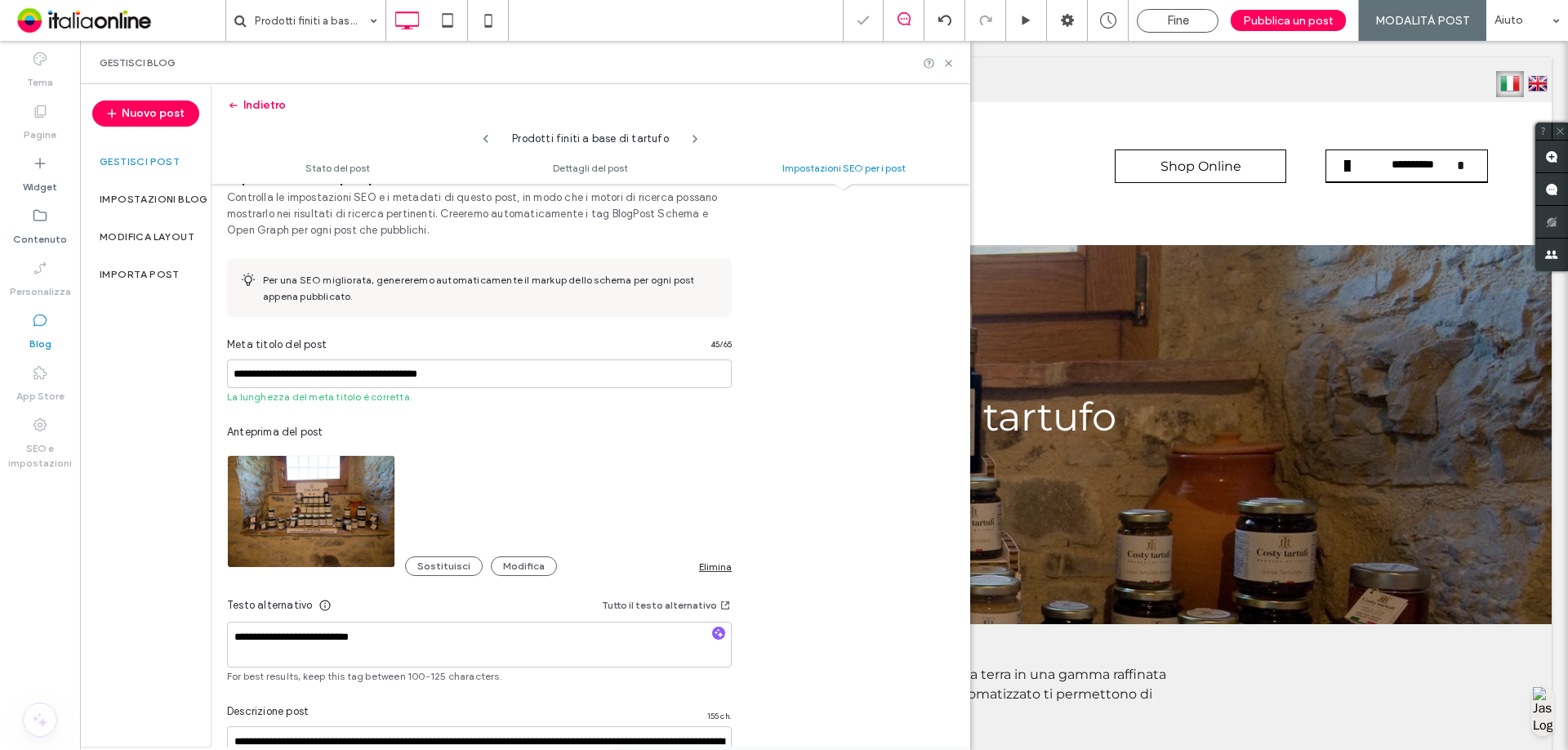 scroll, scrollTop: 900, scrollLeft: 0, axis: vertical 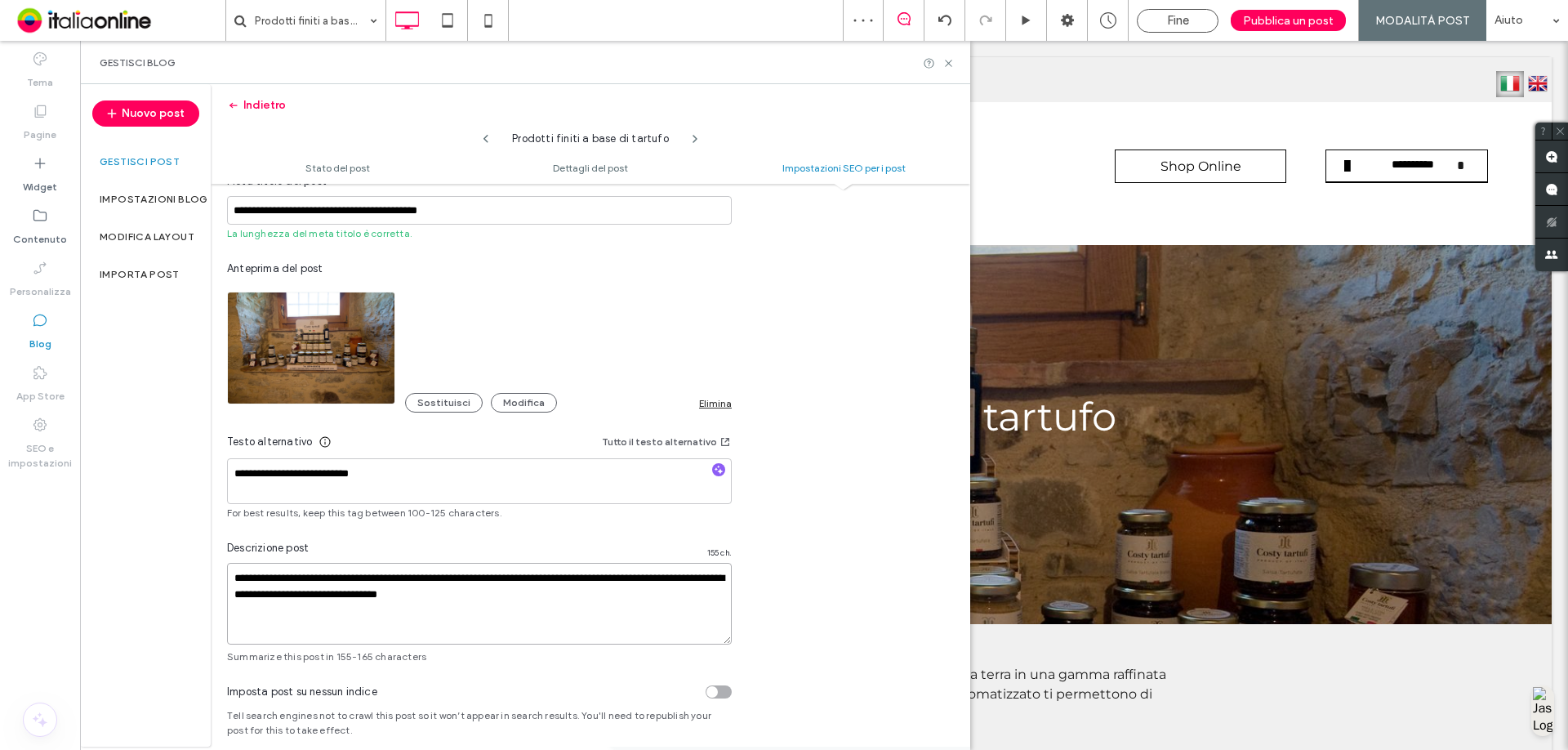 click on "**********" at bounding box center [479, 604] 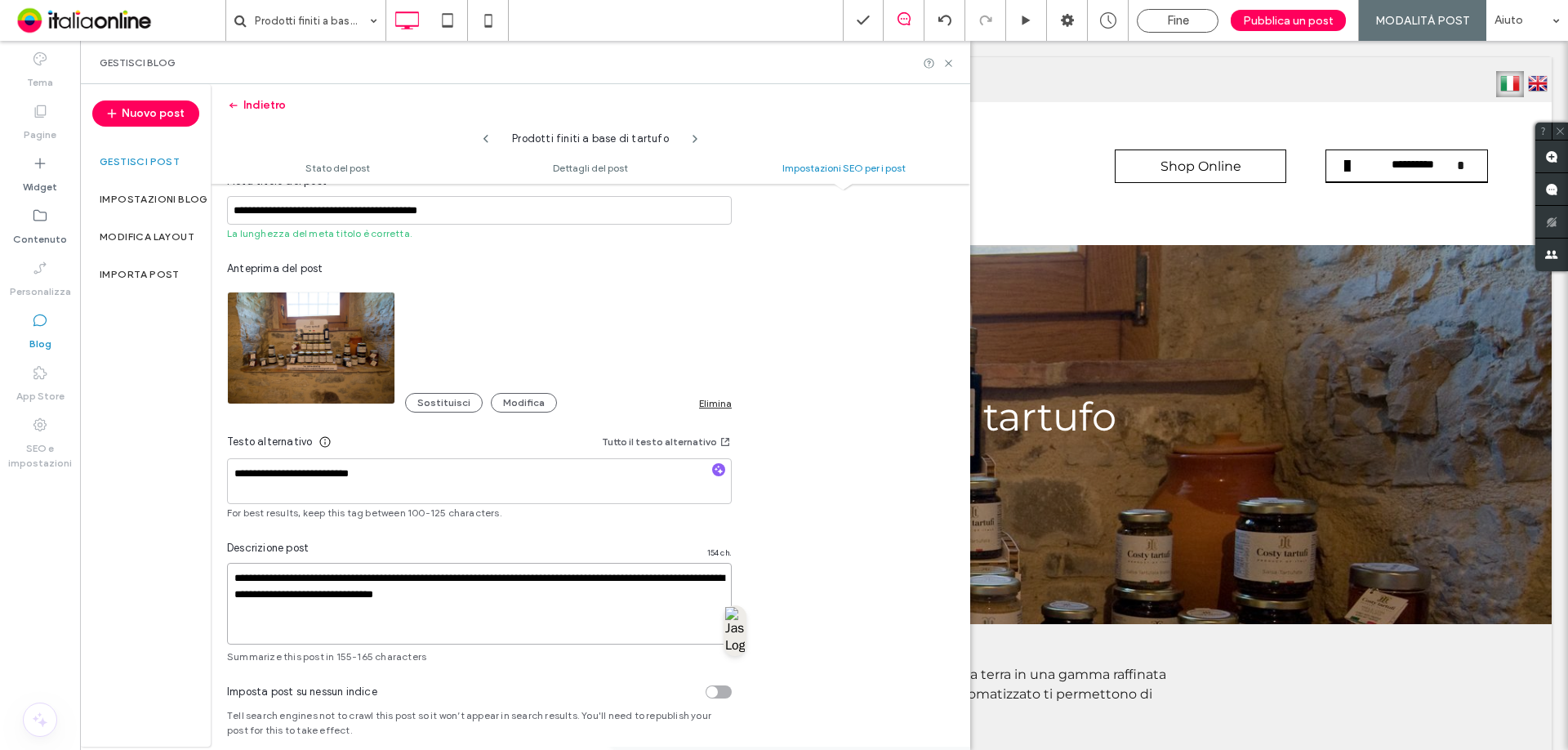 type on "**********" 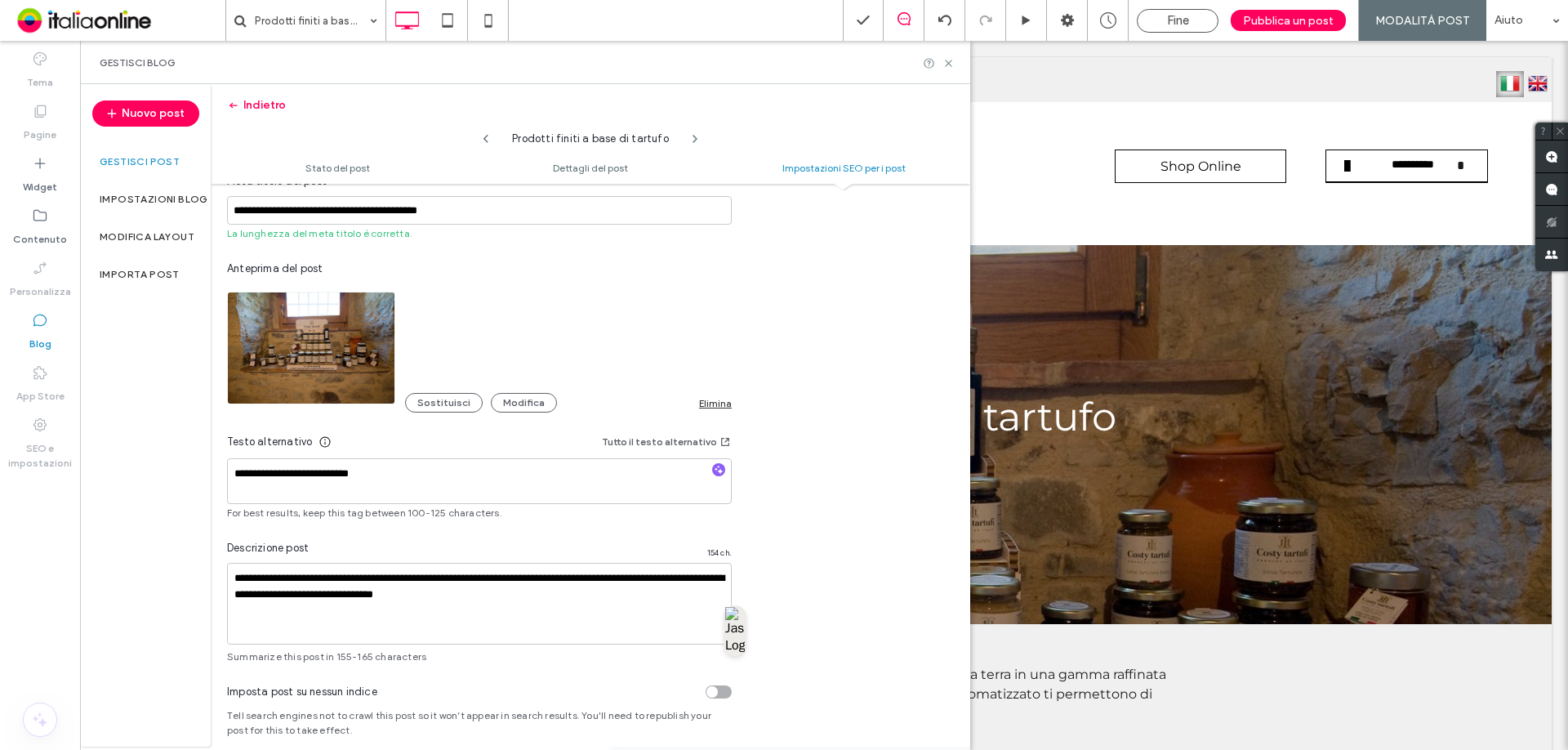 click on "**********" at bounding box center (590, 335) 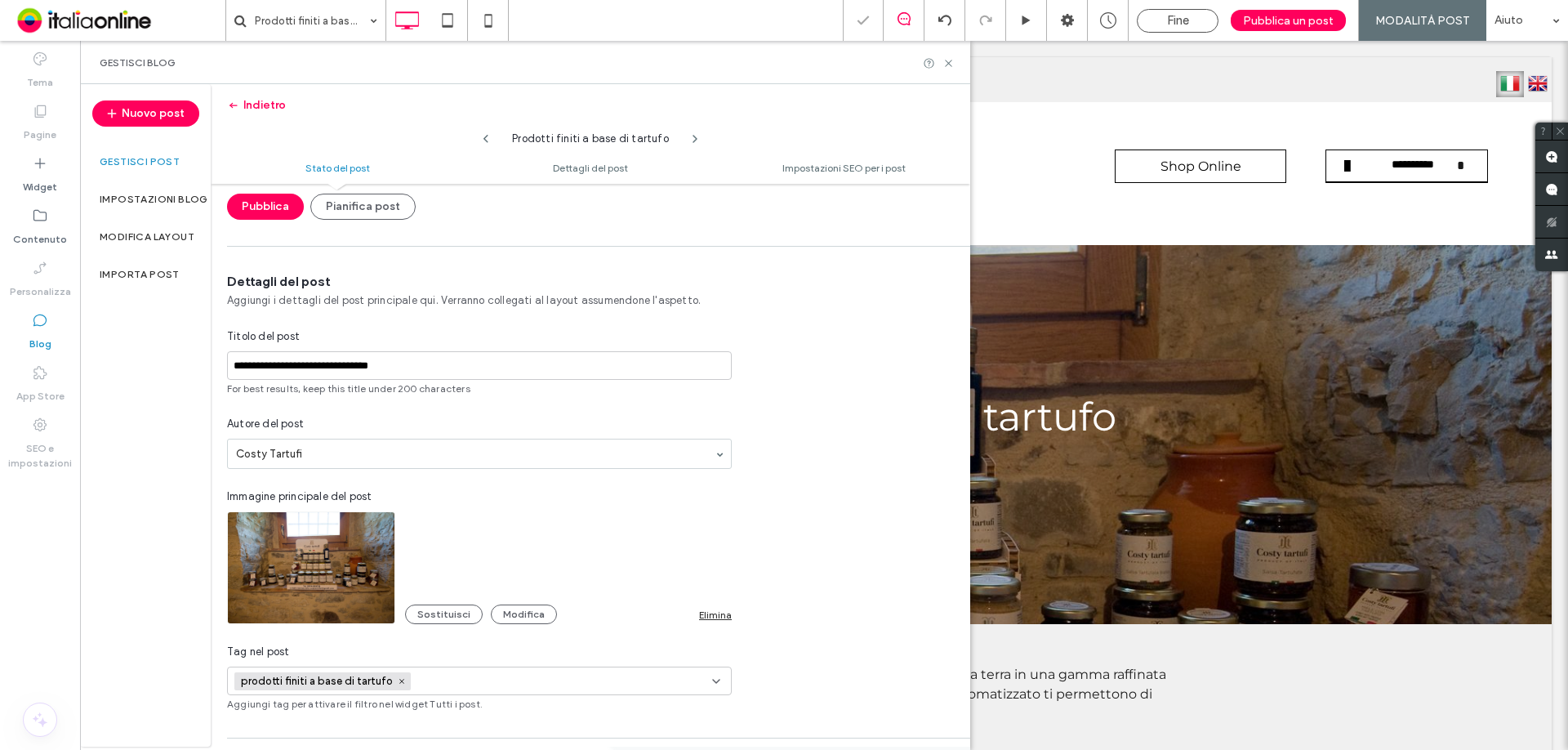 scroll, scrollTop: 0, scrollLeft: 0, axis: both 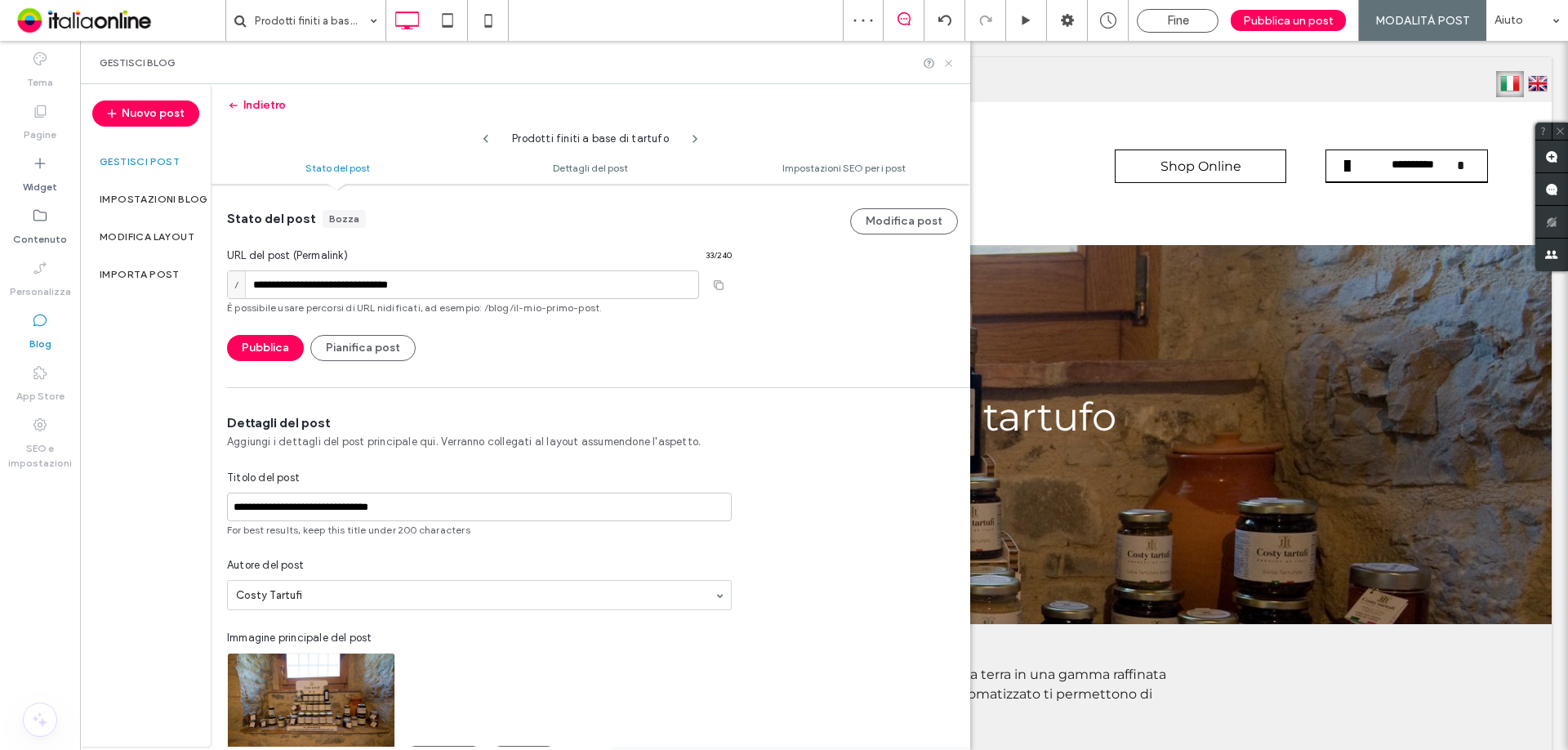 click 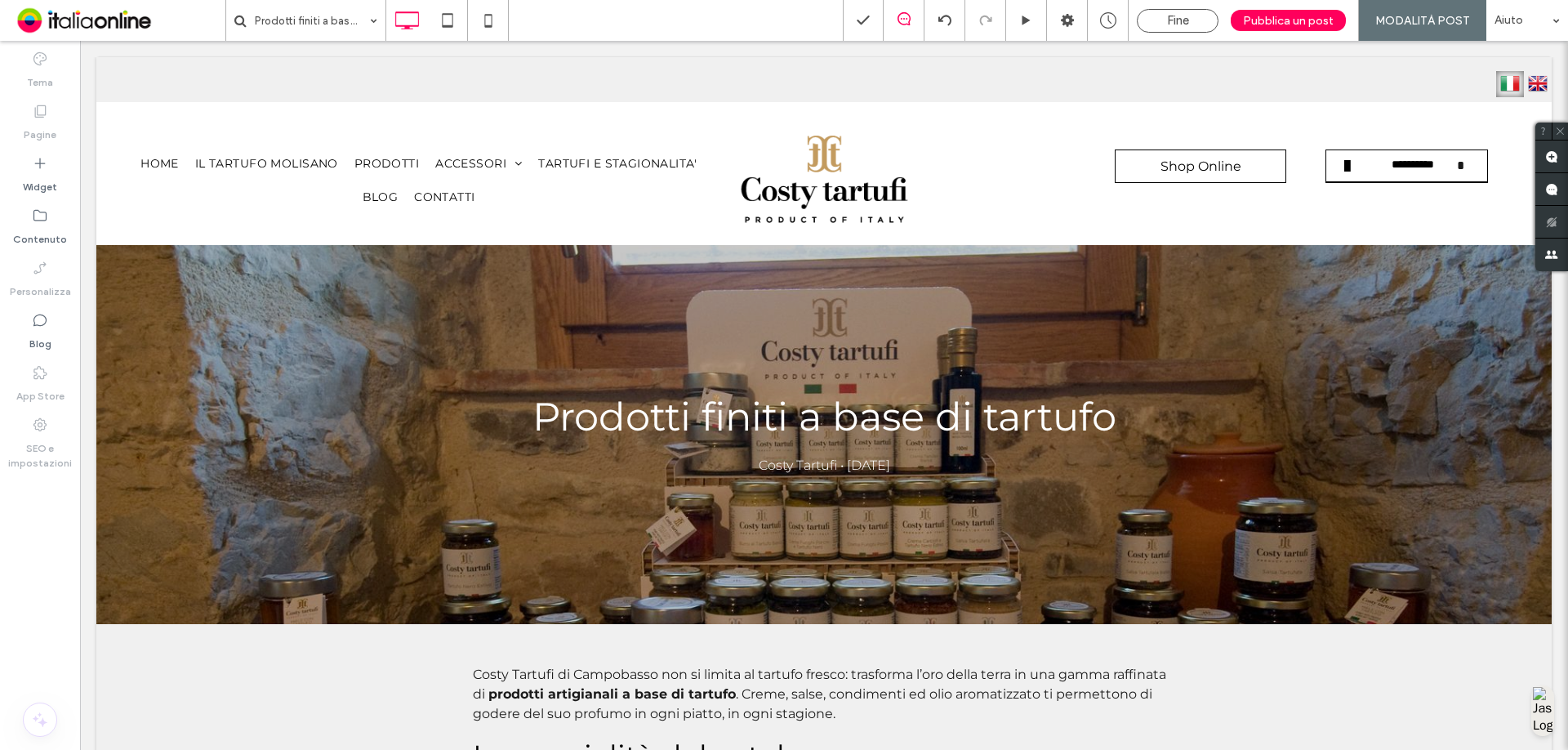 drag, startPoint x: 37, startPoint y: 118, endPoint x: 47, endPoint y: 118, distance: 10 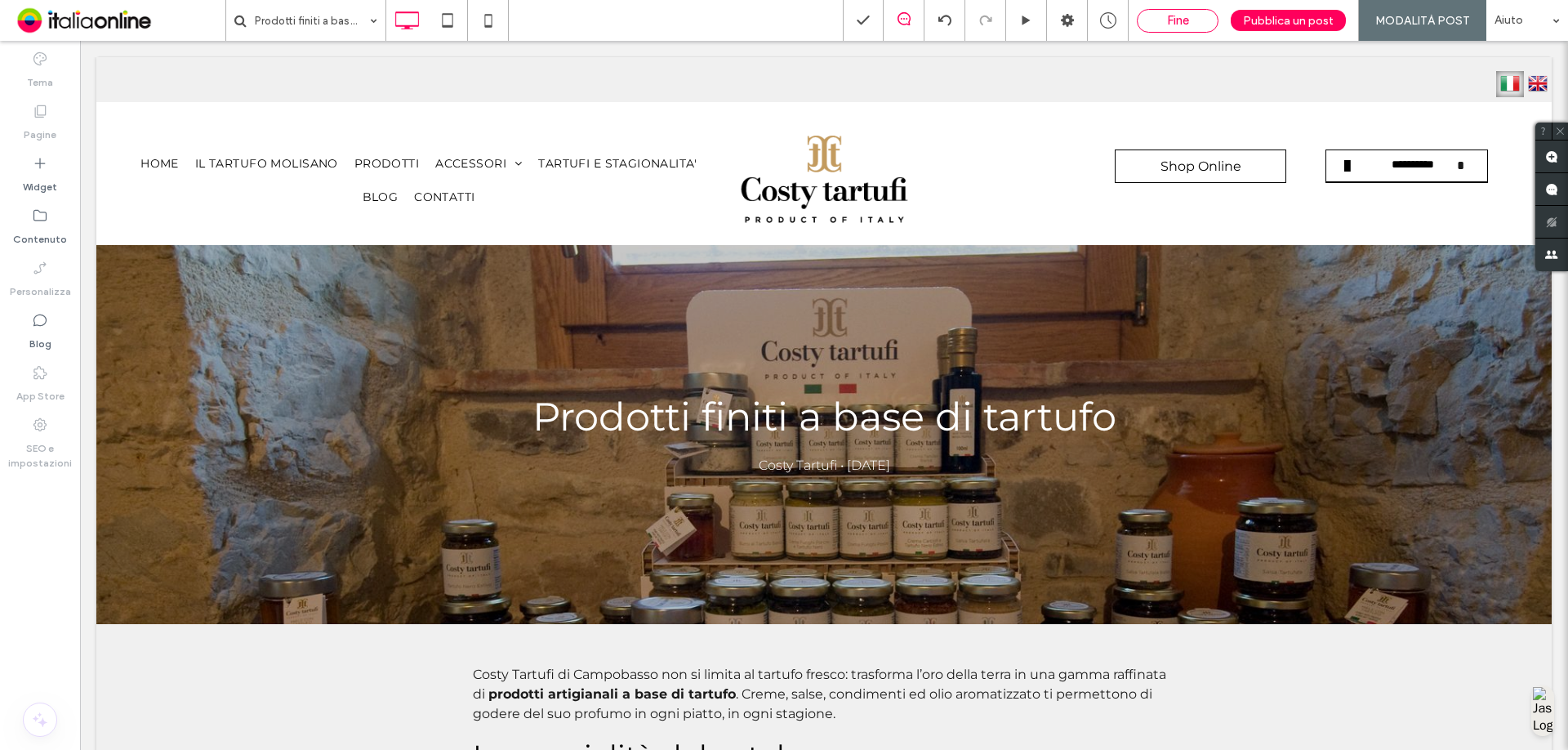 click on "Fine" at bounding box center [1178, 20] 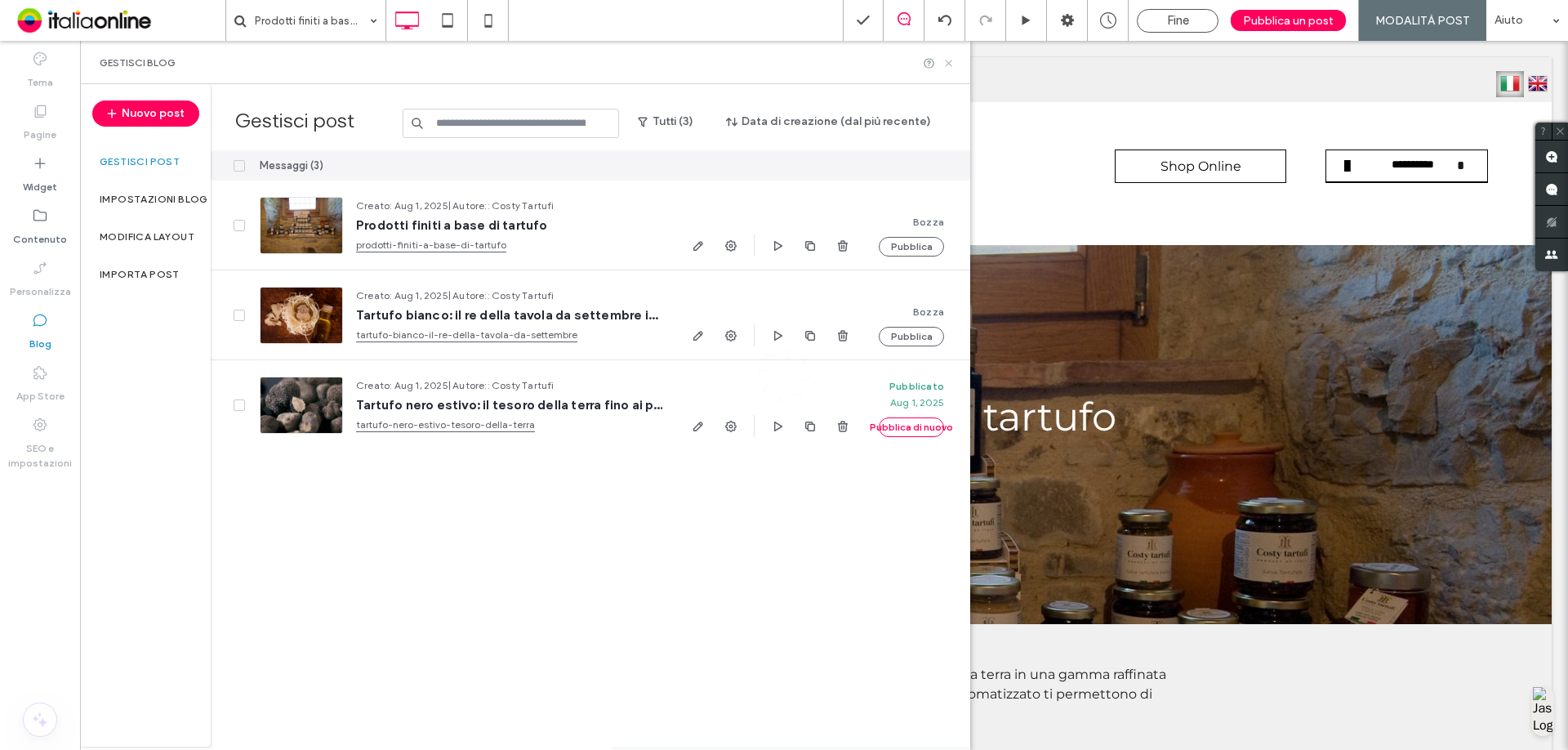 click 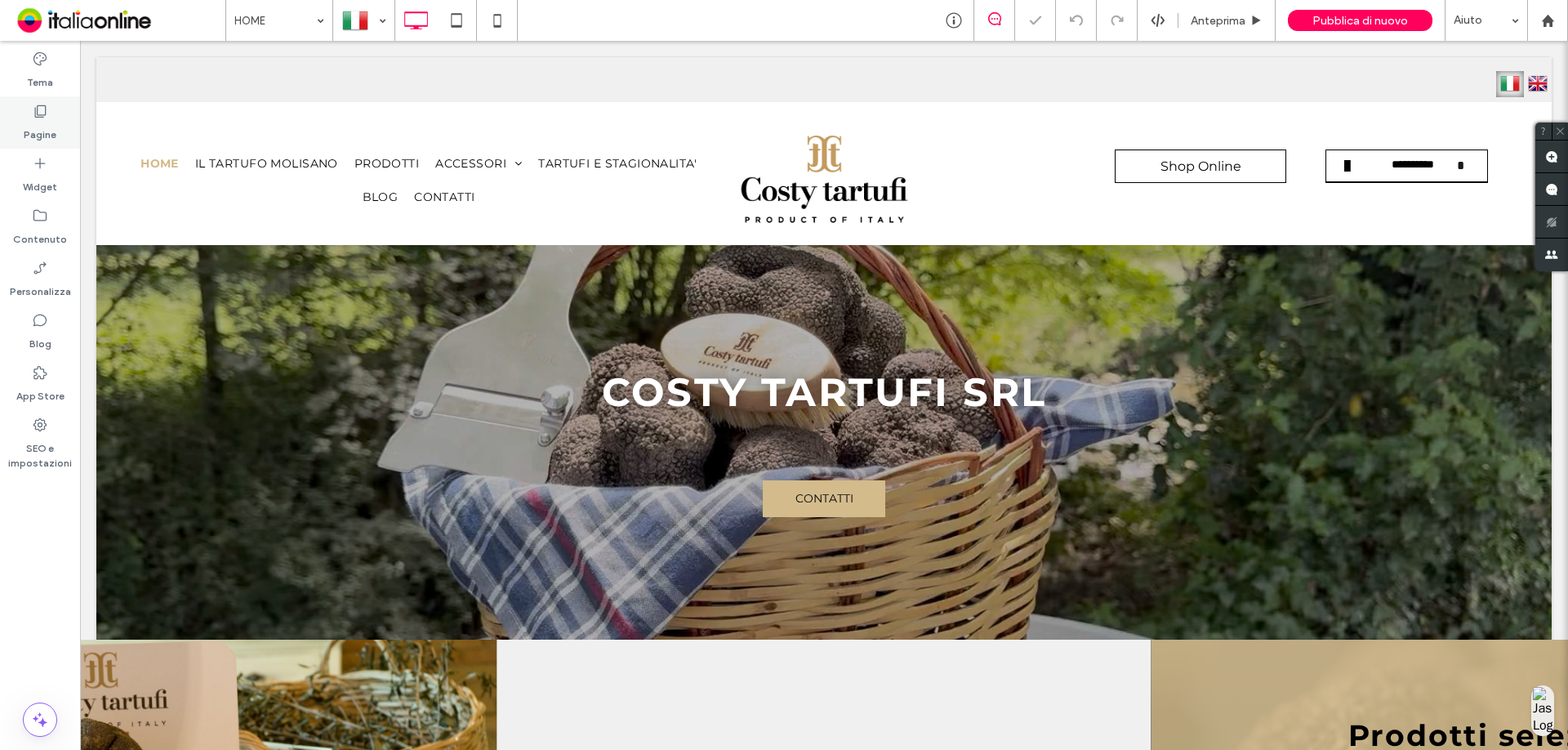 scroll, scrollTop: 0, scrollLeft: 0, axis: both 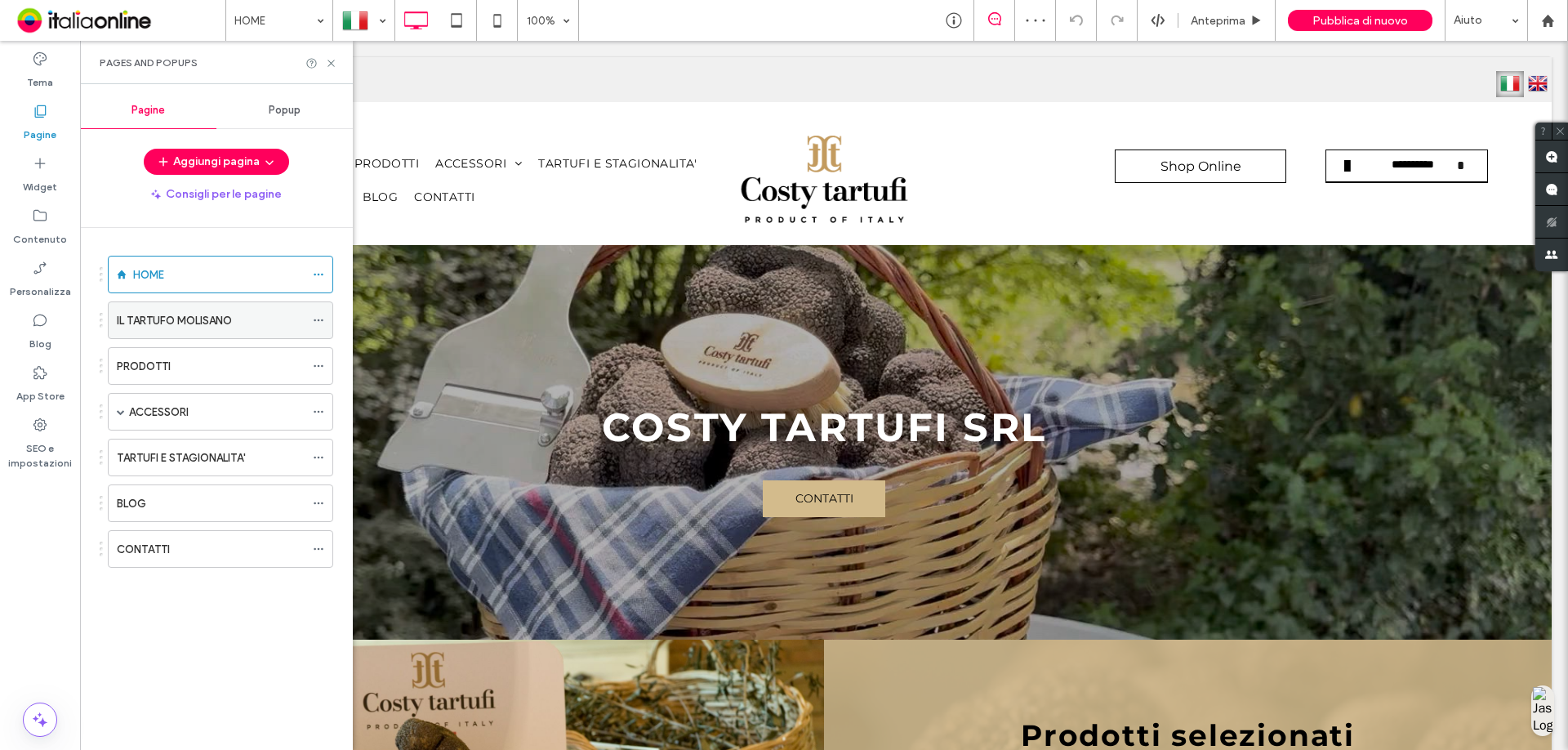click on "IL TARTUFO MOLISANO" at bounding box center (174, 320) 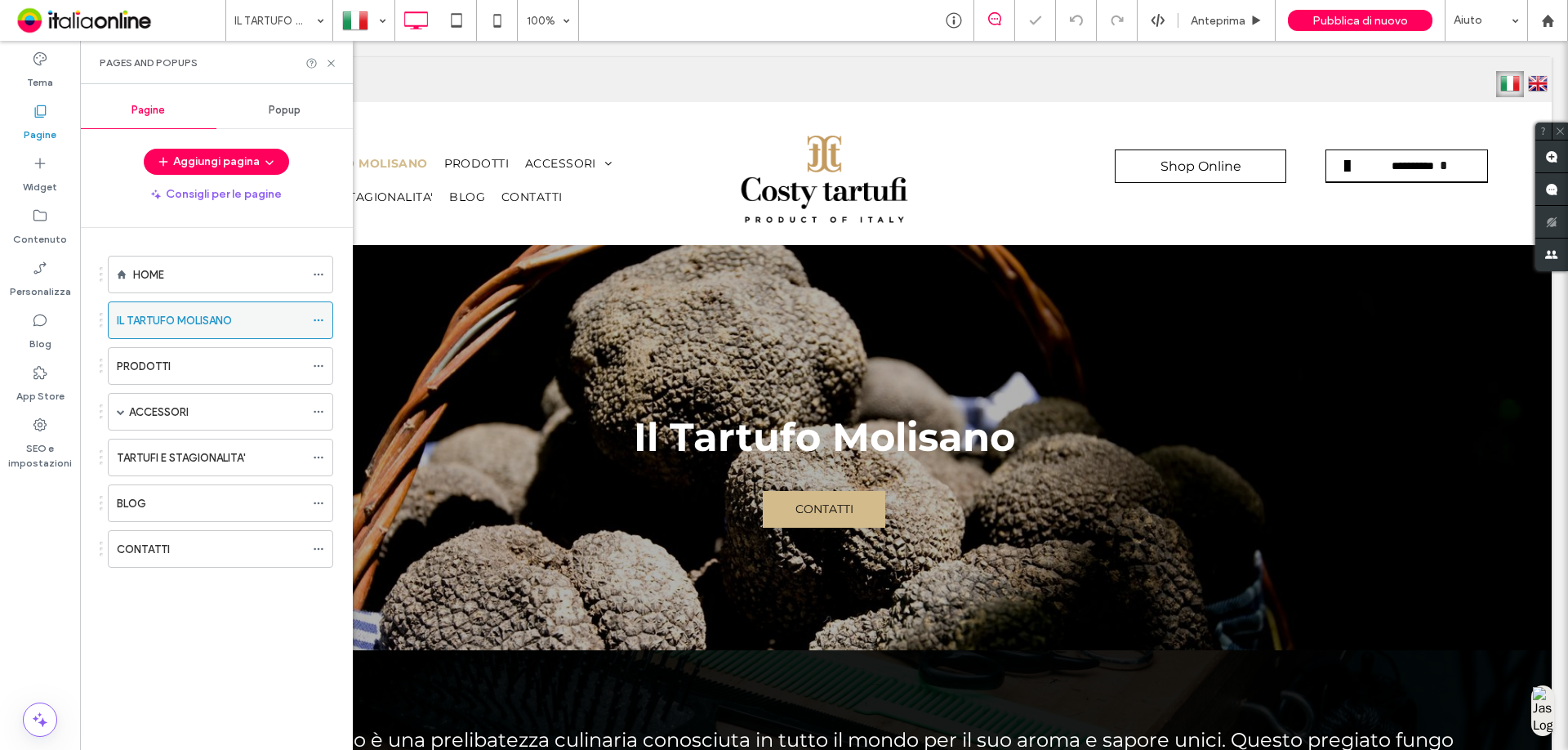 scroll, scrollTop: 0, scrollLeft: 0, axis: both 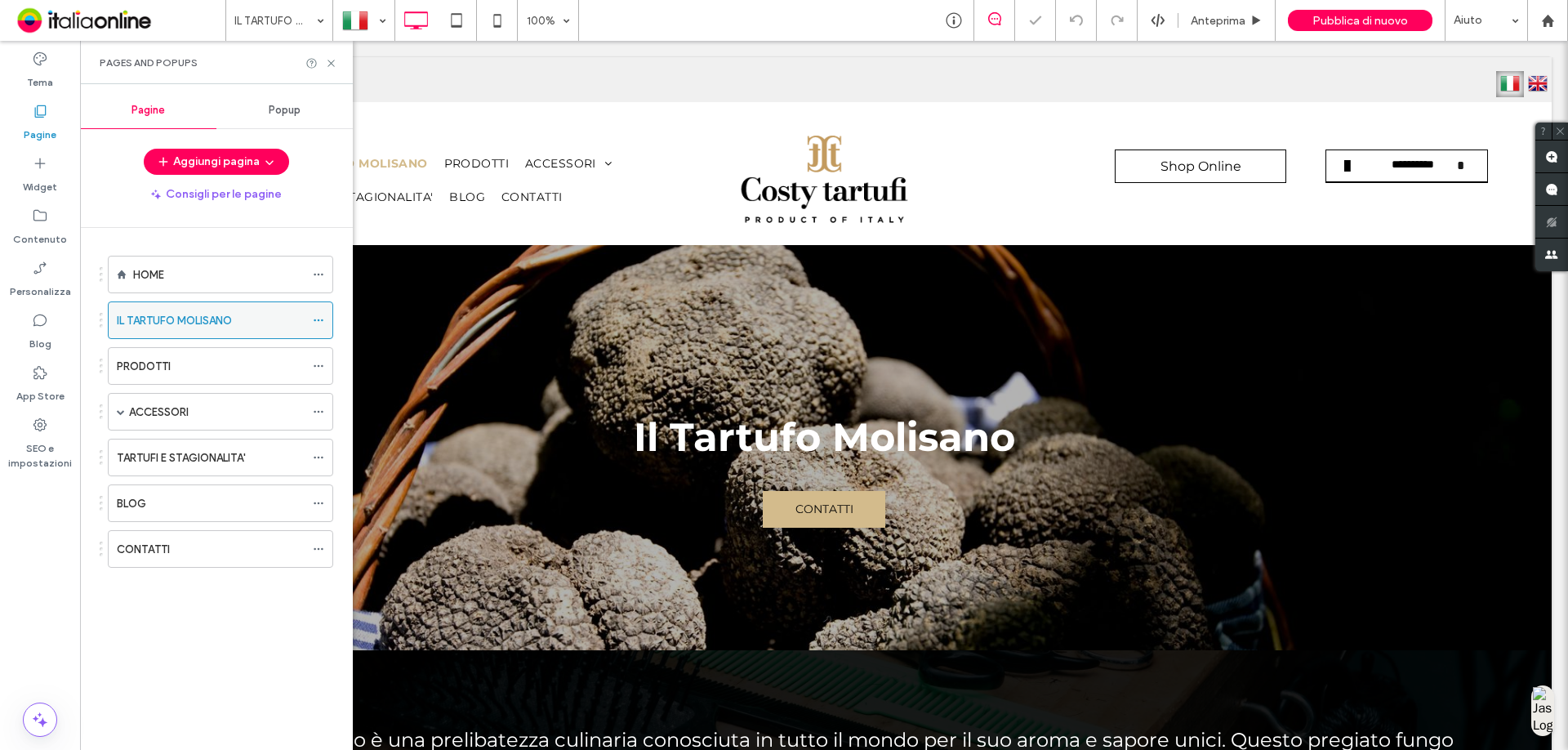 click 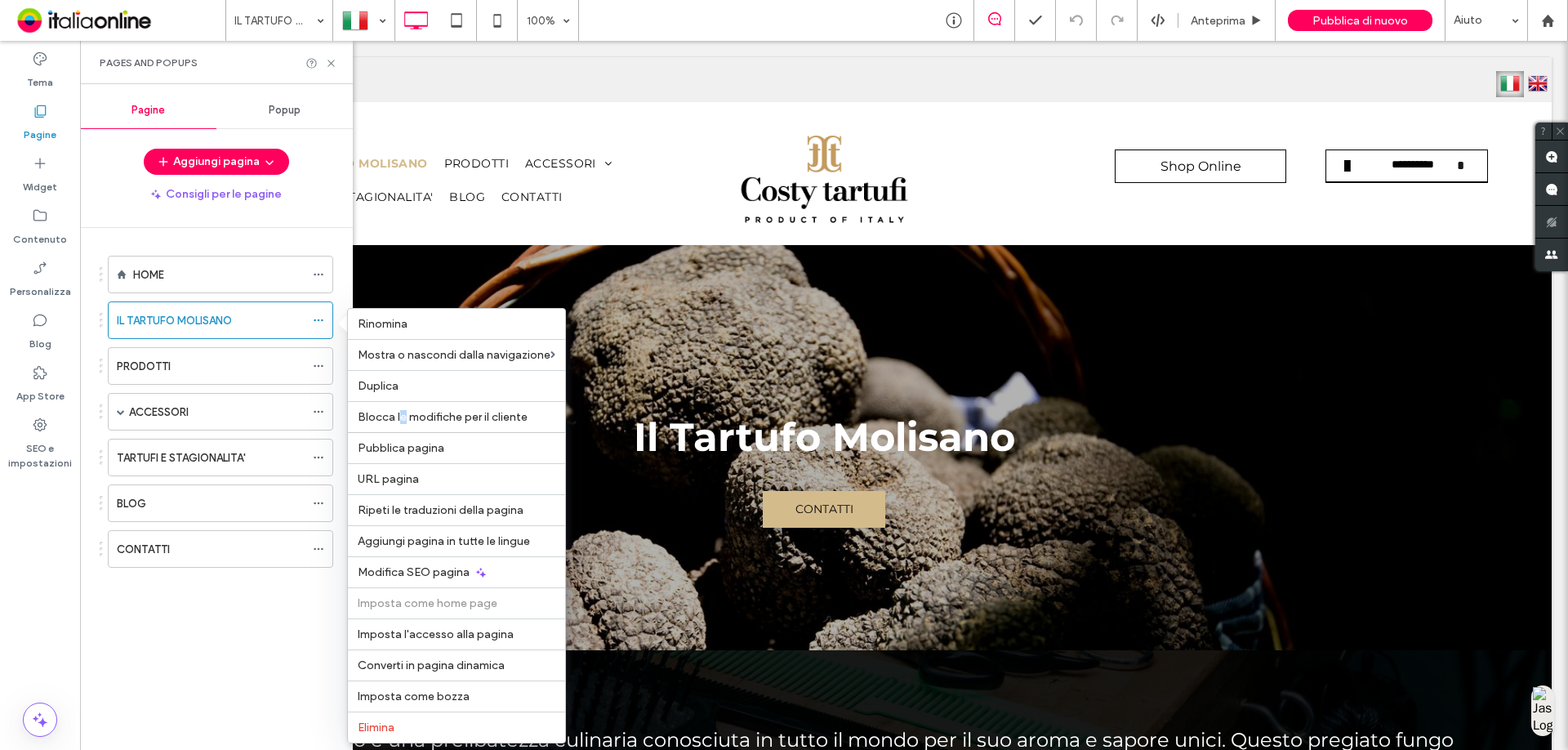 click on "Blocca le modifiche per il cliente" at bounding box center [457, 417] 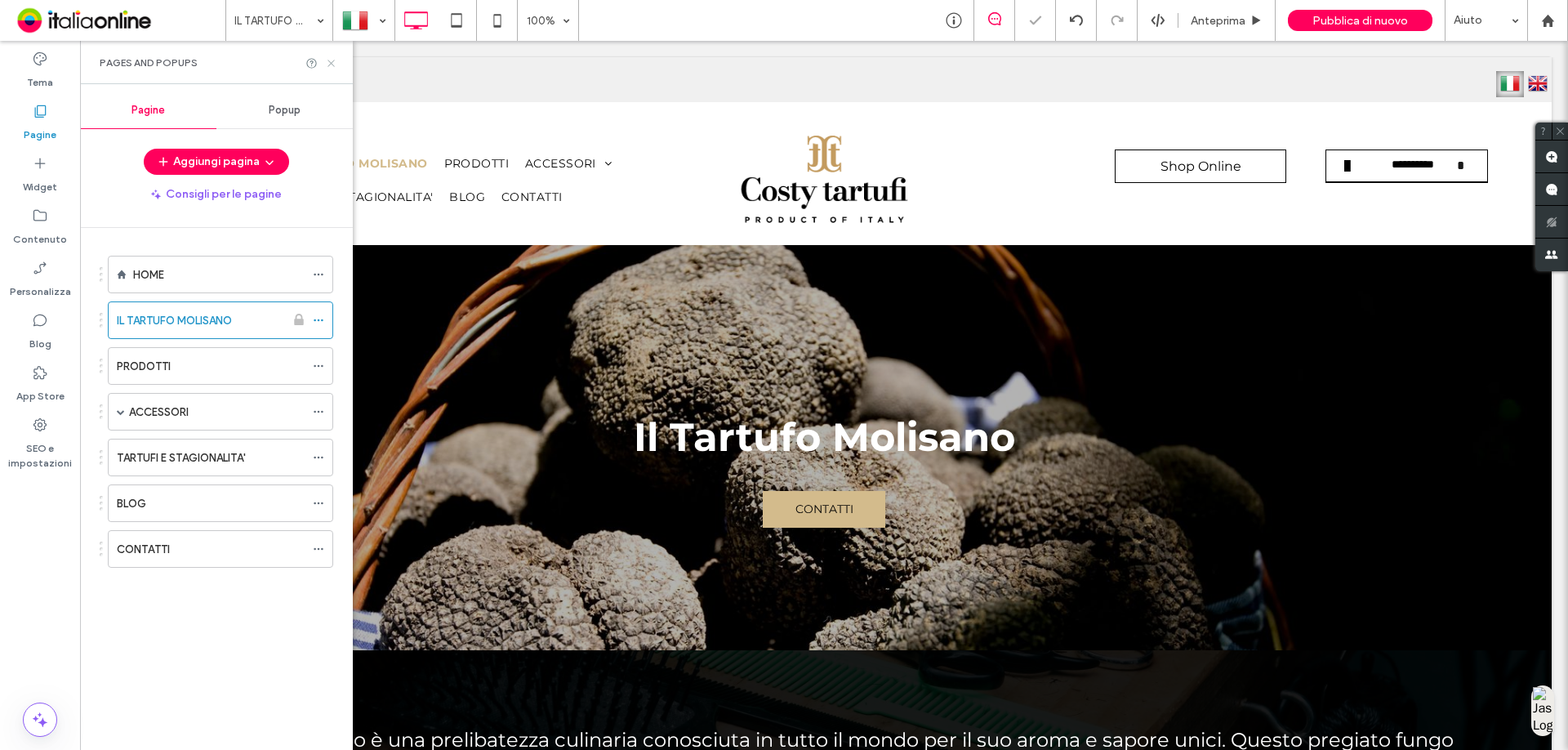 click 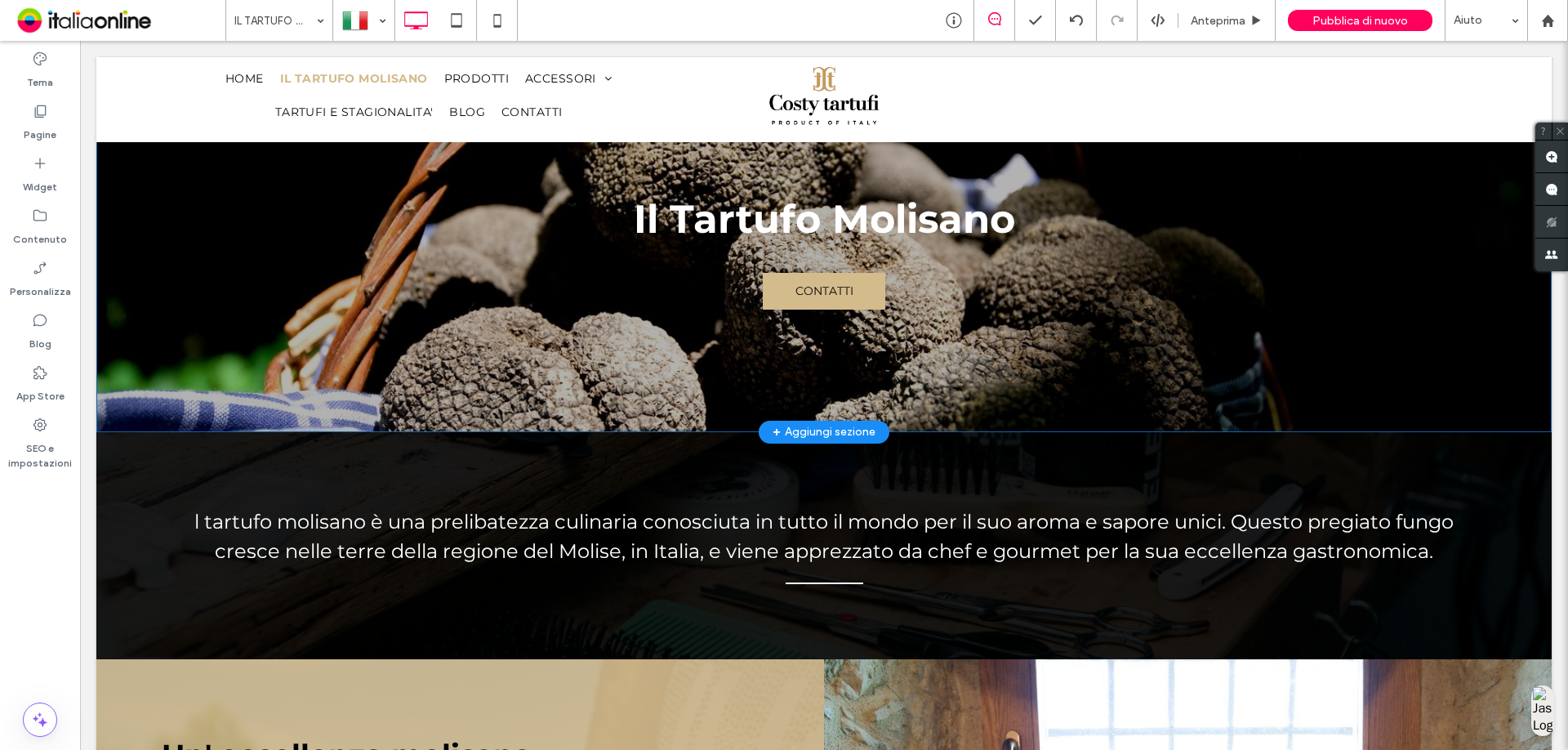 scroll, scrollTop: 0, scrollLeft: 0, axis: both 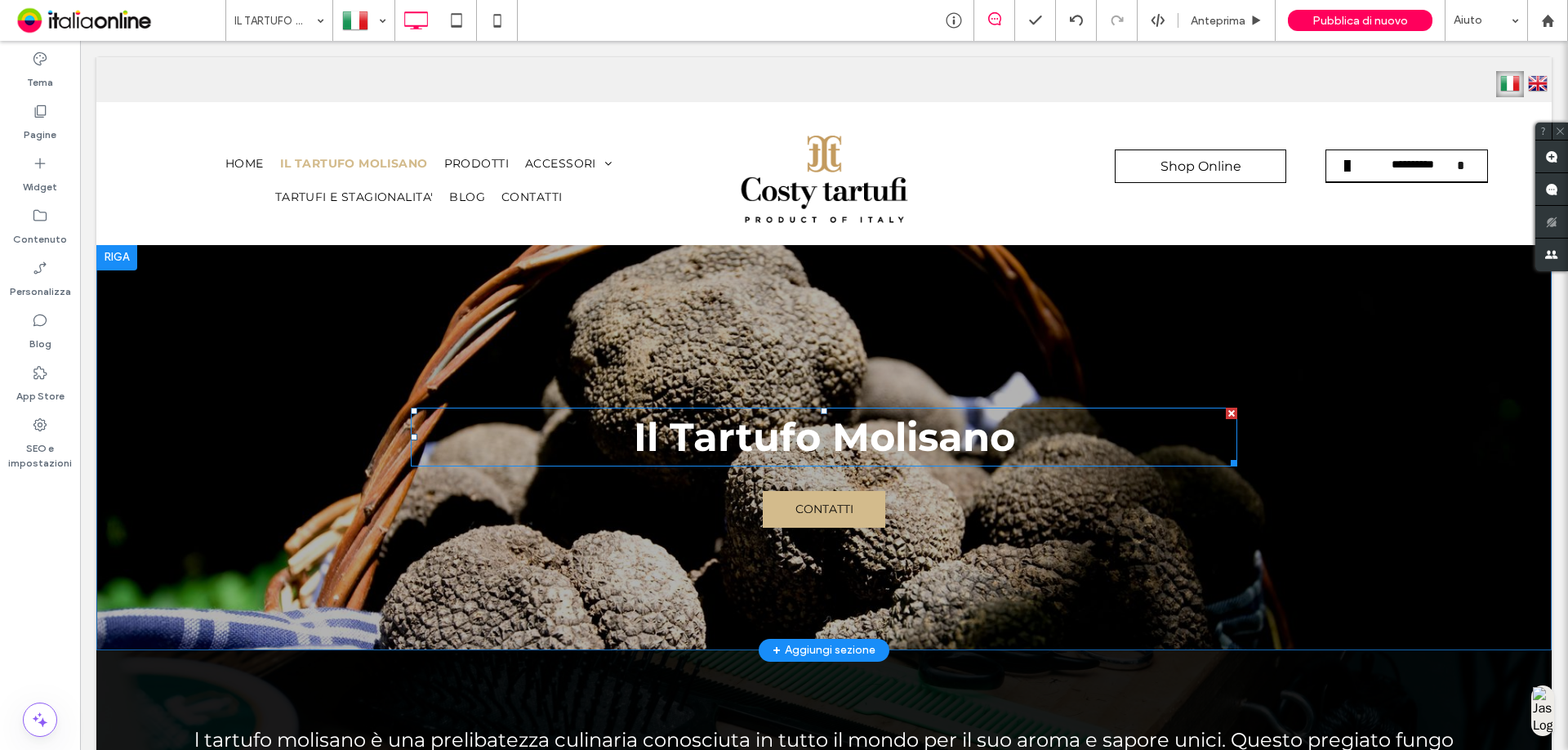 click on "Il Tartufo Molisano" at bounding box center [824, 437] 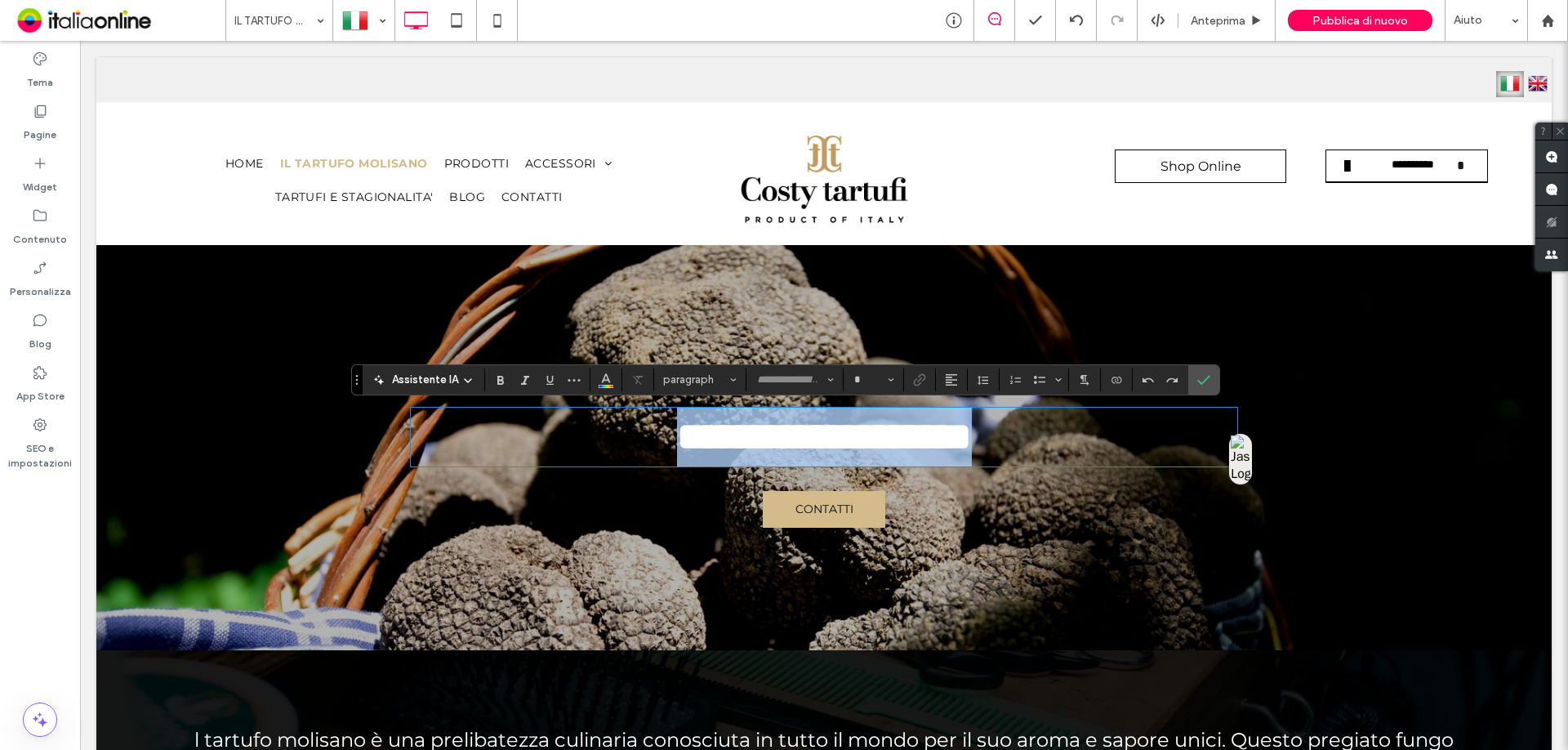 type on "**********" 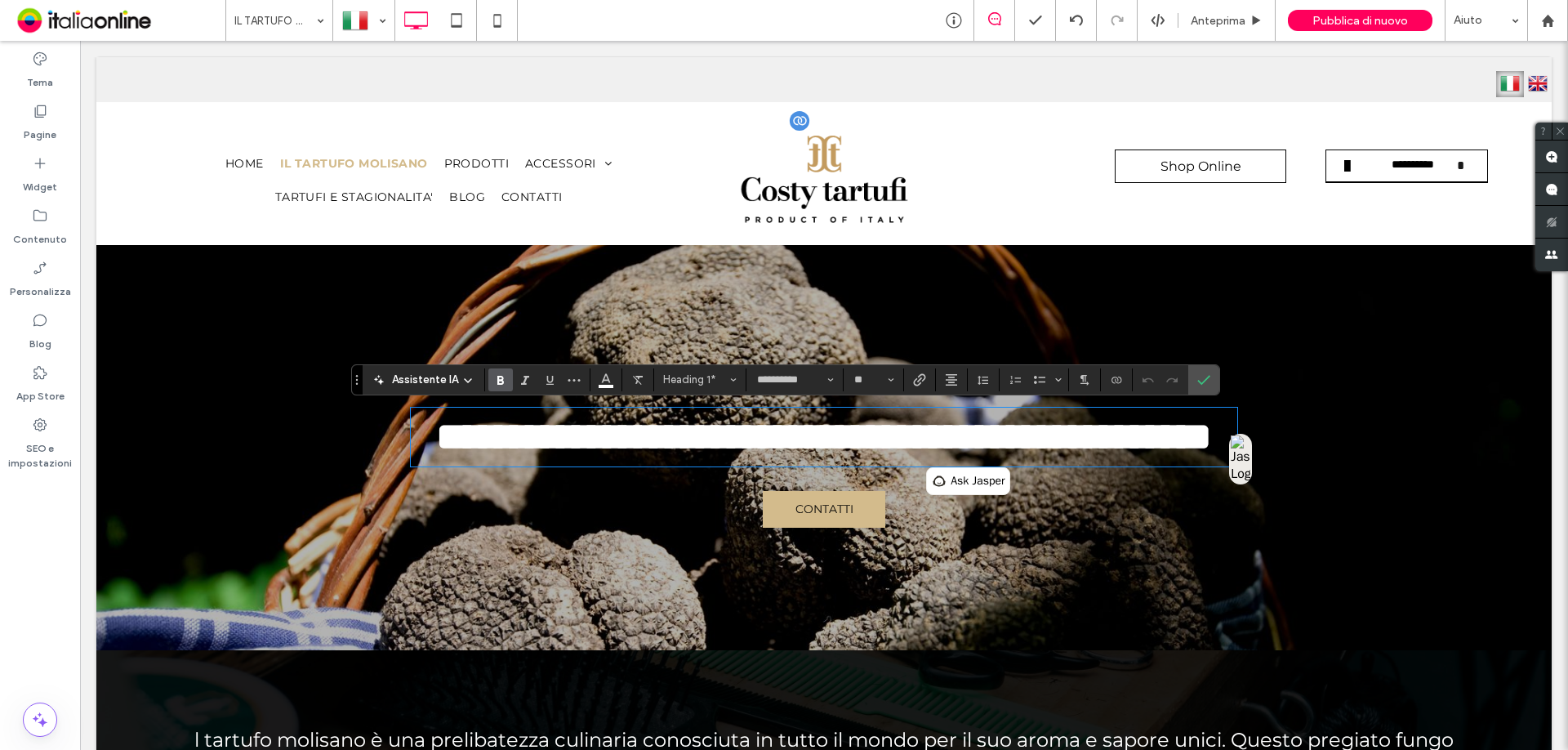 scroll, scrollTop: 0, scrollLeft: 0, axis: both 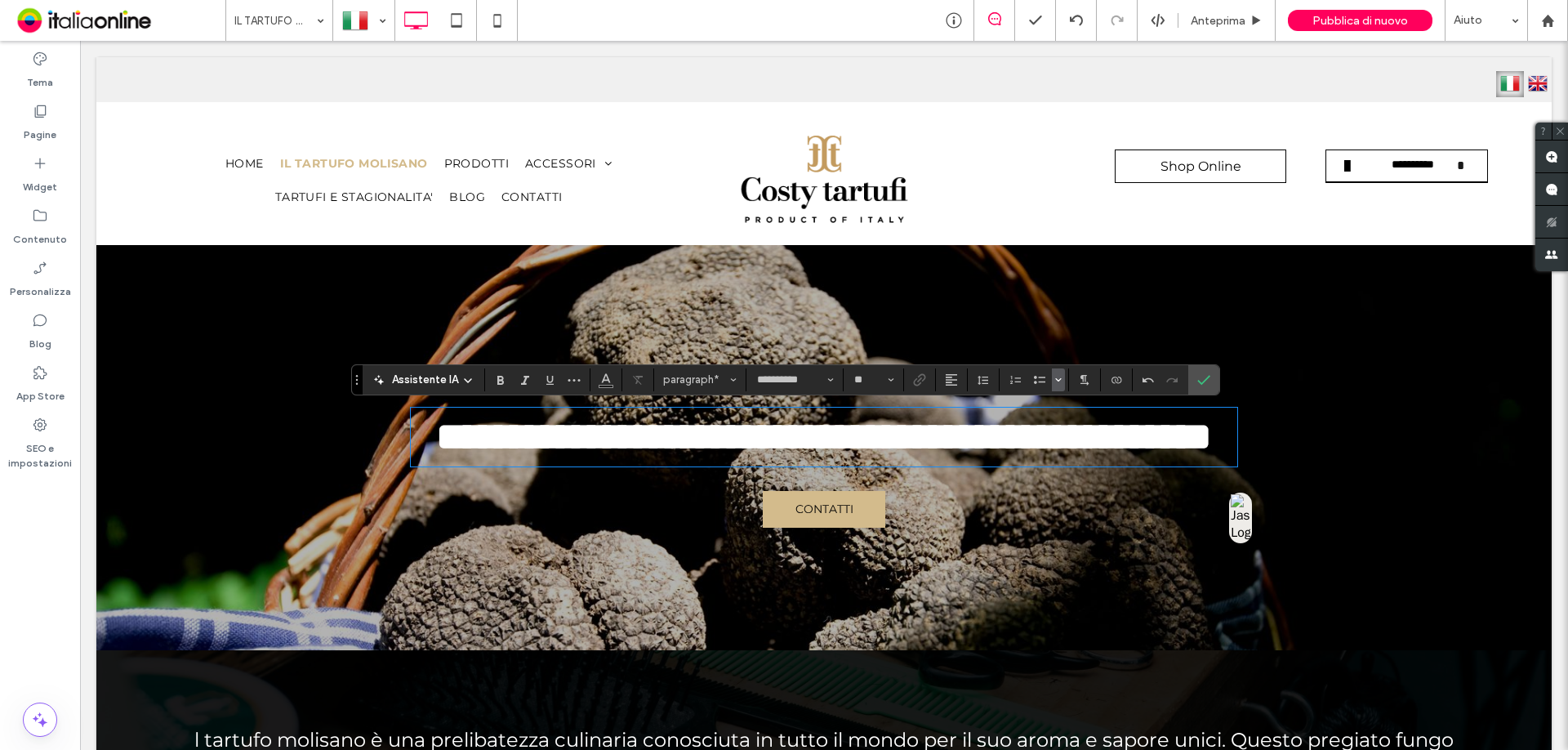 type on "**" 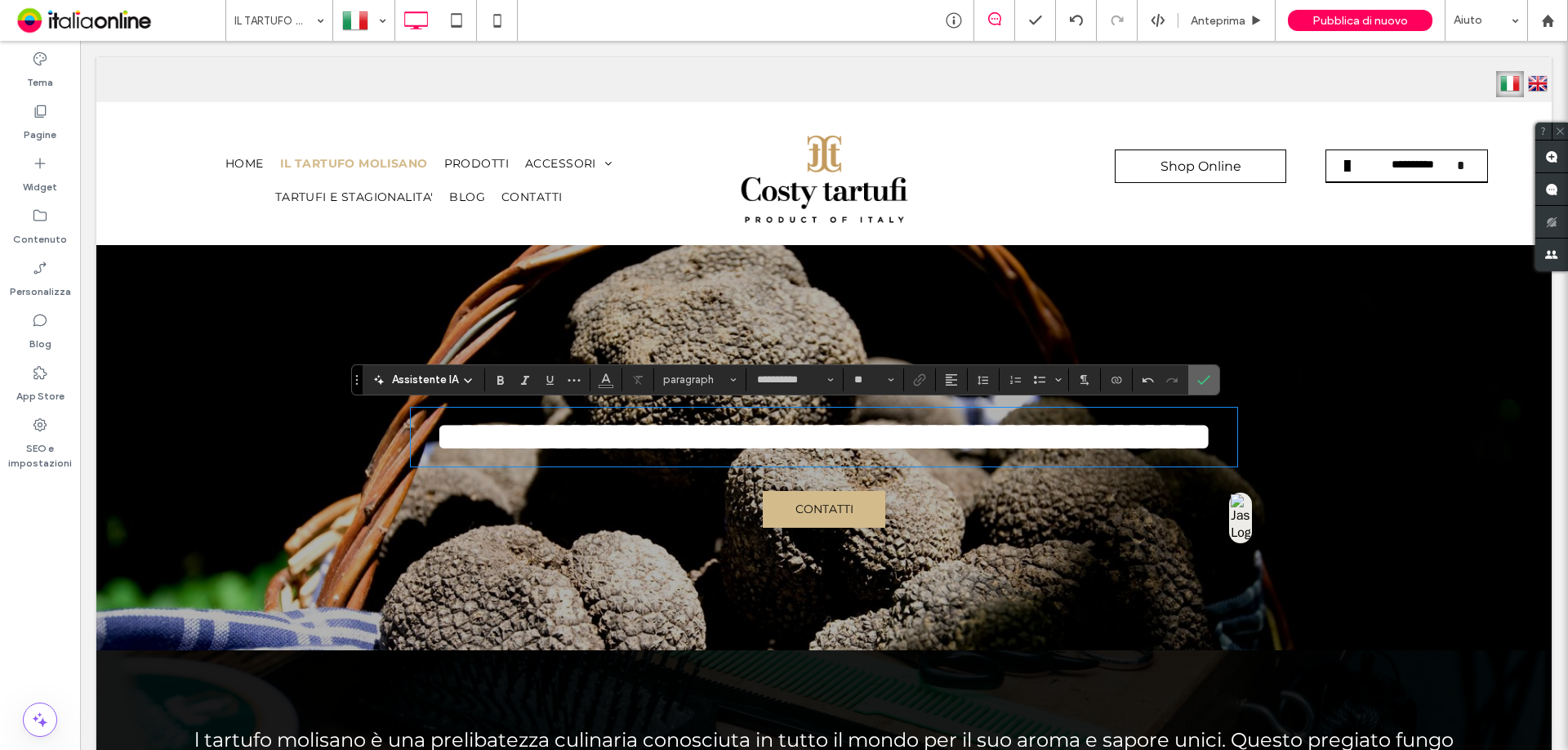 click 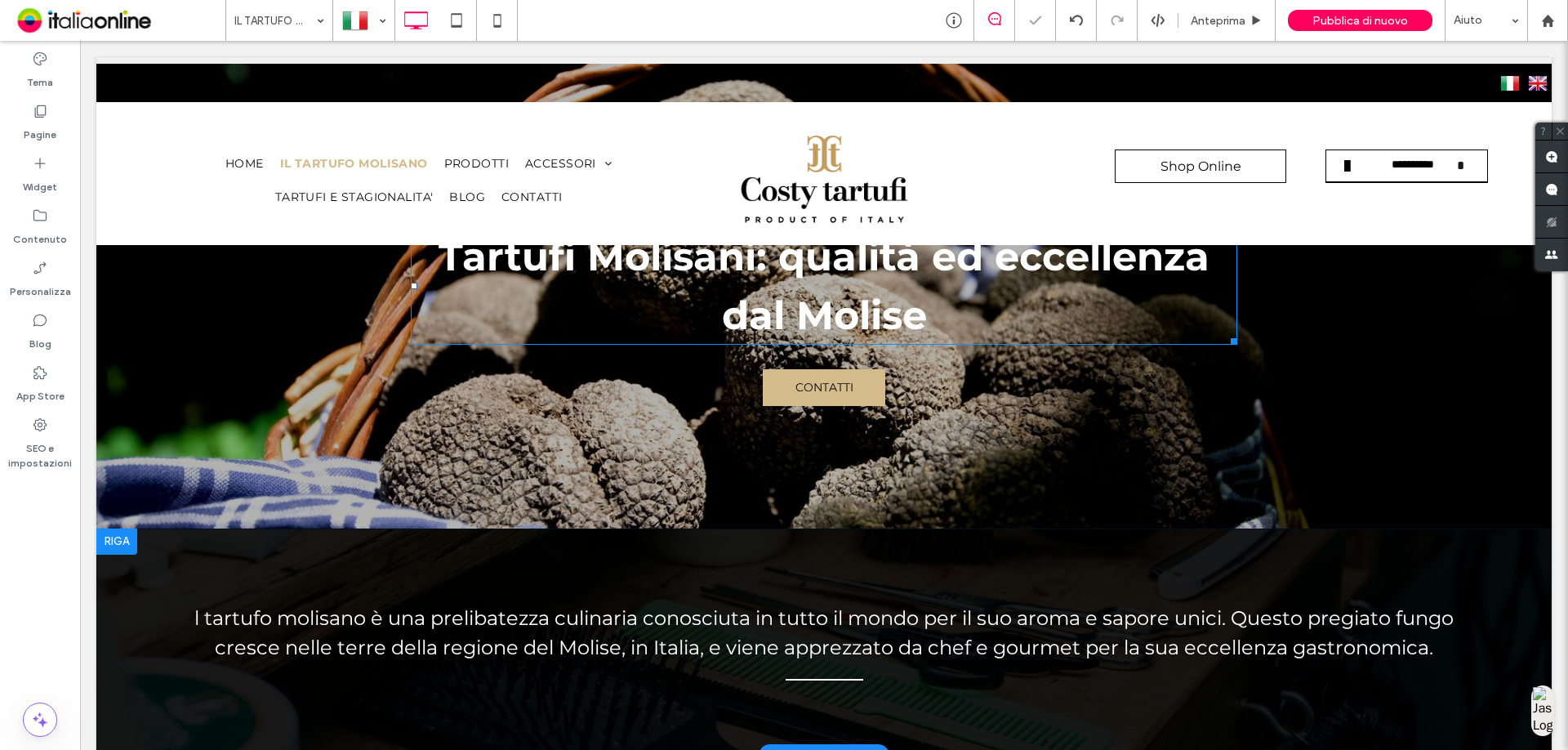 scroll, scrollTop: 327, scrollLeft: 0, axis: vertical 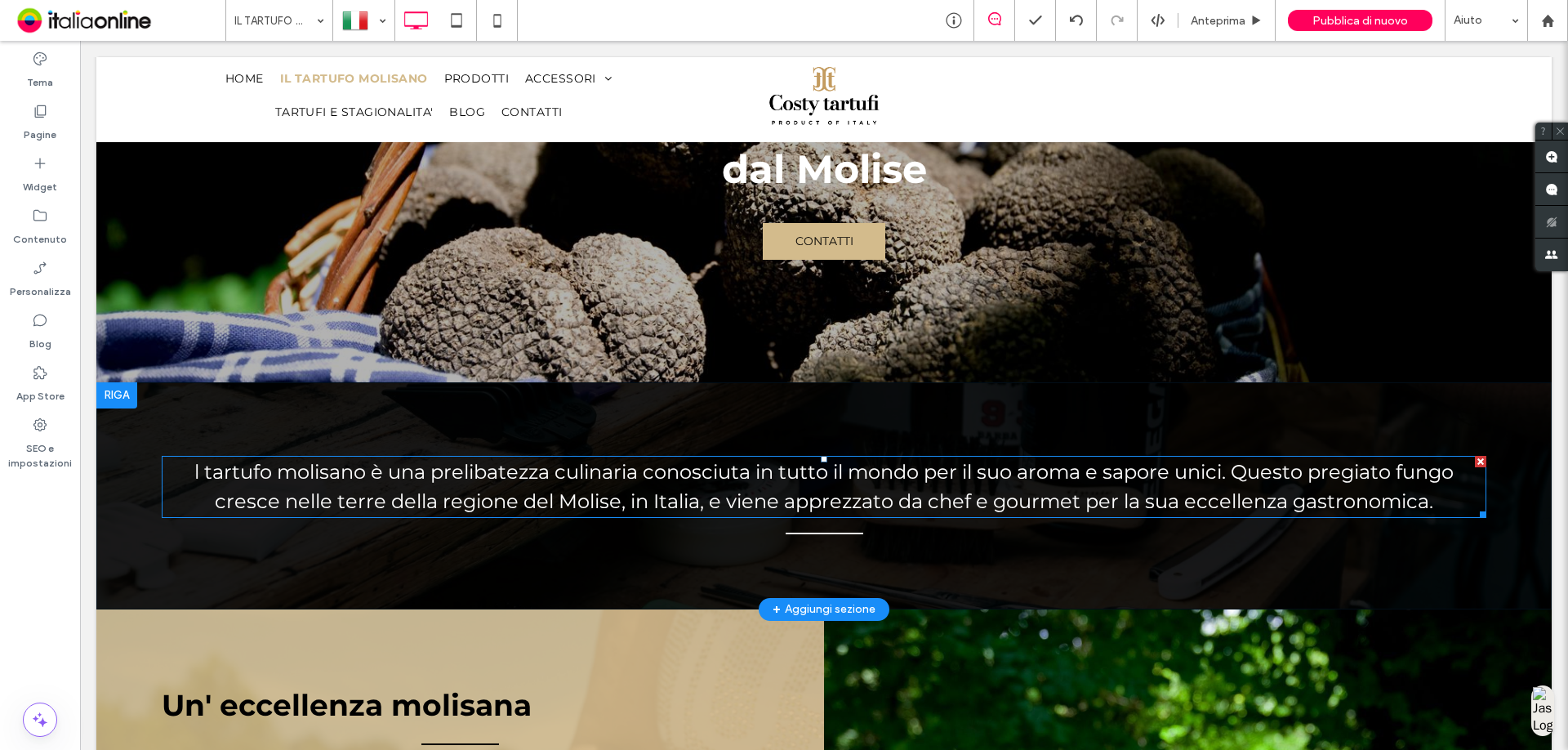 click on "l tartufo molisano è una prelibatezza culinaria conosciuta in tutto il mondo per il suo aroma e sapore unici. Questo pregiato fungo cresce nelle terre della regione del Molise, in Italia, e viene apprezzato da chef e gourmet per la sua eccellenza gastronomica." at bounding box center (824, 487) 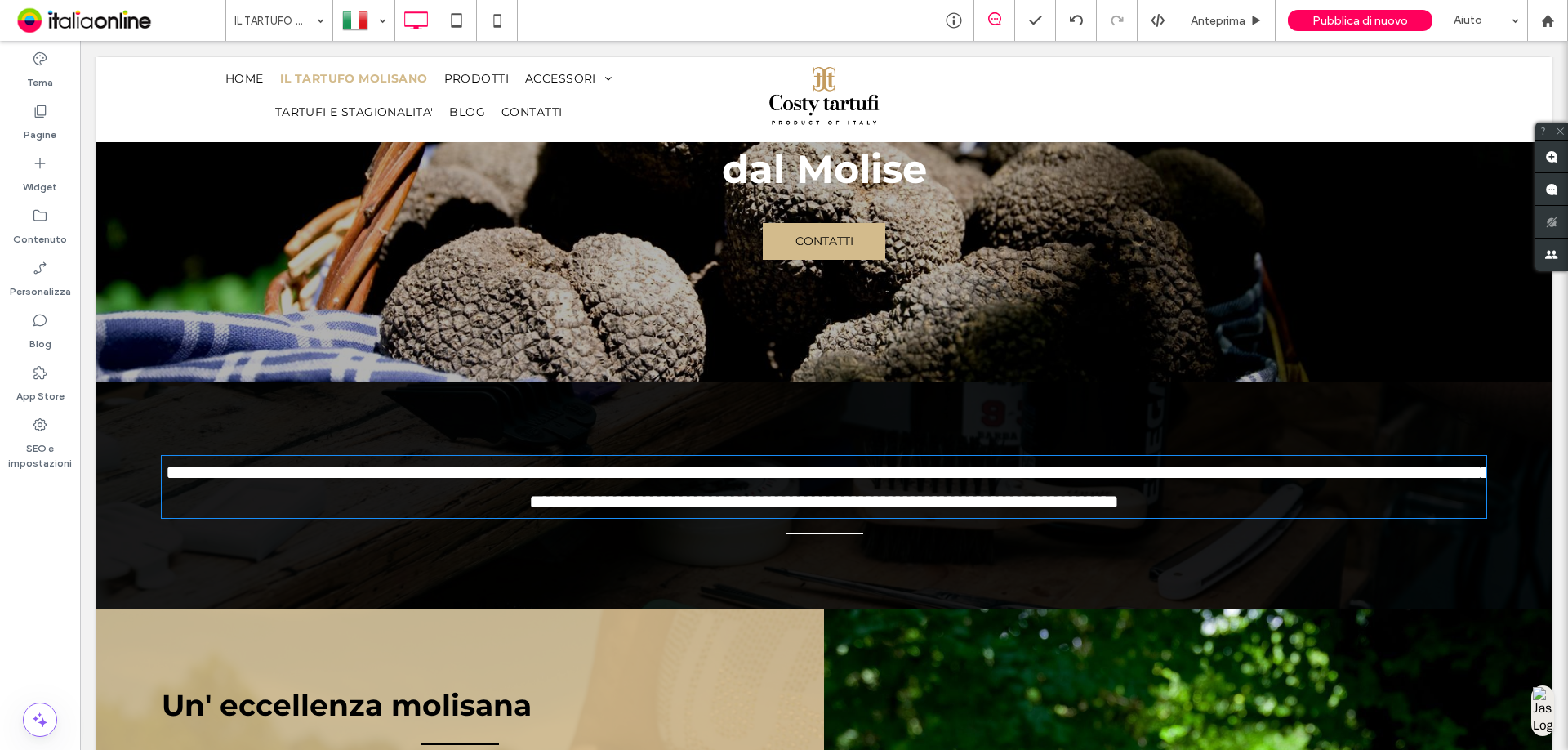 click on "**********" at bounding box center (824, 487) 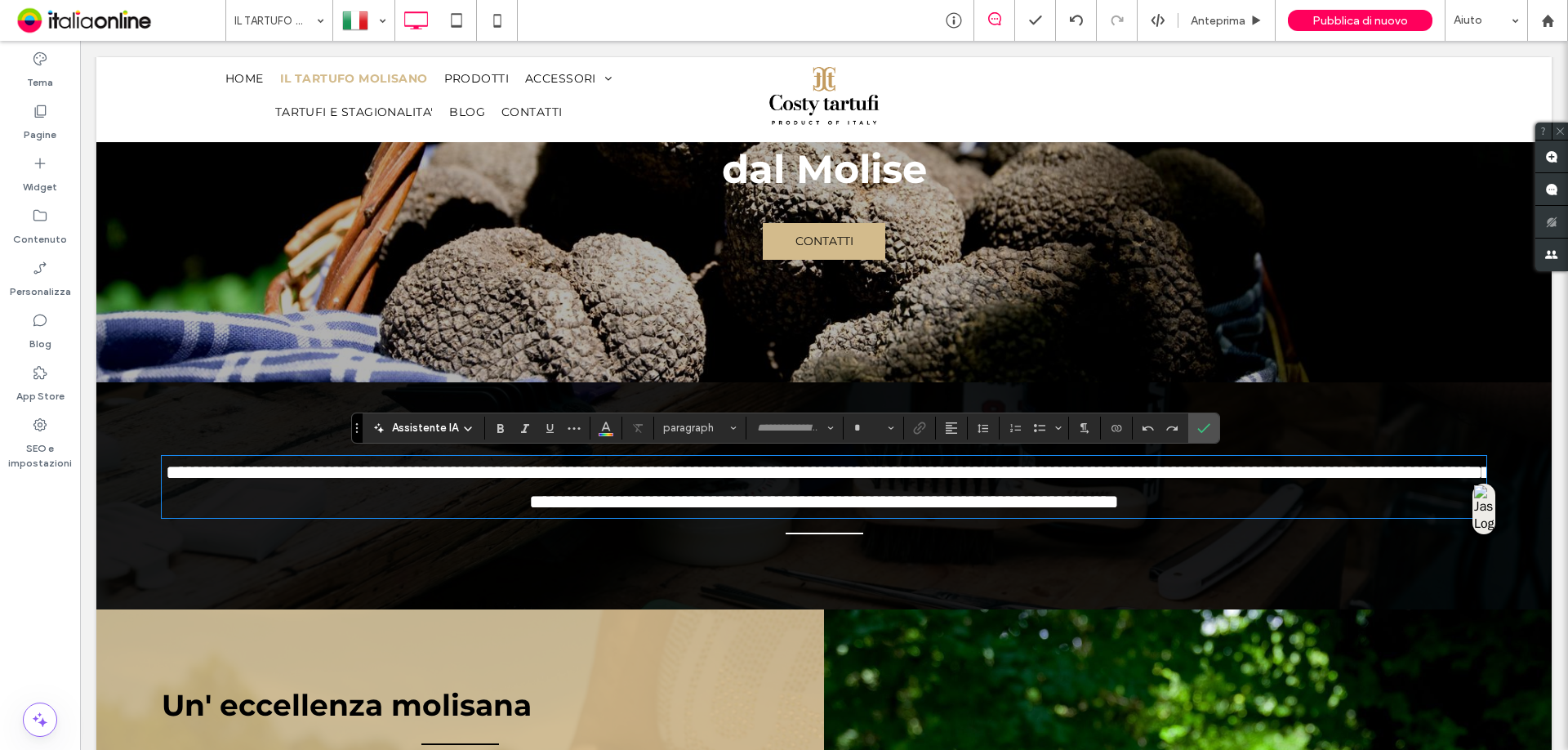 type on "**********" 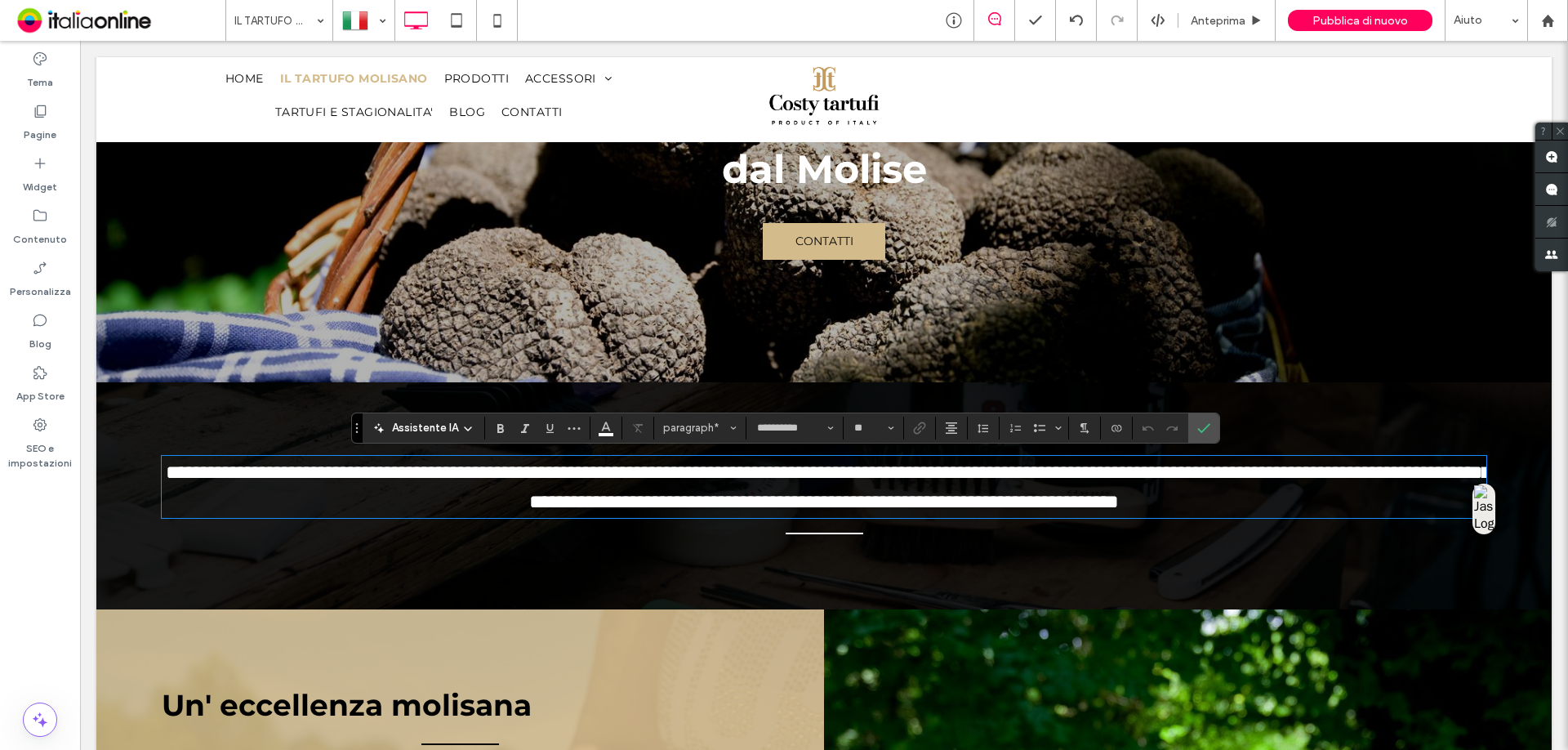 click on "**********" at bounding box center [828, 487] 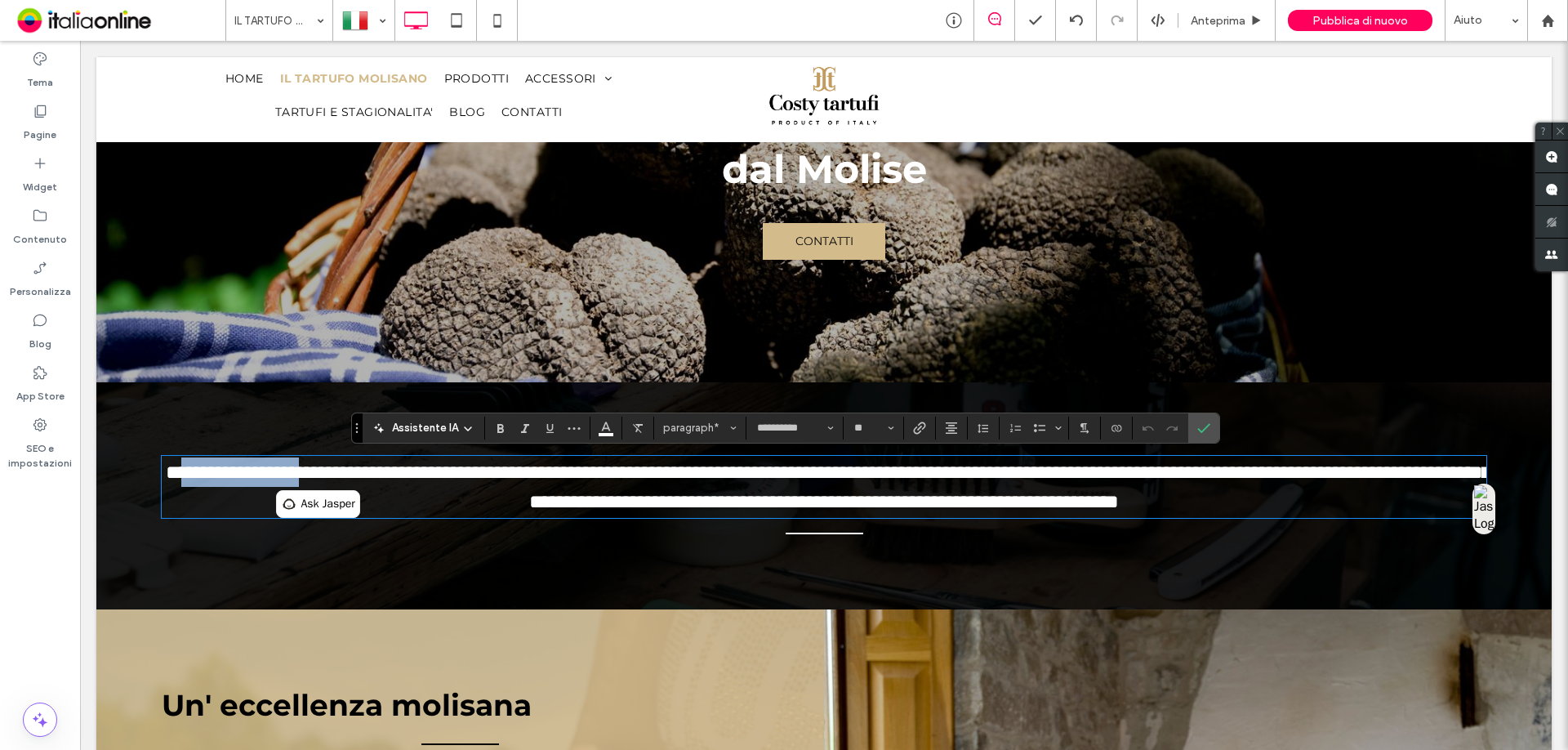 drag, startPoint x: 196, startPoint y: 467, endPoint x: 436, endPoint y: 459, distance: 240.1333 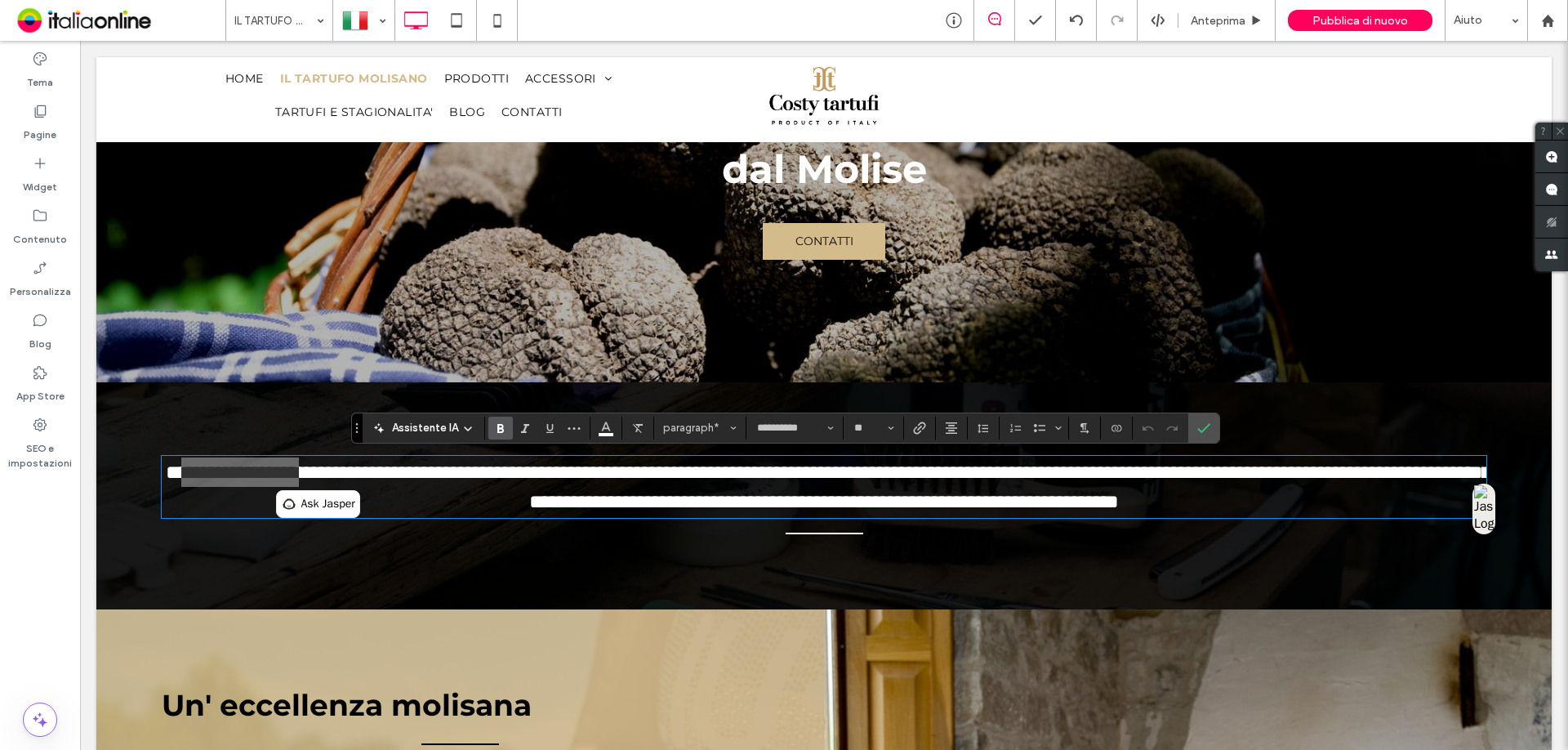 click at bounding box center (497, 428) 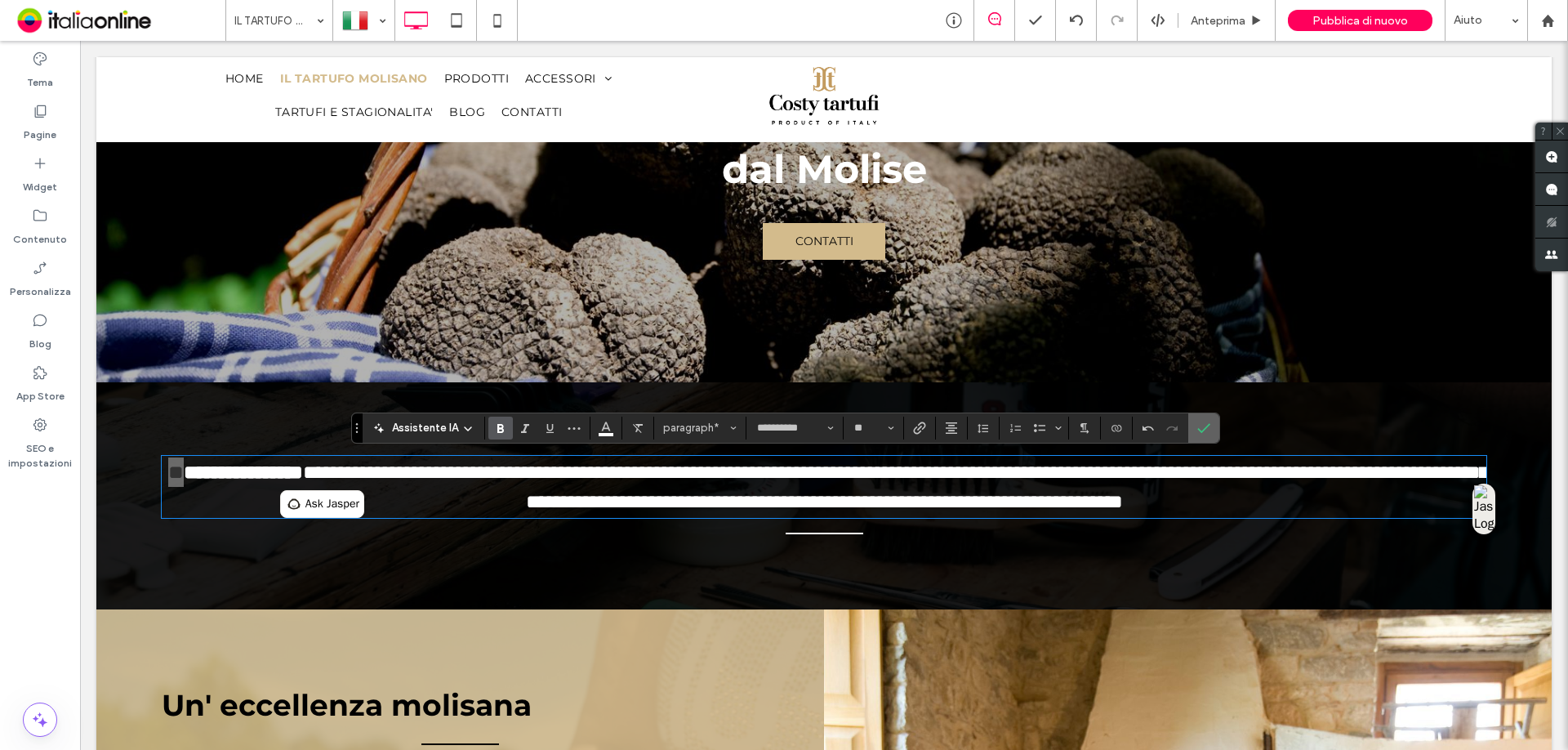 click 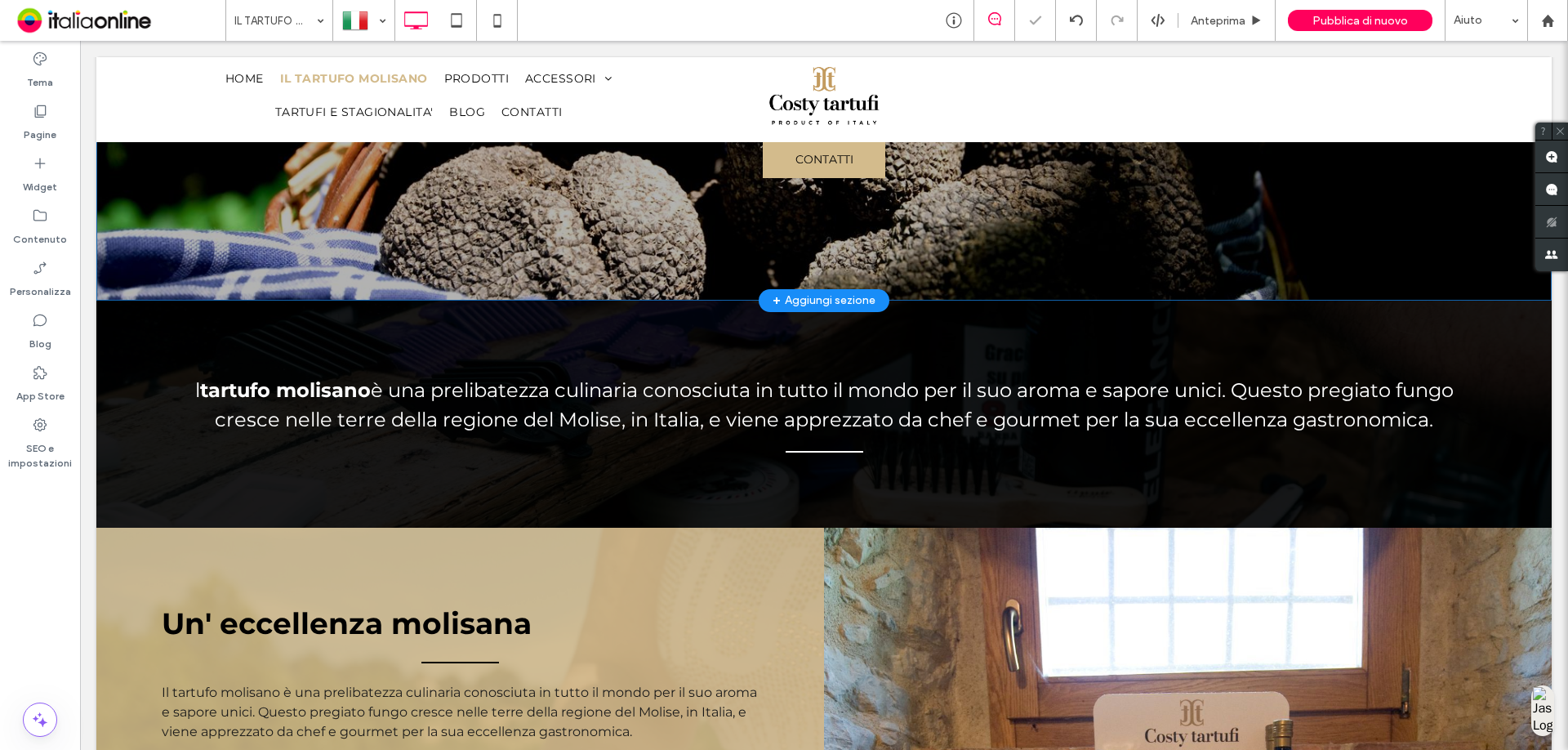 scroll, scrollTop: 327, scrollLeft: 0, axis: vertical 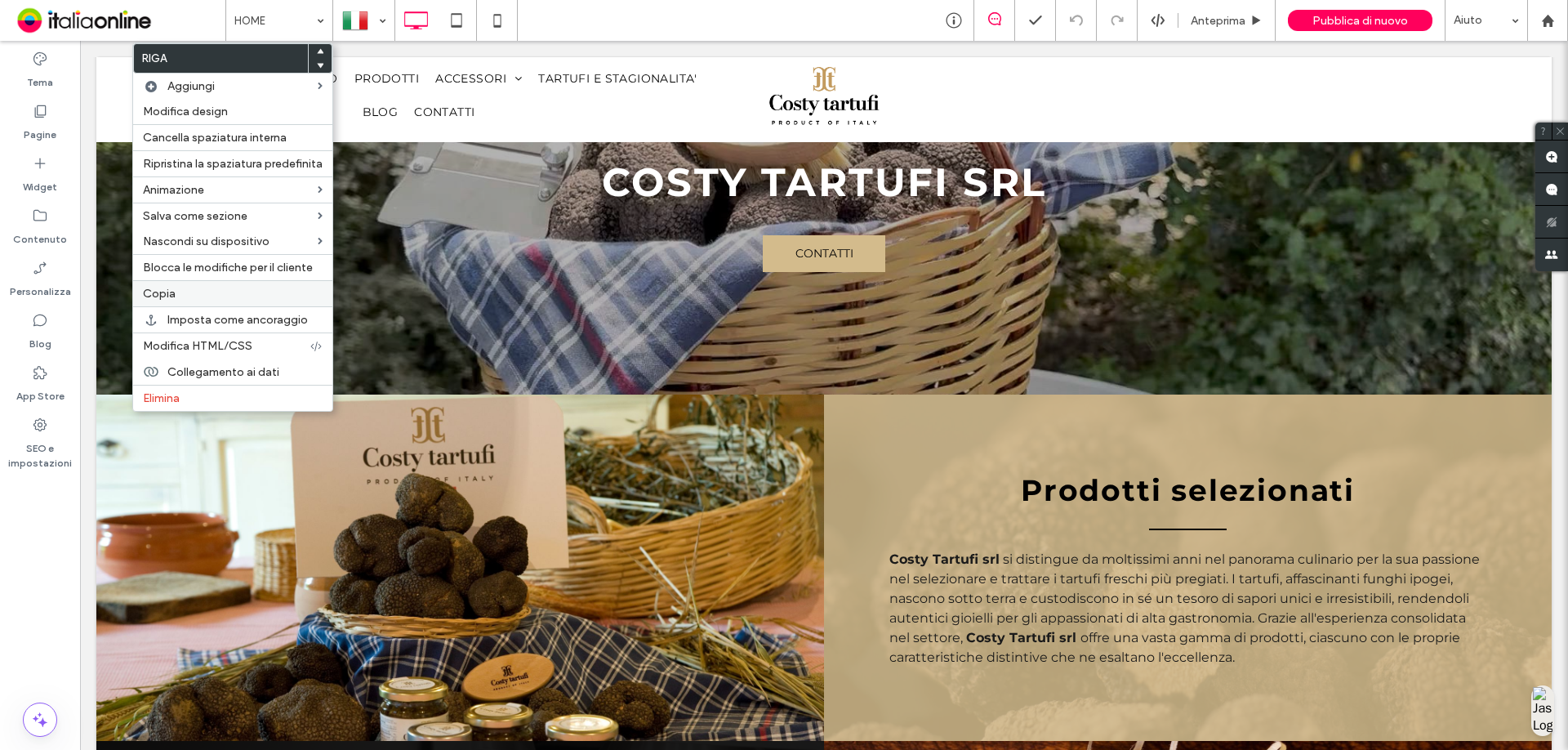 click on "Copia" at bounding box center [233, 293] 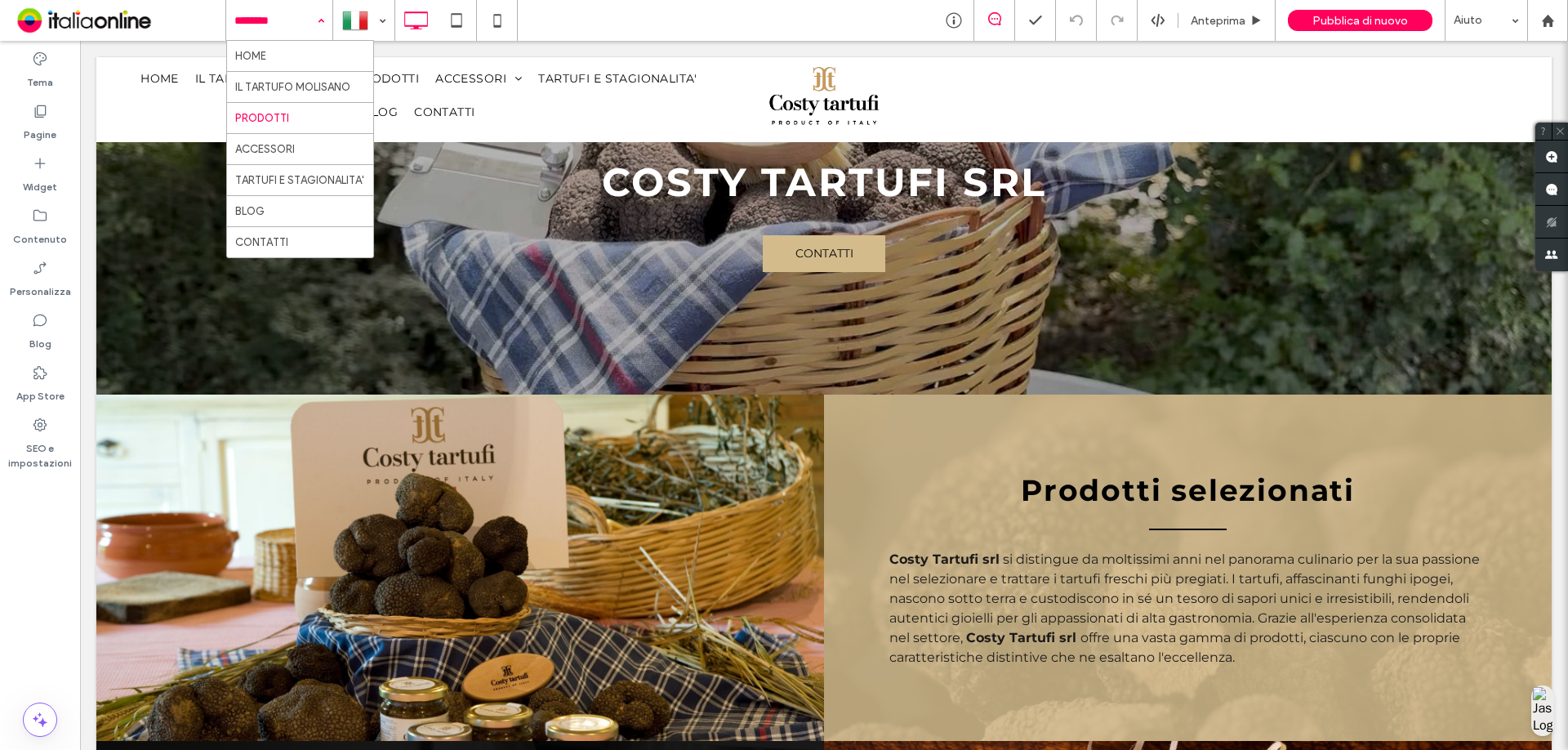 click at bounding box center [275, 20] 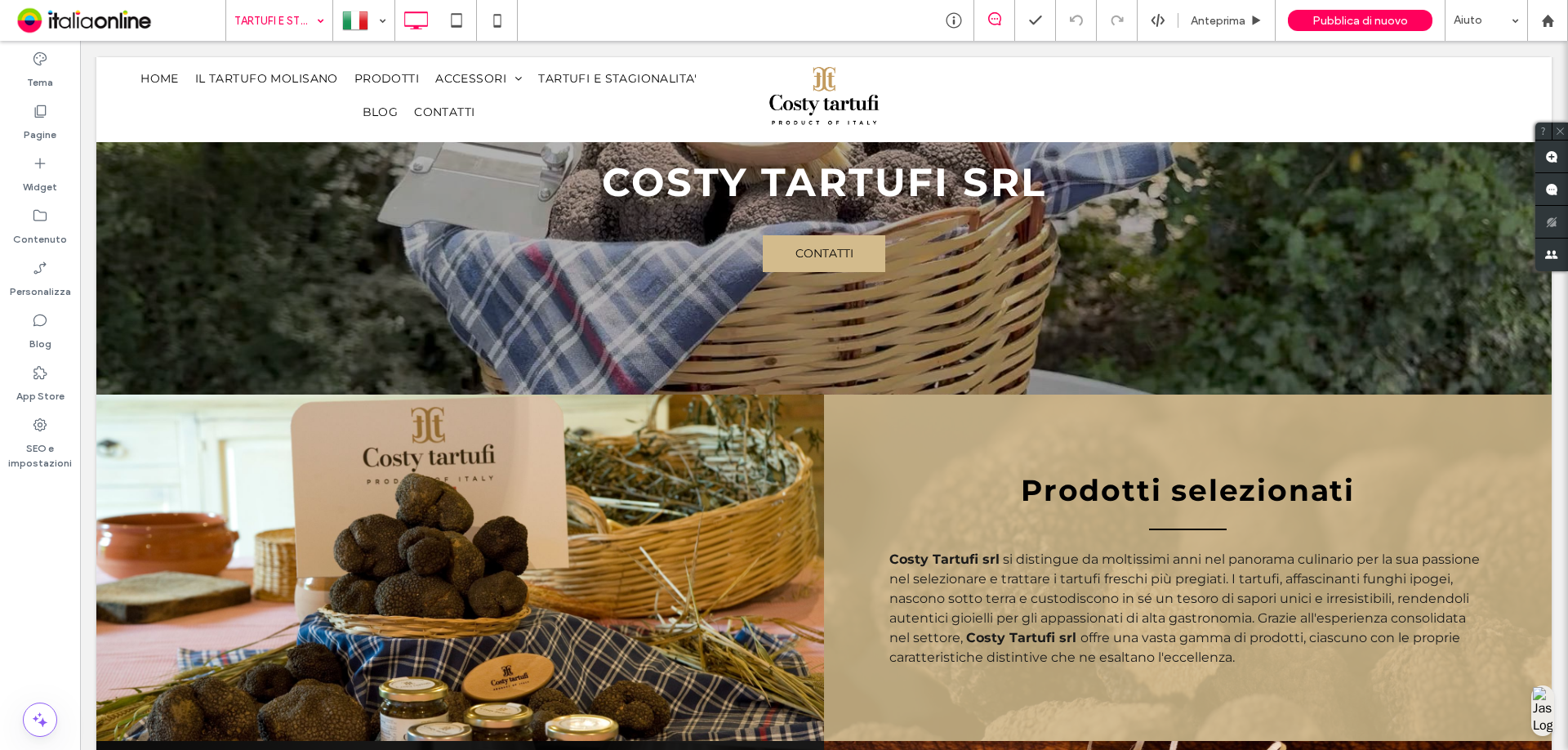 click at bounding box center [275, 20] 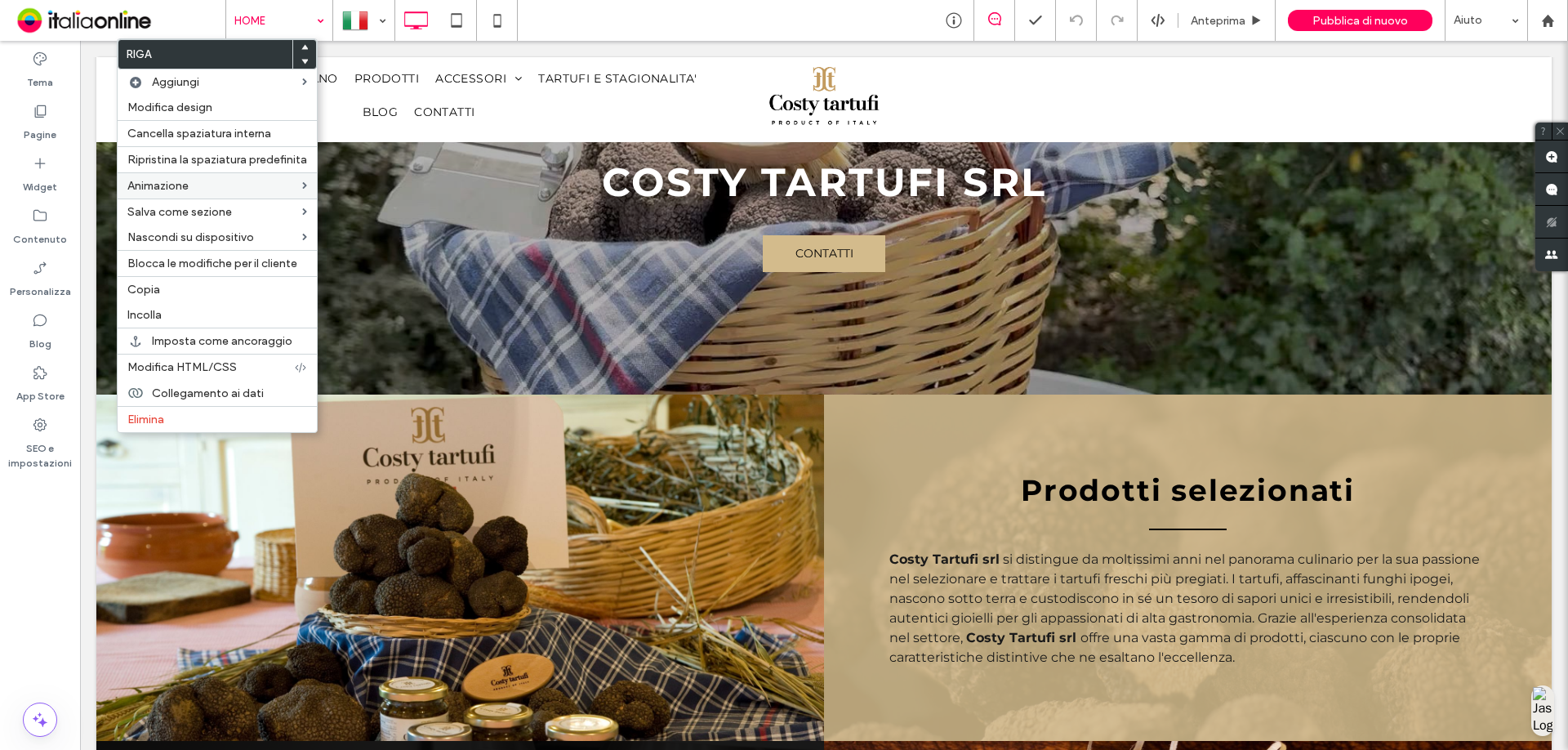 drag, startPoint x: 149, startPoint y: 279, endPoint x: 213, endPoint y: 180, distance: 117.88554 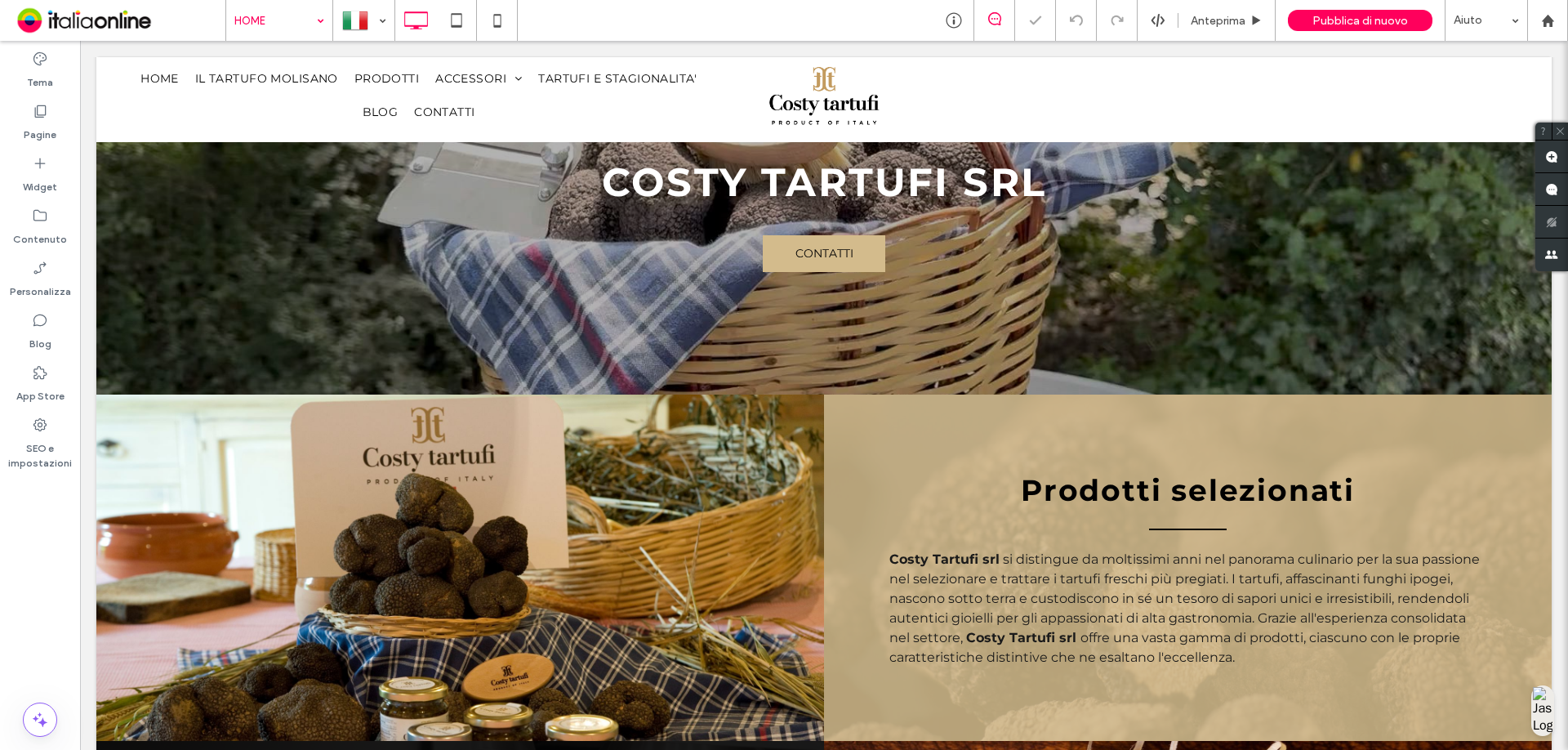 click on "HOME Anteprima Pubblica di nuovo Aiuto
Commenti sito Commenti sito Automatizza i nuovi commenti Informa immediatamente il tuo team quando qualcuno aggiunge o aggiorna un commento su un sito. Vedi gli esempi di Zap
Tema Pagine Widget Contenuto Personalizza Blog App Store SEO e impostazioni
HTML CSS
CSS generale per tutti i dispositivi
CODICE CSS SPECIFICO PER IL DISPOSITIVO
Attenzione!
documentazione." at bounding box center [784, 375] 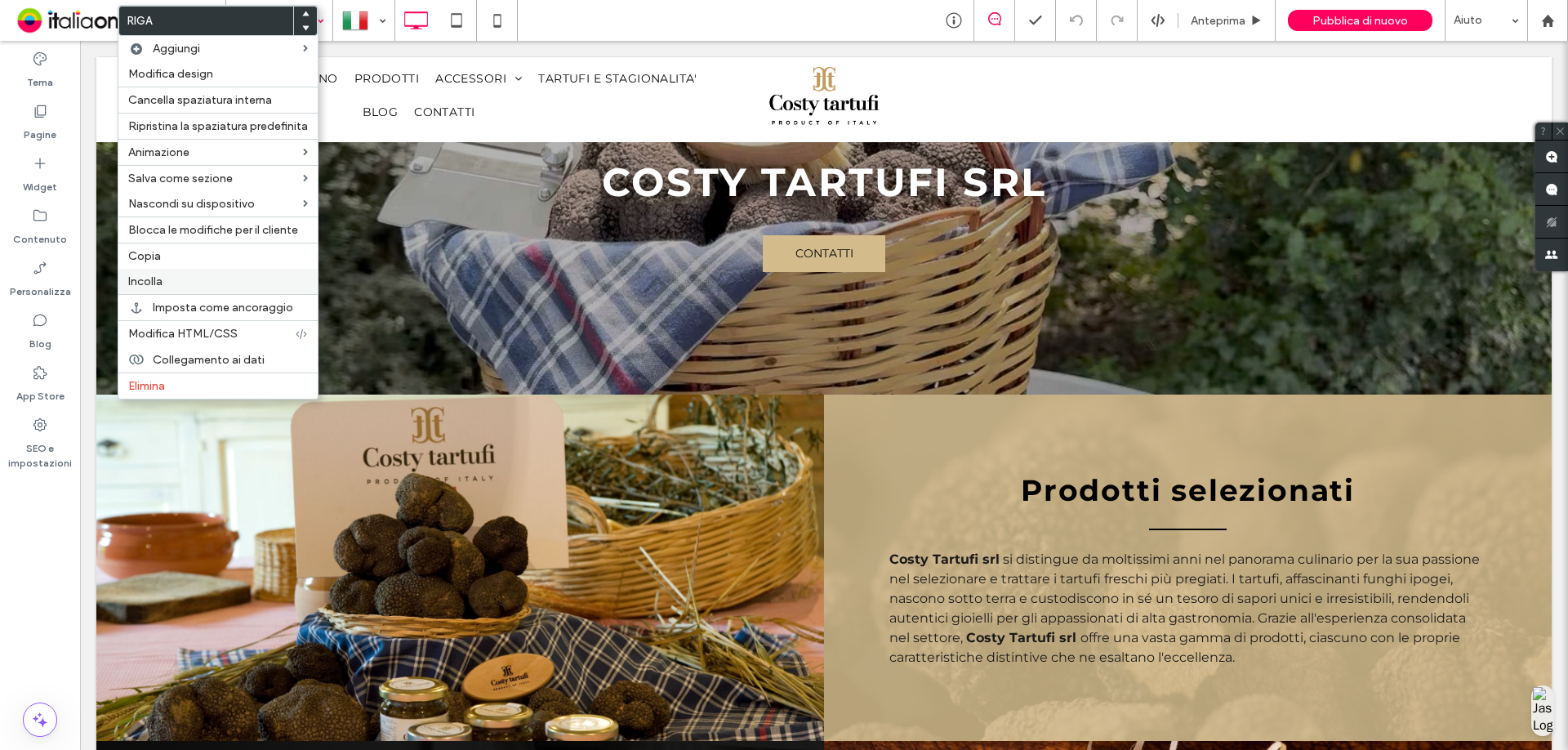click on "Incolla" at bounding box center [218, 281] 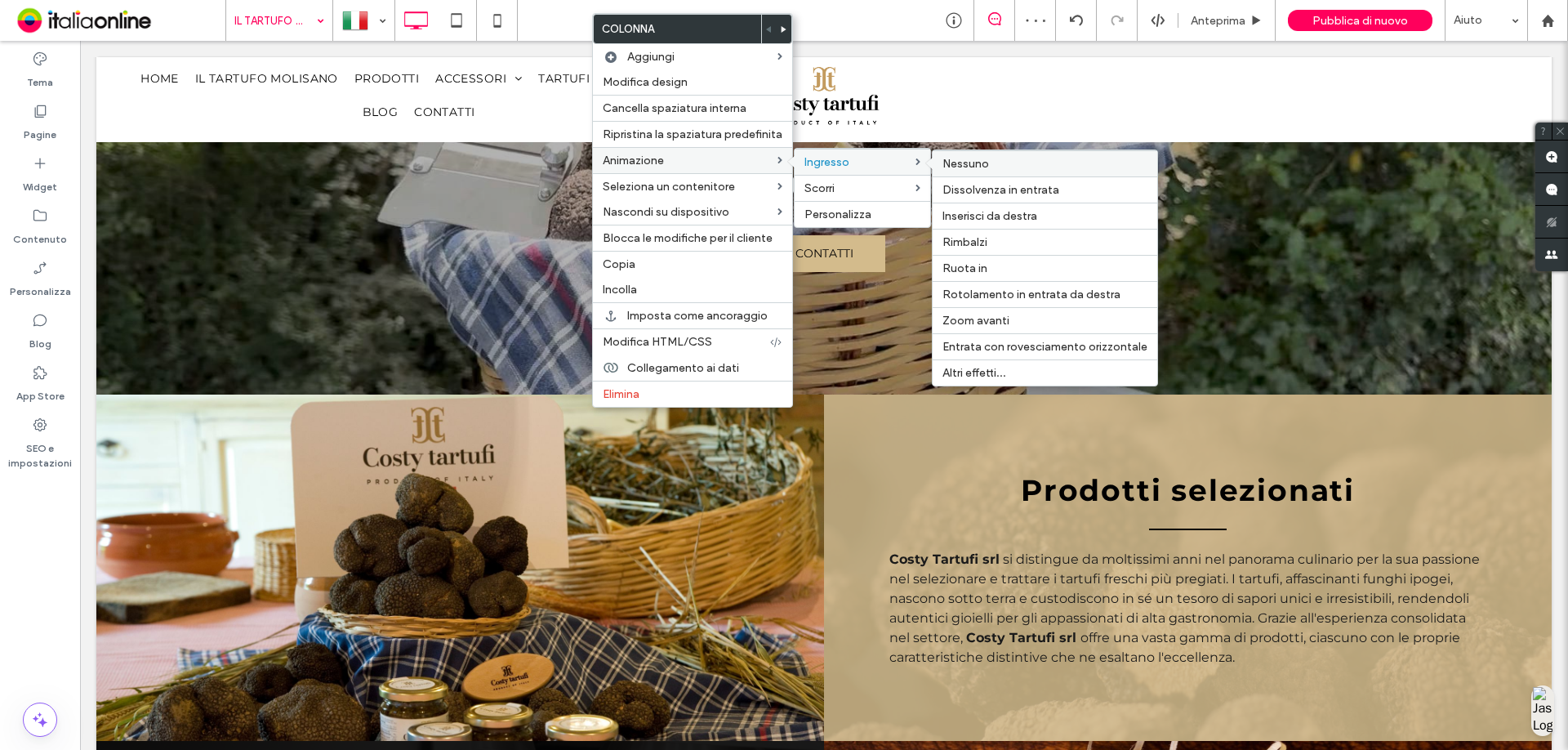 click on "Nessuno" at bounding box center (965, 163) 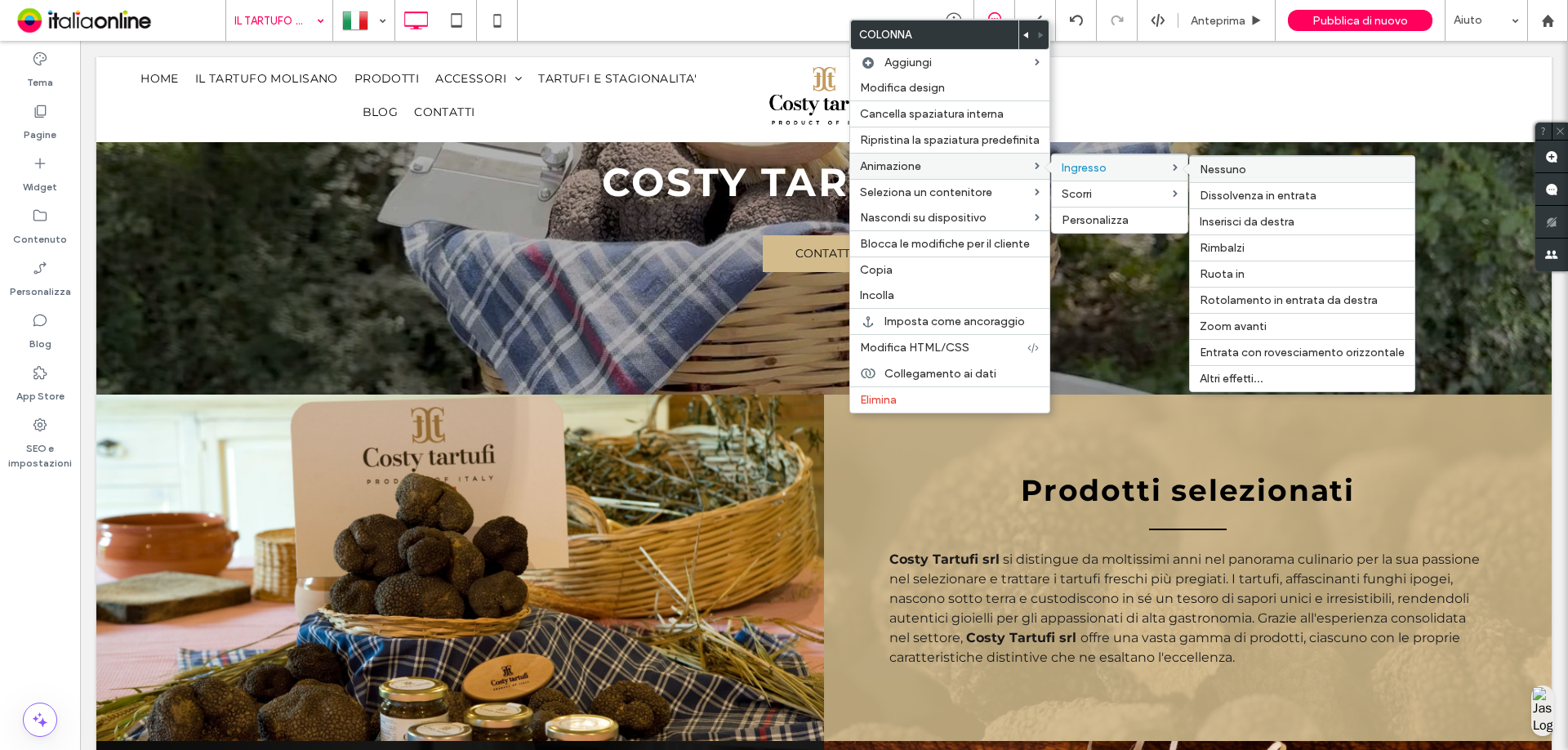 click on "Nessuno" at bounding box center [1223, 169] 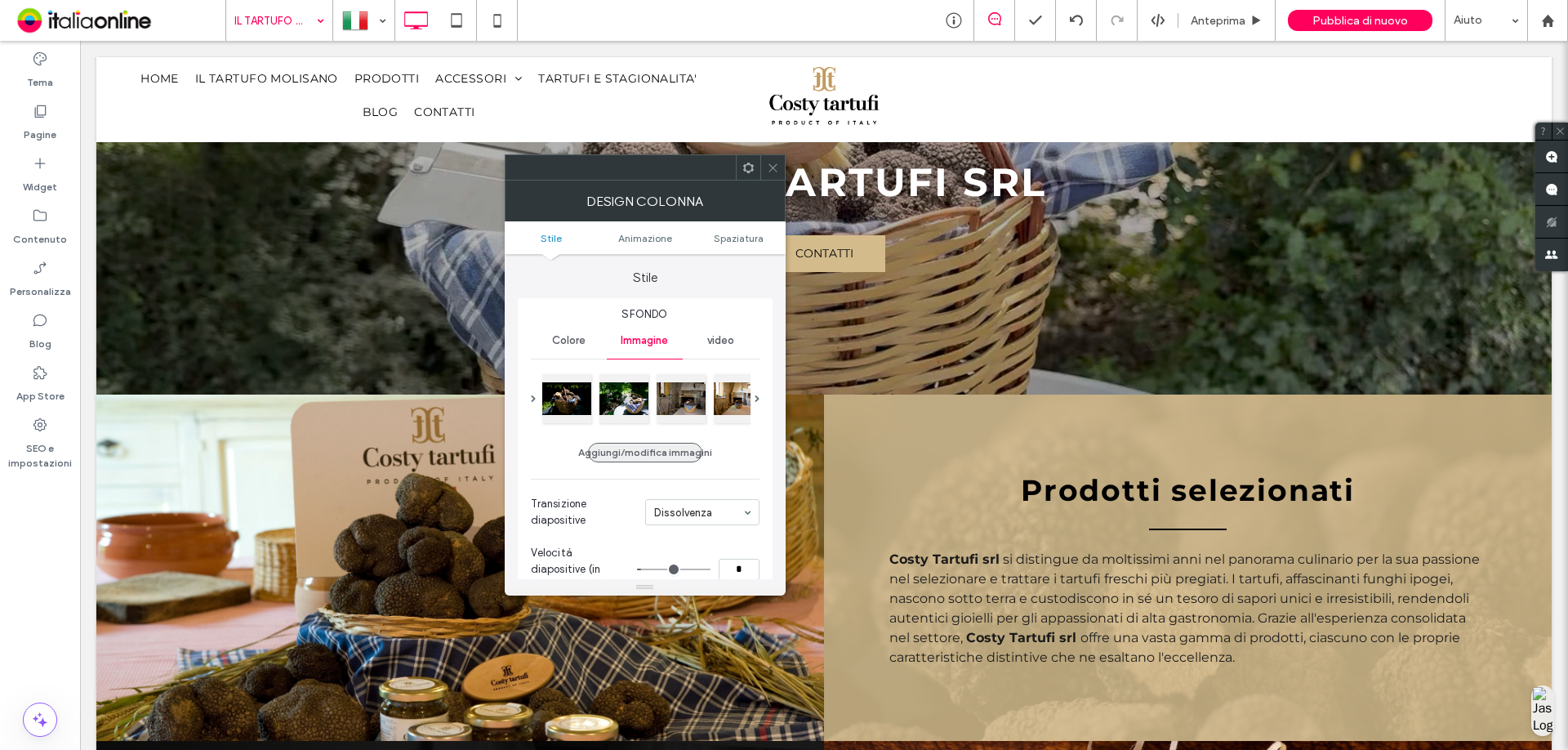 click on "Aggiungi/modifica immagini" at bounding box center (645, 453) 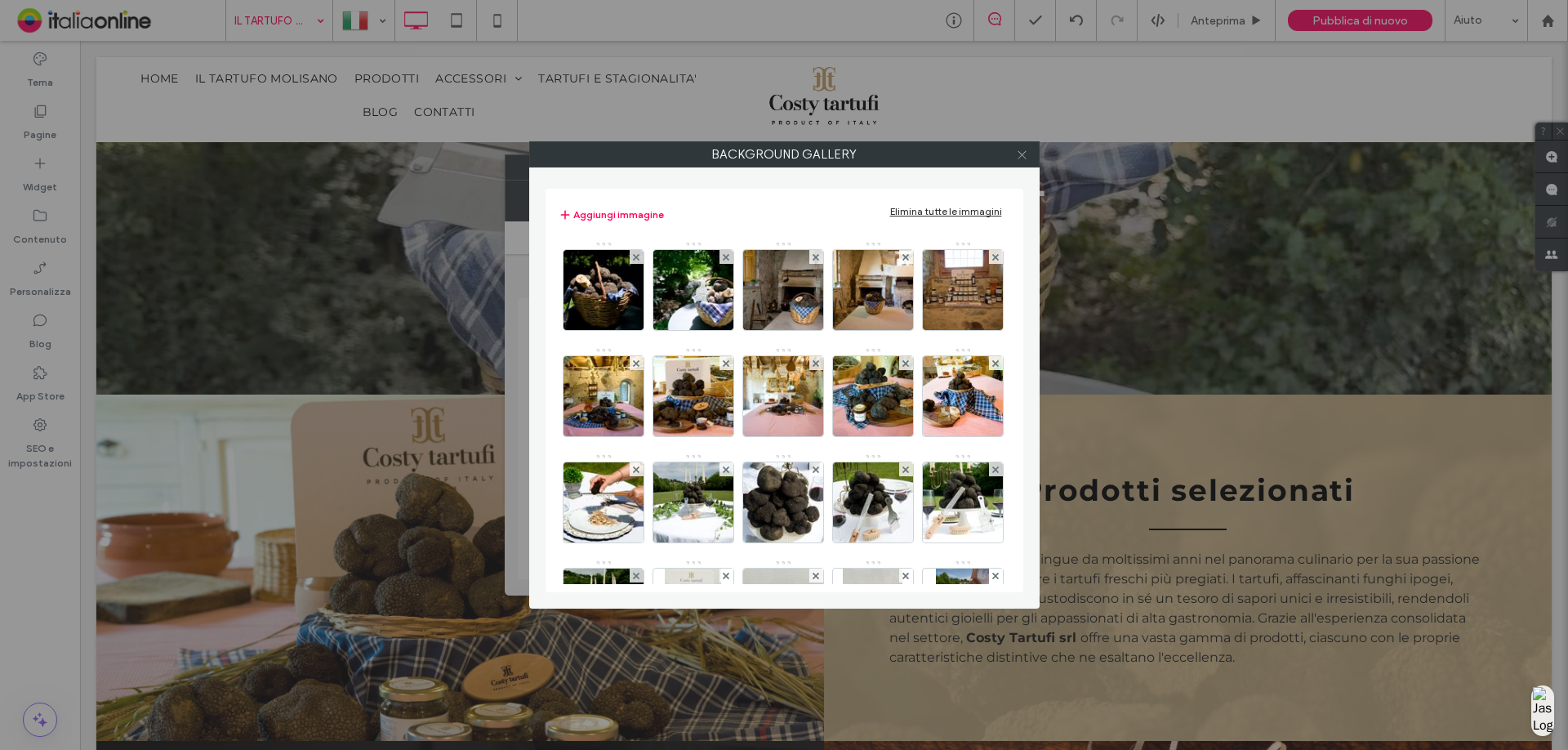 click 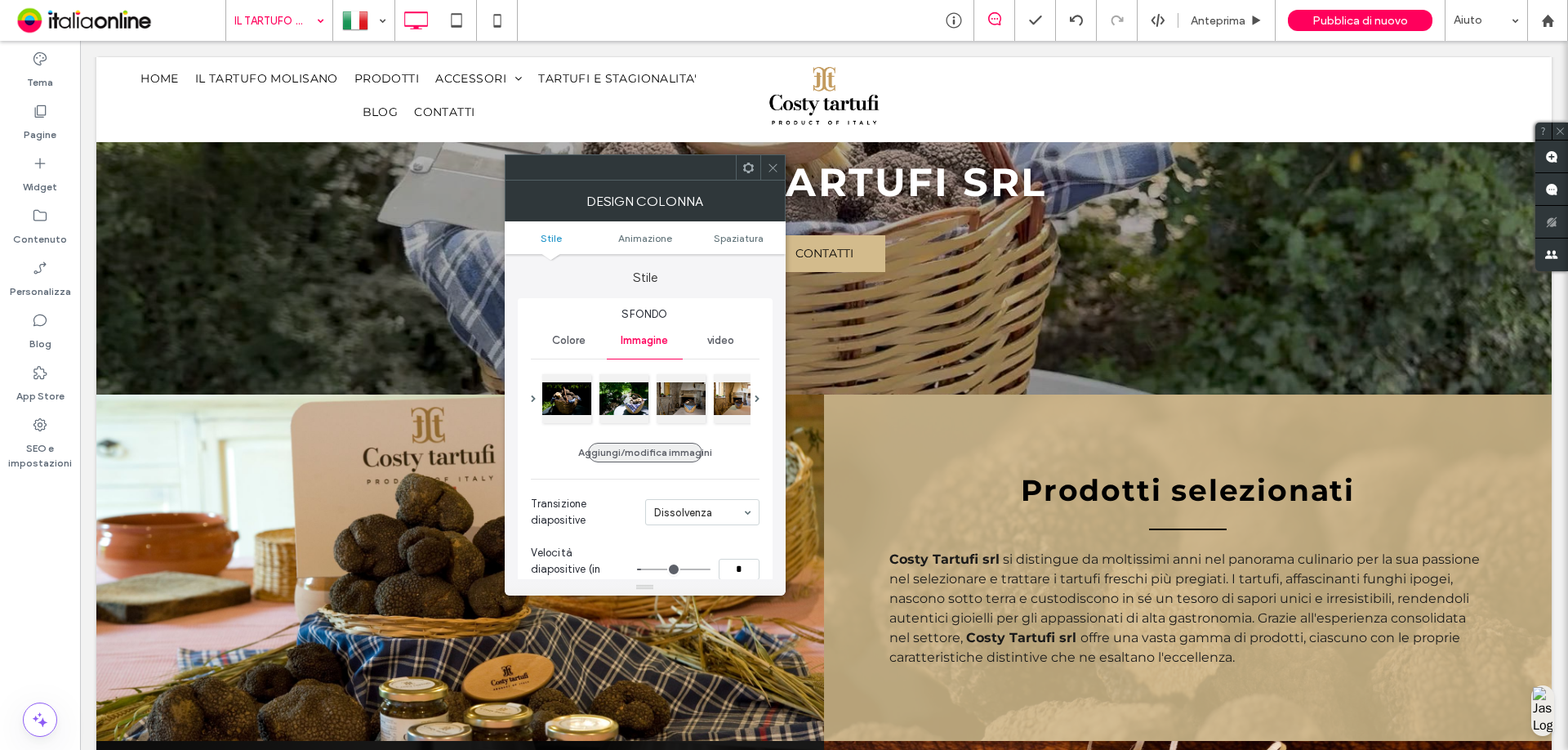 click on "Aggiungi/modifica immagini" at bounding box center [645, 453] 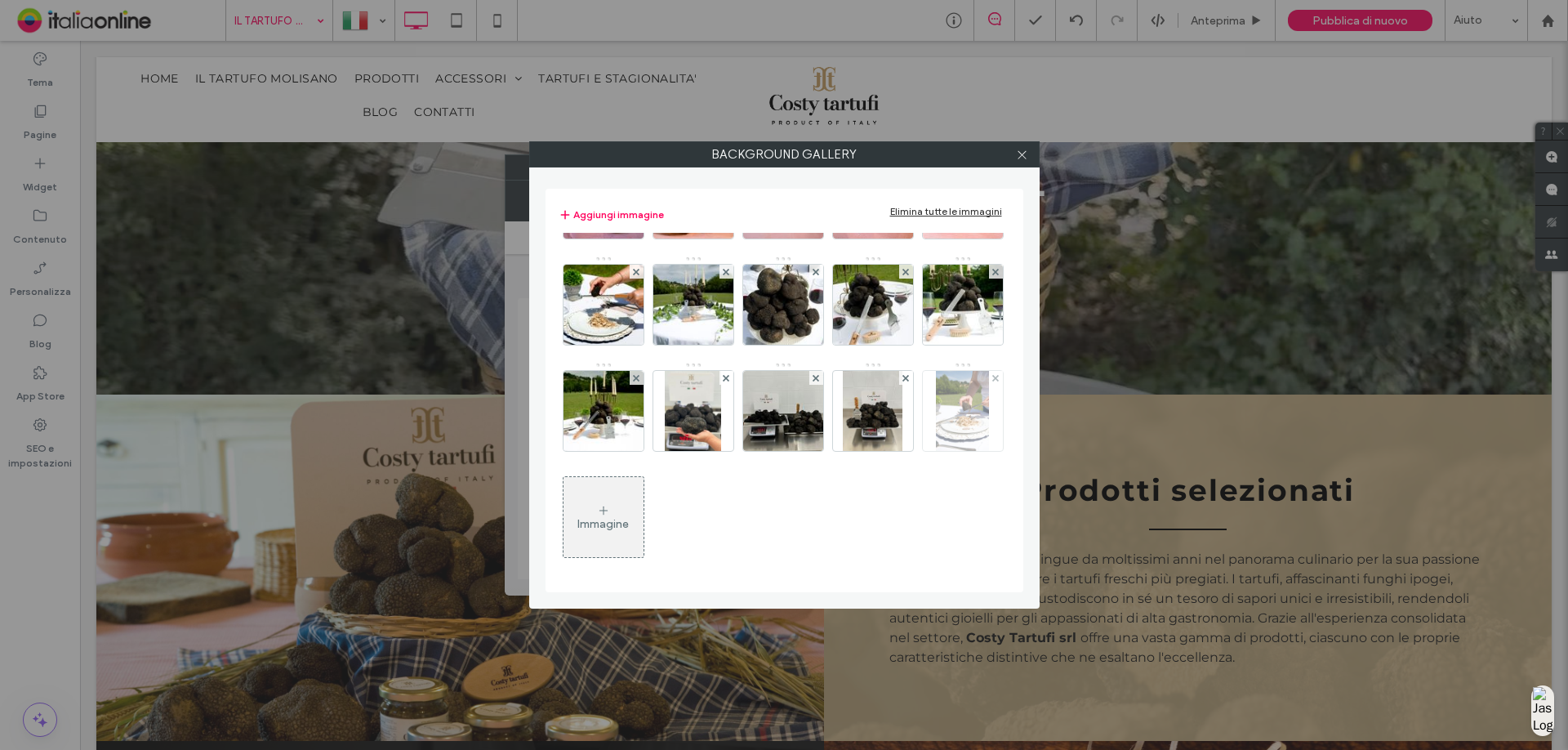 scroll, scrollTop: 222, scrollLeft: 0, axis: vertical 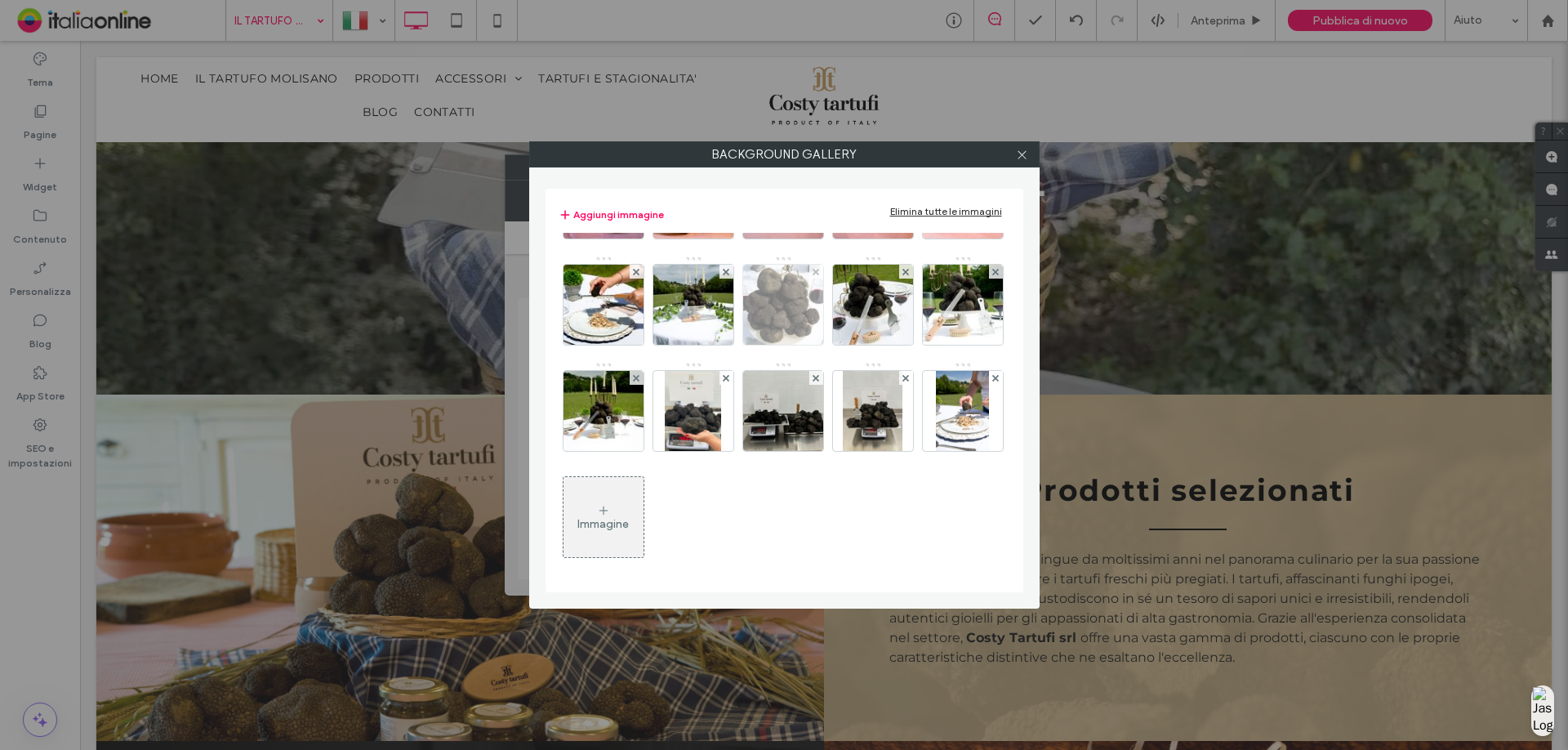 click at bounding box center [783, 305] 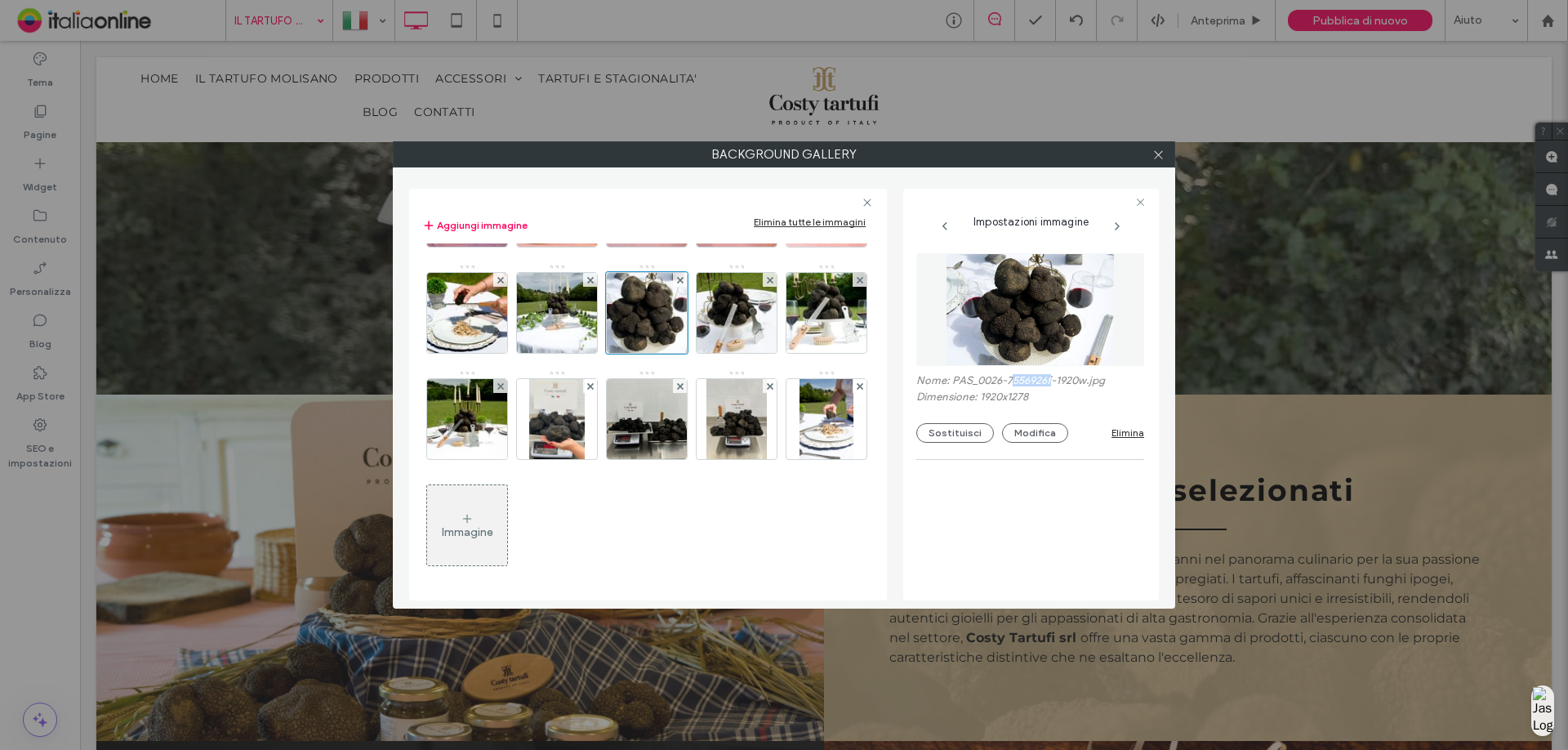 drag, startPoint x: 1010, startPoint y: 376, endPoint x: 1055, endPoint y: 378, distance: 45.044423 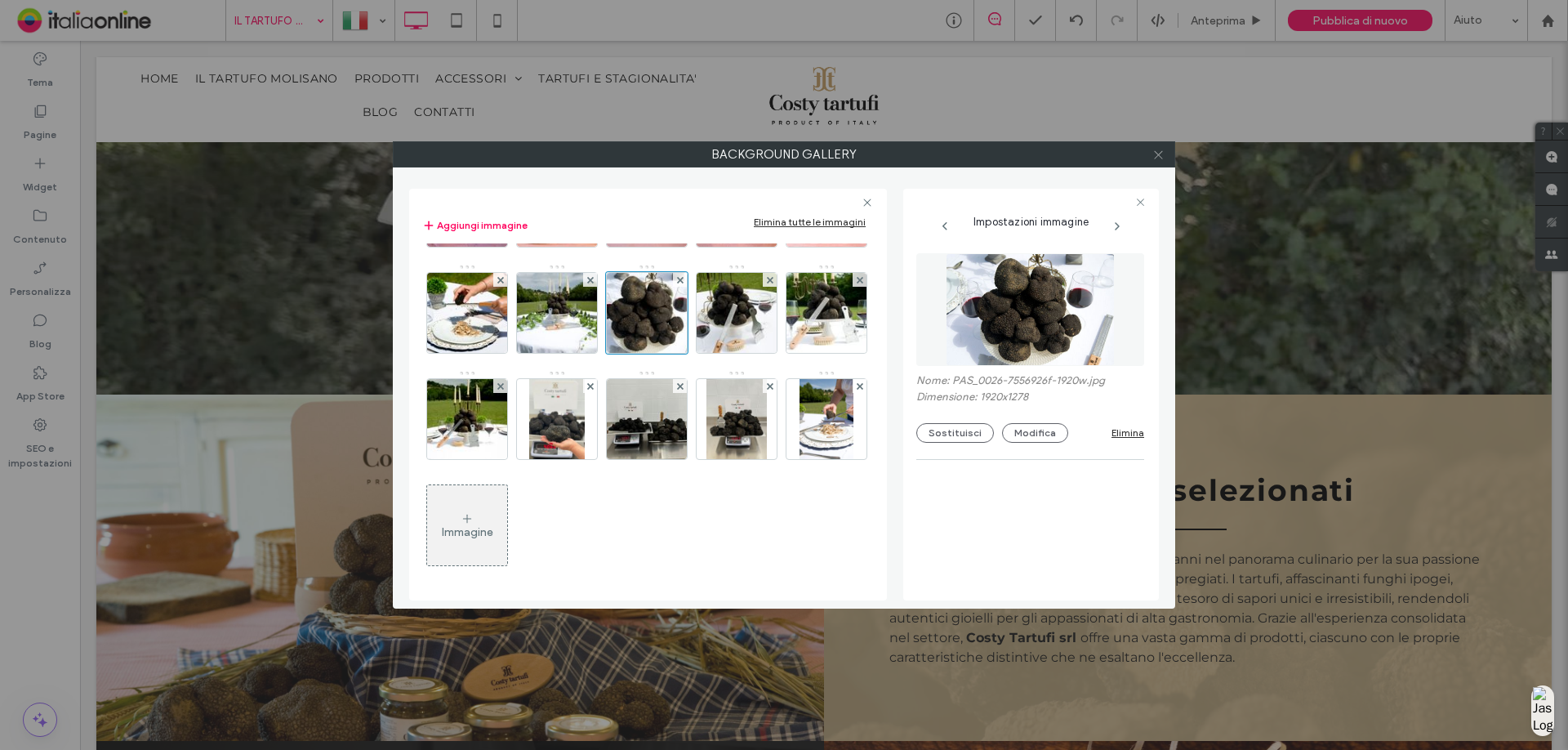 drag, startPoint x: 1164, startPoint y: 150, endPoint x: 1232, endPoint y: 282, distance: 148.48569 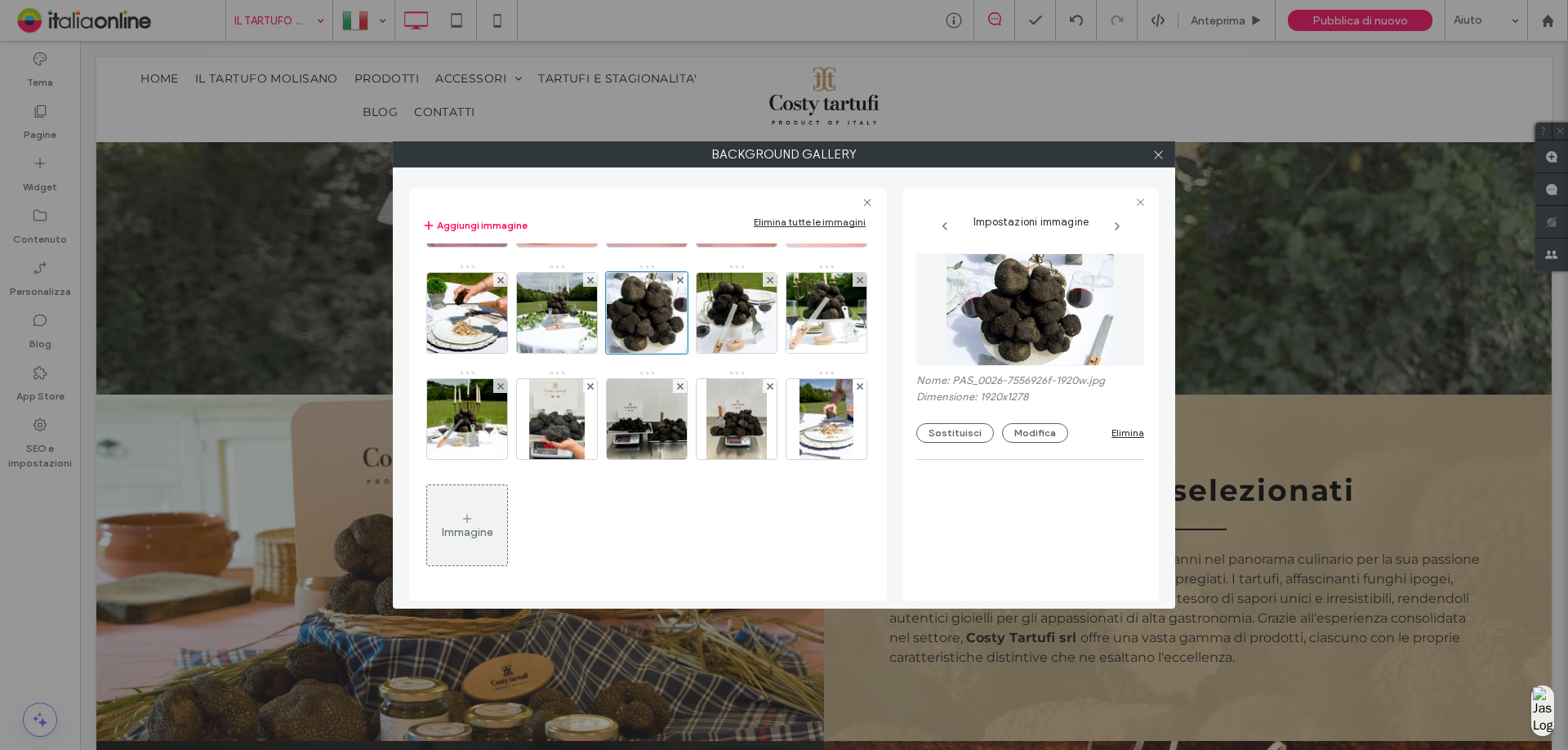click 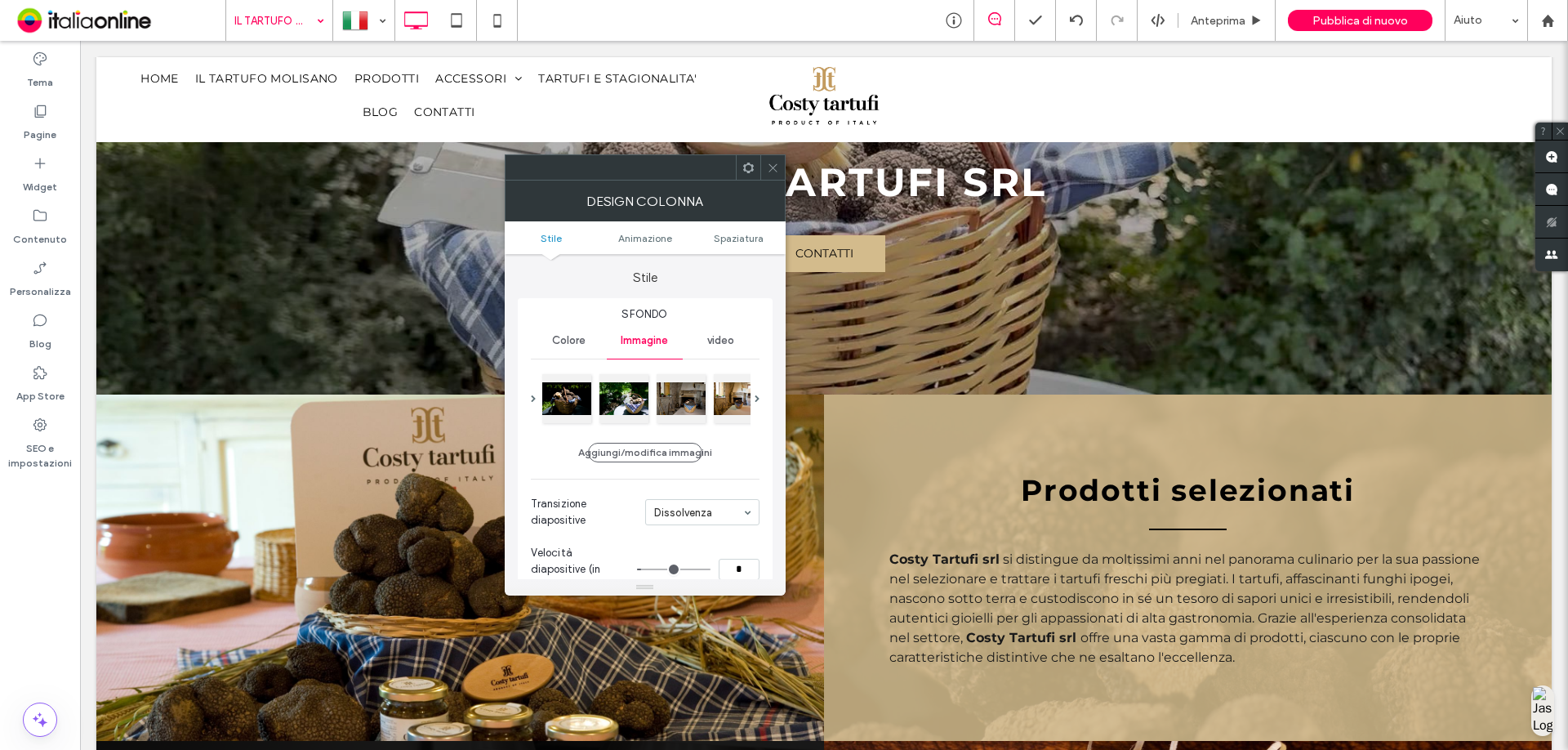 click 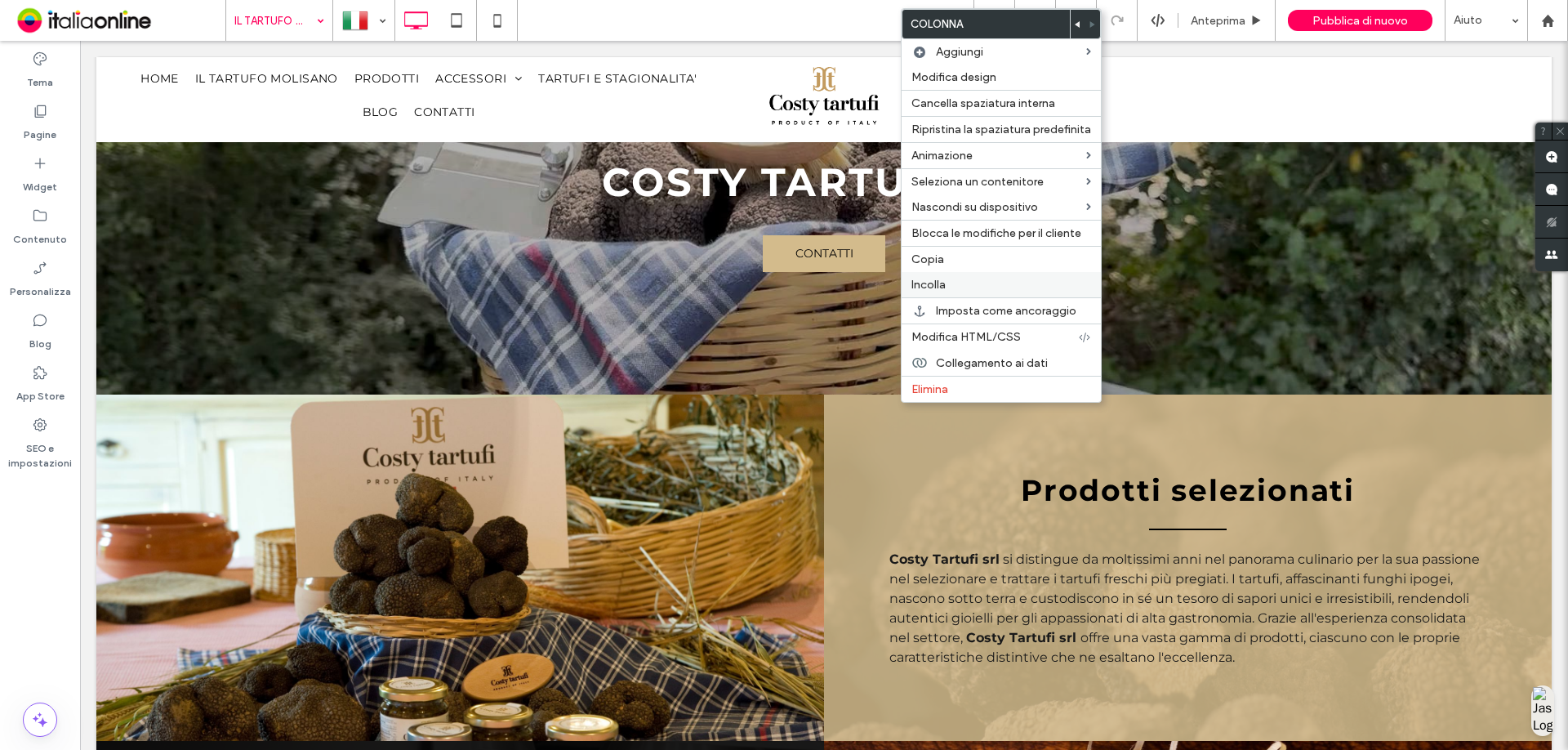 drag, startPoint x: 947, startPoint y: 267, endPoint x: 955, endPoint y: 283, distance: 17.88854 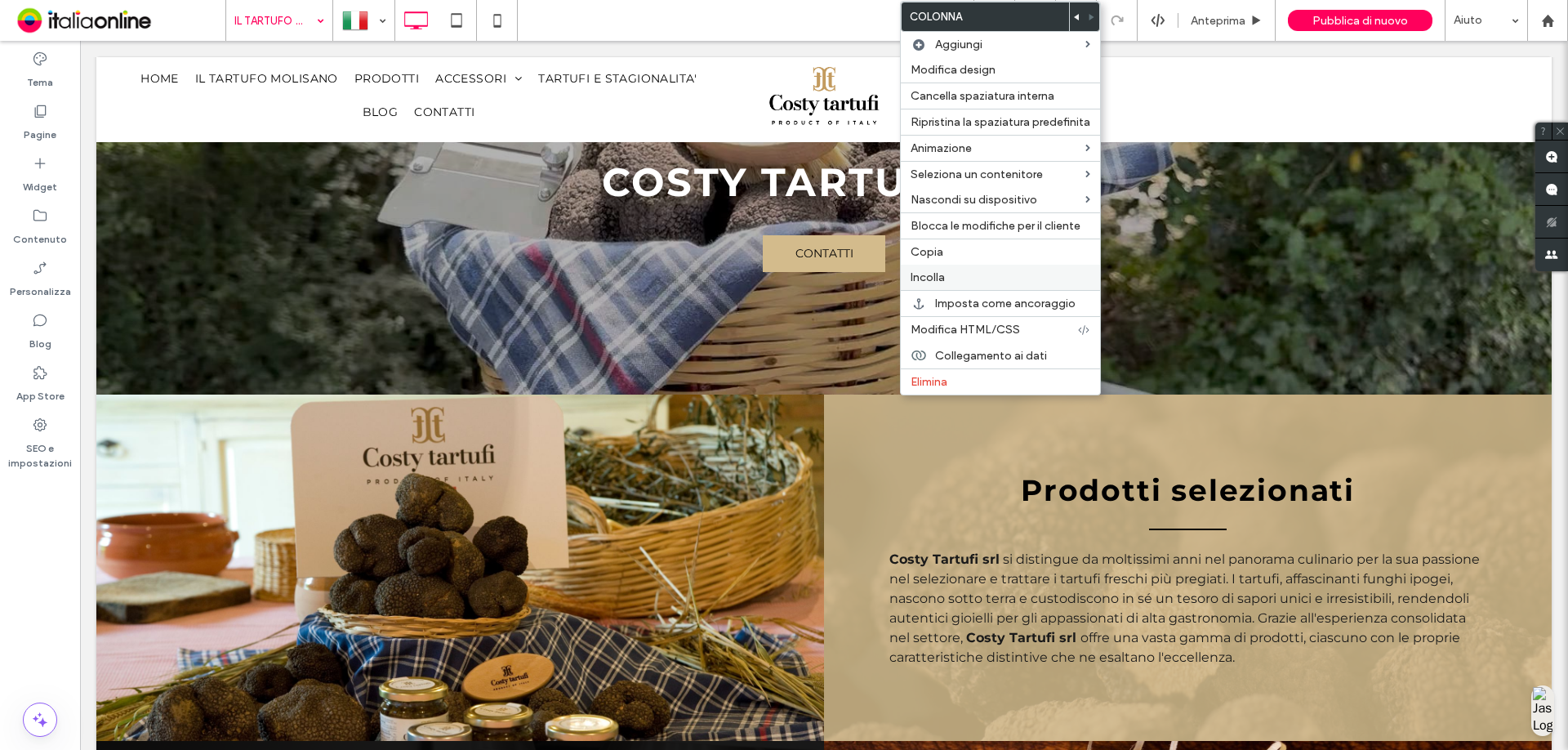 click on "Incolla" at bounding box center (1000, 277) 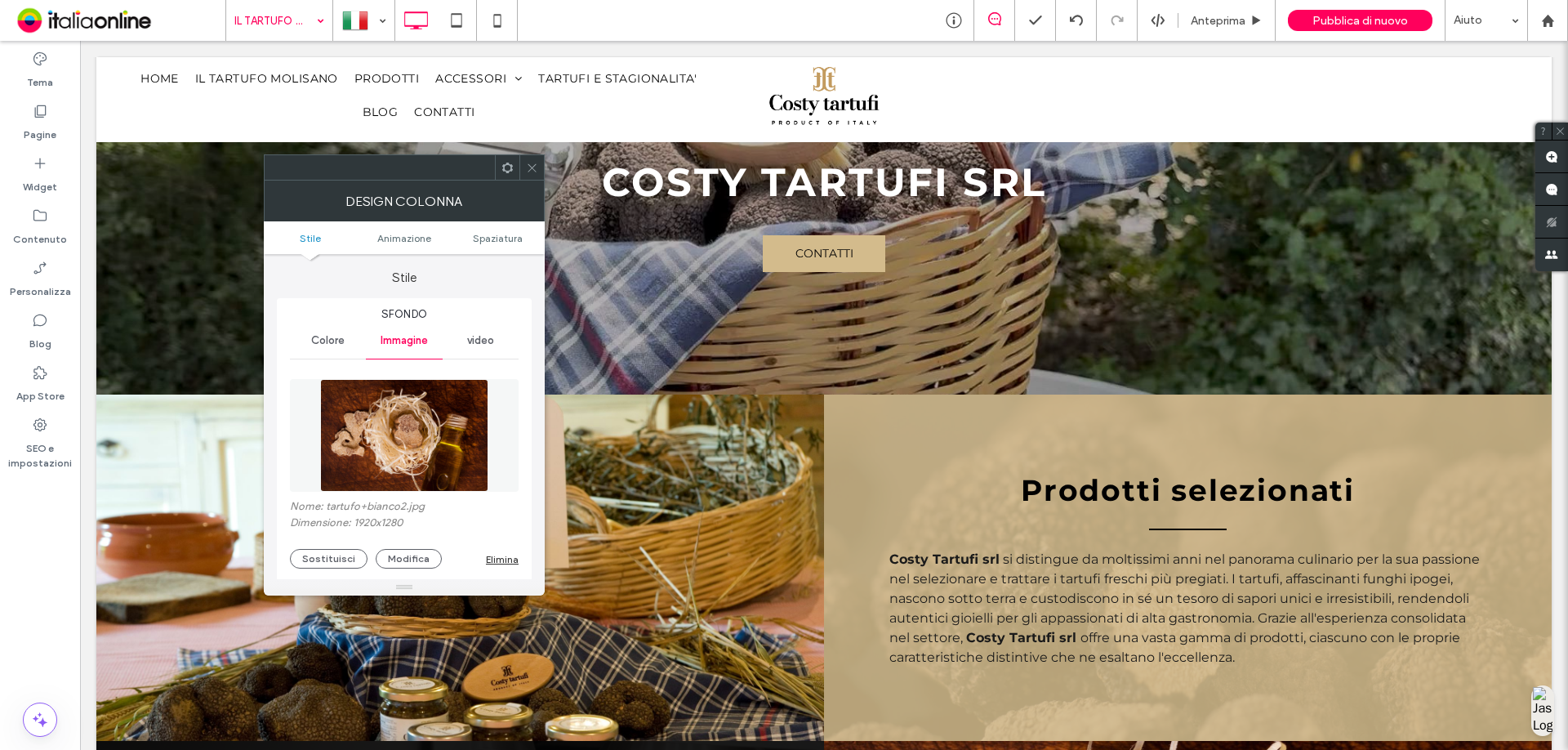 click on "Elimina" at bounding box center [502, 559] 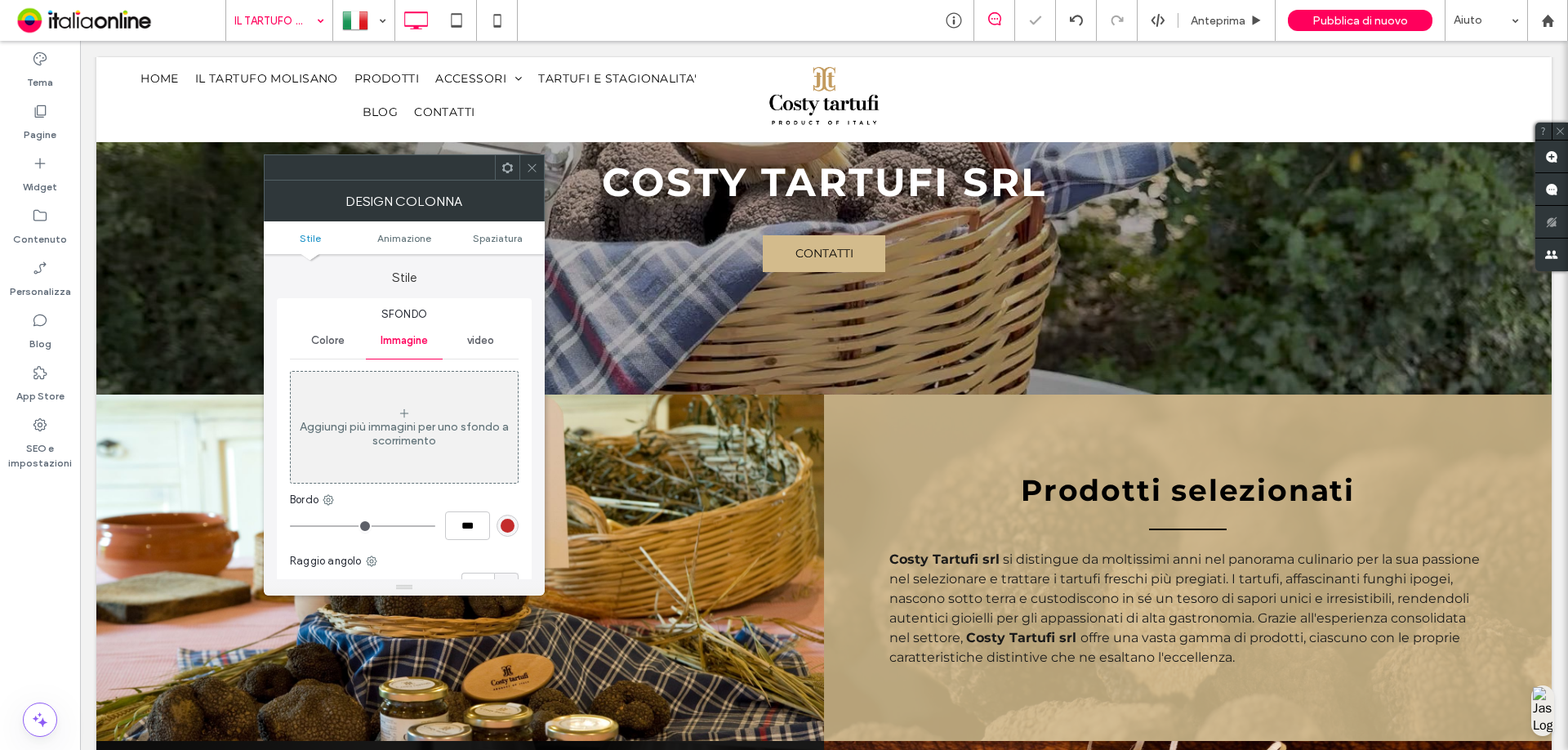 click at bounding box center (507, 167) 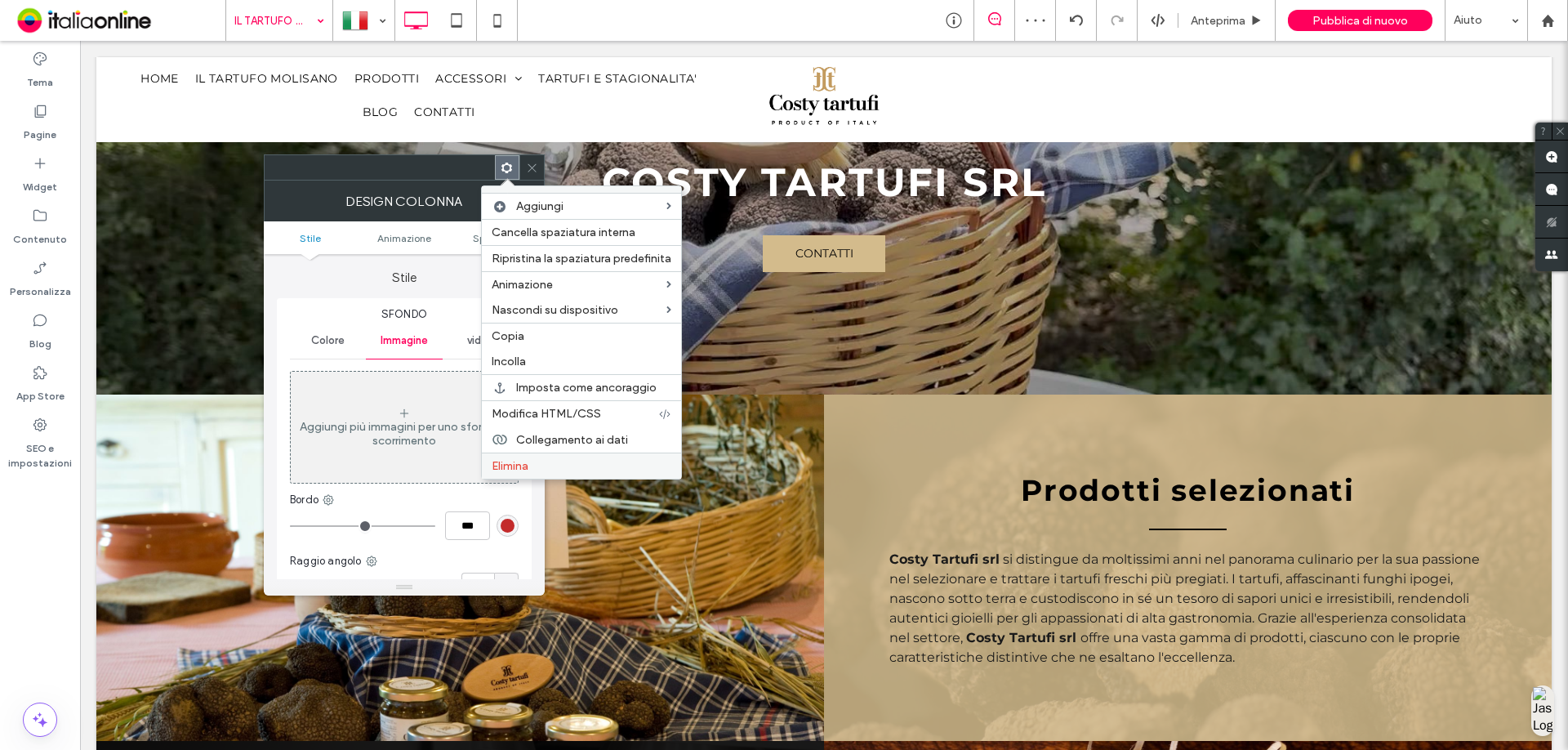 click on "Elimina" at bounding box center (581, 466) 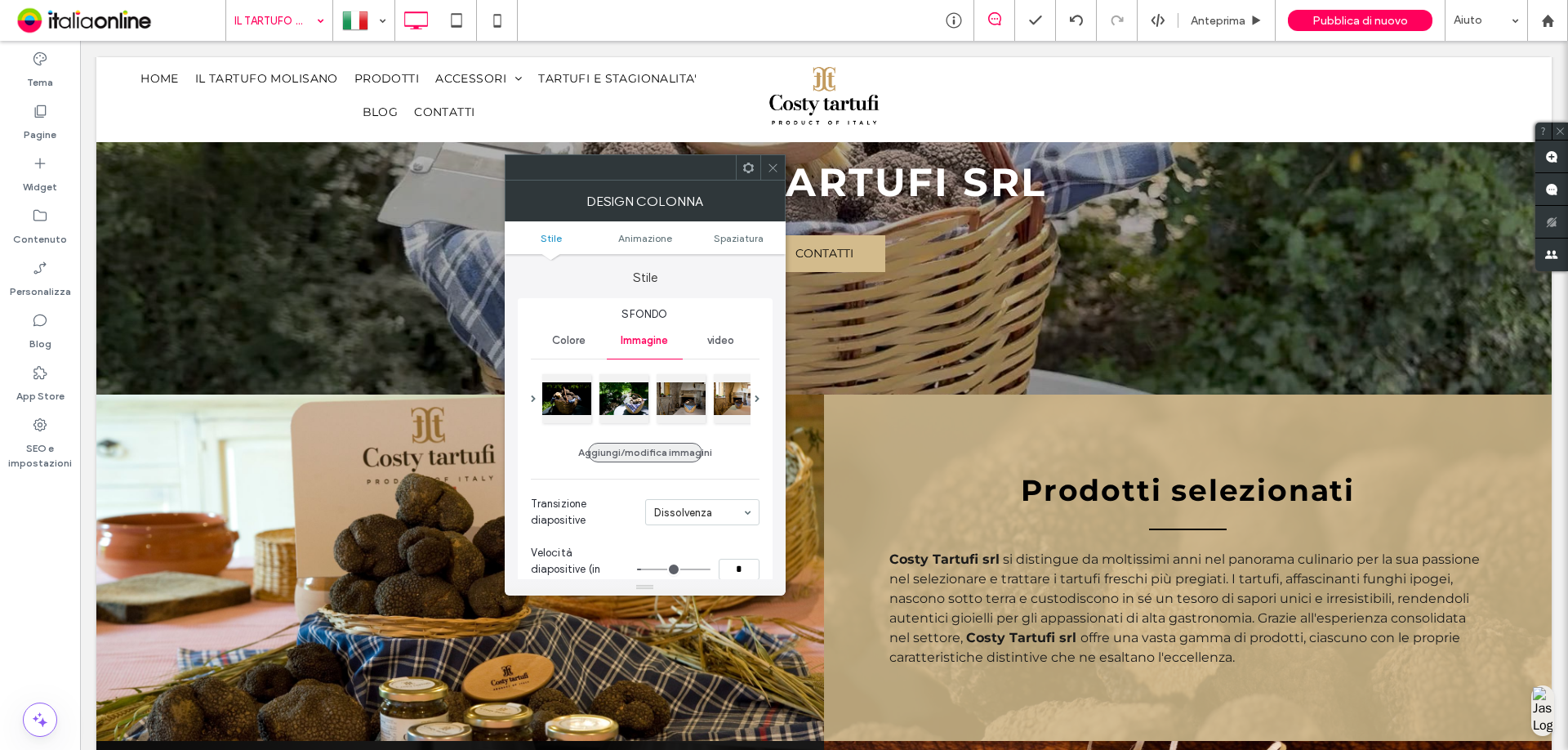 click on "Aggiungi/modifica immagini" at bounding box center [645, 453] 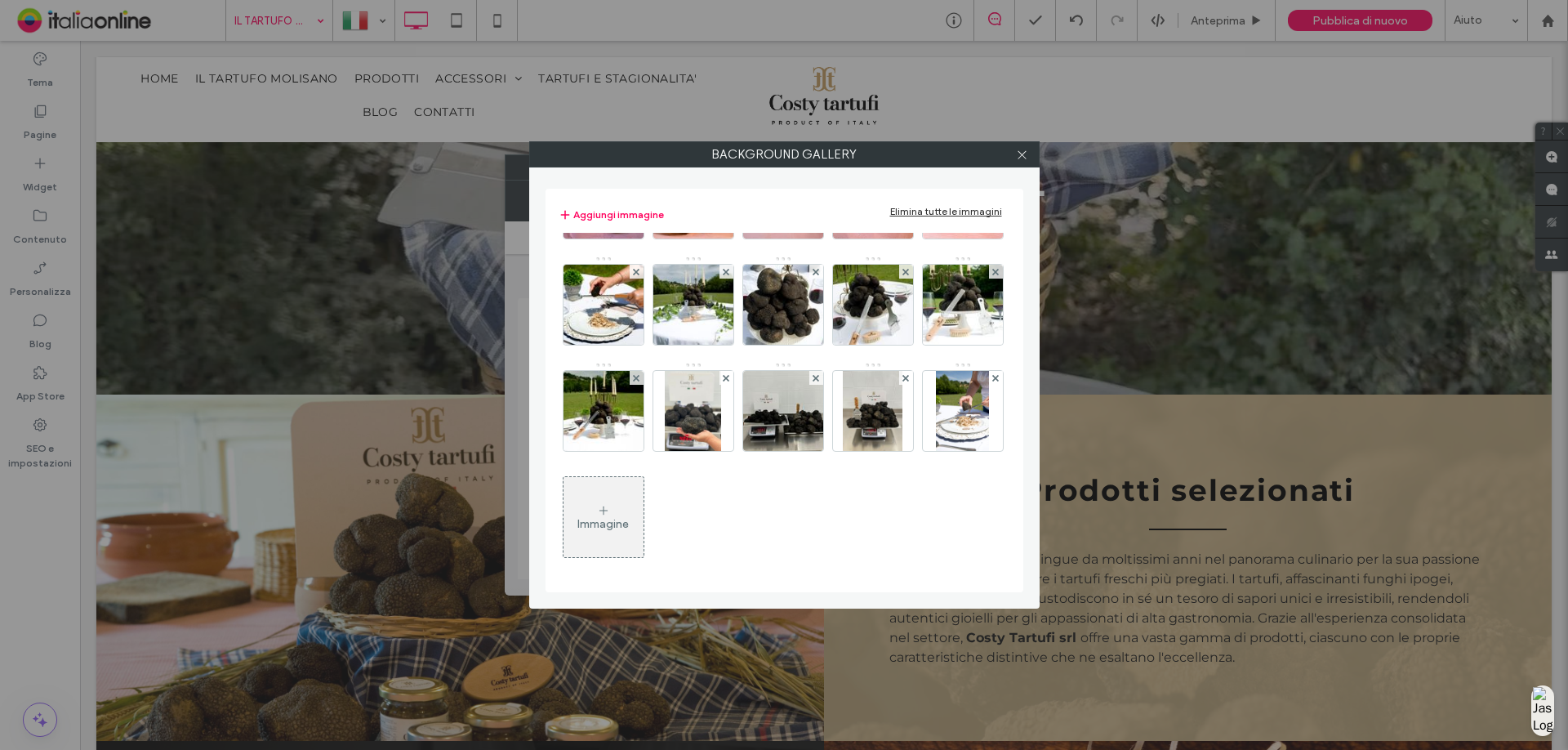 scroll, scrollTop: 0, scrollLeft: 0, axis: both 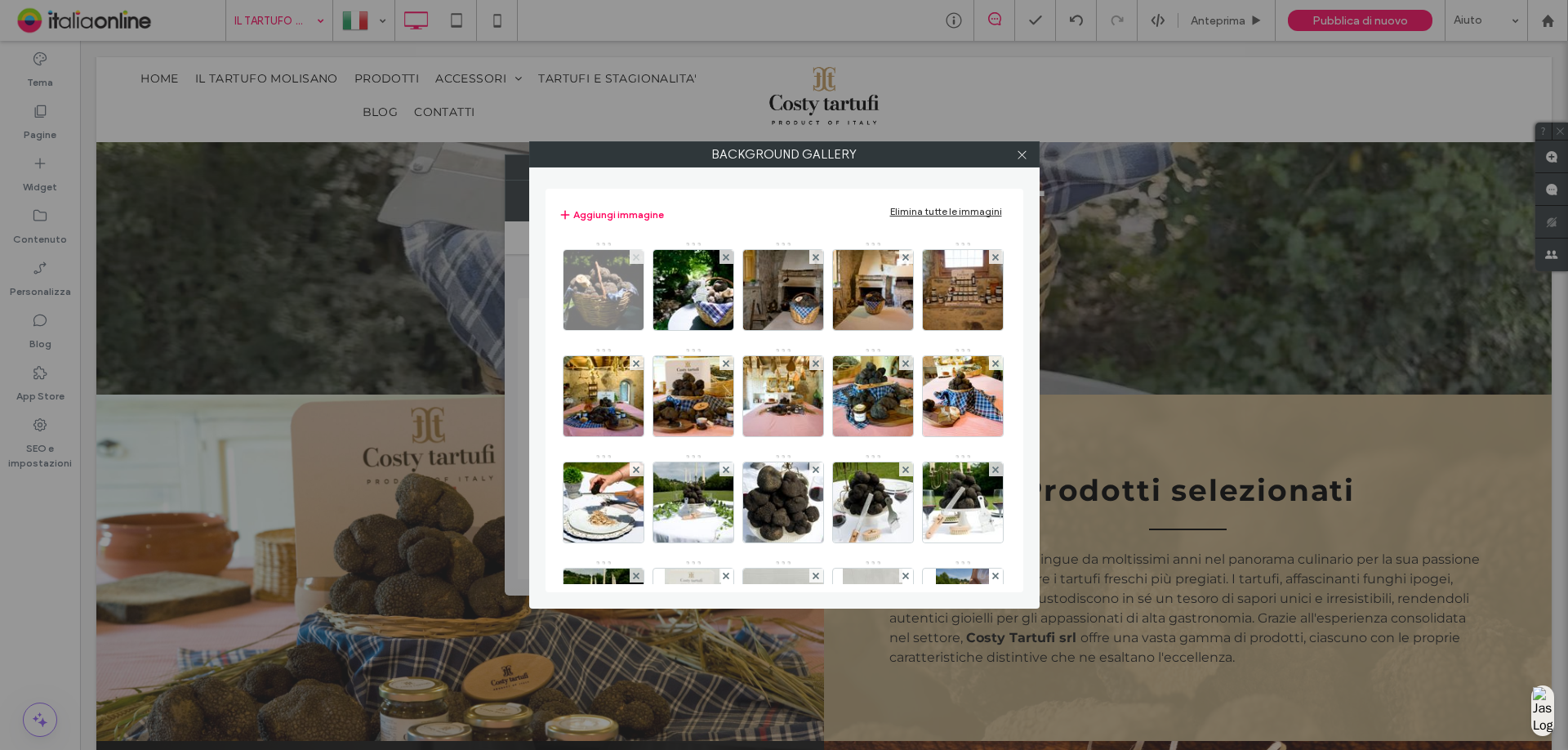 click 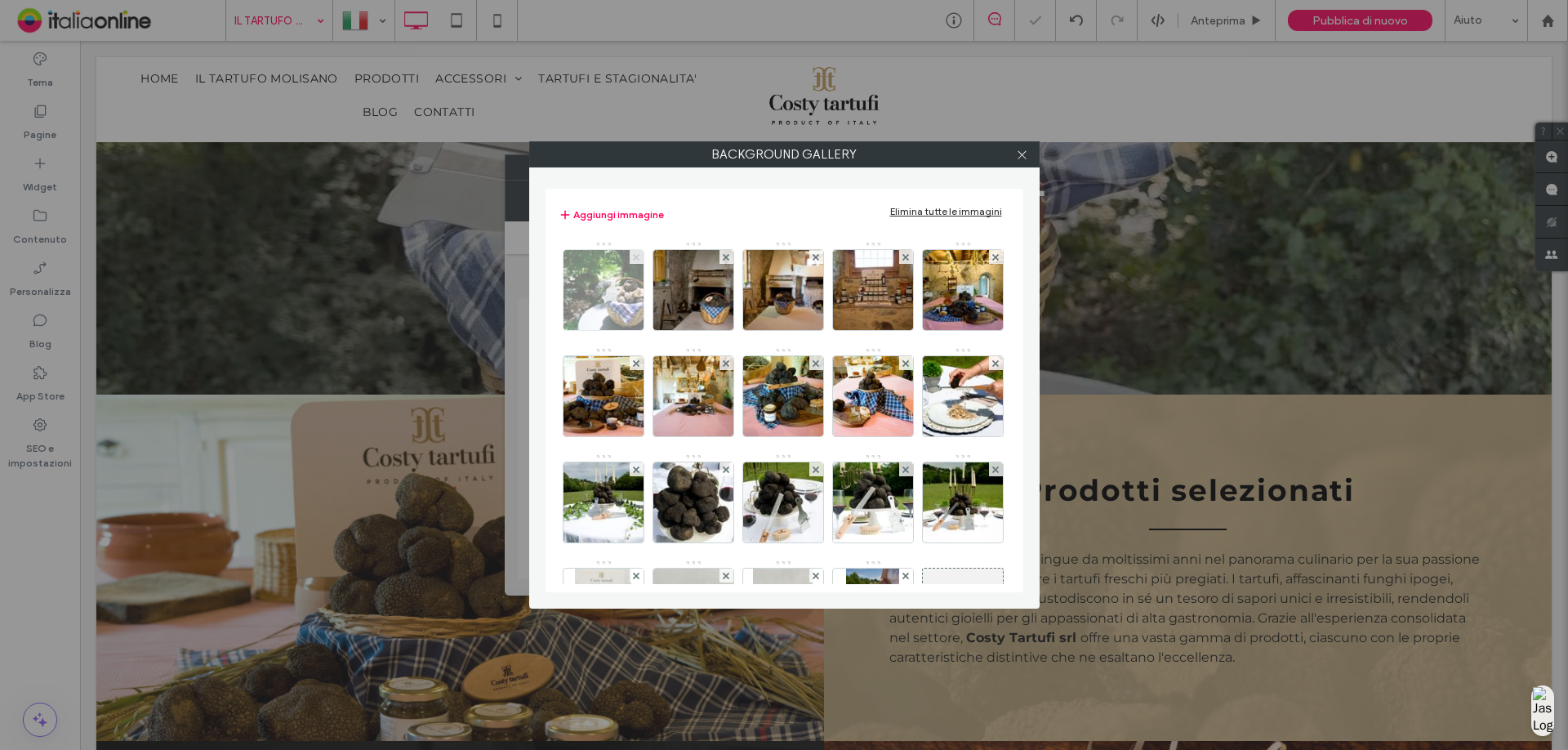 click 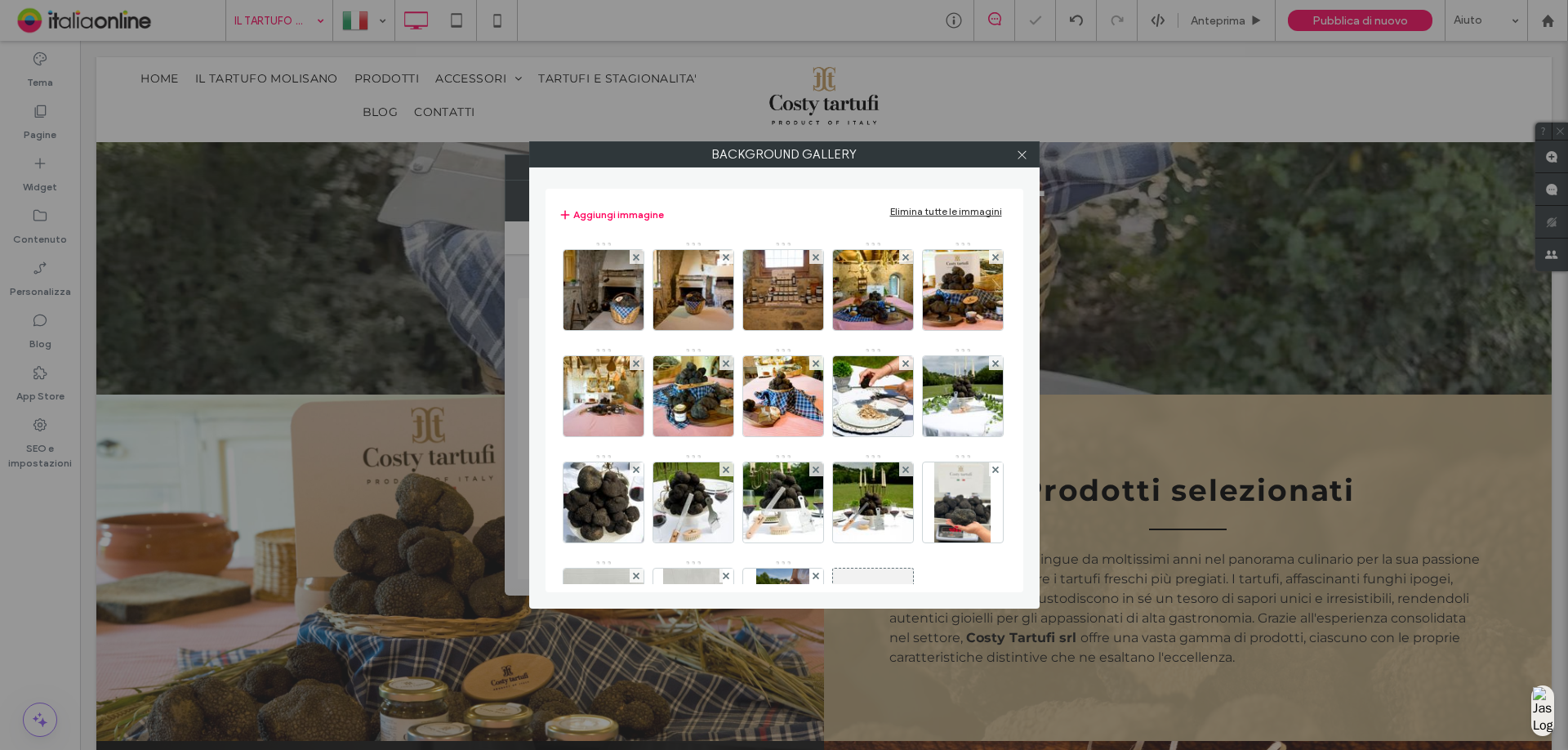 click 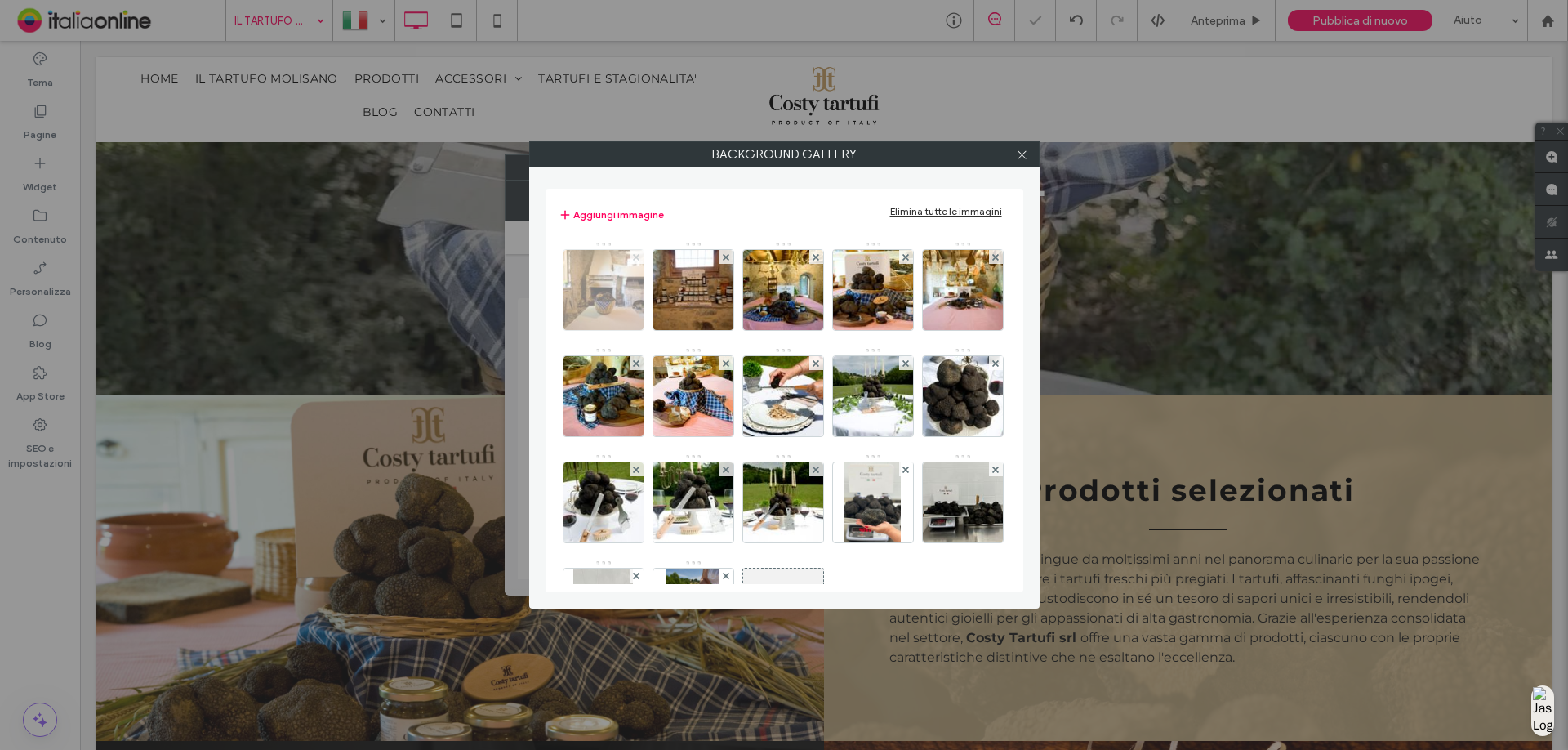 click 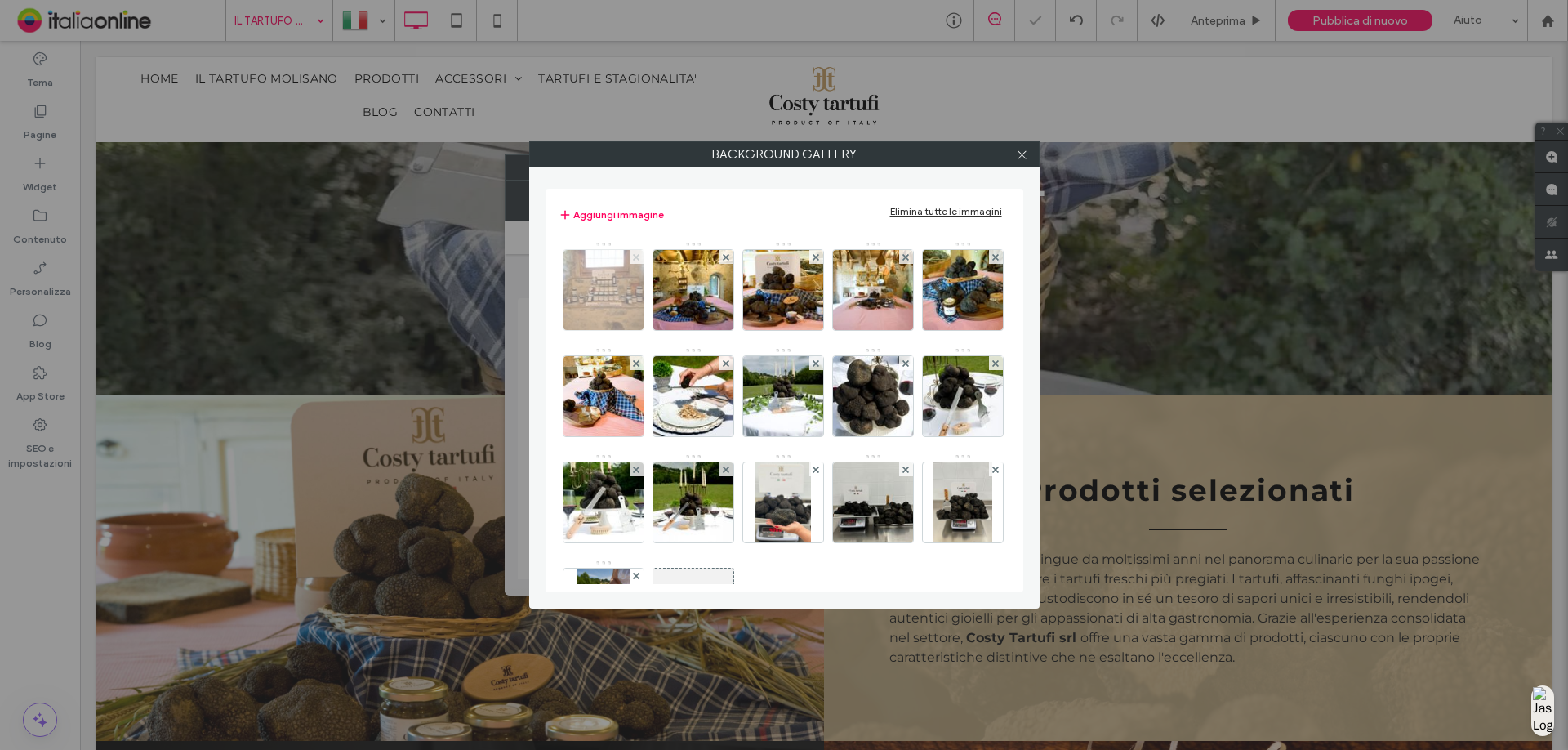 click 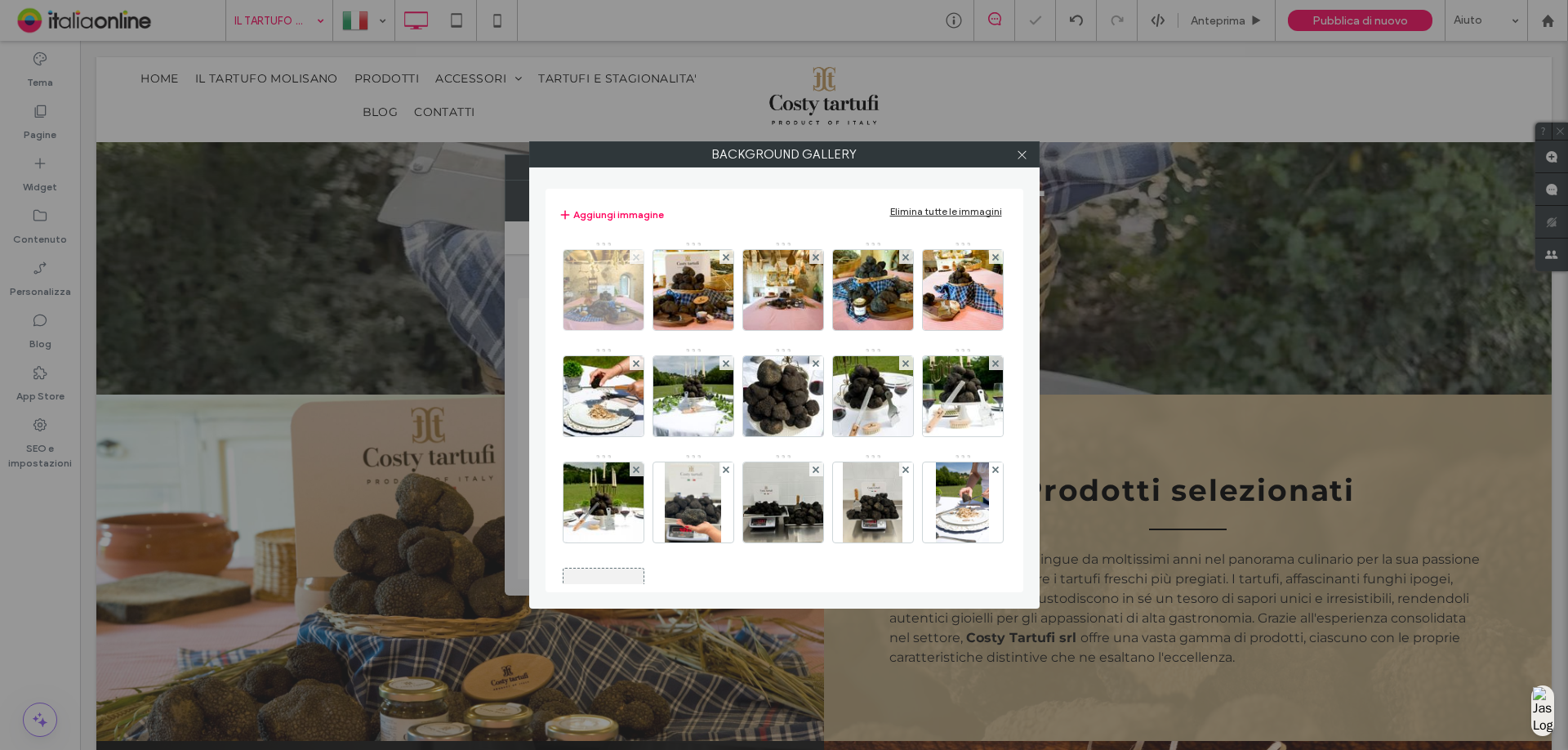click 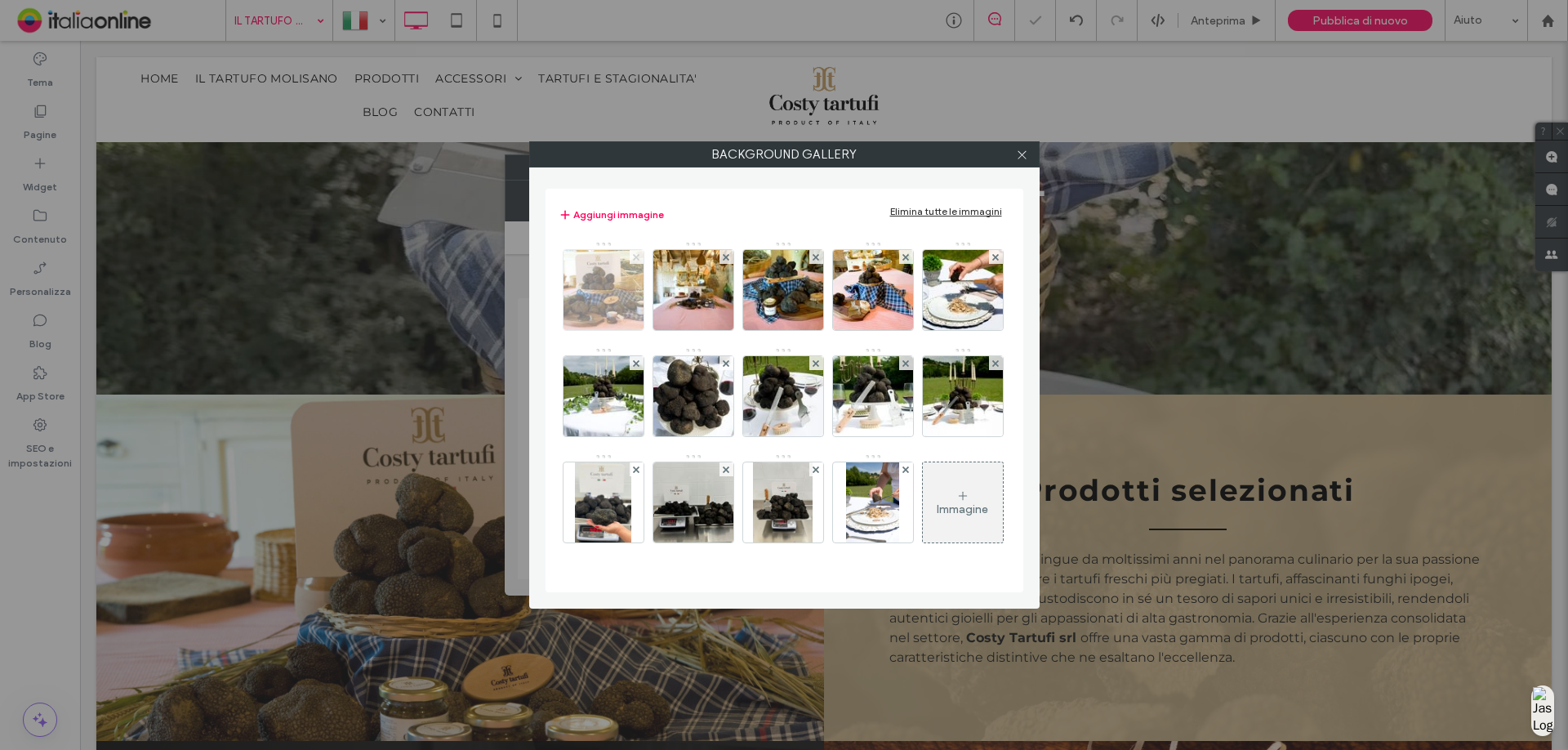 click 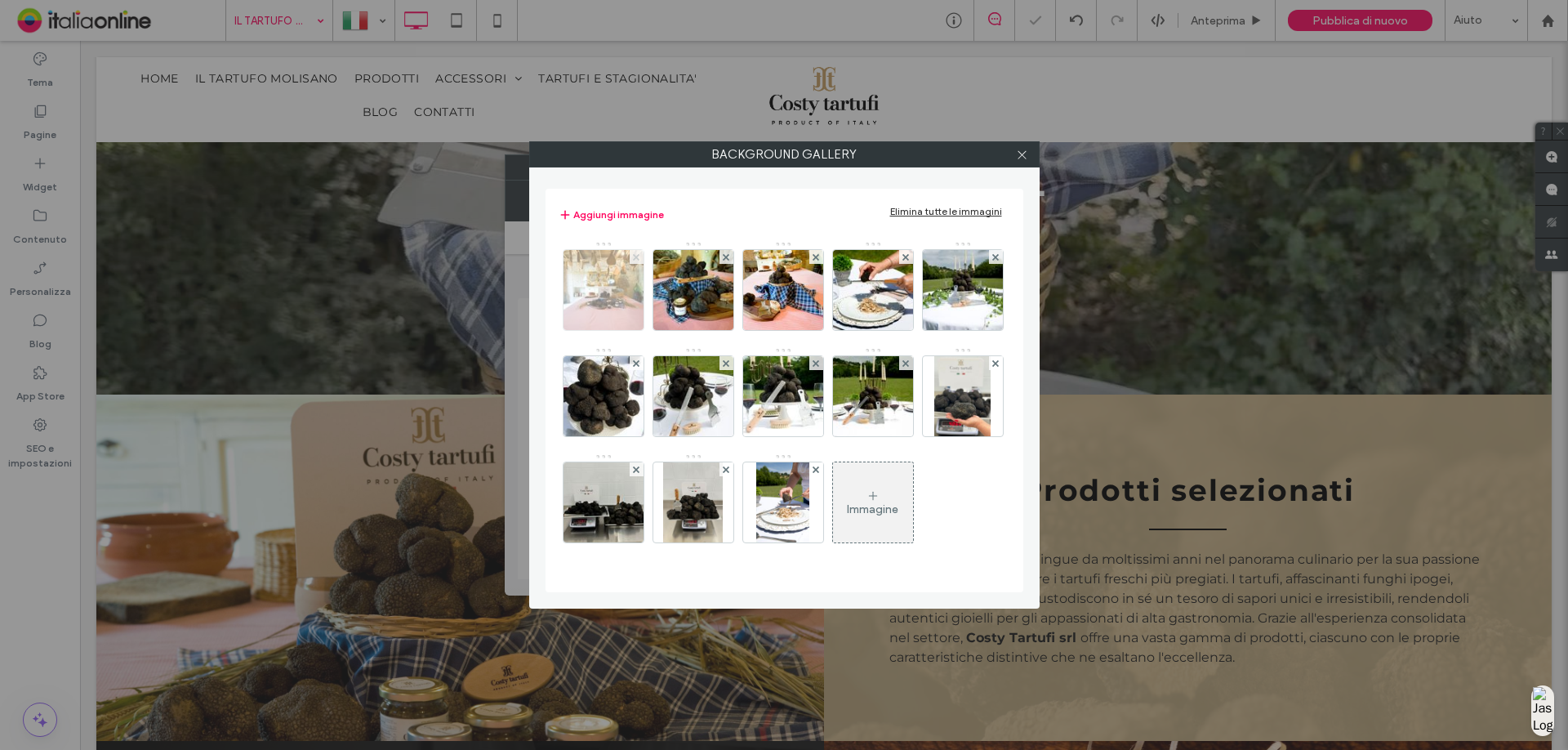 click 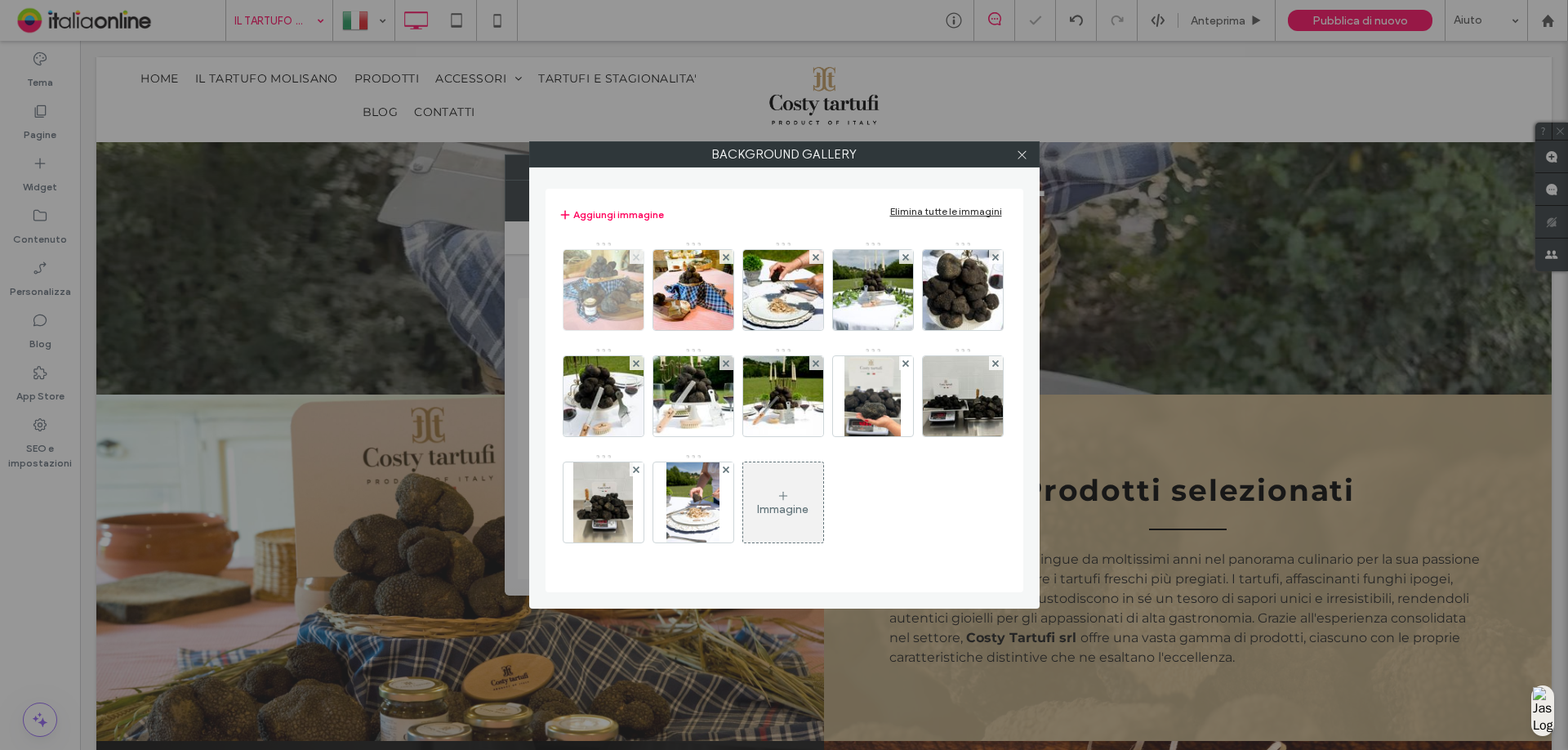 click 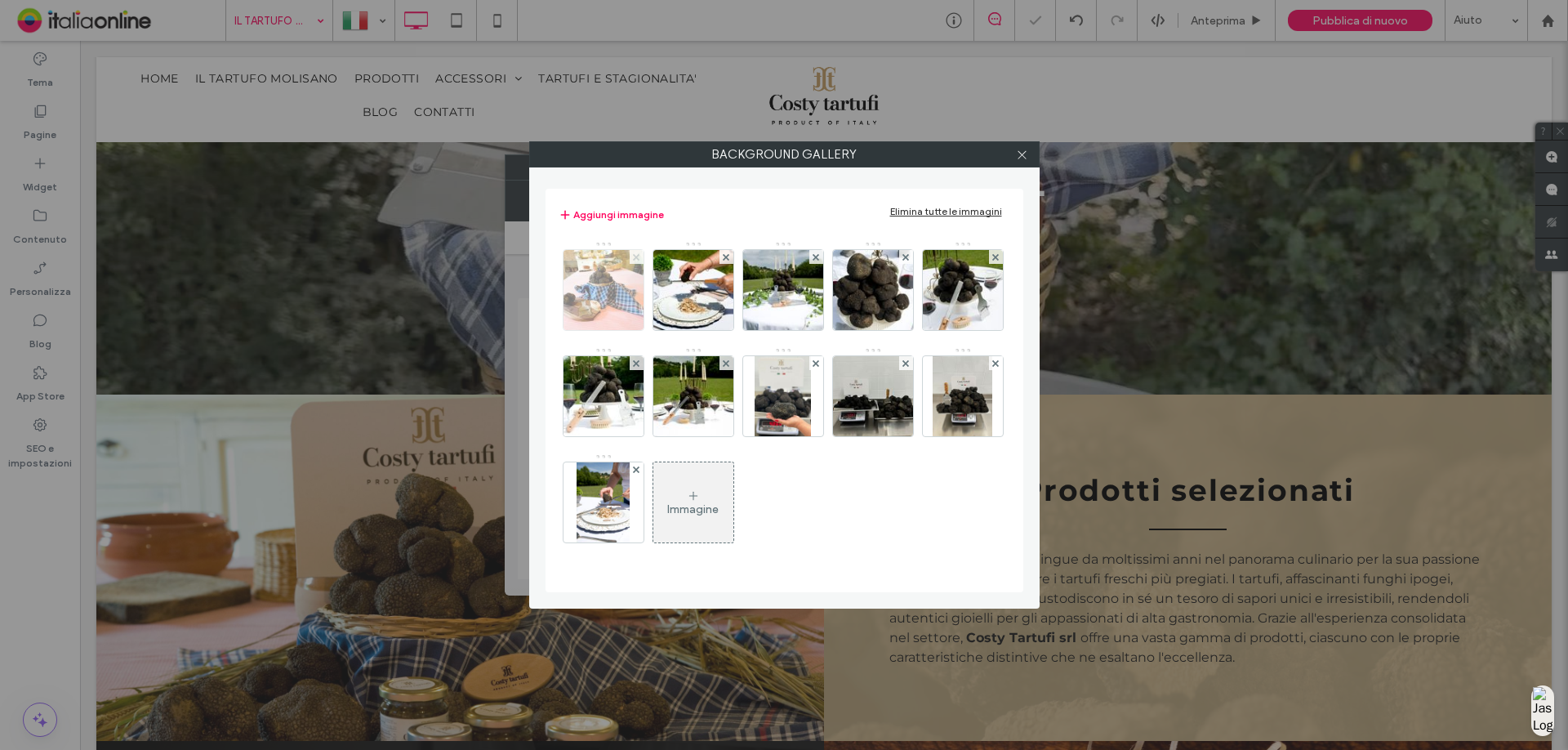 click 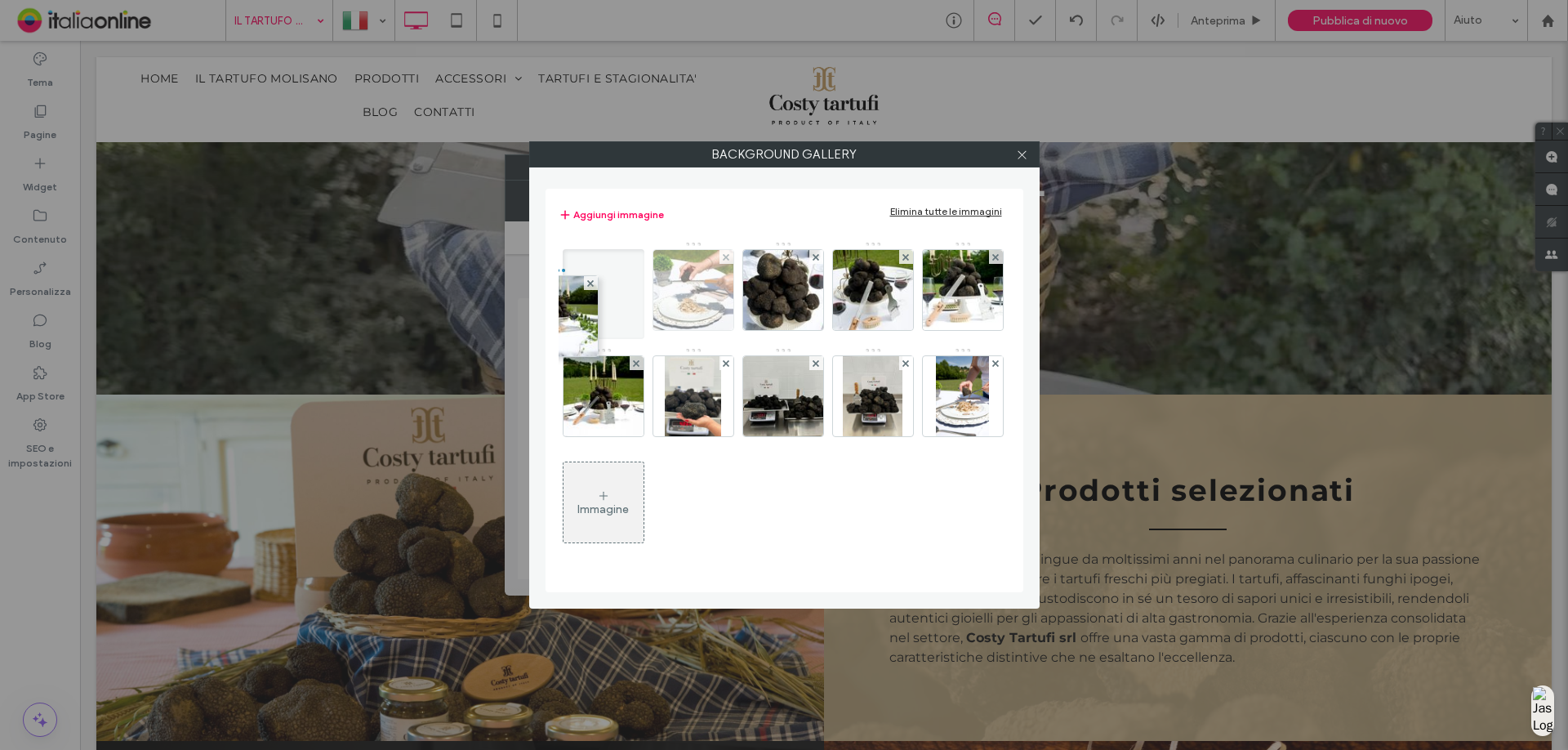 drag, startPoint x: 693, startPoint y: 294, endPoint x: 717, endPoint y: 328, distance: 41.617304 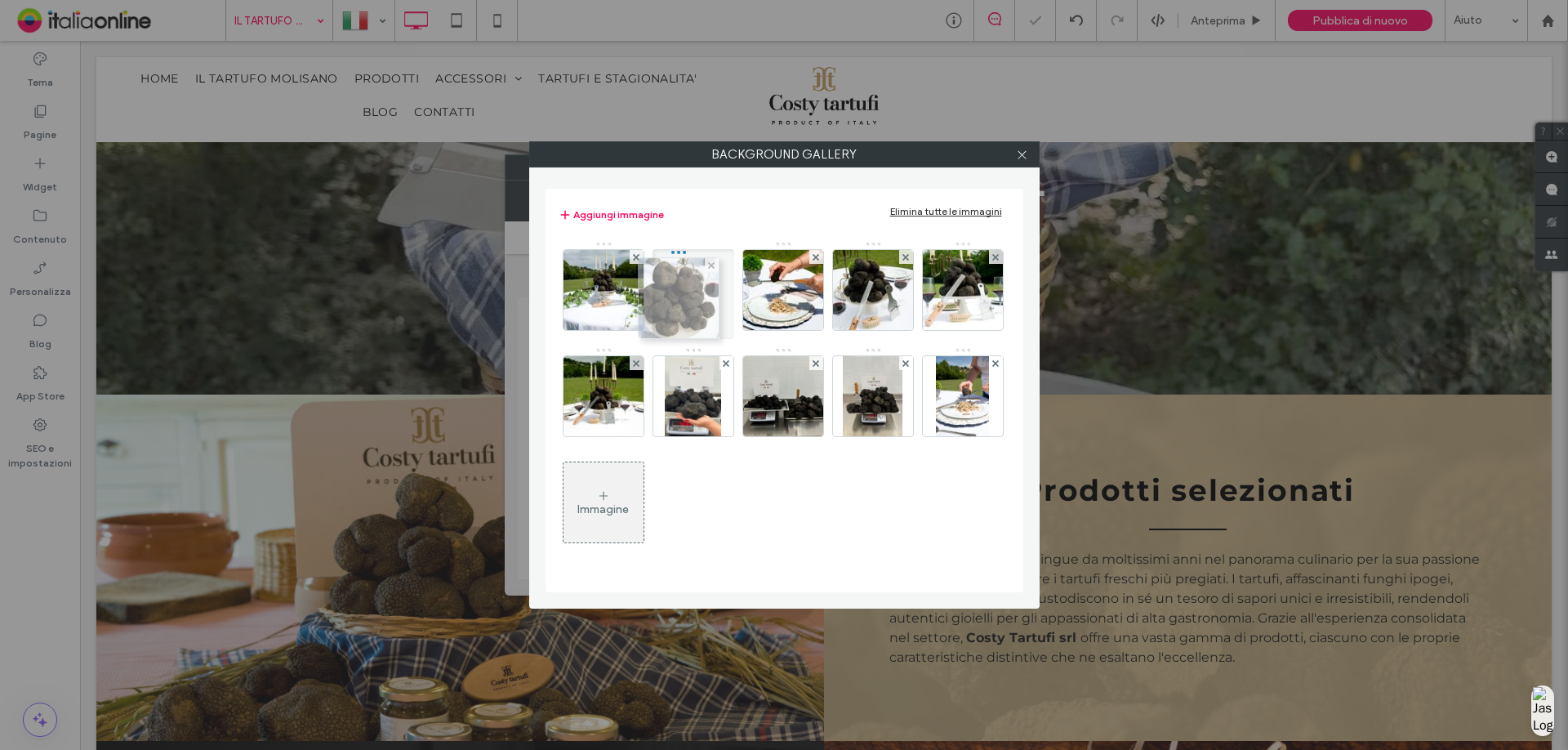 drag, startPoint x: 760, startPoint y: 324, endPoint x: 670, endPoint y: 325, distance: 90.00556 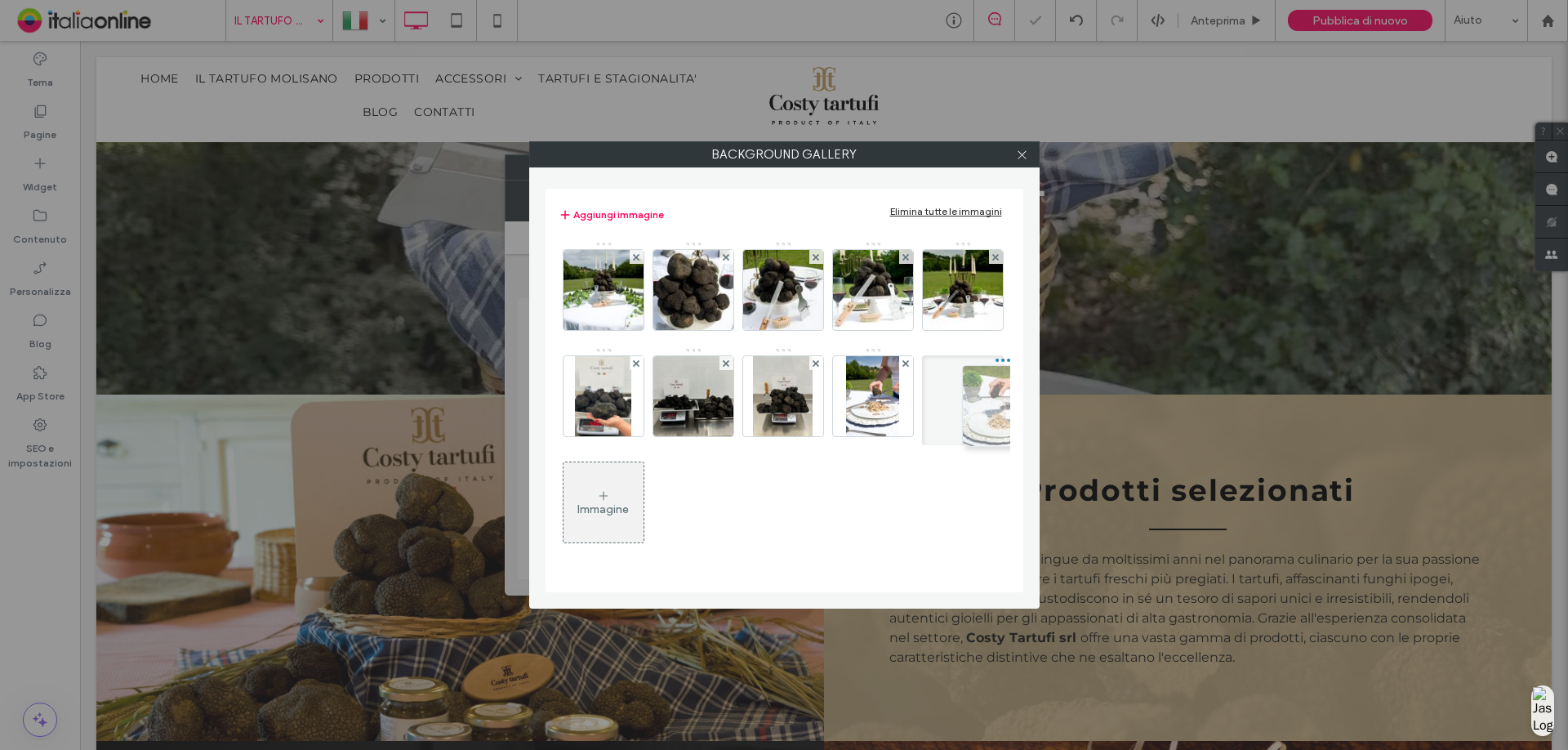 drag, startPoint x: 775, startPoint y: 301, endPoint x: 988, endPoint y: 417, distance: 242.5387 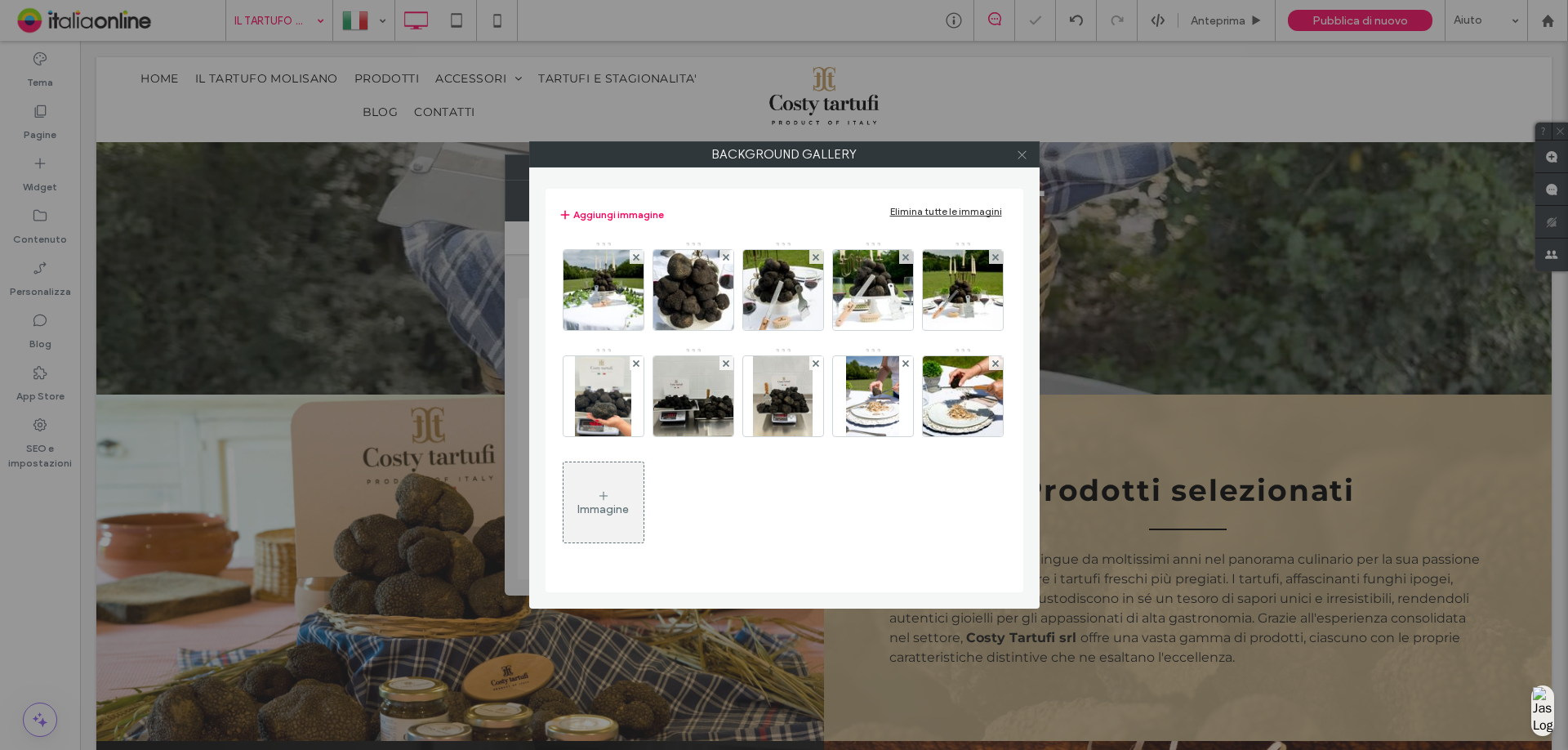 click 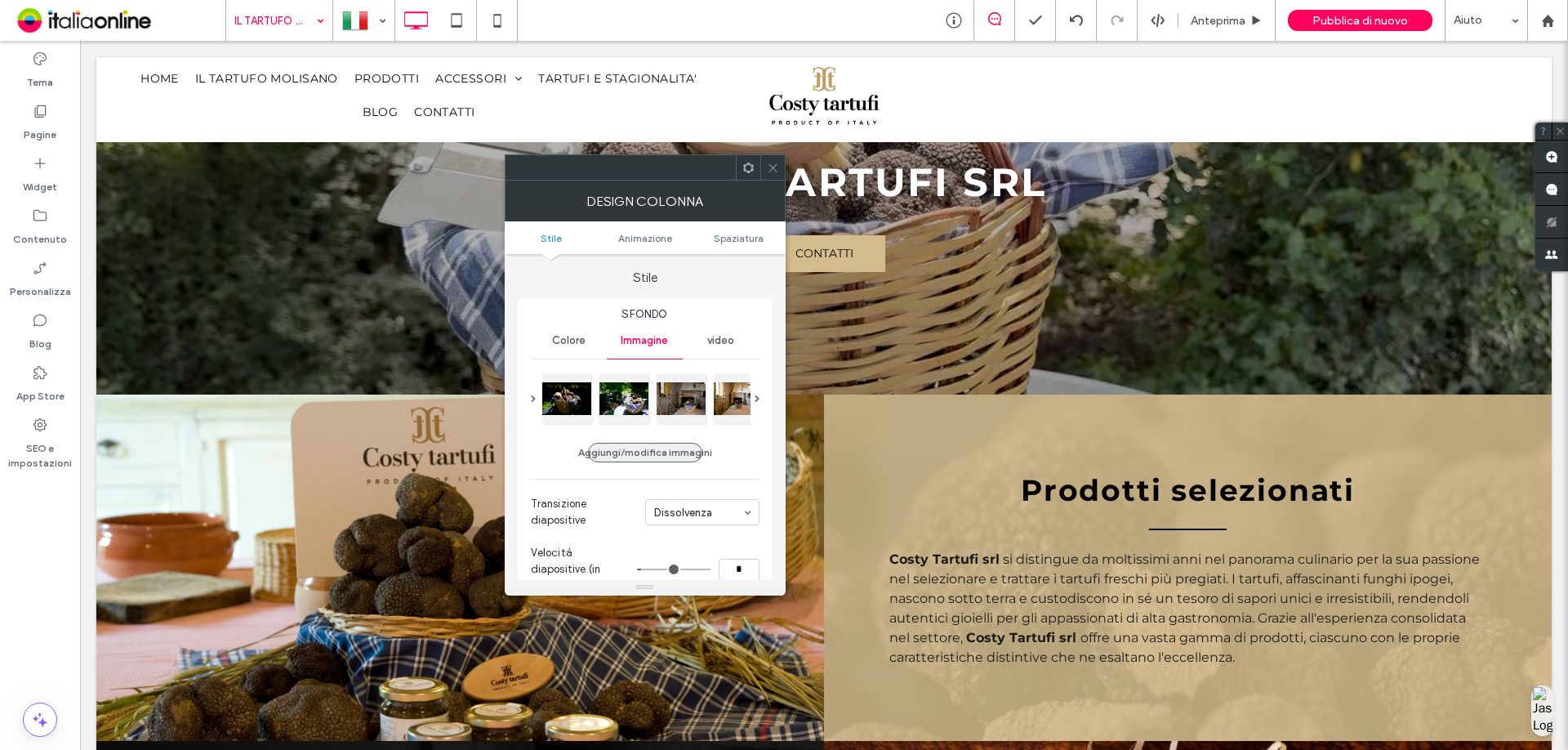 click on "Aggiungi/modifica immagini" at bounding box center (645, 453) 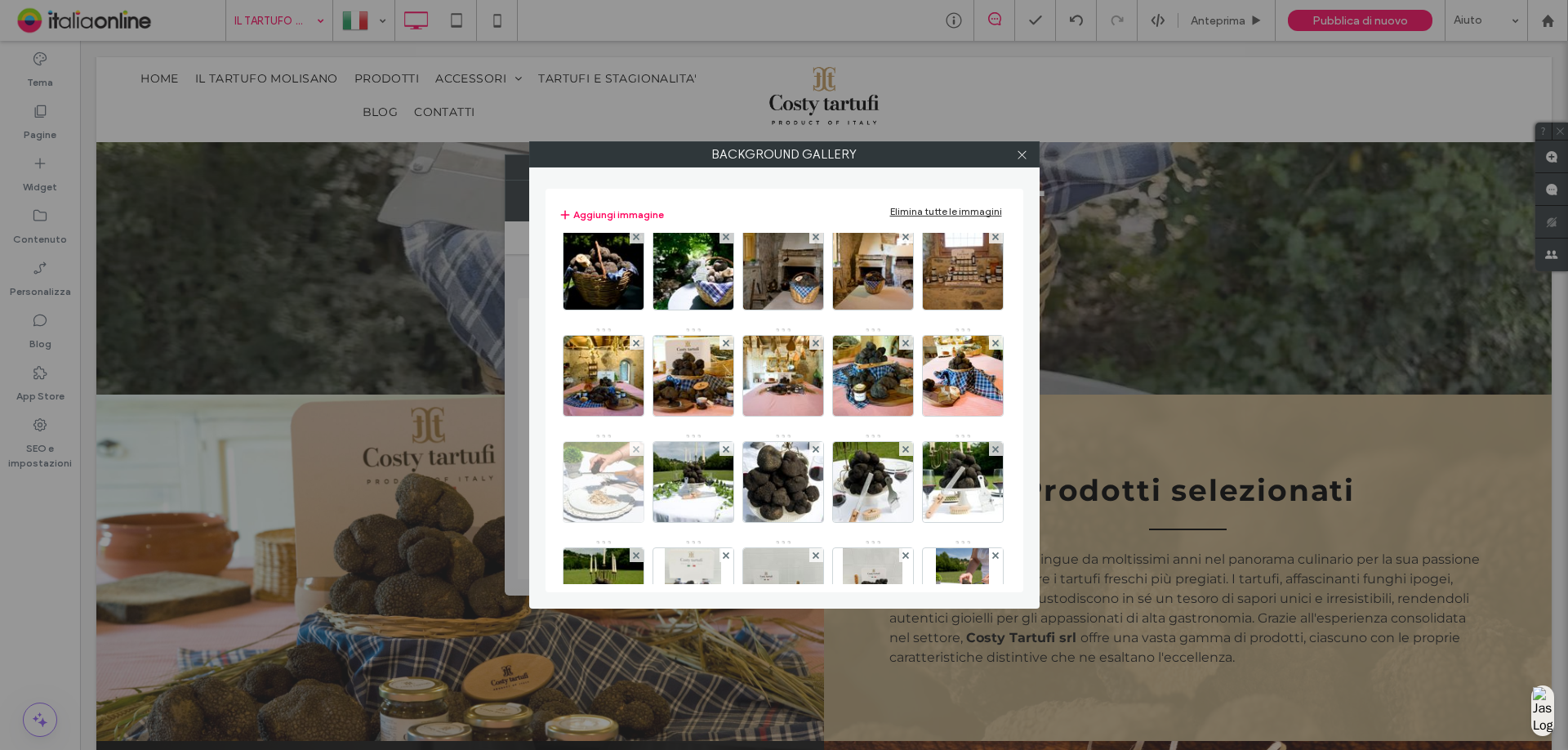 scroll, scrollTop: 0, scrollLeft: 0, axis: both 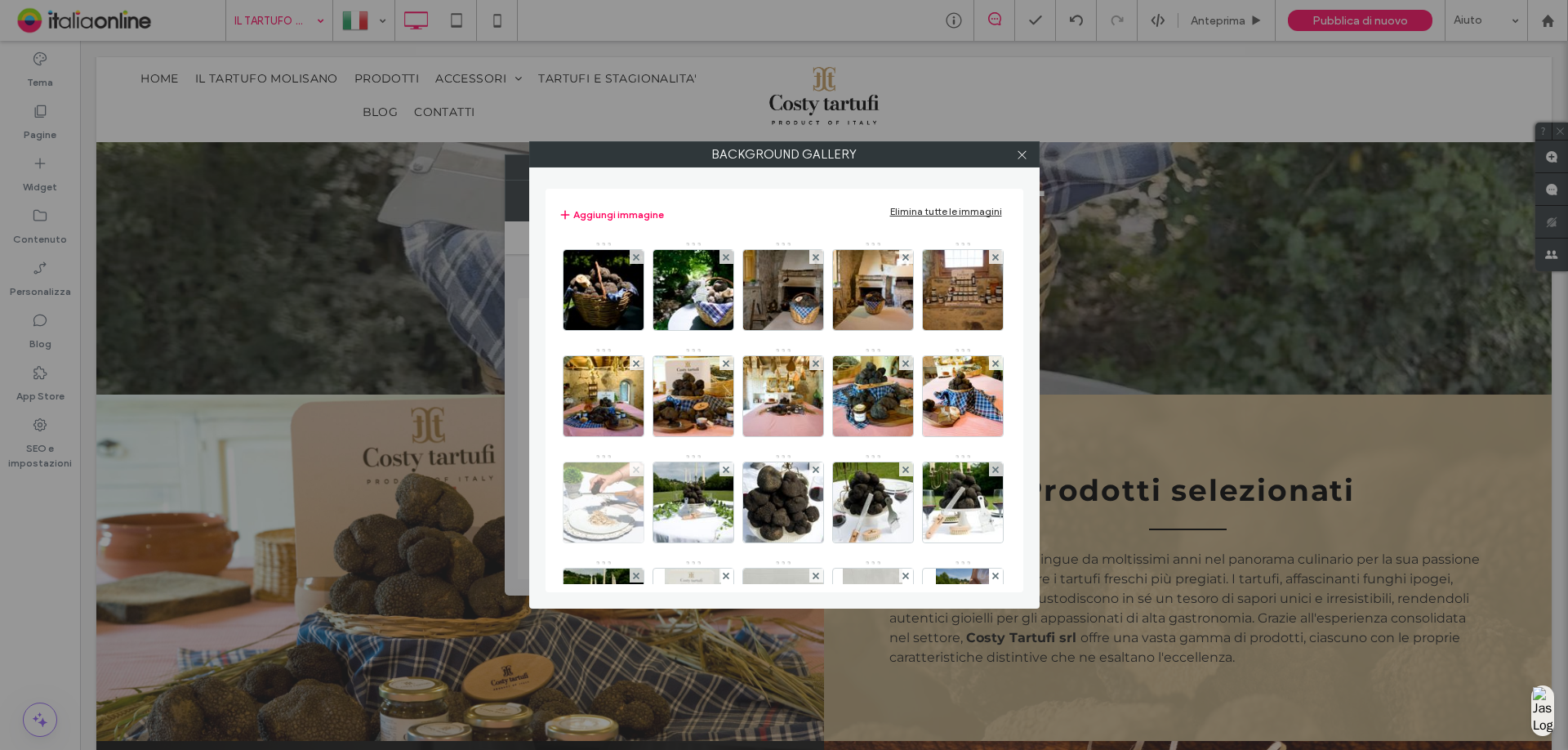 click 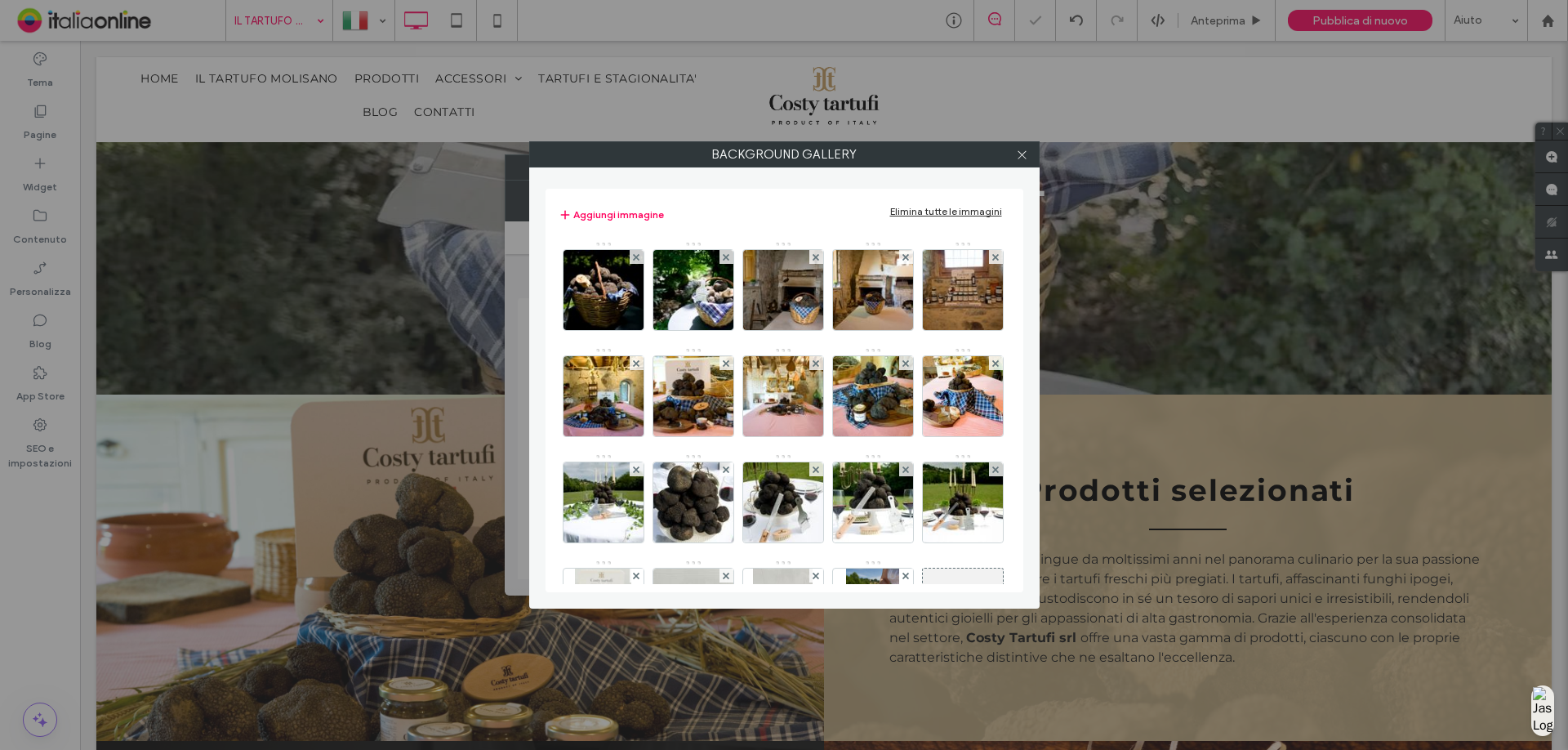 click 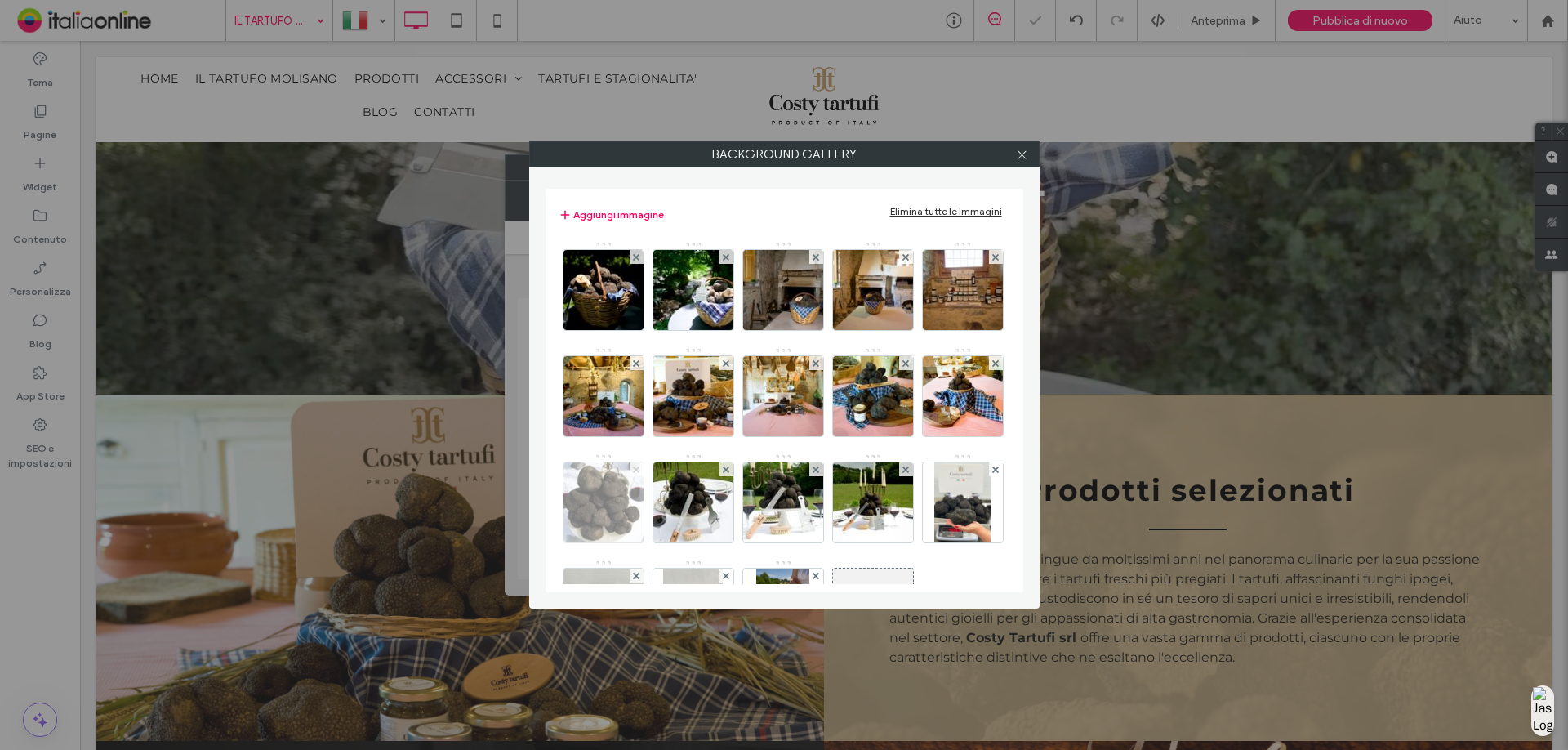 click 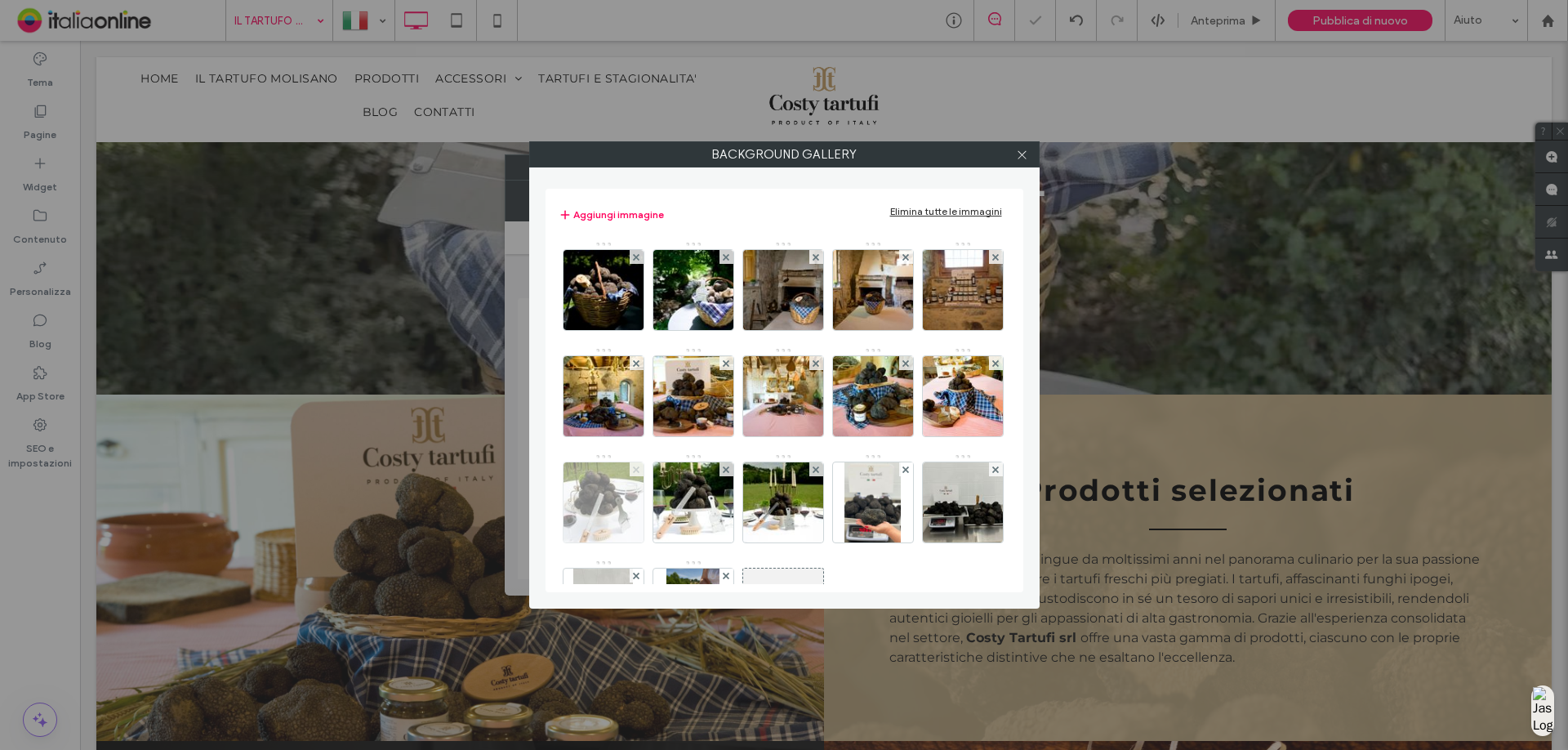 click 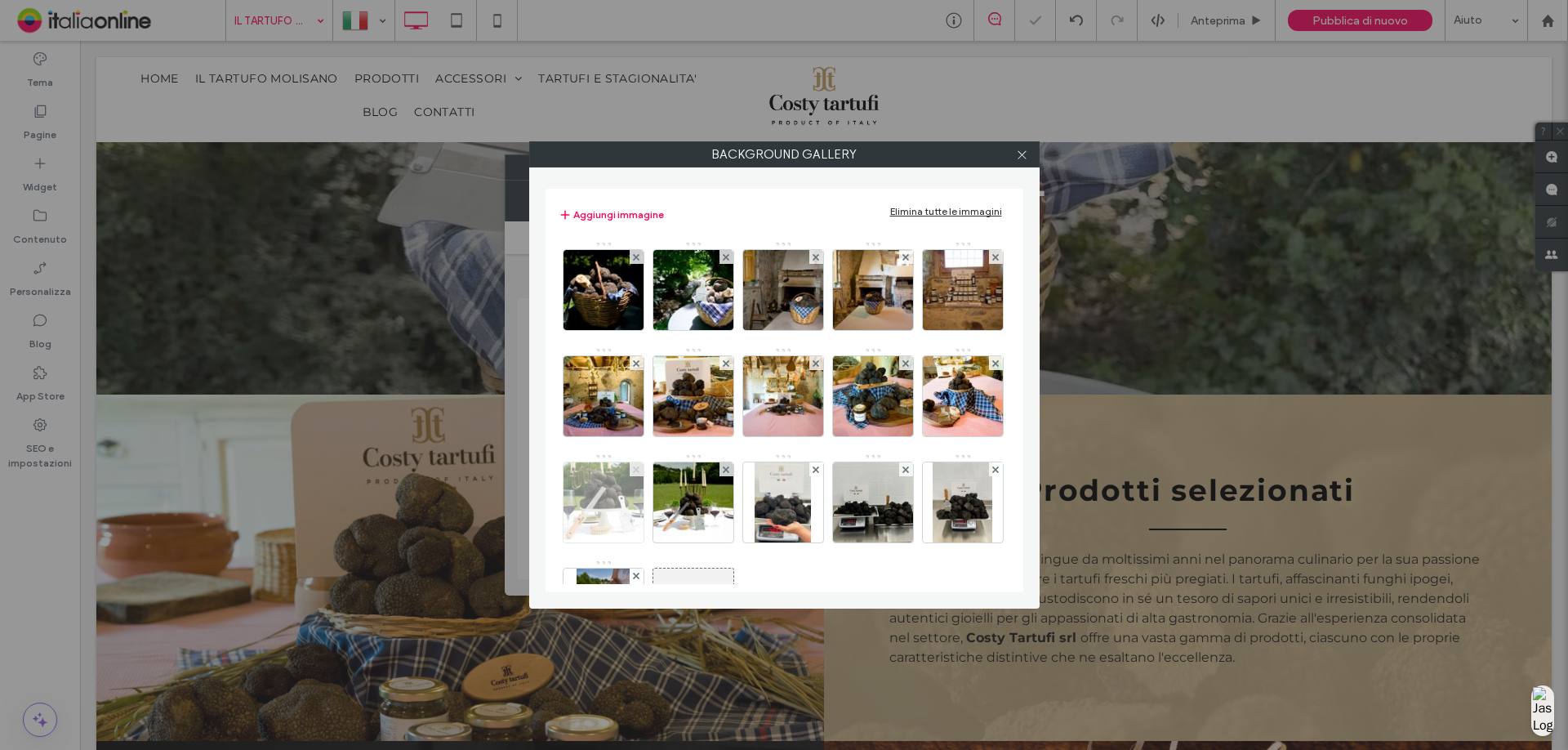 click 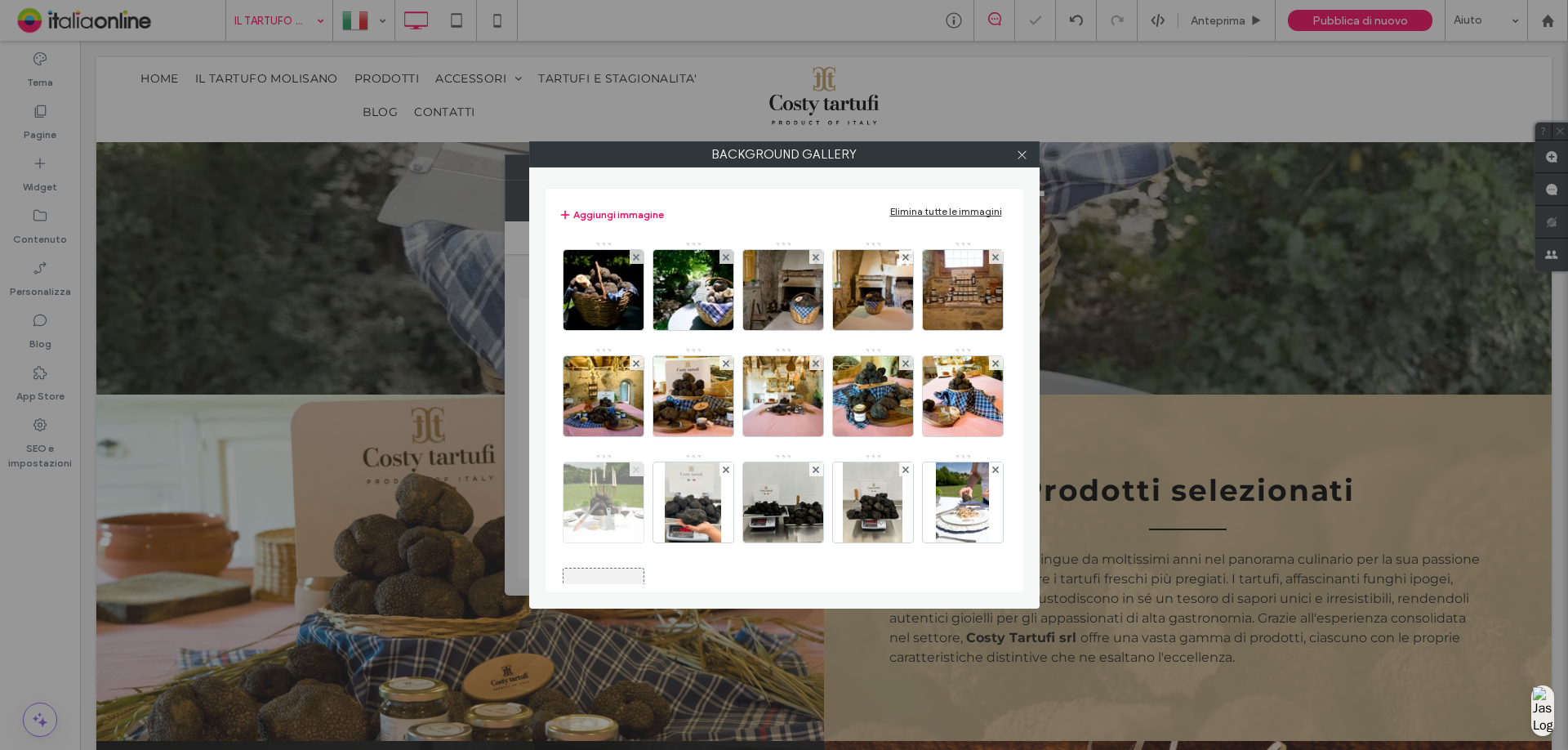 click 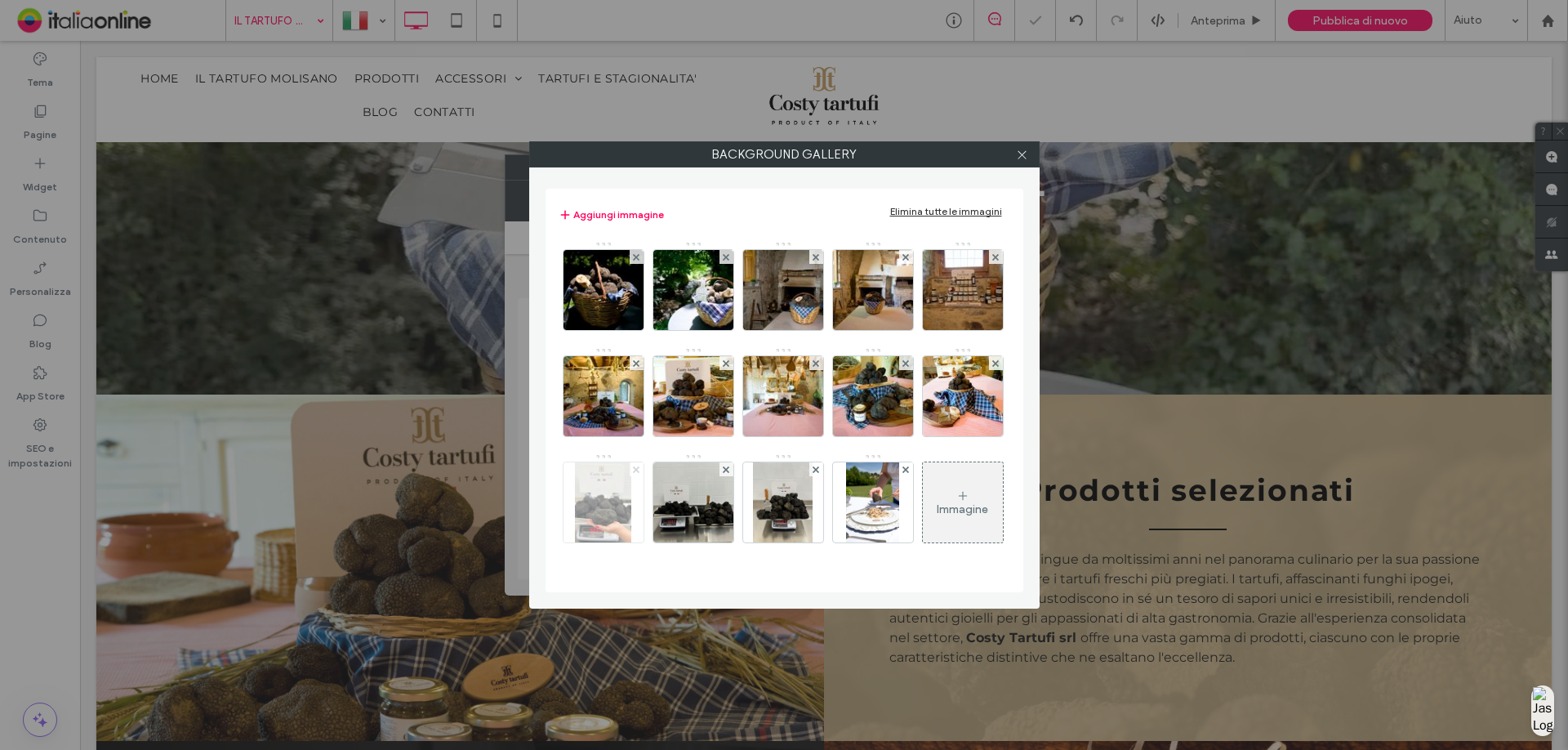 click 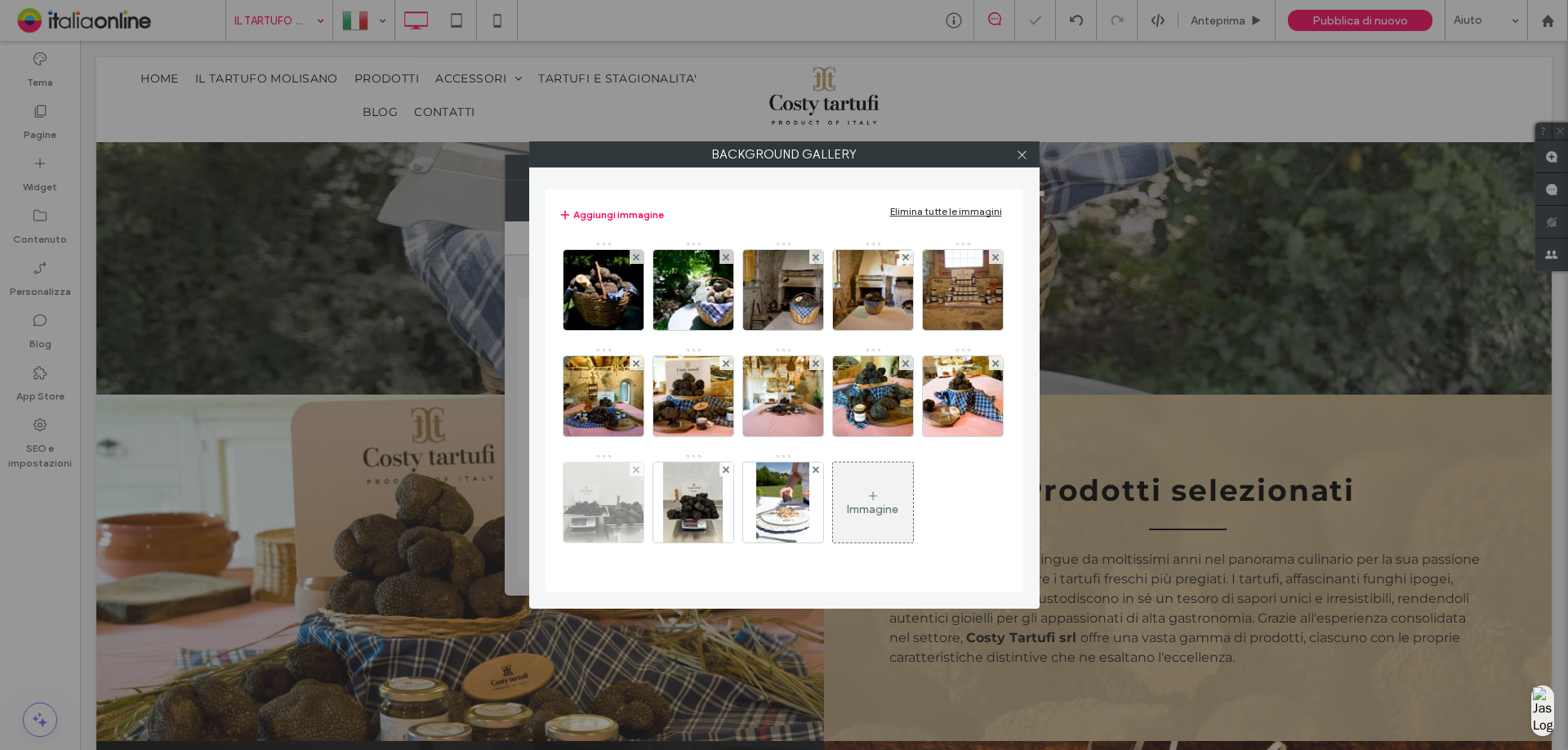 click 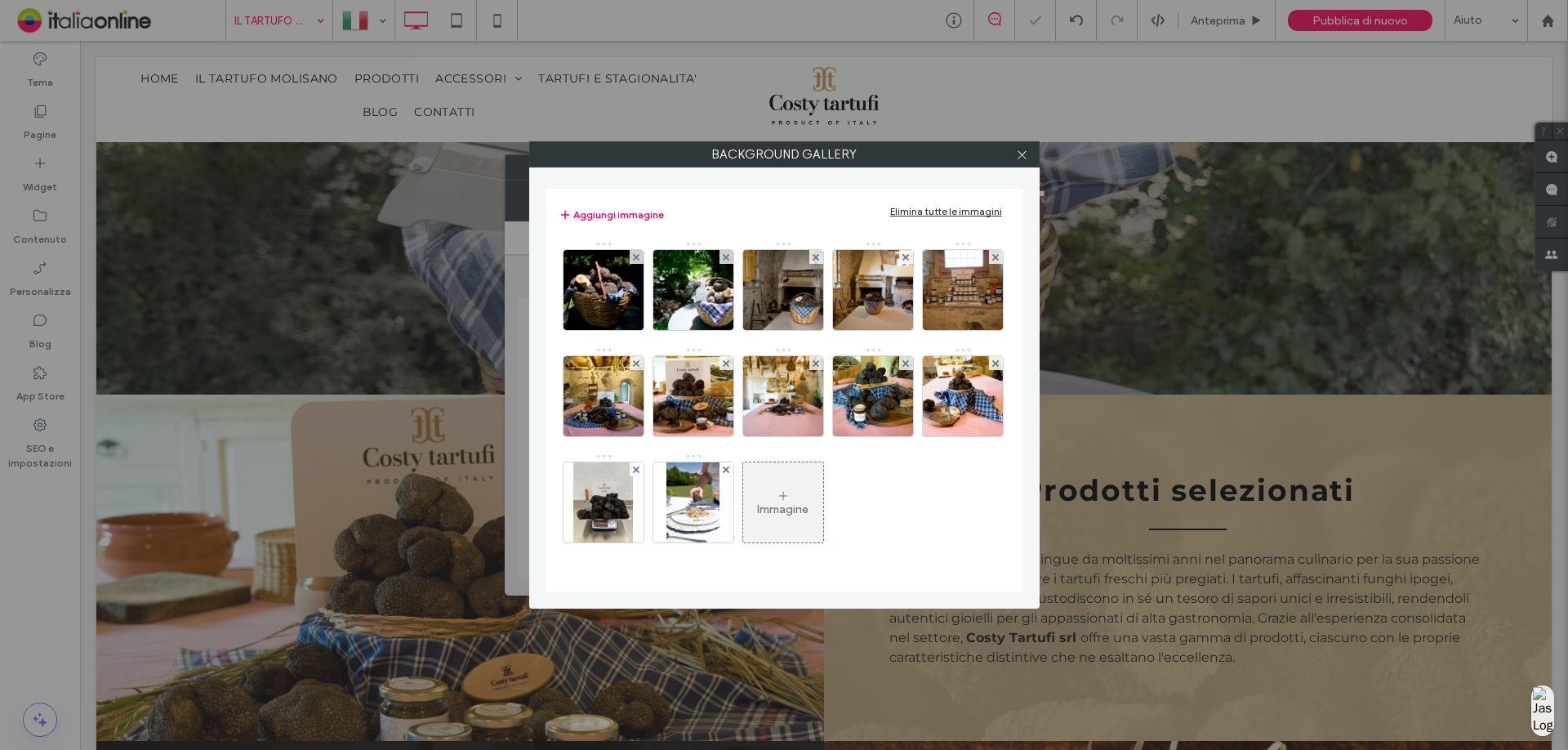 click at bounding box center (636, 469) 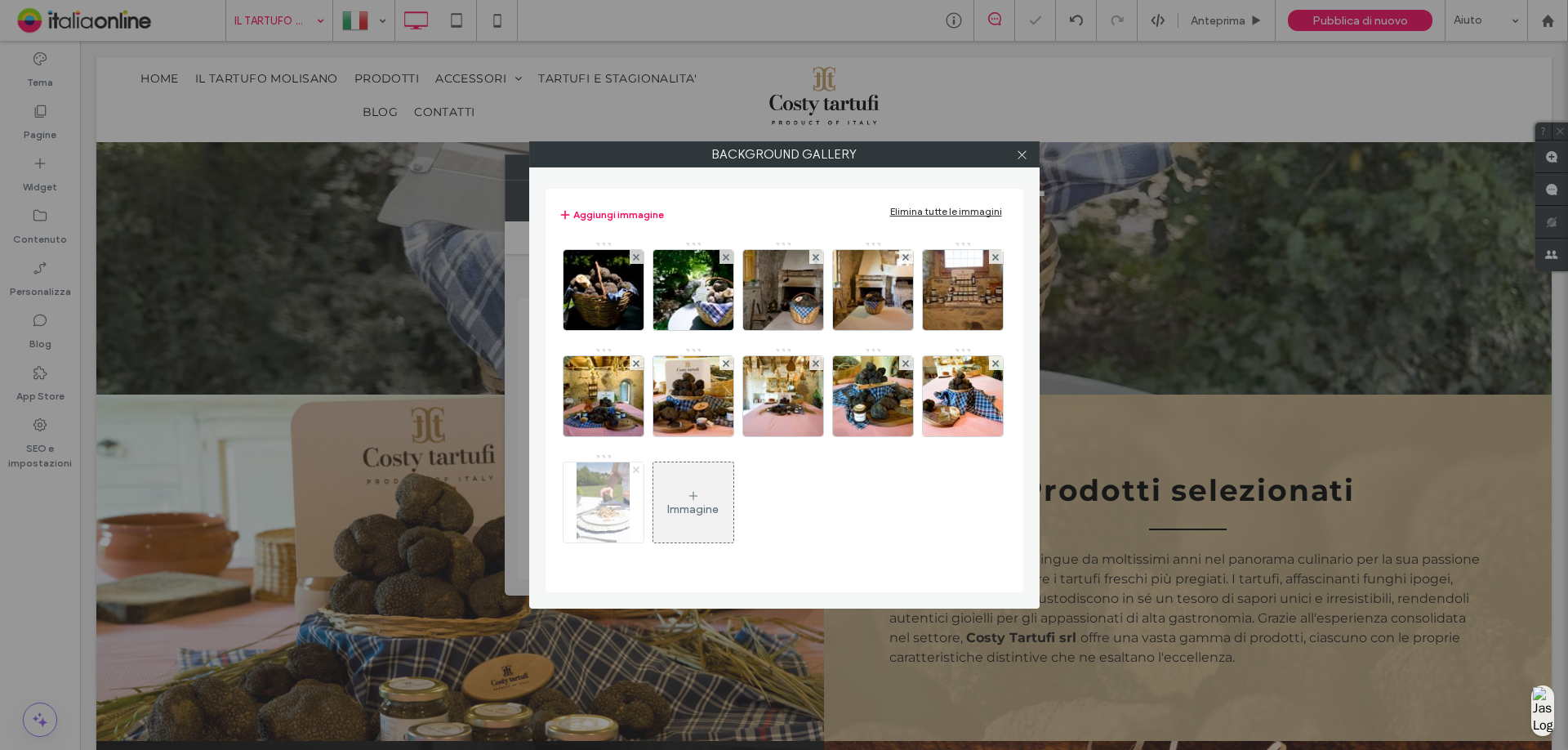 click at bounding box center (636, 469) 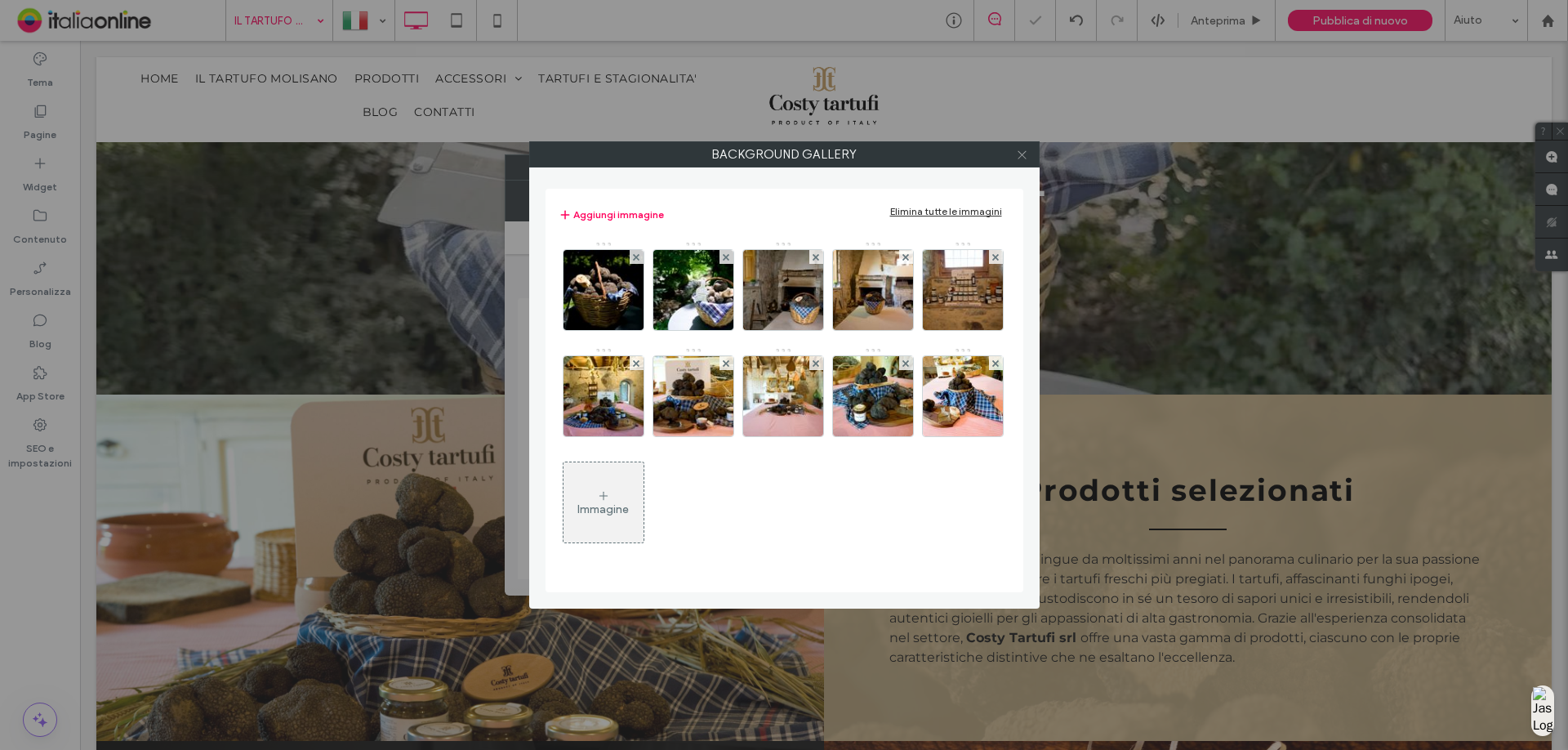 click at bounding box center (1022, 154) 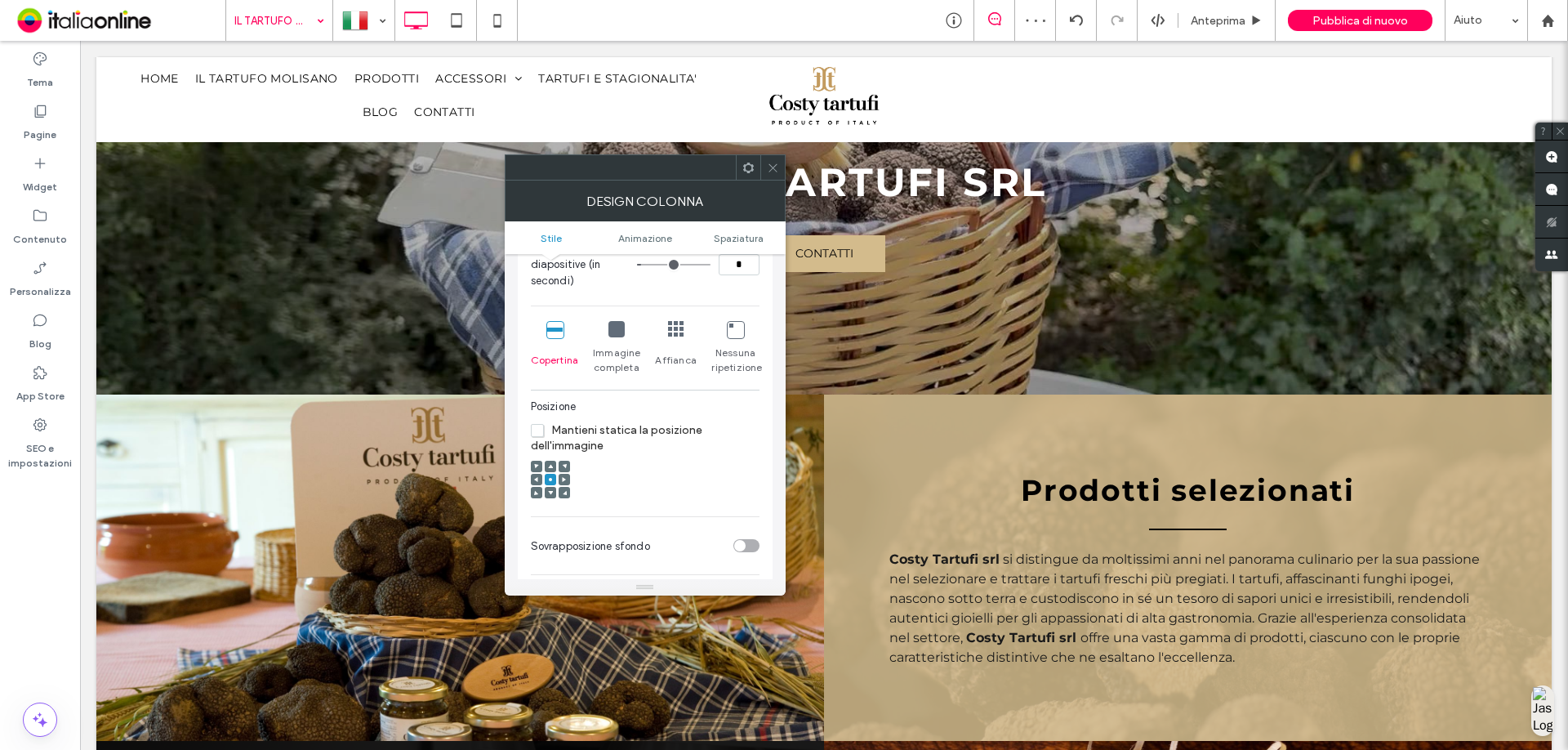 scroll, scrollTop: 408, scrollLeft: 0, axis: vertical 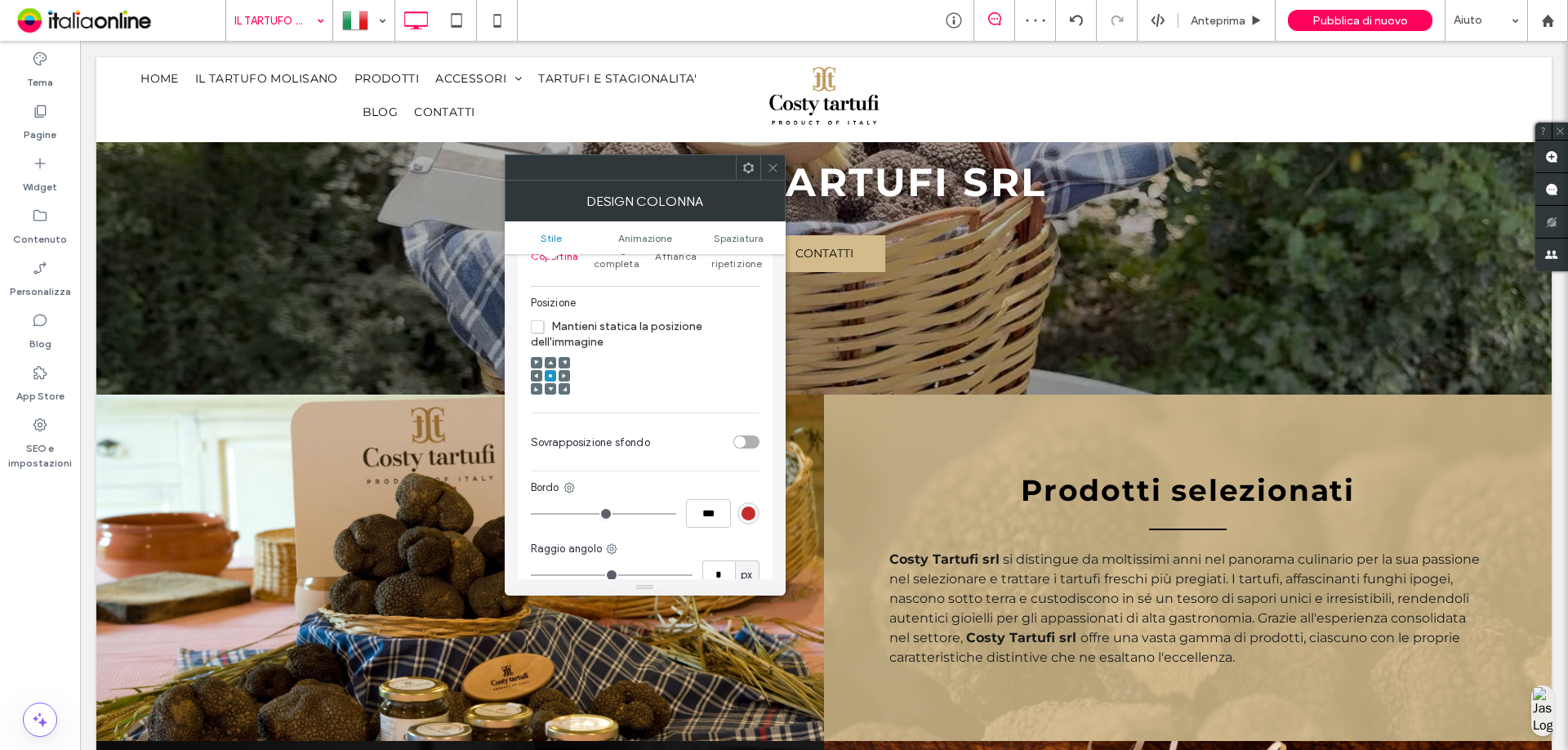 click 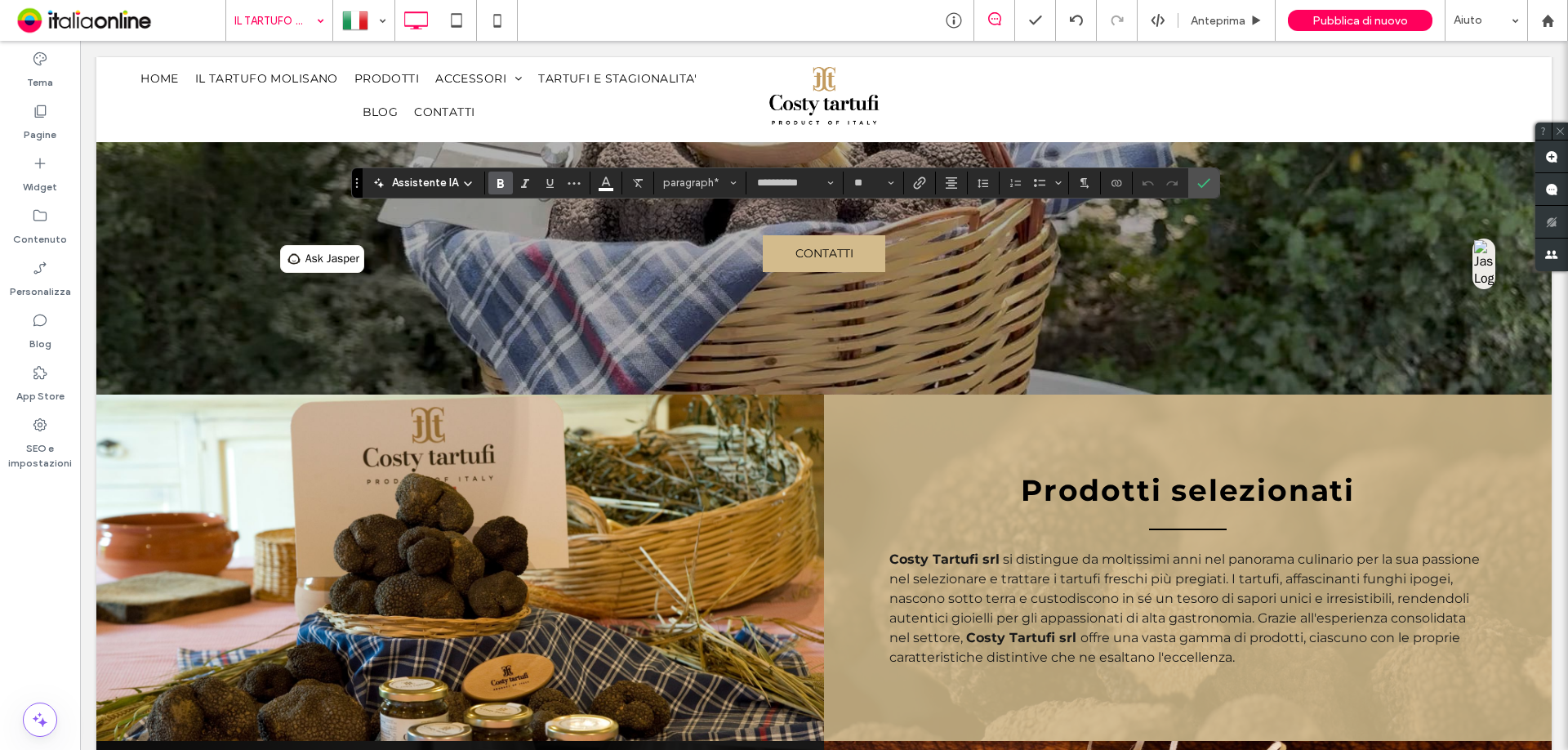 drag, startPoint x: 501, startPoint y: 180, endPoint x: 510, endPoint y: 189, distance: 12.72792 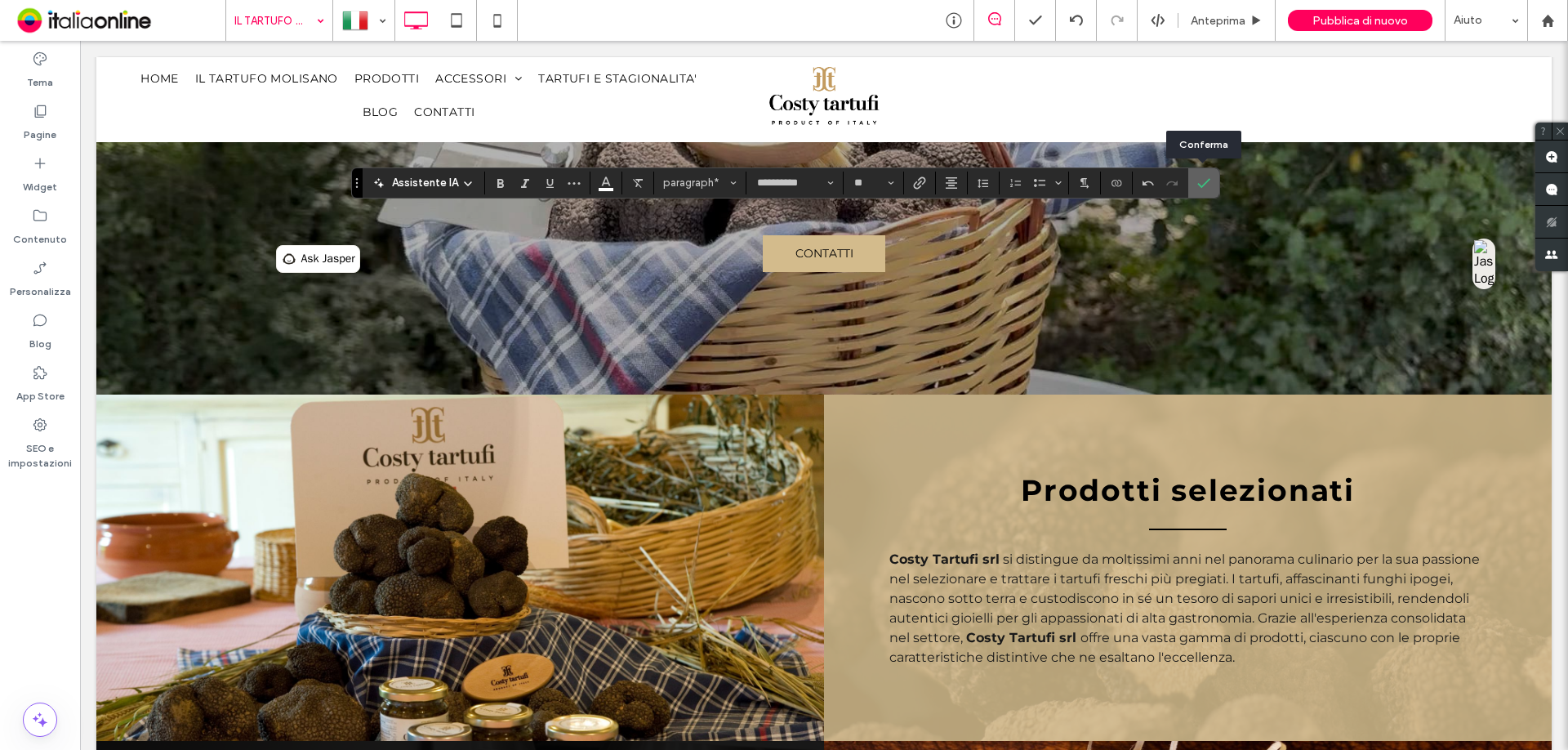 click 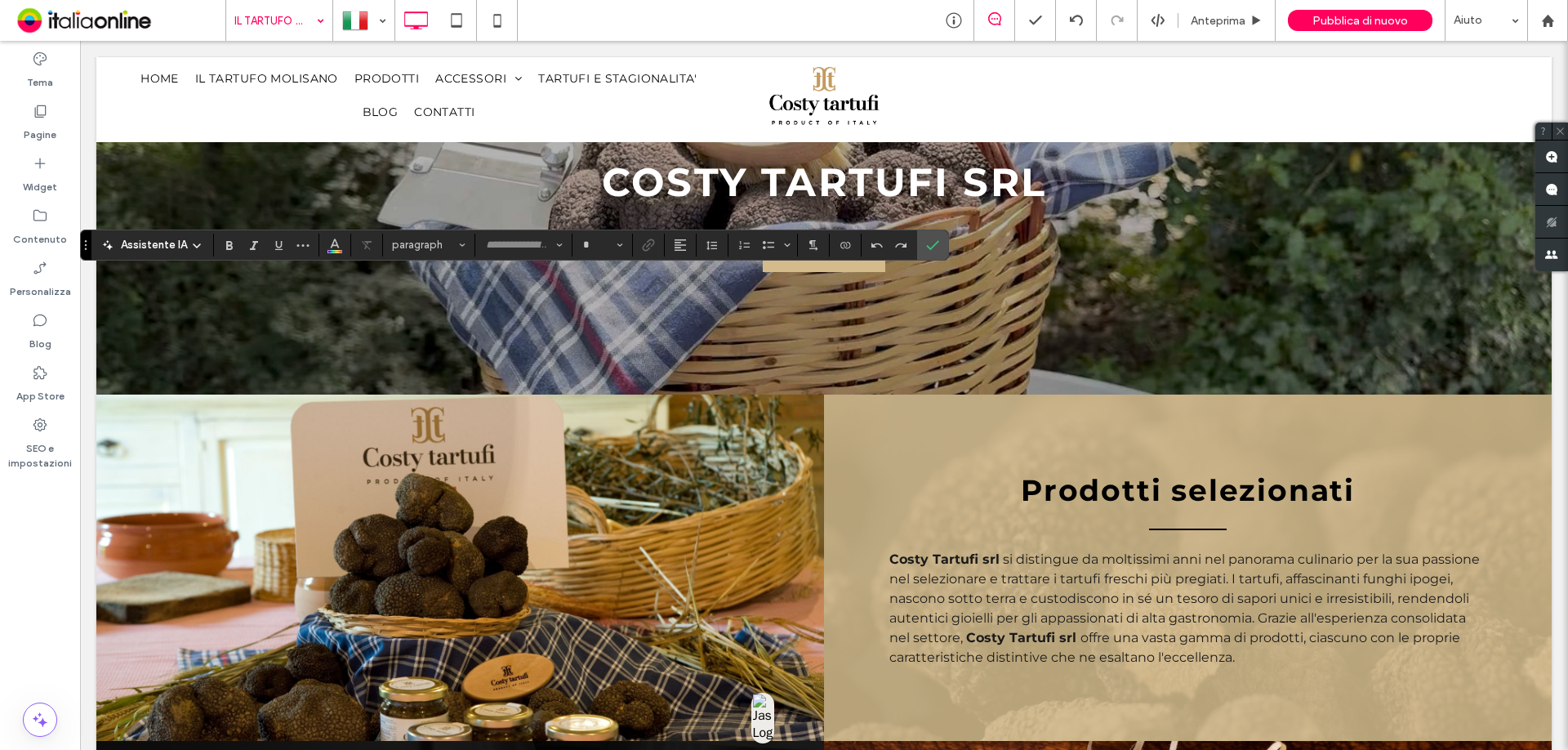 type on "**********" 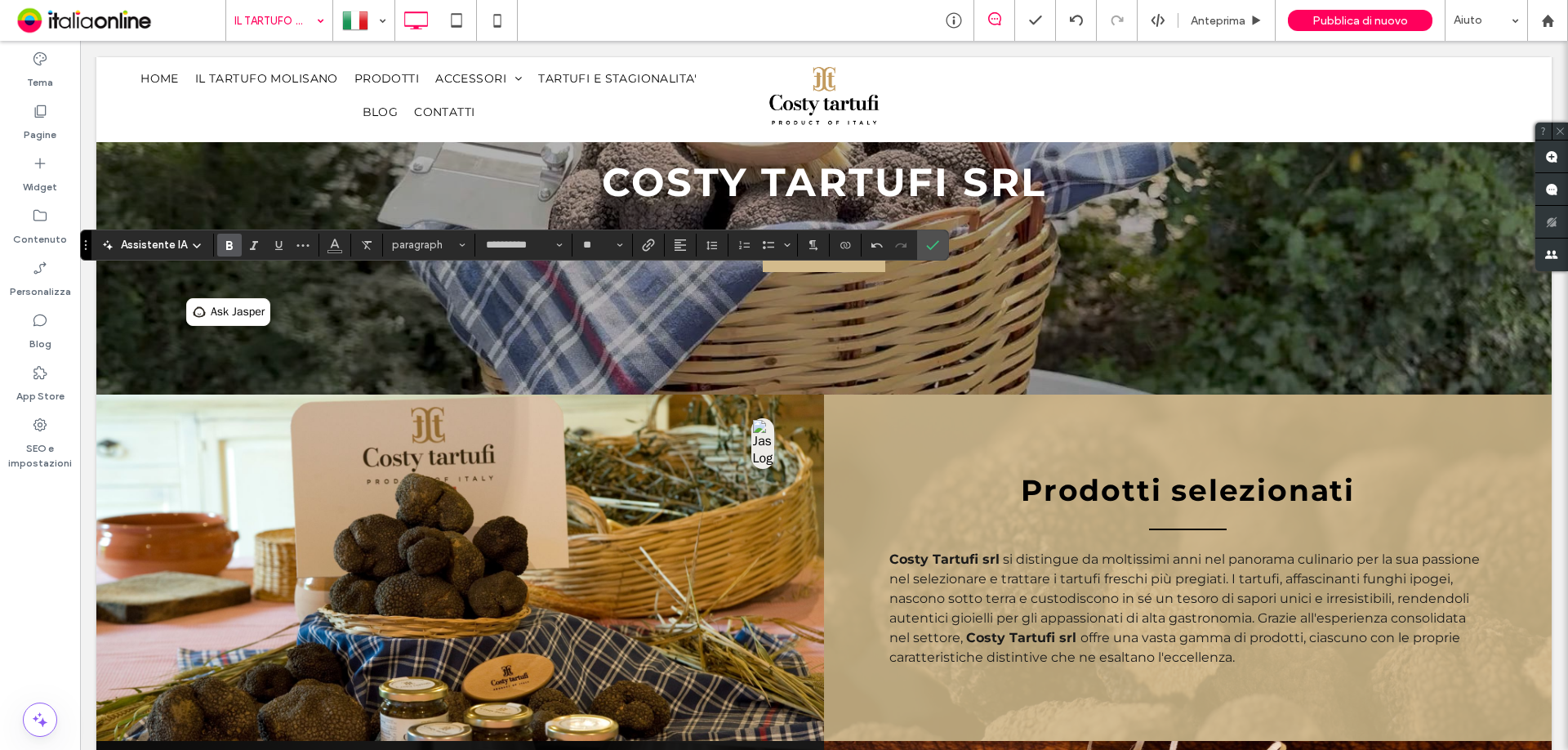 click 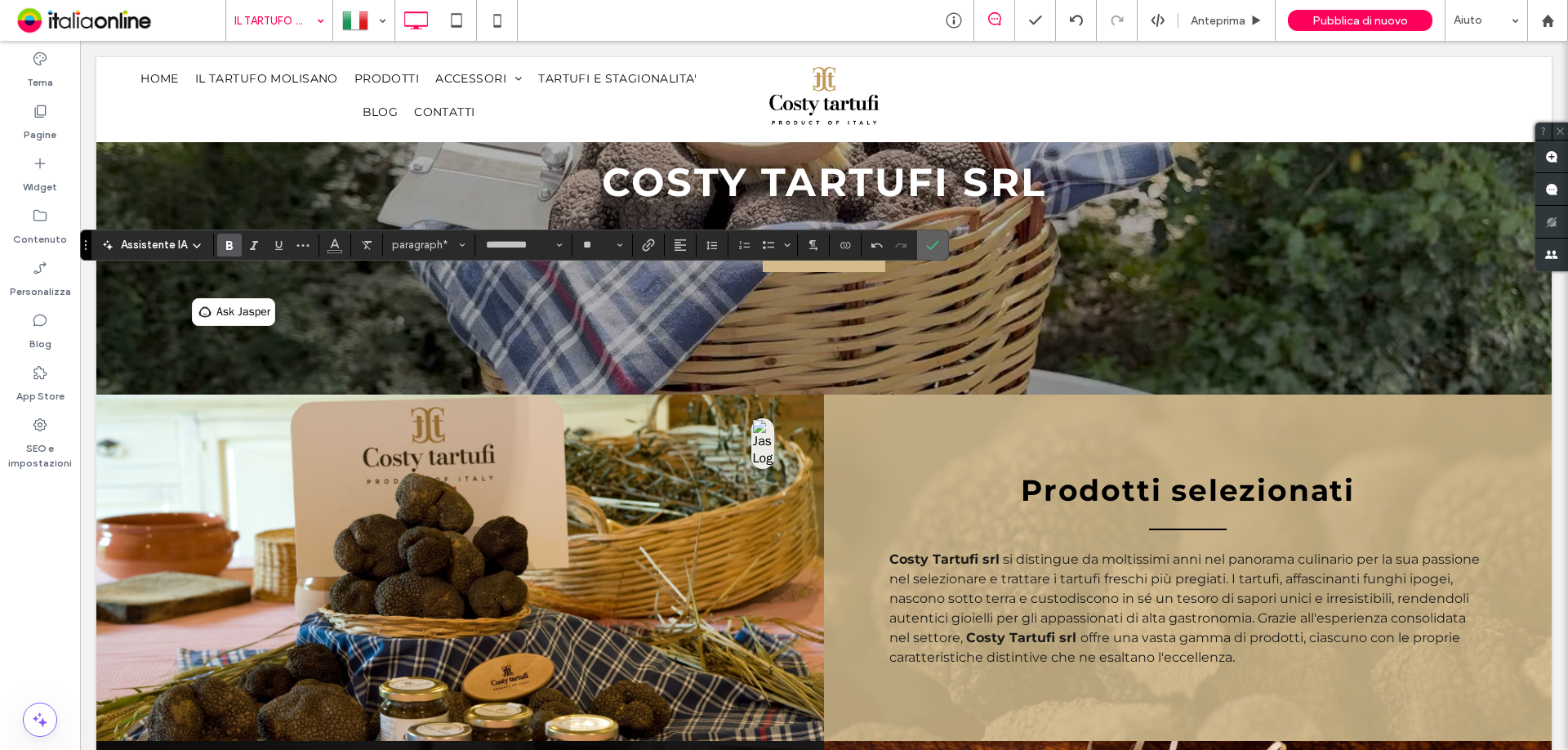 click at bounding box center (929, 245) 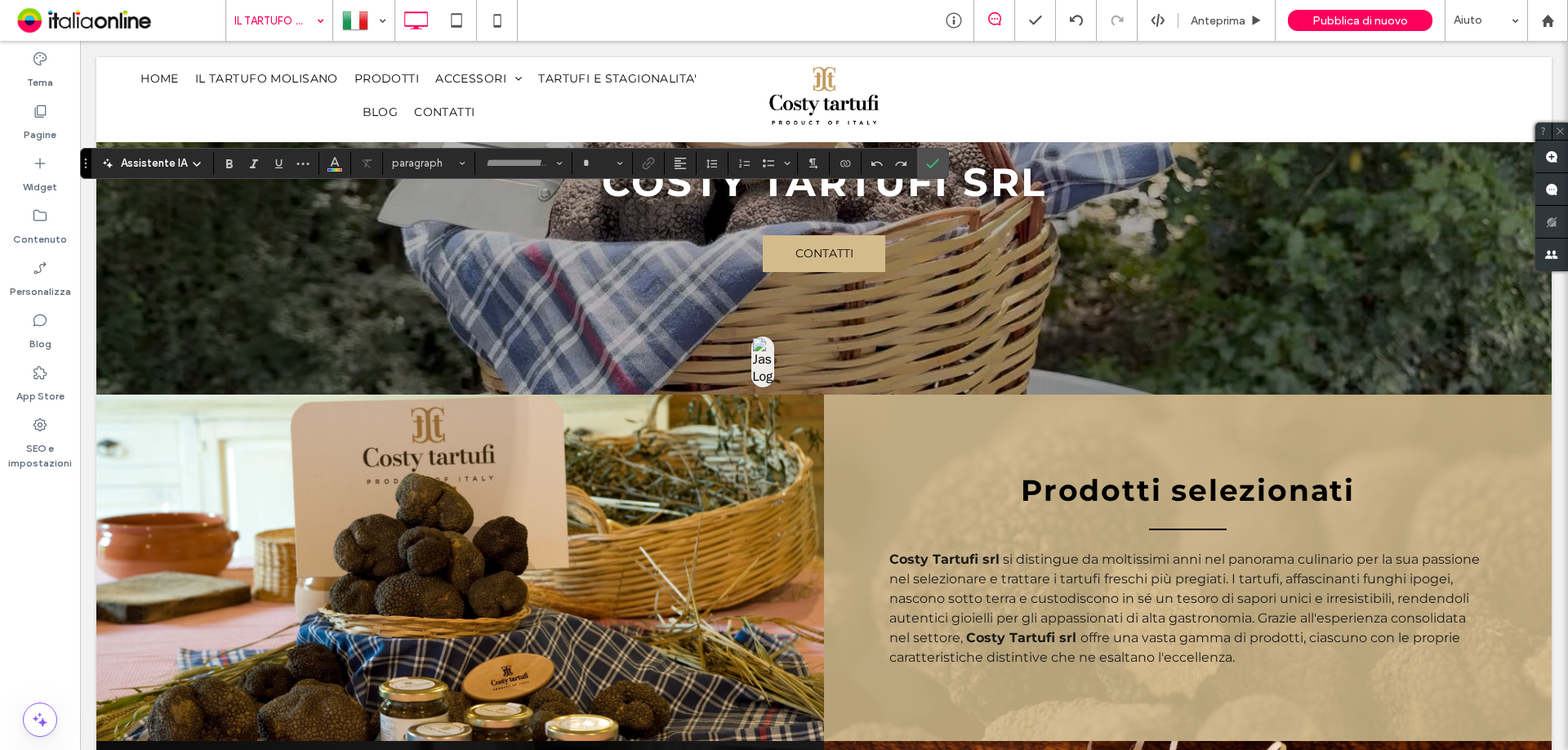 type on "**********" 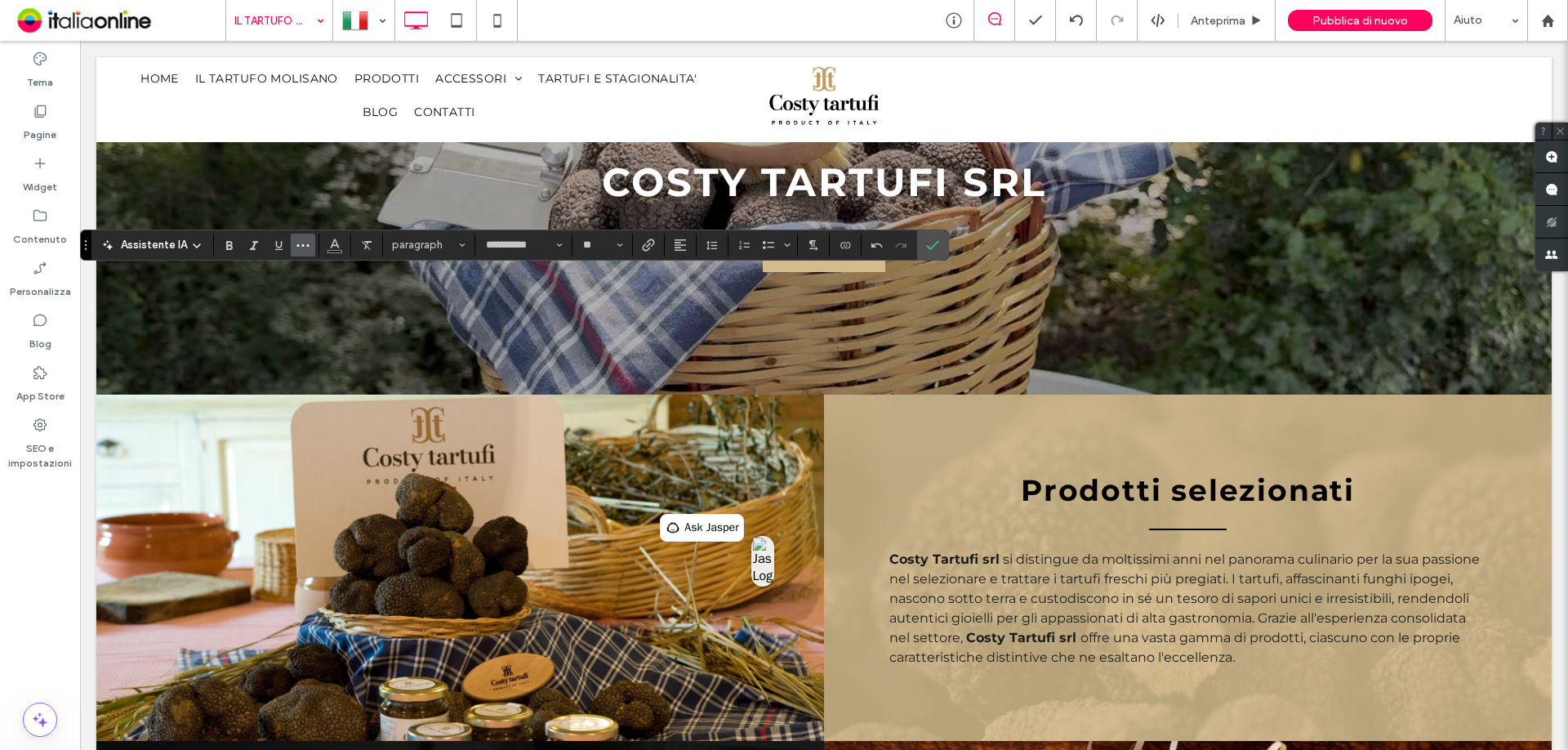 click 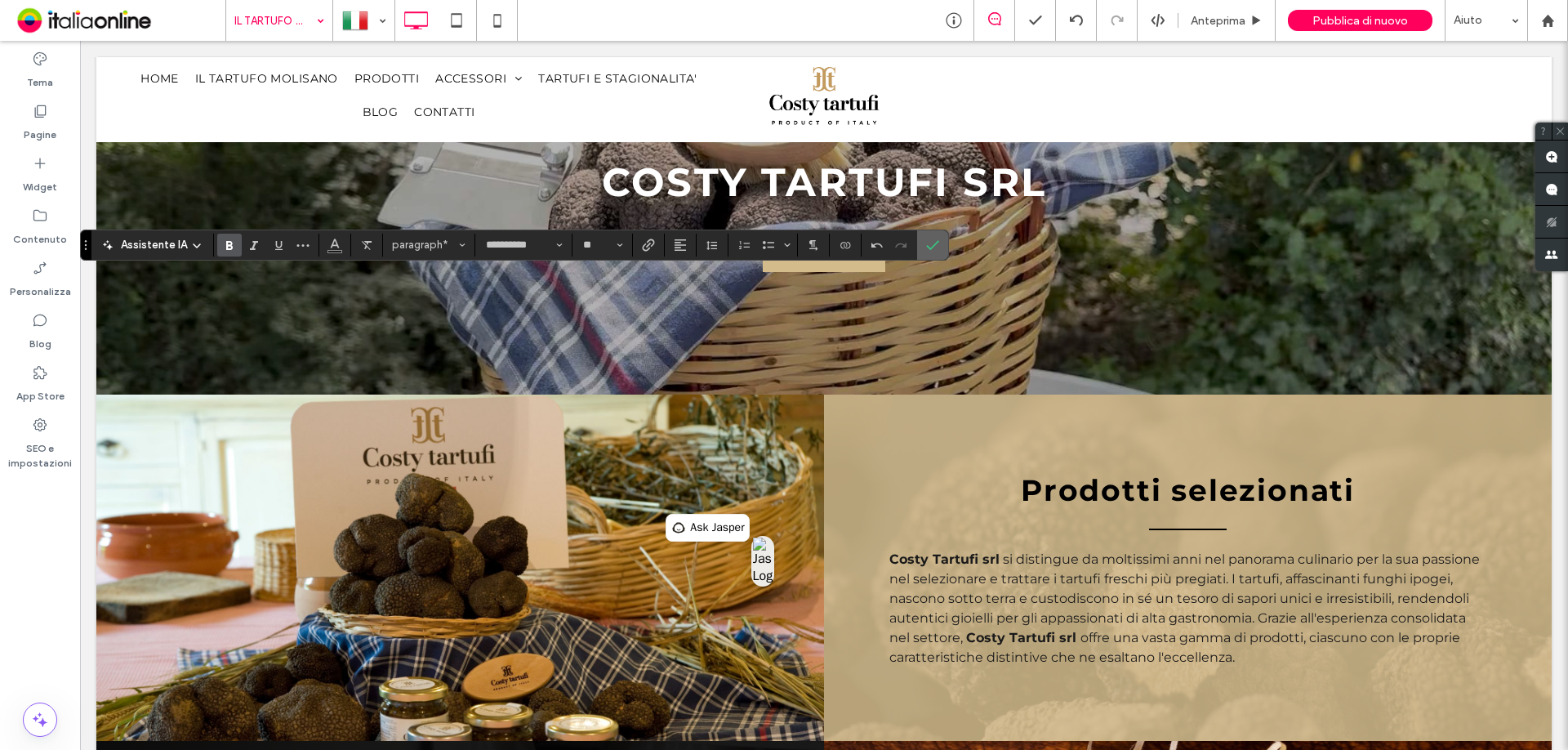 click 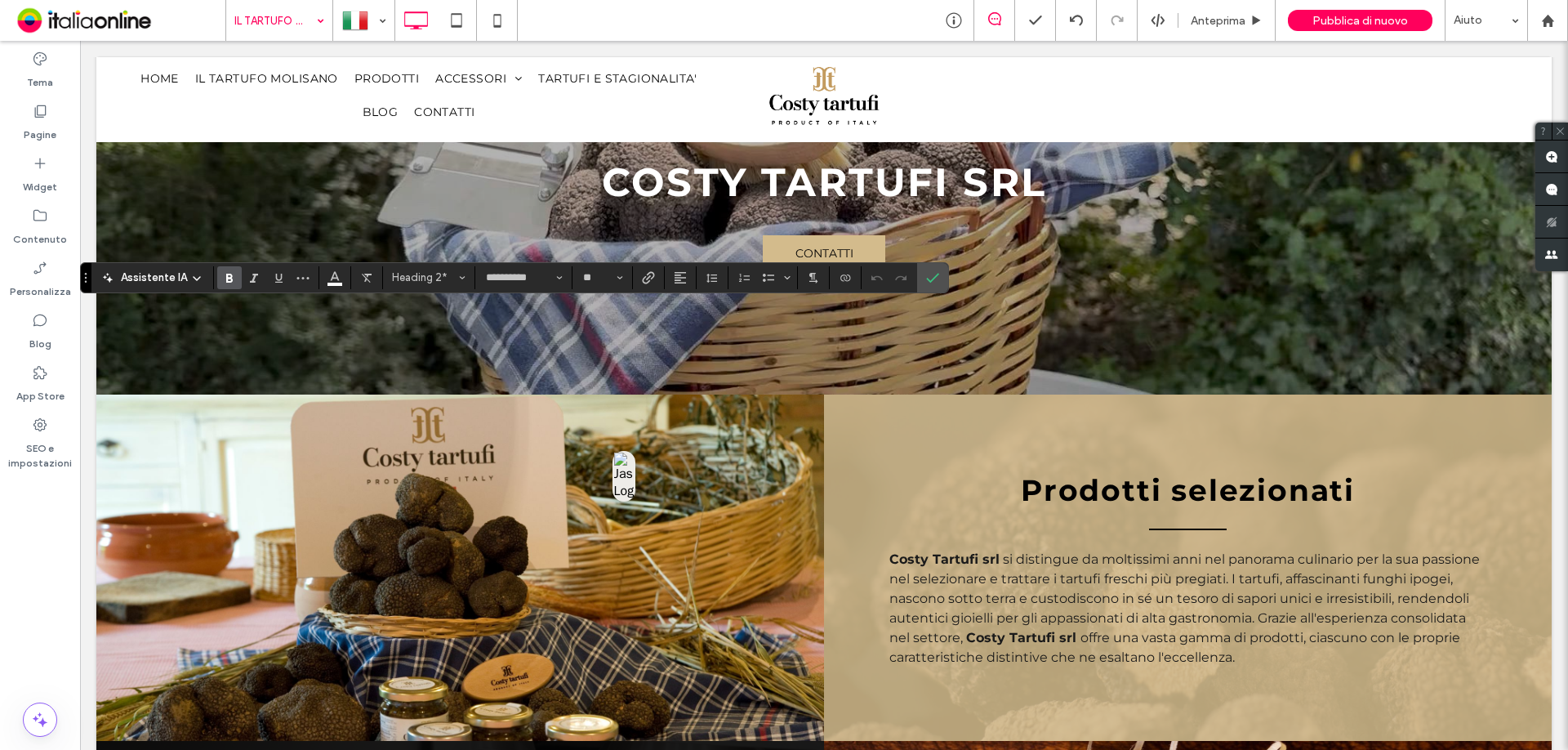 type on "**" 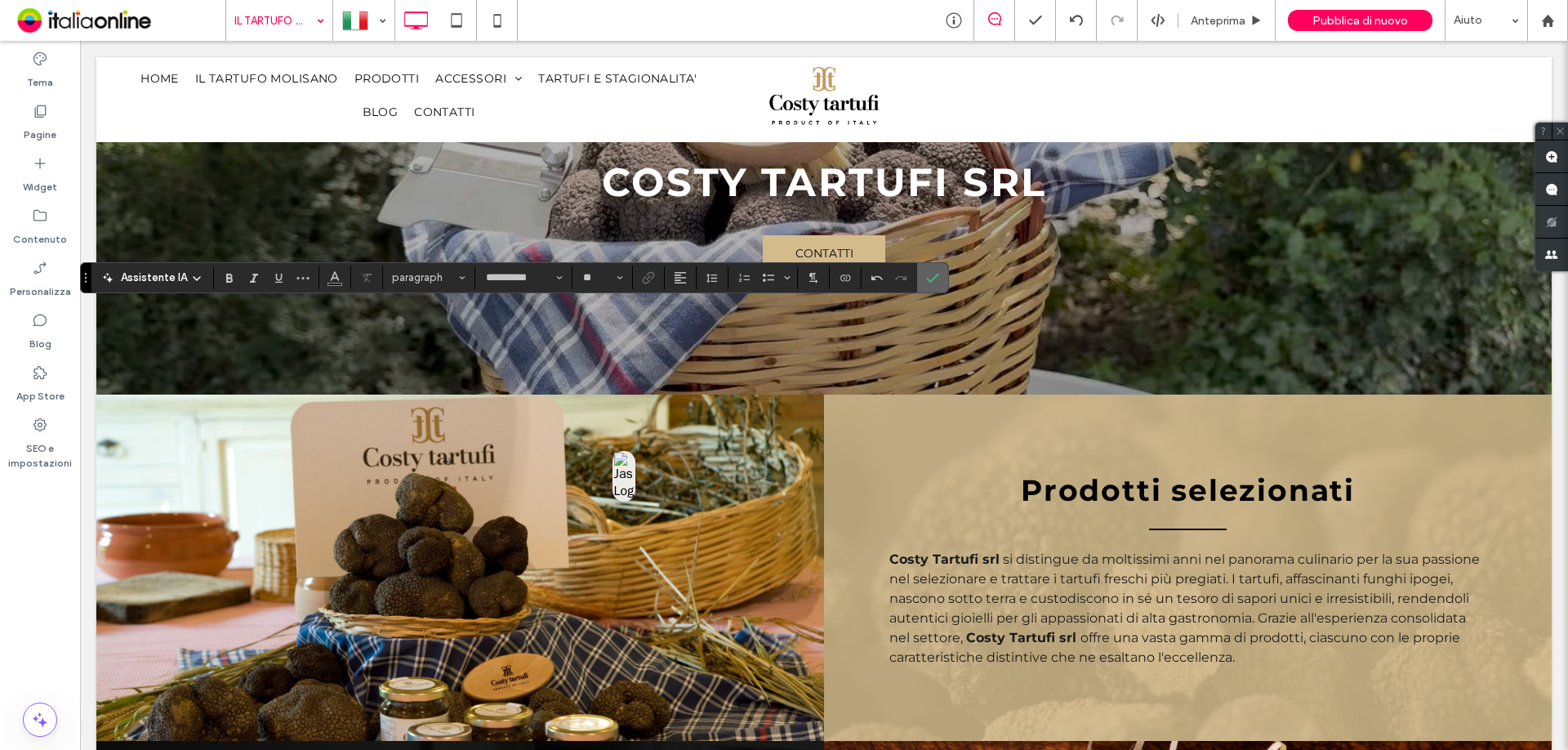 click 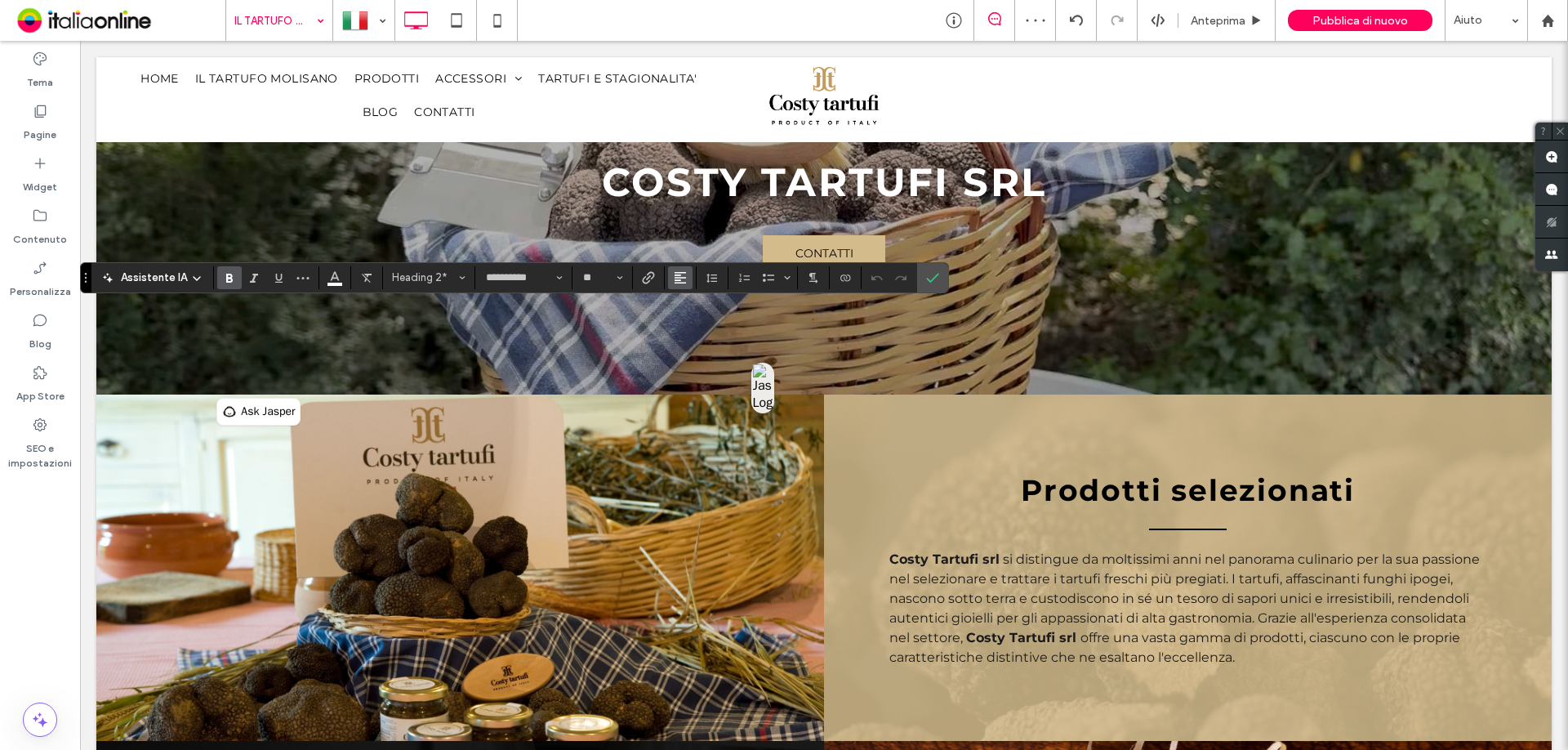 click at bounding box center [680, 278] 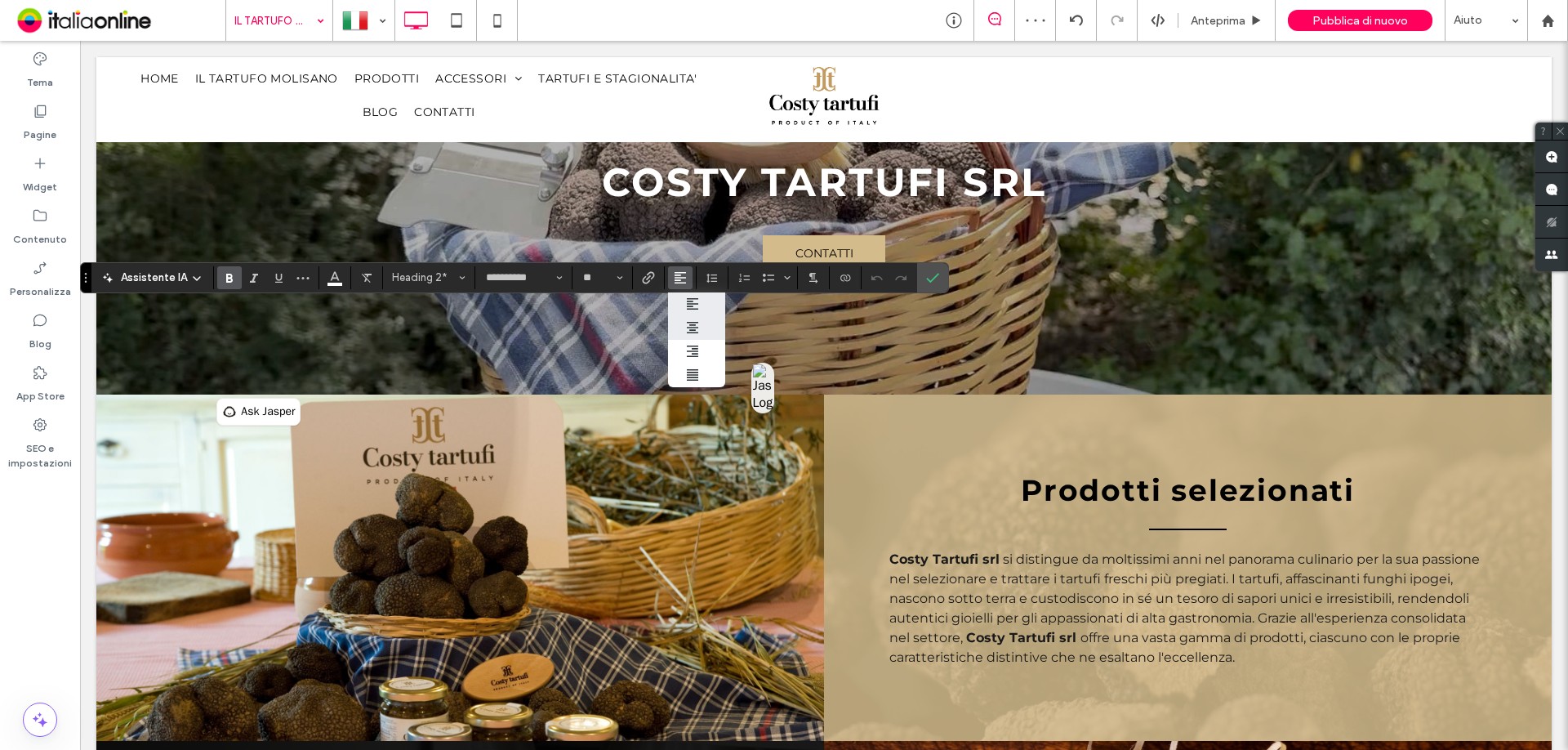 click 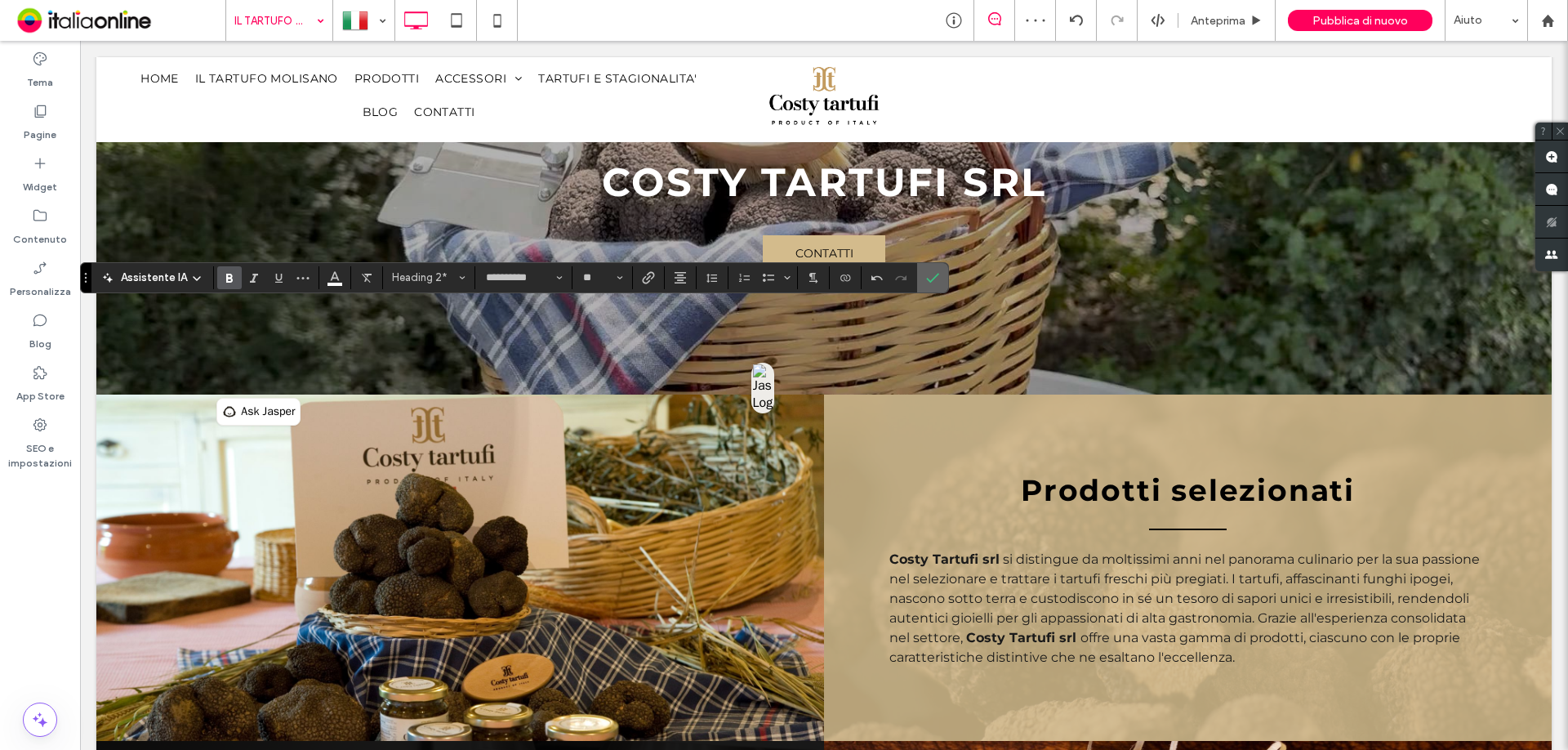 click 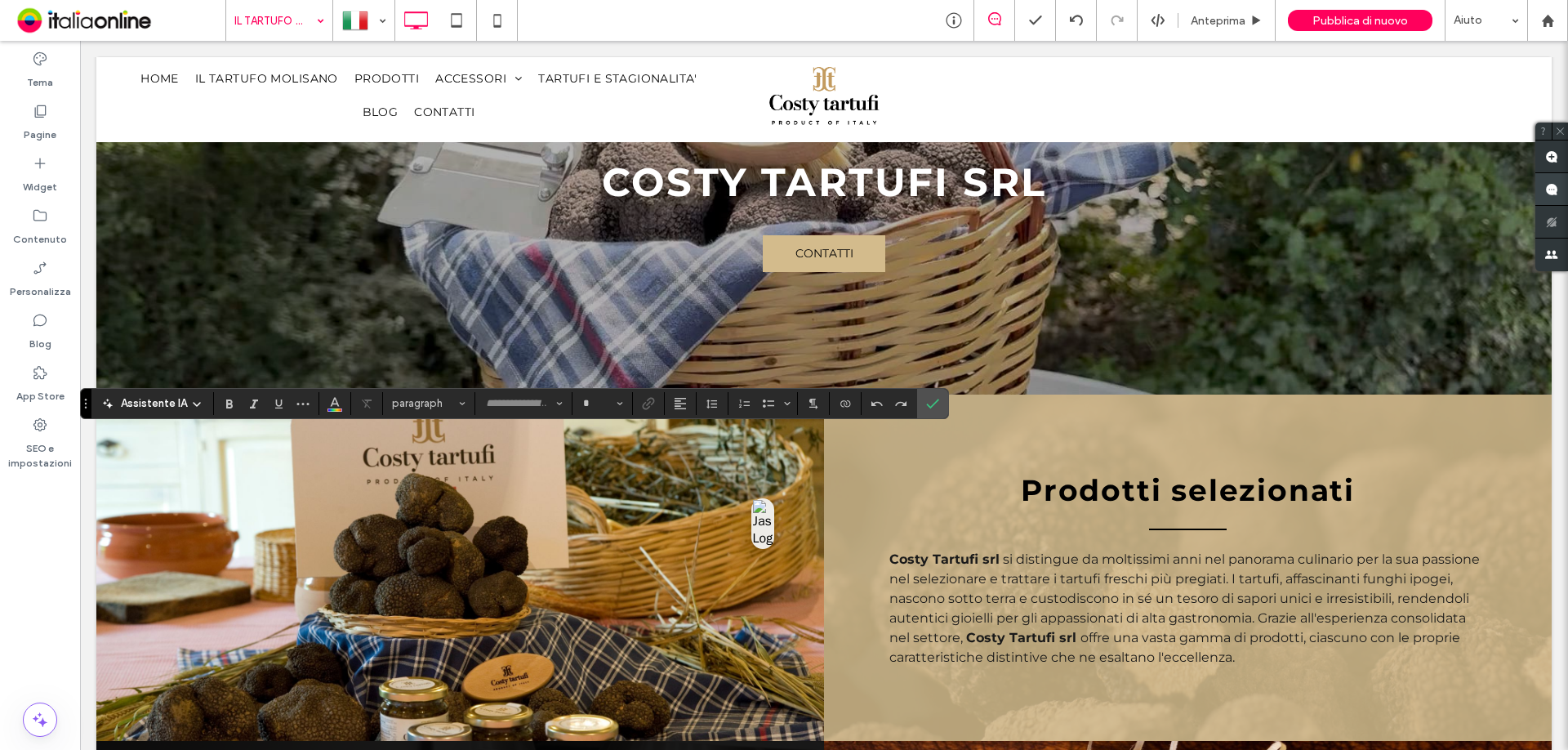 type on "**********" 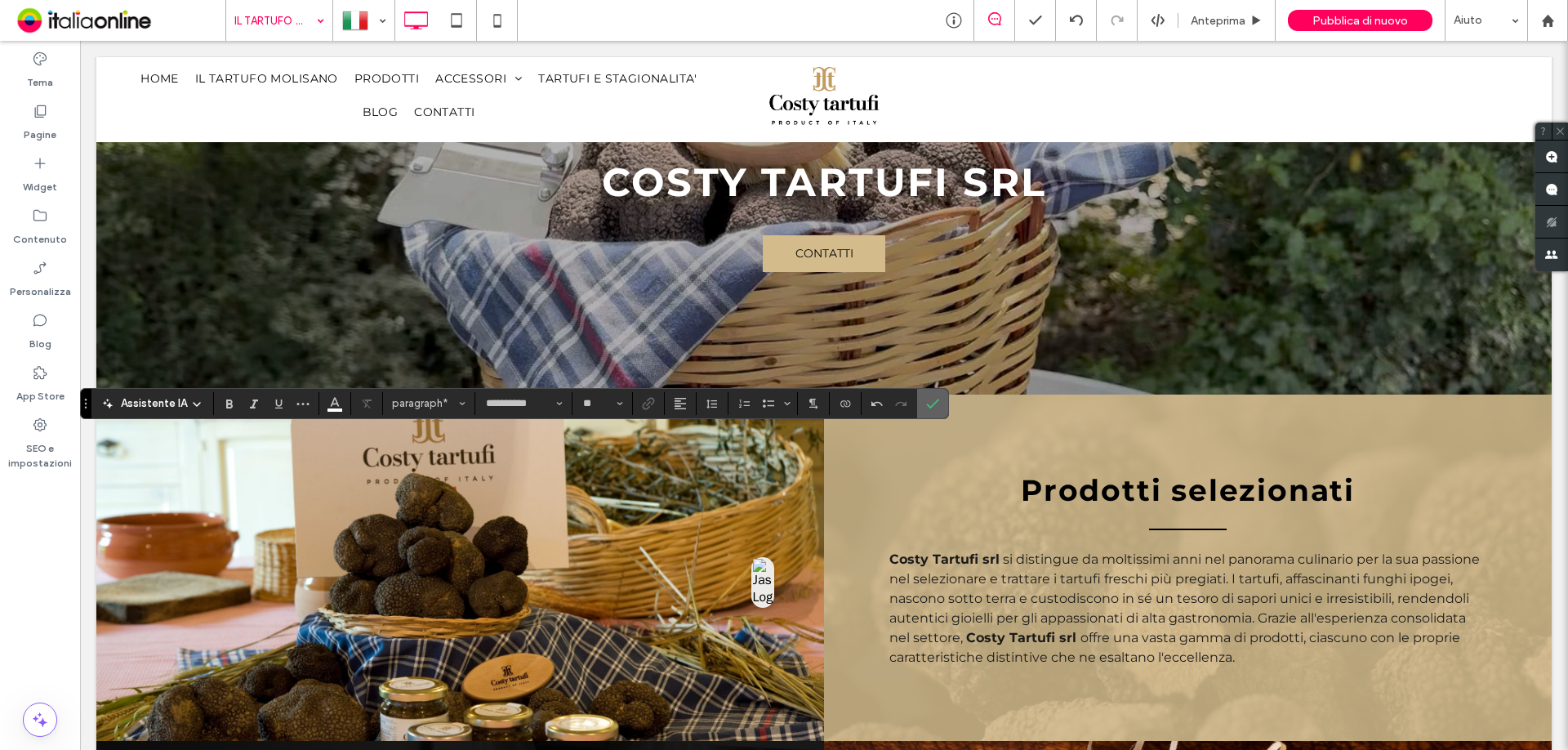 click 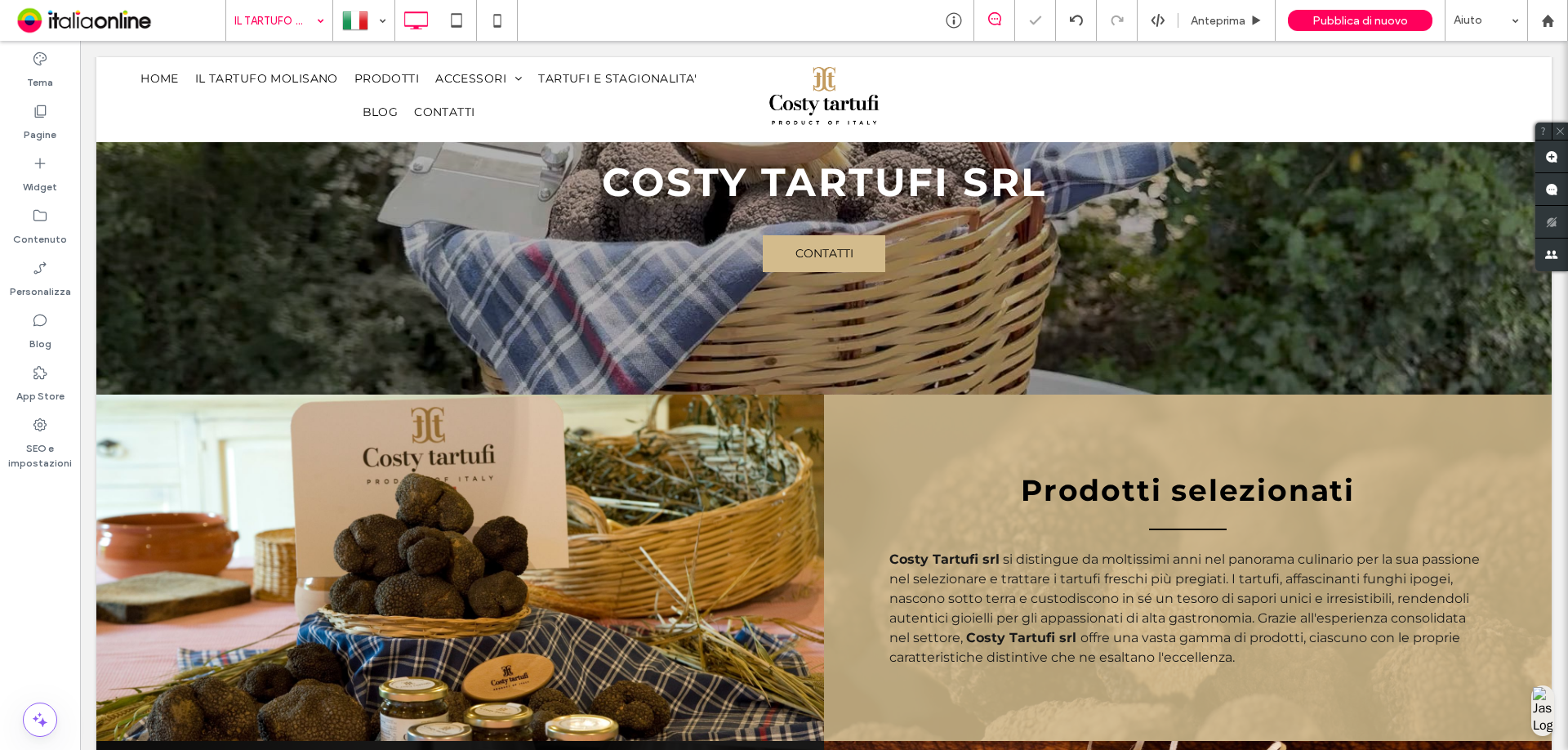 type on "**********" 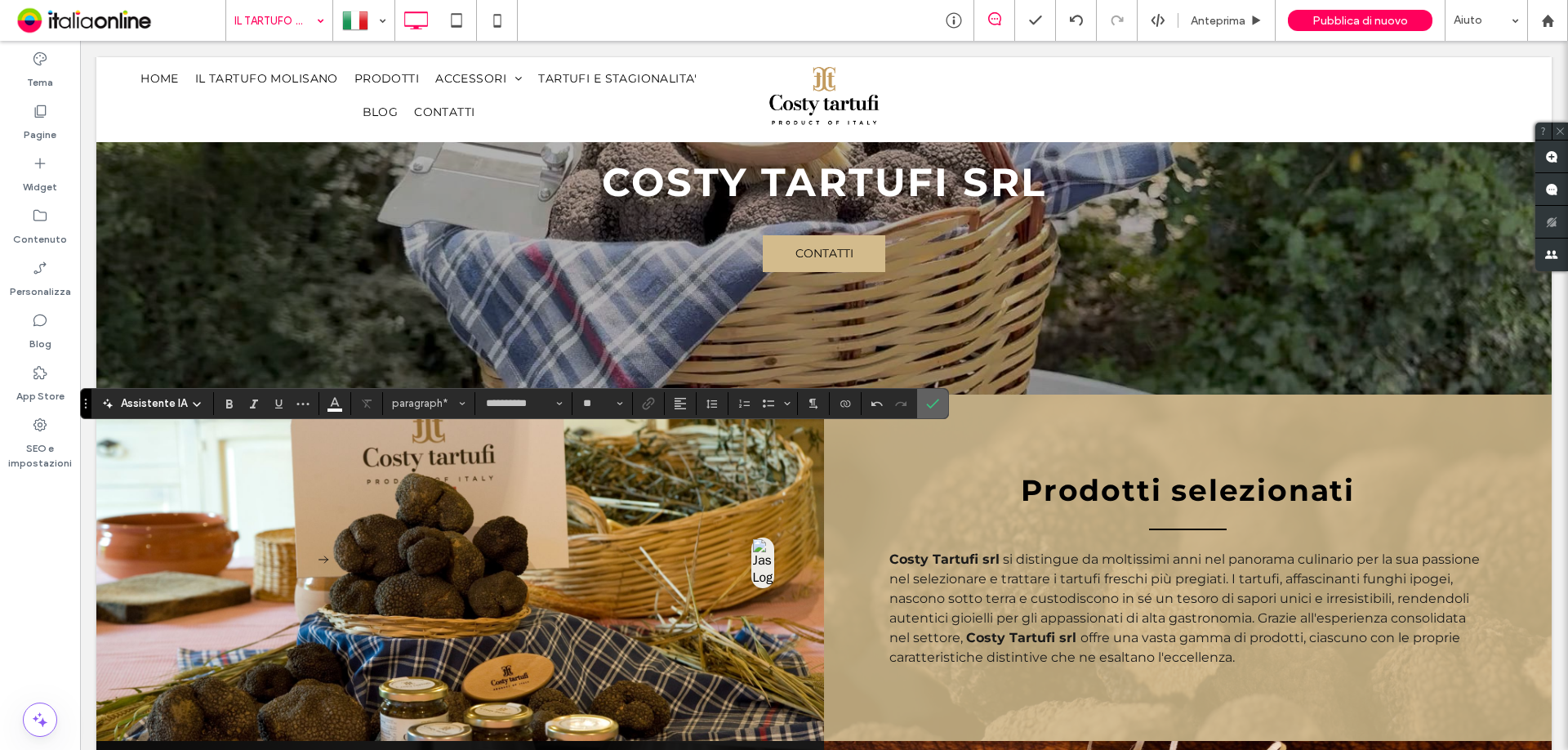 click 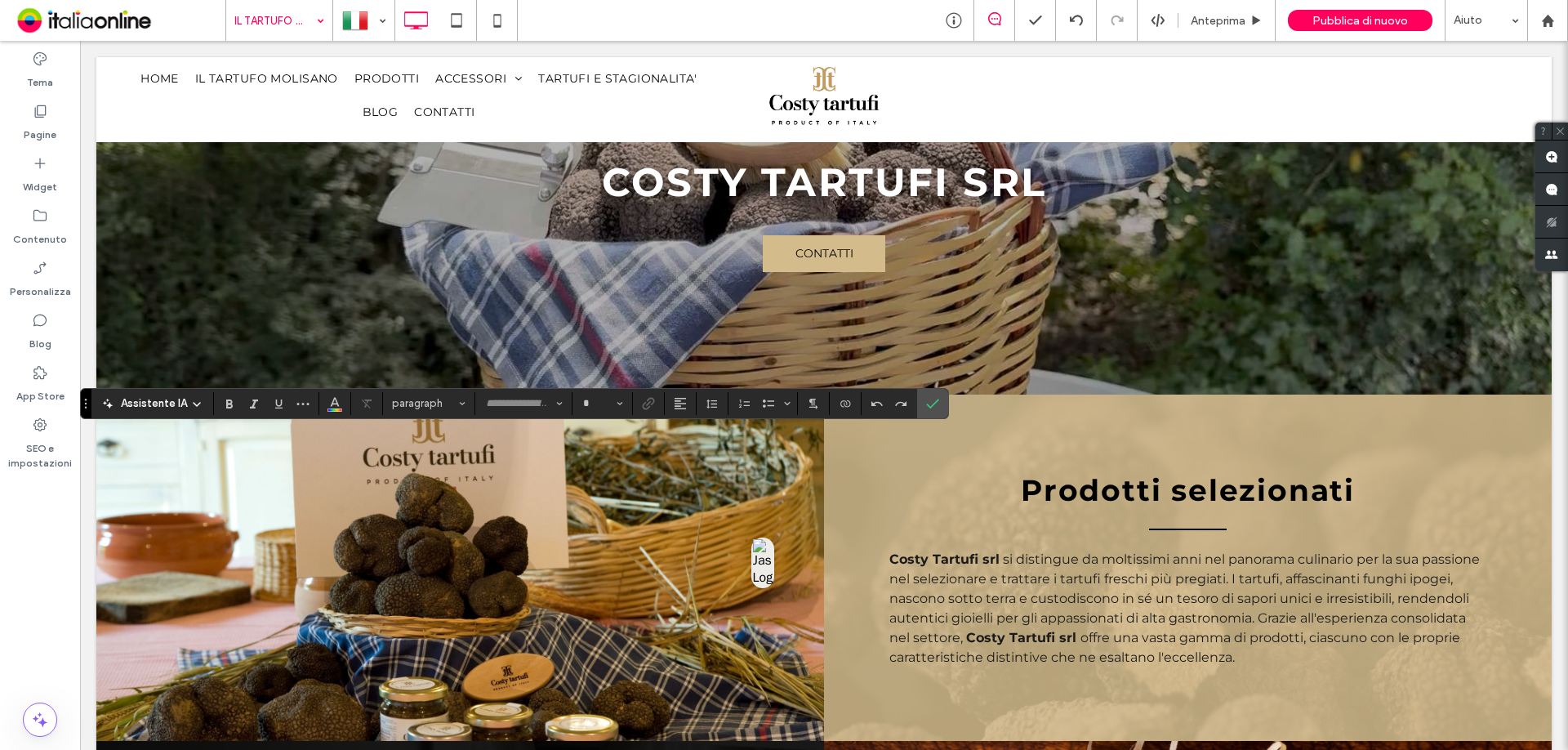type on "**********" 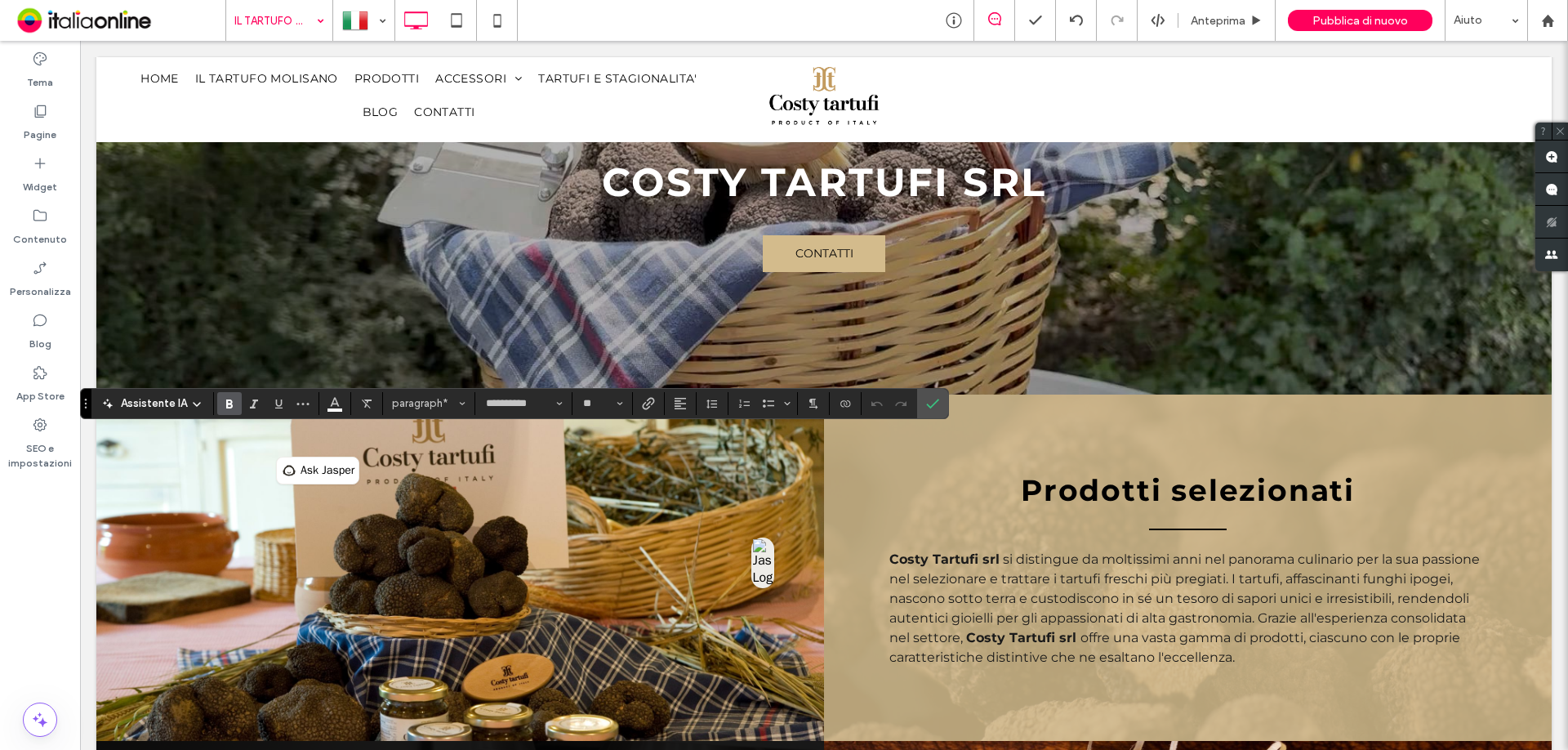 click 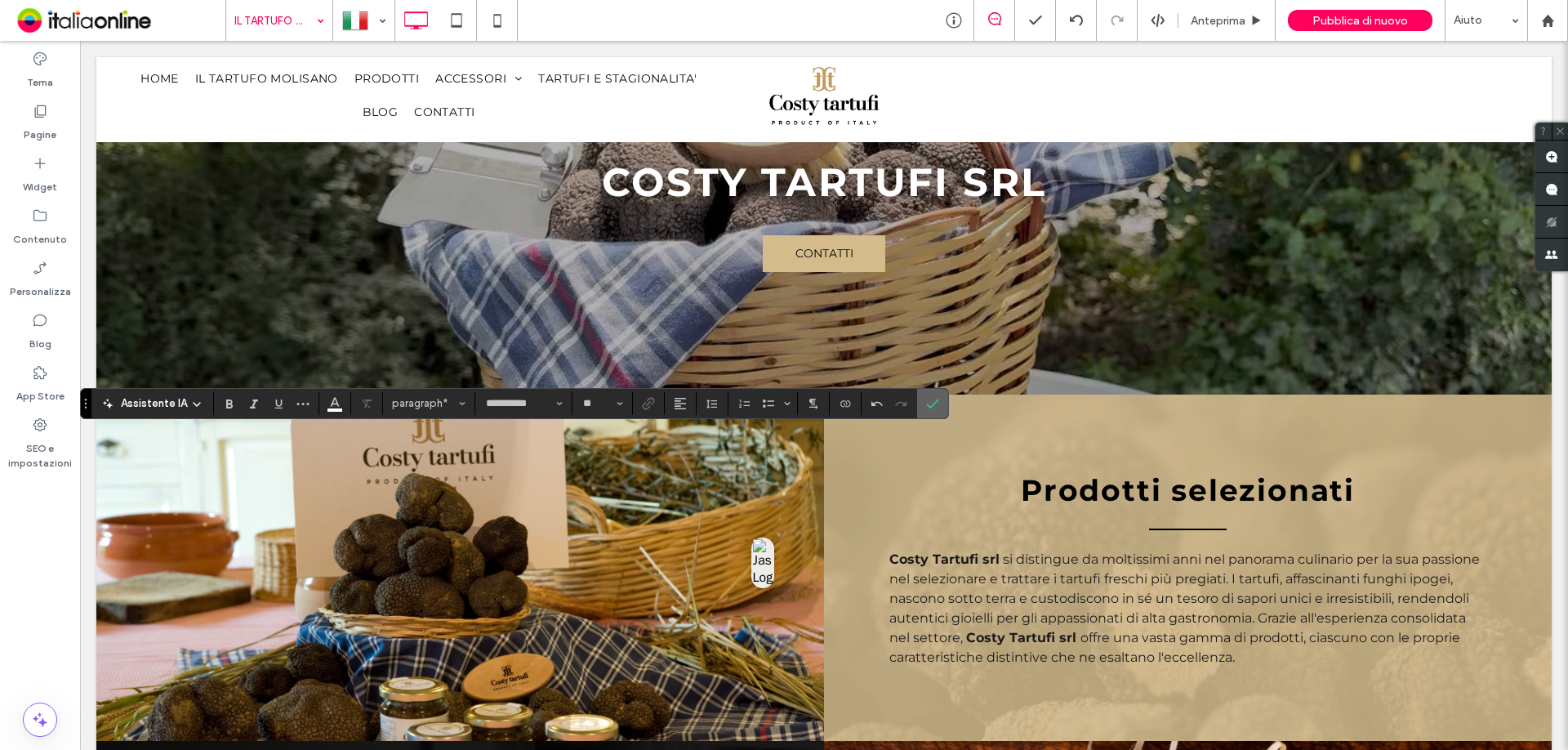 click 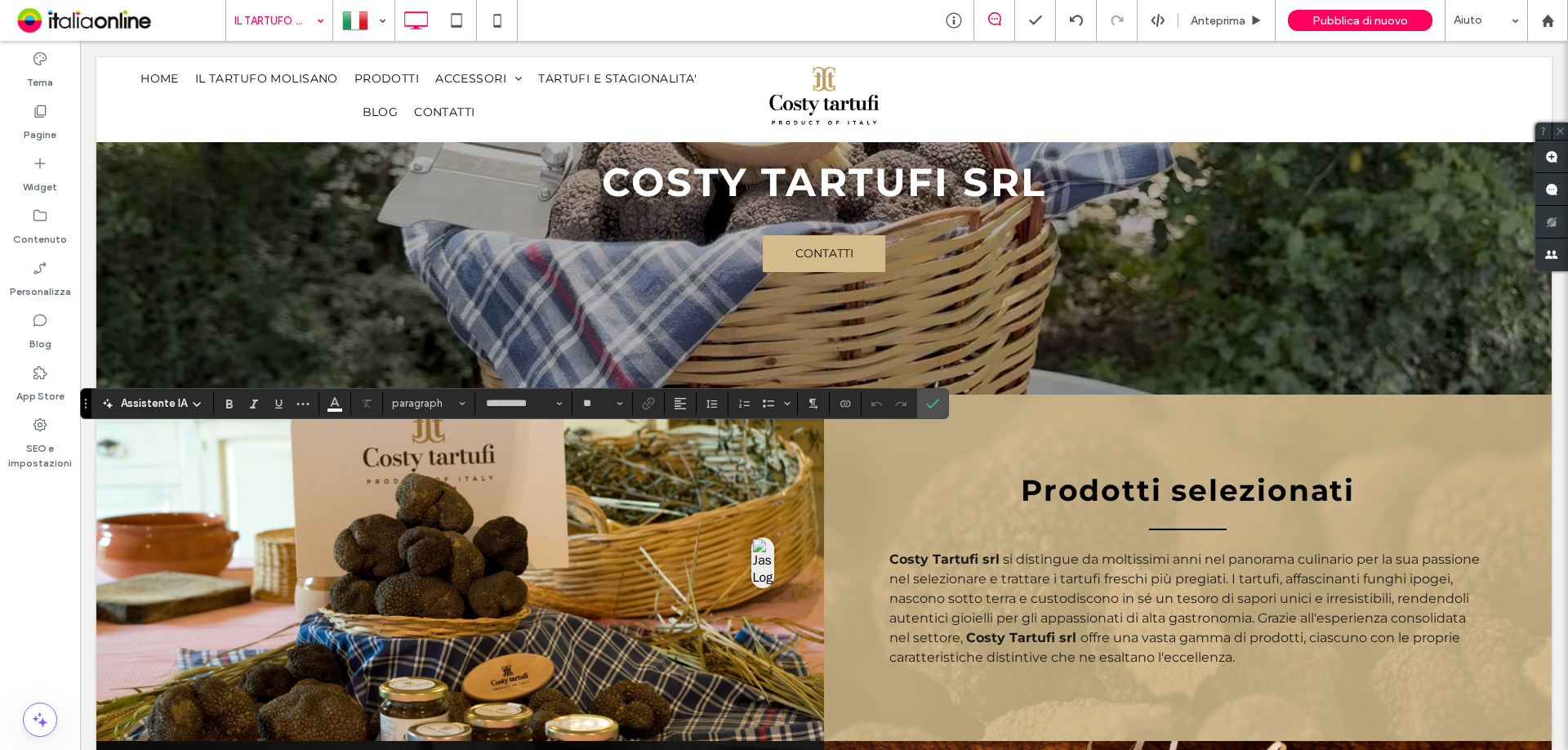 type on "**********" 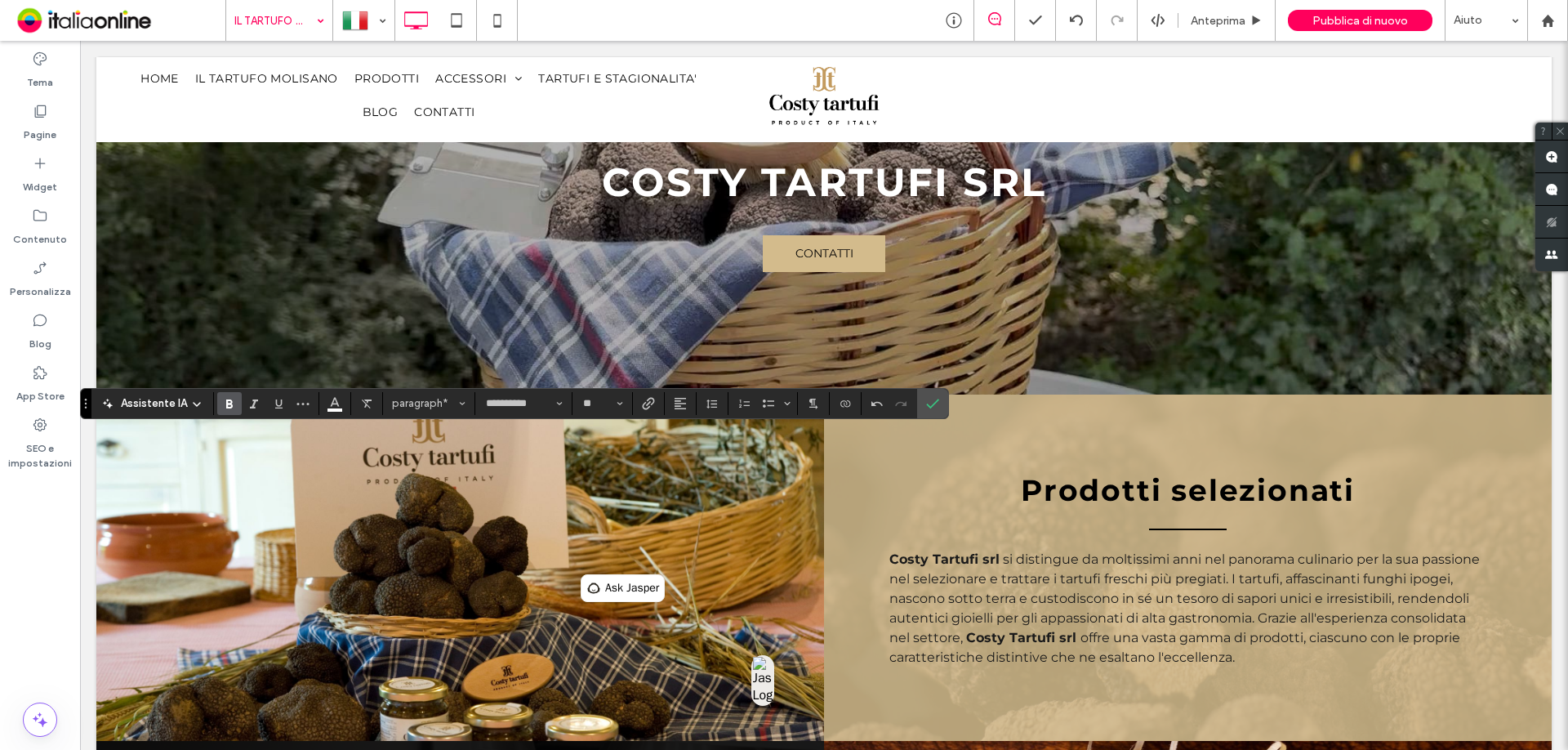 click at bounding box center (229, 404) 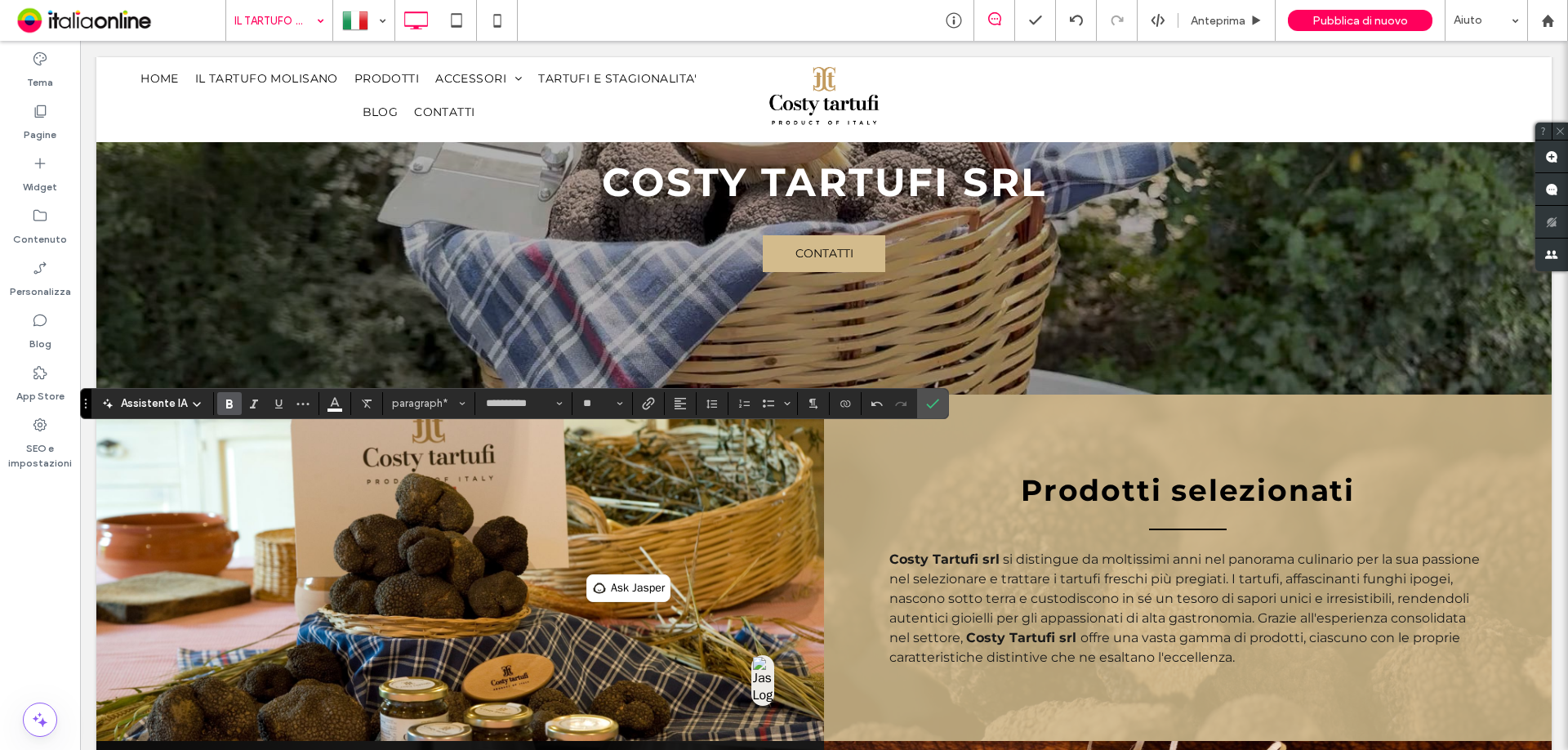 drag, startPoint x: 932, startPoint y: 404, endPoint x: 728, endPoint y: 7, distance: 446.3463 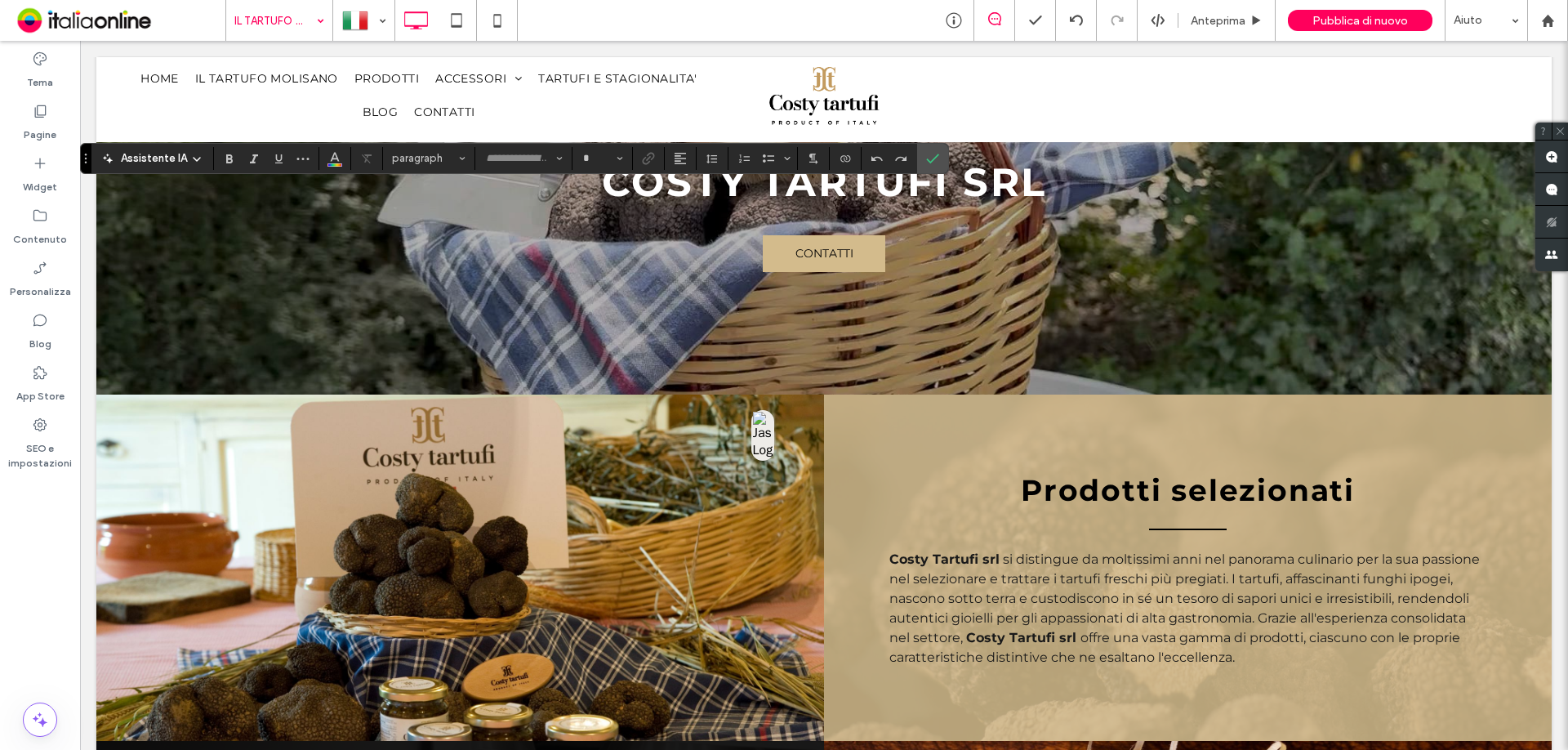 type on "**********" 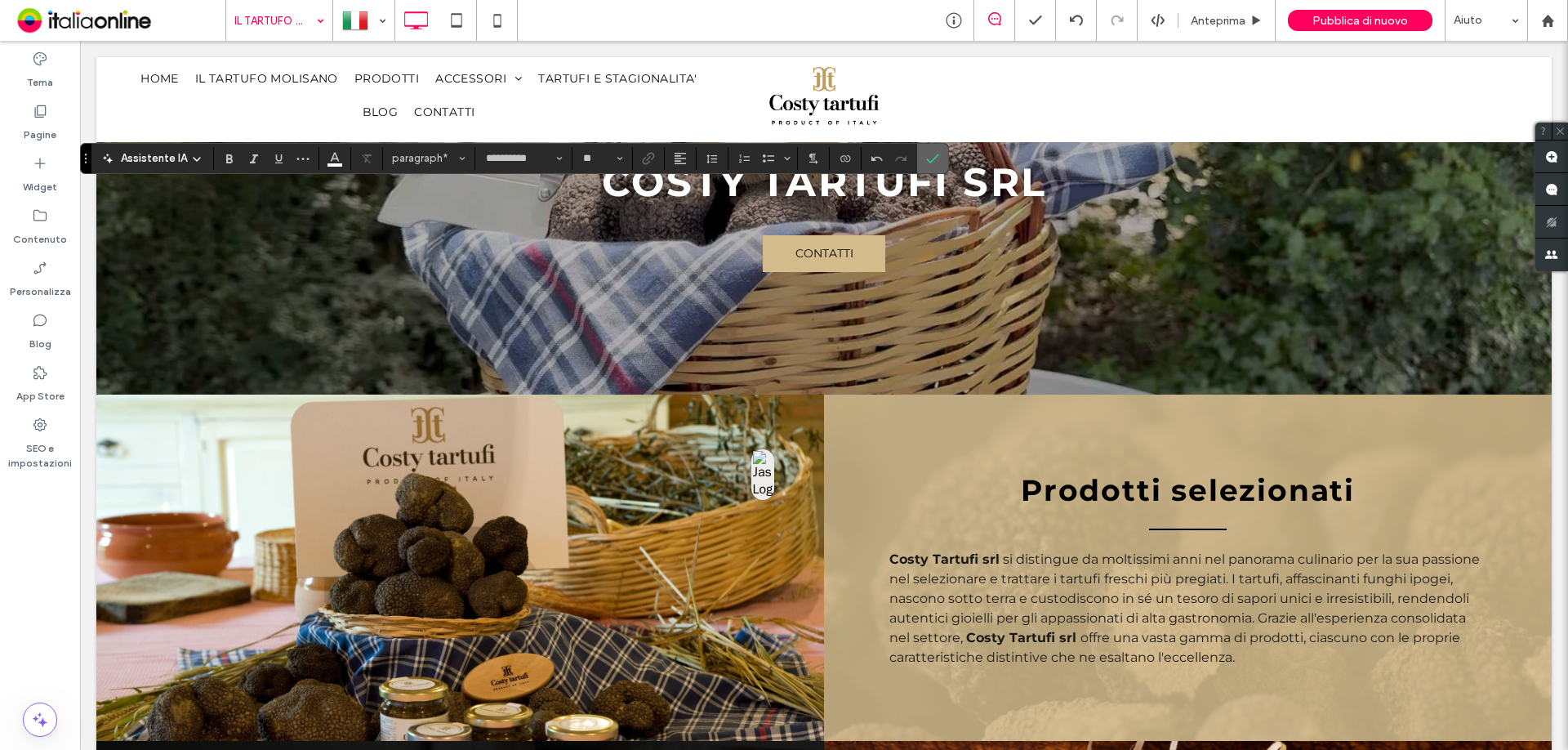 click 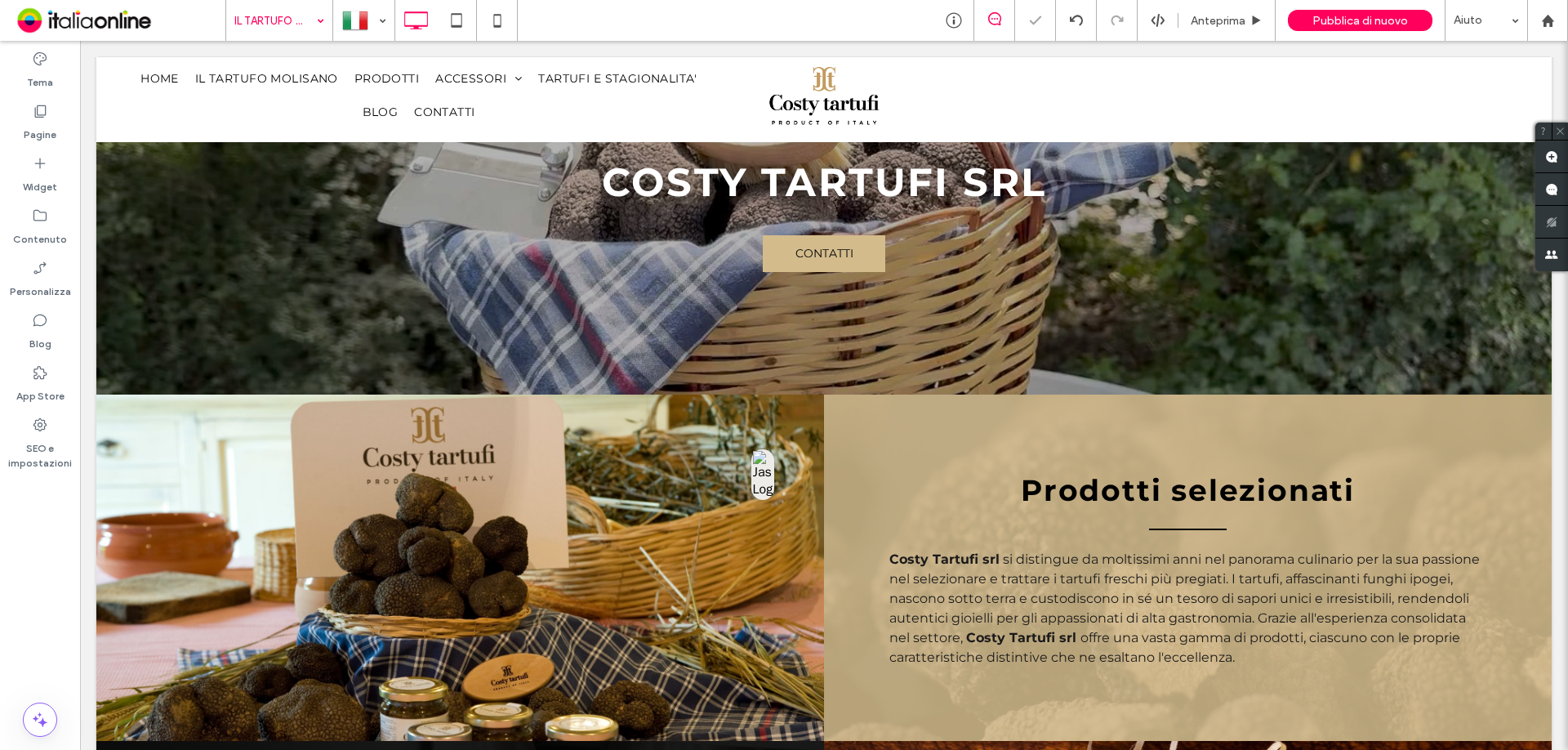 type on "**********" 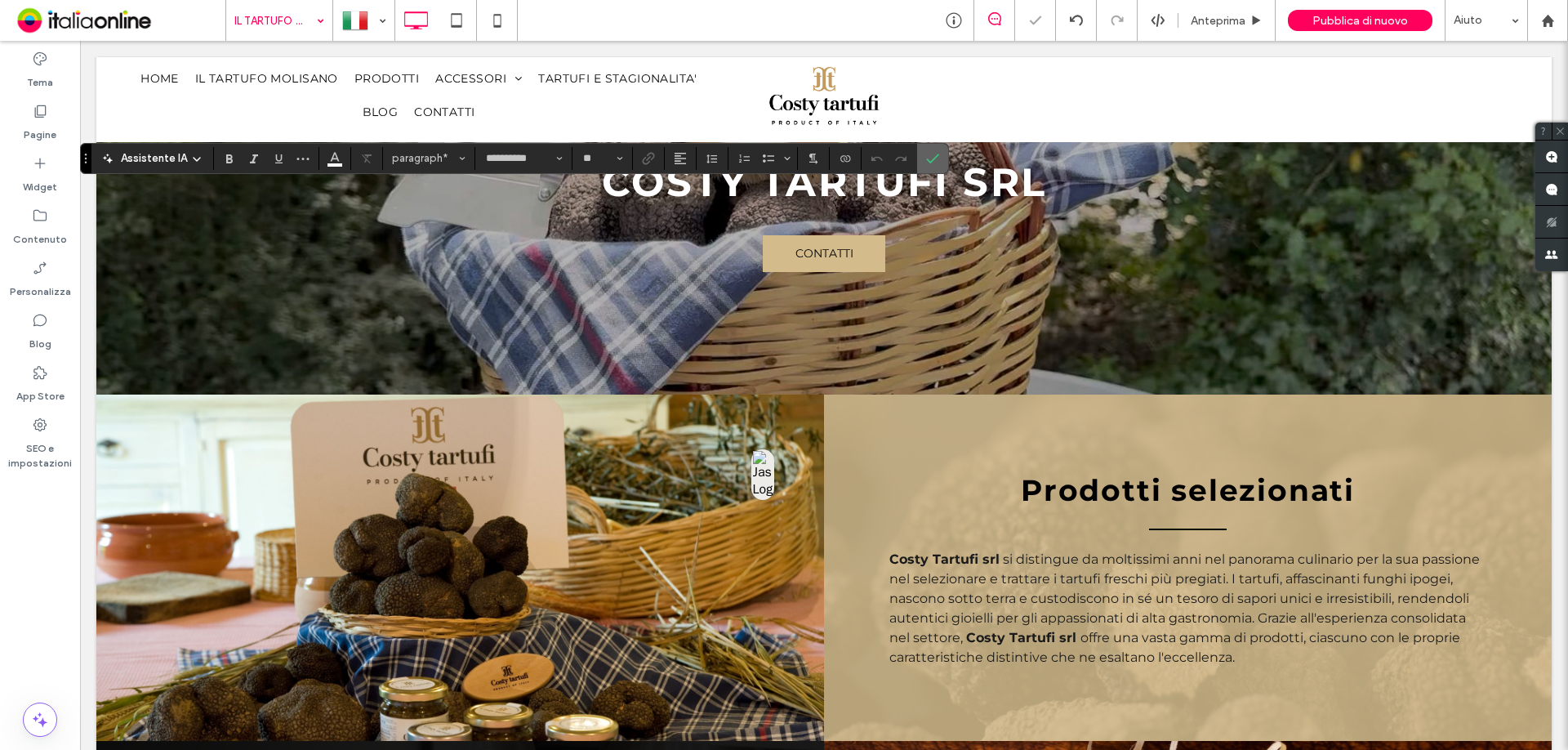 click 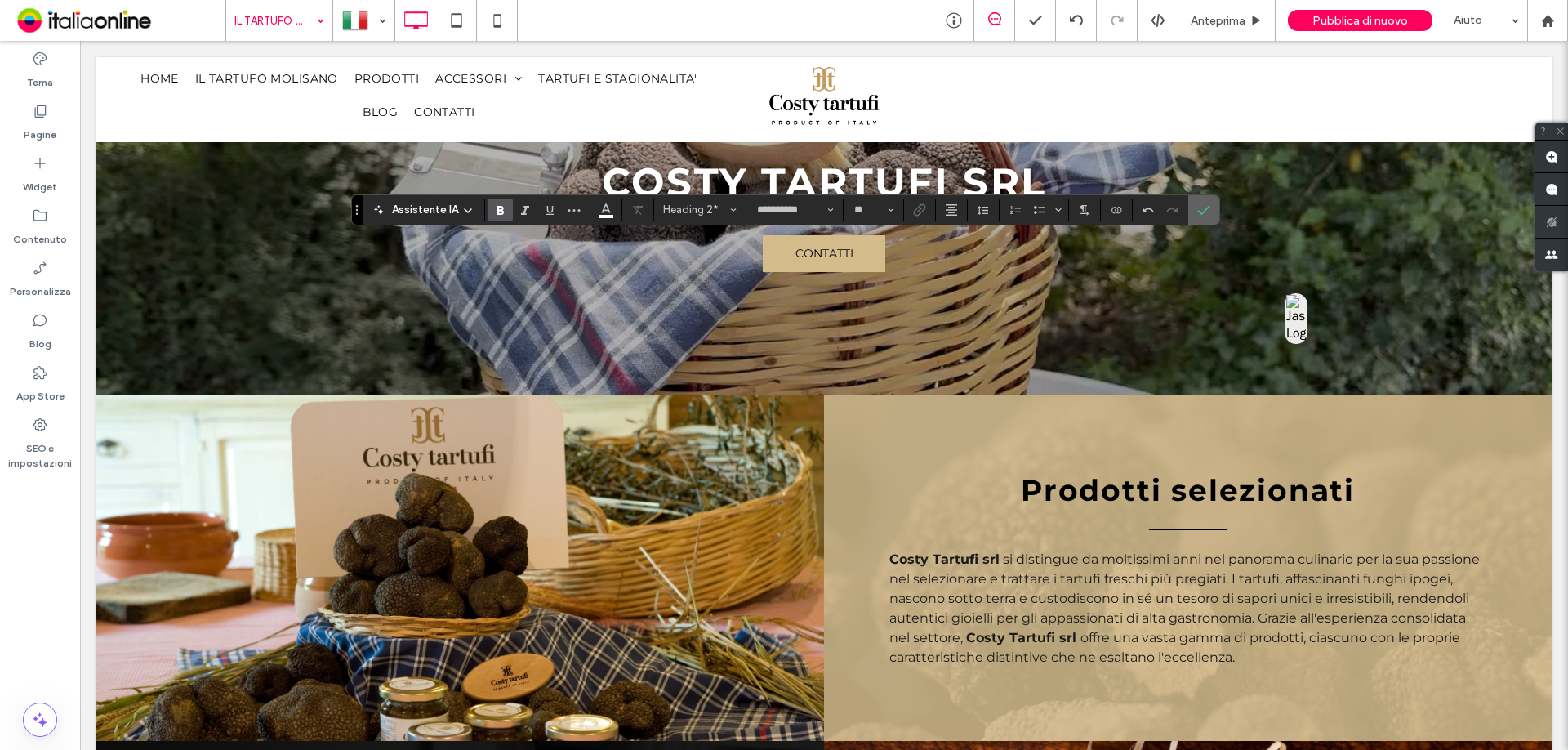 click 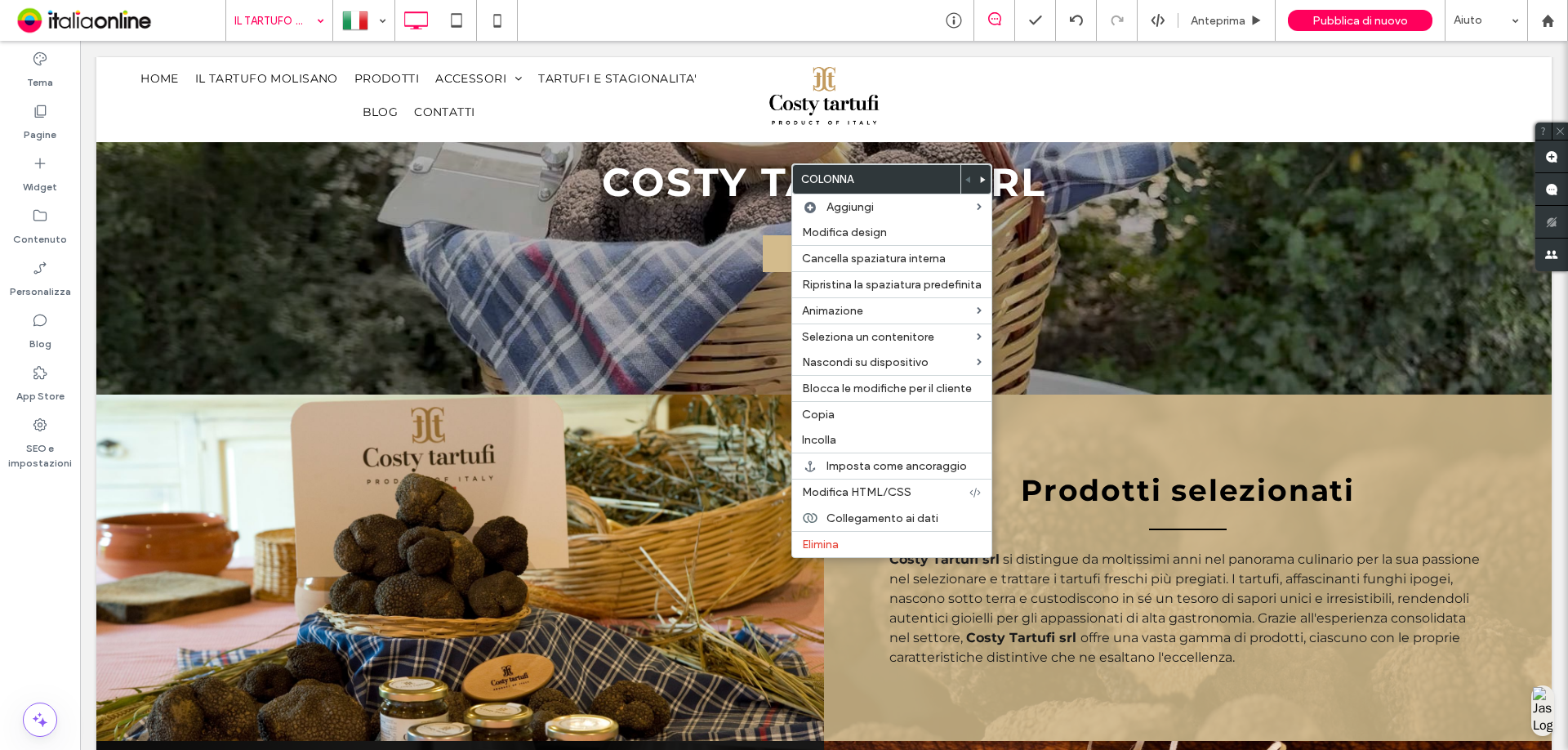click at bounding box center [983, 179] 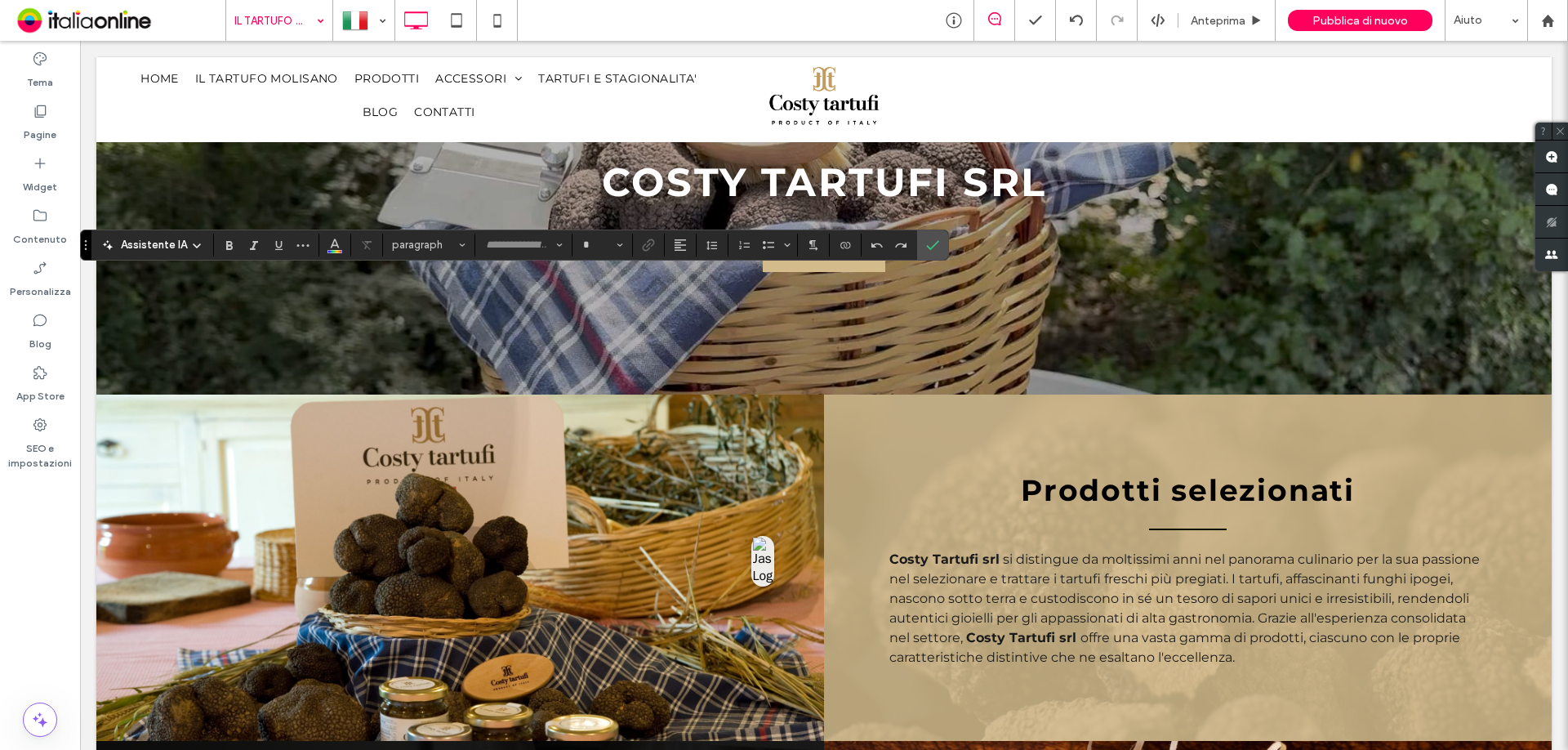 type on "**********" 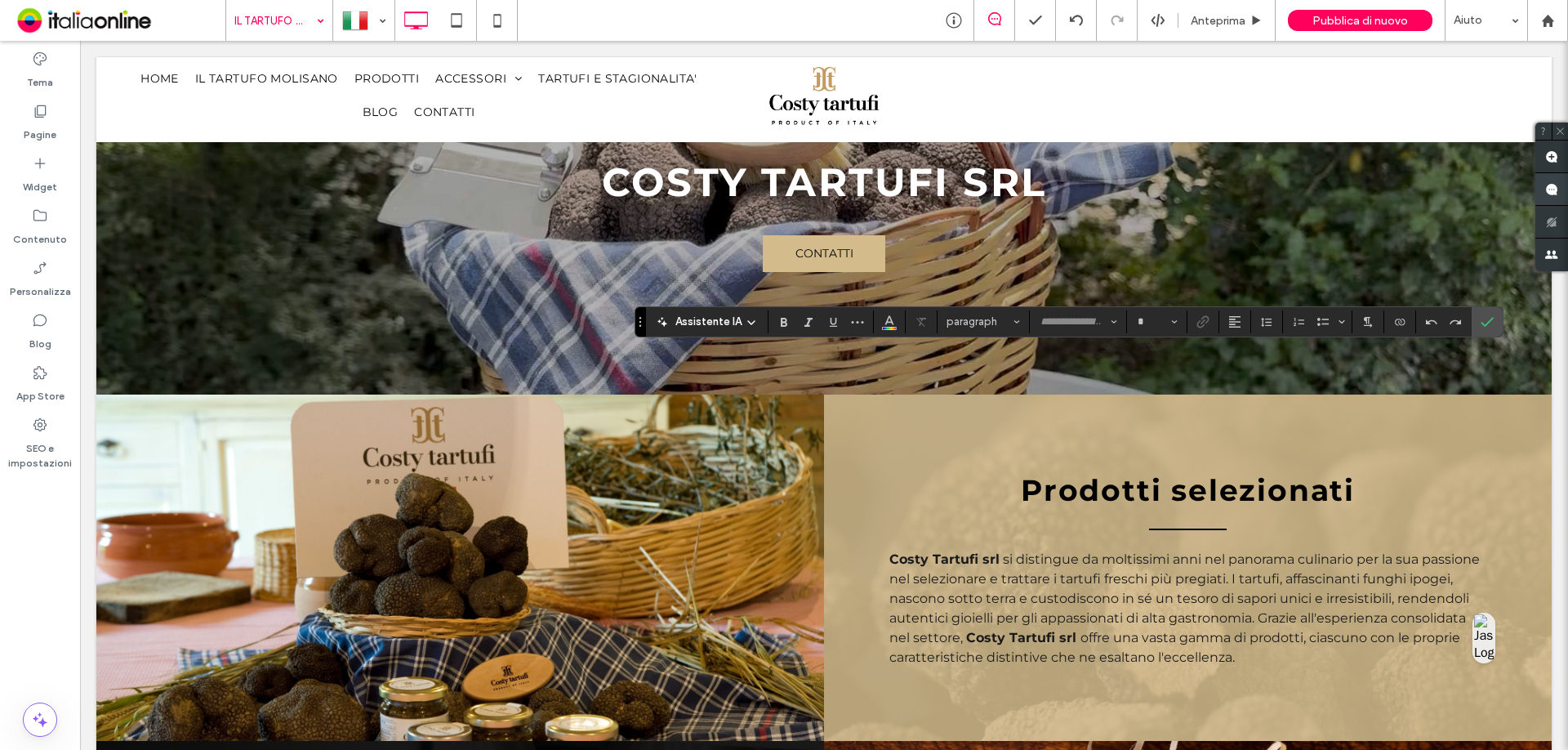 type on "**********" 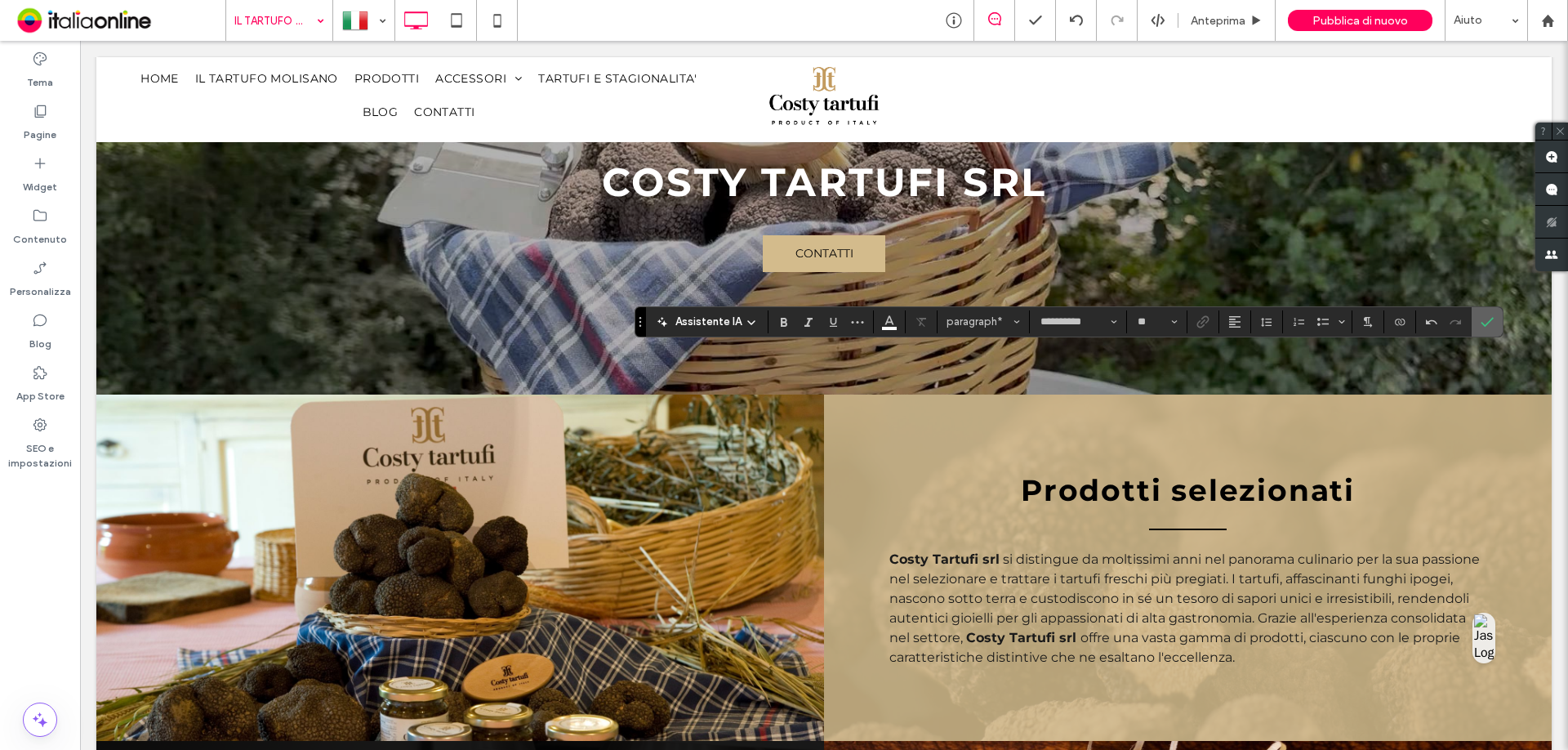 click at bounding box center [1487, 322] 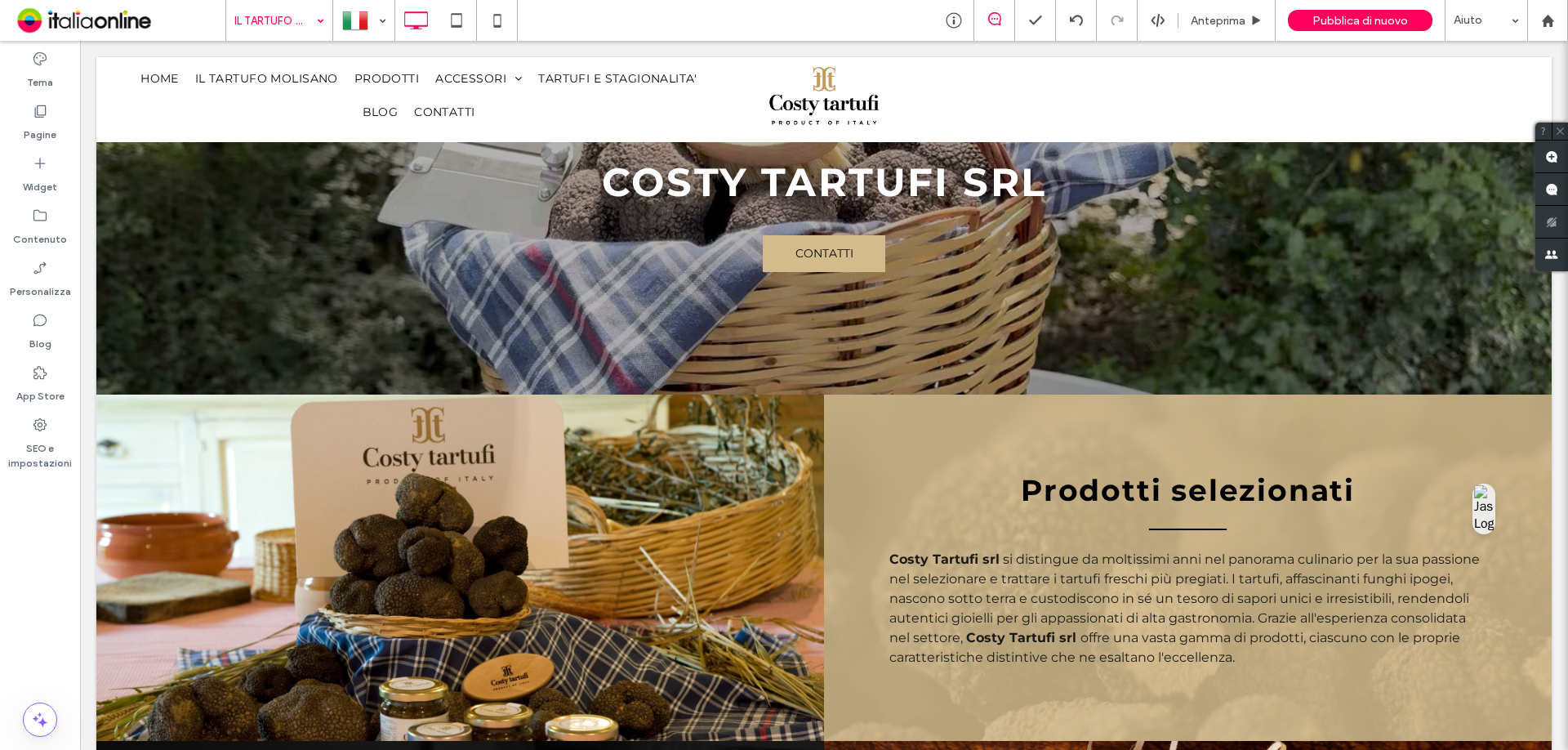 type on "**********" 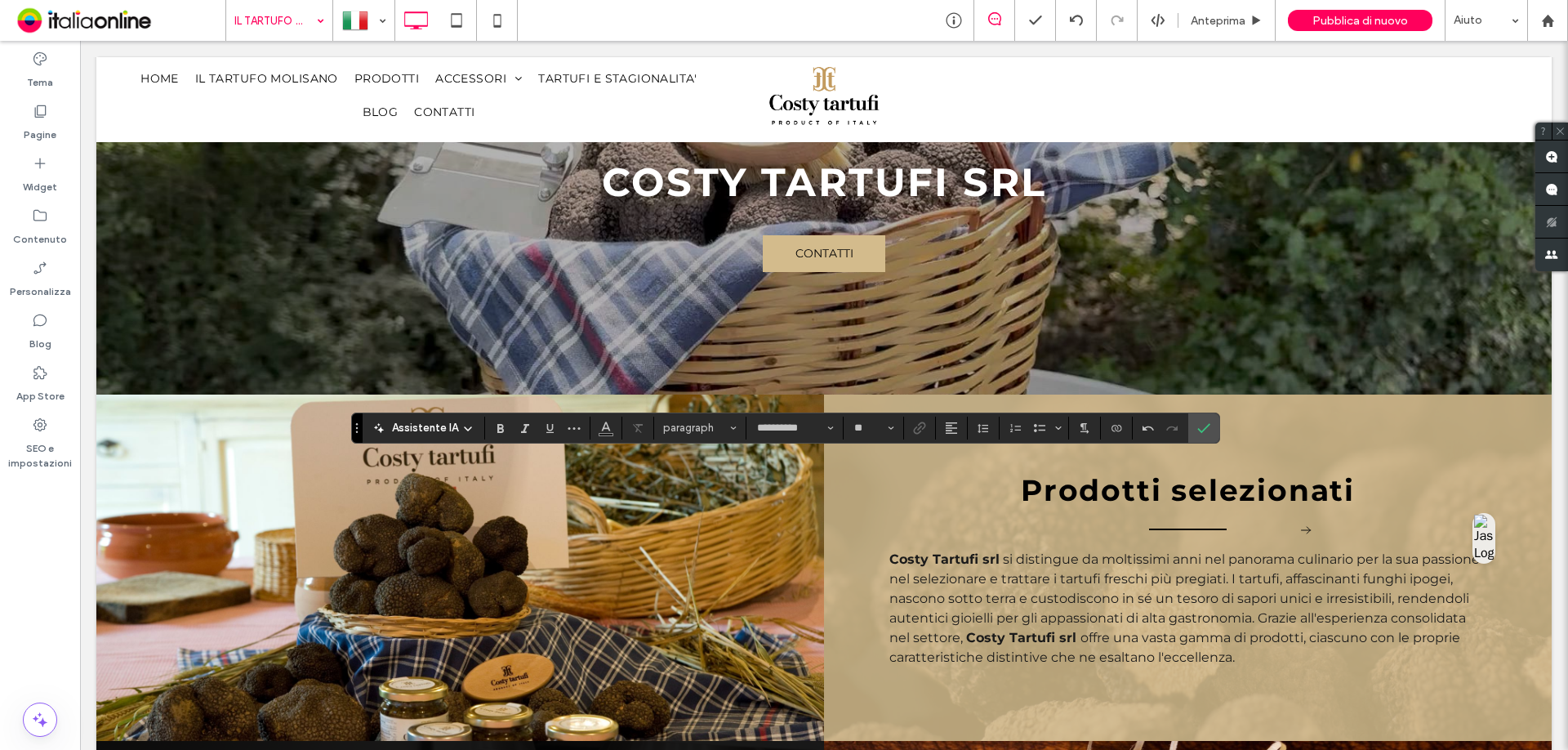type on "**" 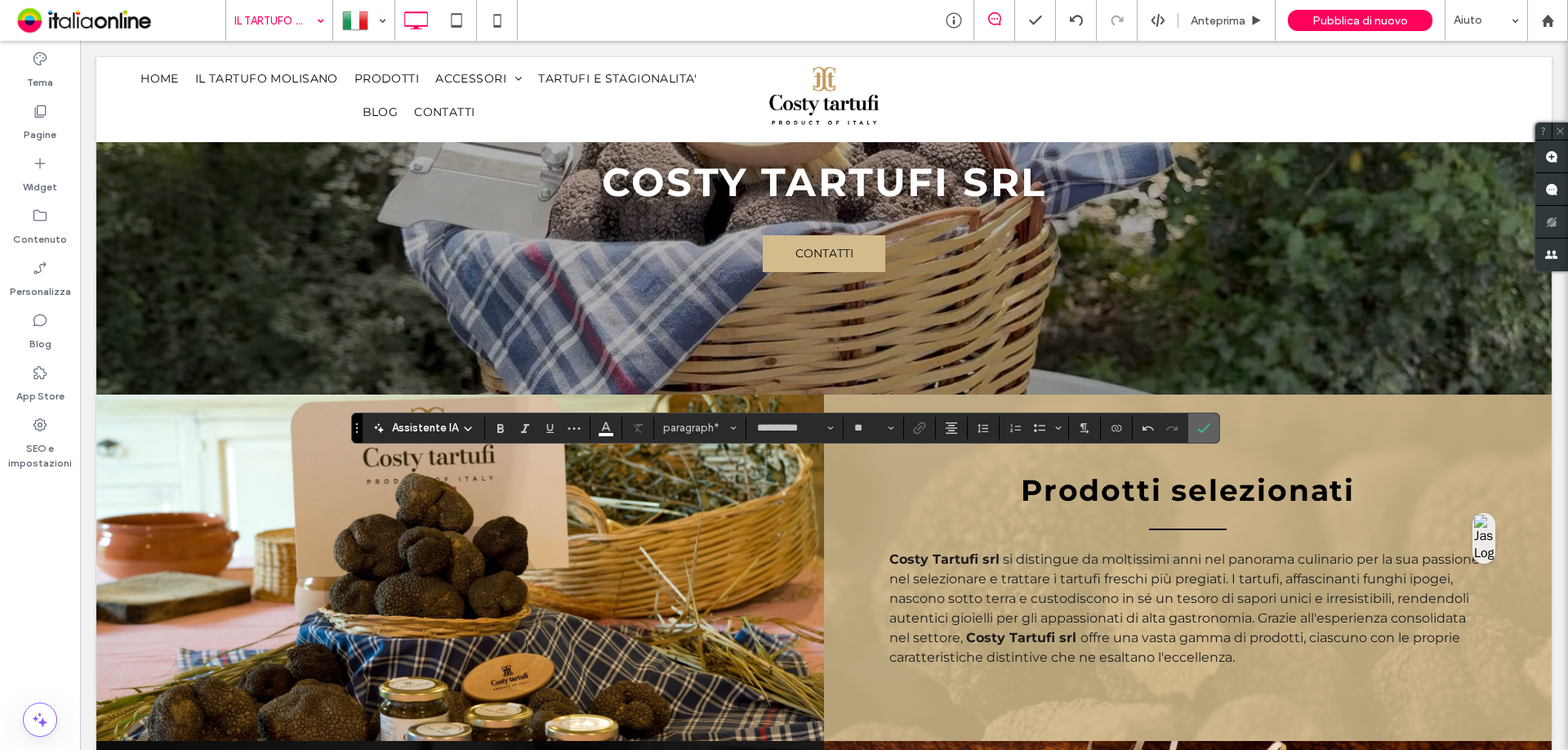 click at bounding box center [1204, 428] 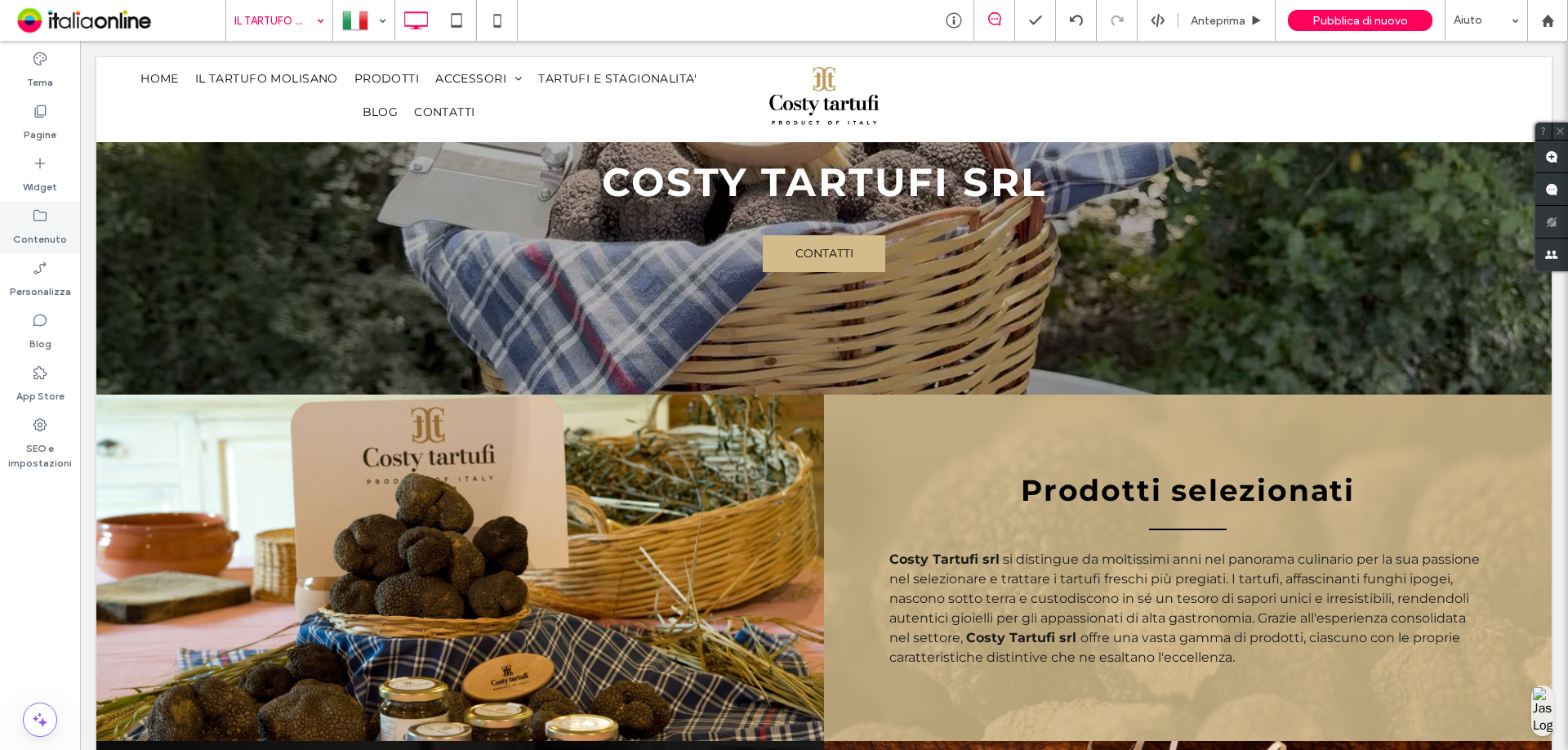 click on "Contenuto" at bounding box center [40, 235] 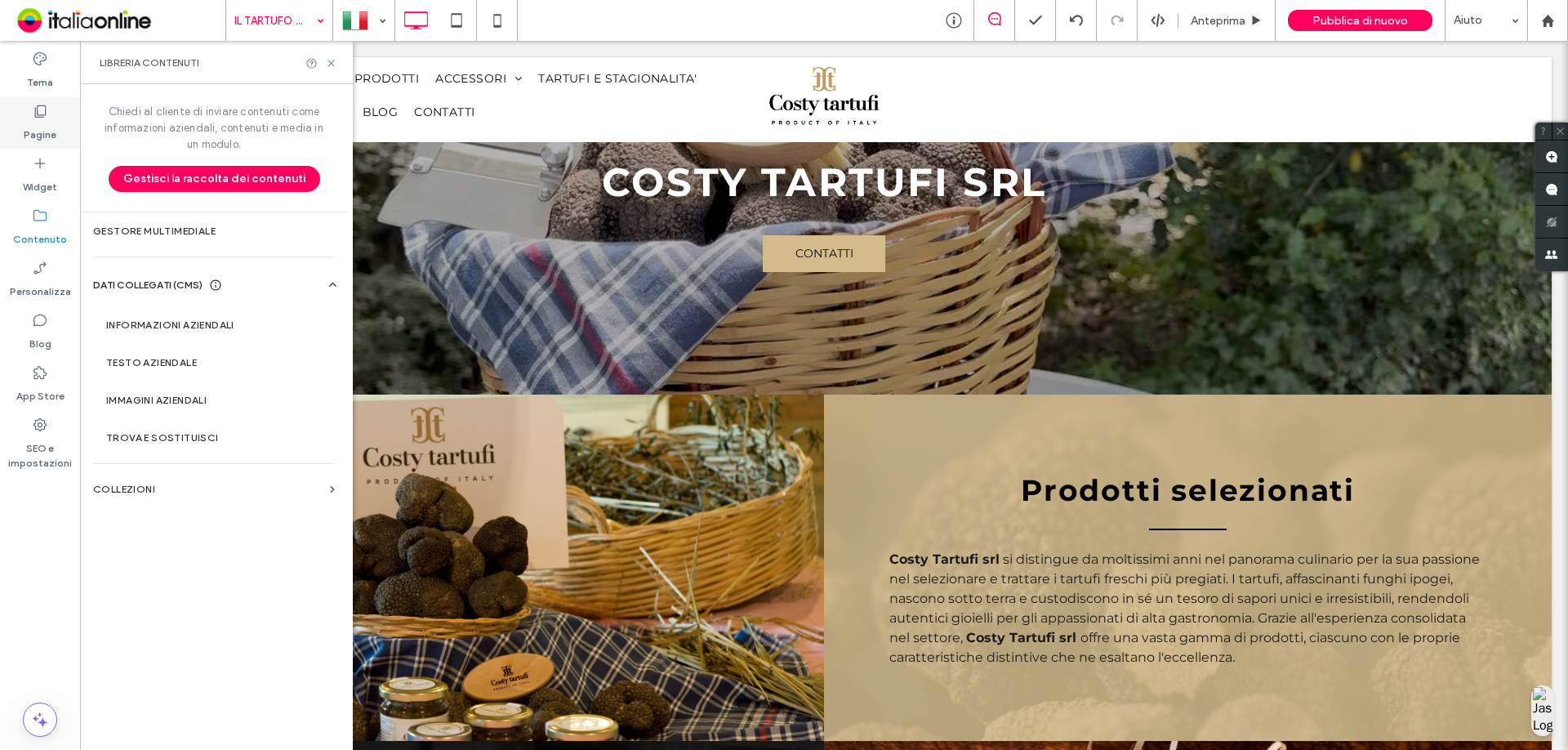 click on "Pagine" at bounding box center [40, 131] 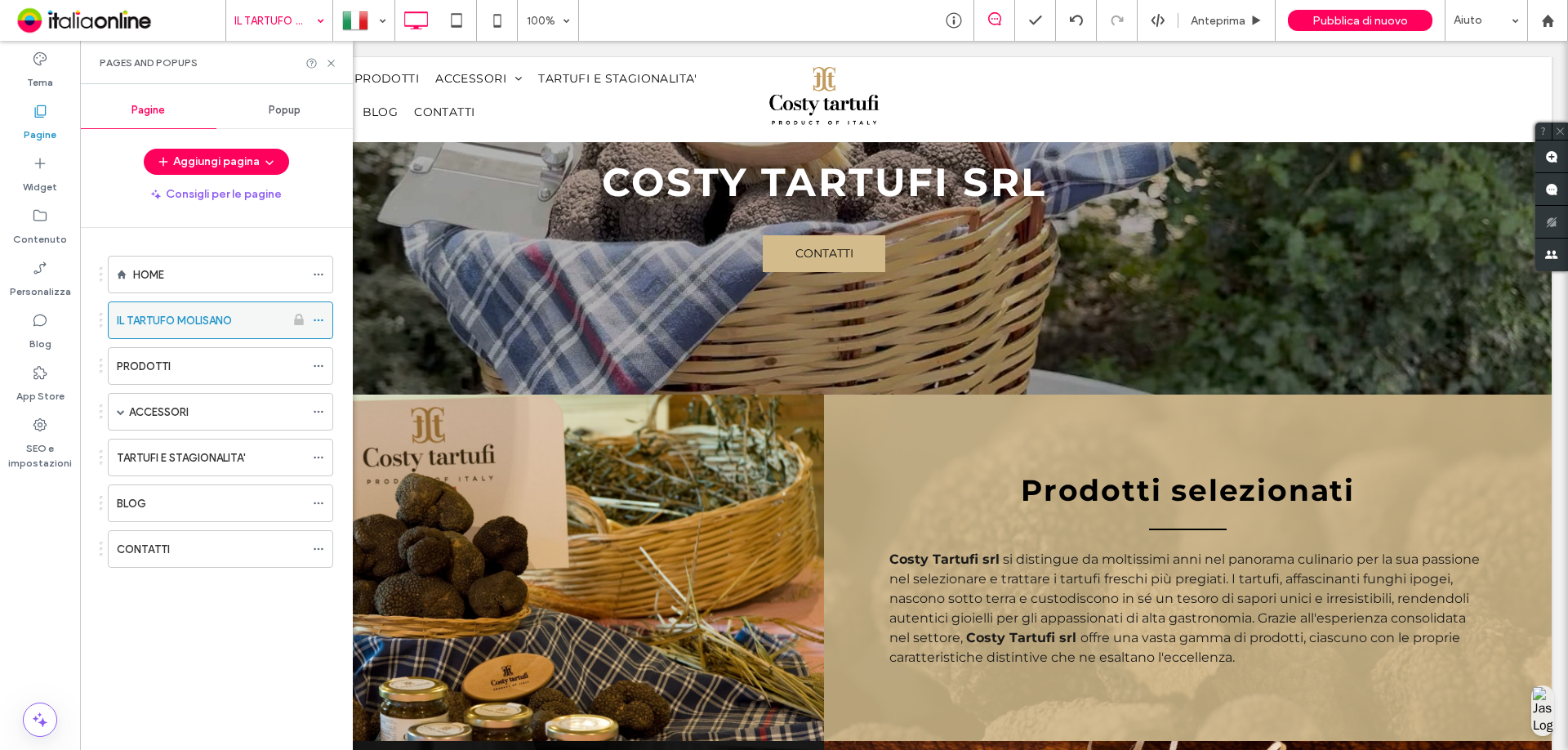 click 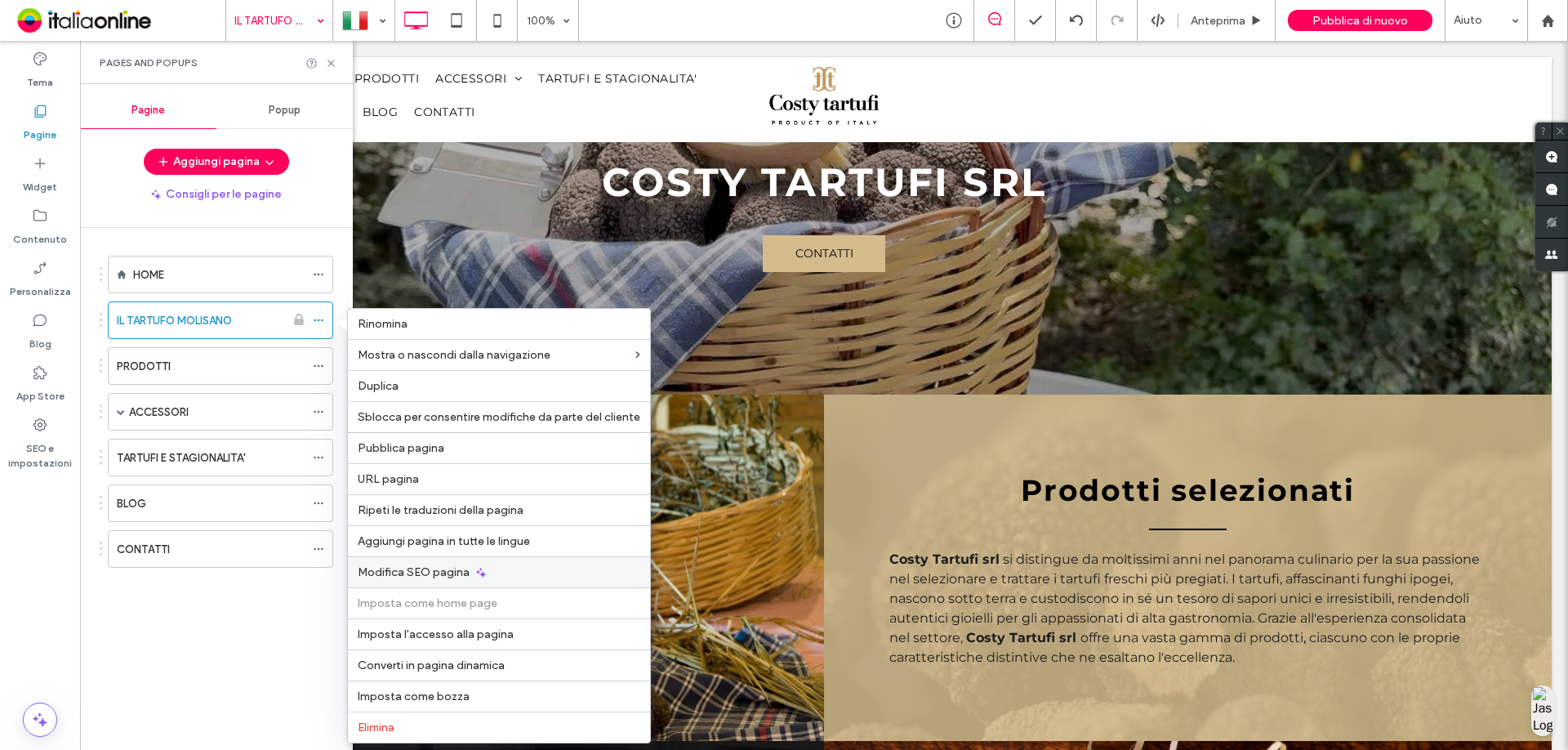 click on "Modifica SEO pagina" at bounding box center (413, 572) 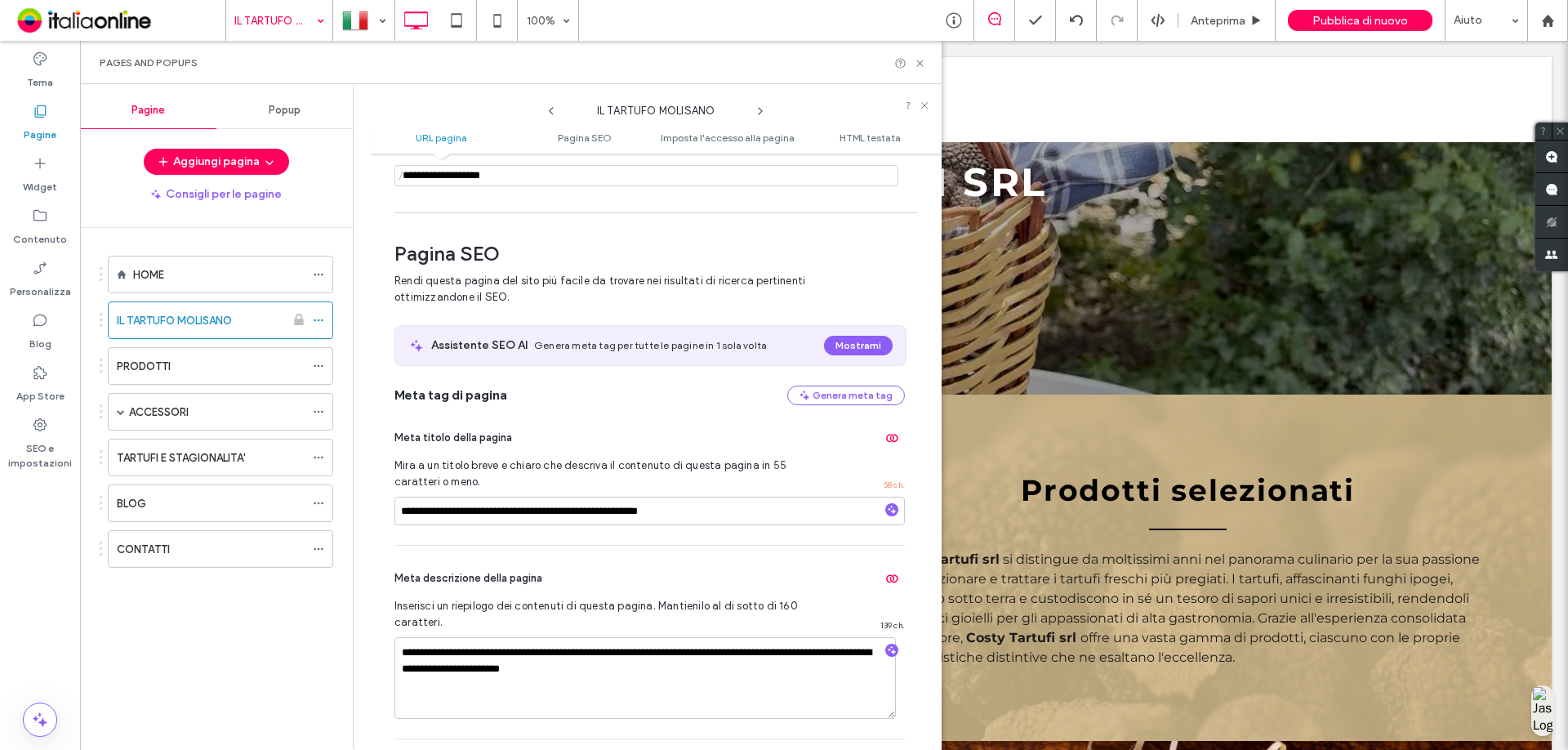 scroll, scrollTop: 224, scrollLeft: 0, axis: vertical 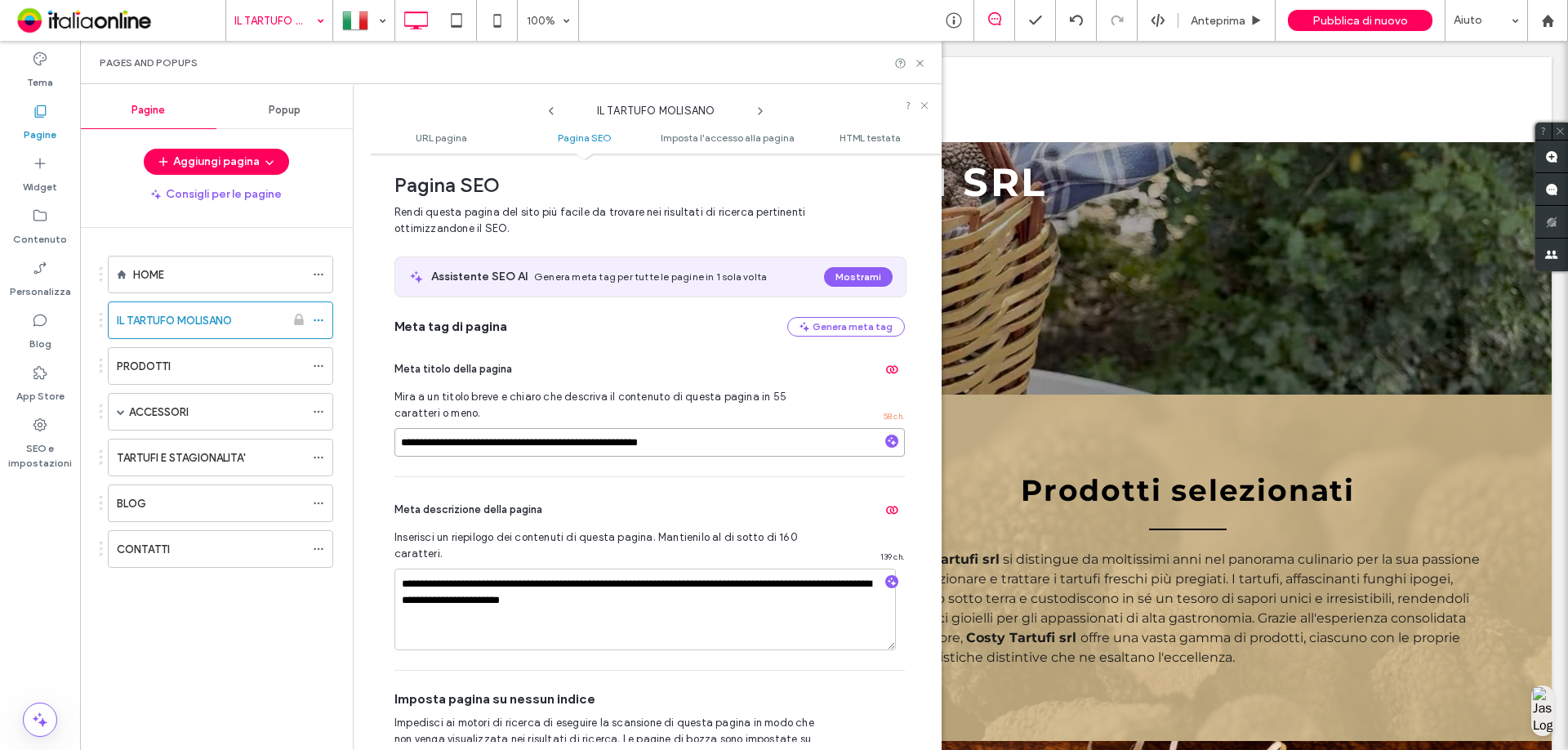 click on "**********" at bounding box center [649, 442] 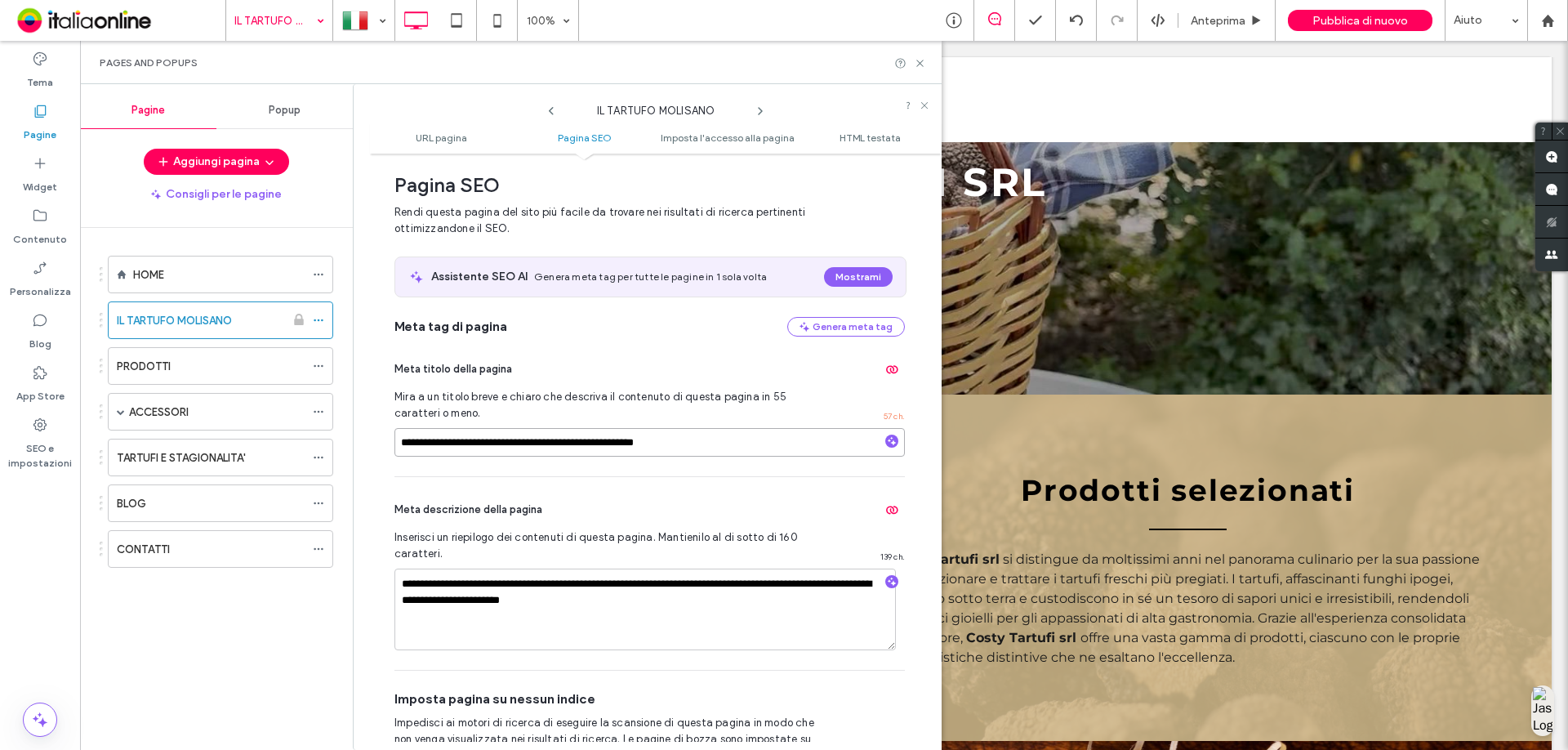drag, startPoint x: 442, startPoint y: 436, endPoint x: 518, endPoint y: 439, distance: 76.05919 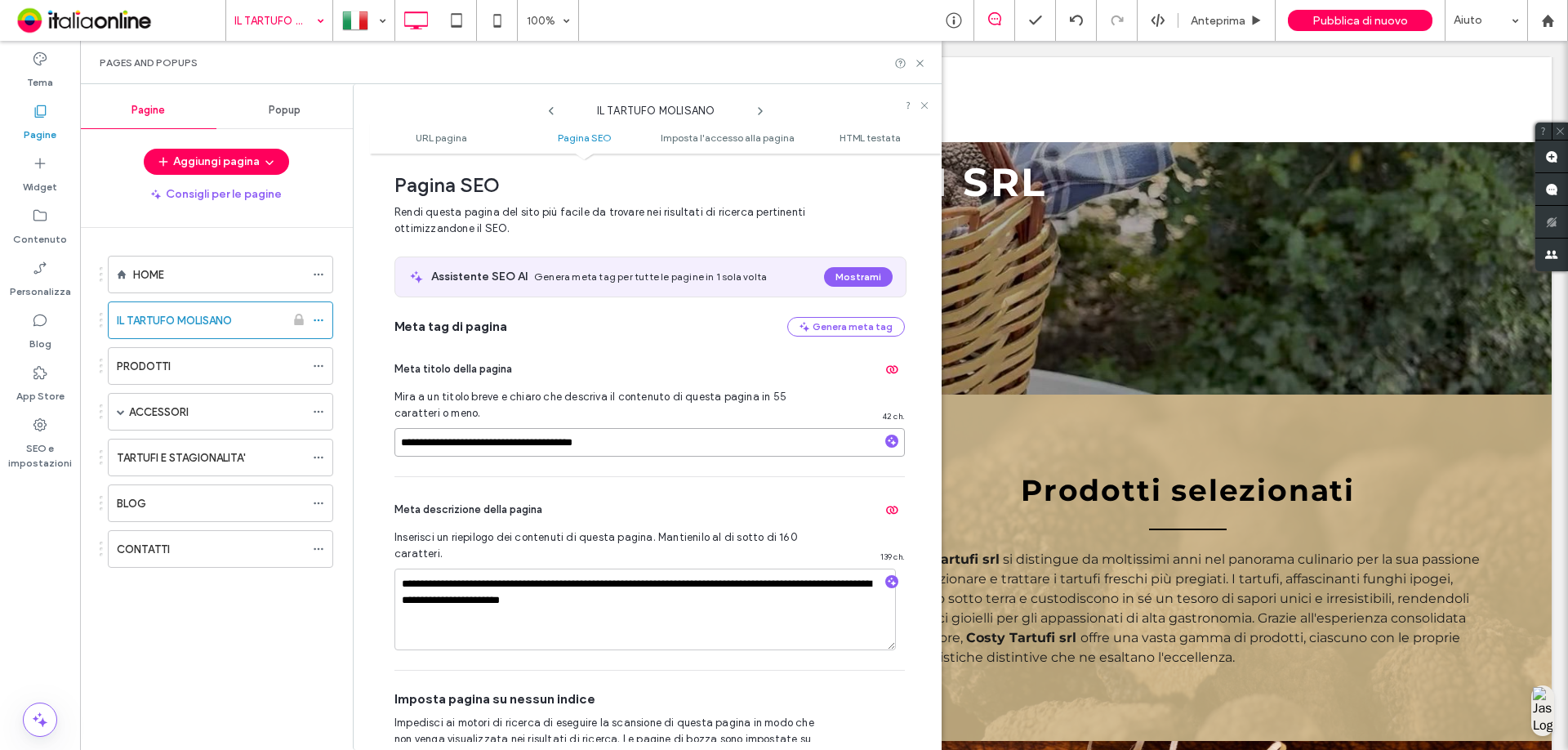 type on "**********" 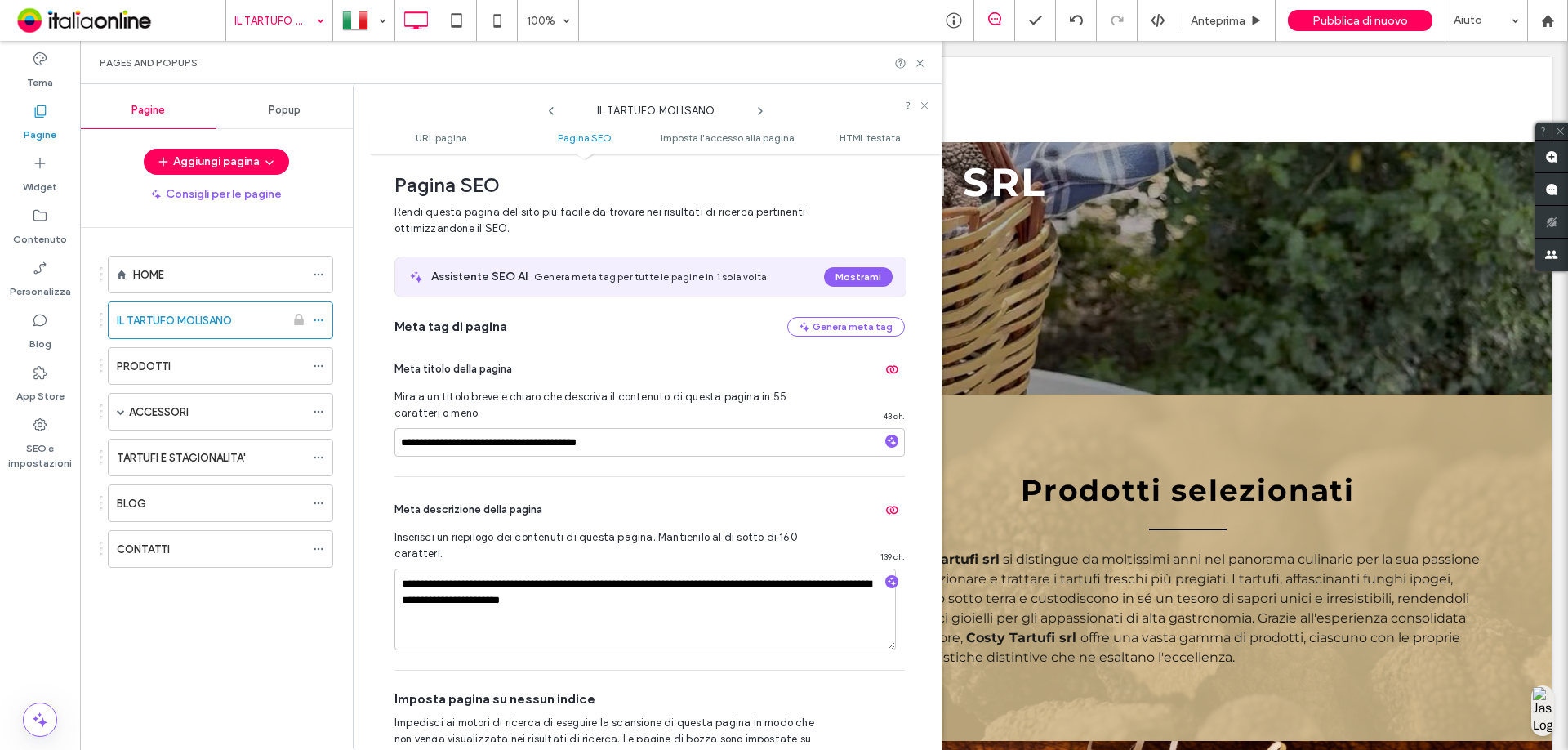 click on "**********" at bounding box center (649, 406) 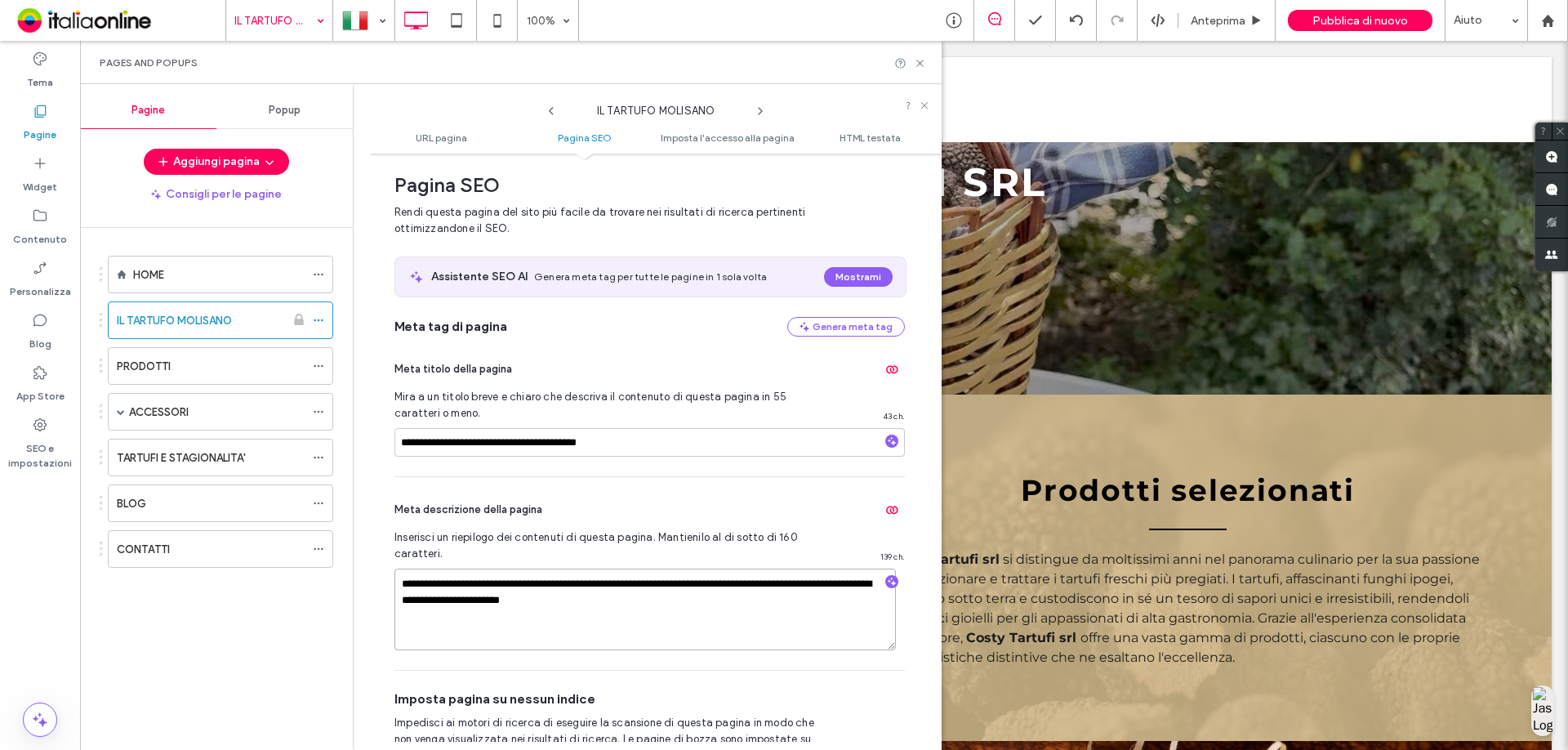 click on "**********" at bounding box center [645, 609] 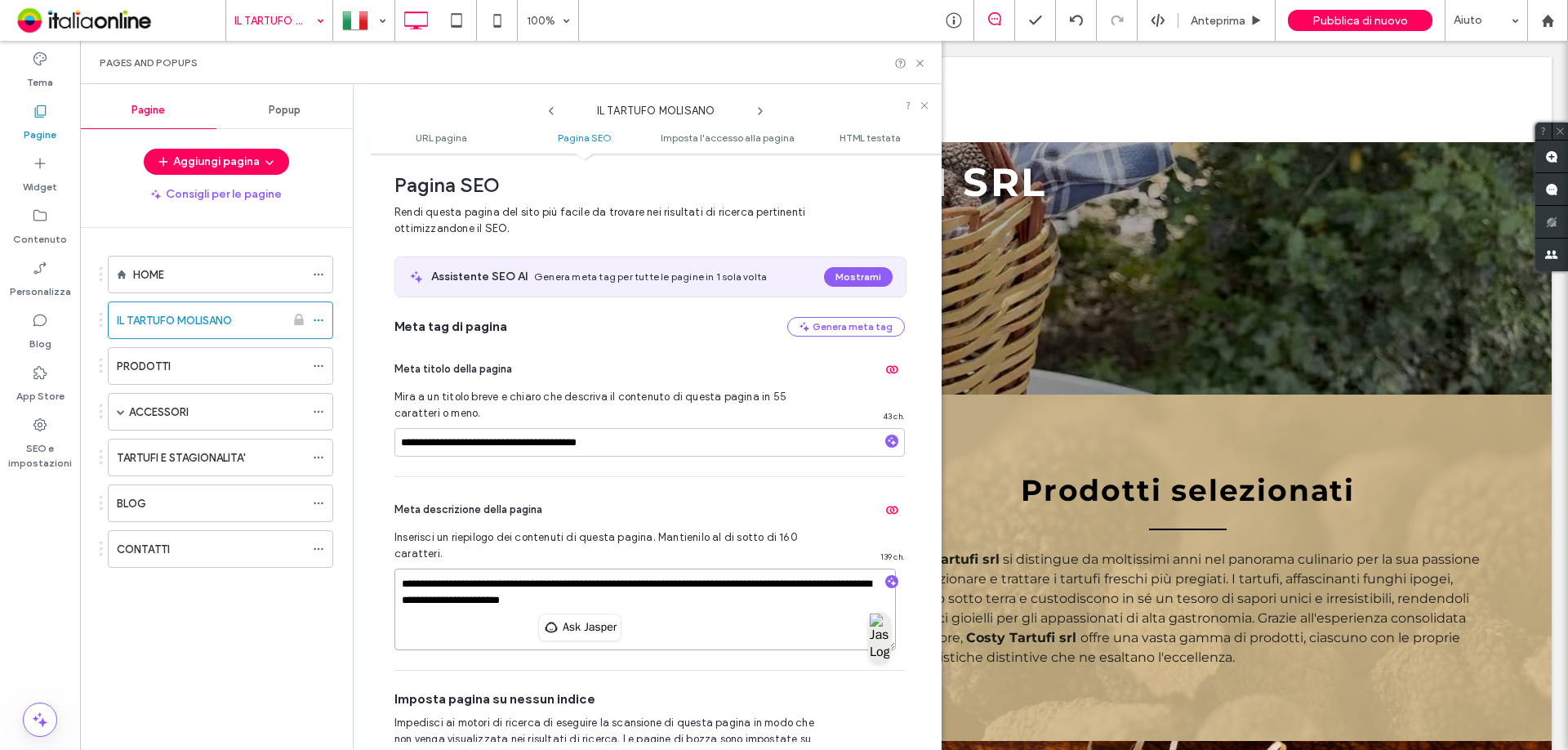 paste on "********" 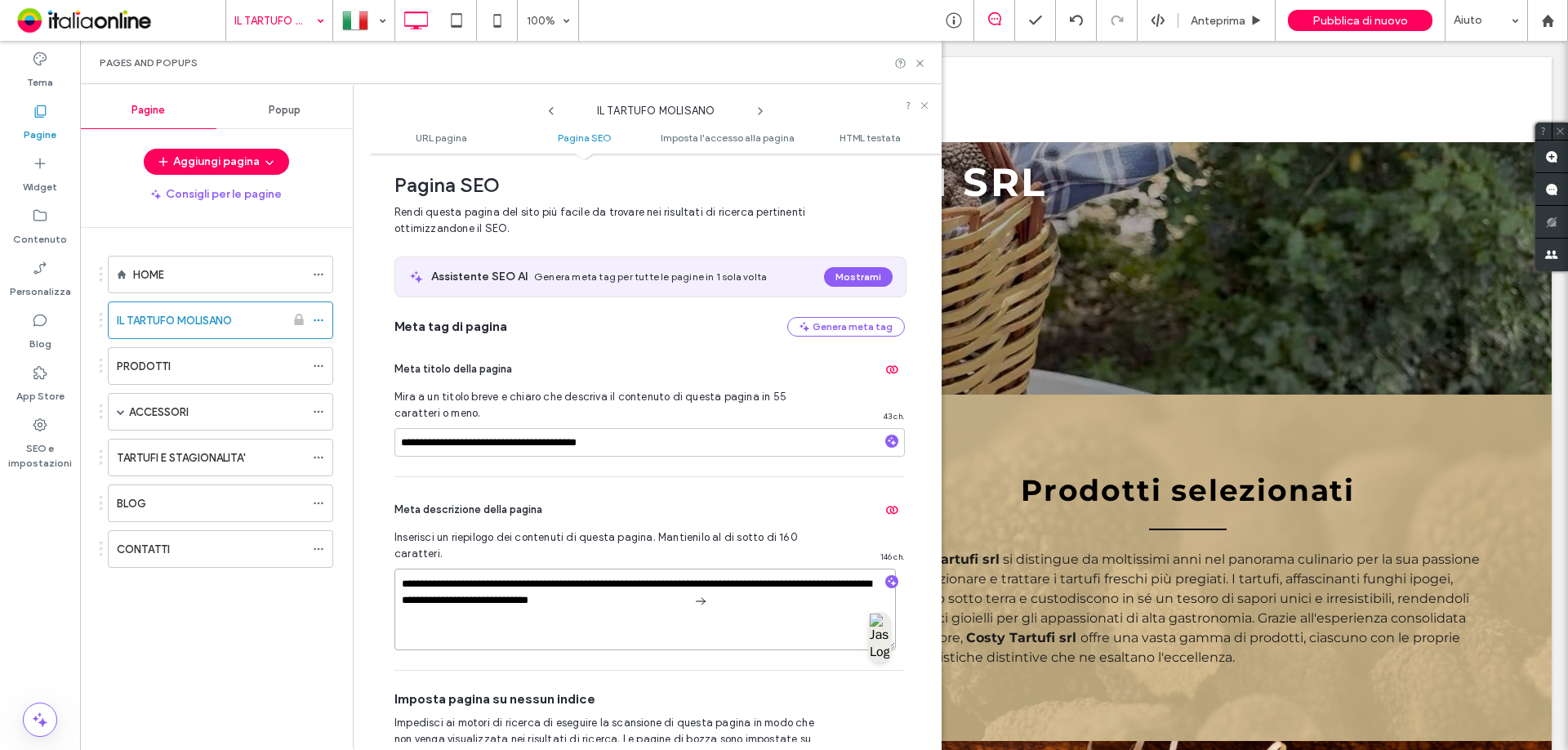 click on "**********" at bounding box center [645, 609] 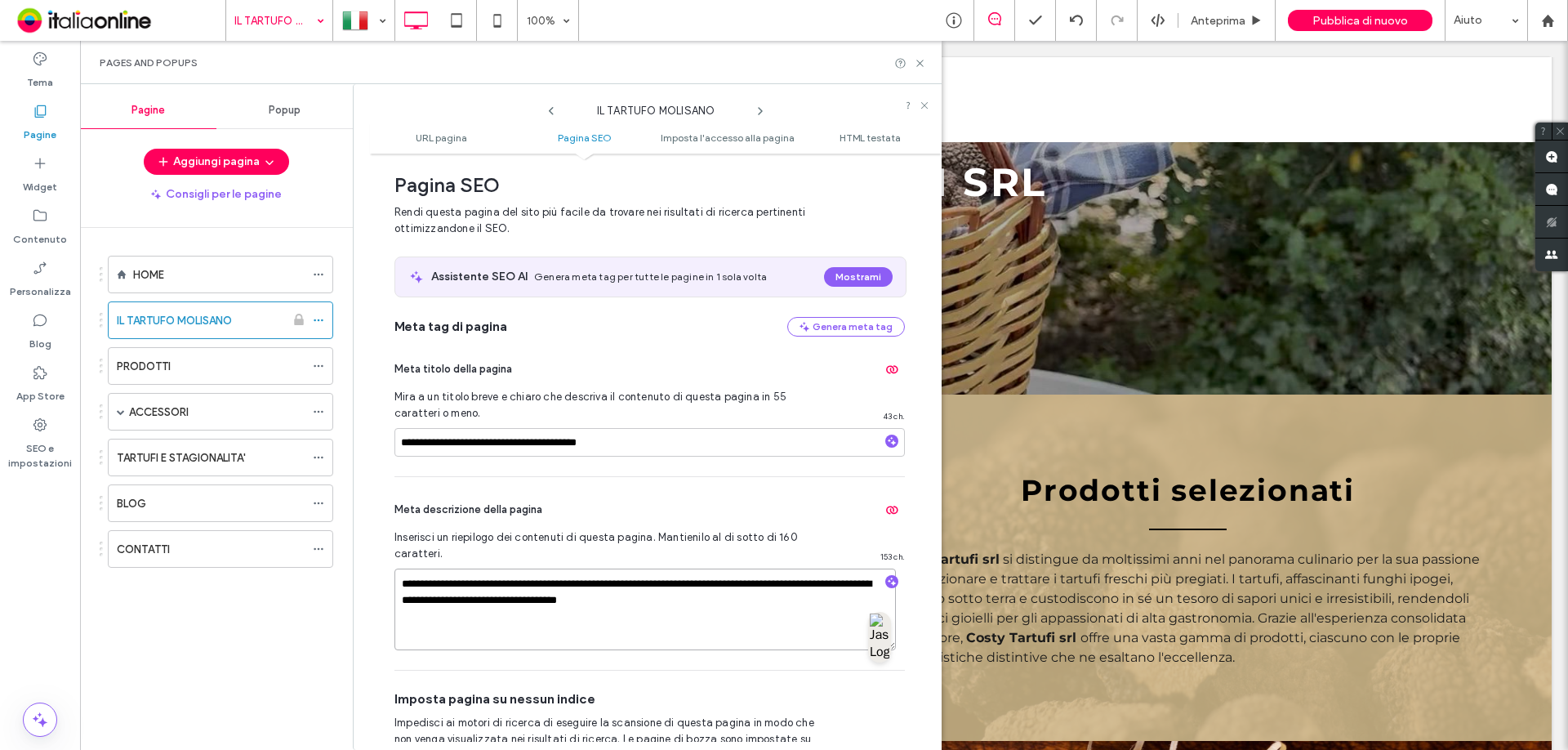 drag, startPoint x: 605, startPoint y: 577, endPoint x: 660, endPoint y: 578, distance: 55.00909 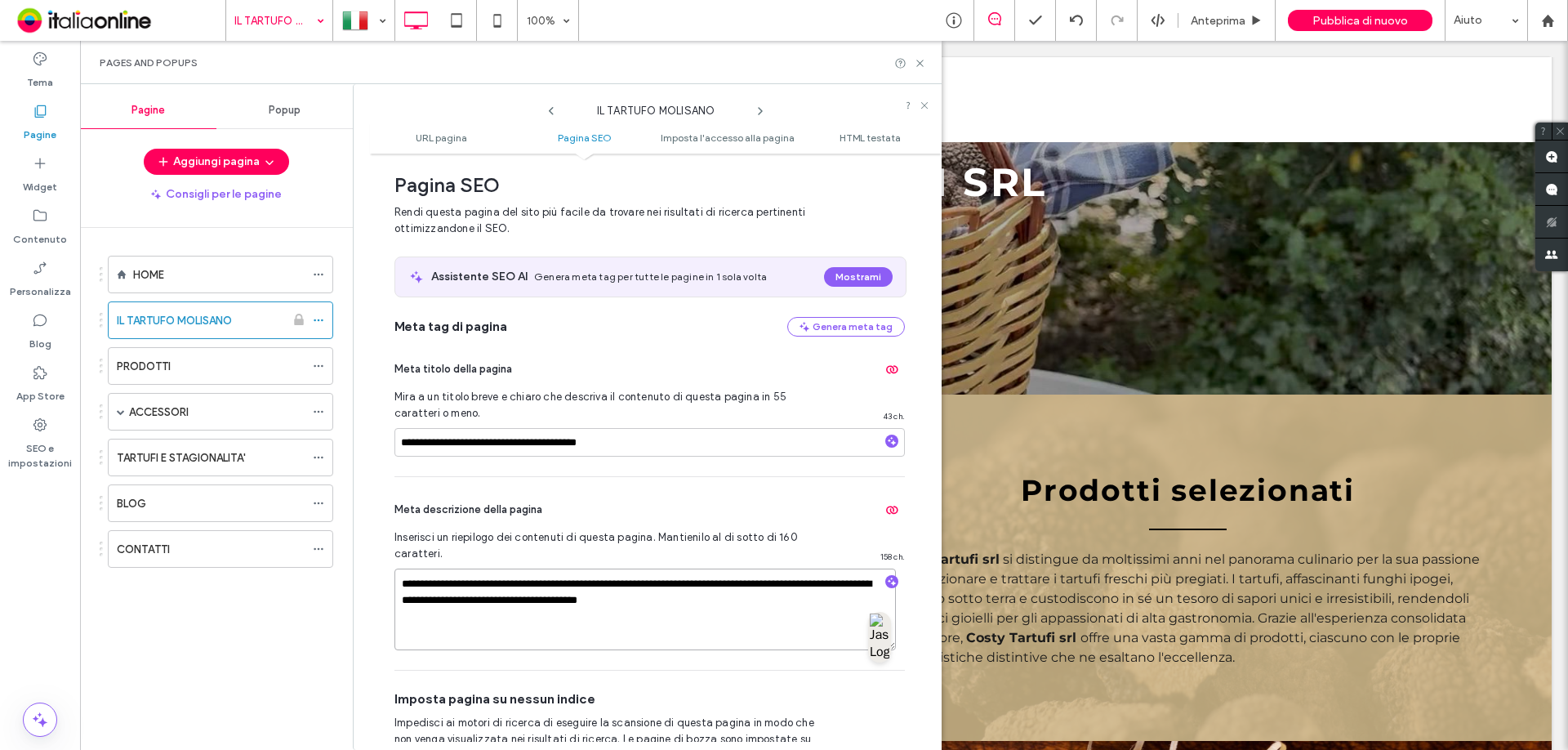type on "**********" 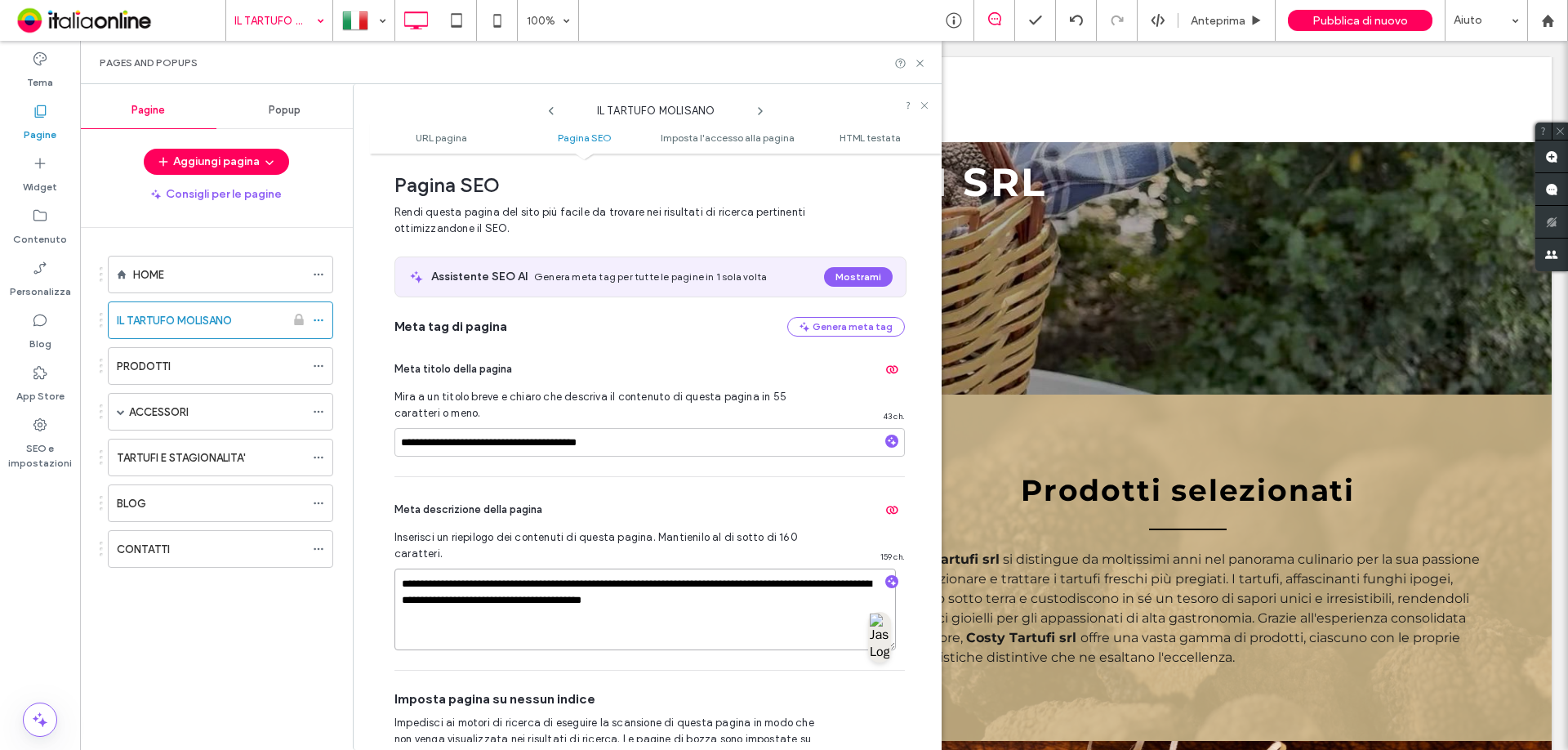 click on "**********" at bounding box center [645, 609] 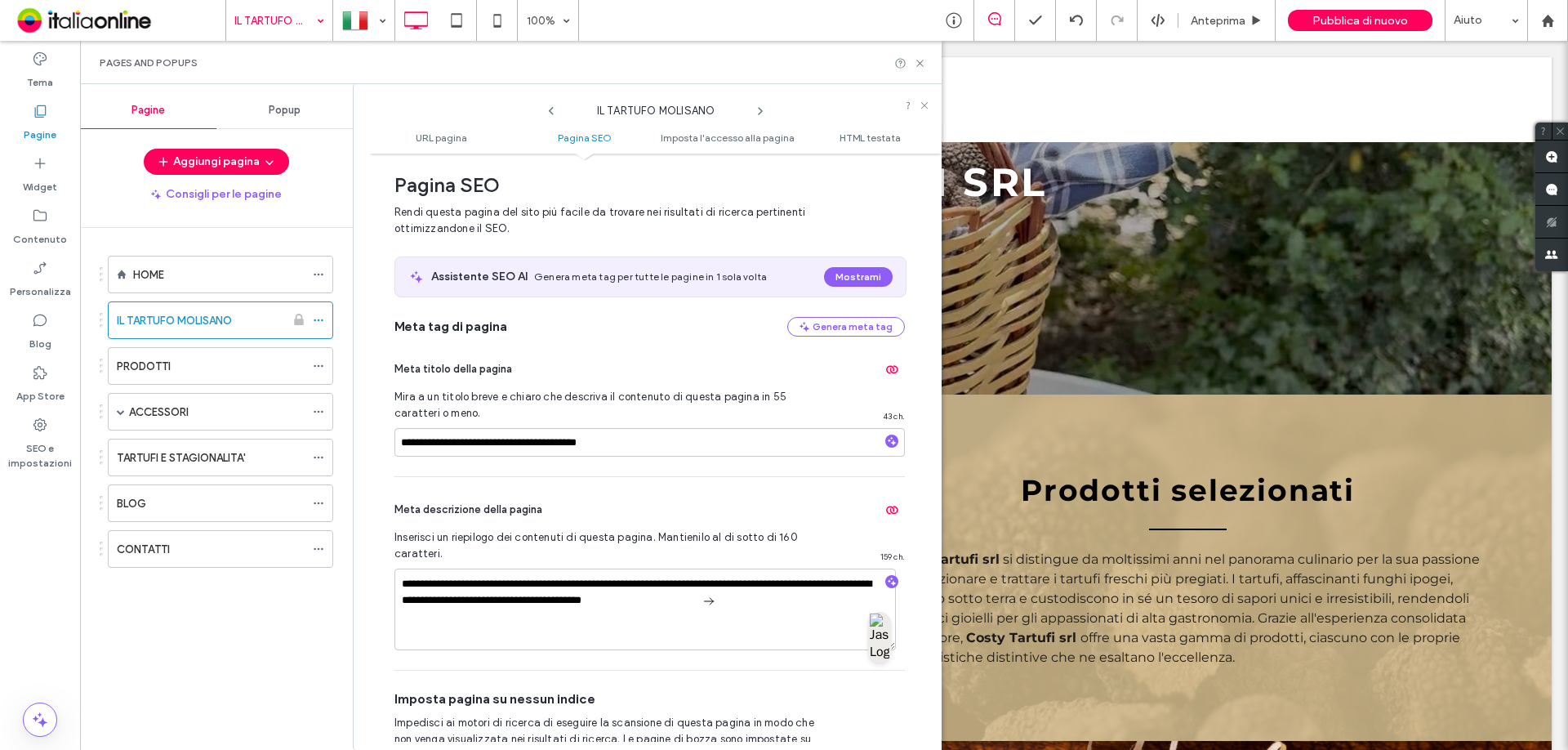 click on "Imposta pagina su nessun indice Impedisci ai motori di ricerca di eseguire la scansione di questa pagina in modo che non venga visualizzata nei risultati di ricerca. Le pagine di bozza sono impostate su nessun indice per impostazione predefinita." at bounding box center [649, 727] 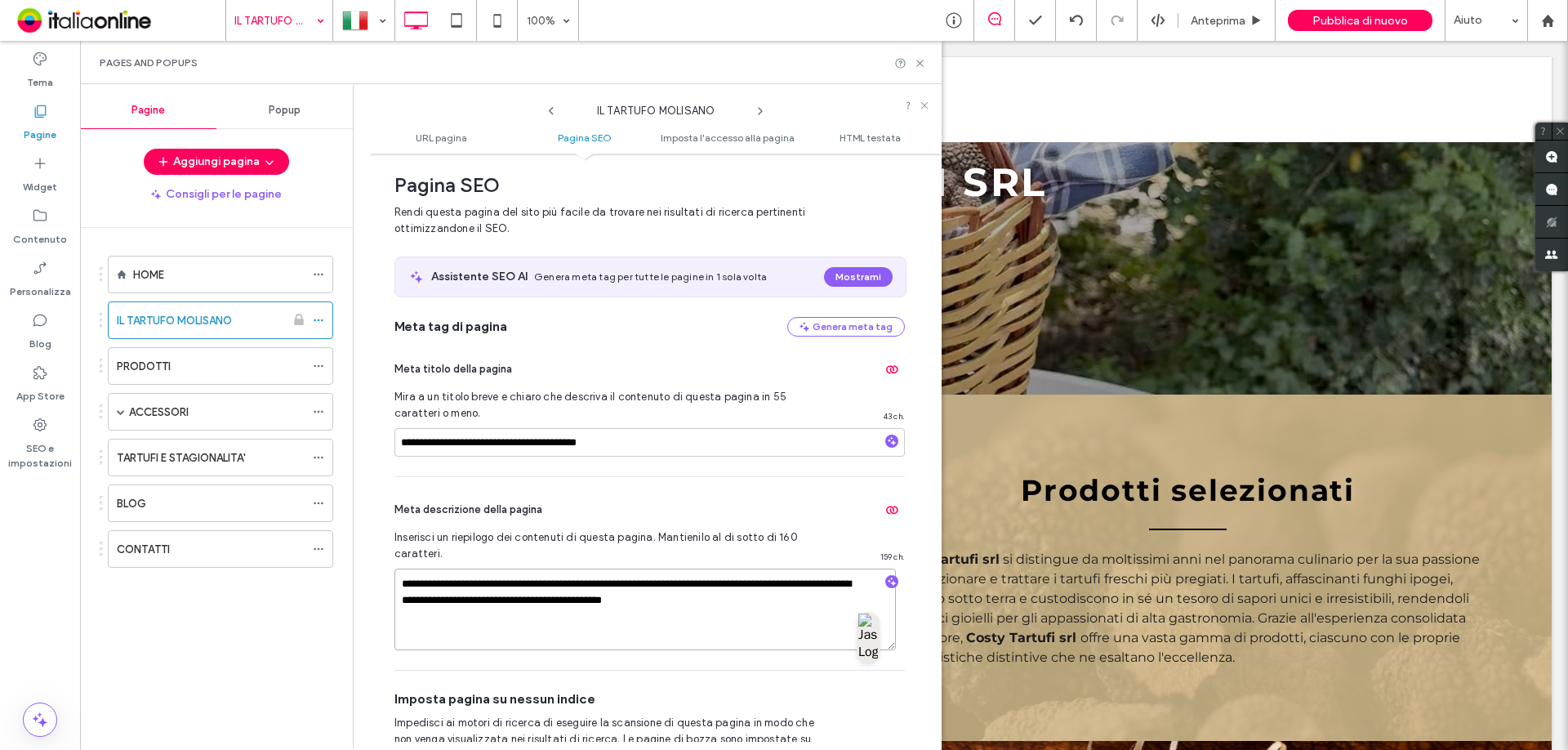 drag, startPoint x: 586, startPoint y: 601, endPoint x: 874, endPoint y: 603, distance: 288.00694 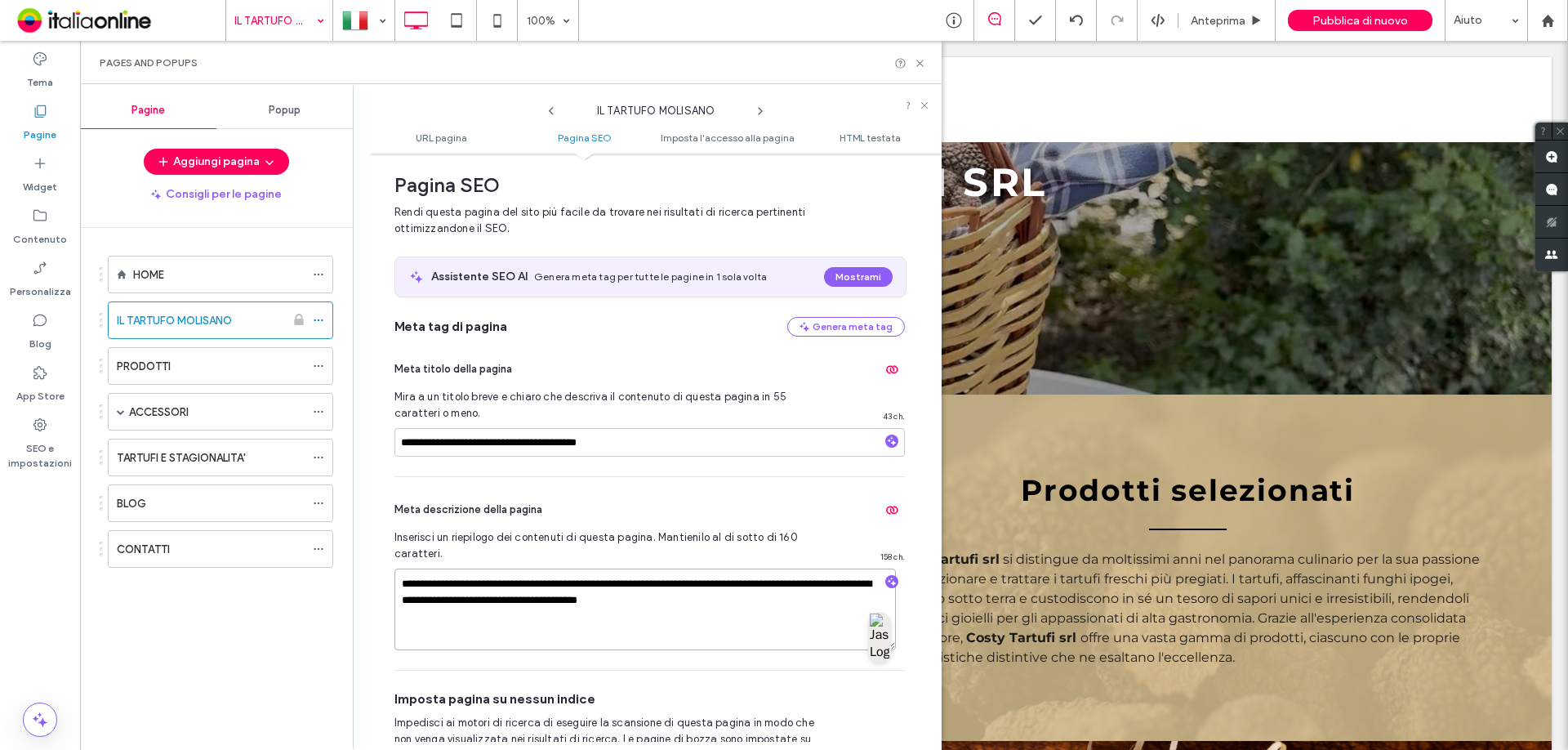 drag, startPoint x: 761, startPoint y: 582, endPoint x: 871, endPoint y: 588, distance: 110.16351 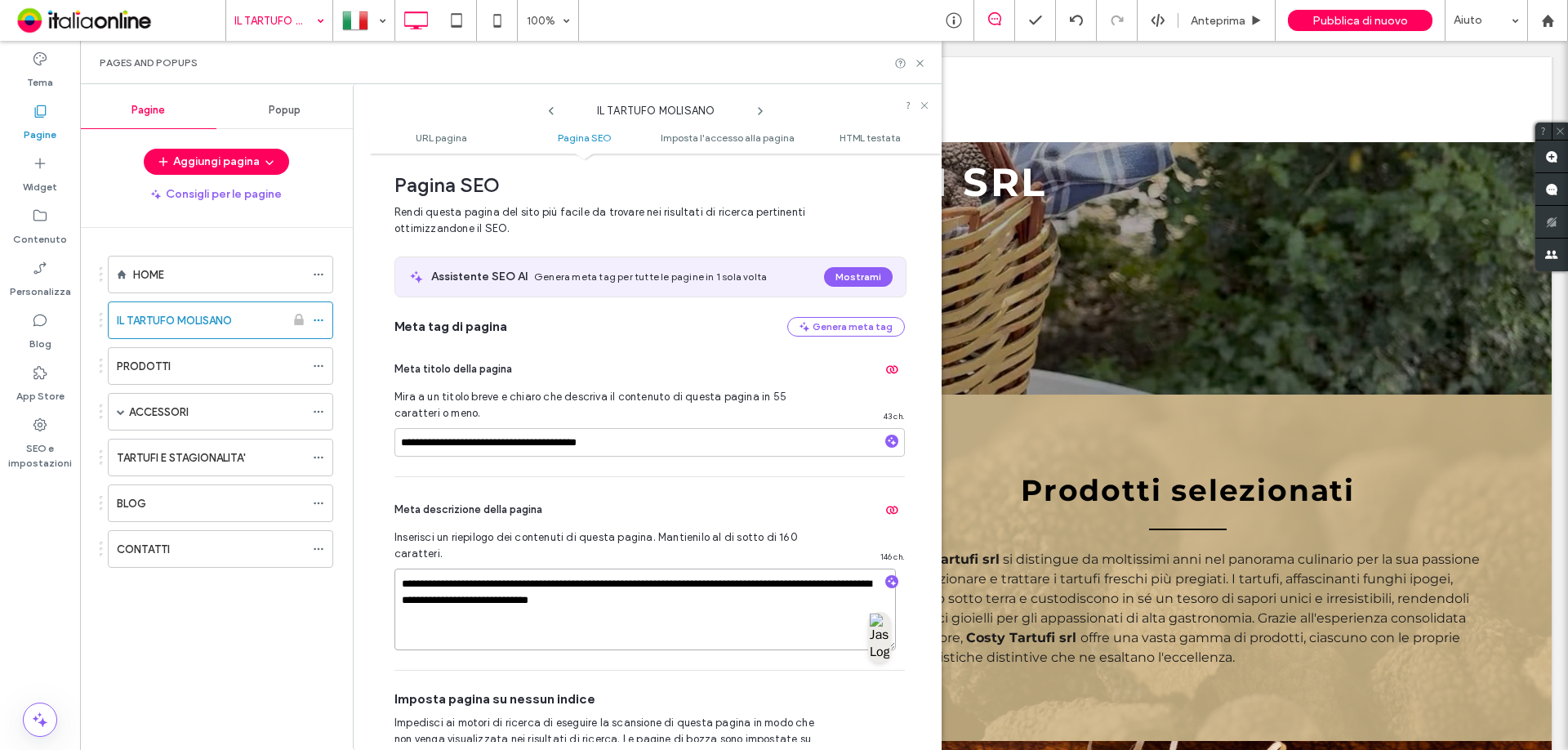 click on "**********" at bounding box center [645, 609] 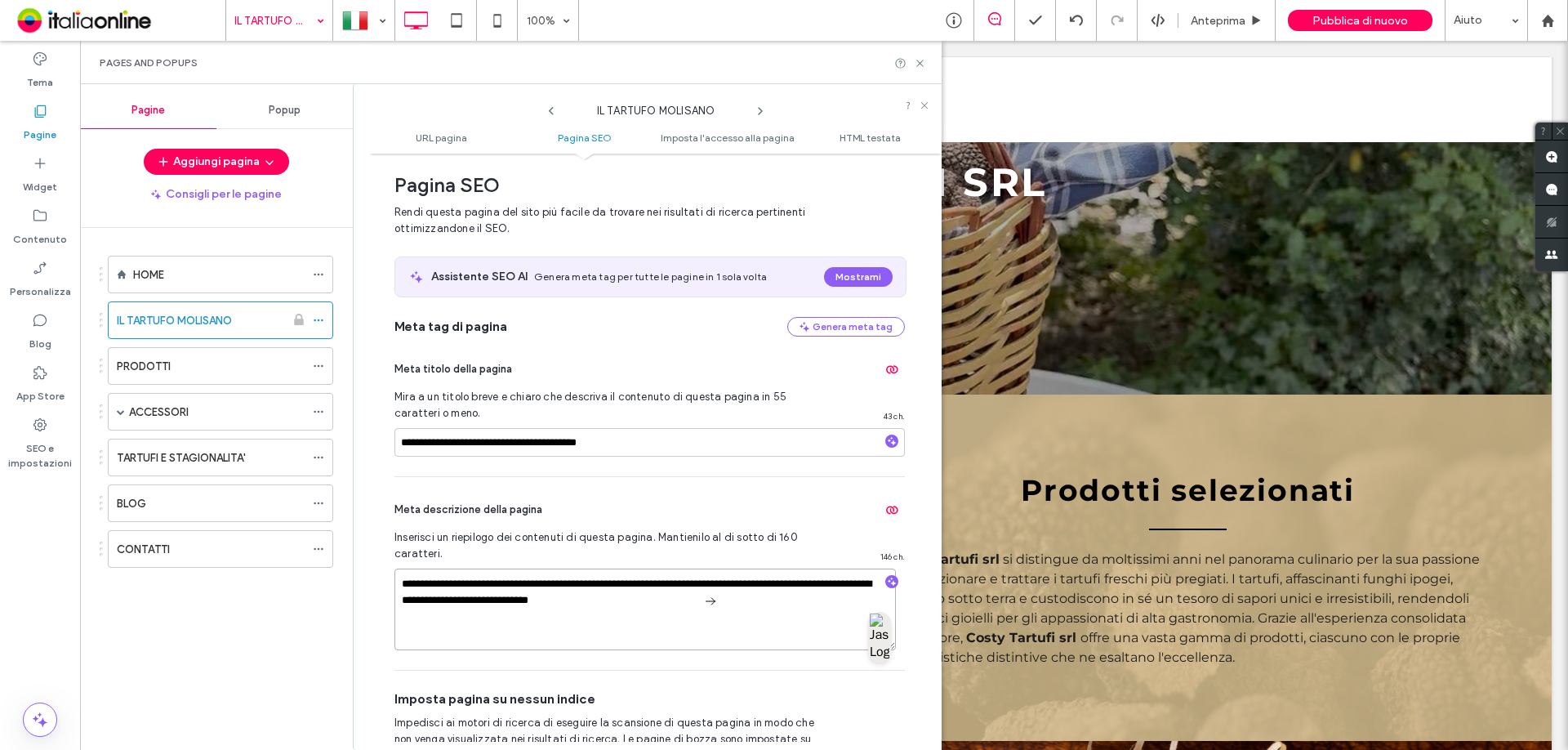 click on "**********" at bounding box center [645, 609] 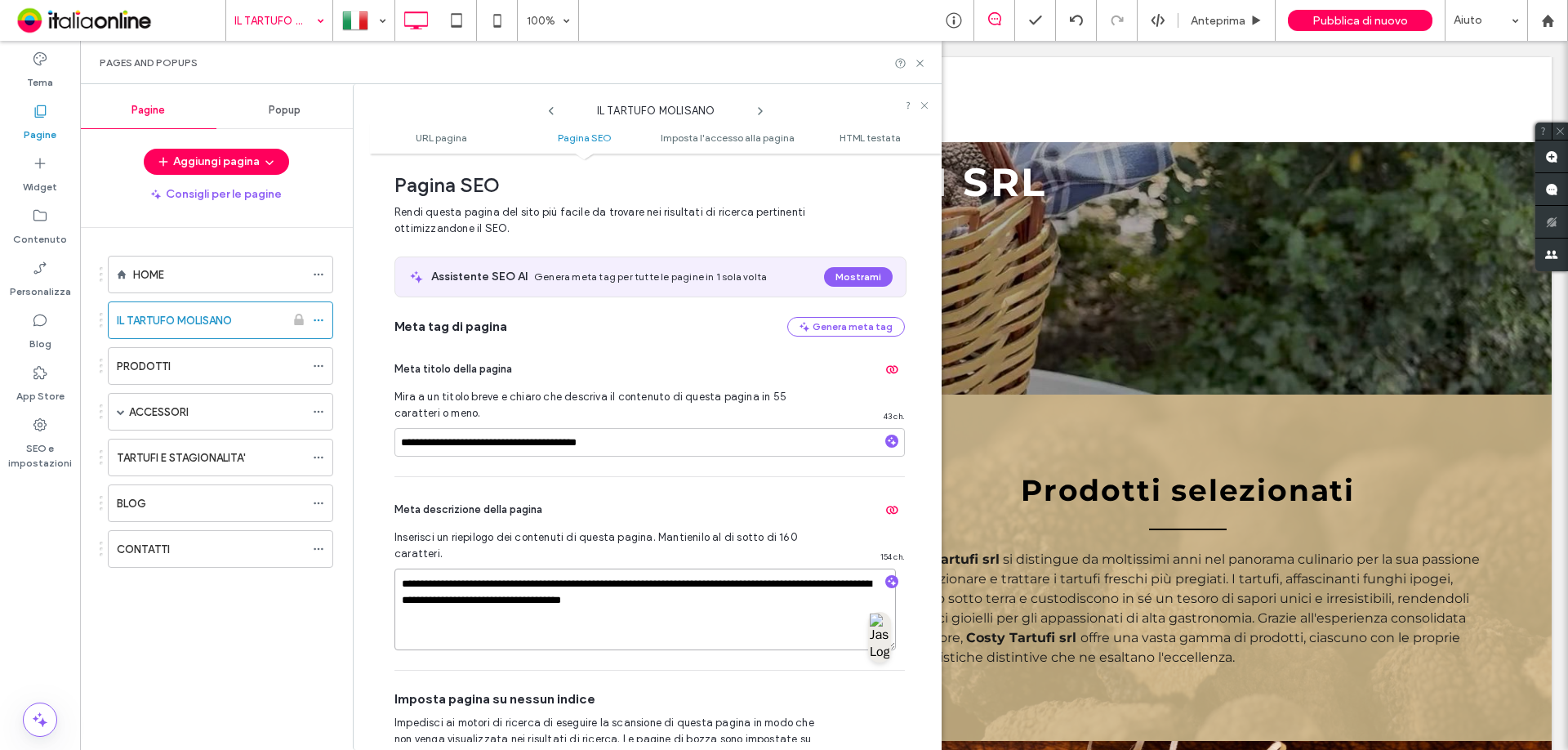 click on "**********" at bounding box center (645, 609) 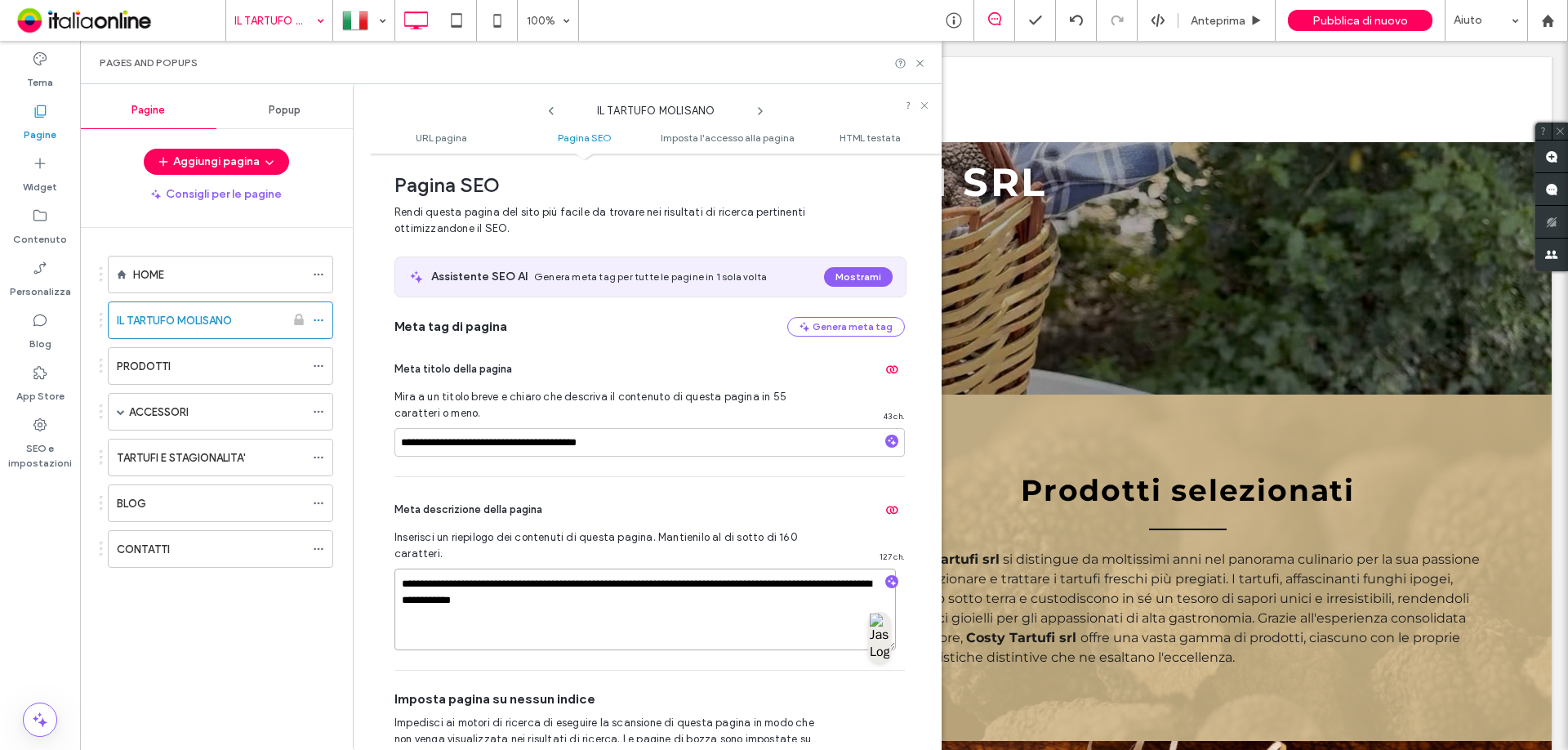 drag, startPoint x: 763, startPoint y: 583, endPoint x: 861, endPoint y: 585, distance: 98.02041 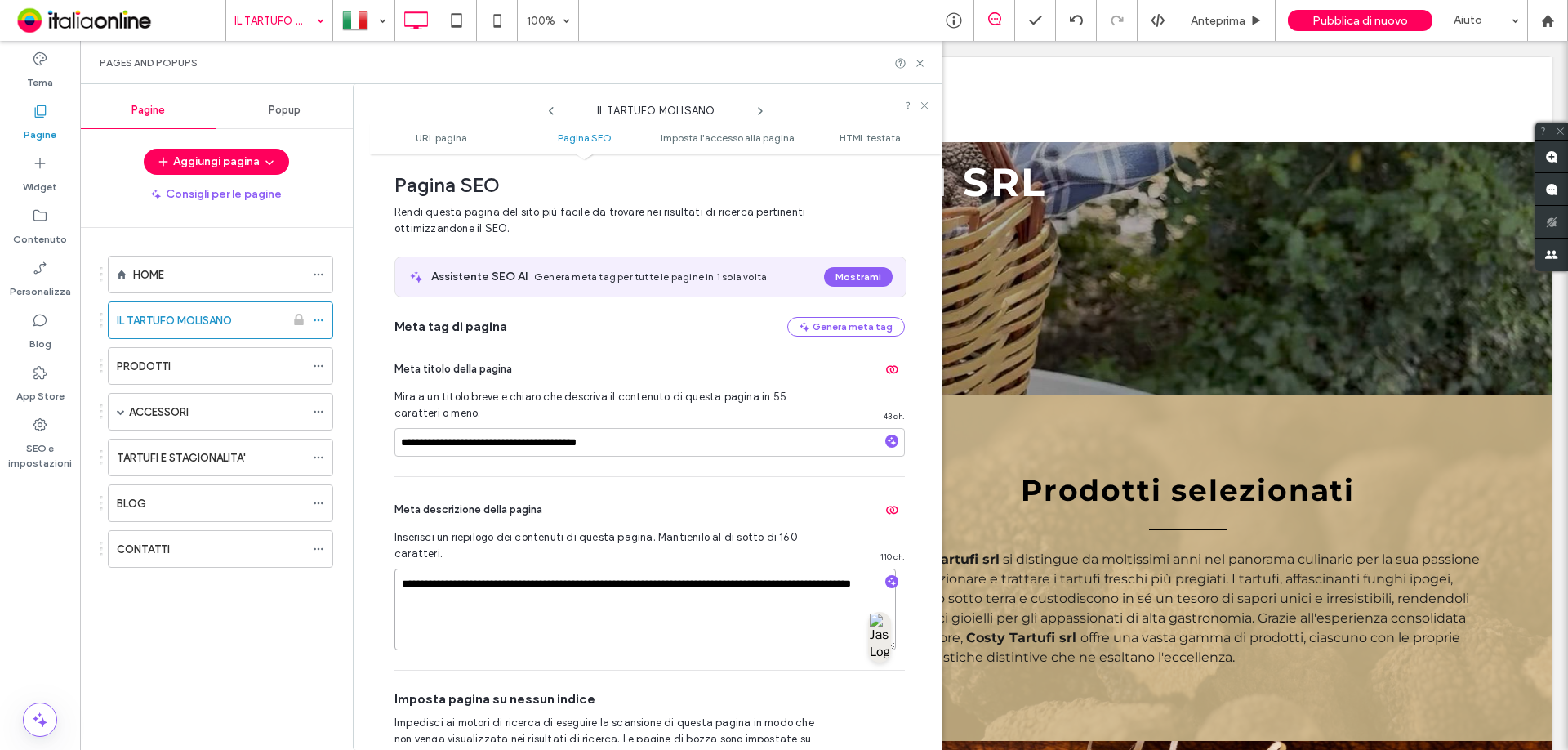click on "**********" at bounding box center (645, 609) 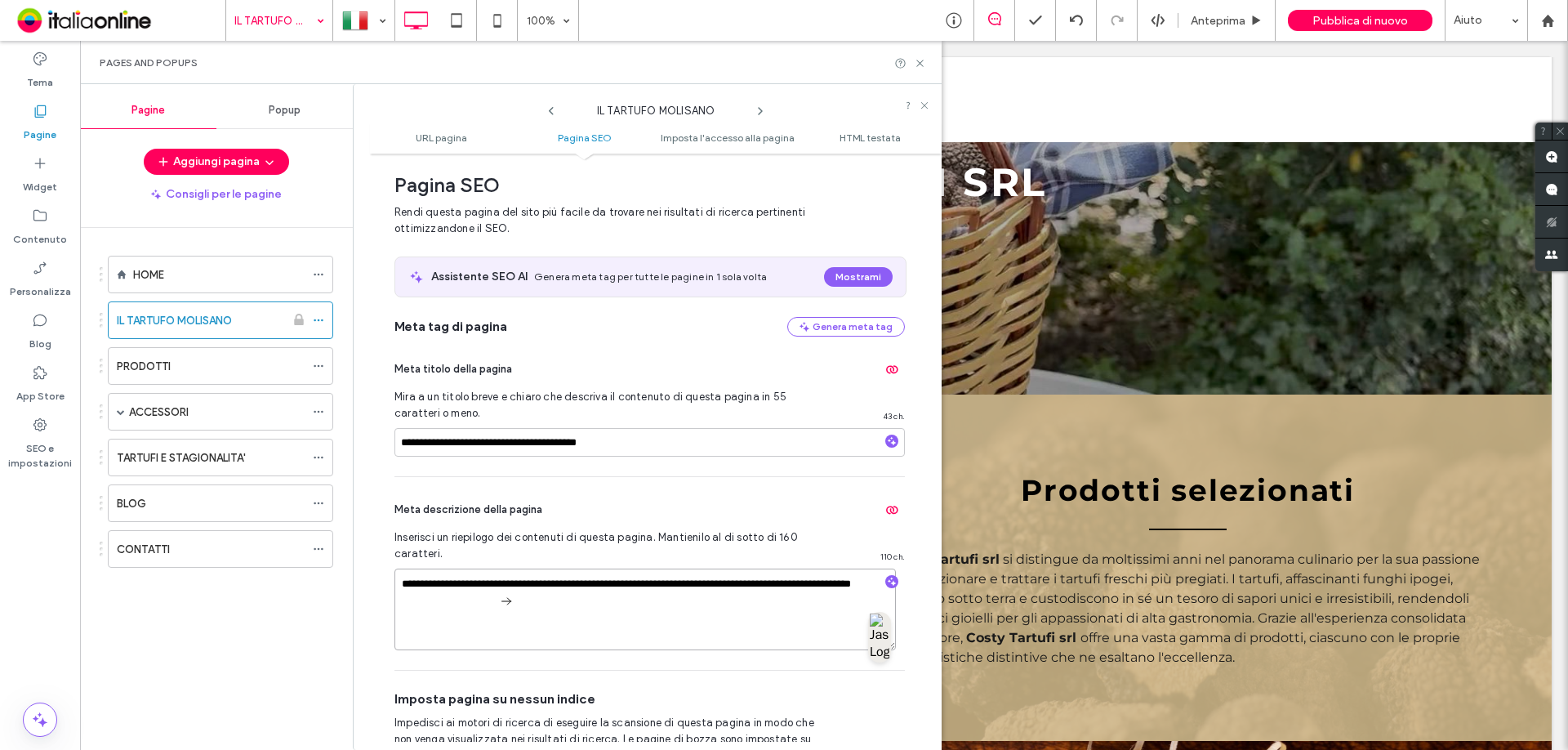 paste on "**********" 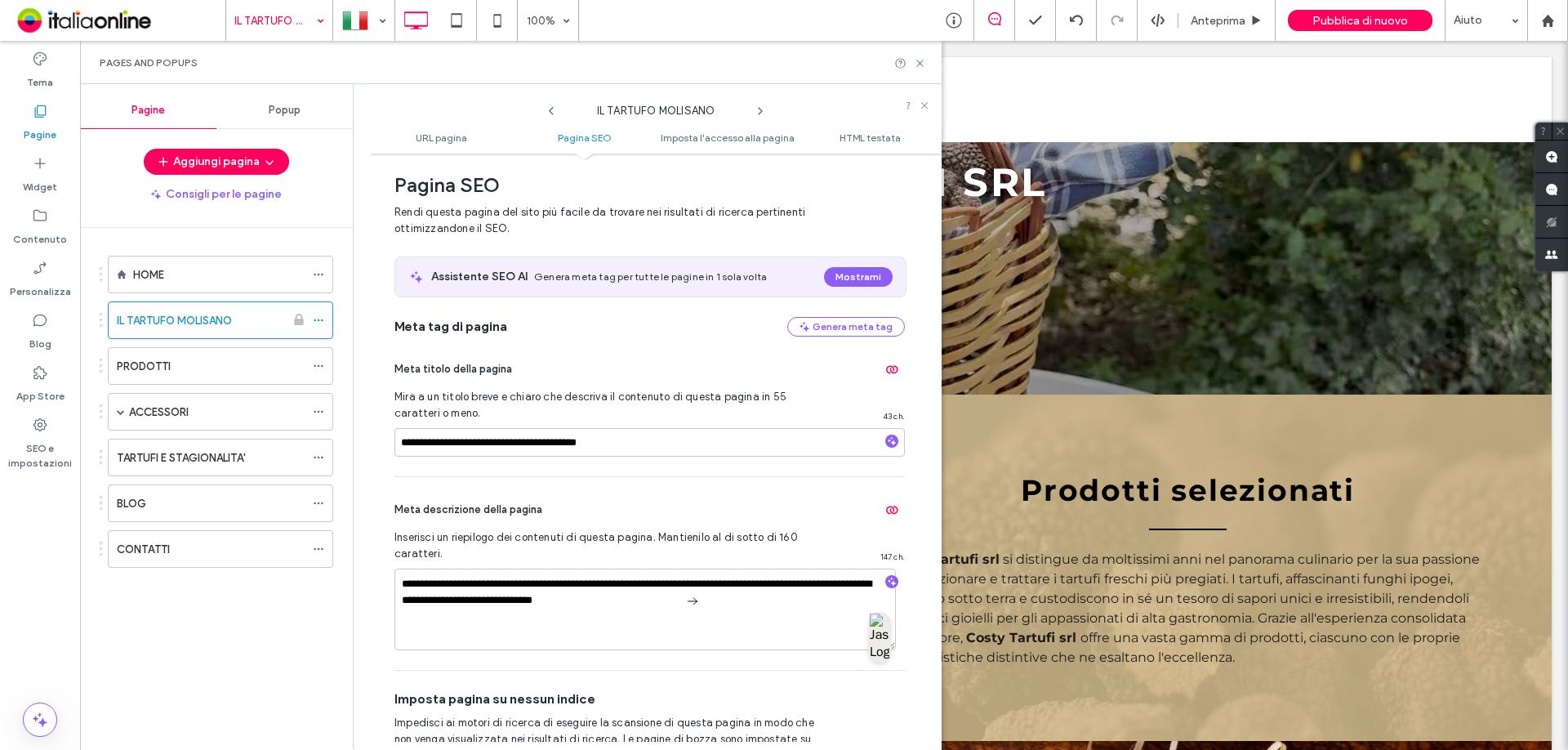click on "Imposta pagina su nessun indice Impedisci ai motori di ricerca di eseguire la scansione di questa pagina in modo che non venga visualizzata nei risultati di ricerca. Le pagine di bozza sono impostate su nessun indice per impostazione predefinita." at bounding box center [649, 727] 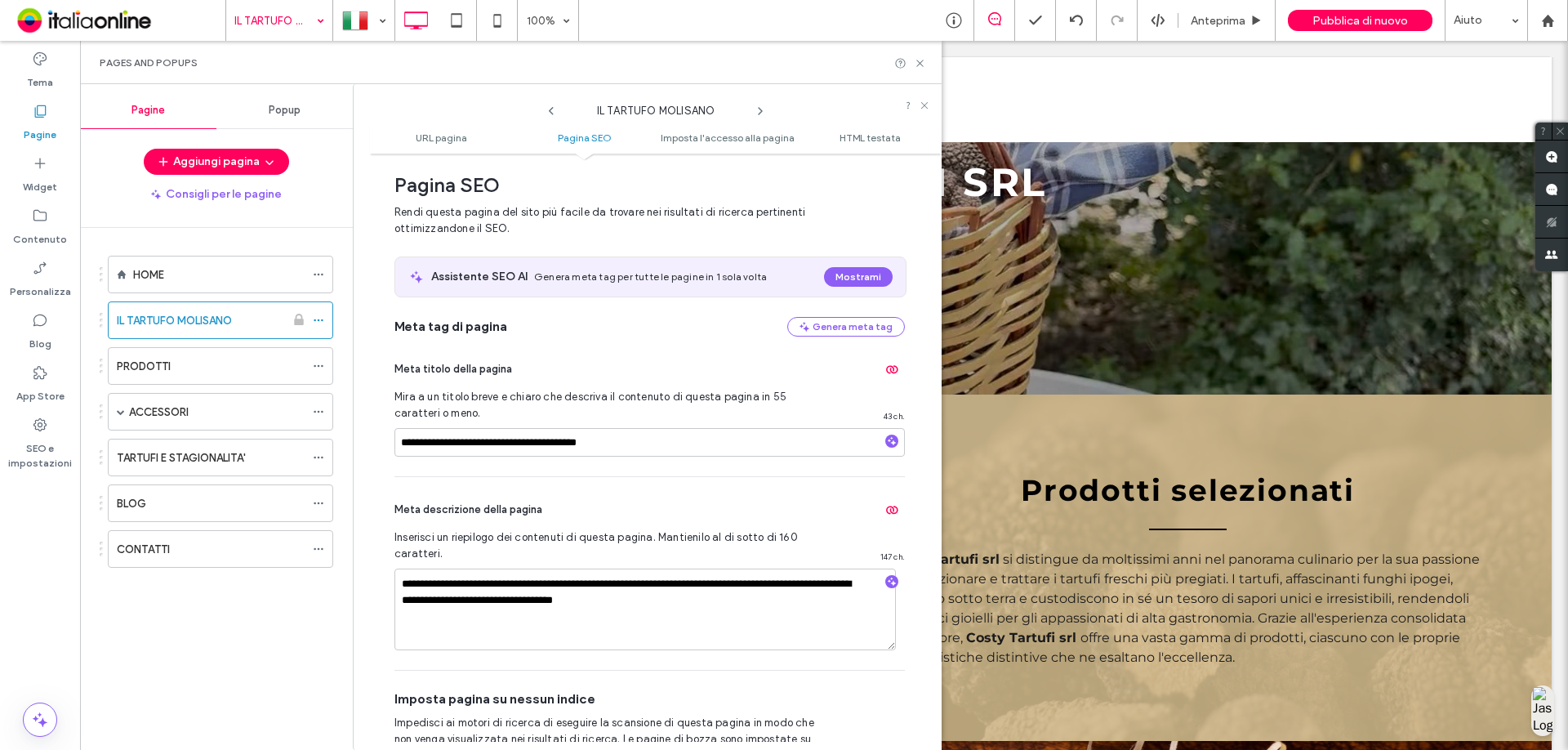 click on "Imposta pagina su nessun indice Impedisci ai motori di ricerca di eseguire la scansione di questa pagina in modo che non venga visualizzata nei risultati di ricerca. Le pagine di bozza sono impostate su nessun indice per impostazione predefinita." at bounding box center (649, 727) 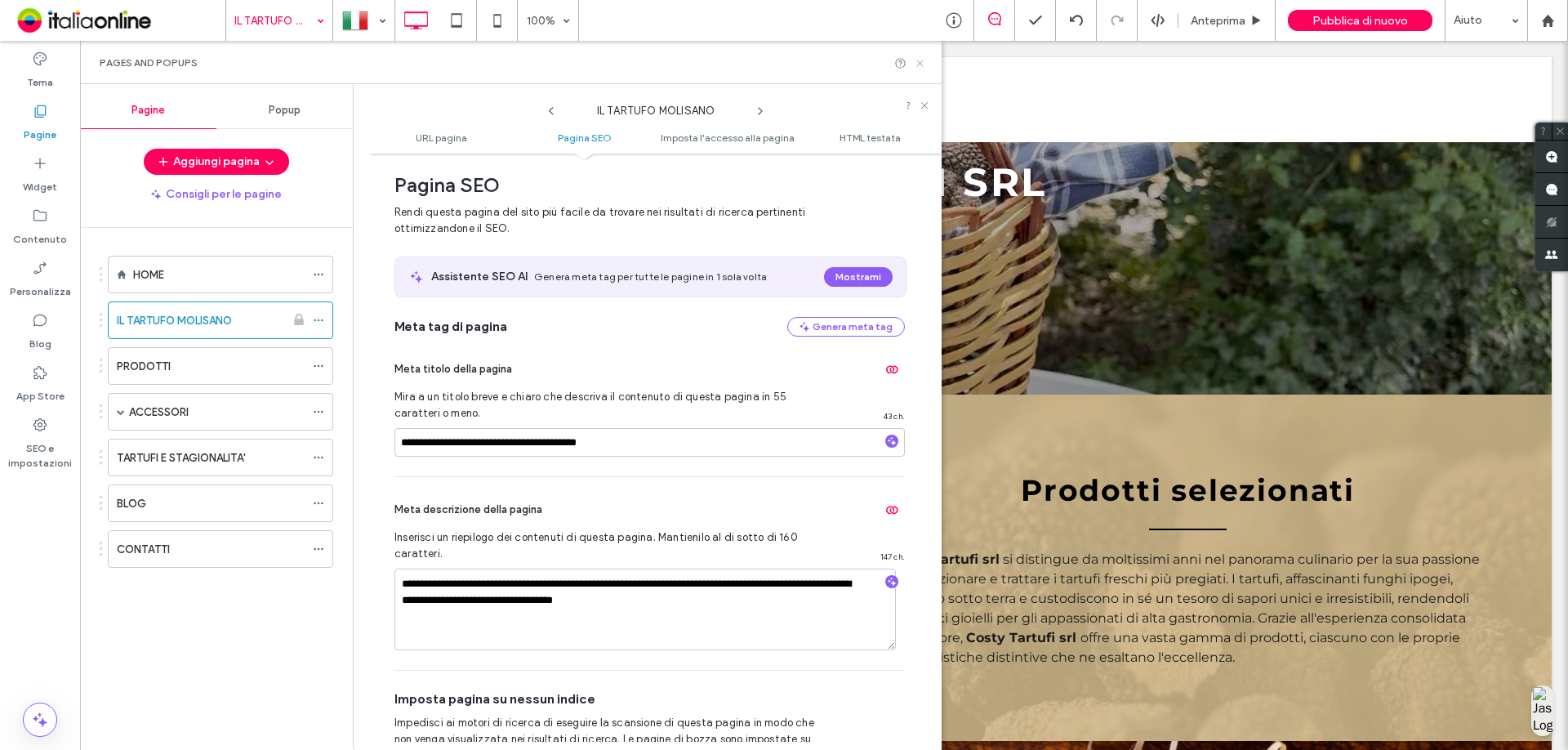 click 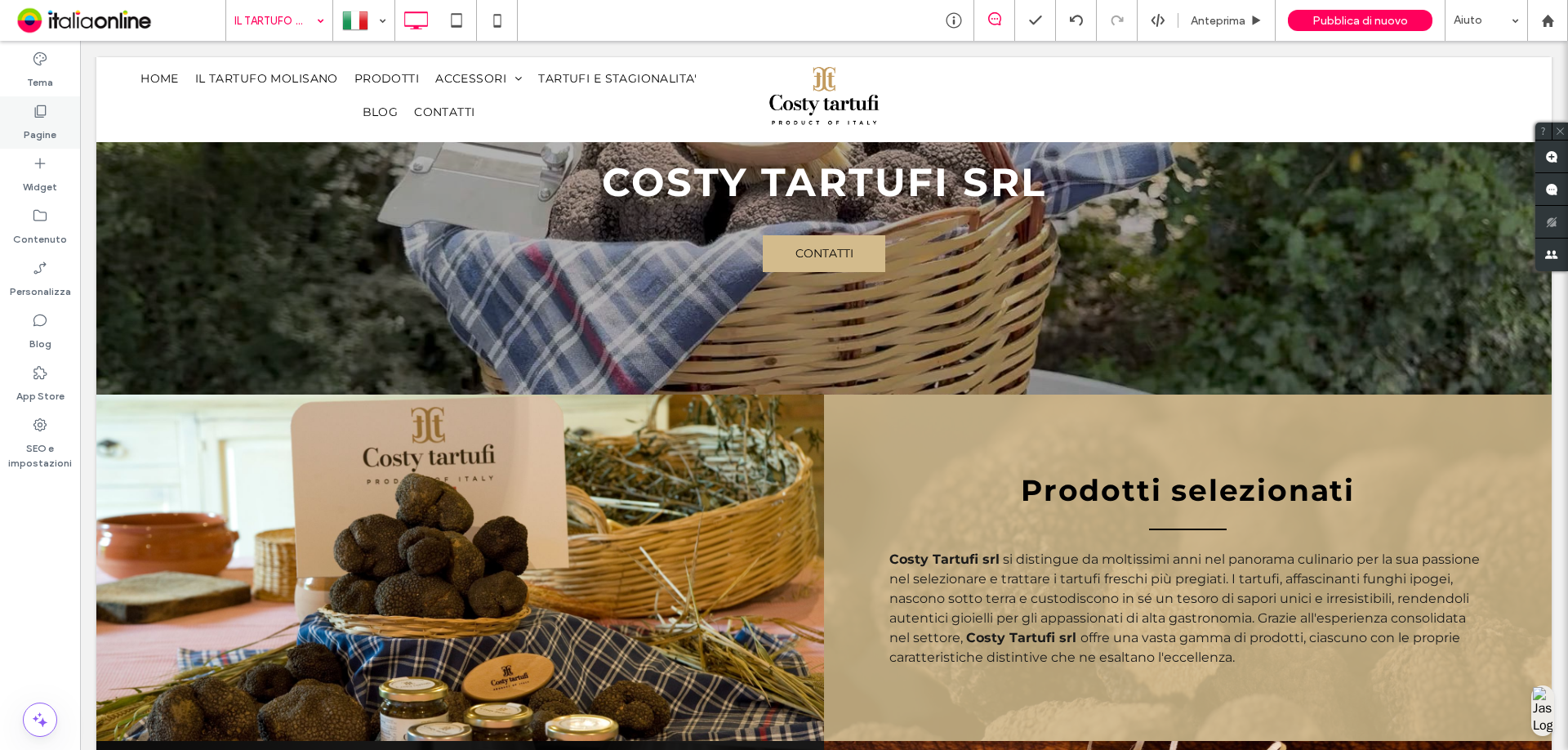 click on "Pagine" at bounding box center [40, 123] 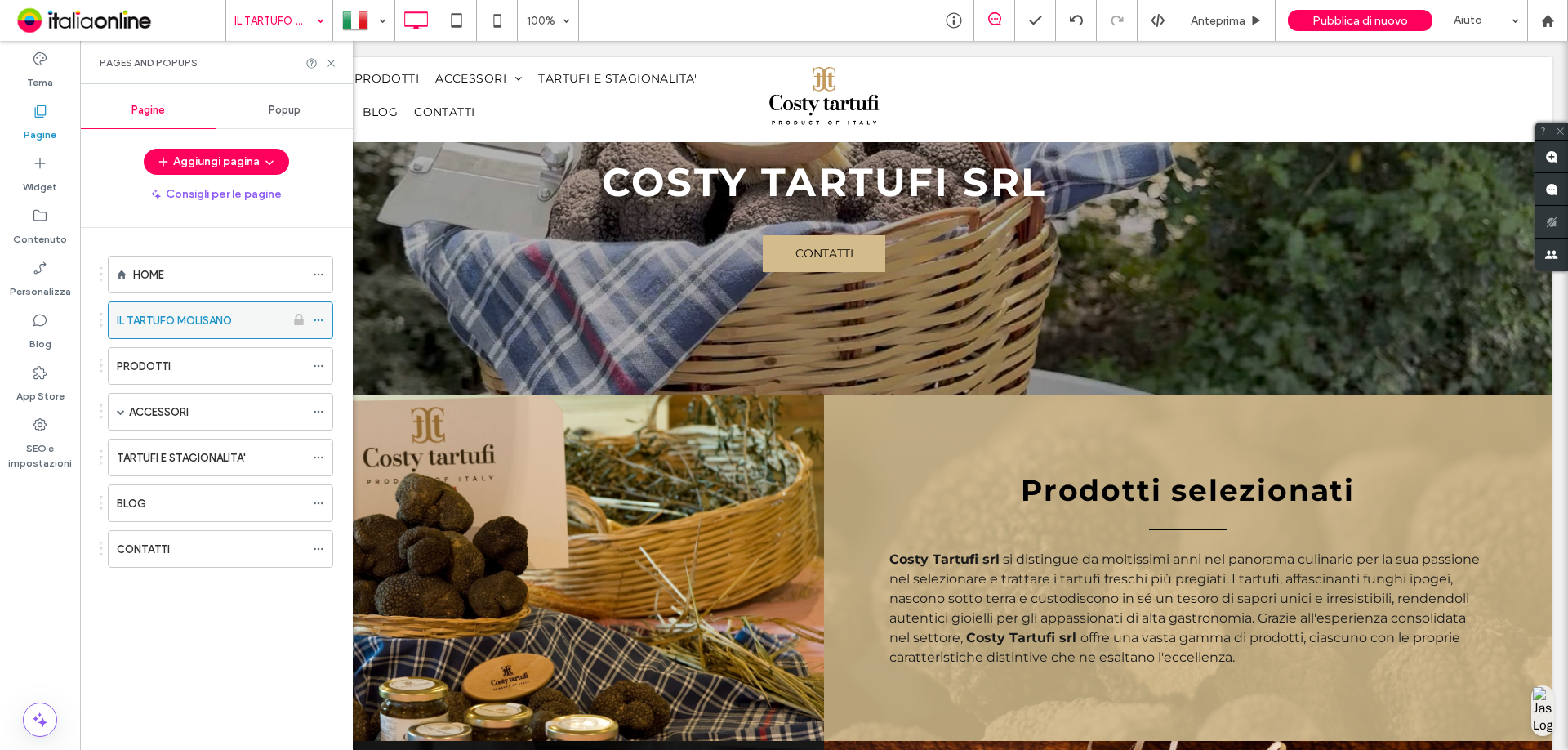 click 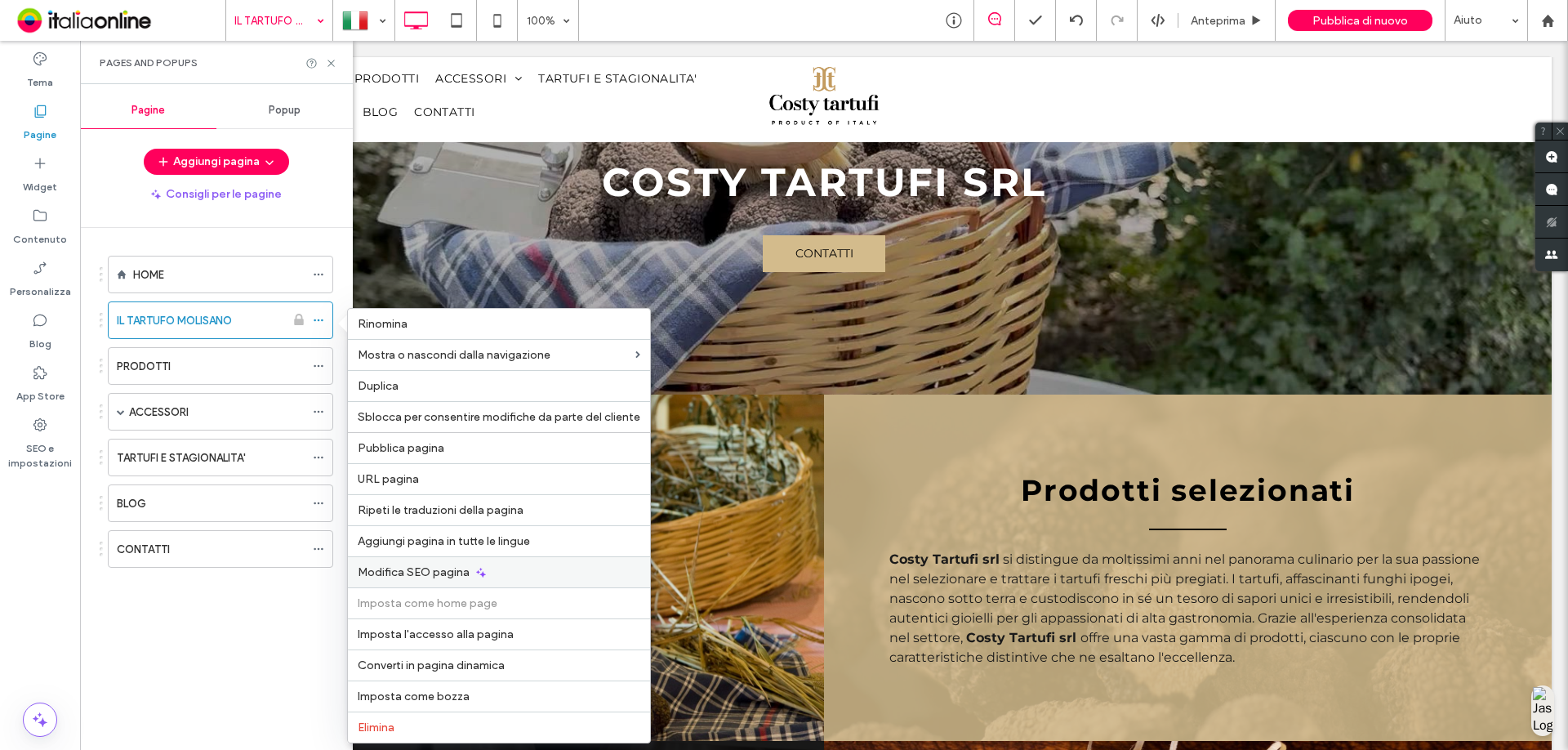 click on "Modifica SEO pagina" at bounding box center (413, 572) 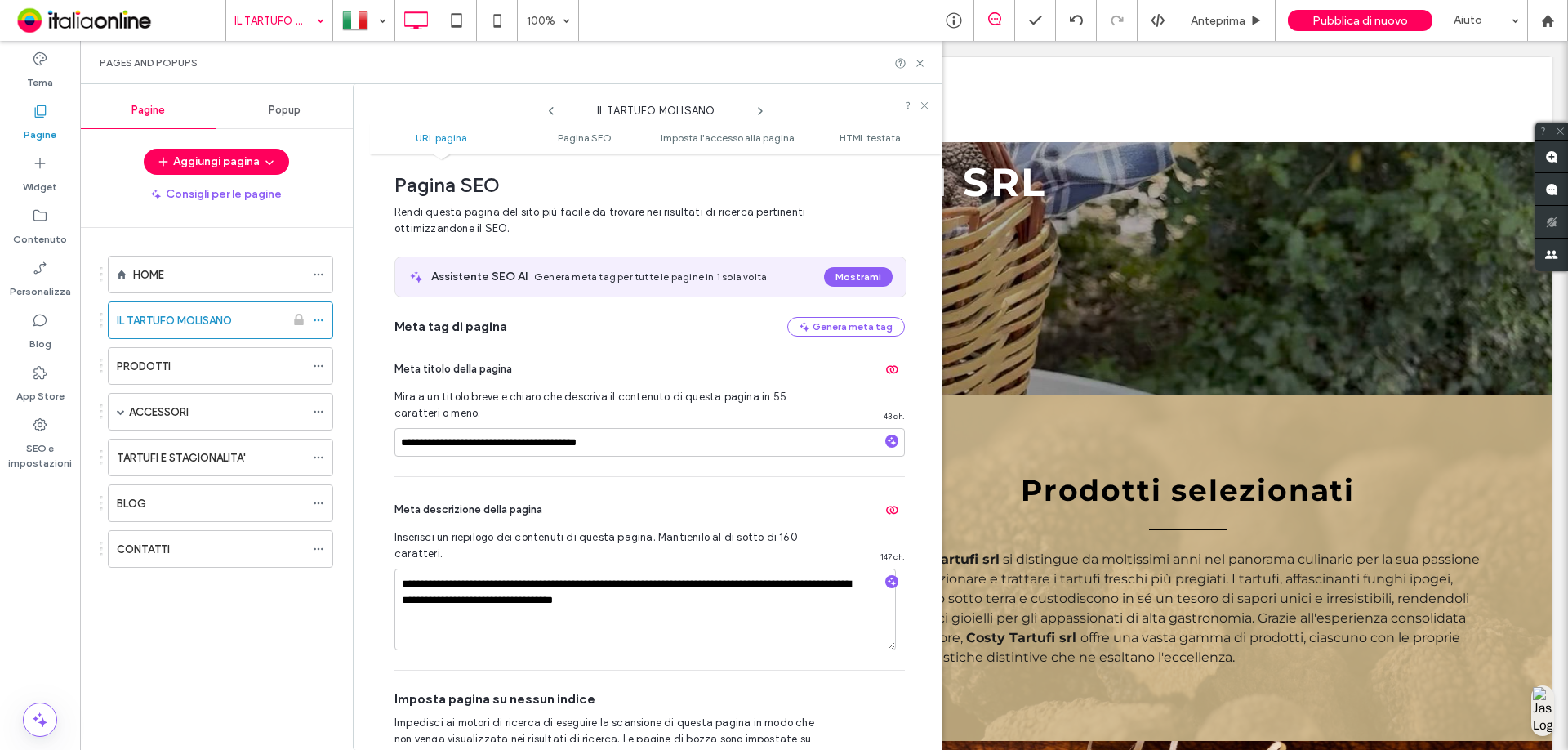 scroll, scrollTop: 0, scrollLeft: 0, axis: both 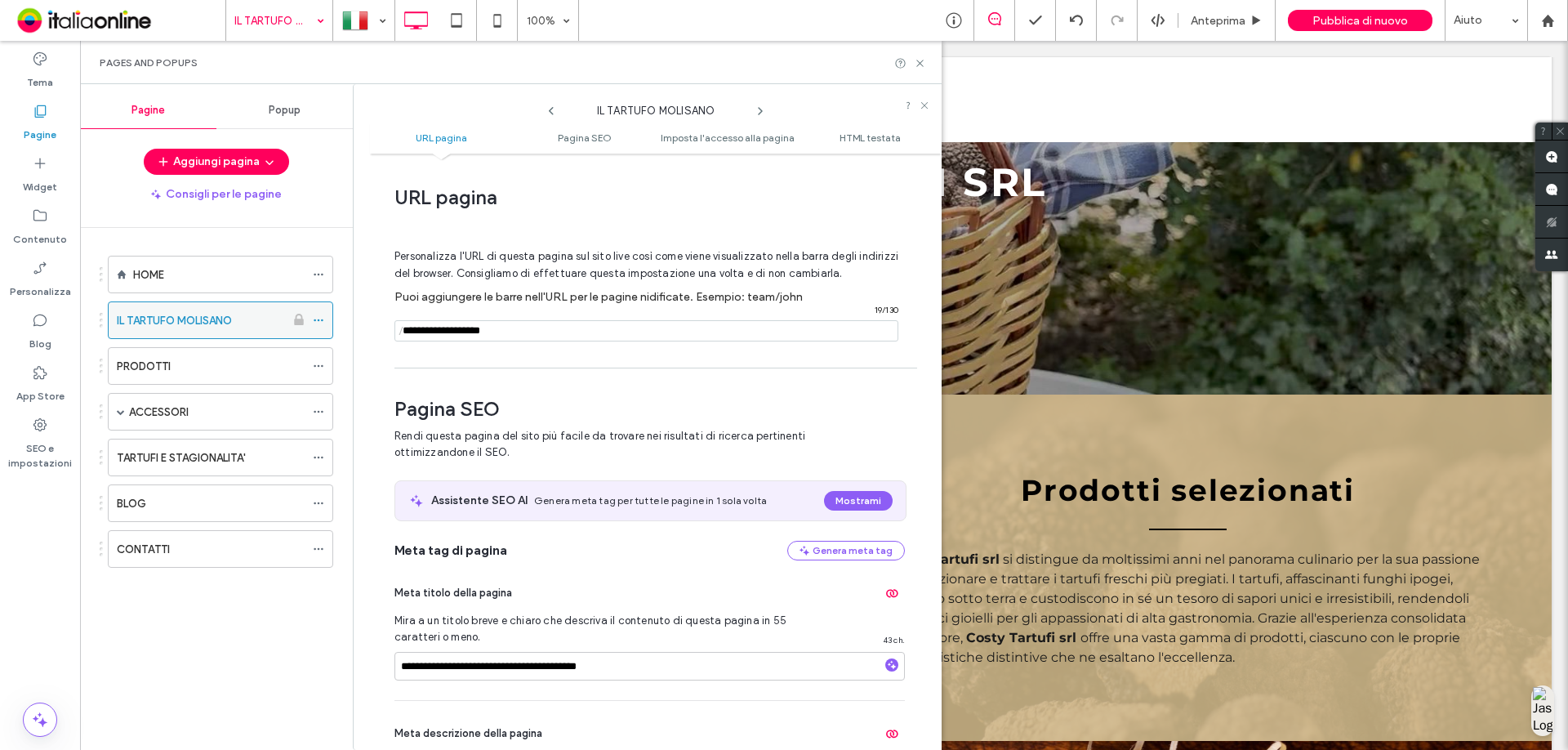drag, startPoint x: 514, startPoint y: 335, endPoint x: 312, endPoint y: 335, distance: 202 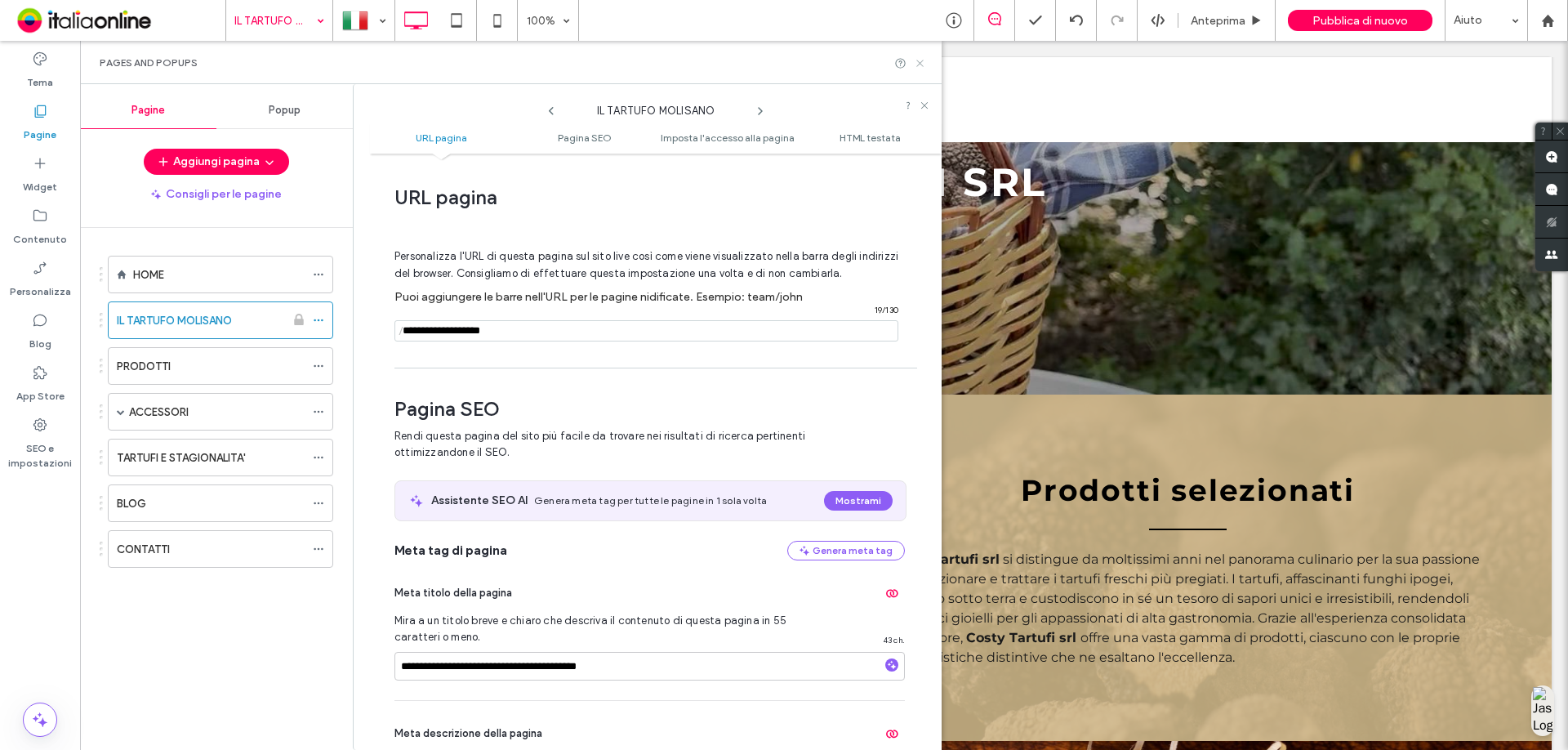 click 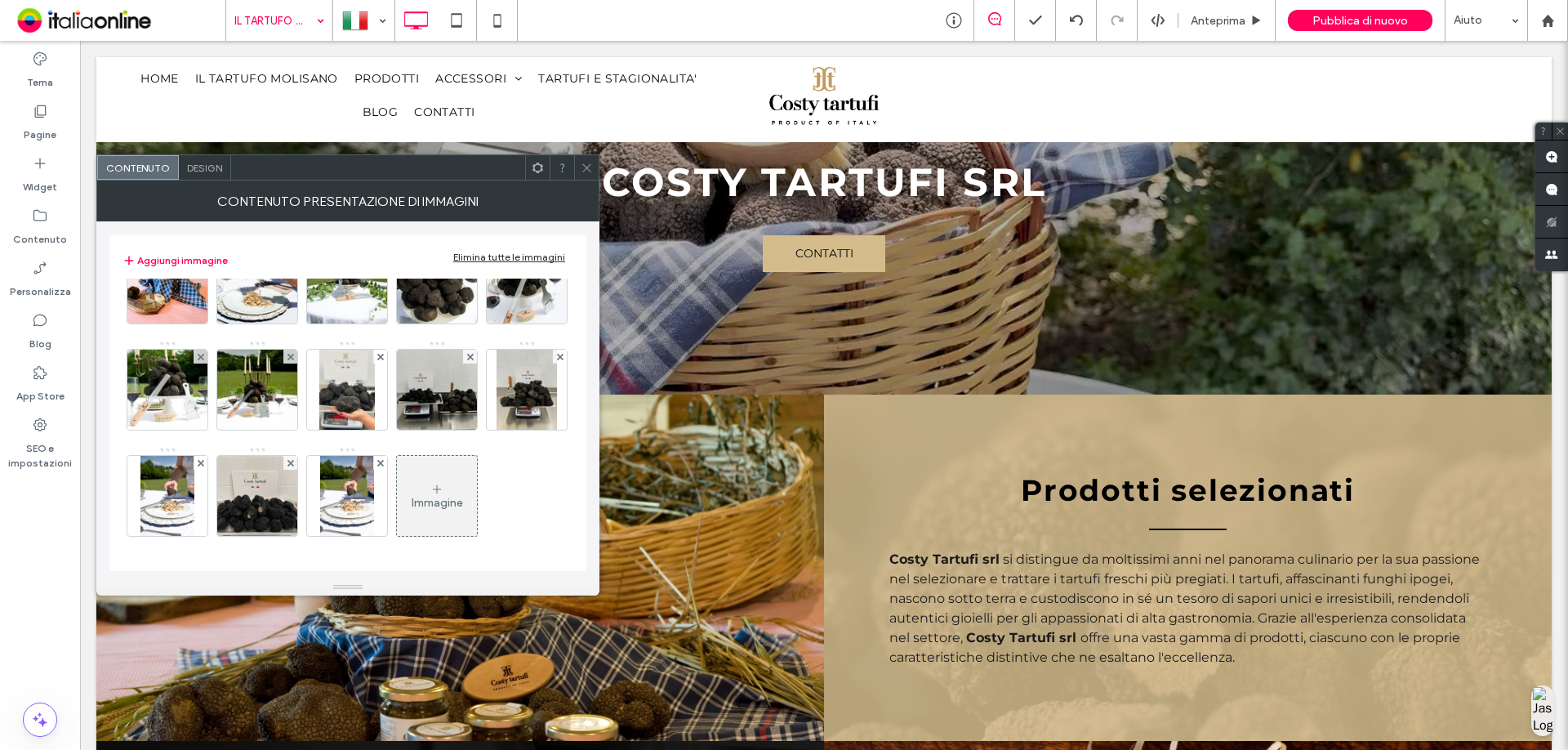 scroll, scrollTop: 0, scrollLeft: 0, axis: both 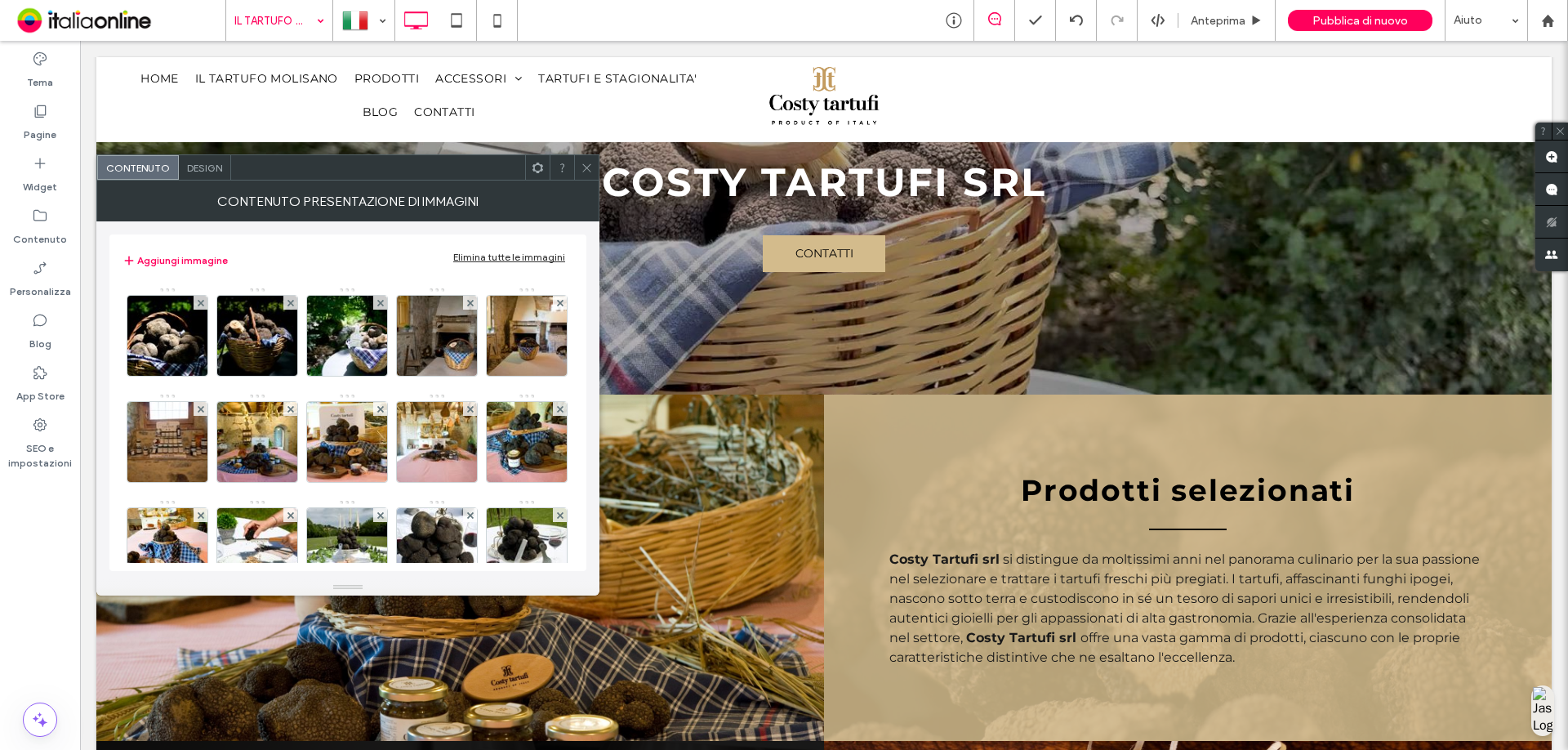 drag, startPoint x: 146, startPoint y: 334, endPoint x: 390, endPoint y: 386, distance: 249.47946 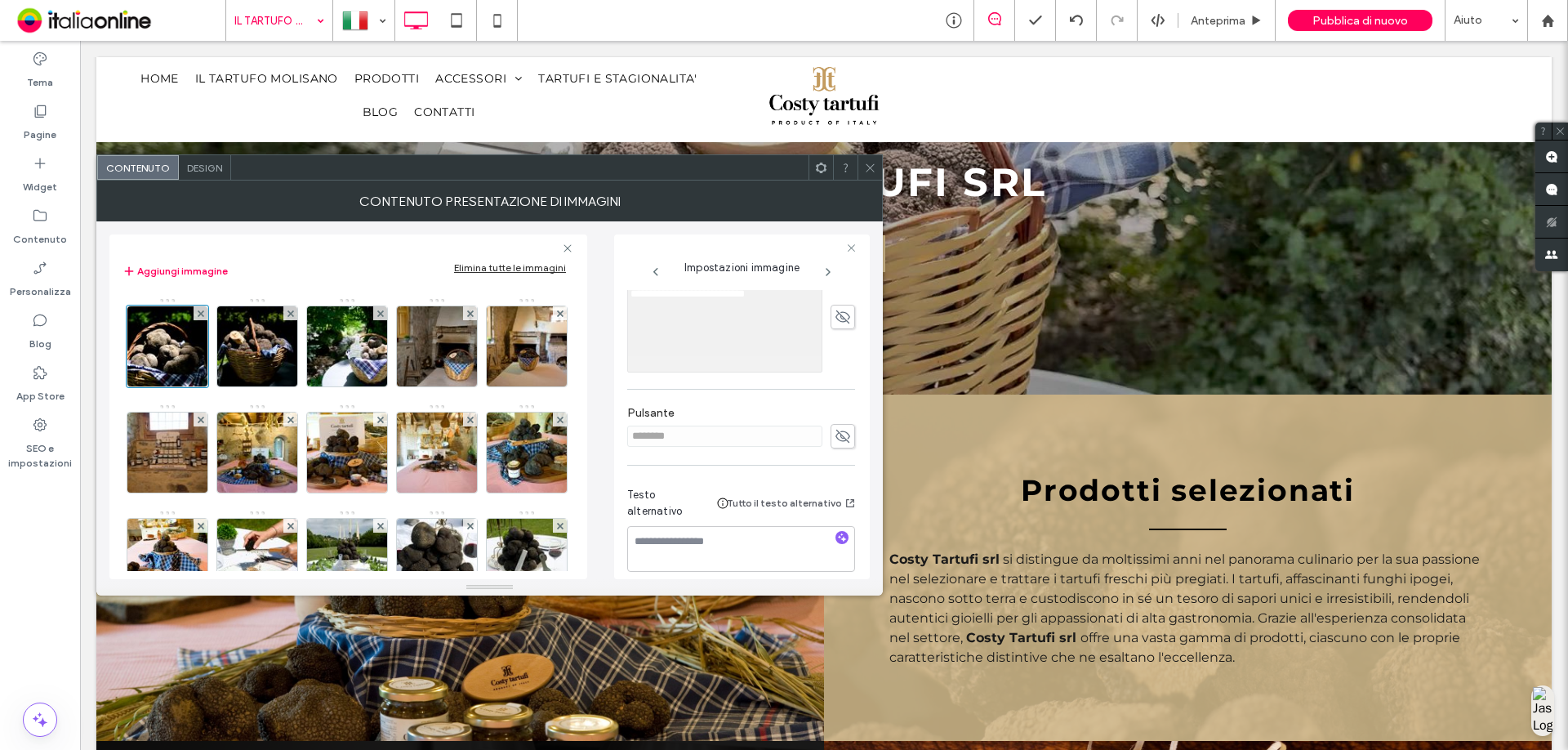 scroll, scrollTop: 480, scrollLeft: 0, axis: vertical 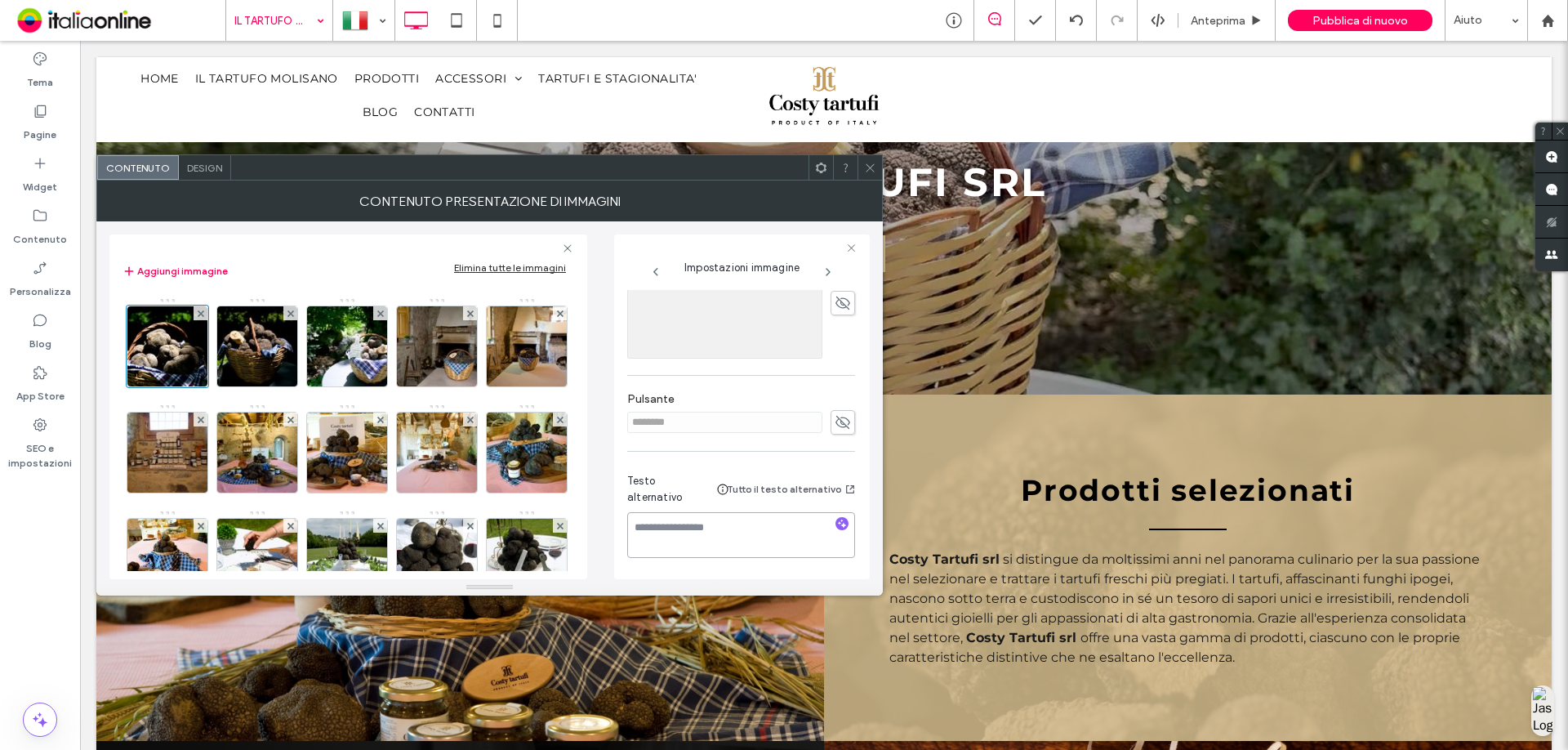 click at bounding box center [741, 535] 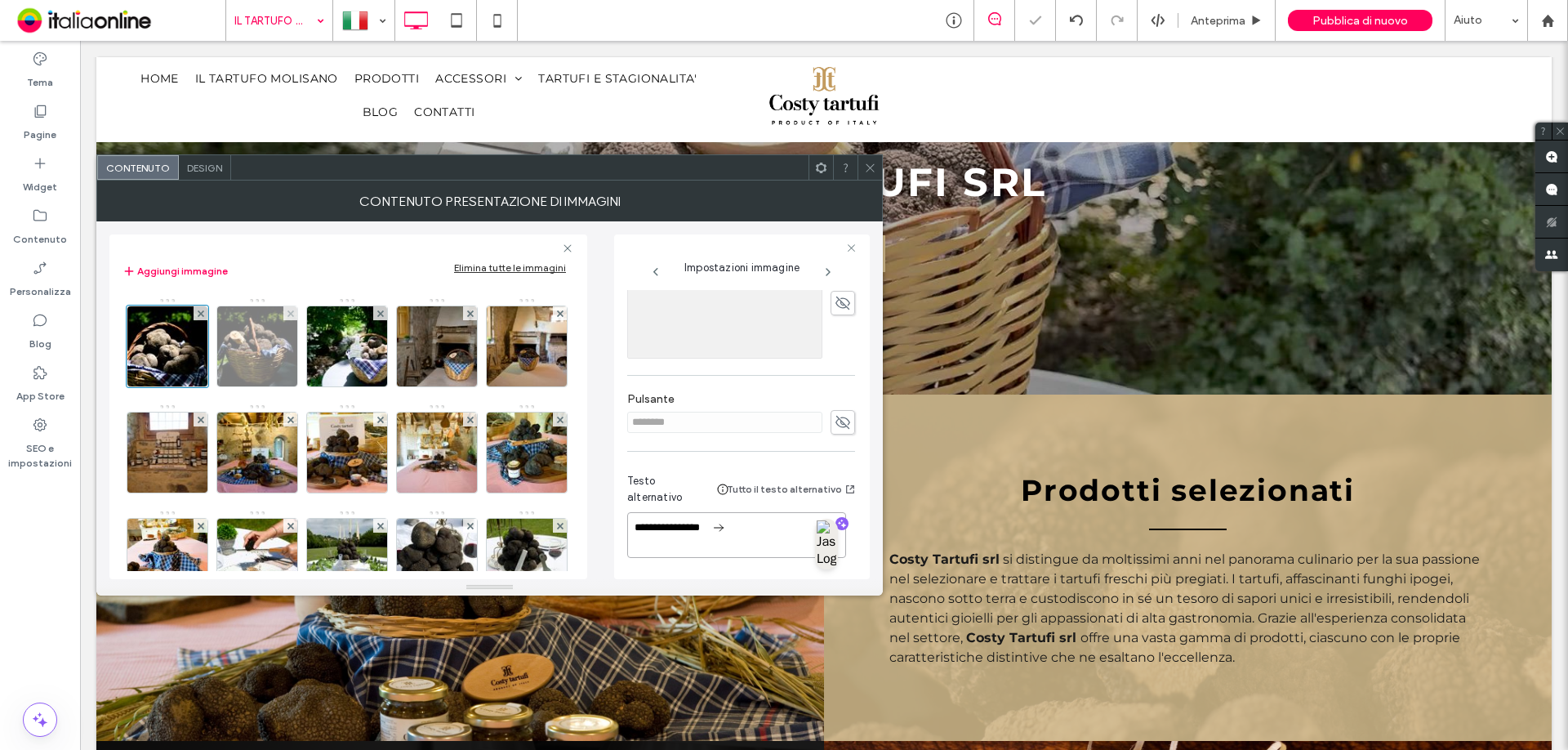 type on "**********" 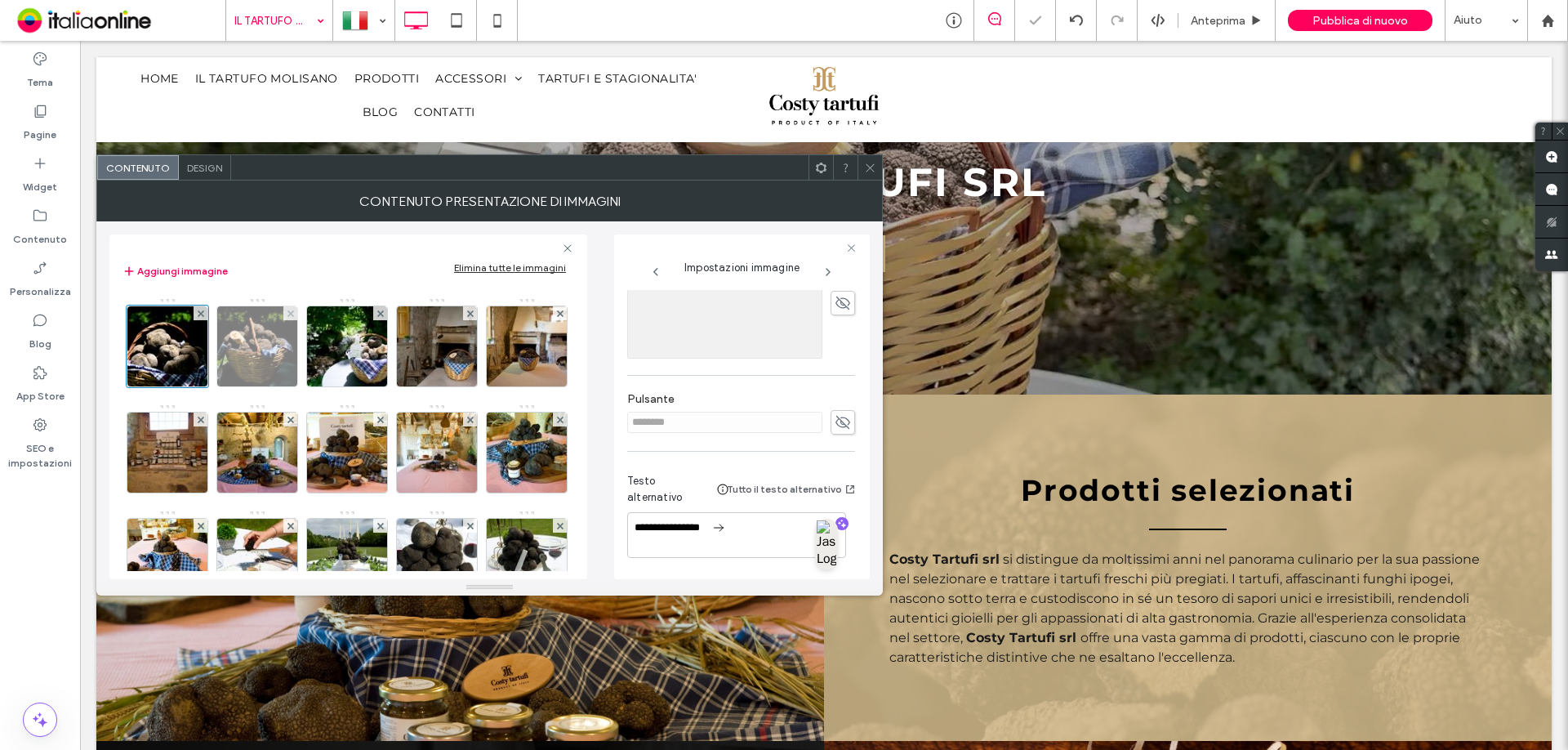 click at bounding box center (257, 346) 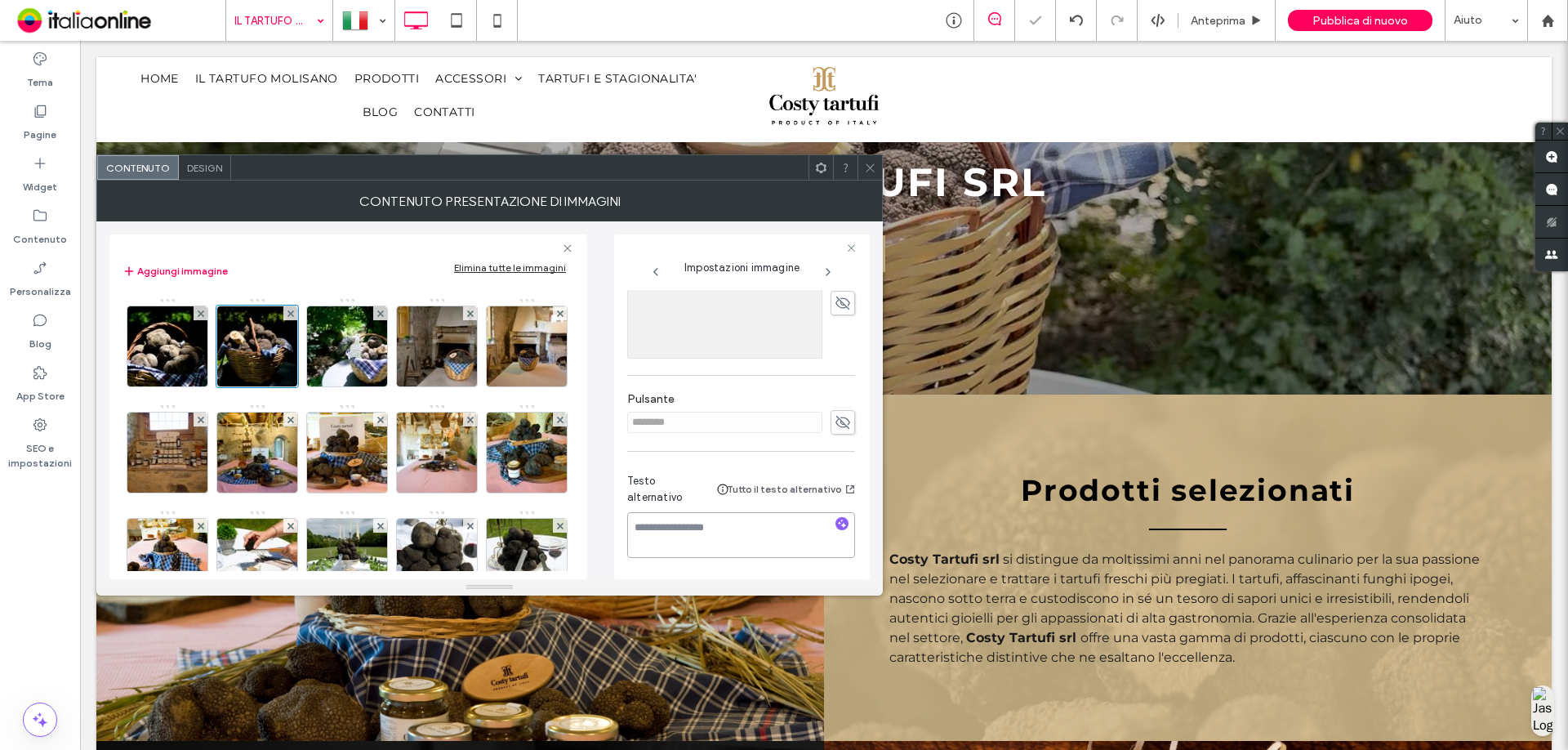 click at bounding box center [741, 535] 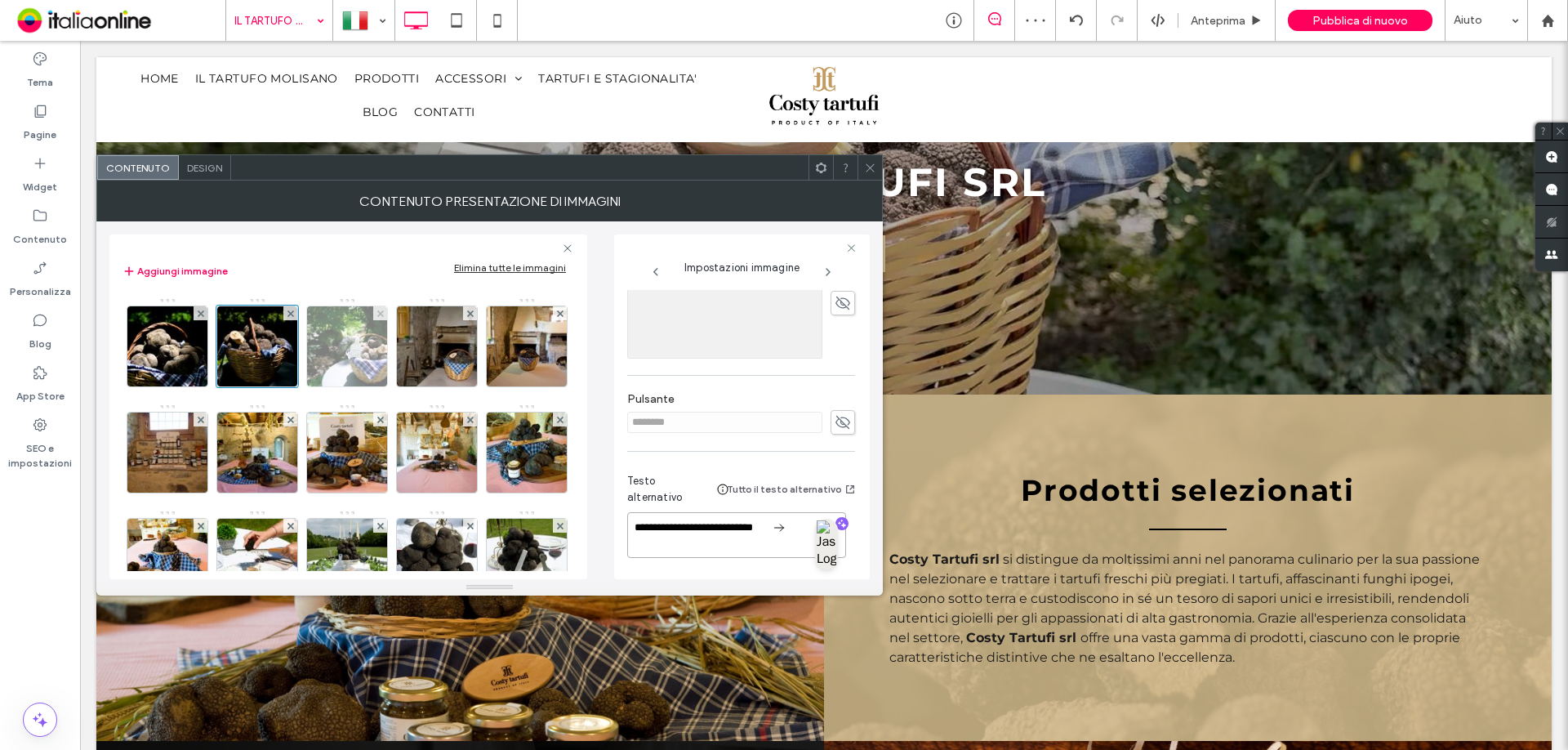 type on "**********" 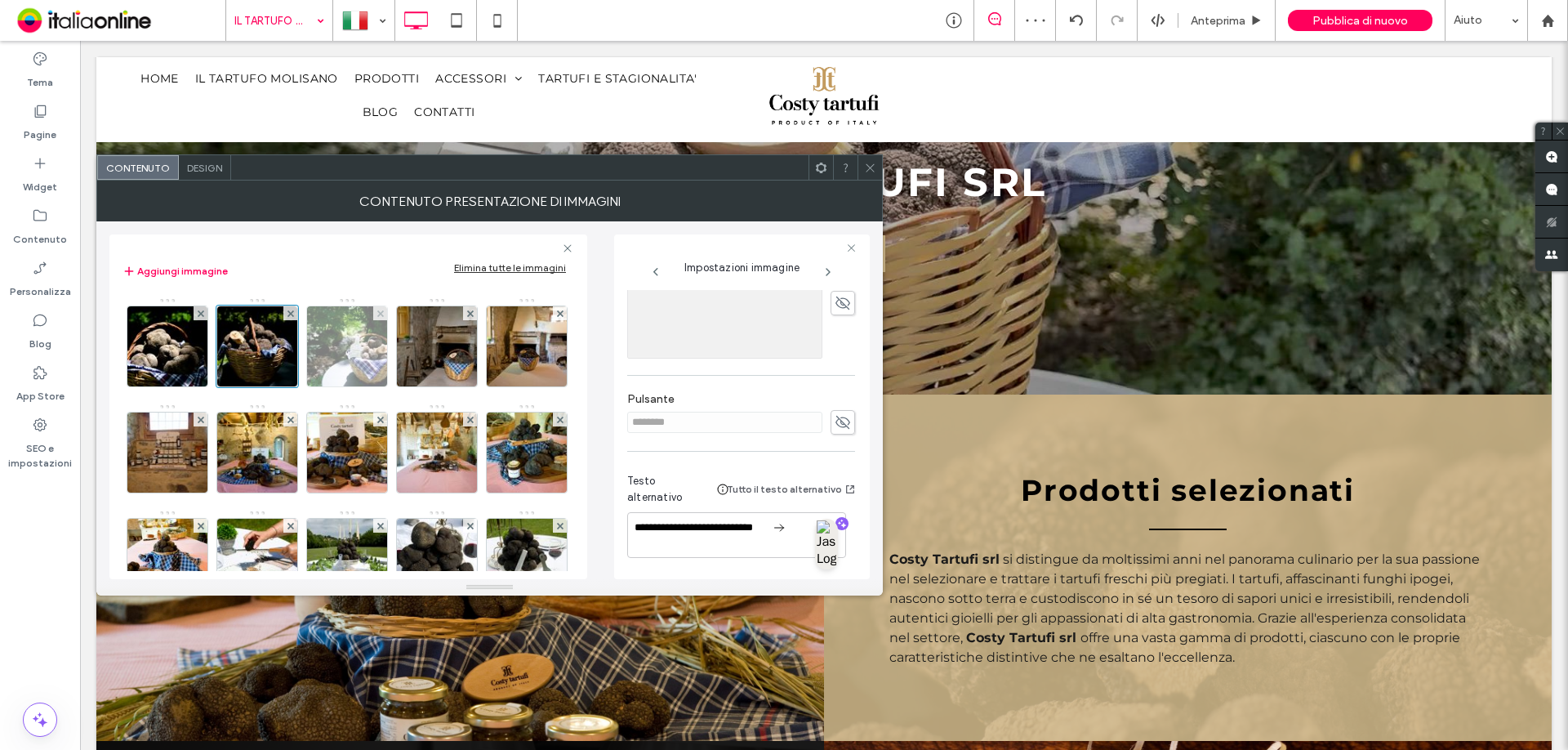 click at bounding box center [347, 346] 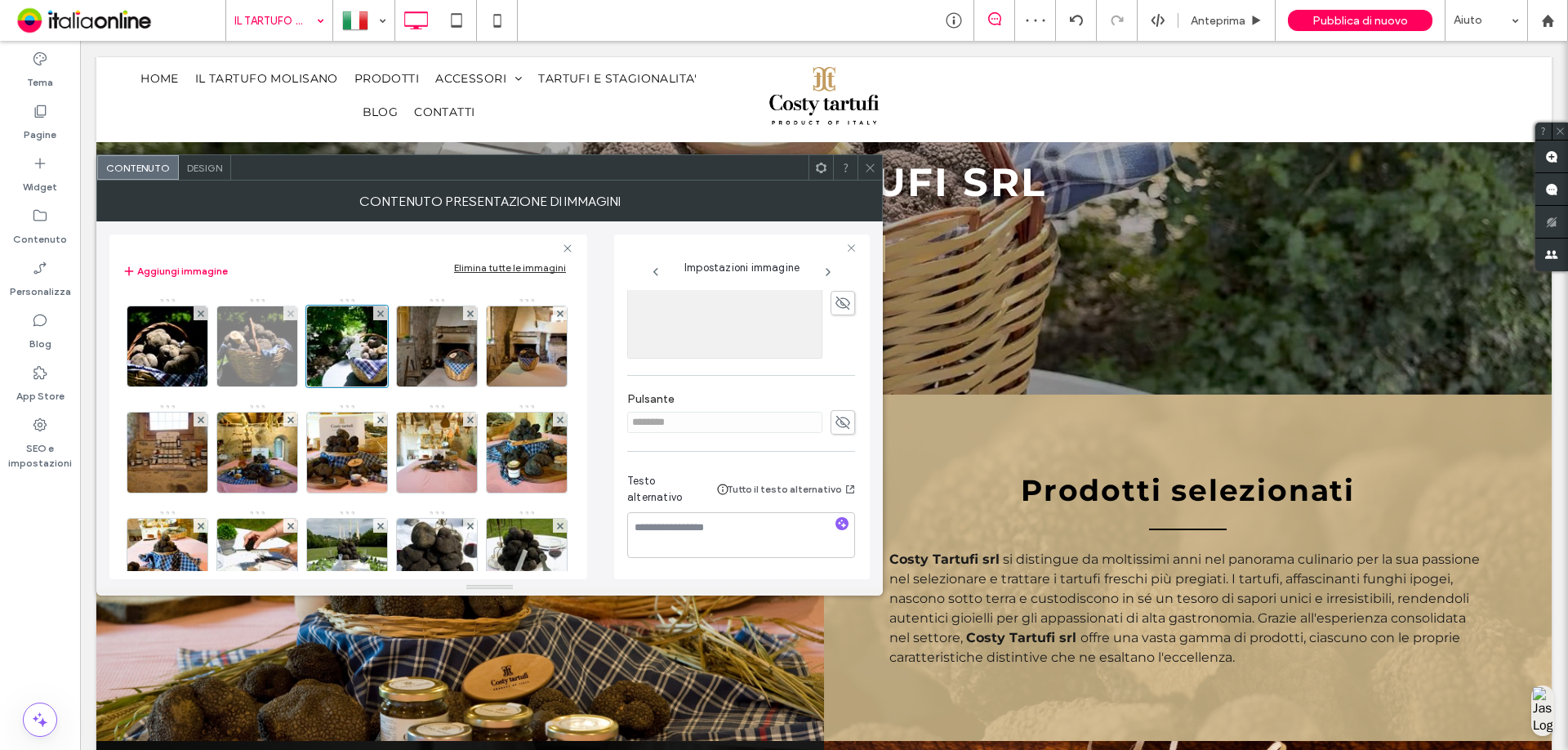 click at bounding box center (257, 346) 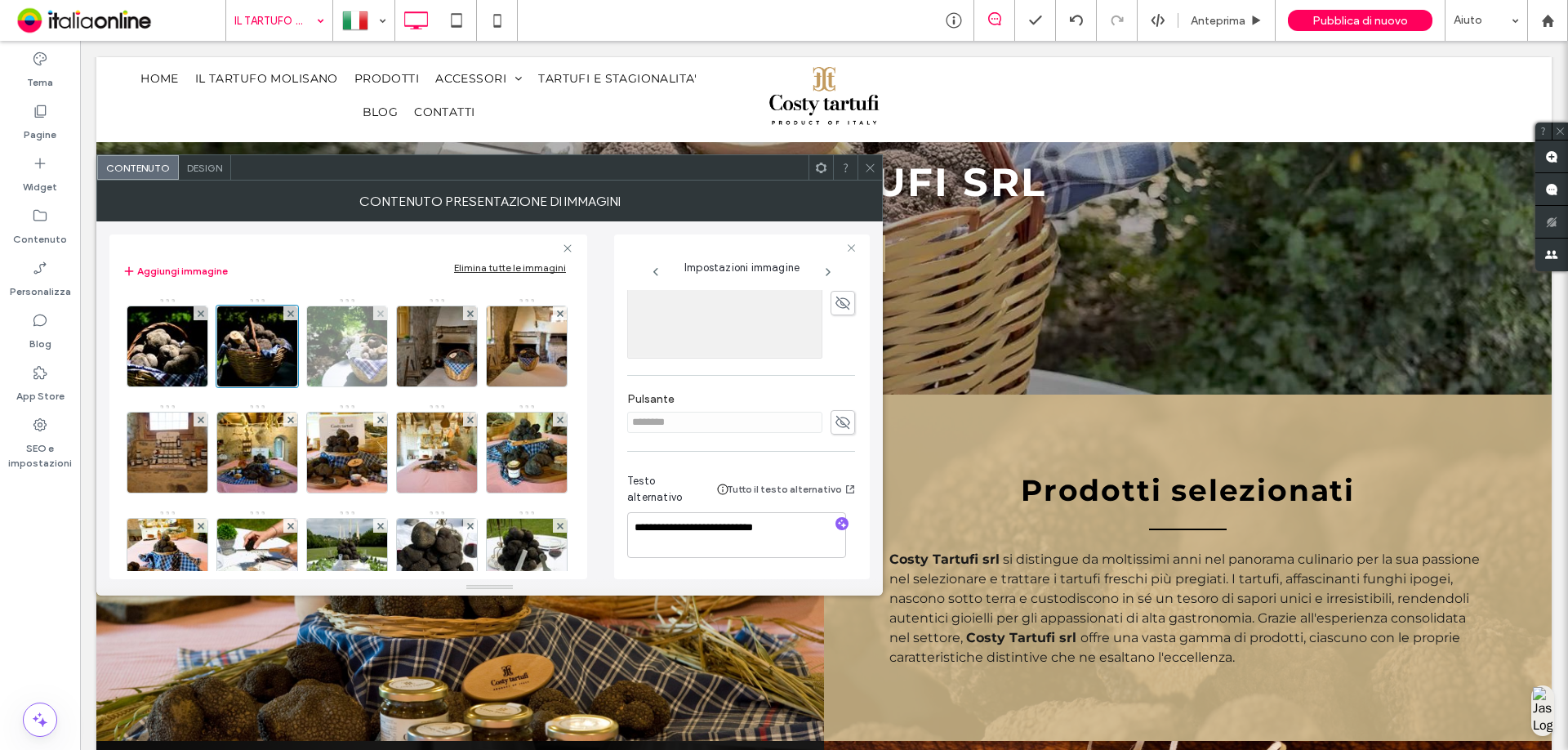 click at bounding box center [347, 346] 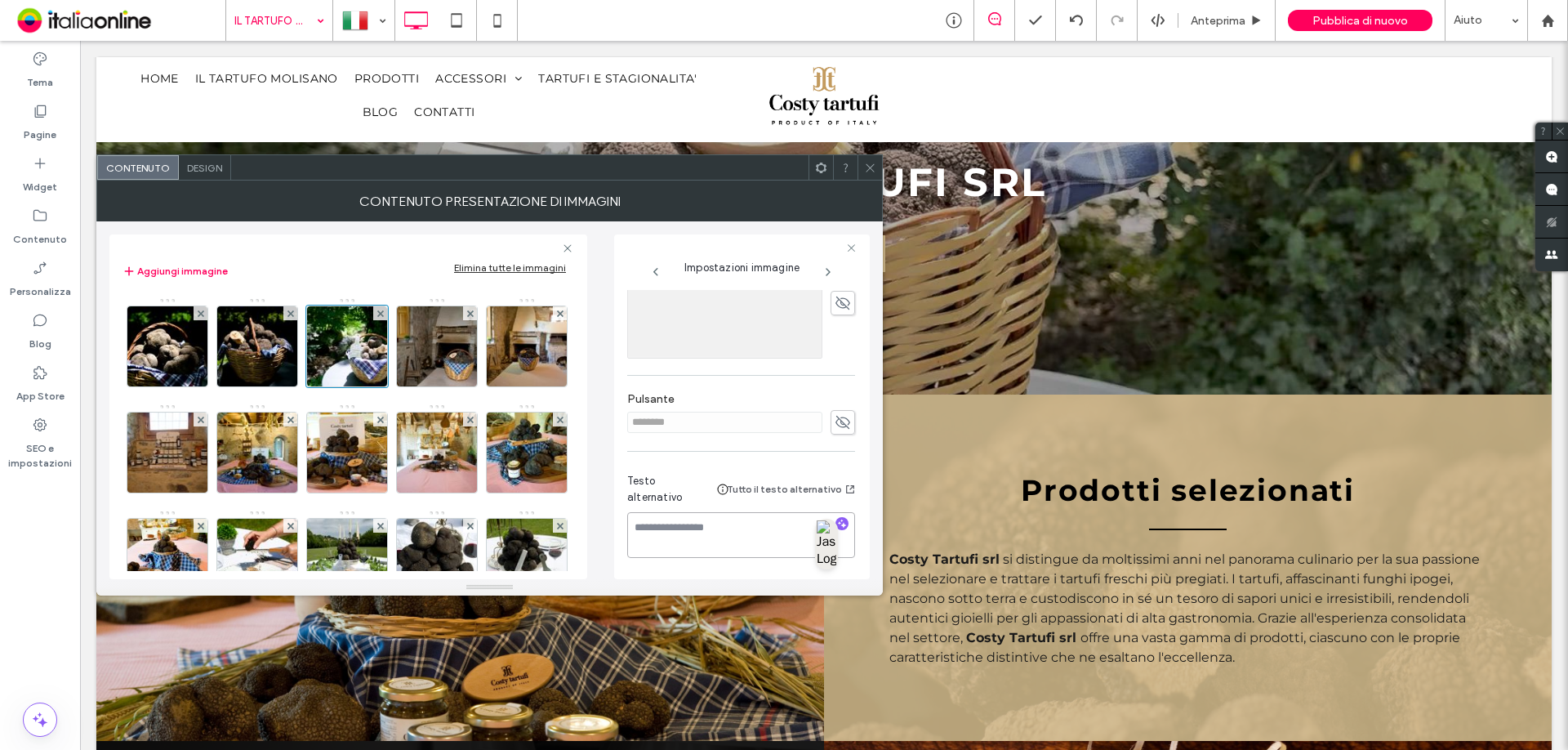 click at bounding box center (741, 535) 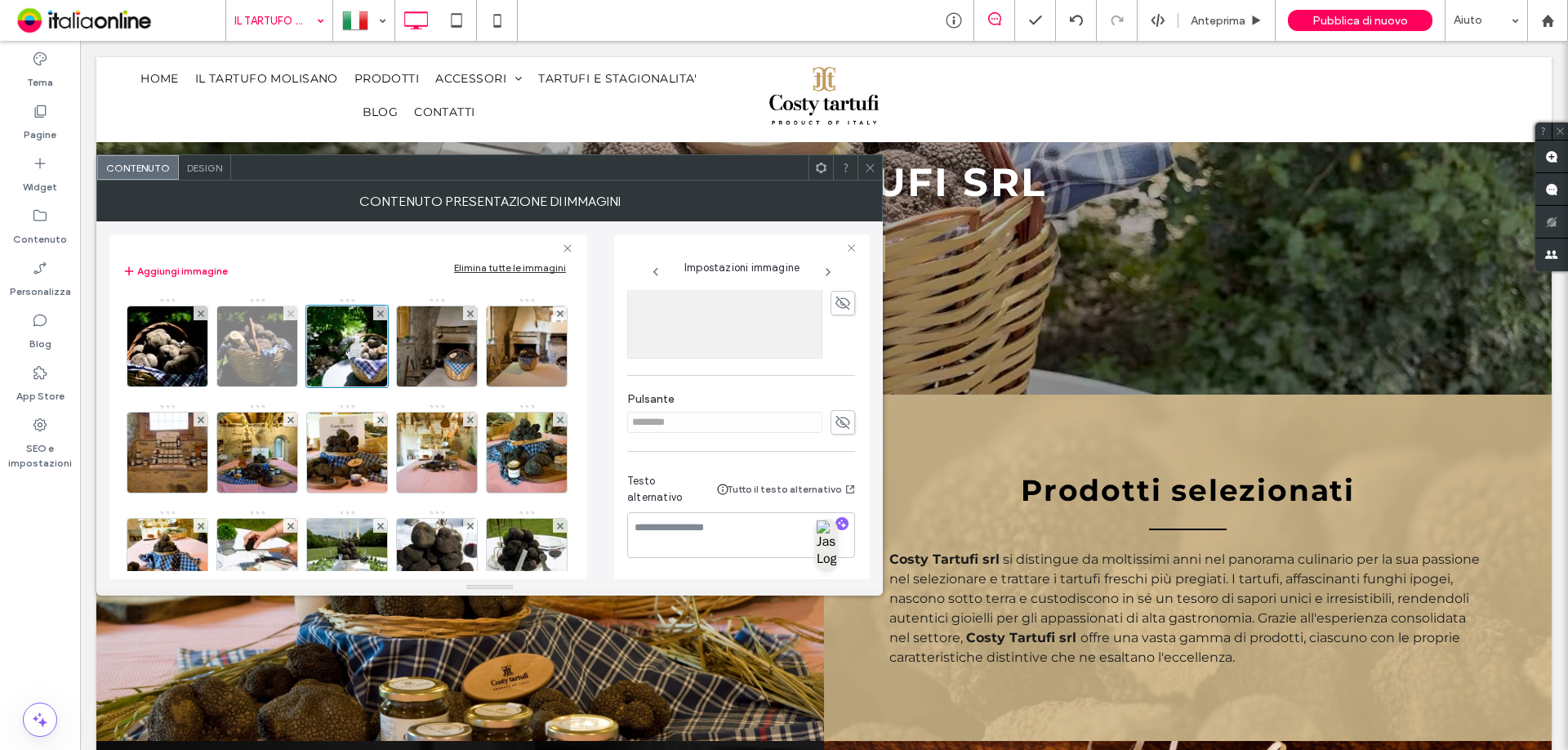 click at bounding box center (257, 346) 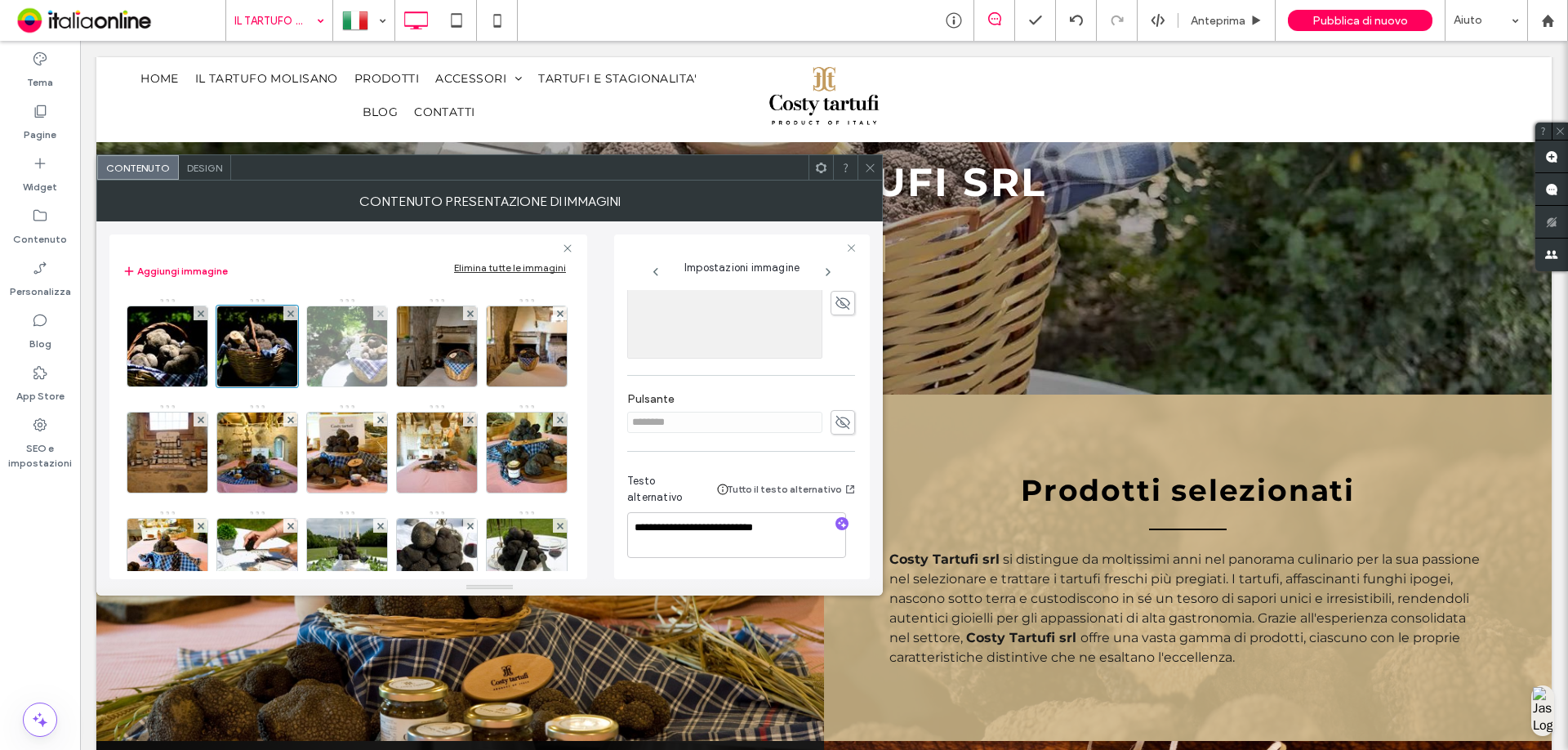 click at bounding box center (347, 346) 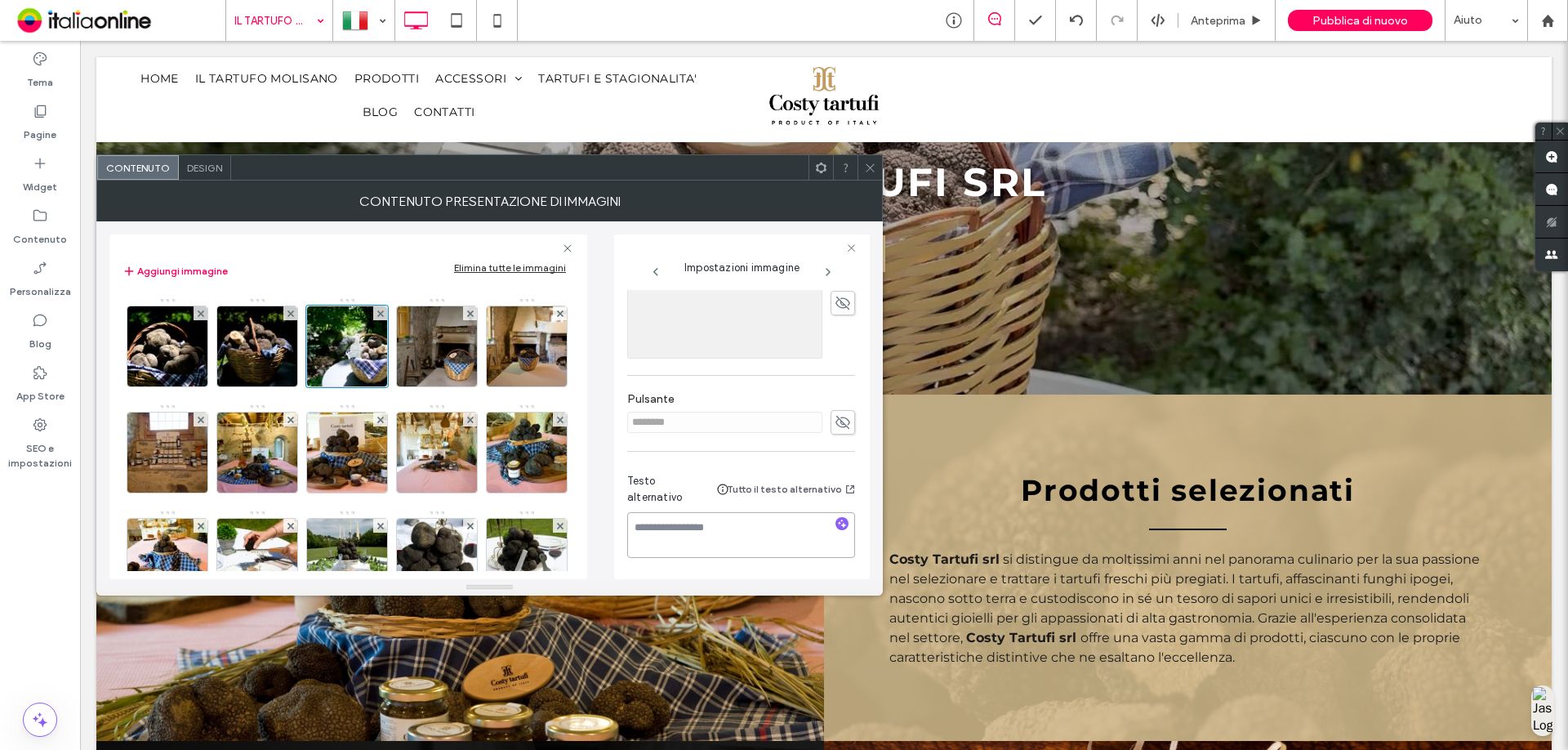 click at bounding box center [741, 535] 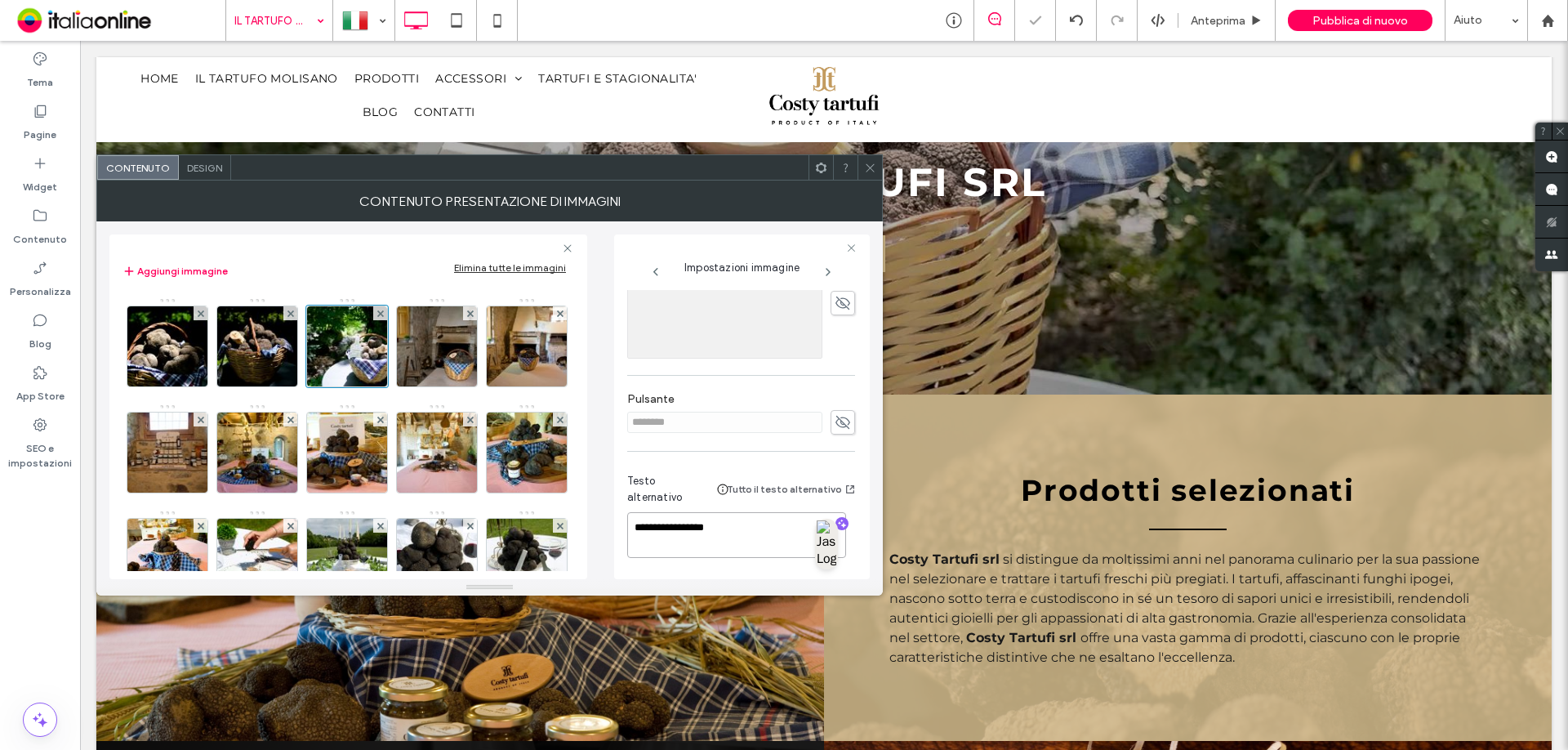 type on "**********" 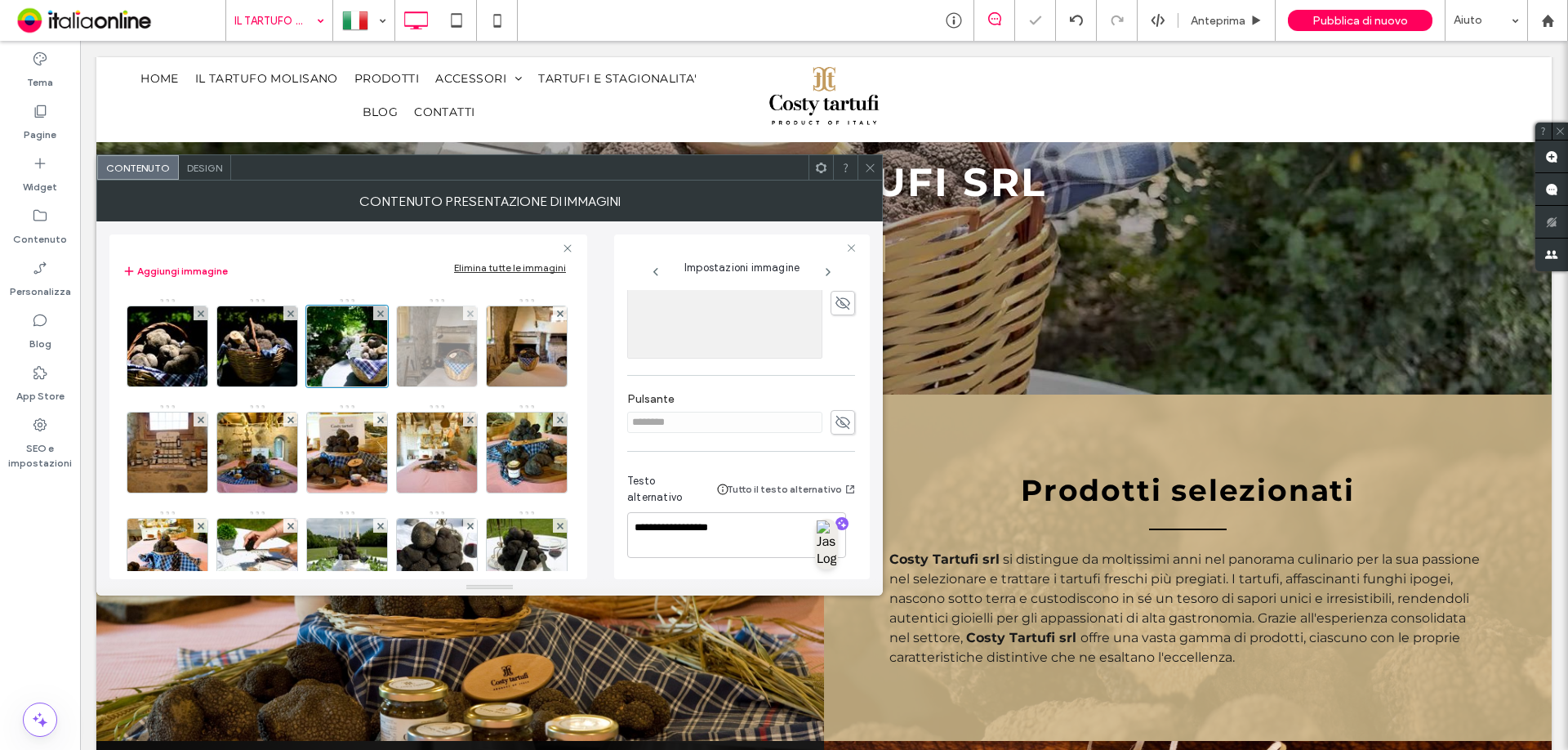 click at bounding box center [437, 346] 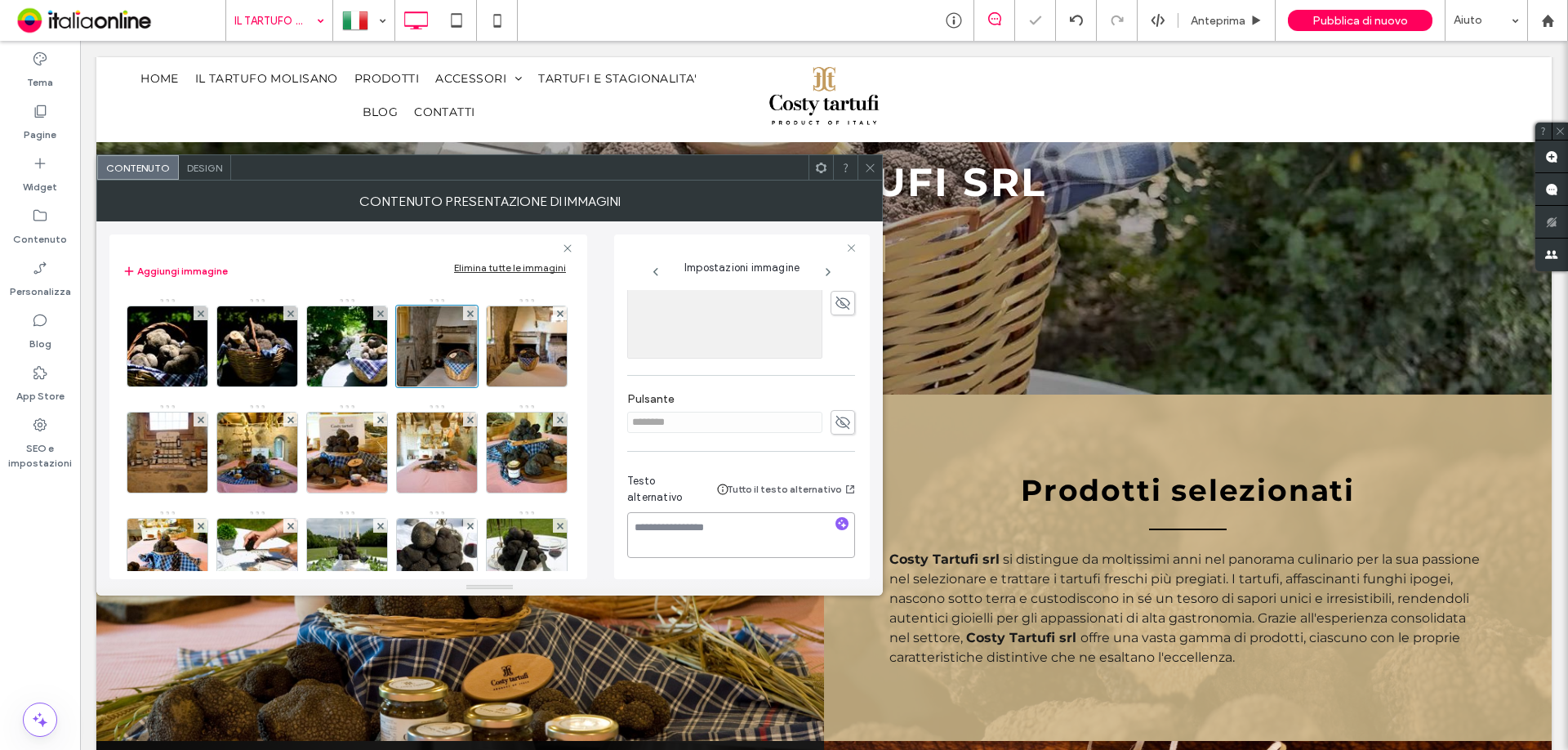 click at bounding box center (741, 535) 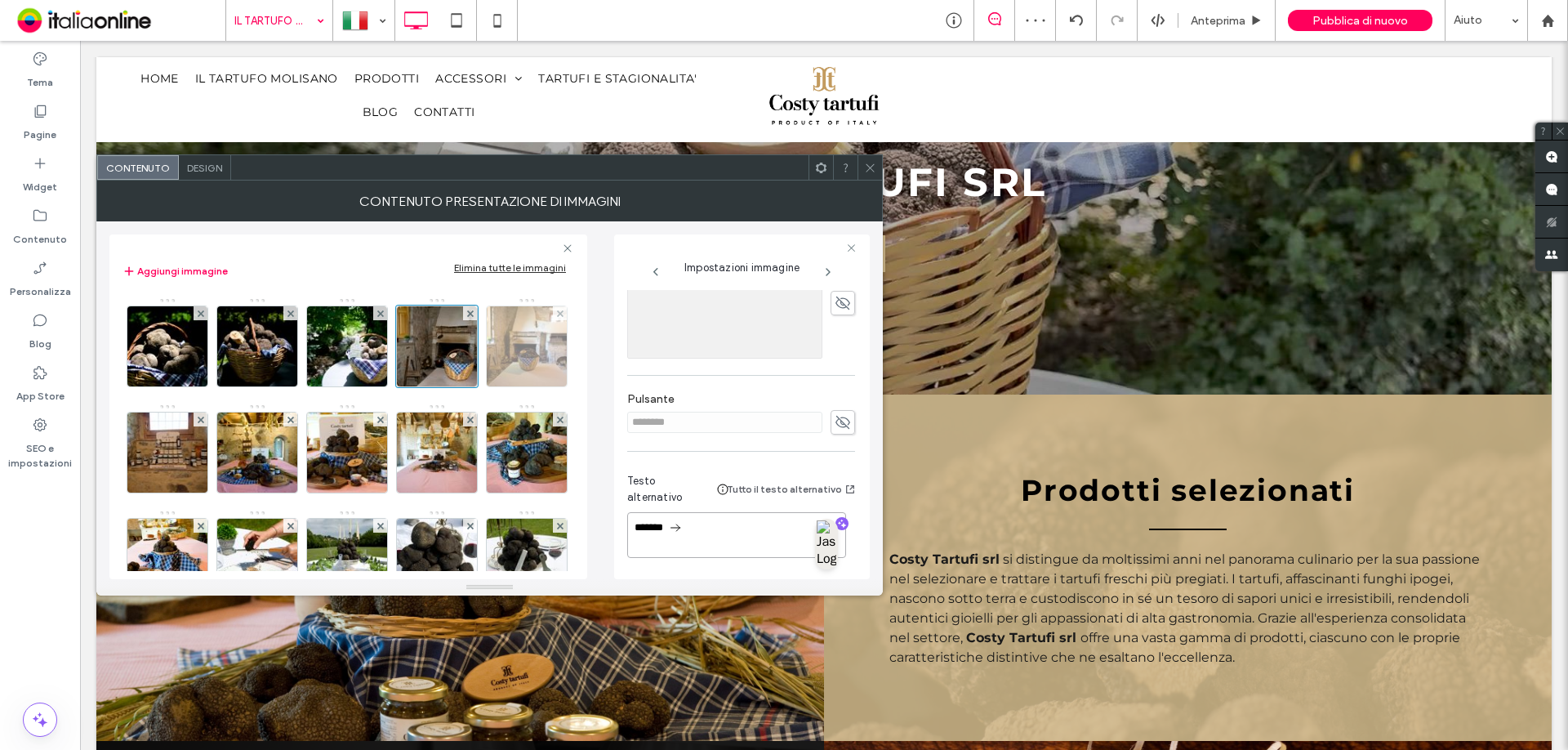 type on "*******" 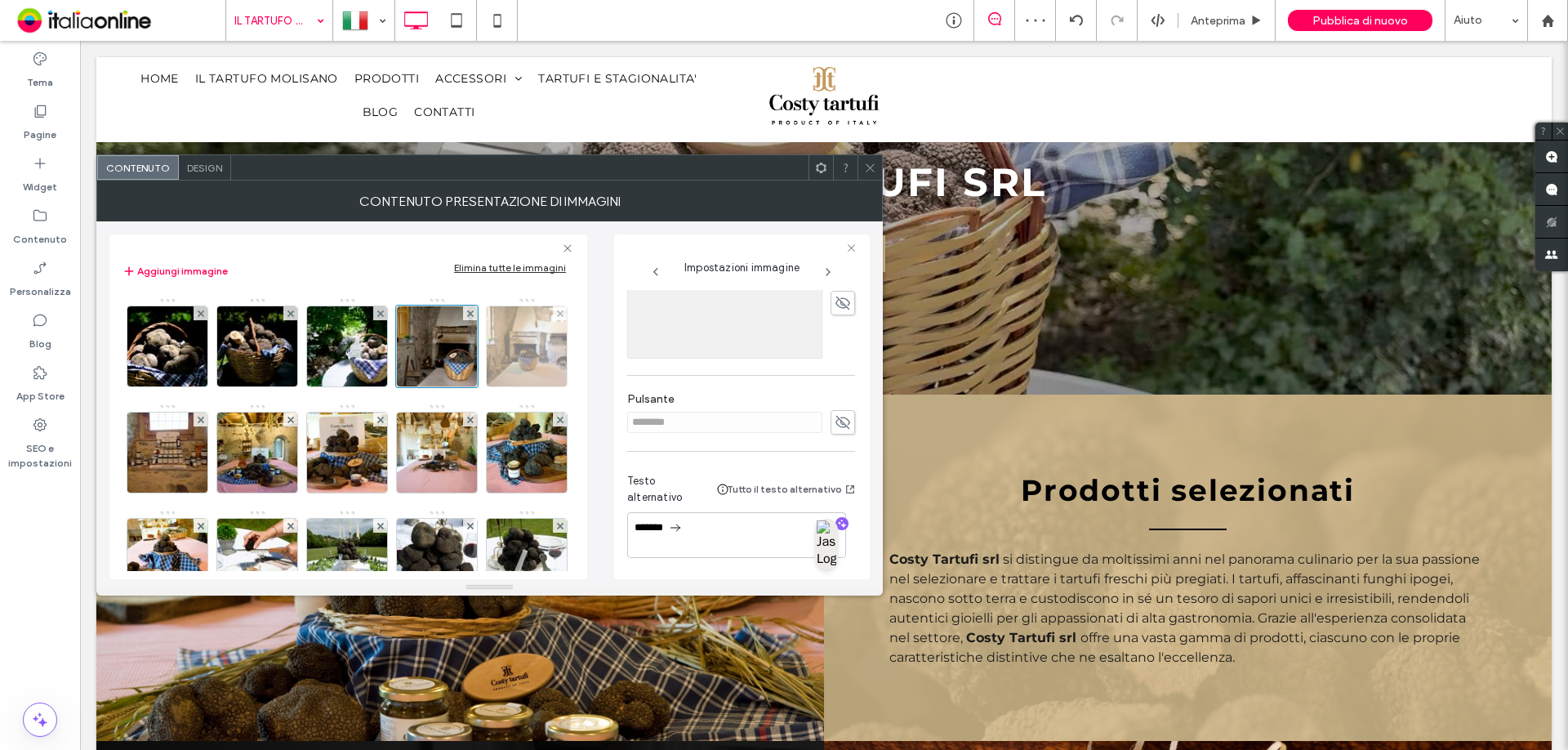 click at bounding box center [527, 346] 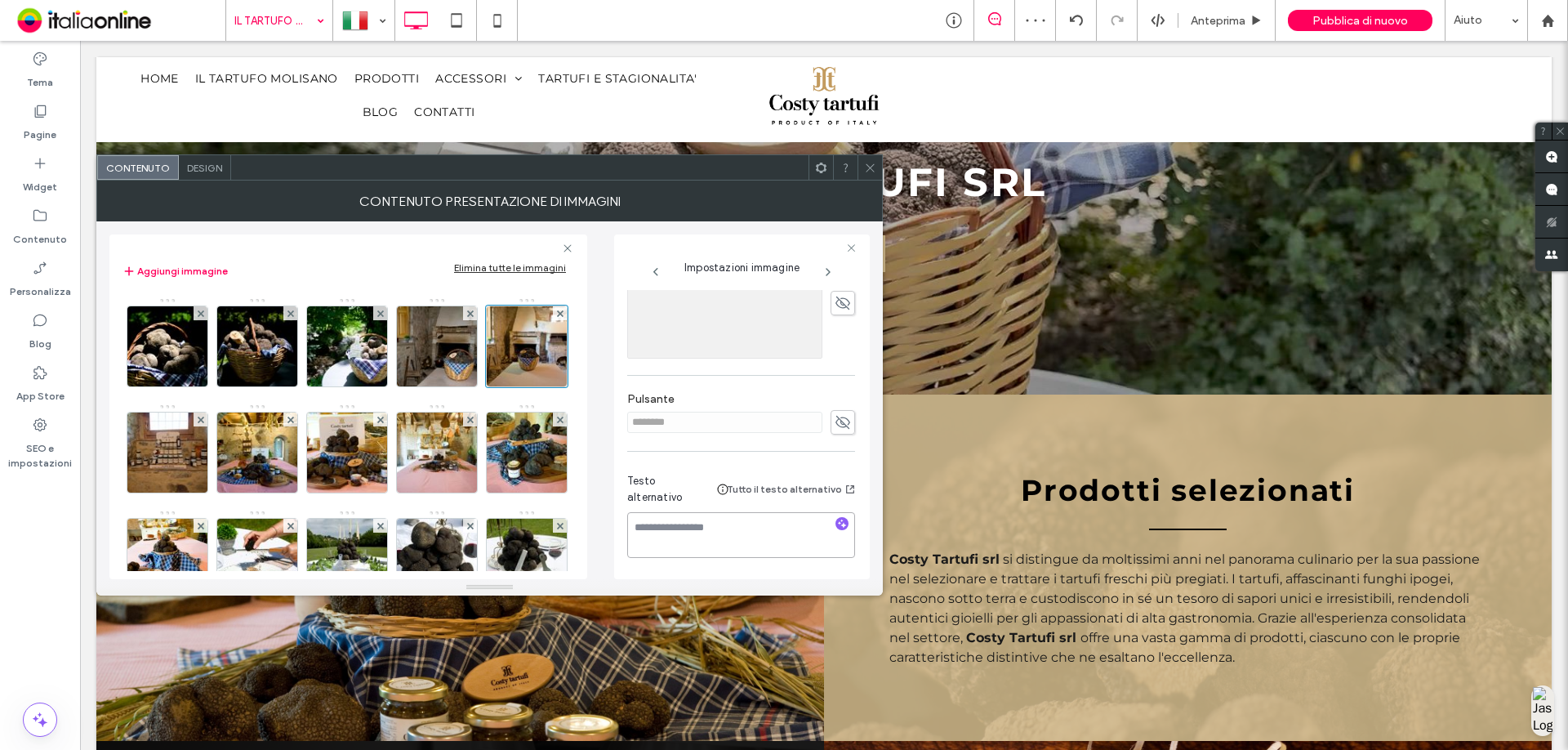 click at bounding box center (741, 535) 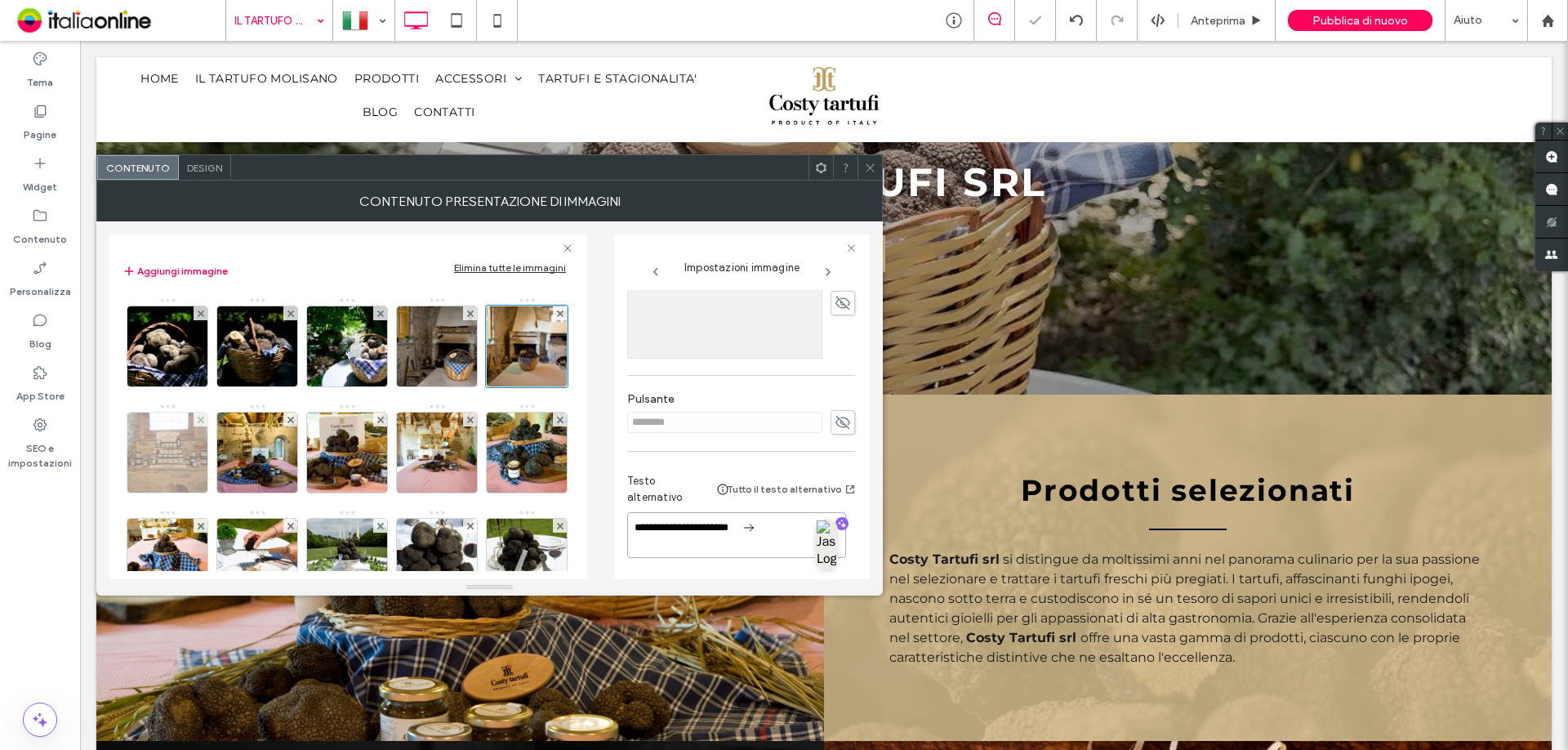 type on "**********" 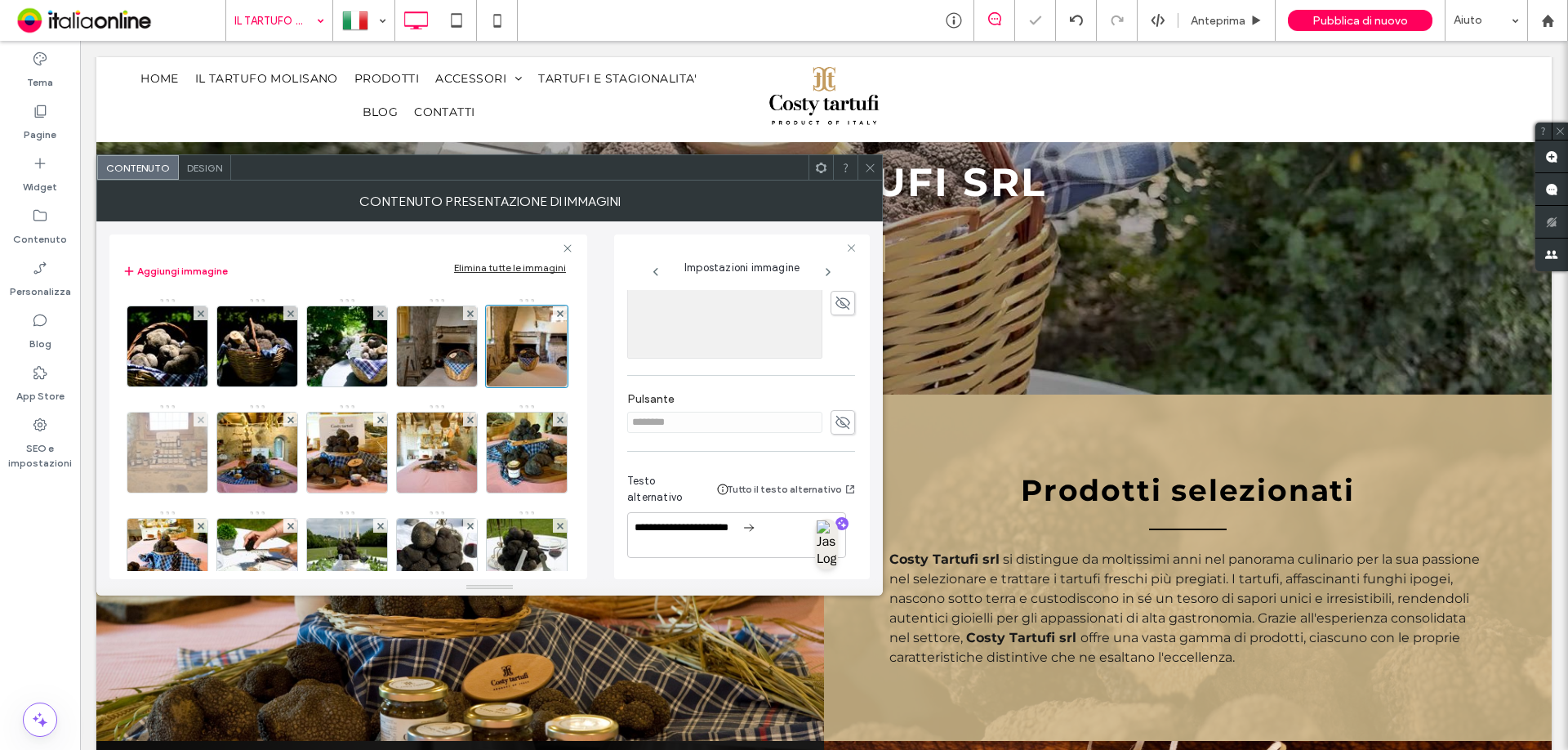 click at bounding box center [167, 453] 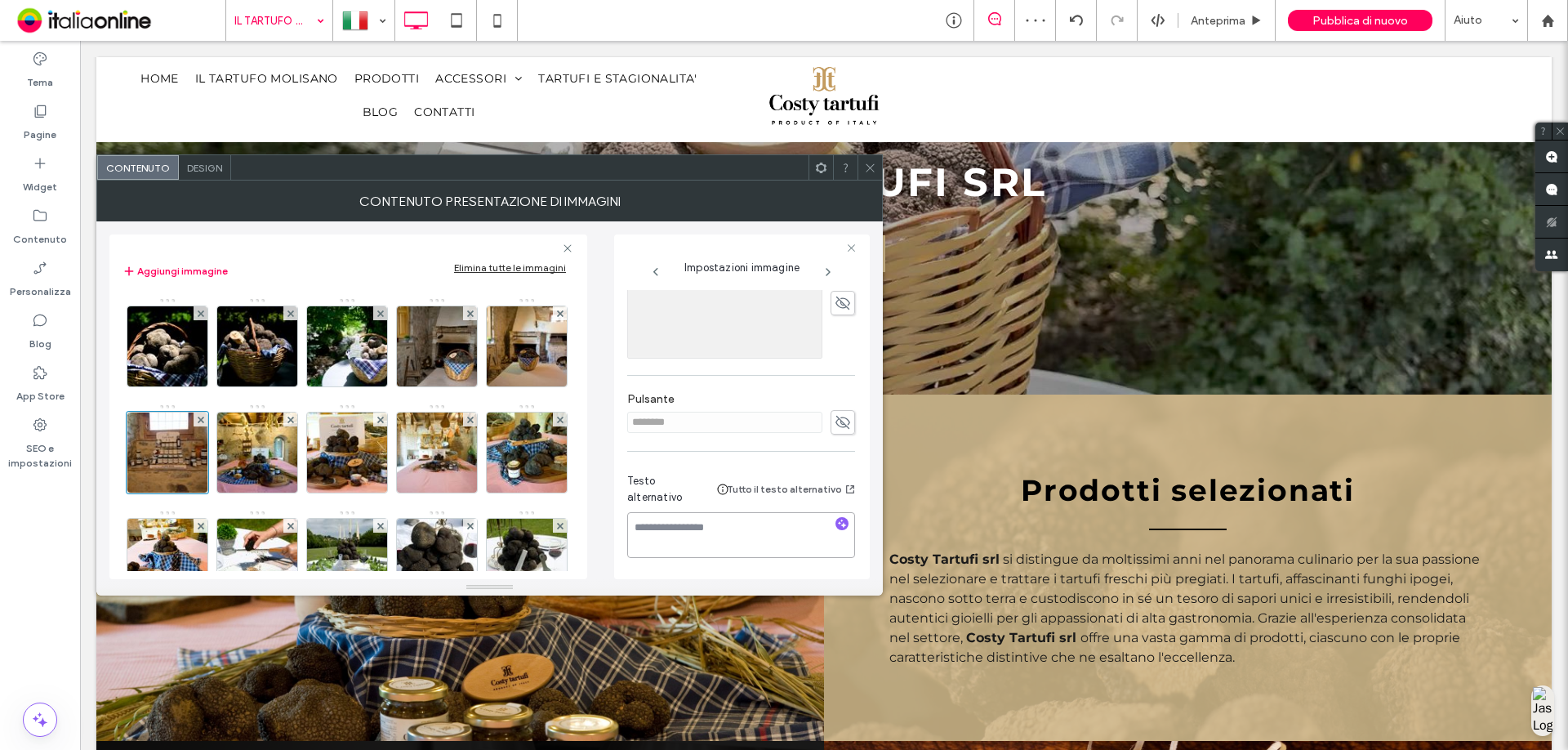 click at bounding box center [741, 535] 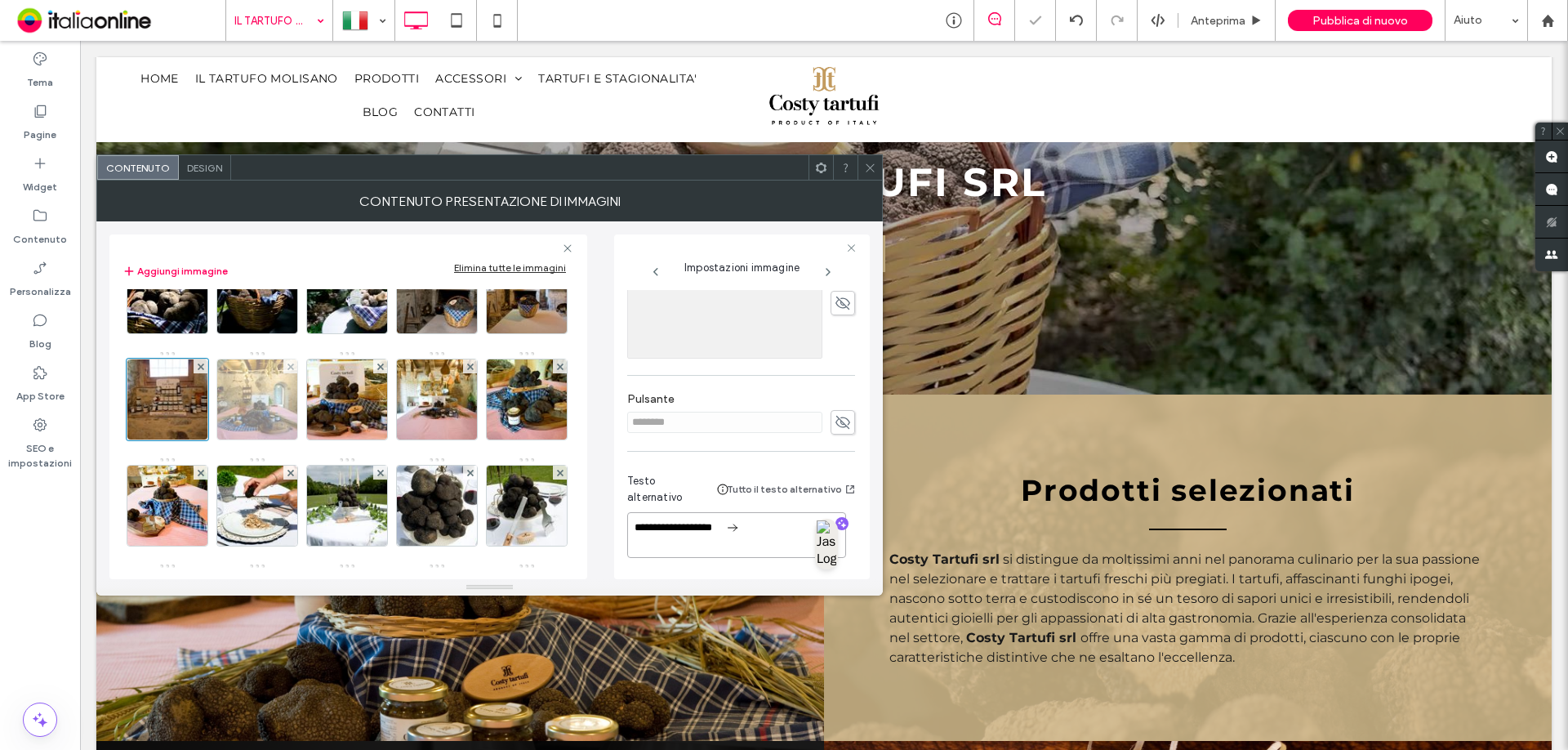 scroll, scrollTop: 82, scrollLeft: 0, axis: vertical 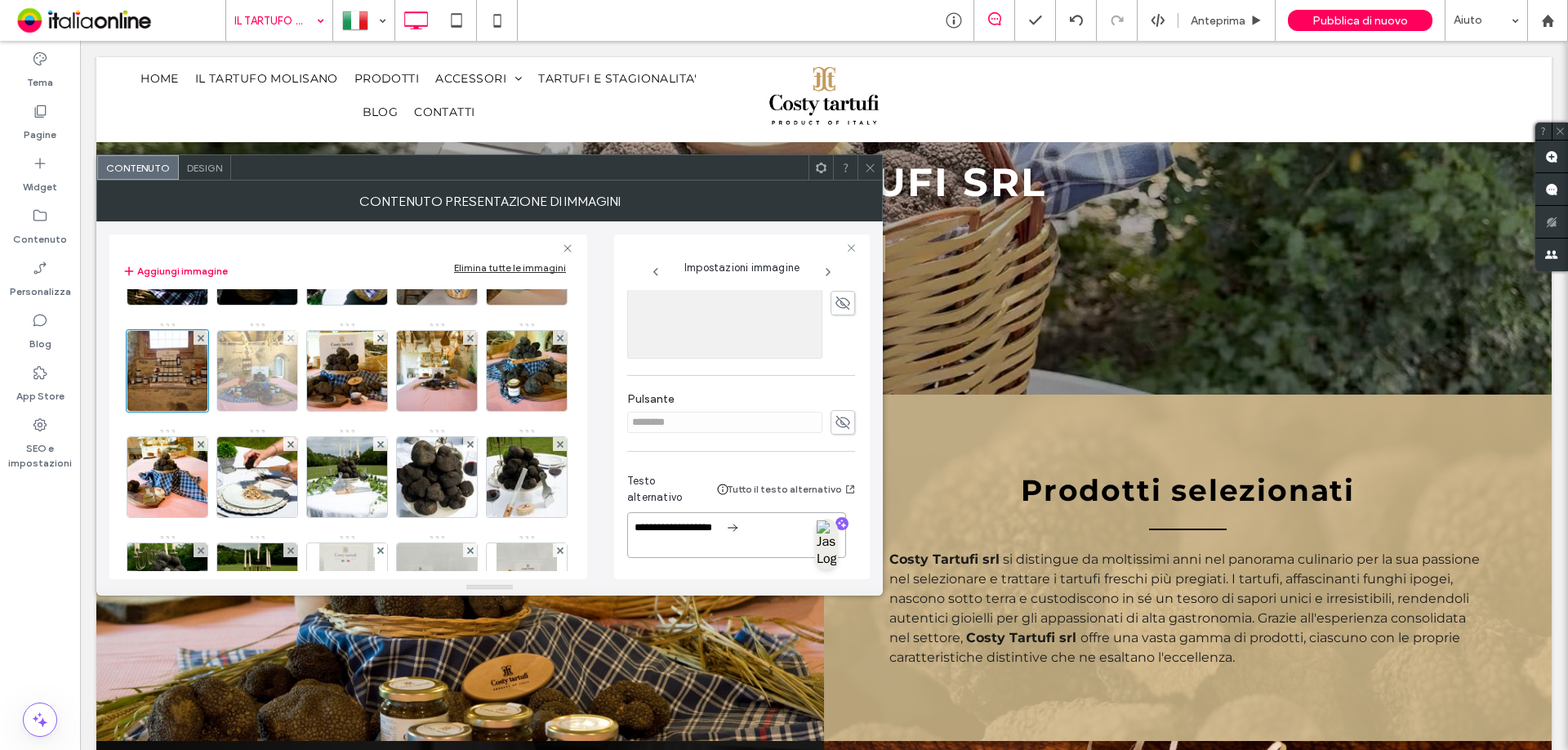 type on "**********" 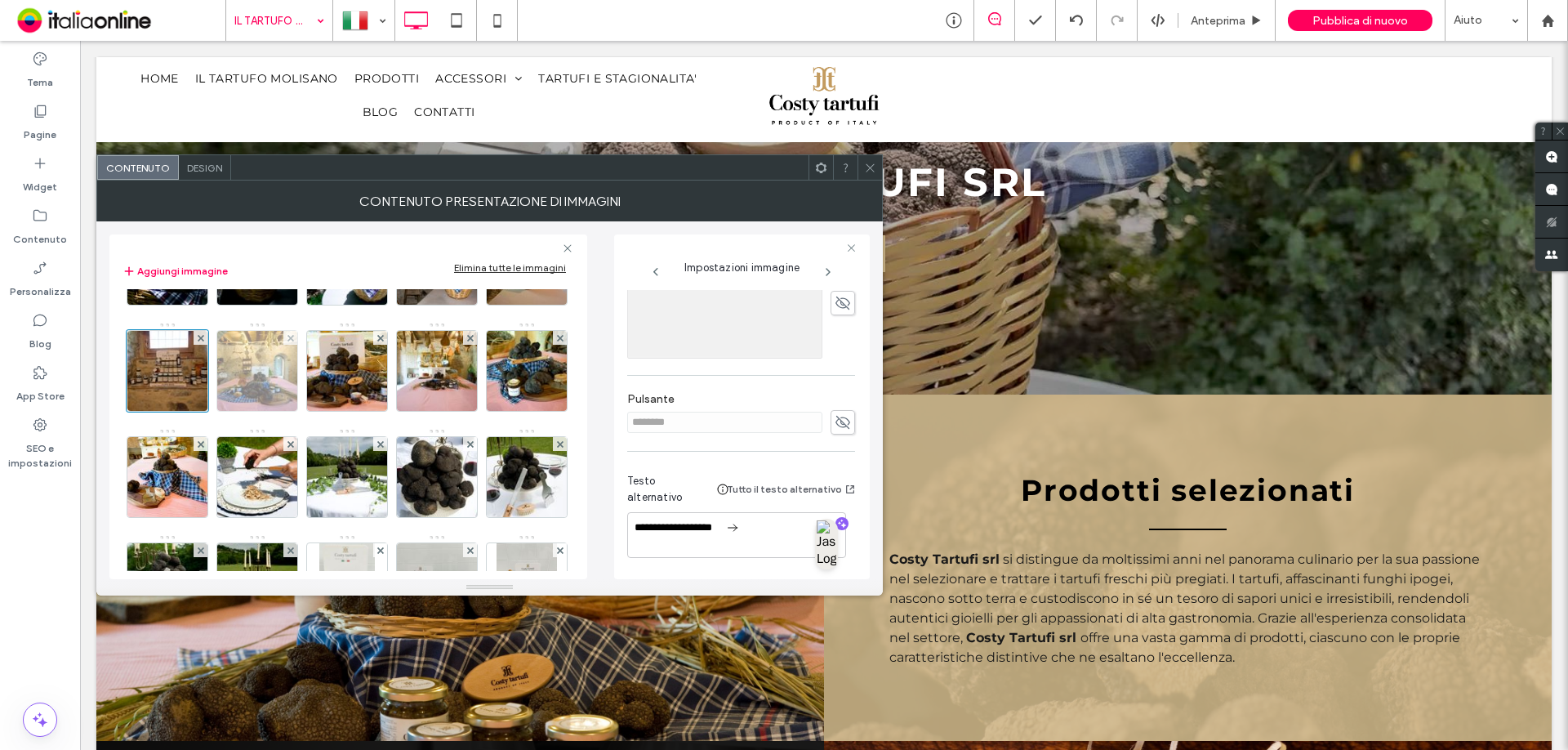 click at bounding box center (257, 371) 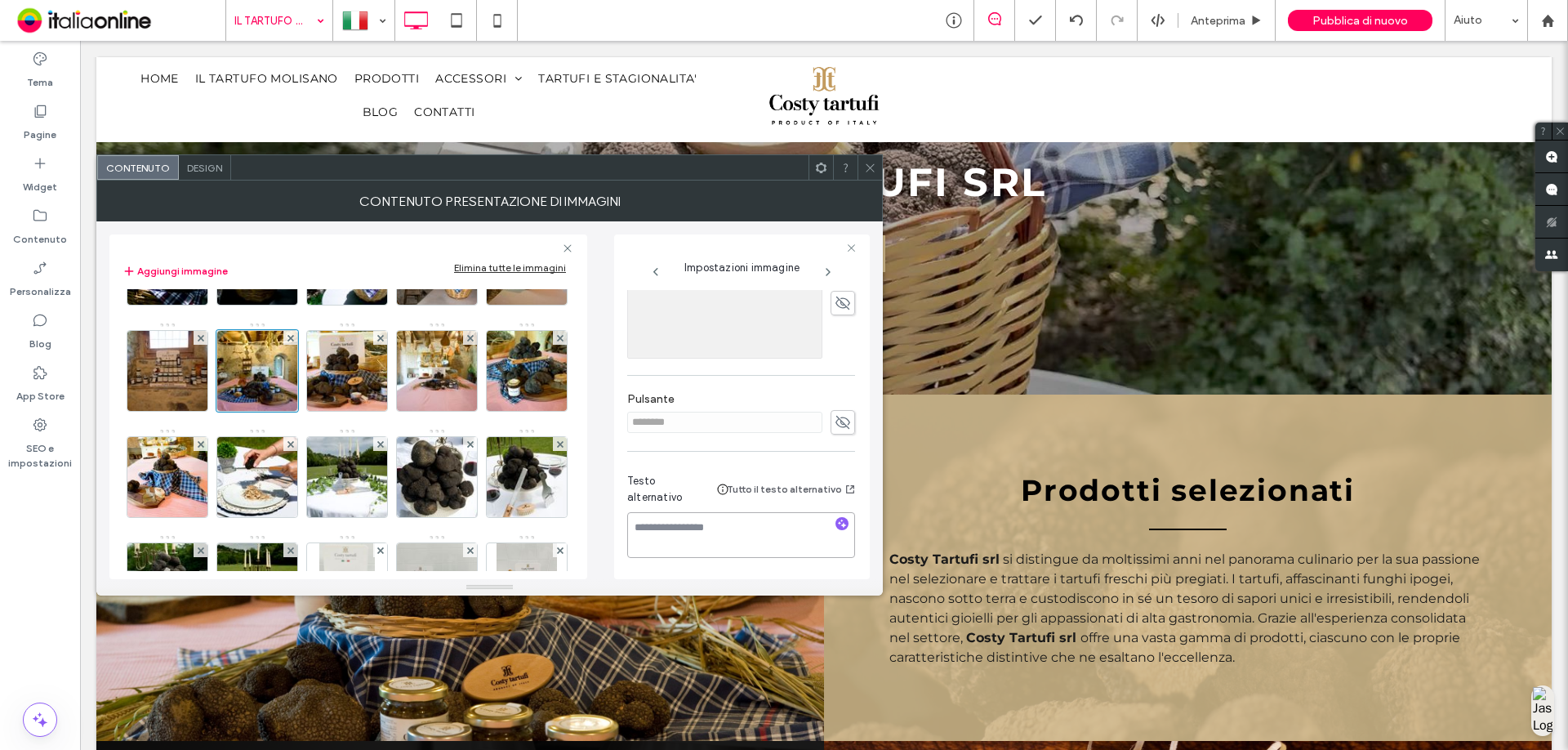 click at bounding box center [741, 535] 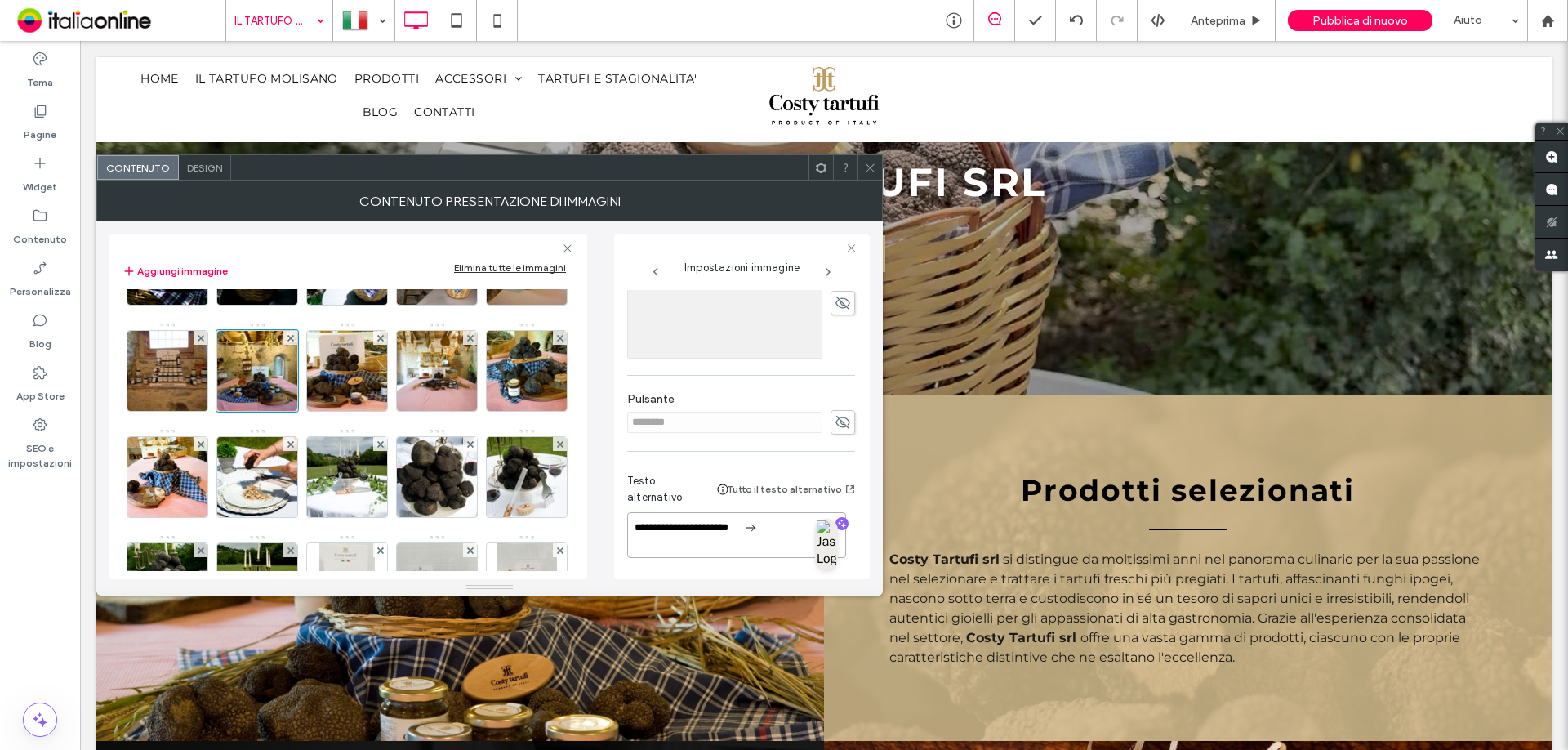 type on "**********" 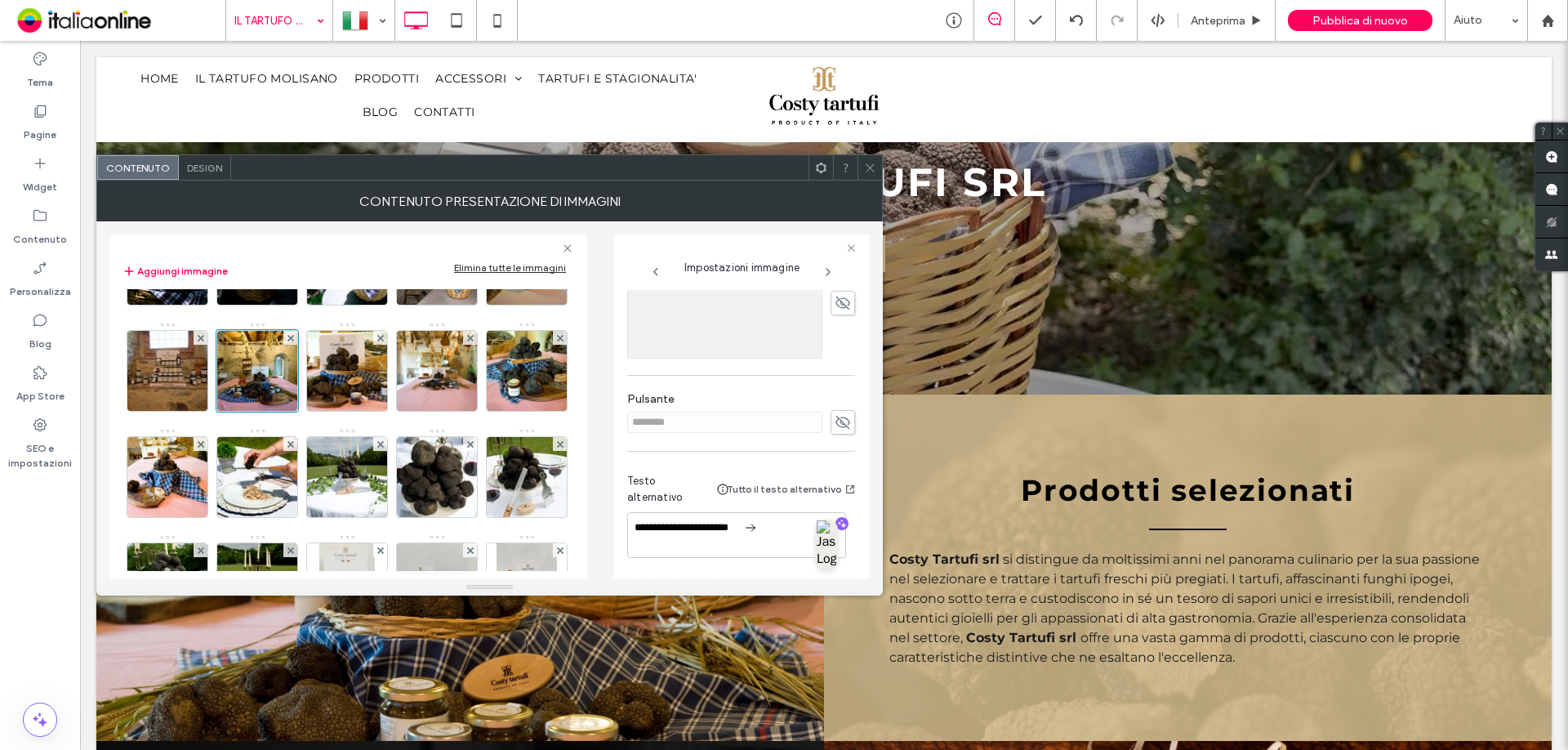 click on "Immagine" at bounding box center [347, 481] 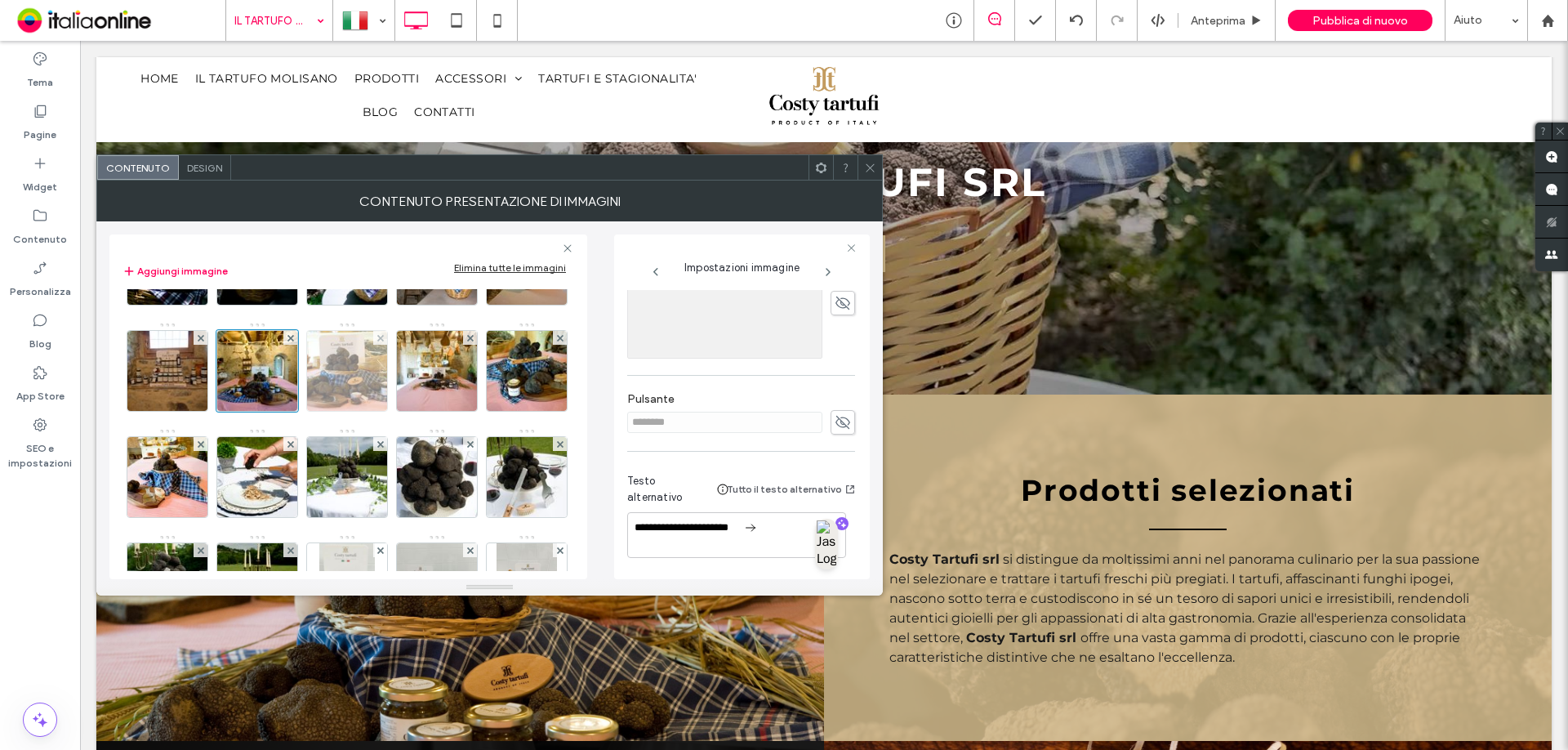 click at bounding box center [347, 371] 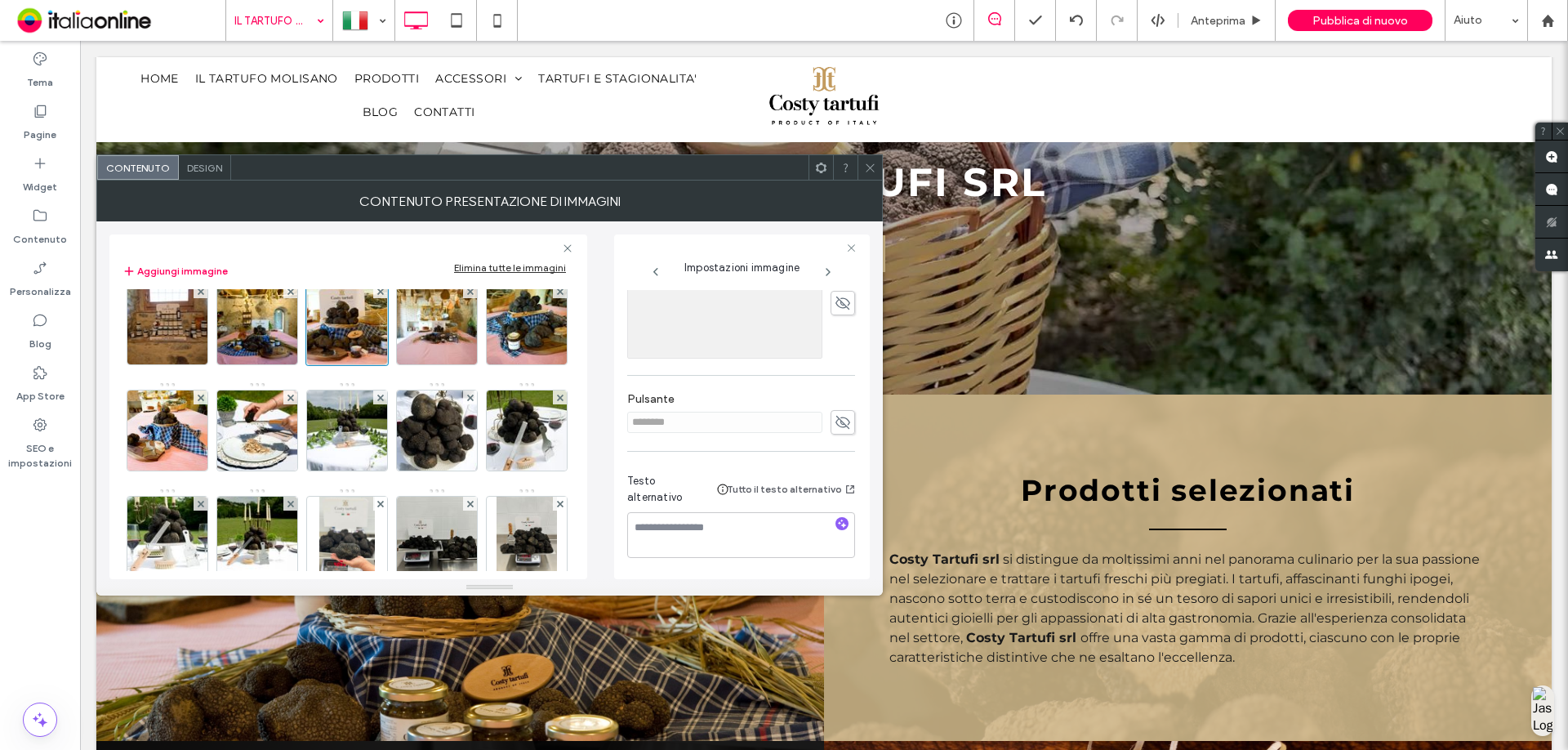 scroll, scrollTop: 210, scrollLeft: 0, axis: vertical 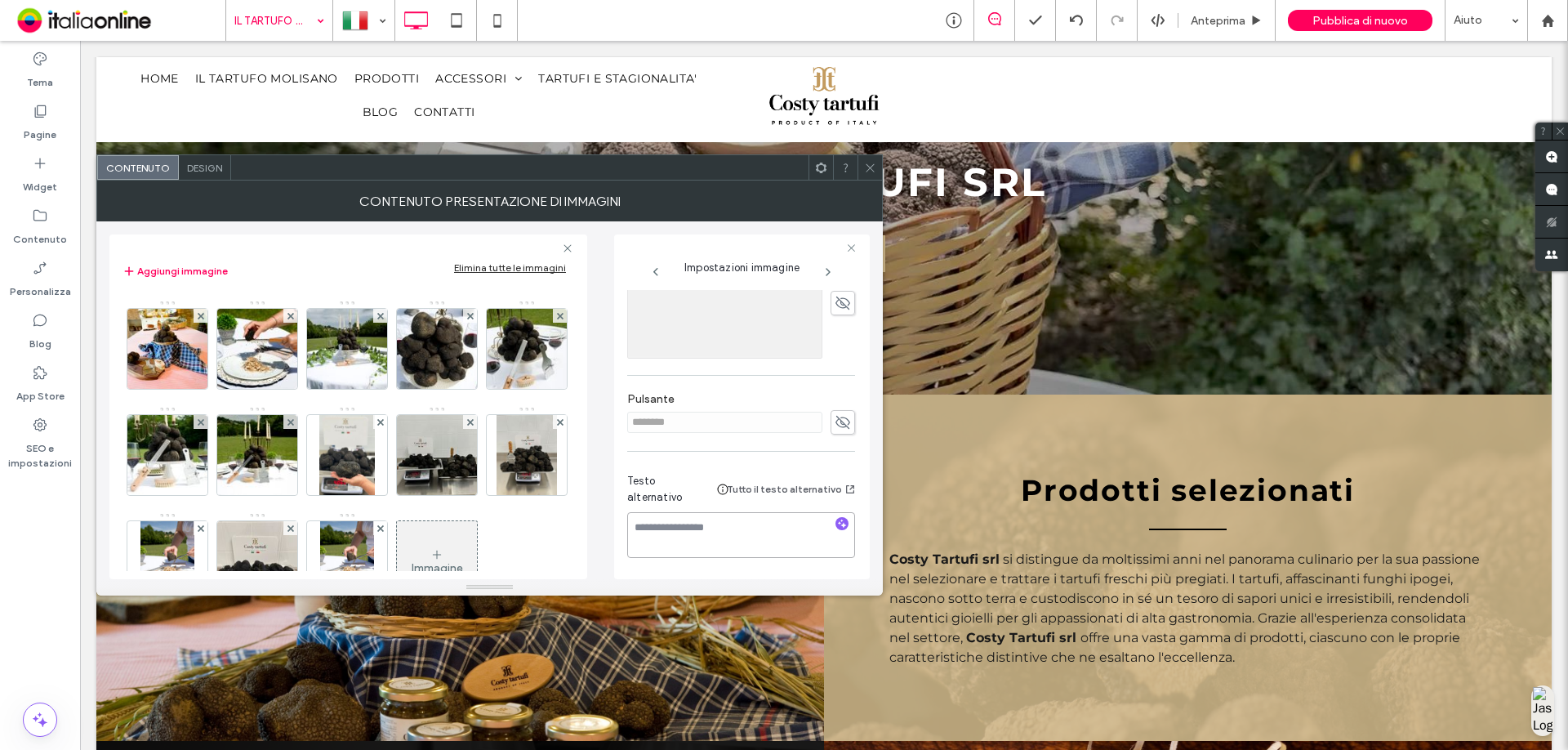 click at bounding box center [741, 535] 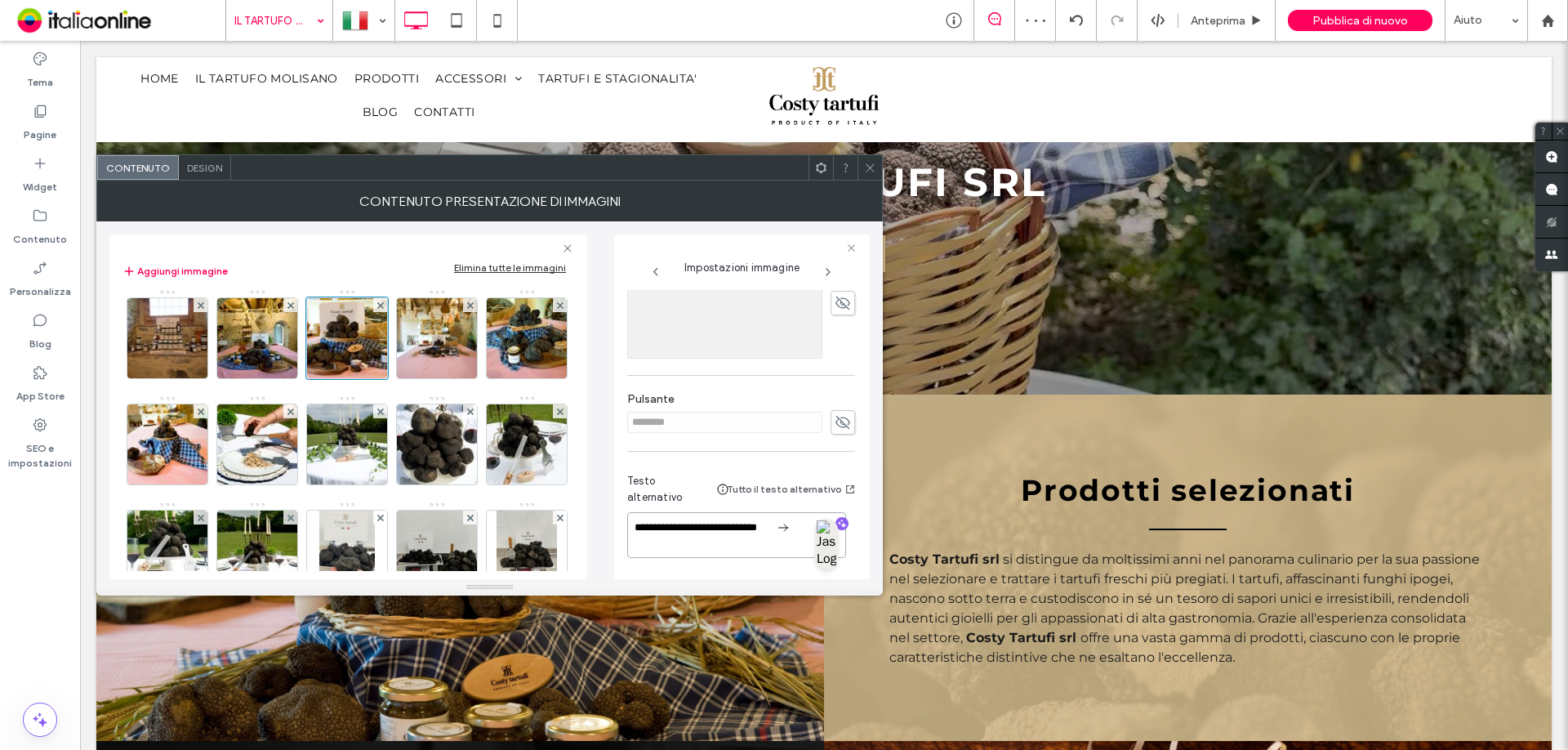 scroll, scrollTop: 210, scrollLeft: 0, axis: vertical 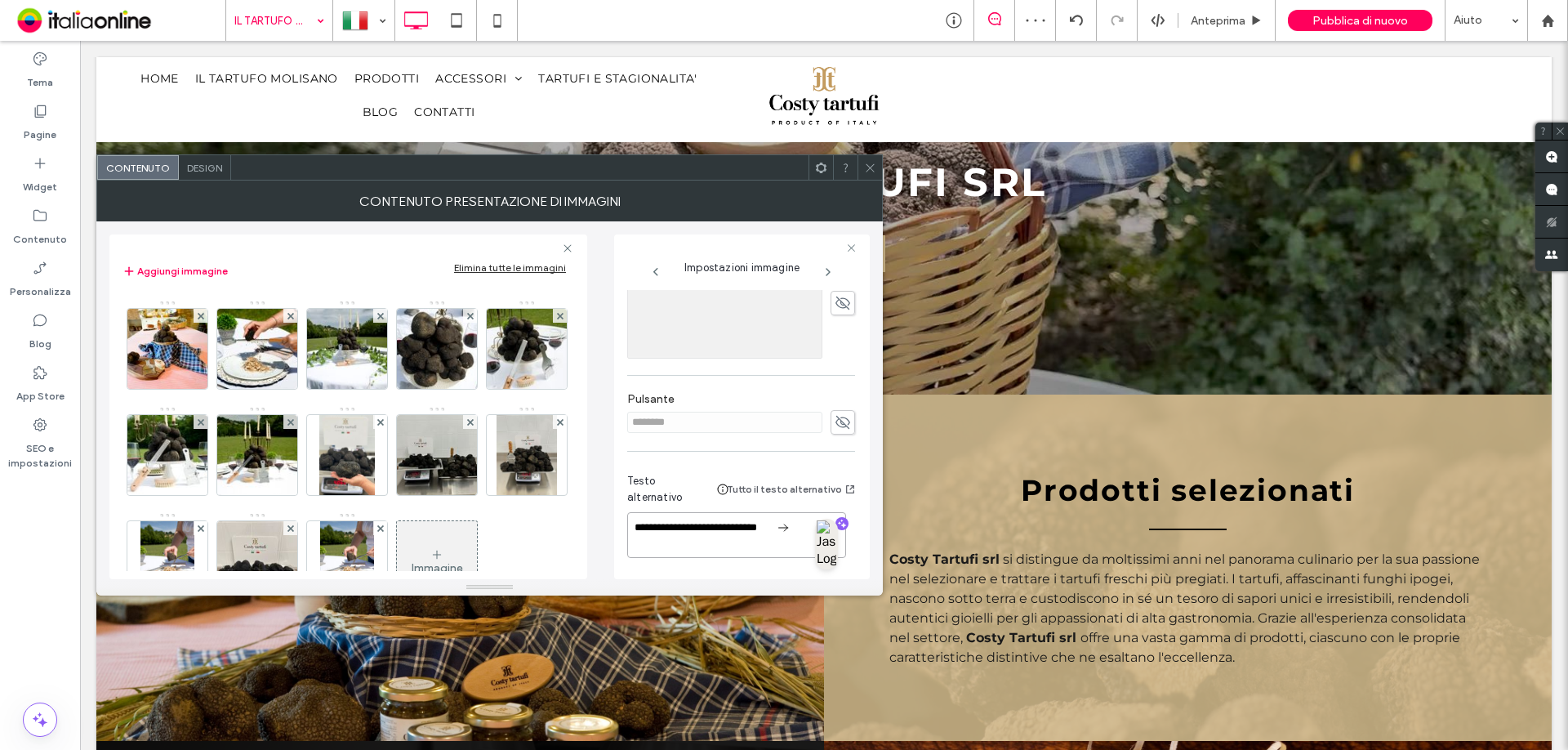 type on "**********" 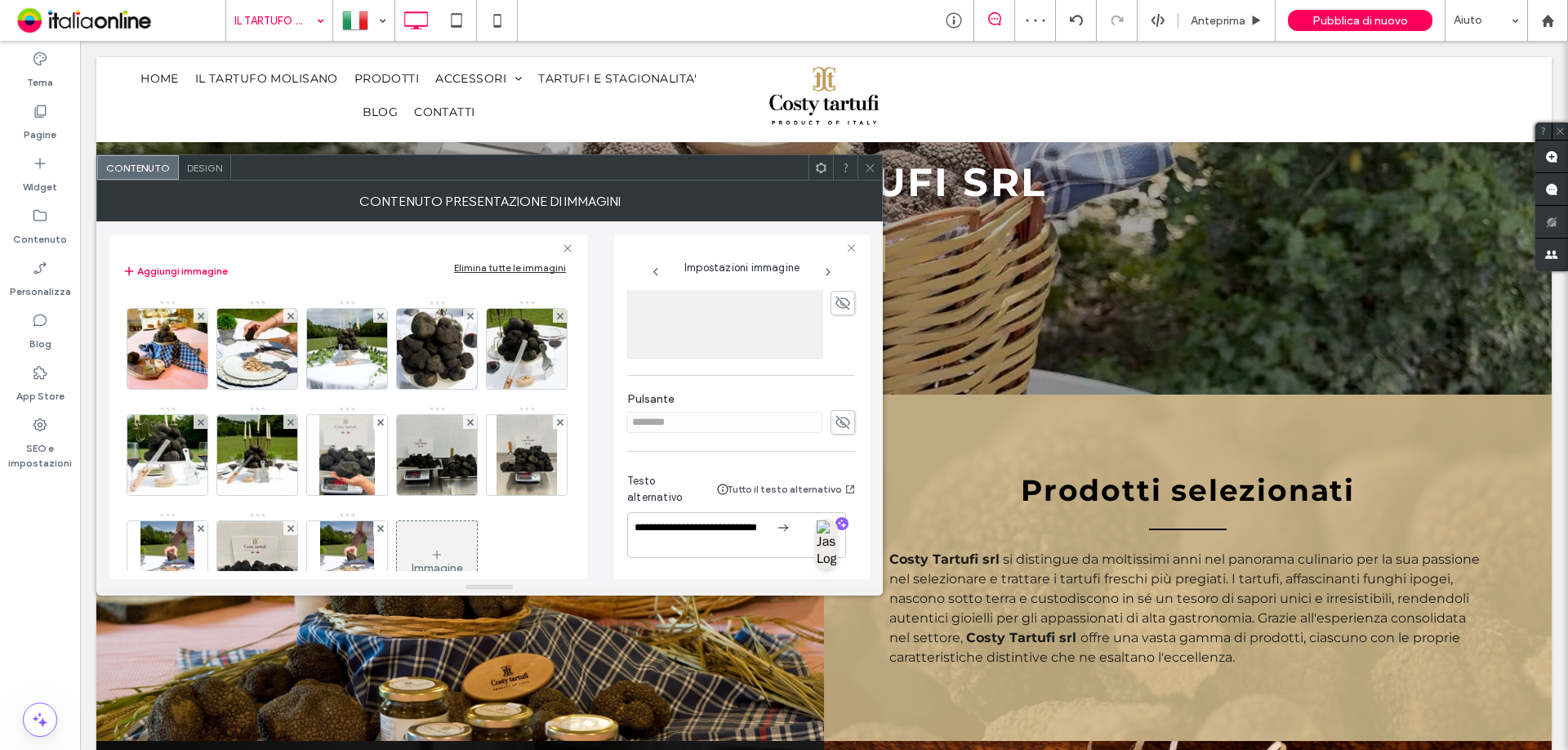 click at bounding box center [437, 243] 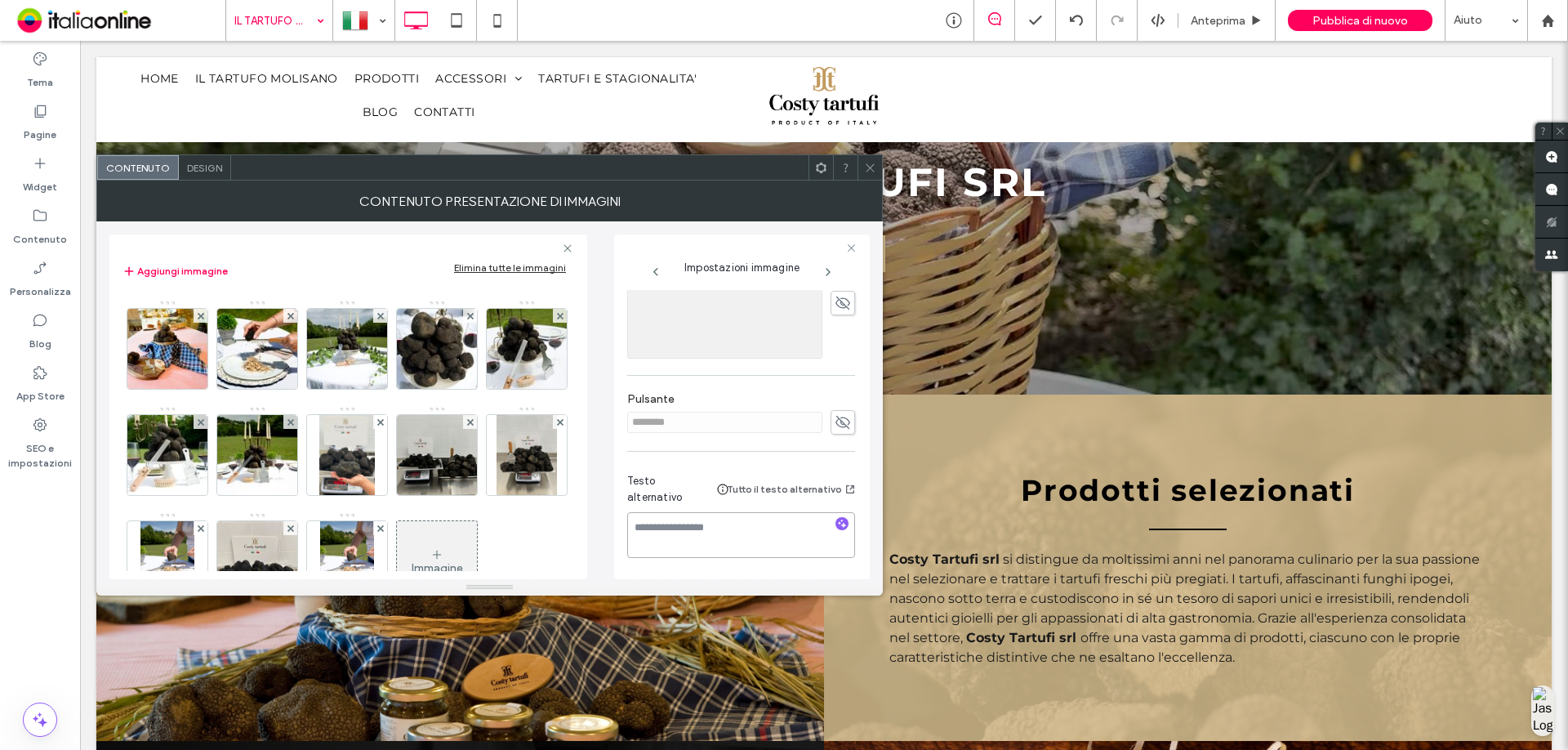 click at bounding box center [741, 535] 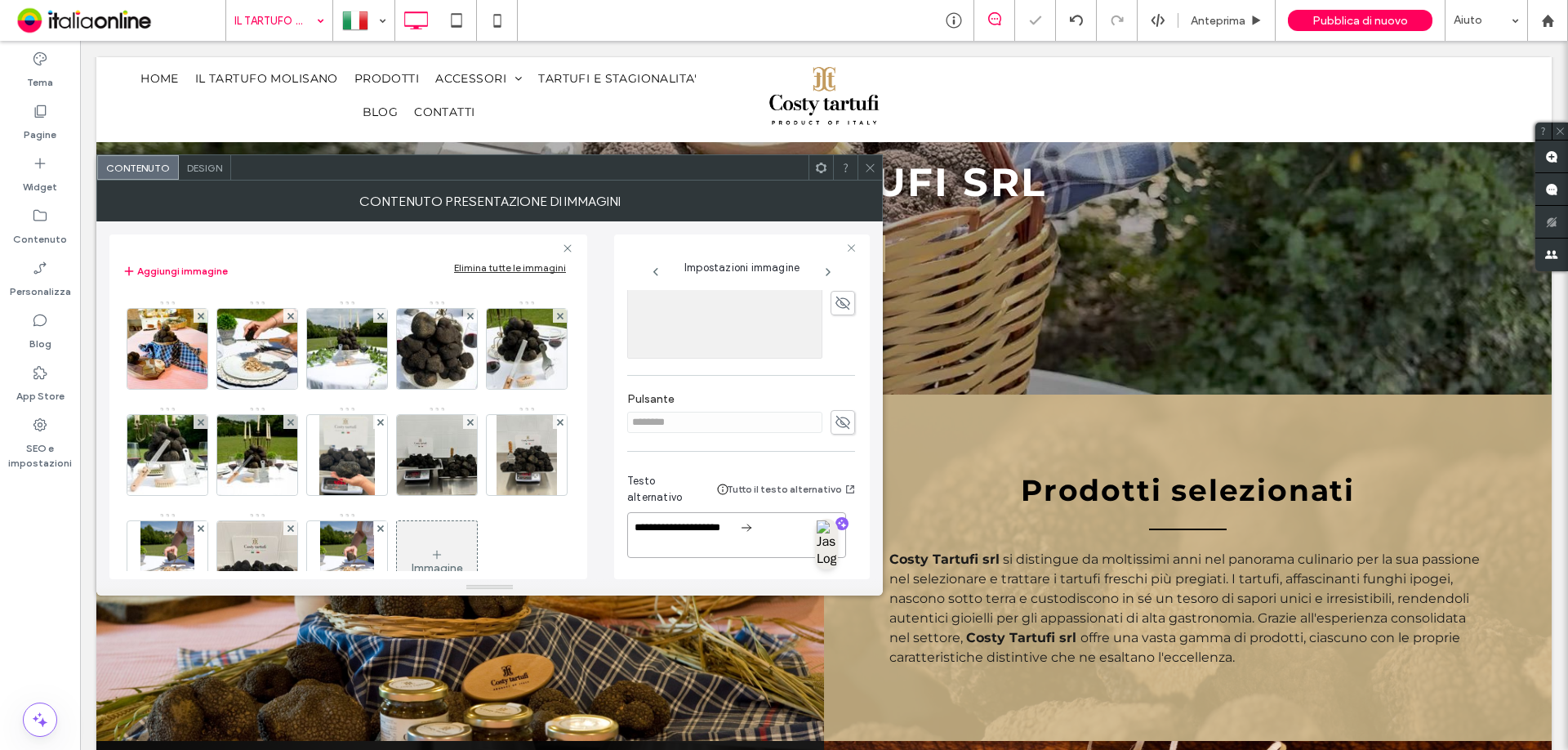 click on "**********" at bounding box center (737, 535) 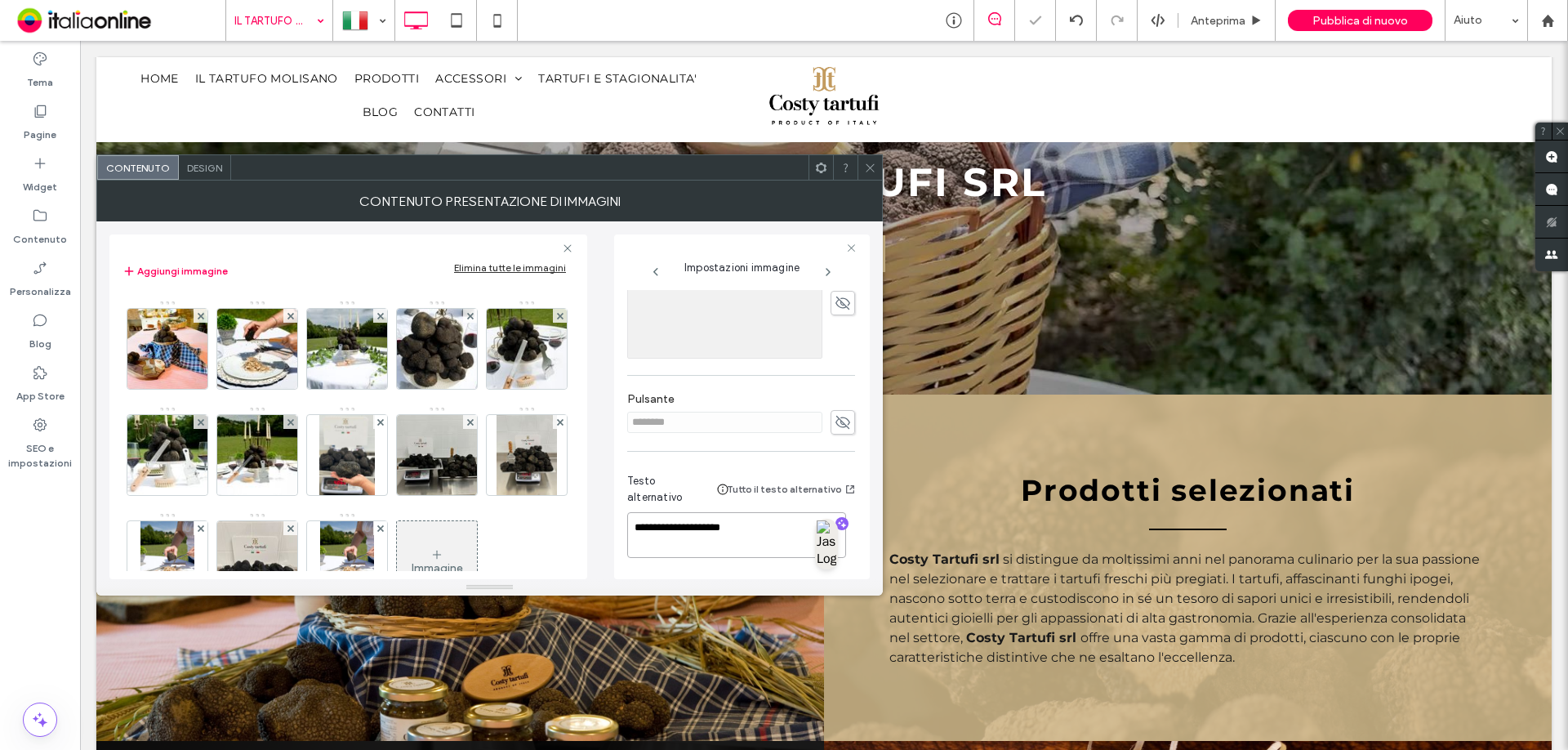 type on "**********" 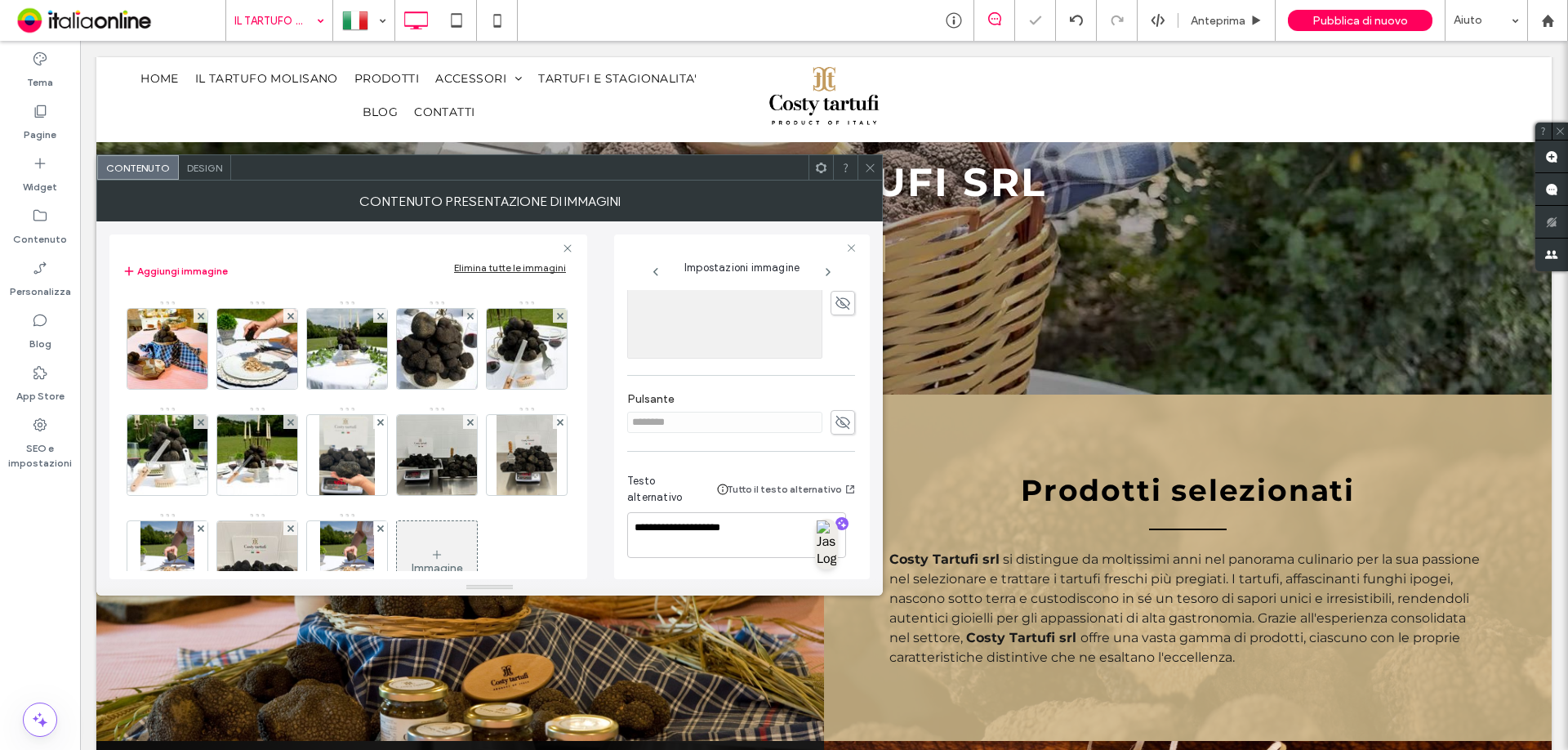 click at bounding box center (527, 243) 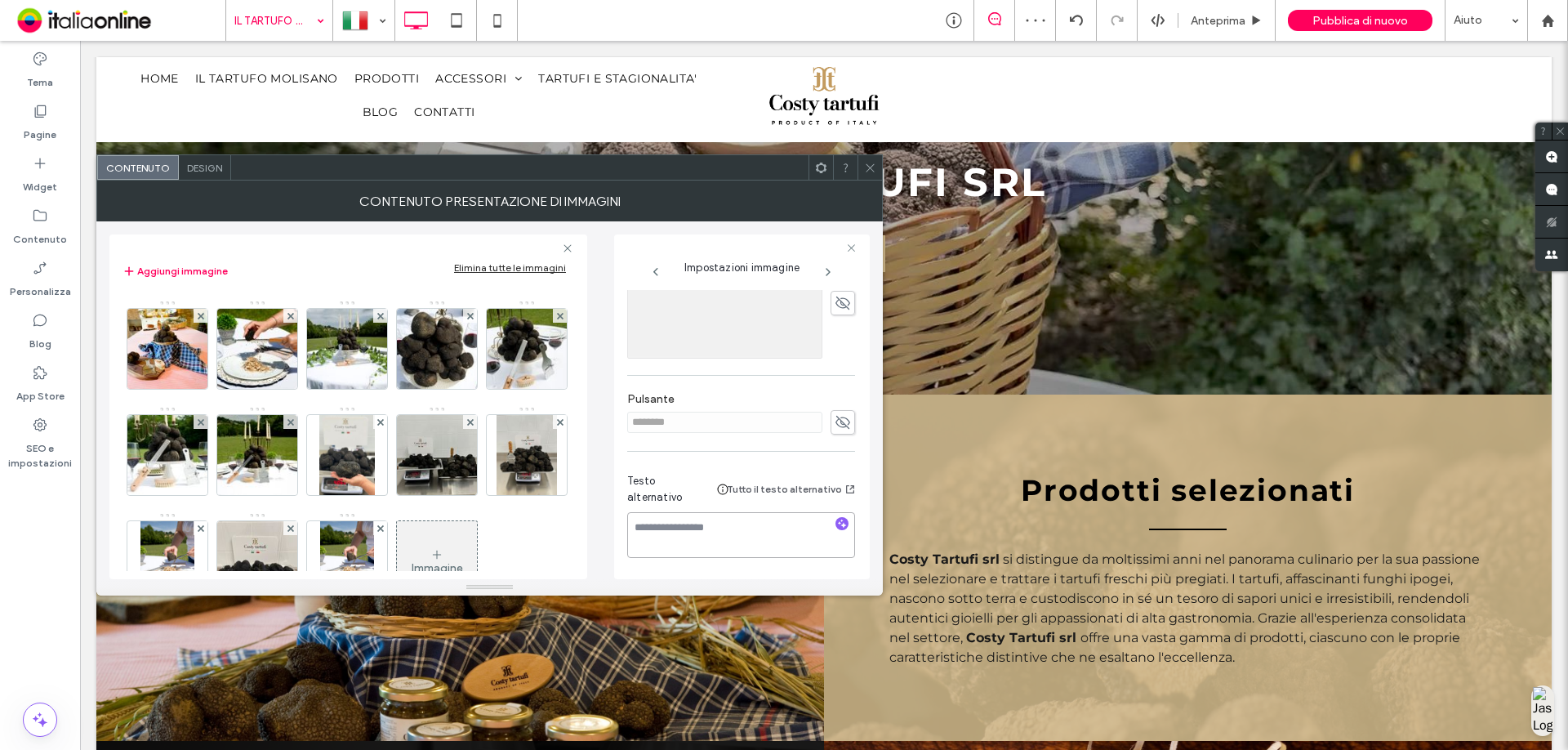 click at bounding box center [741, 535] 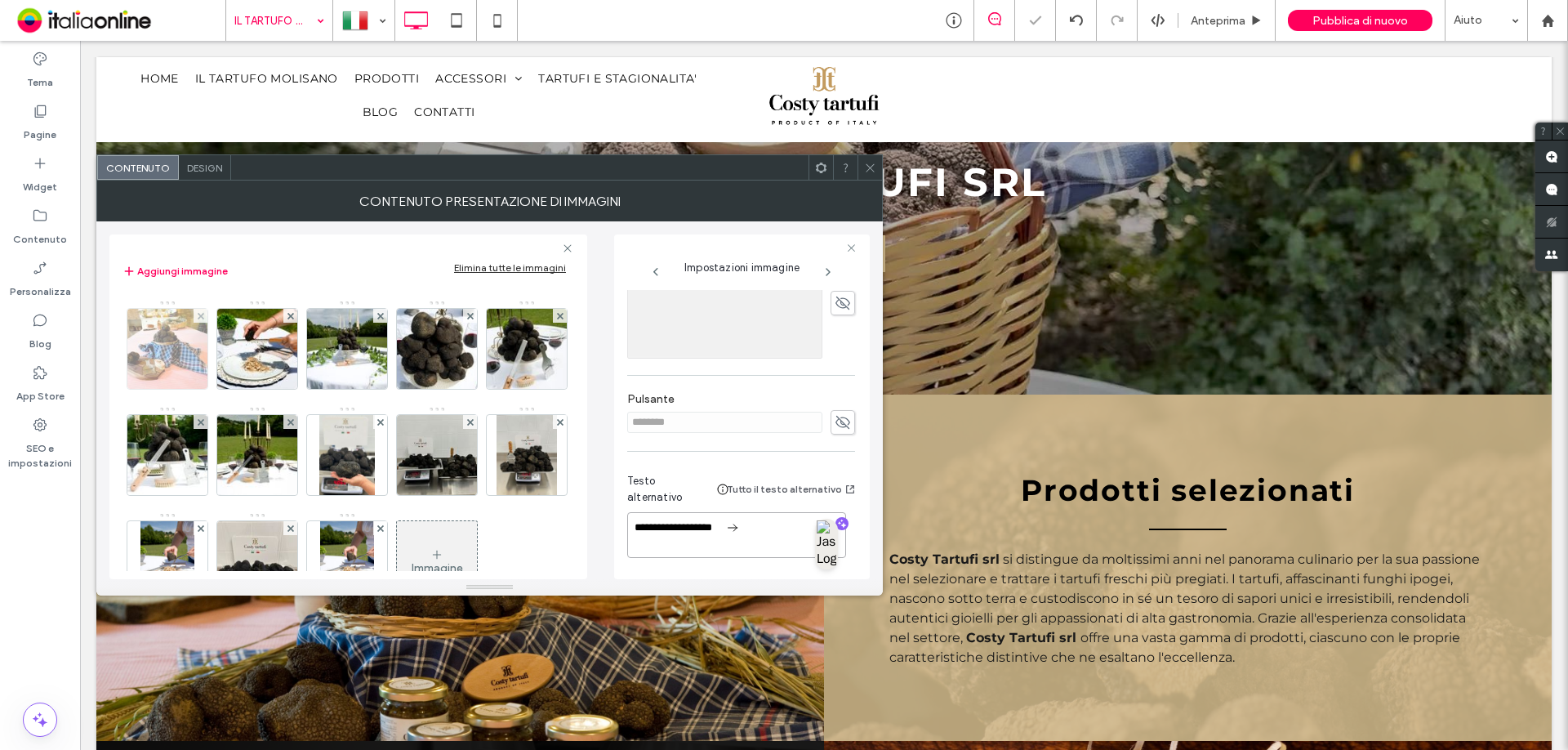 type on "**********" 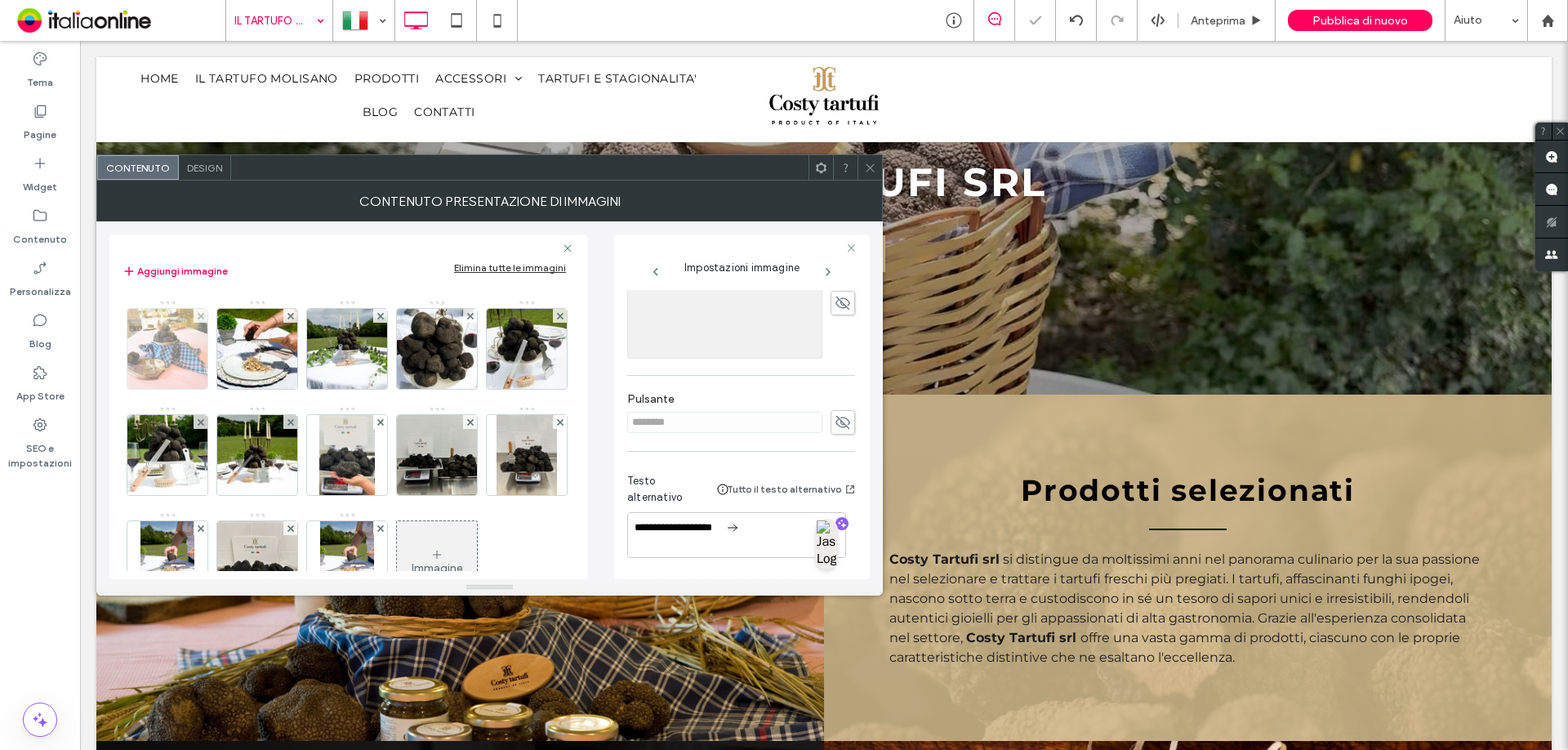 click at bounding box center (167, 349) 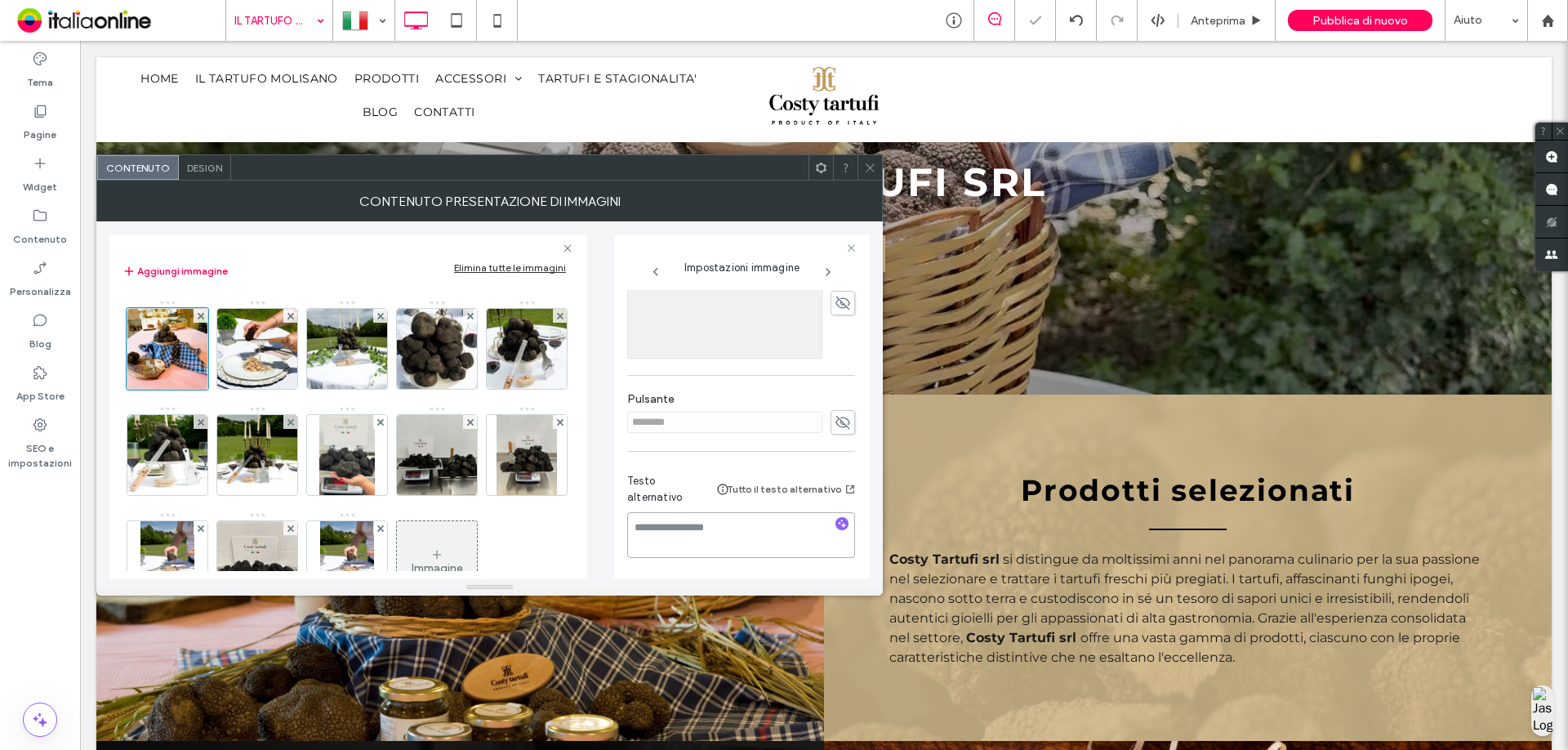 click at bounding box center (741, 535) 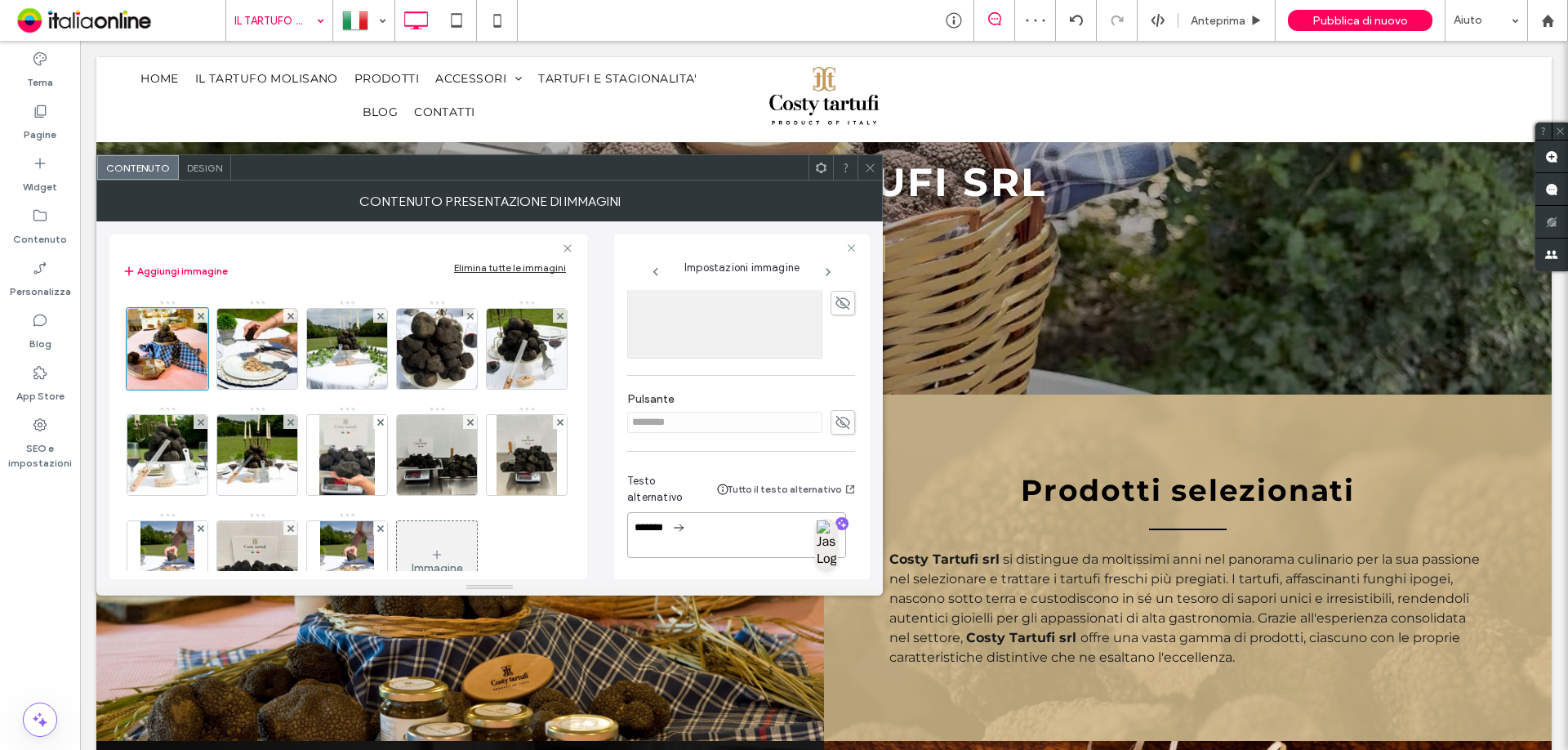 type on "*******" 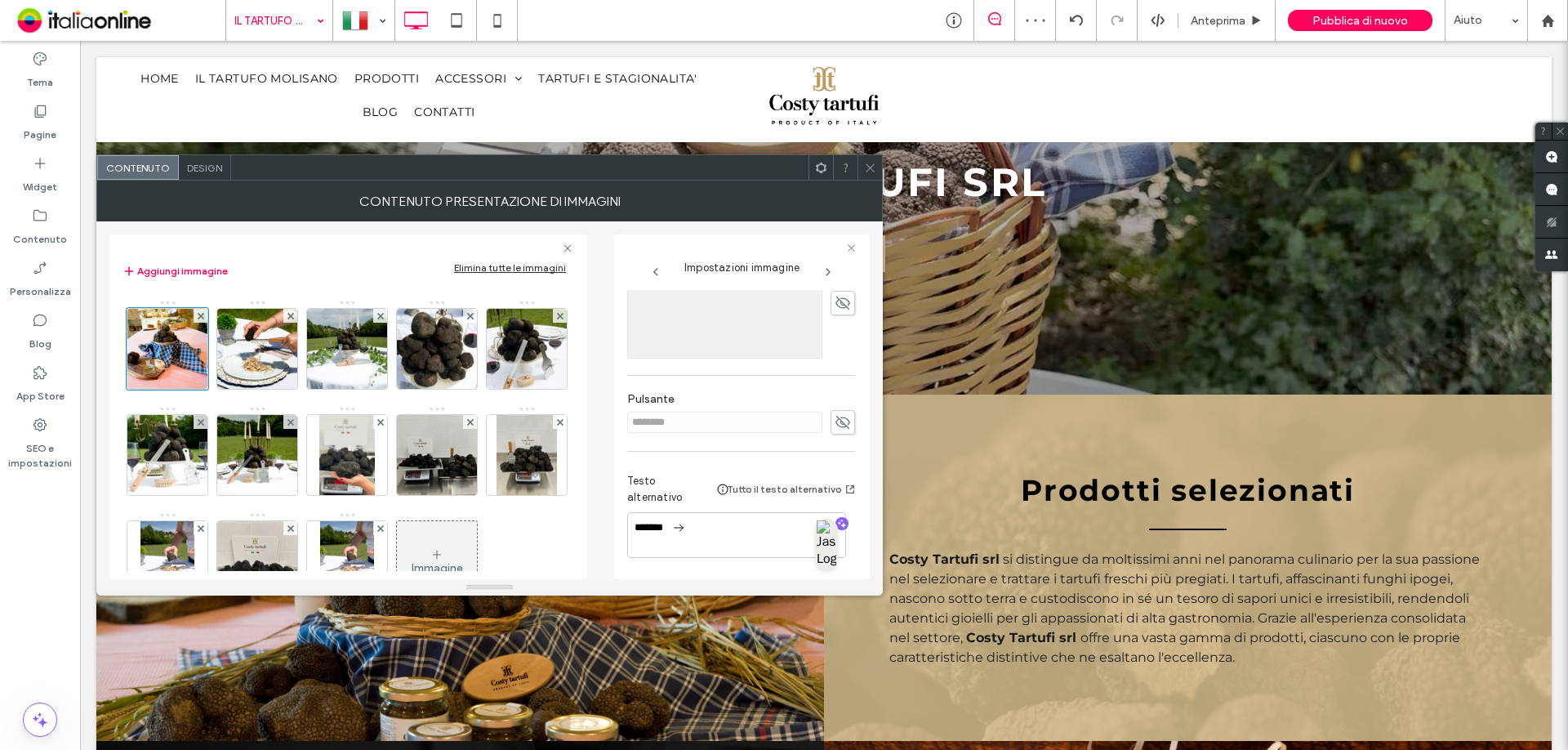 click on "Immagine" at bounding box center [347, 353] 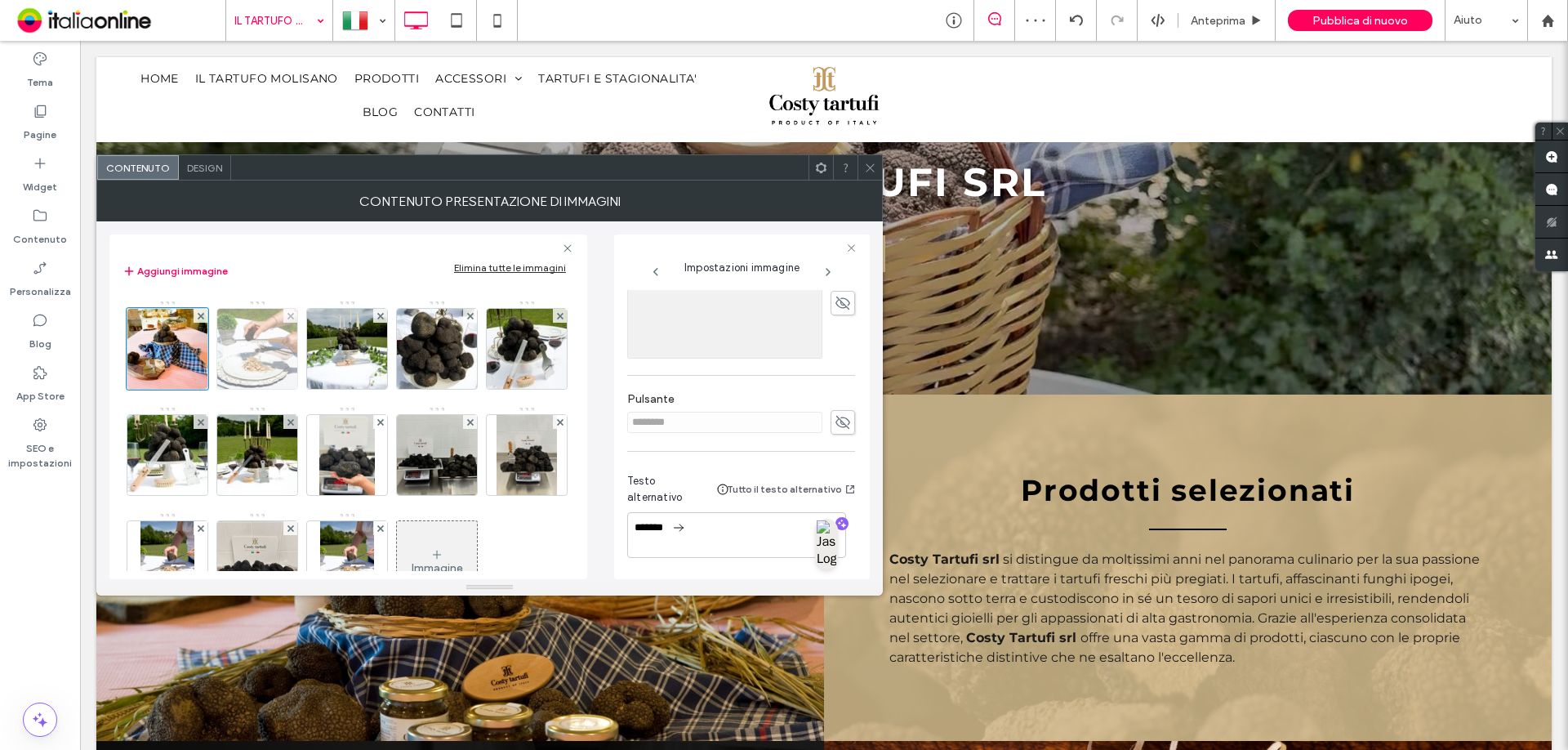 click at bounding box center [257, 349] 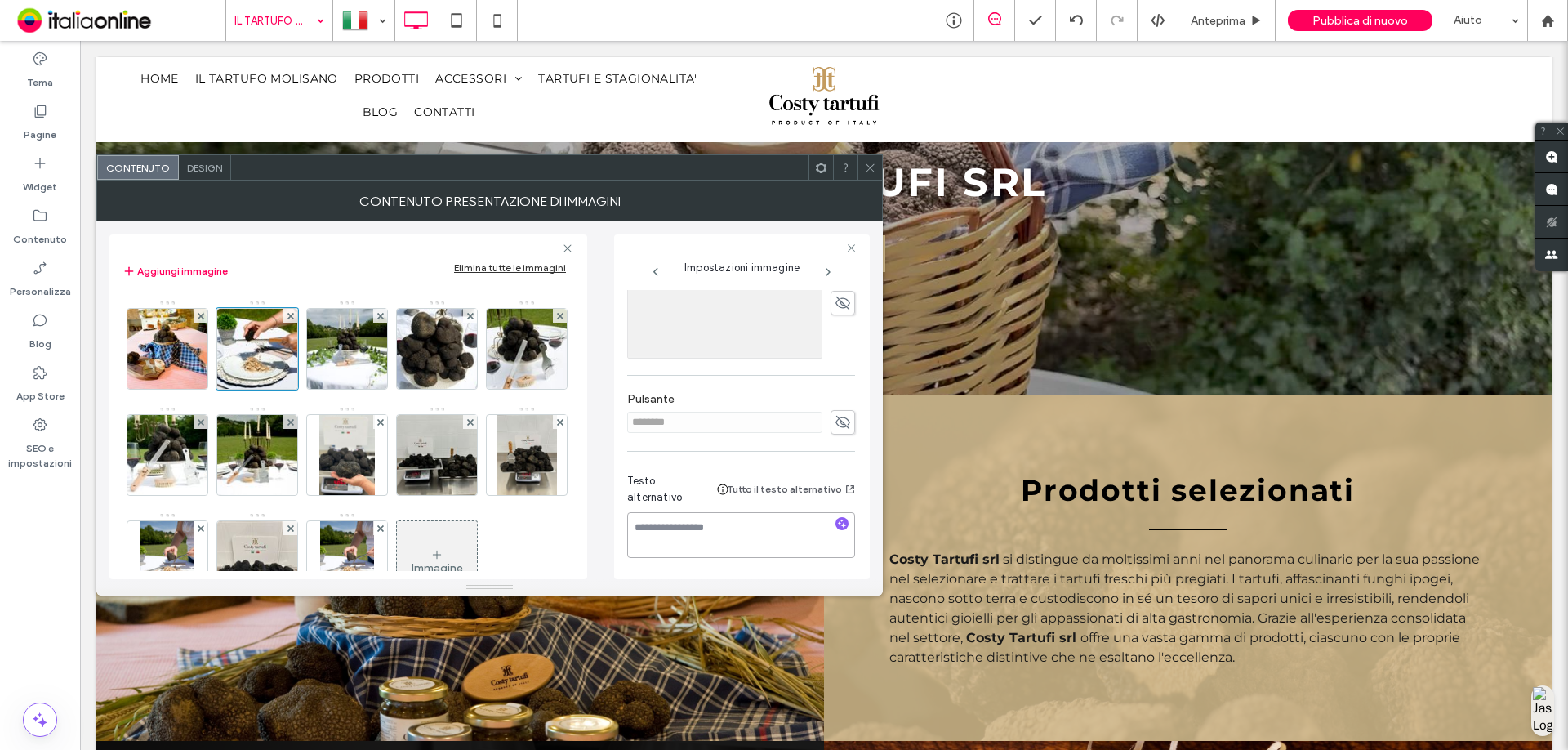 click at bounding box center (741, 535) 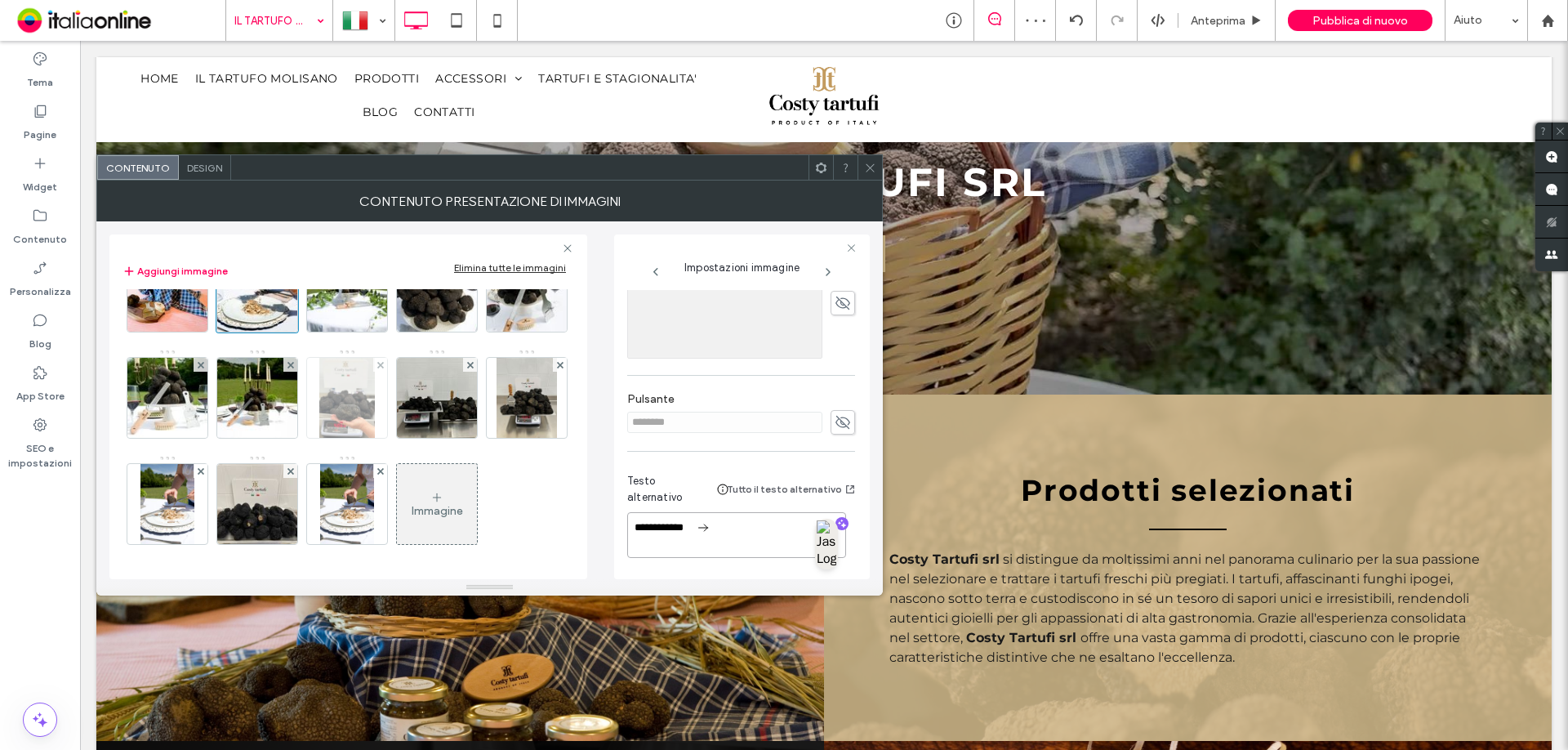 scroll, scrollTop: 292, scrollLeft: 0, axis: vertical 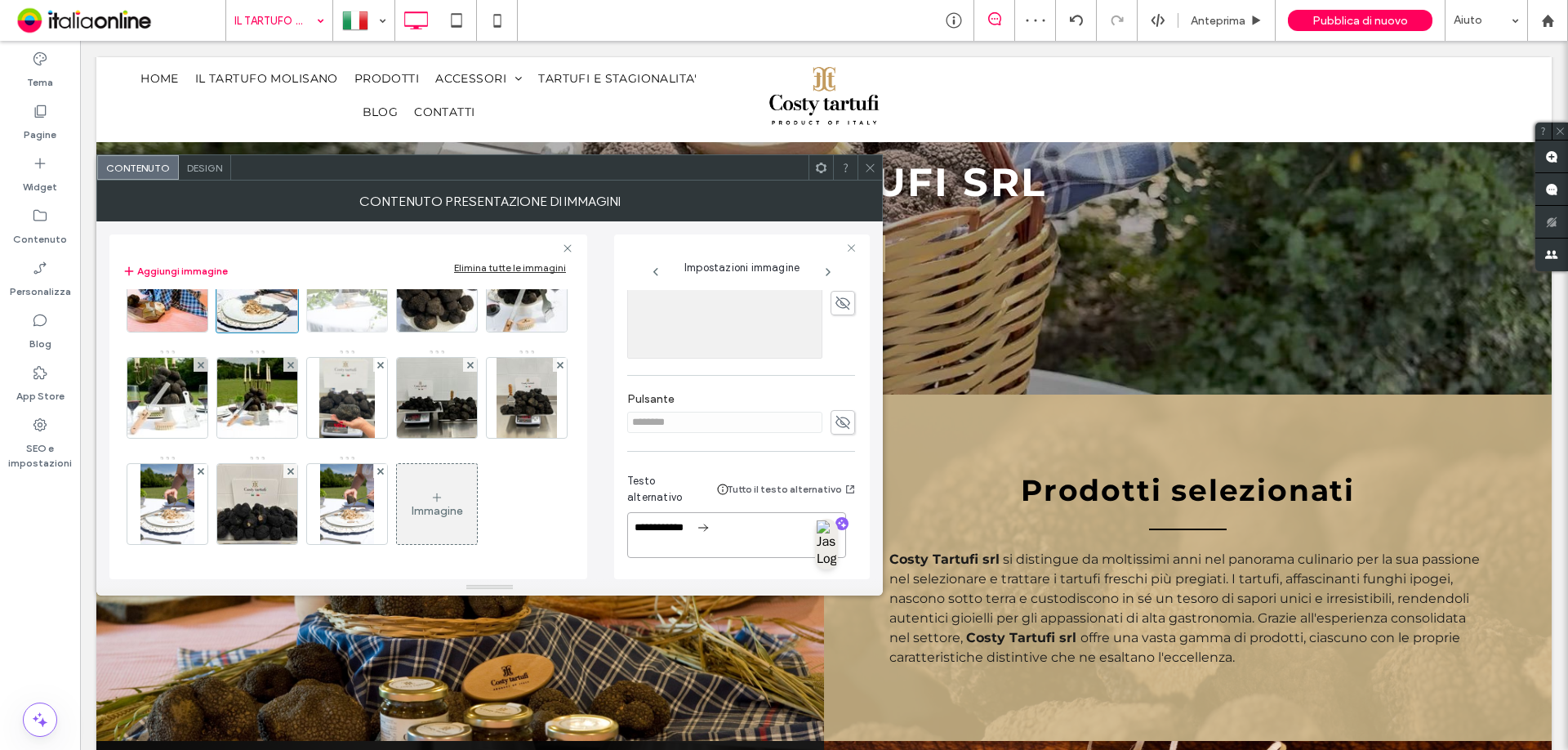 type on "**********" 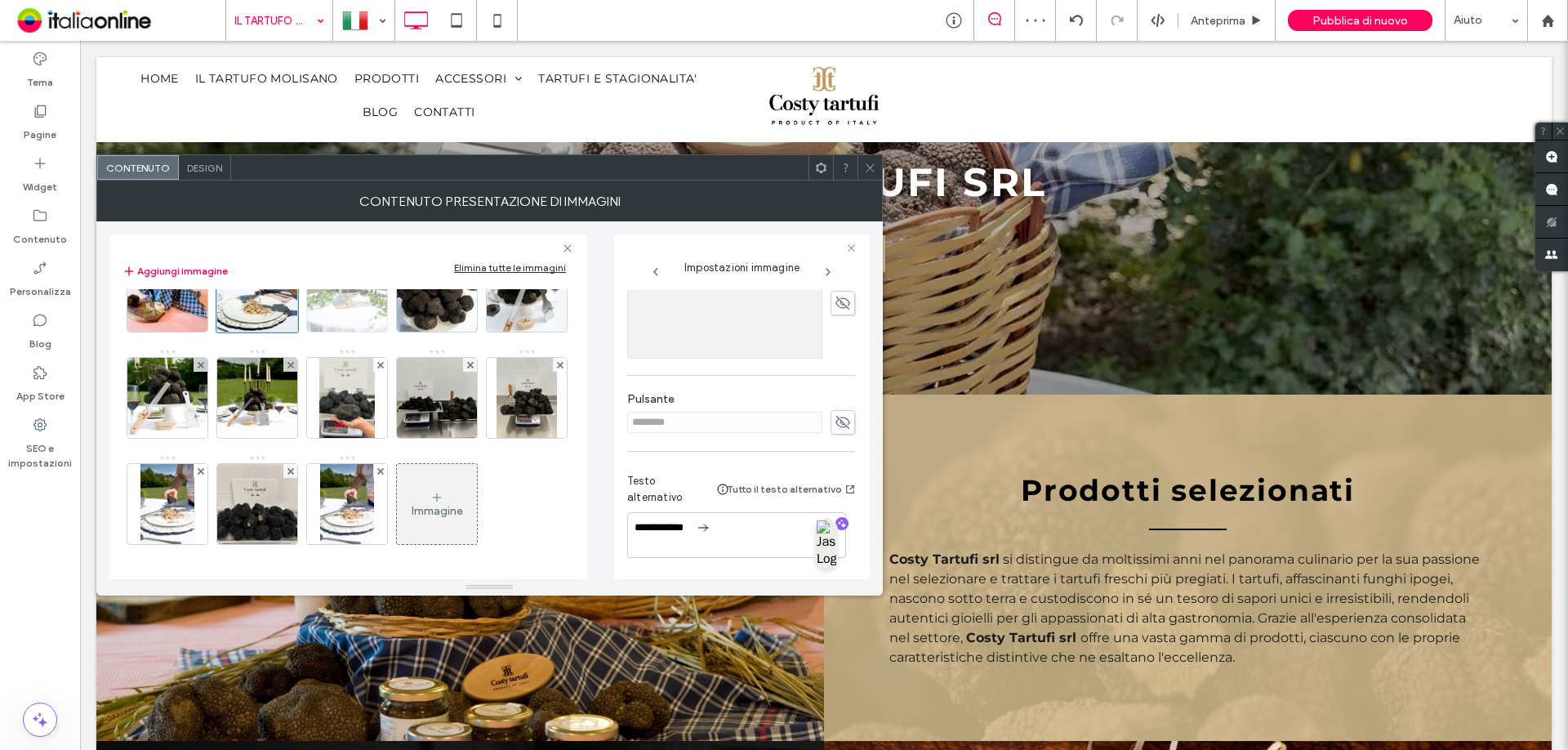 click at bounding box center [347, 292] 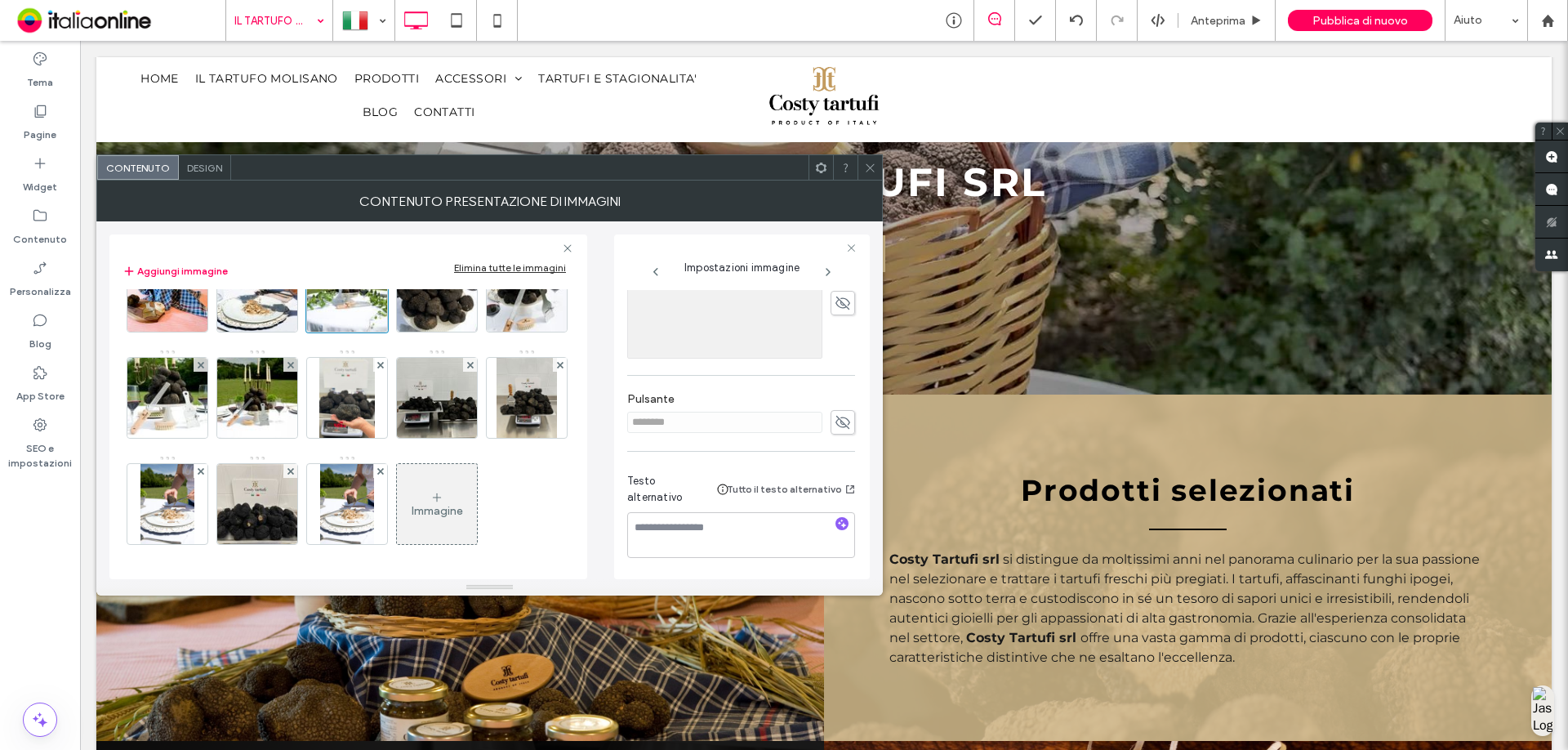 scroll, scrollTop: 292, scrollLeft: 0, axis: vertical 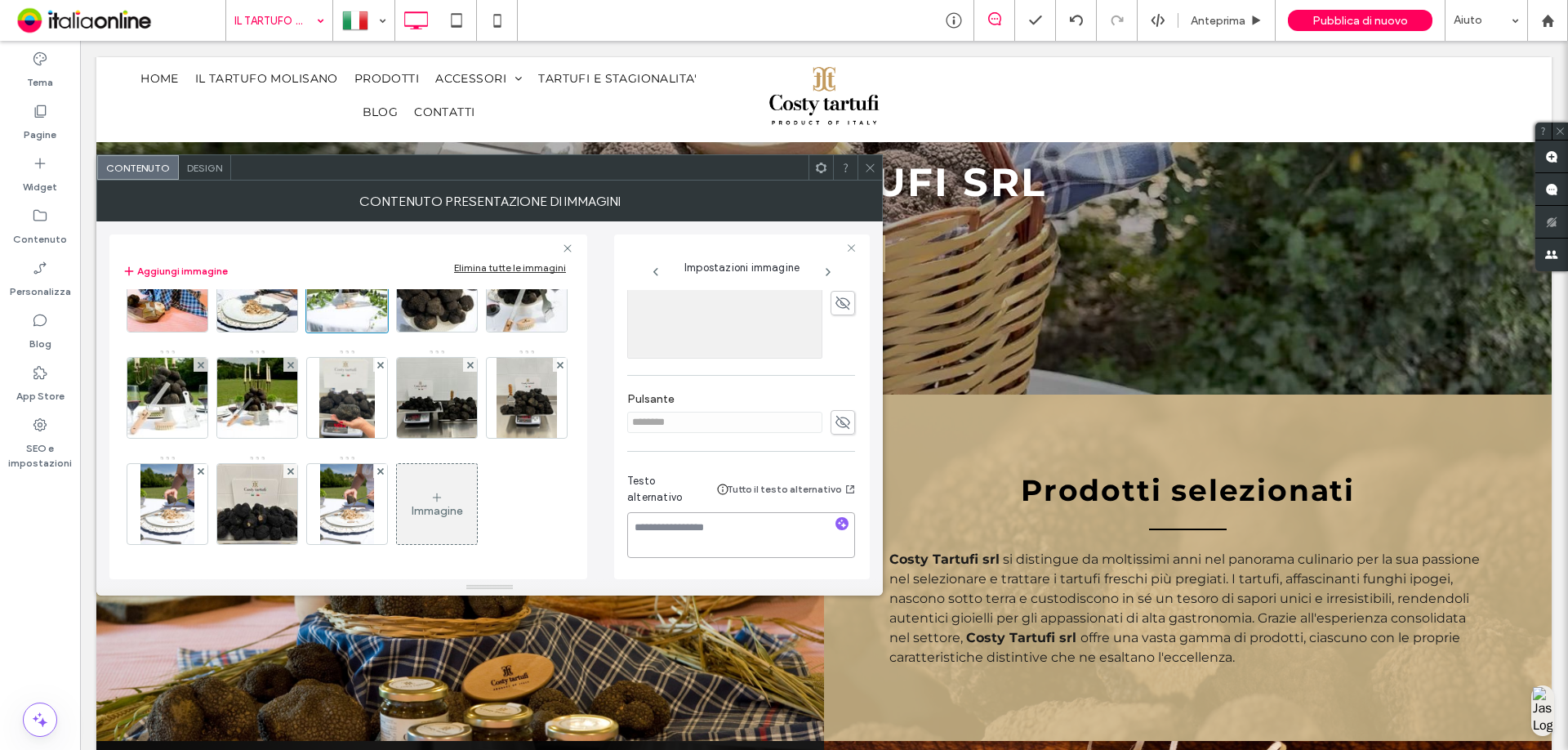 click at bounding box center (741, 535) 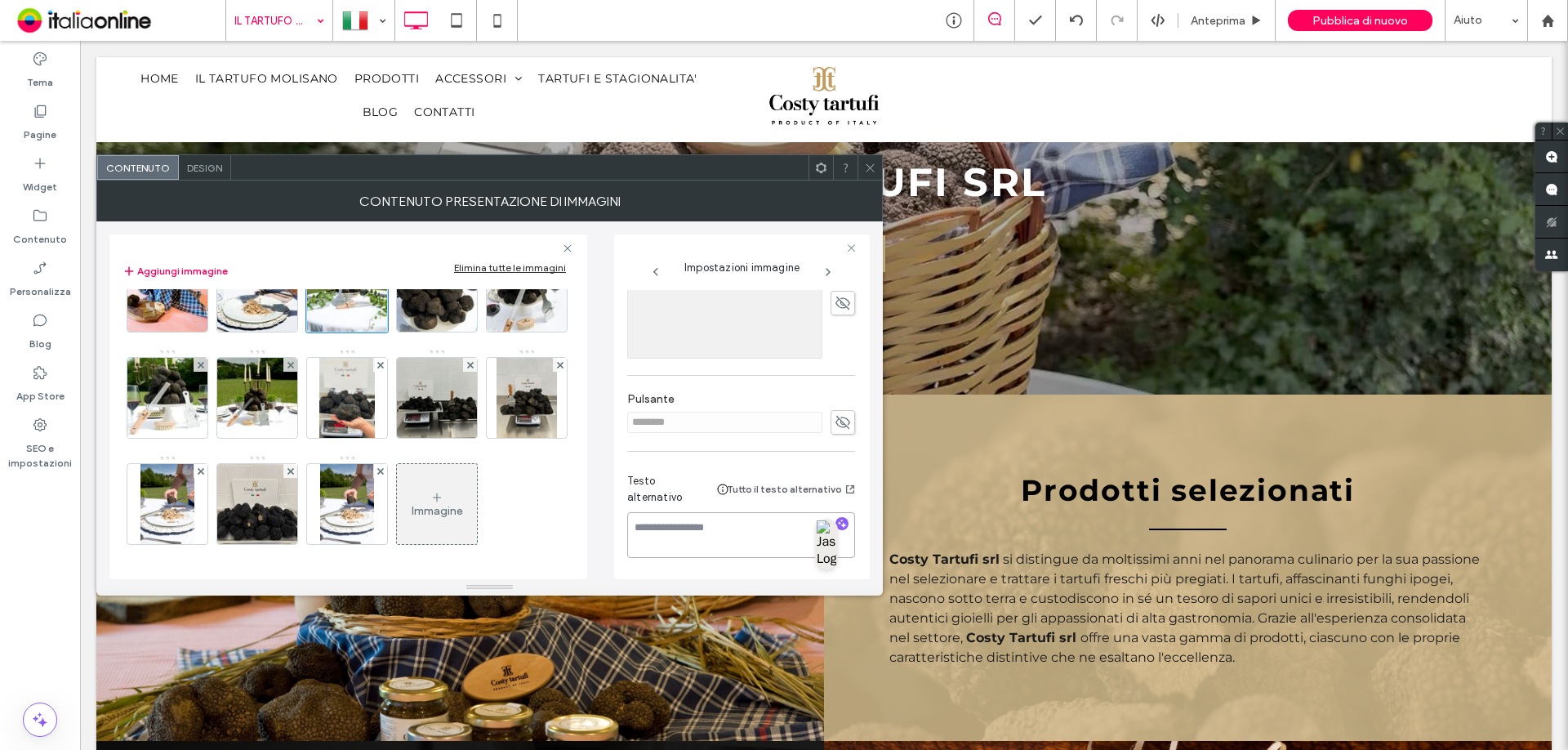 click at bounding box center [741, 535] 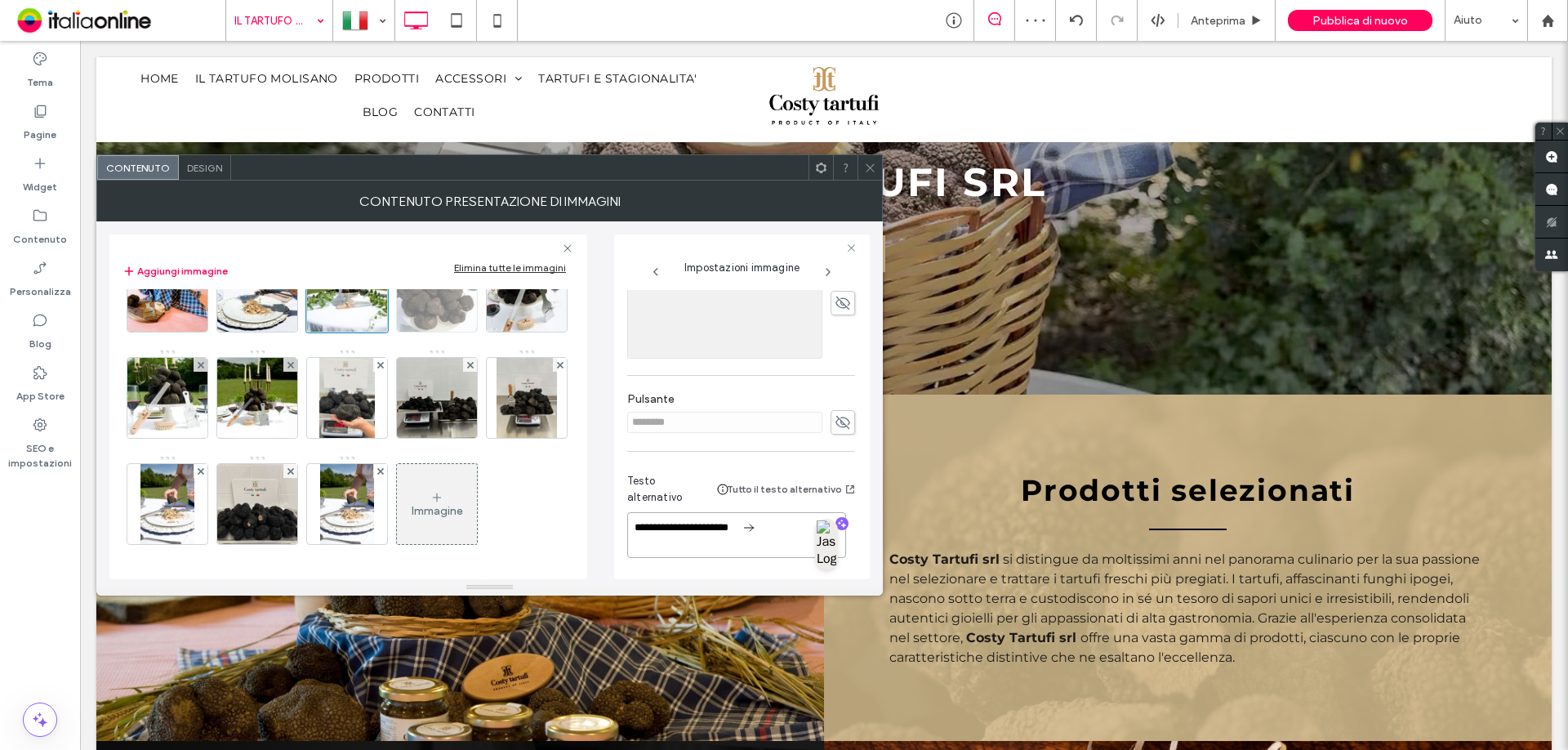 type on "**********" 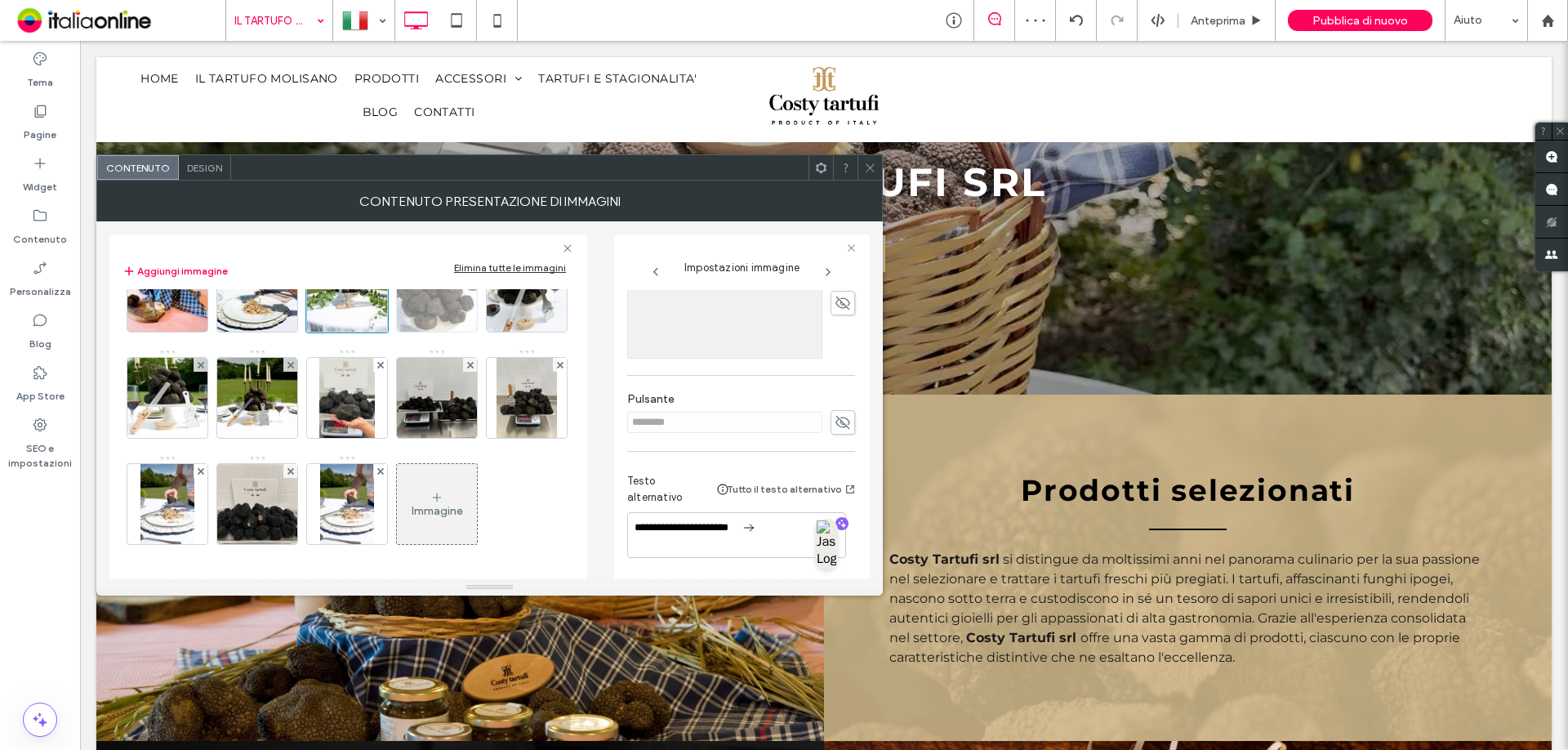 click at bounding box center [437, 292] 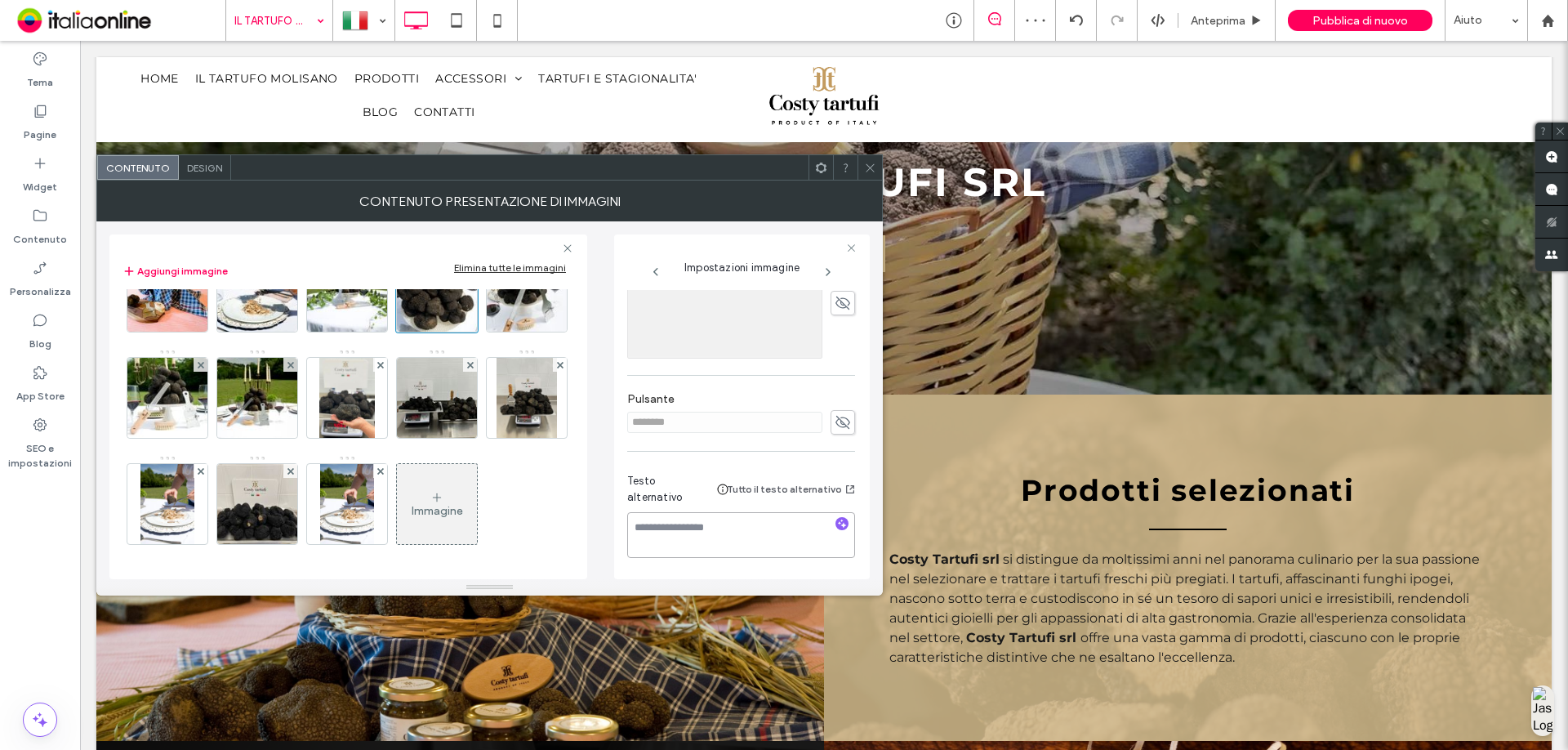 click at bounding box center (741, 535) 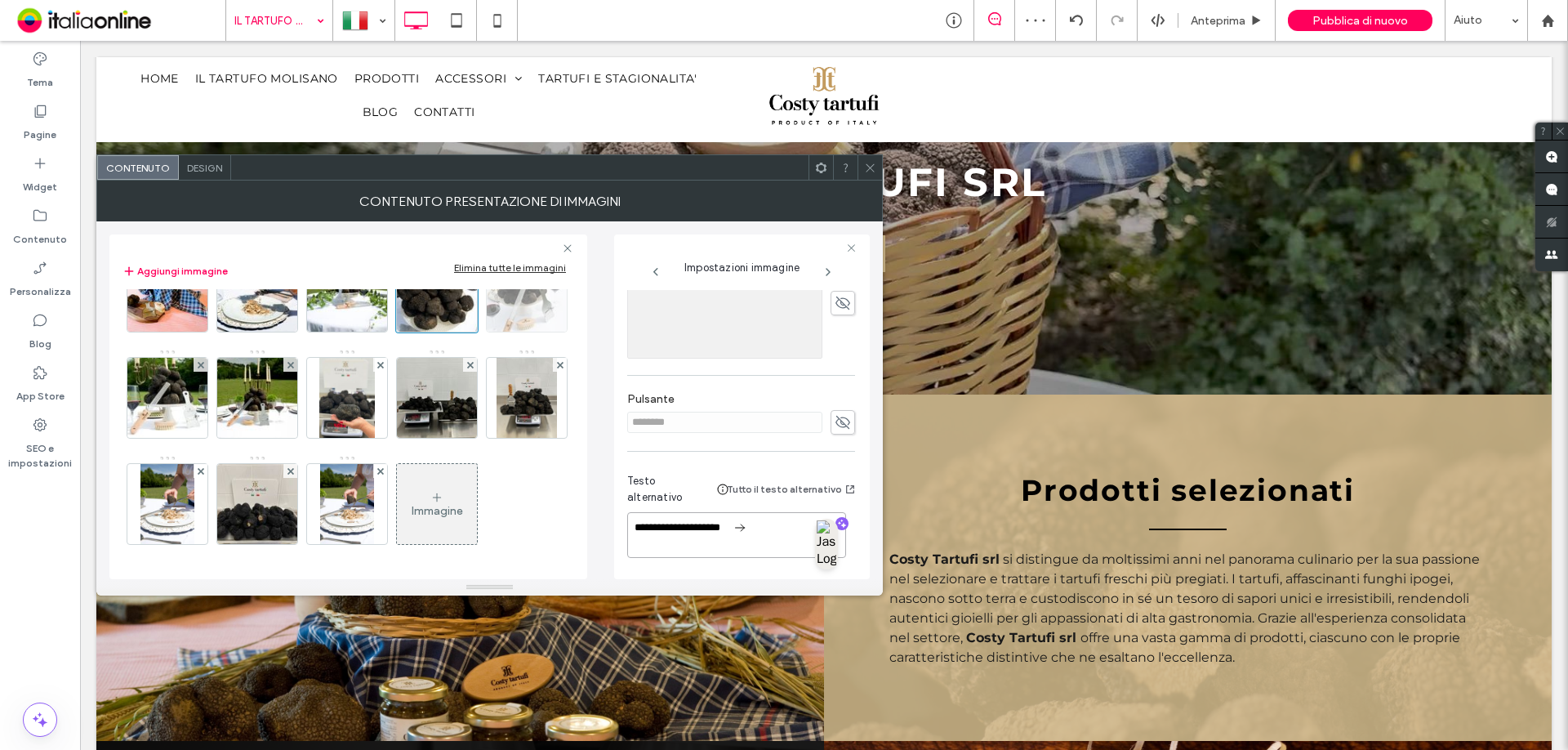 type on "**********" 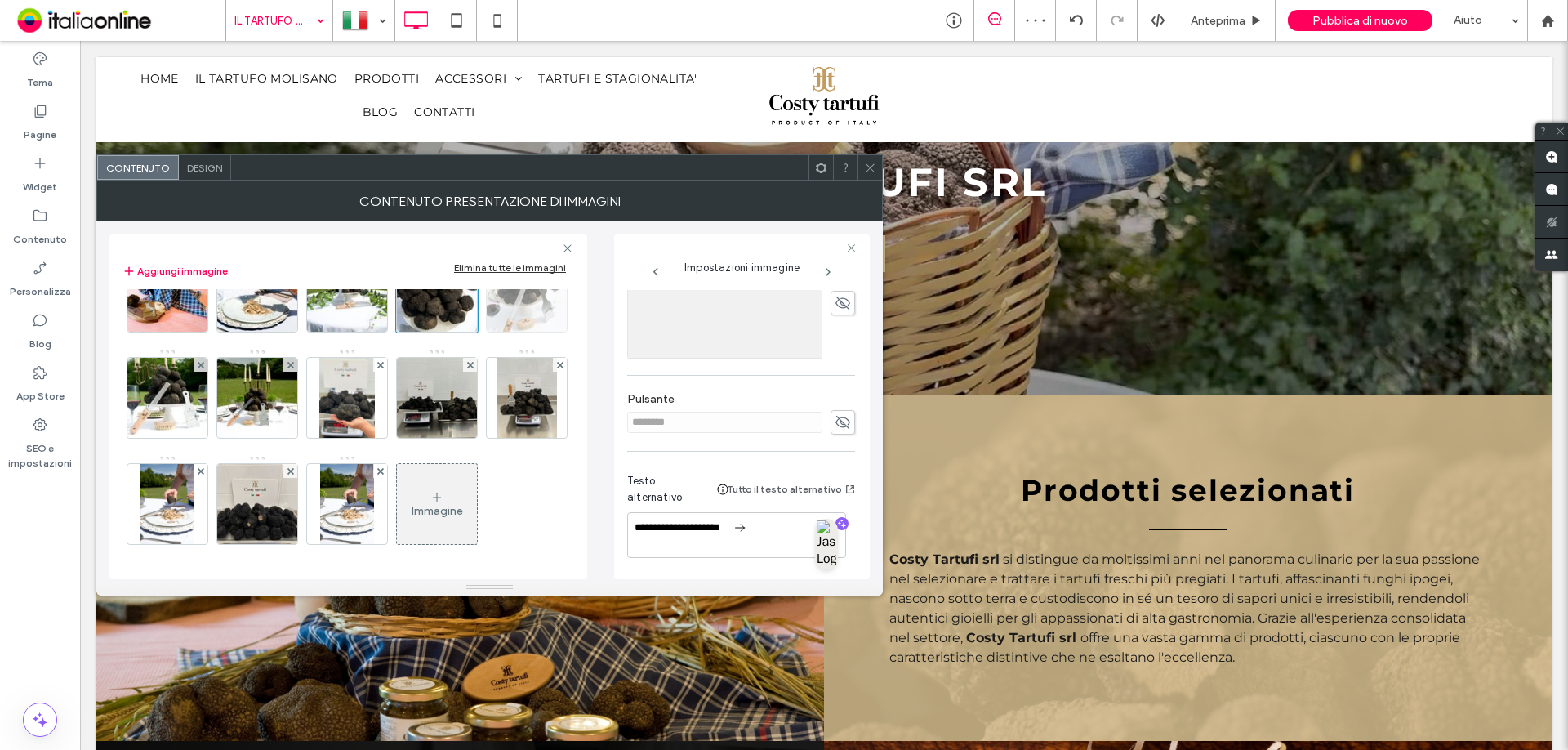 click at bounding box center [527, 292] 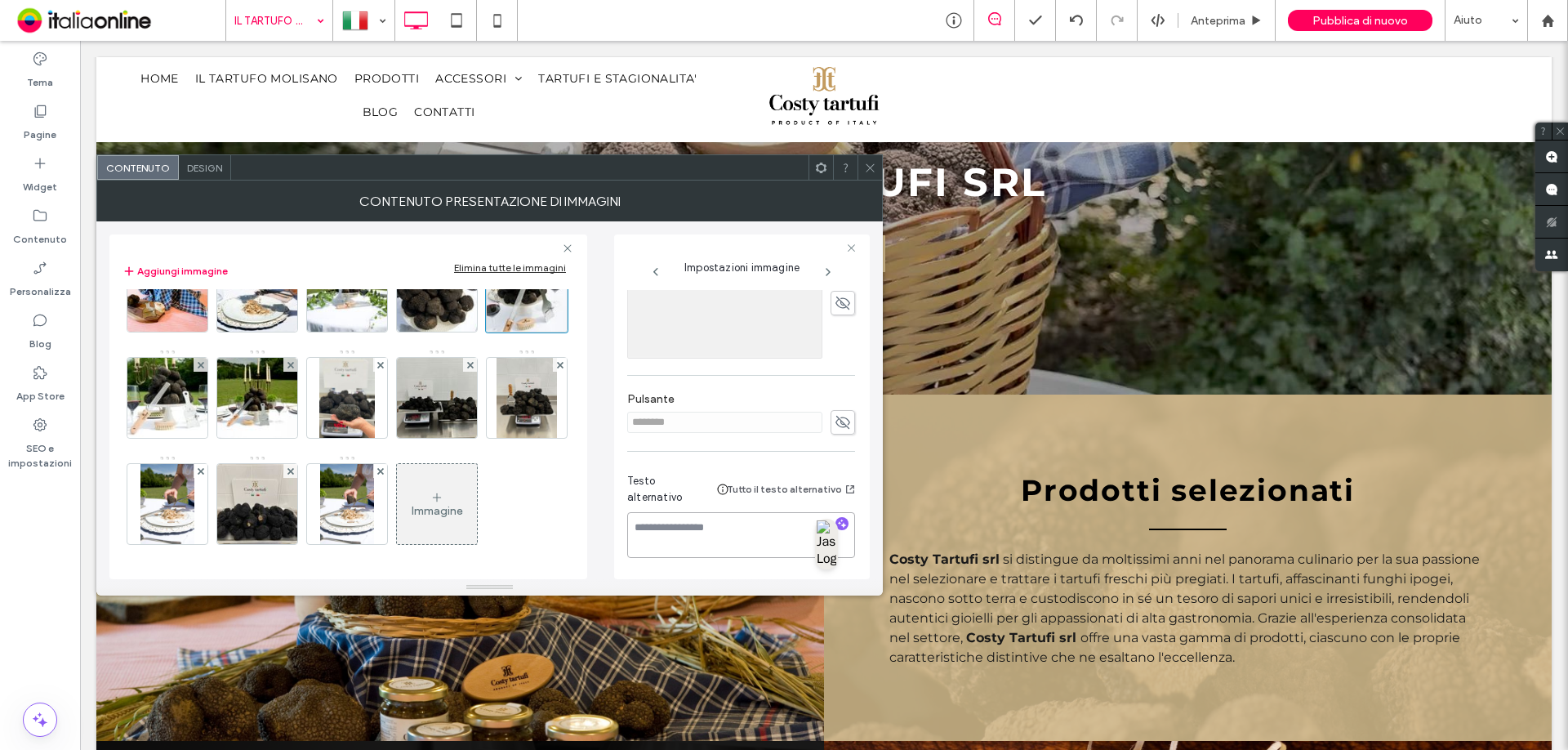 click at bounding box center [741, 535] 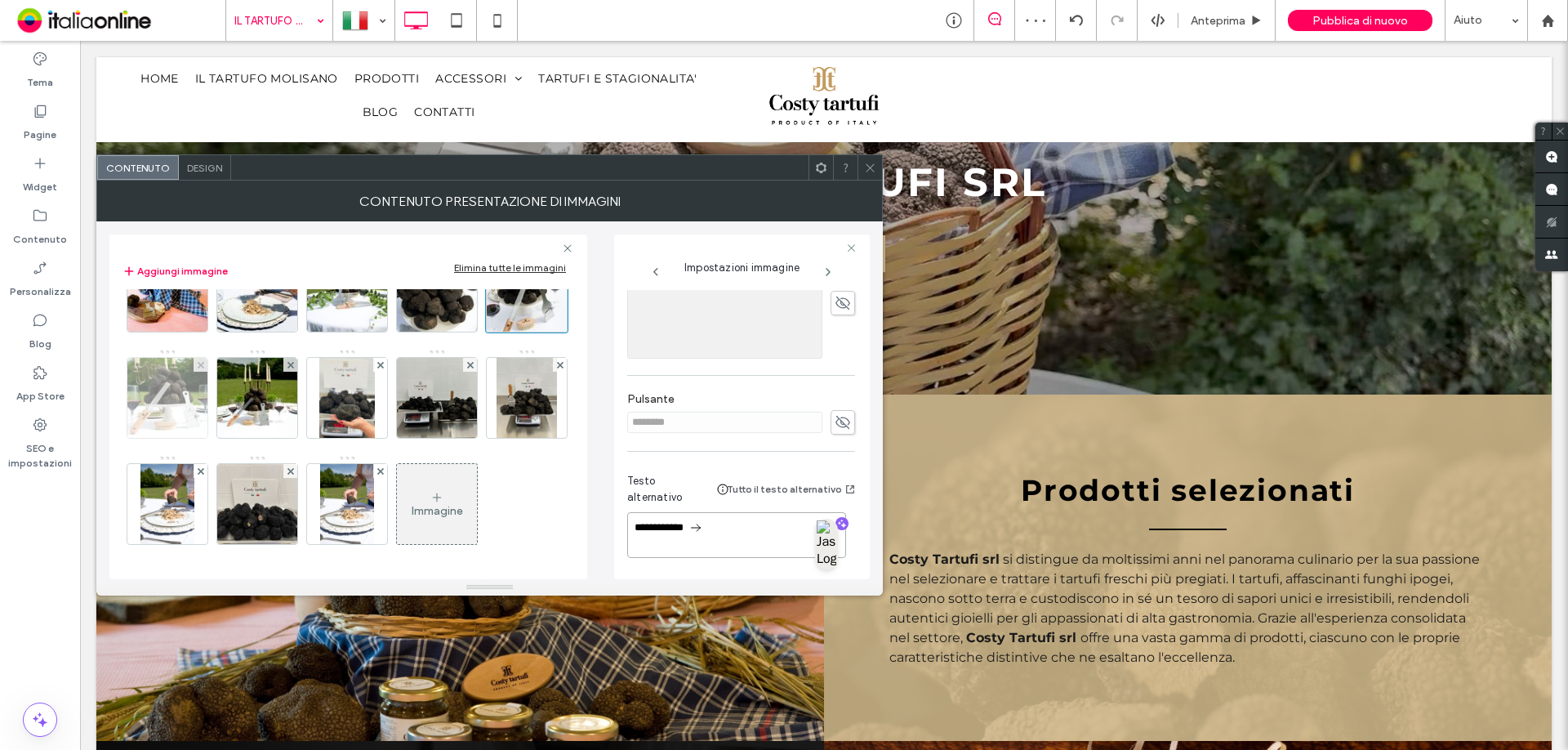 type on "**********" 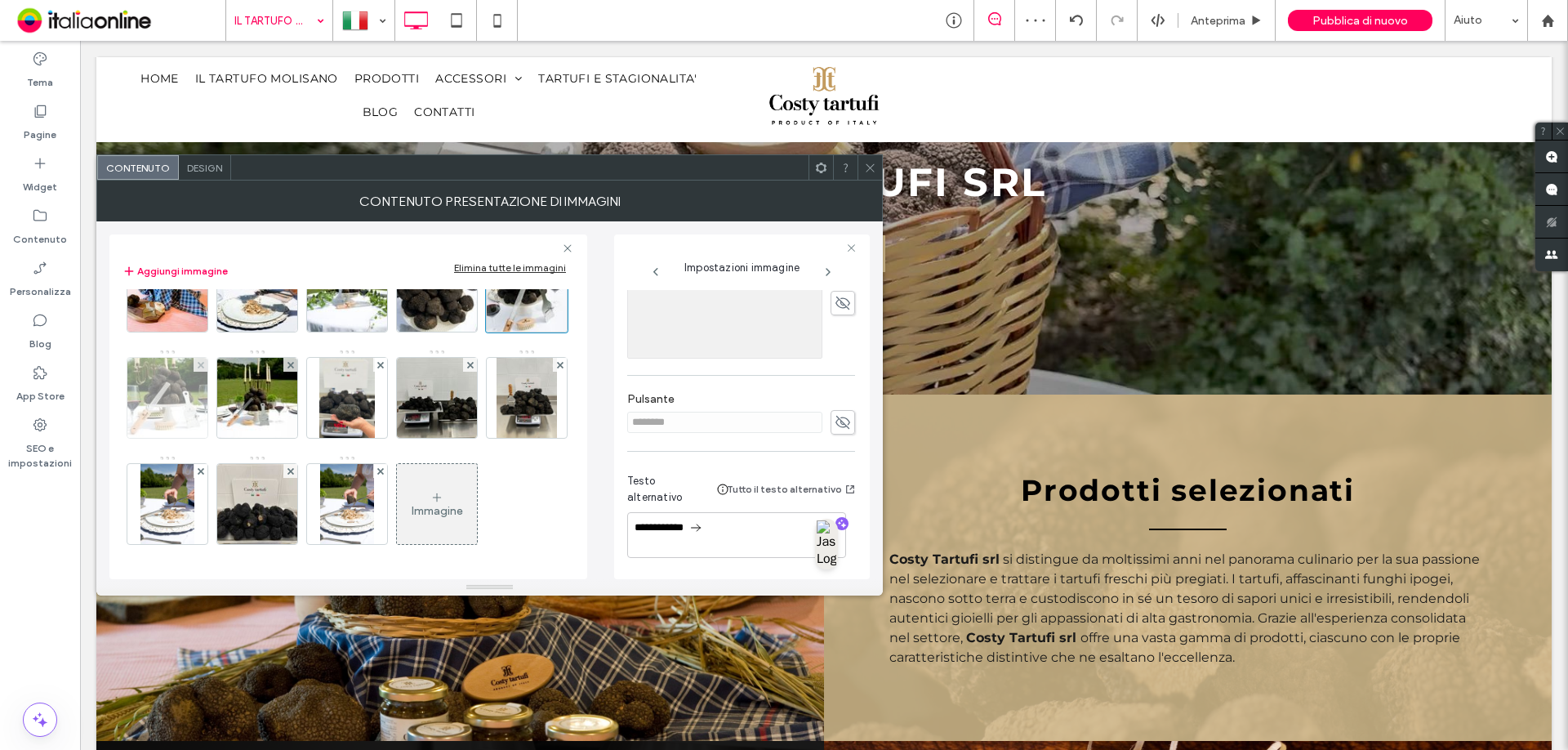 drag, startPoint x: 448, startPoint y: 376, endPoint x: 455, endPoint y: 382, distance: 9.219544 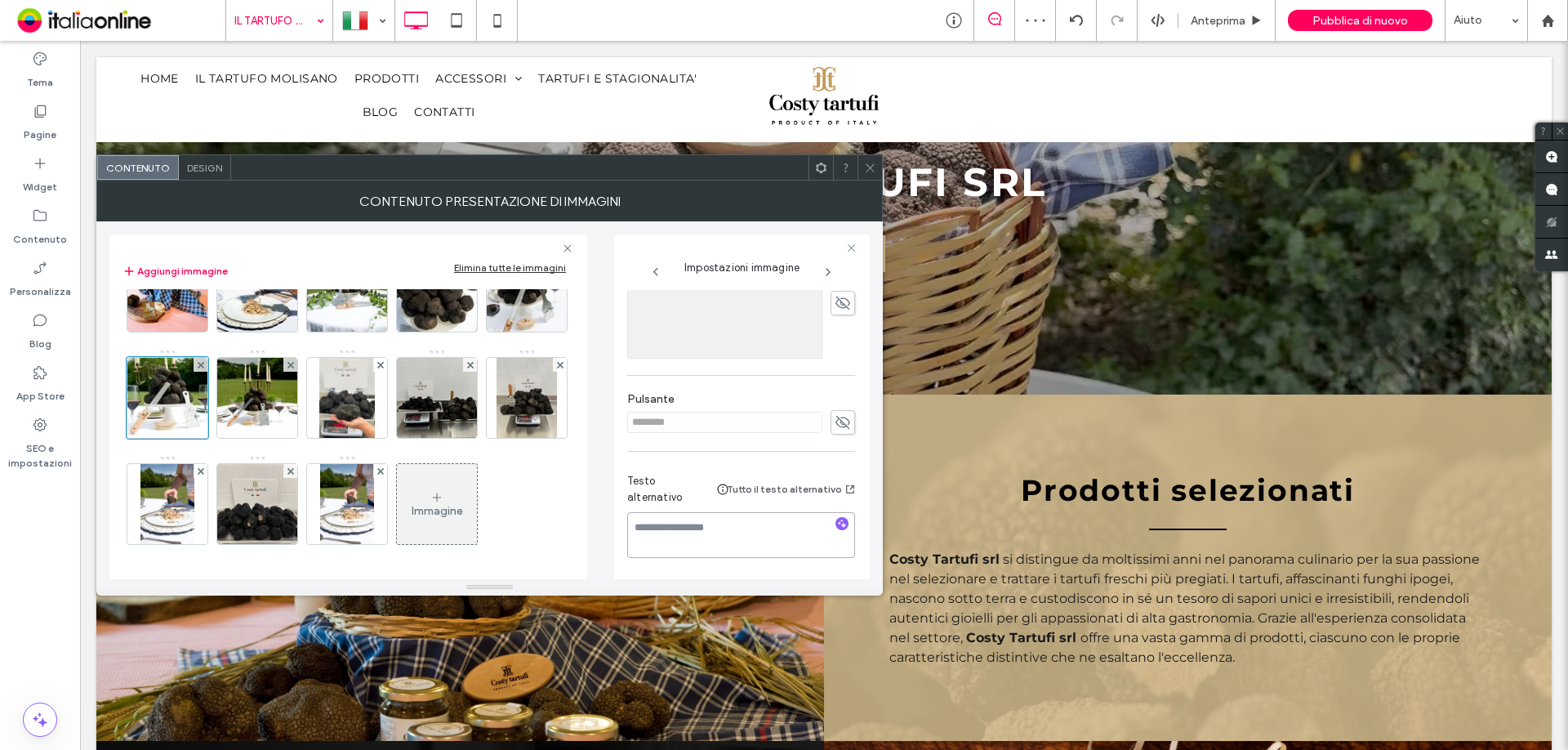 click at bounding box center (741, 535) 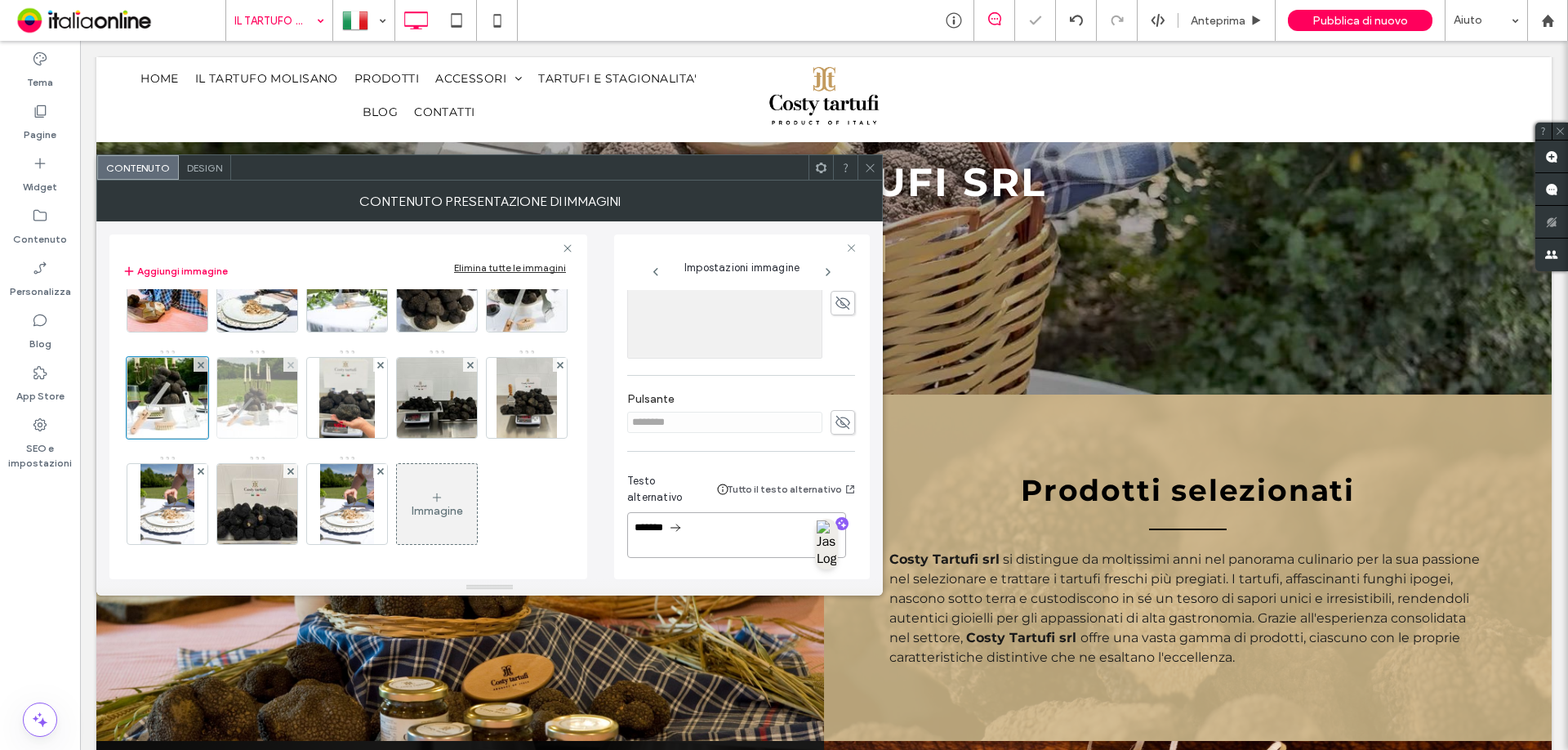 type on "*******" 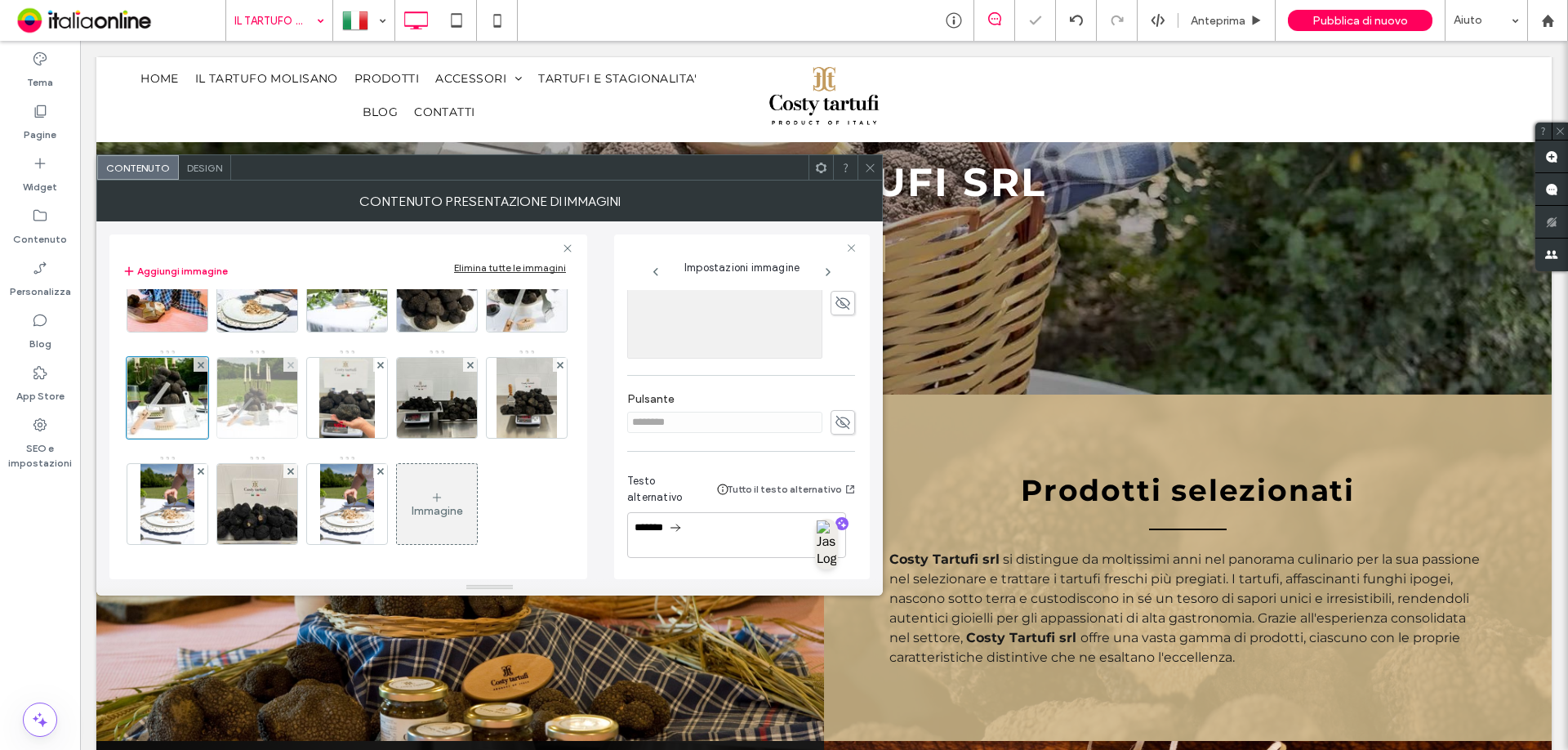 drag, startPoint x: 156, startPoint y: 485, endPoint x: 202, endPoint y: 494, distance: 46.872167 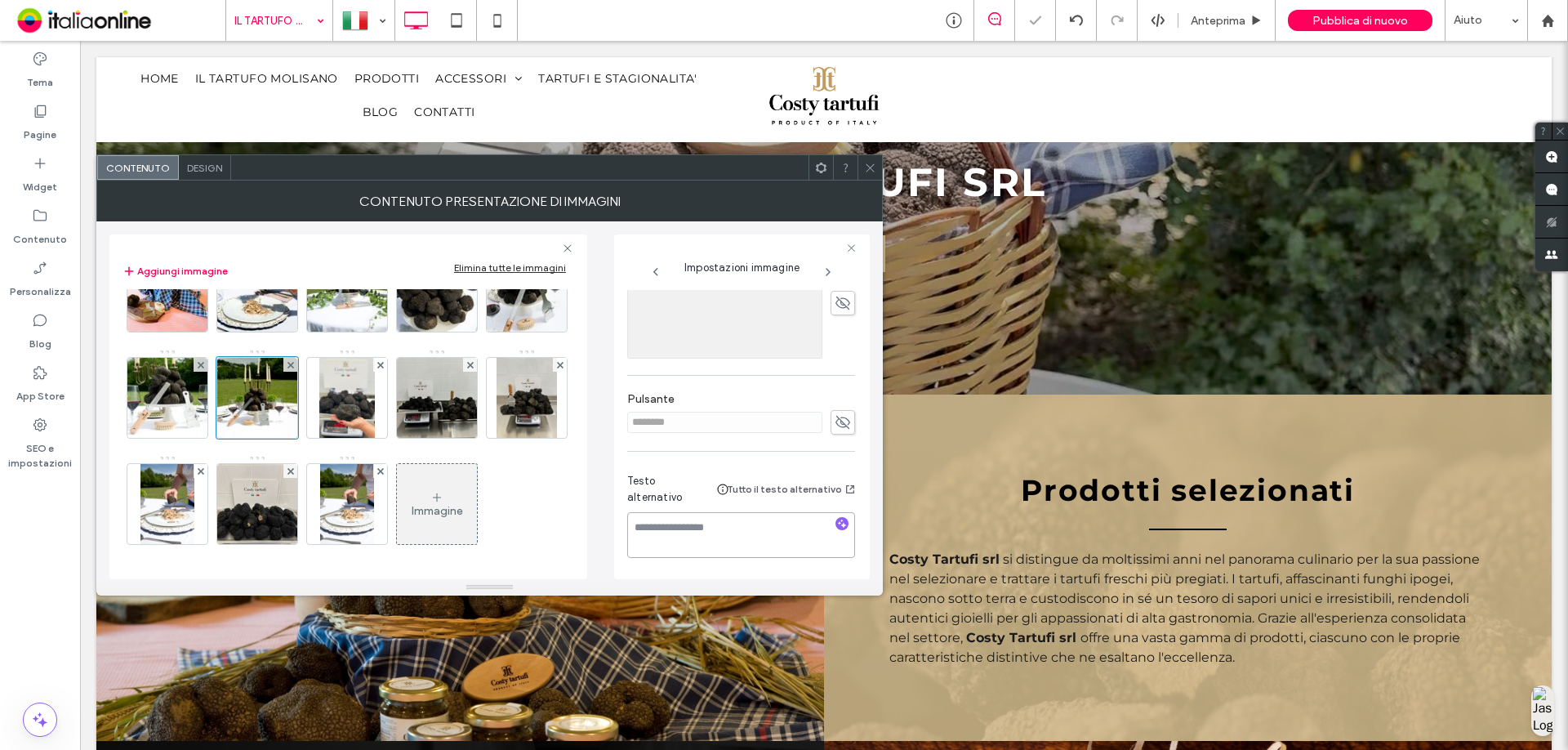 click at bounding box center (741, 535) 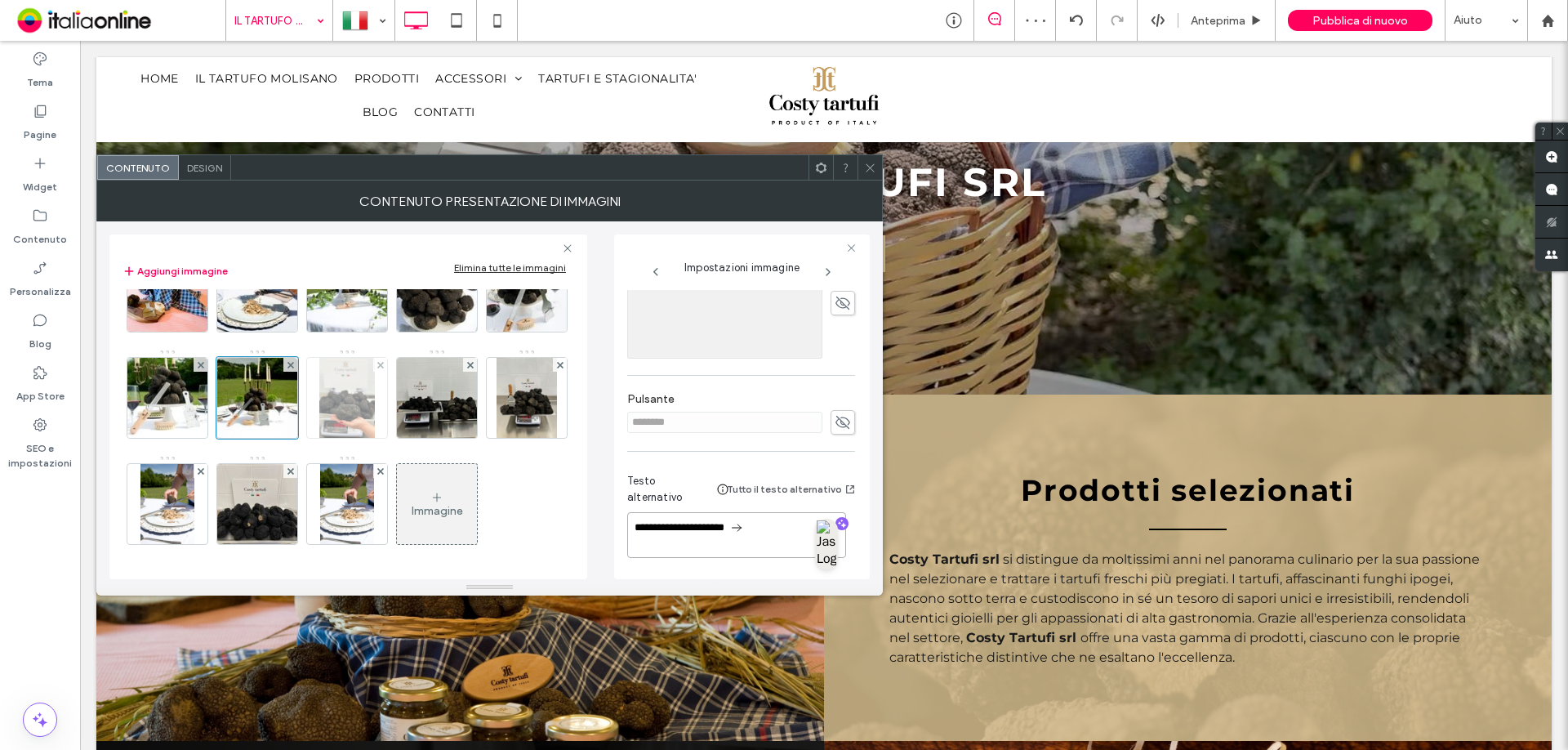 type on "**********" 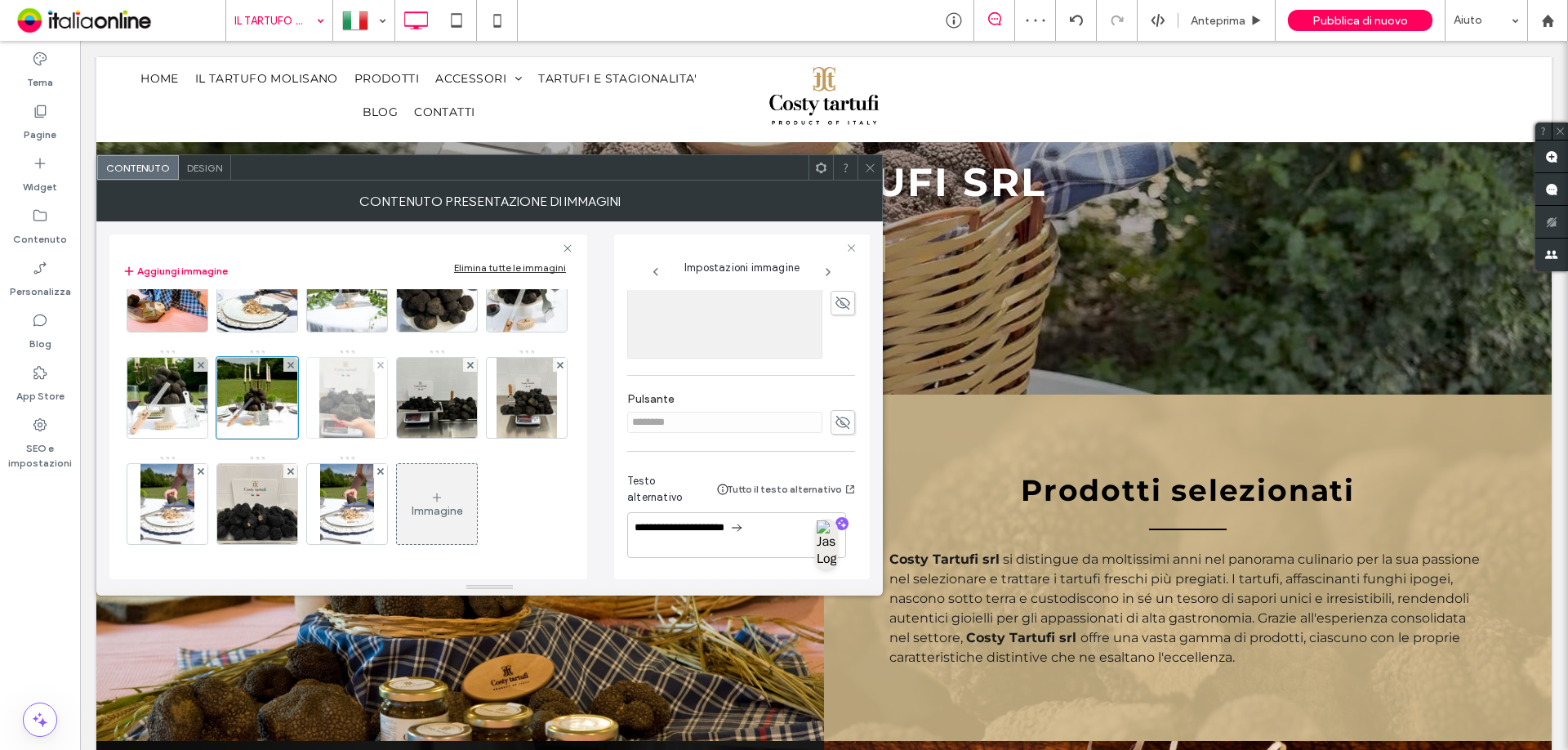 click at bounding box center [347, 398] 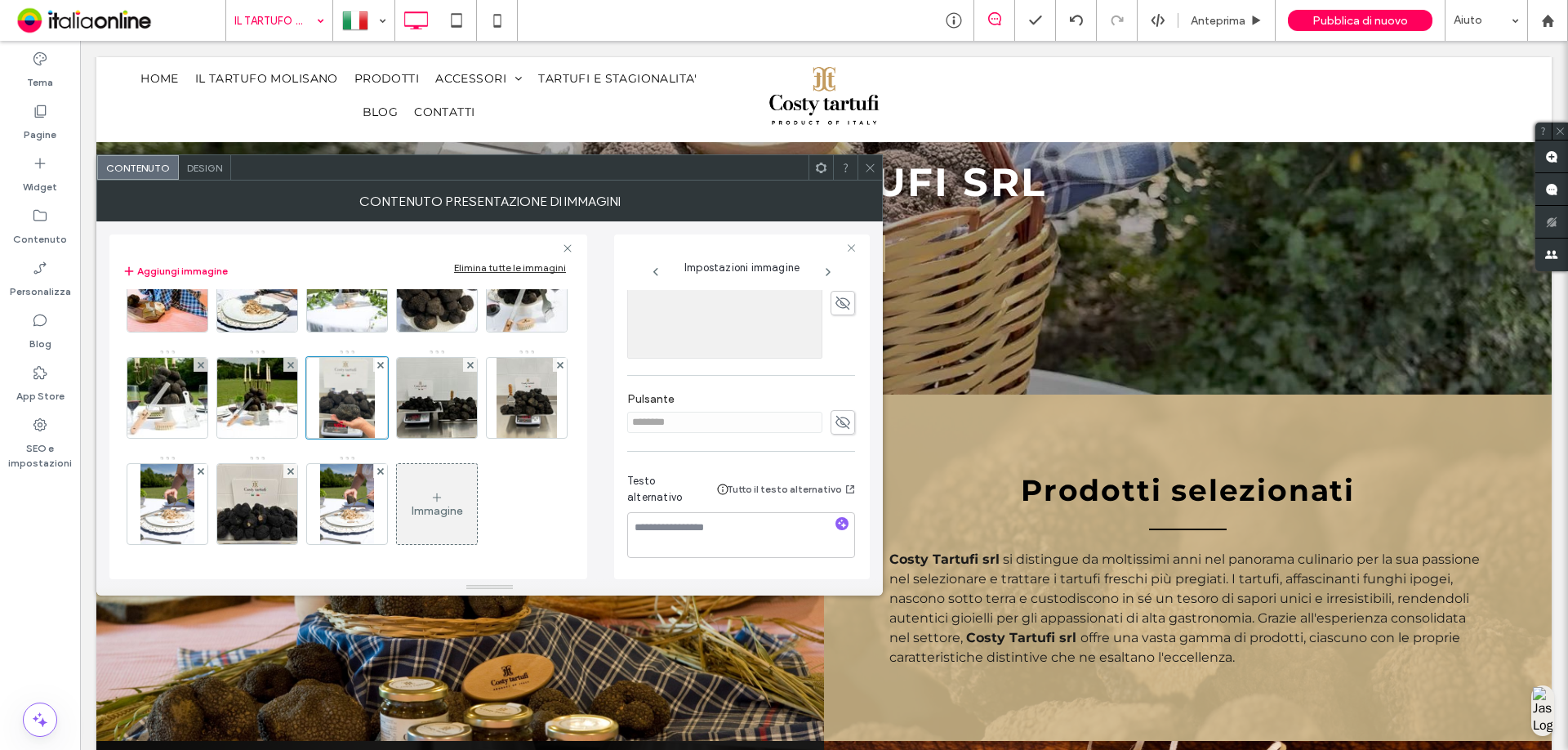 scroll, scrollTop: 373, scrollLeft: 0, axis: vertical 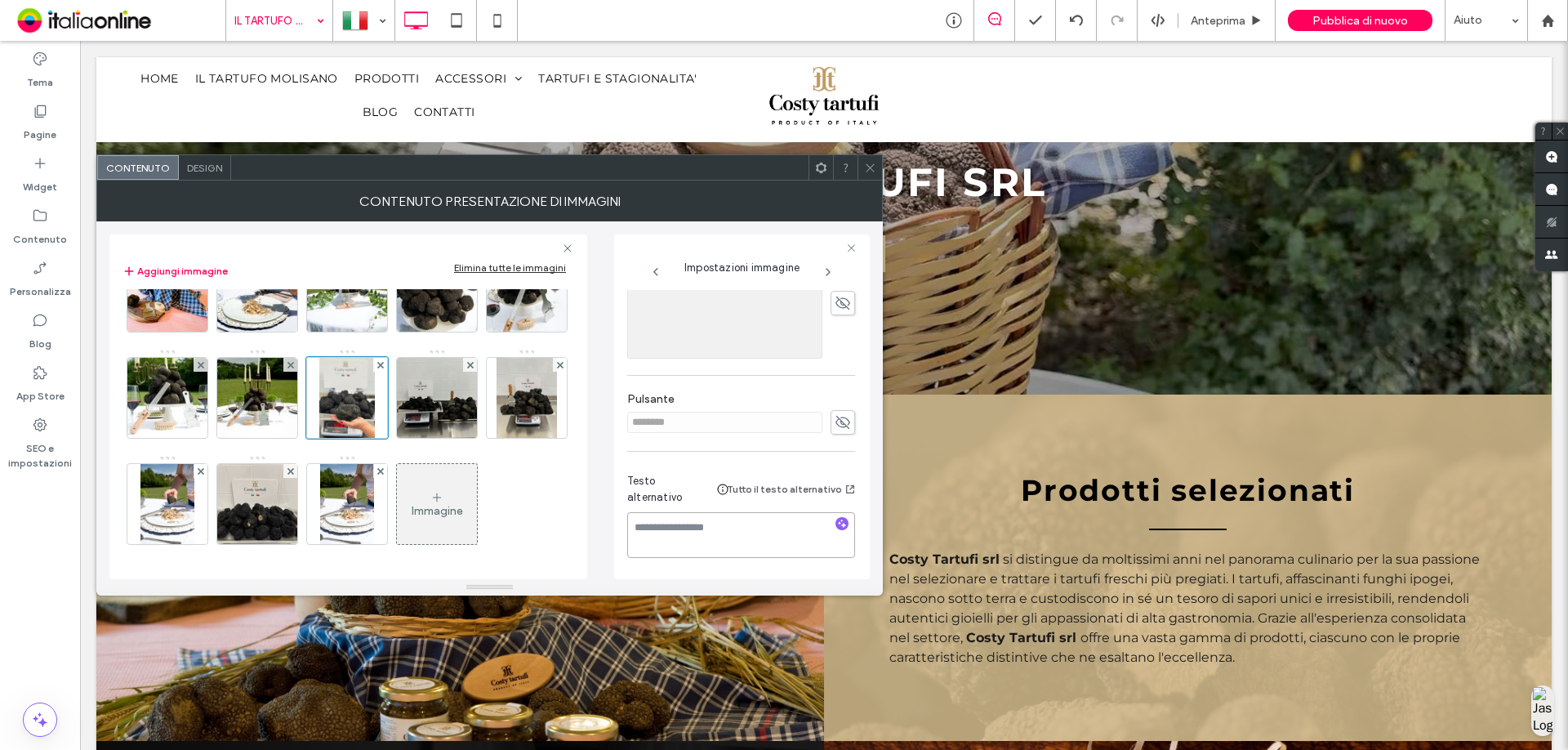 click at bounding box center [741, 535] 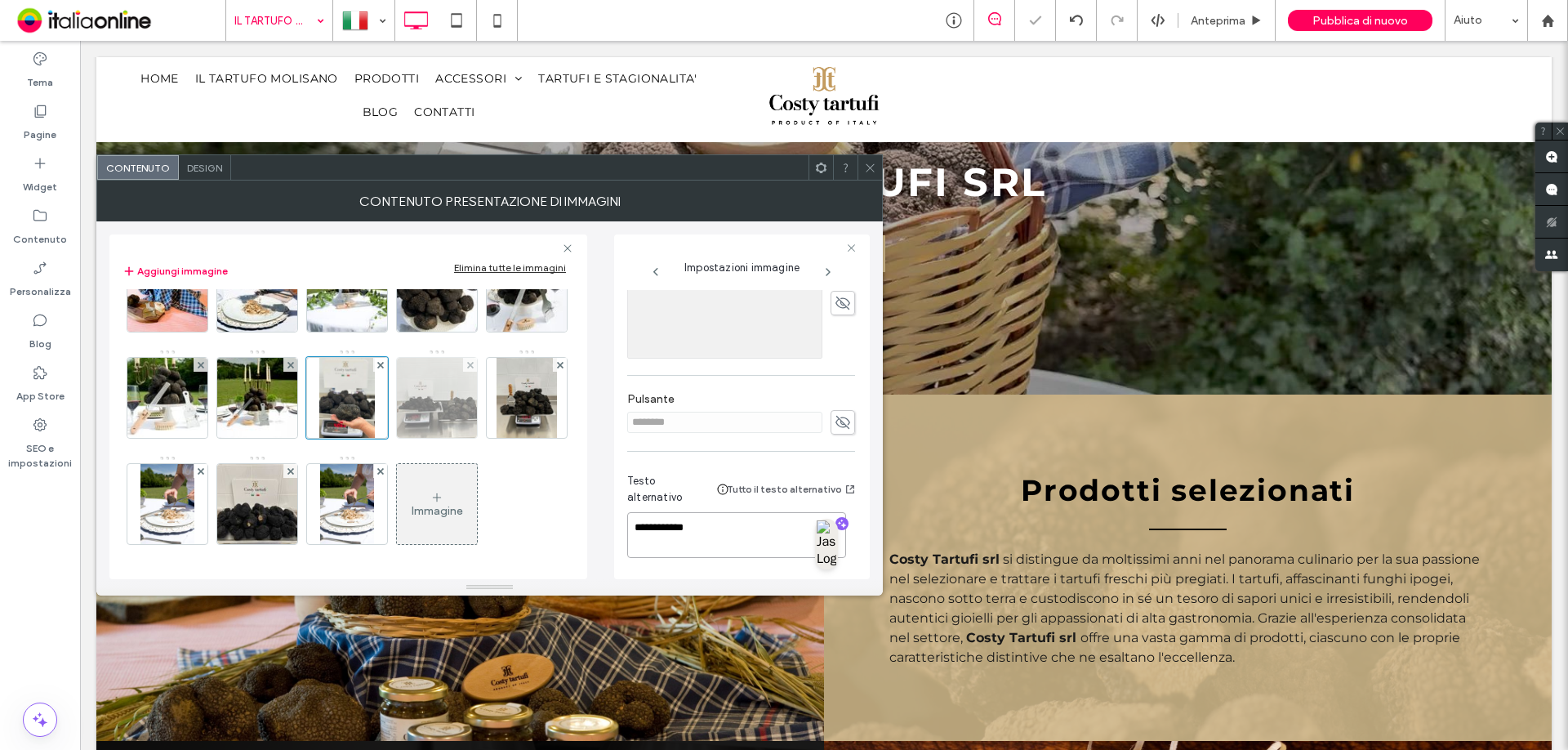 type on "**********" 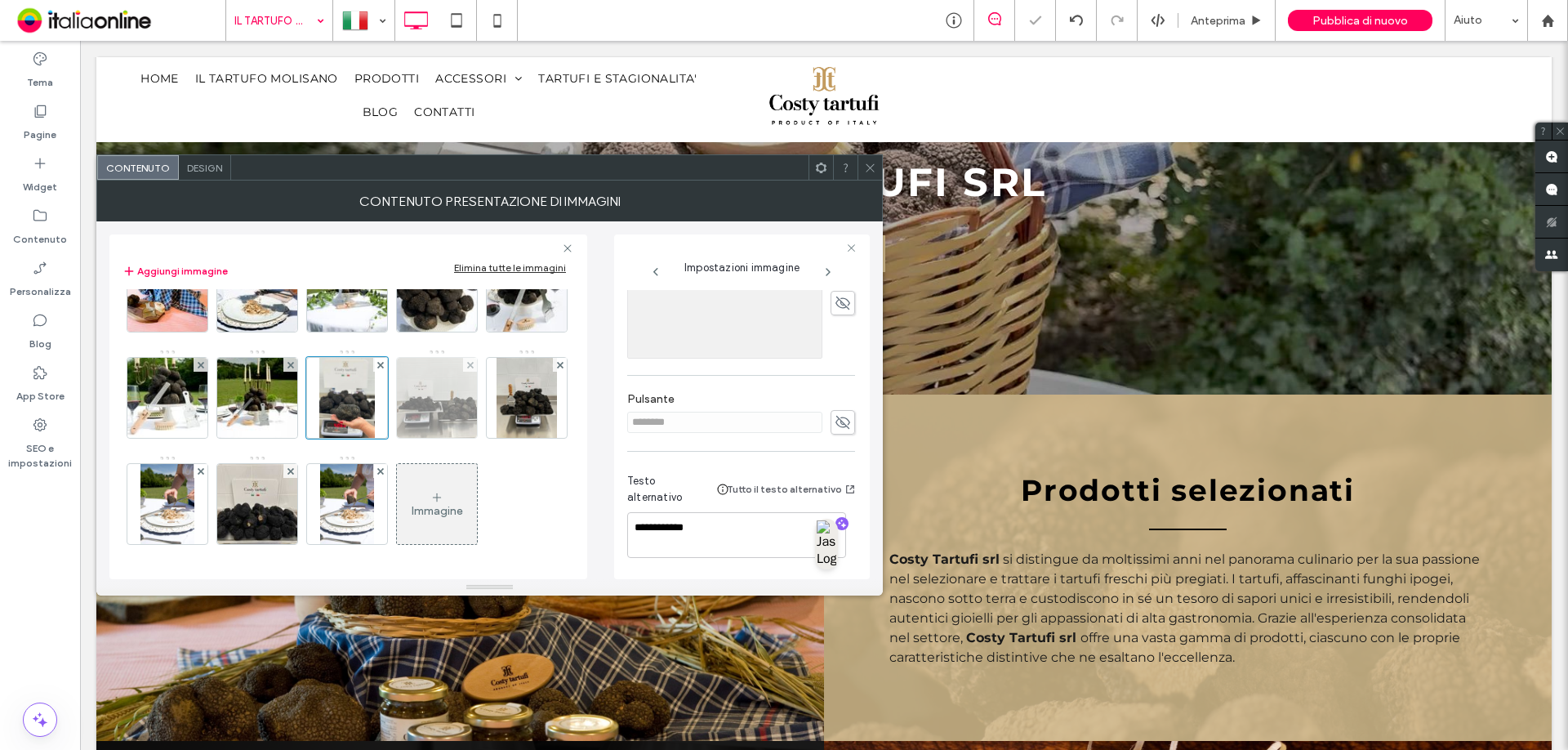 click at bounding box center [437, 398] 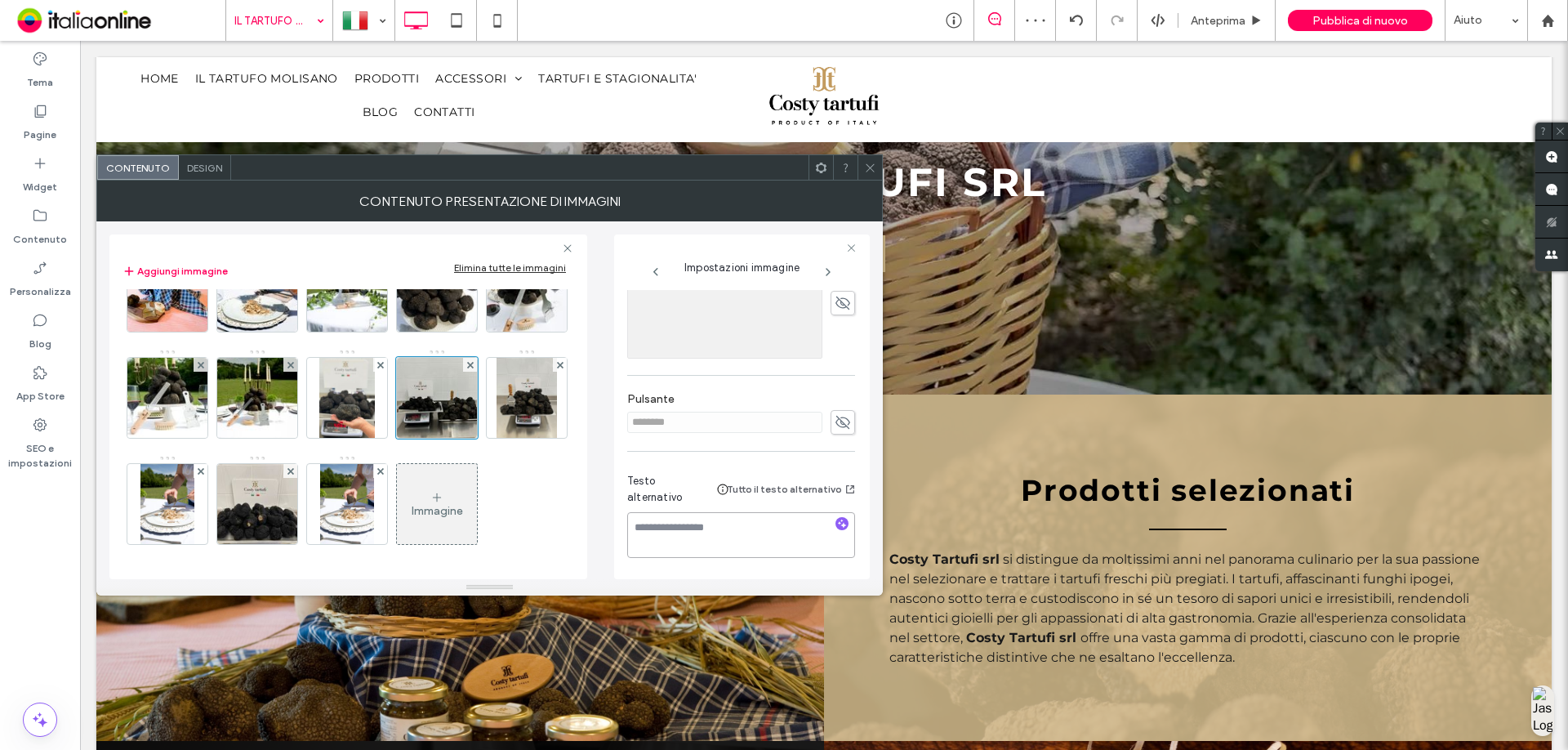 click at bounding box center [741, 535] 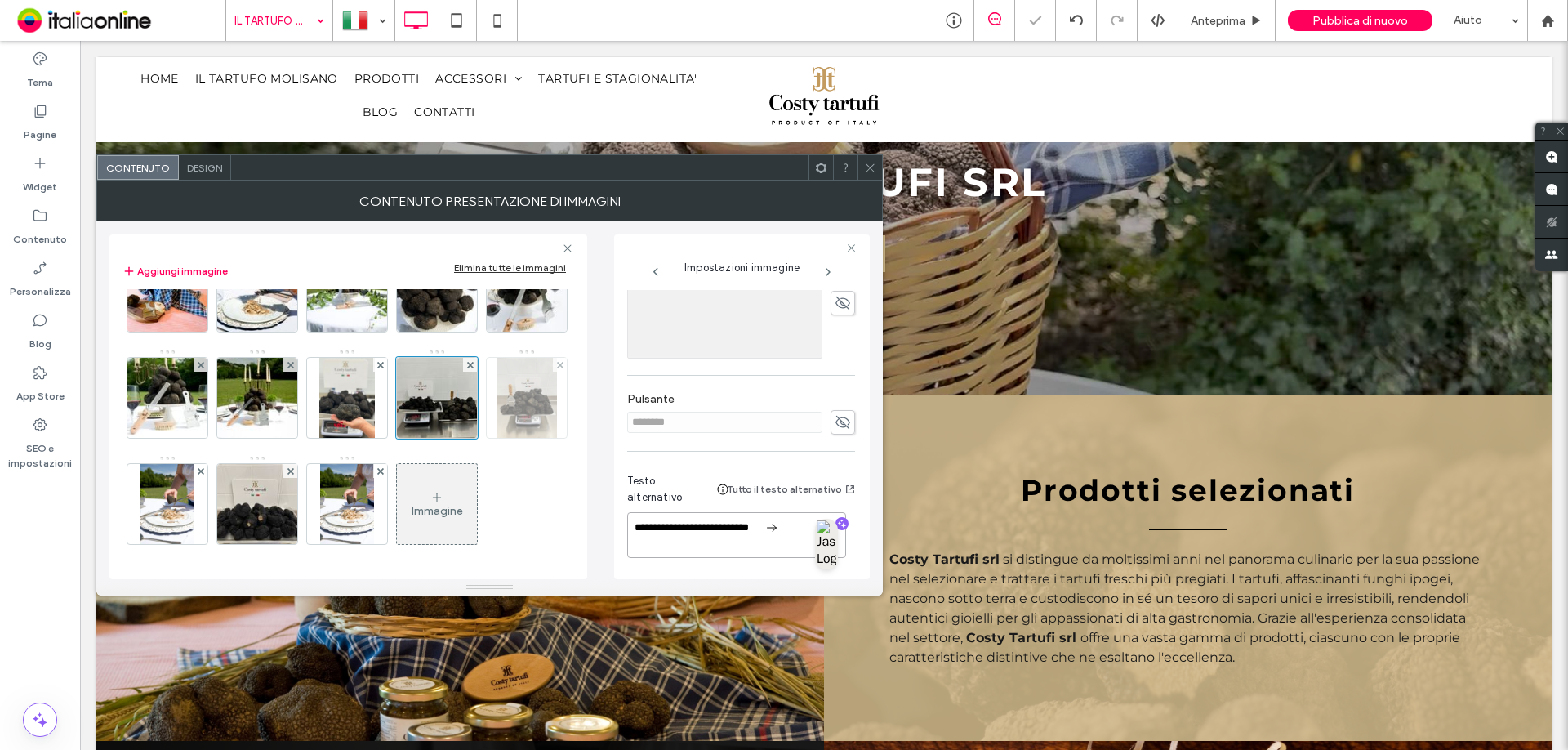 type on "**********" 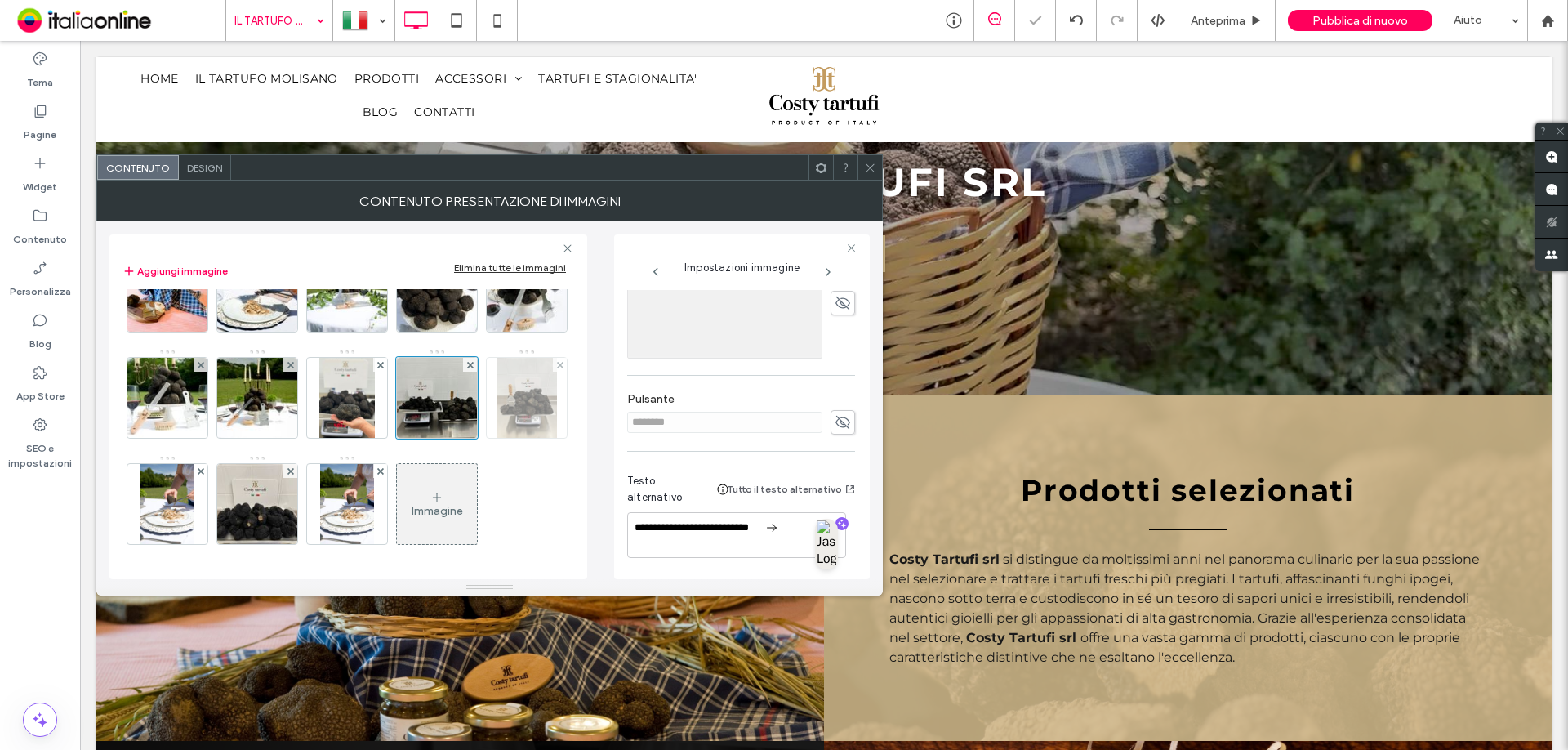 click at bounding box center [527, 398] 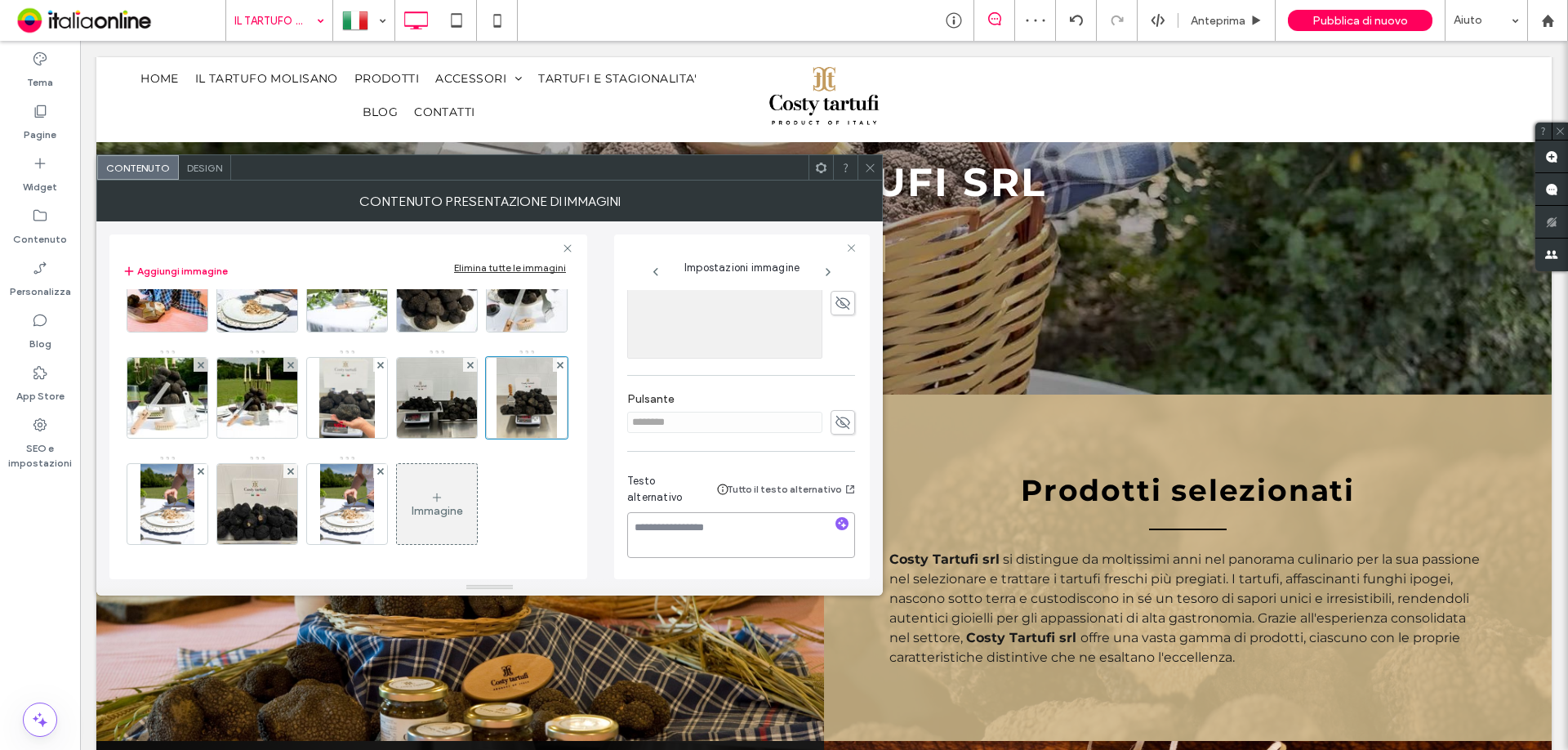 click at bounding box center [741, 535] 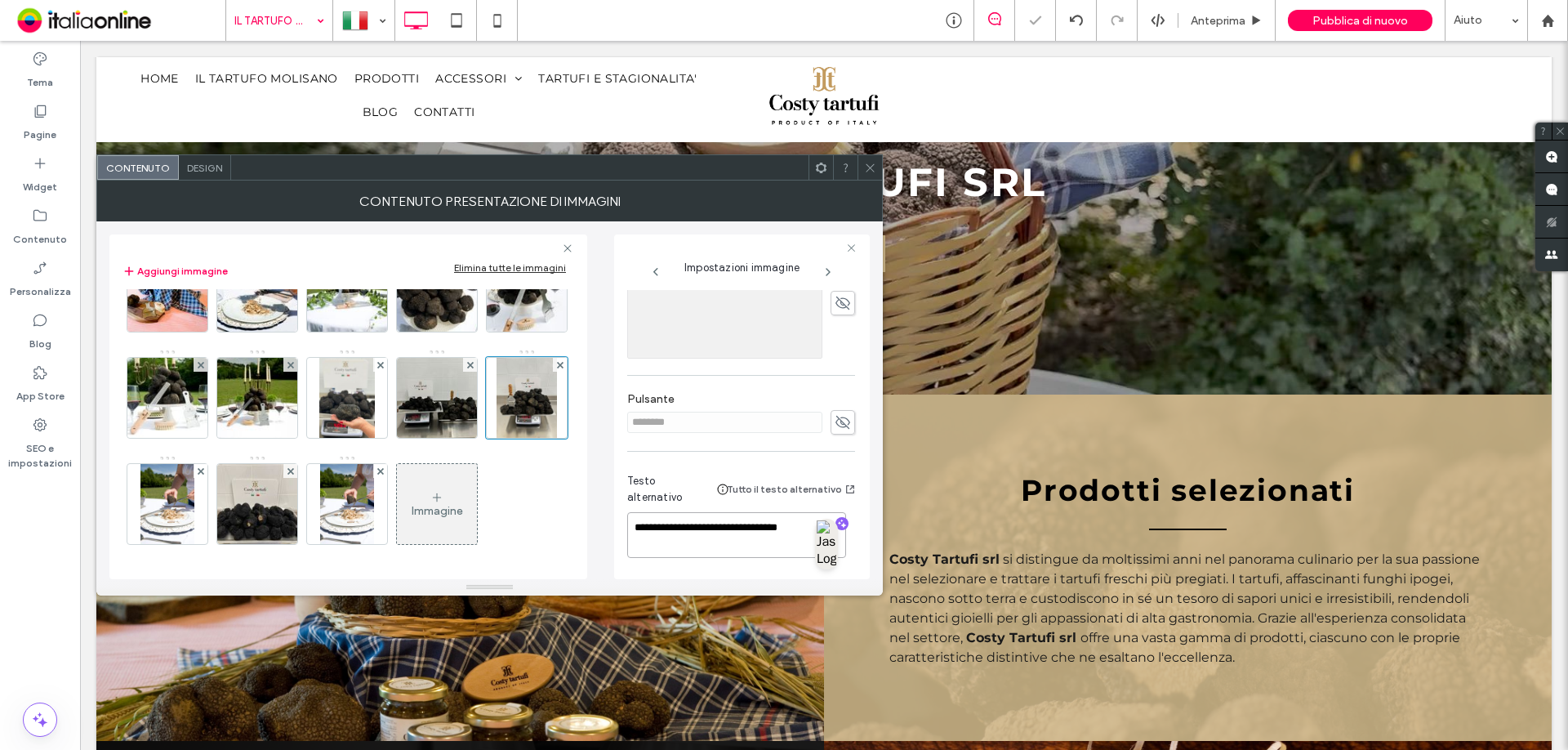 type on "**********" 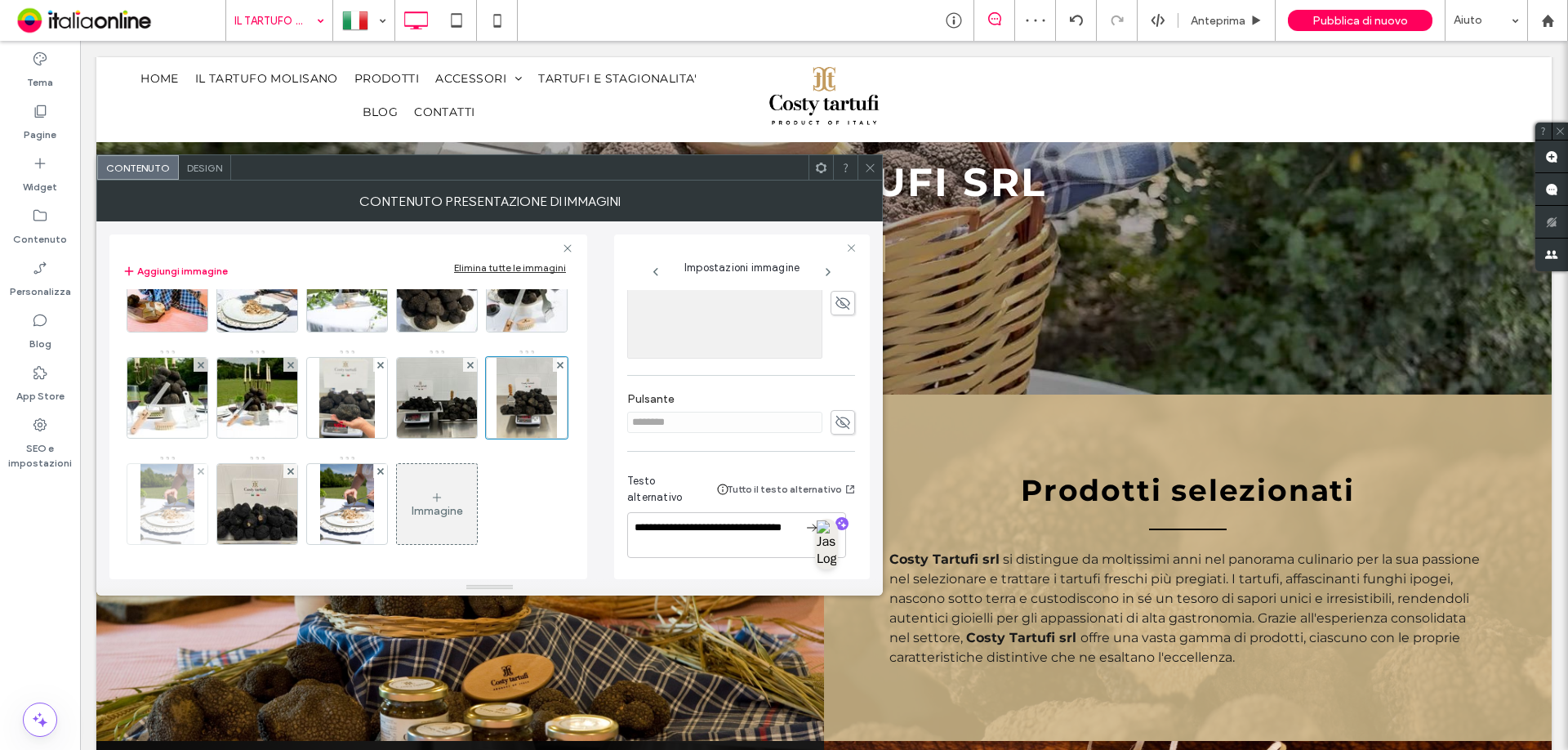 click at bounding box center (167, 504) 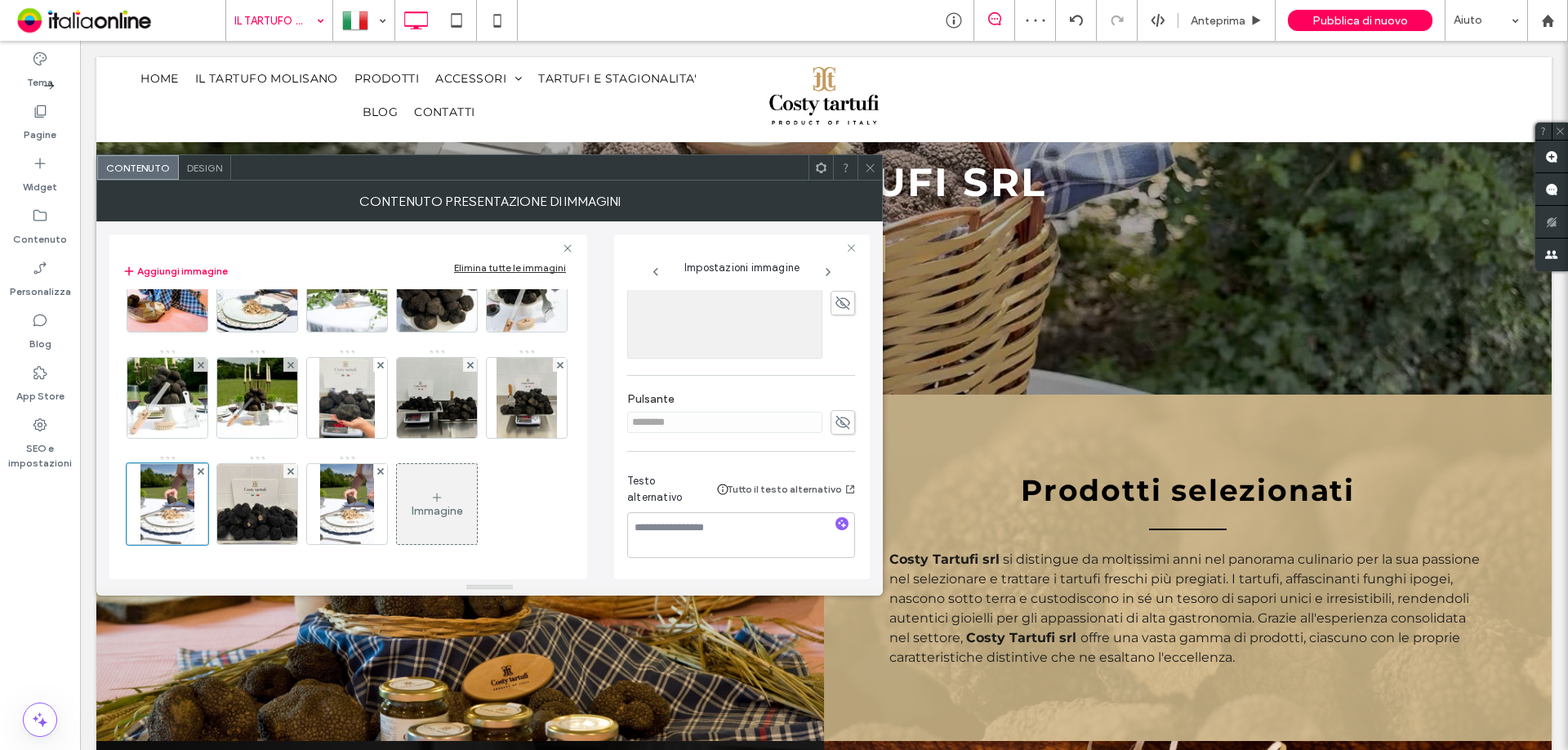 scroll, scrollTop: 492, scrollLeft: 0, axis: vertical 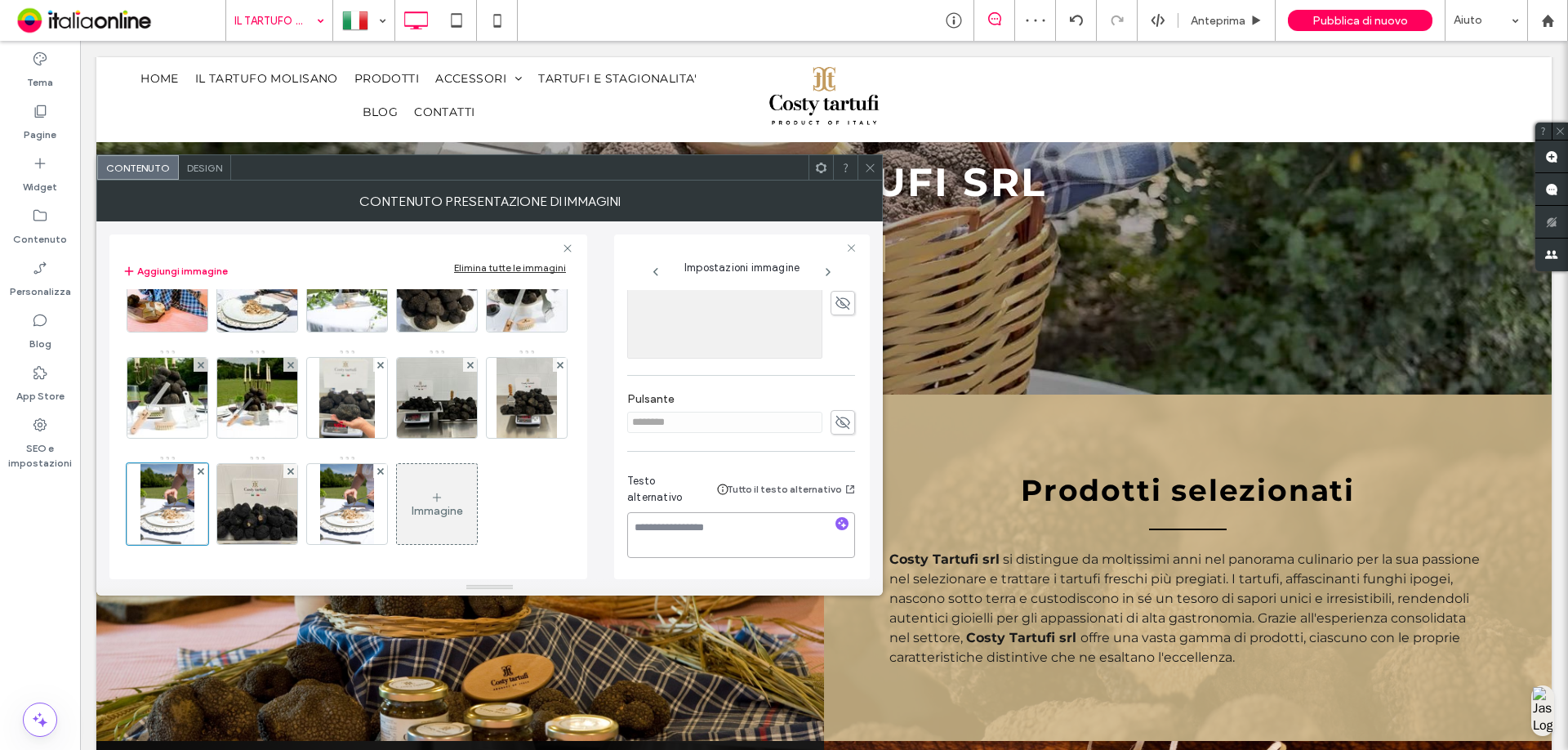 click at bounding box center (741, 535) 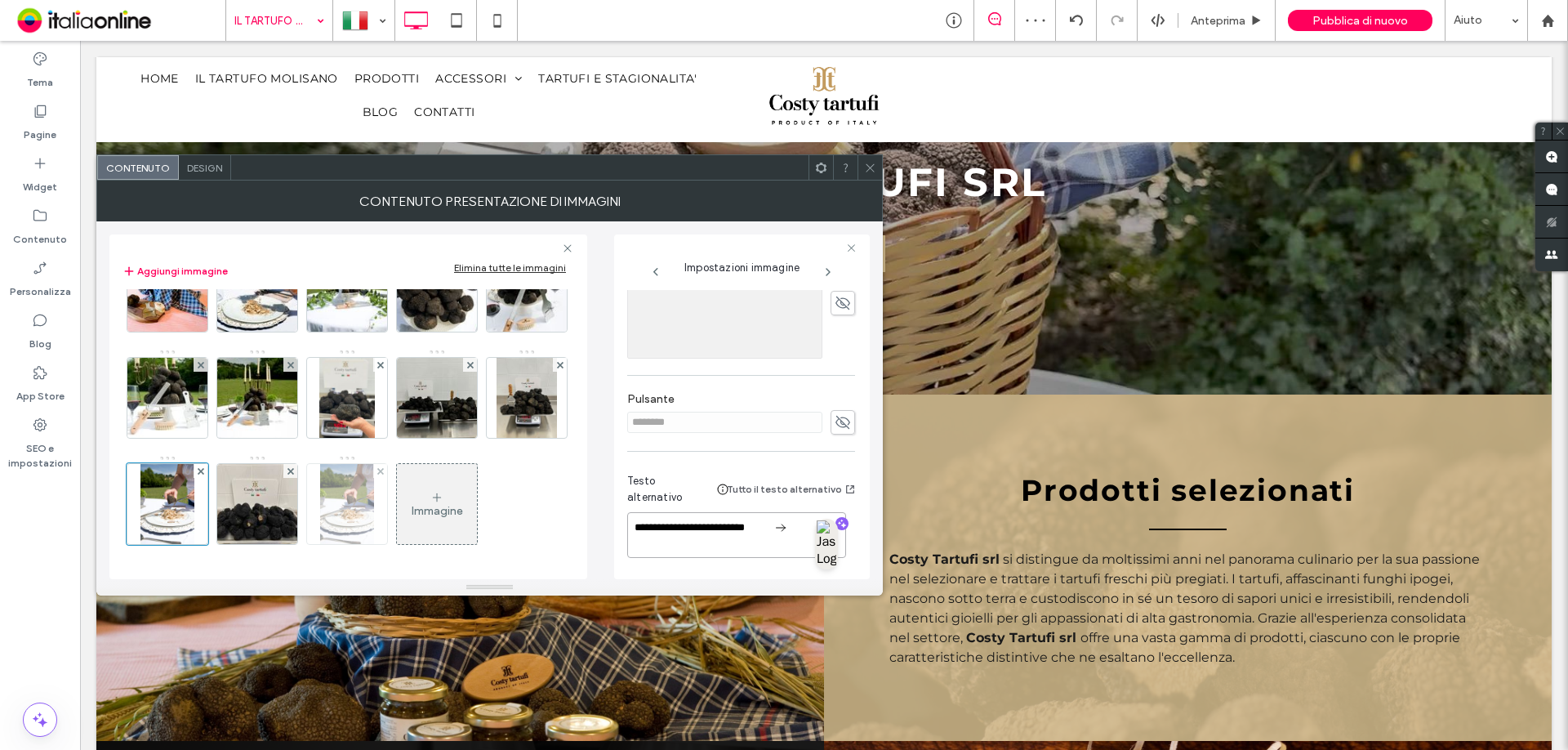 type on "**********" 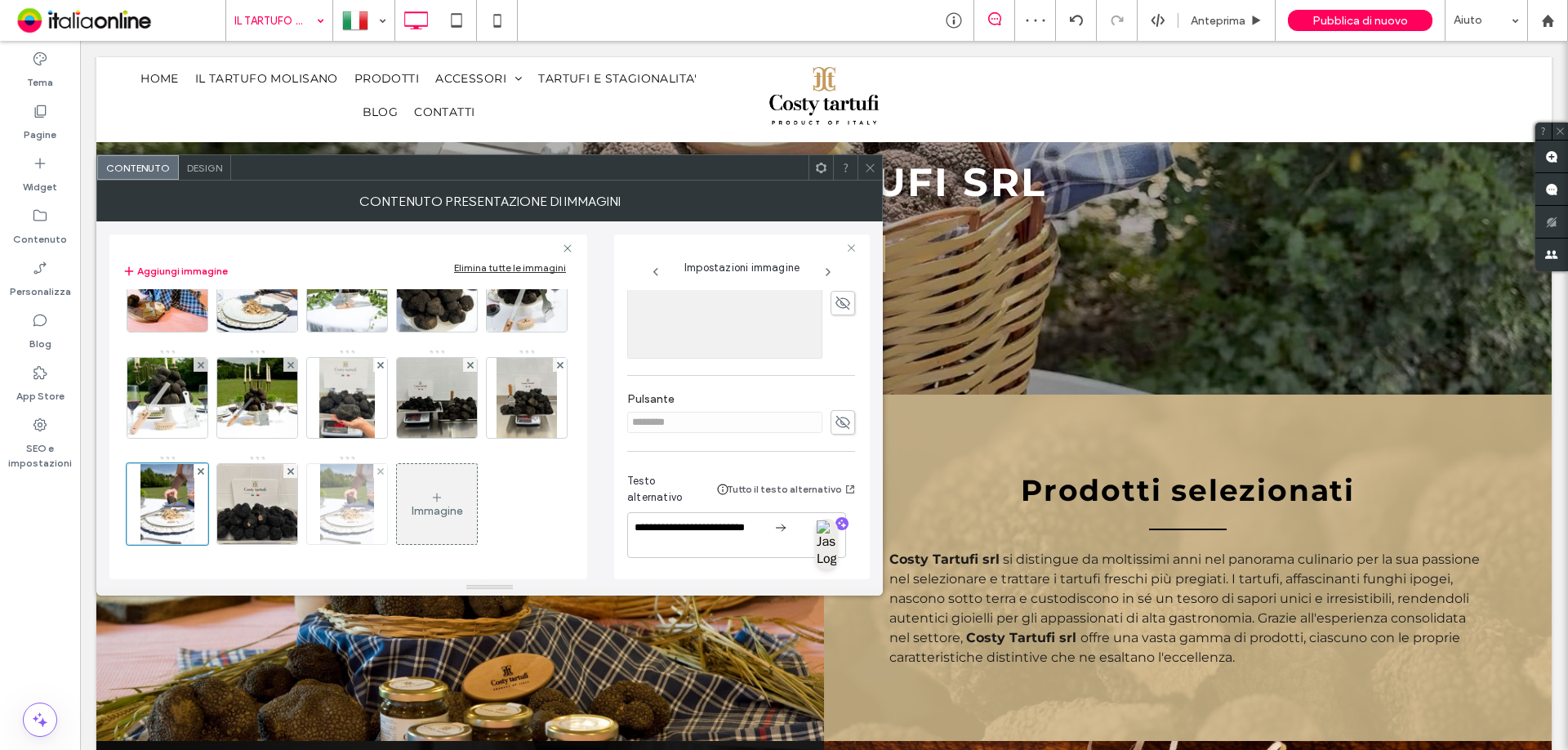drag, startPoint x: 350, startPoint y: 524, endPoint x: 367, endPoint y: 525, distance: 17.029386 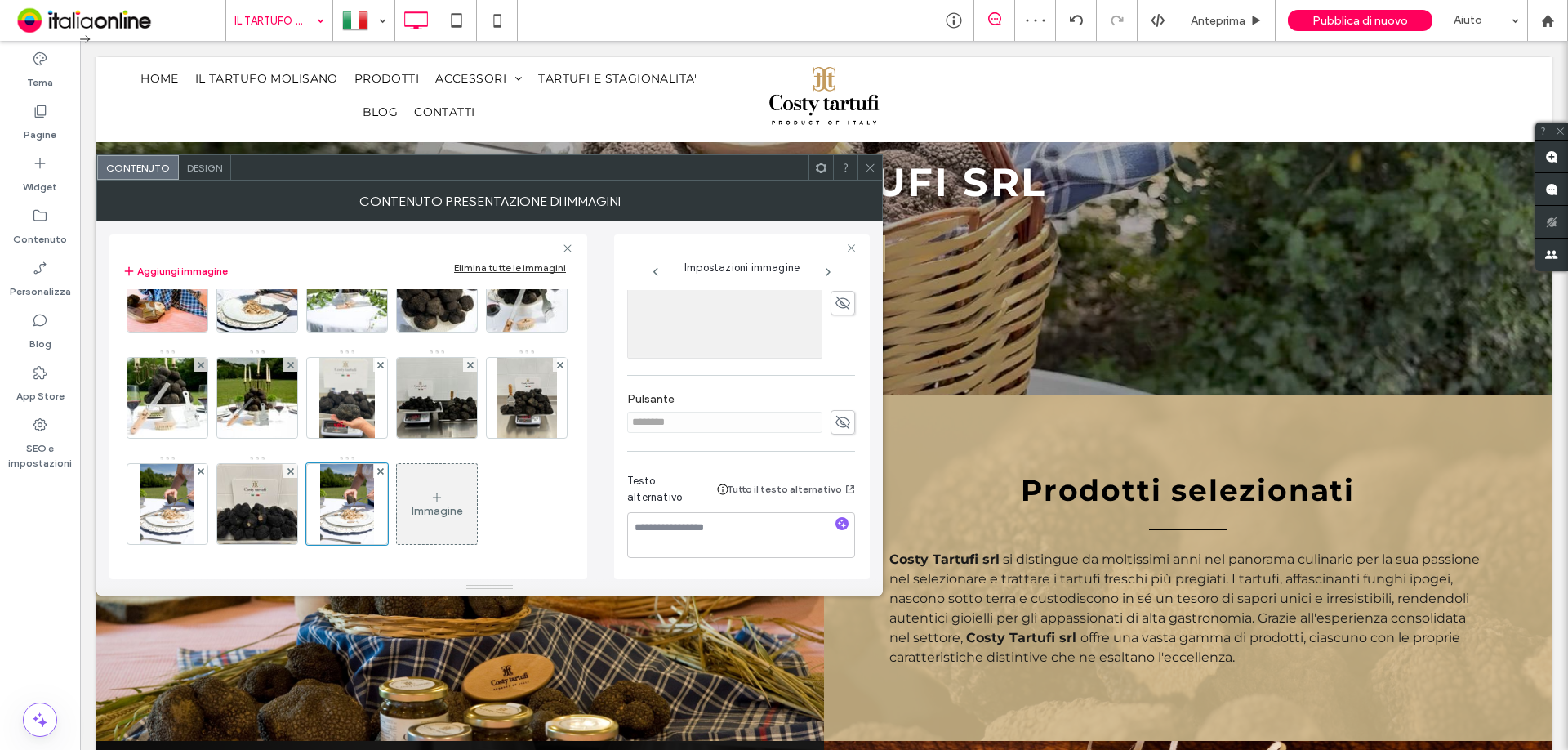 scroll, scrollTop: 480, scrollLeft: 0, axis: vertical 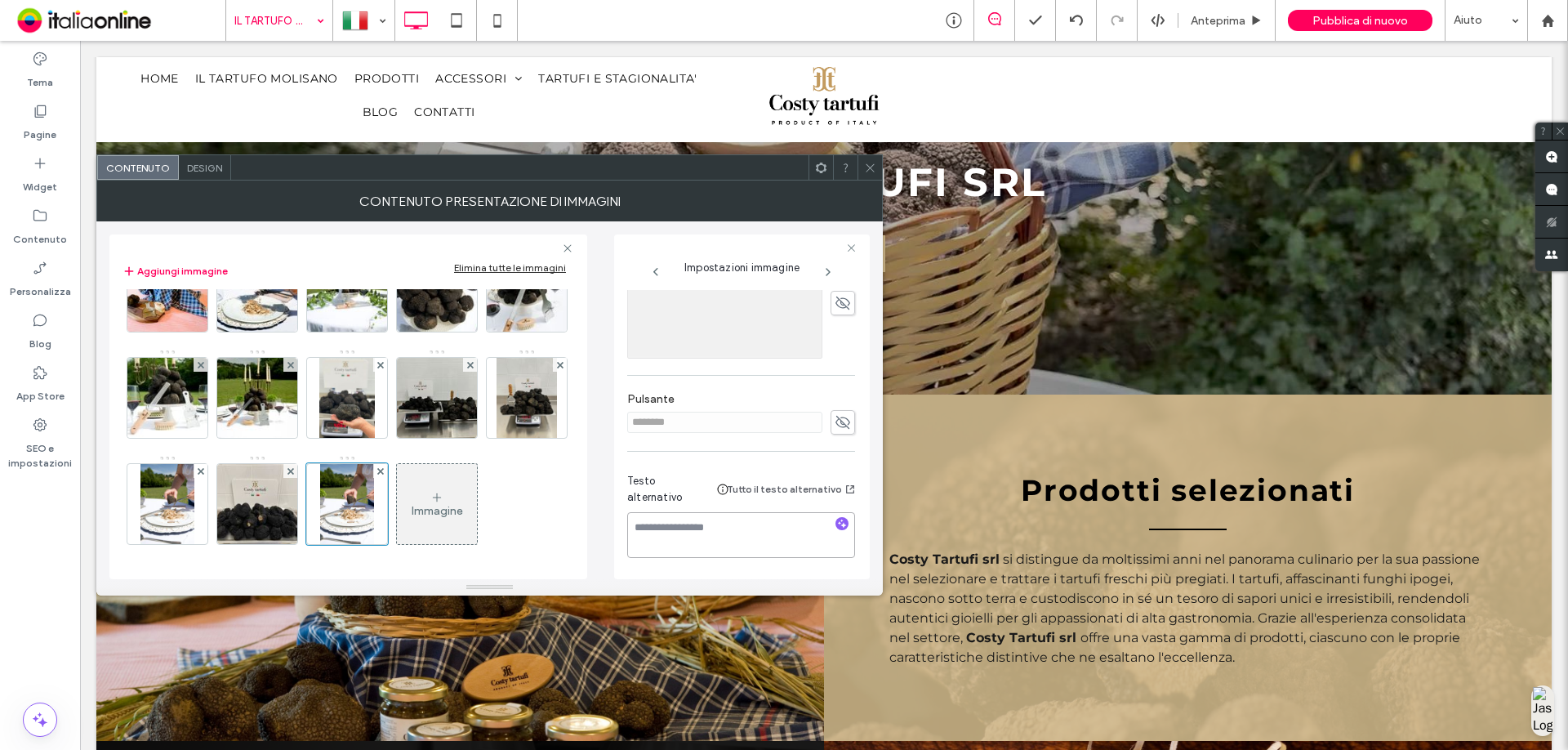 click at bounding box center [741, 535] 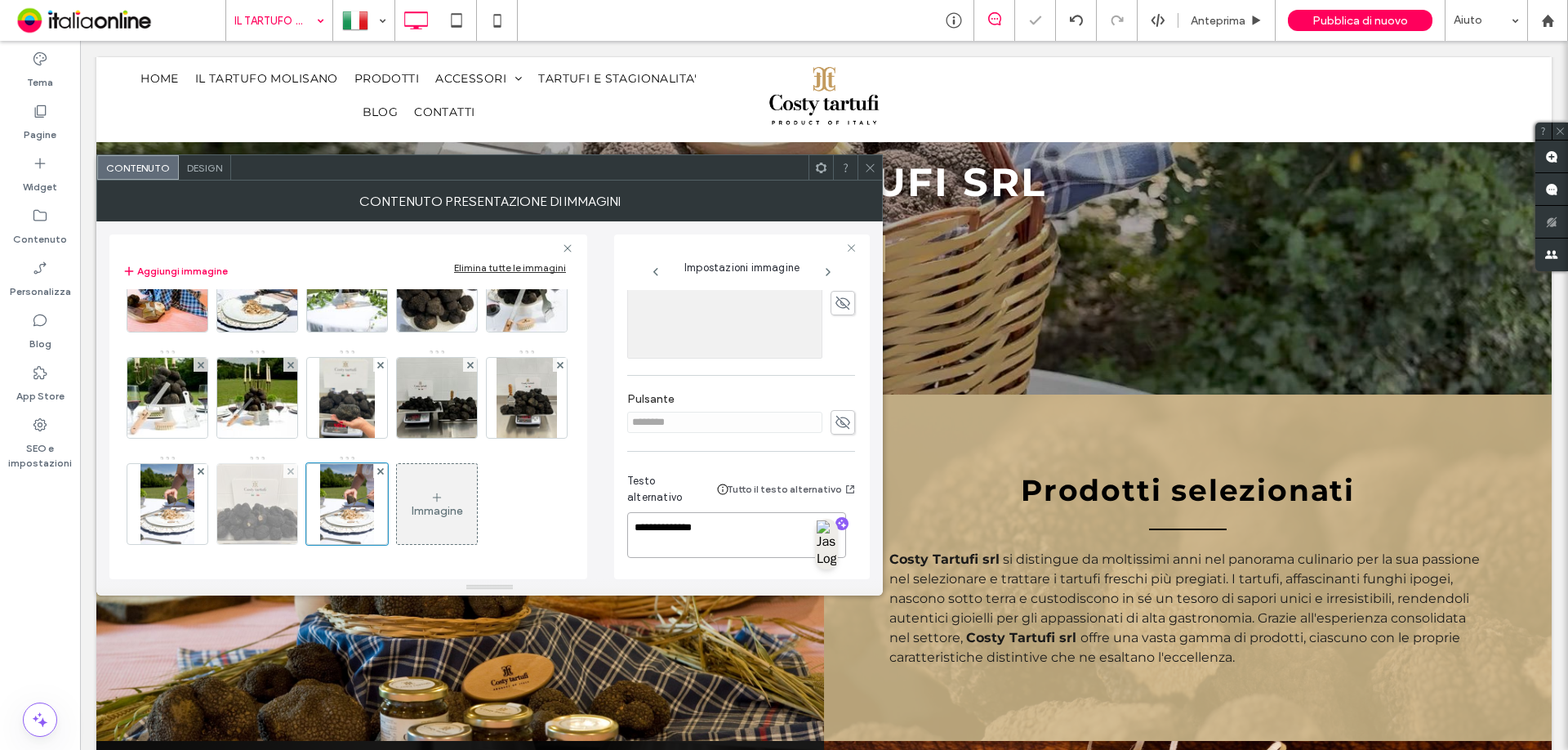 type on "**********" 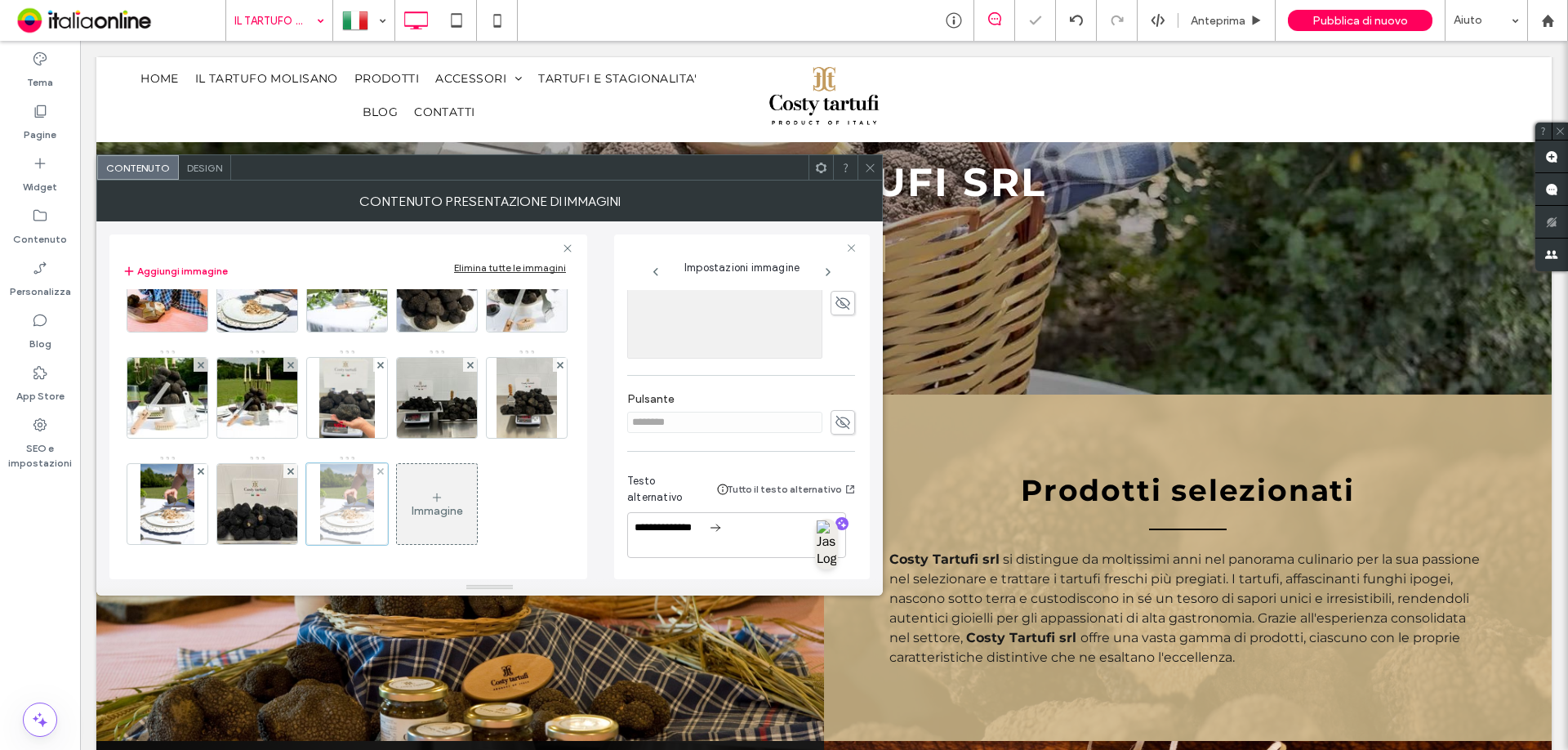 drag, startPoint x: 274, startPoint y: 523, endPoint x: 310, endPoint y: 529, distance: 36.49658 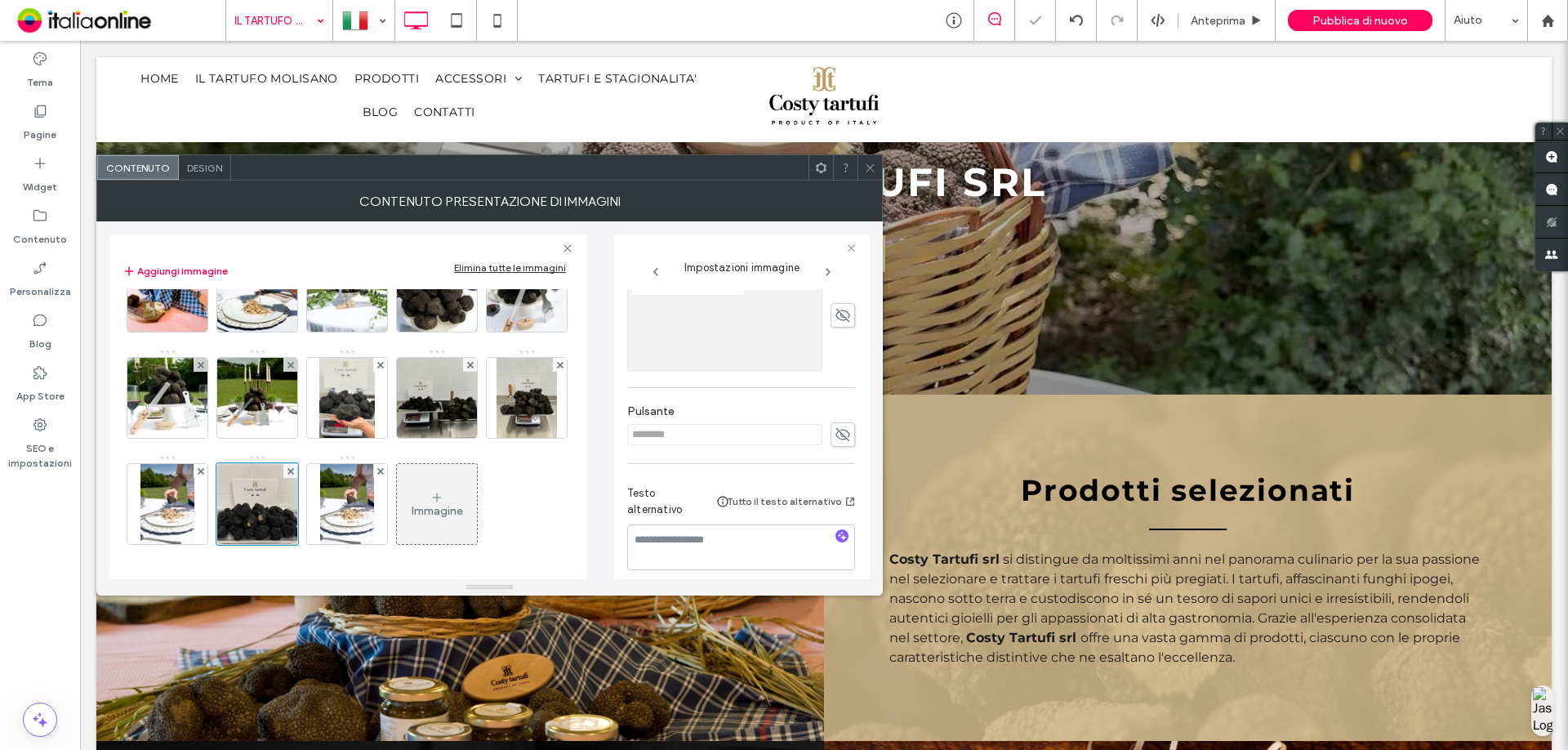 scroll, scrollTop: 492, scrollLeft: 0, axis: vertical 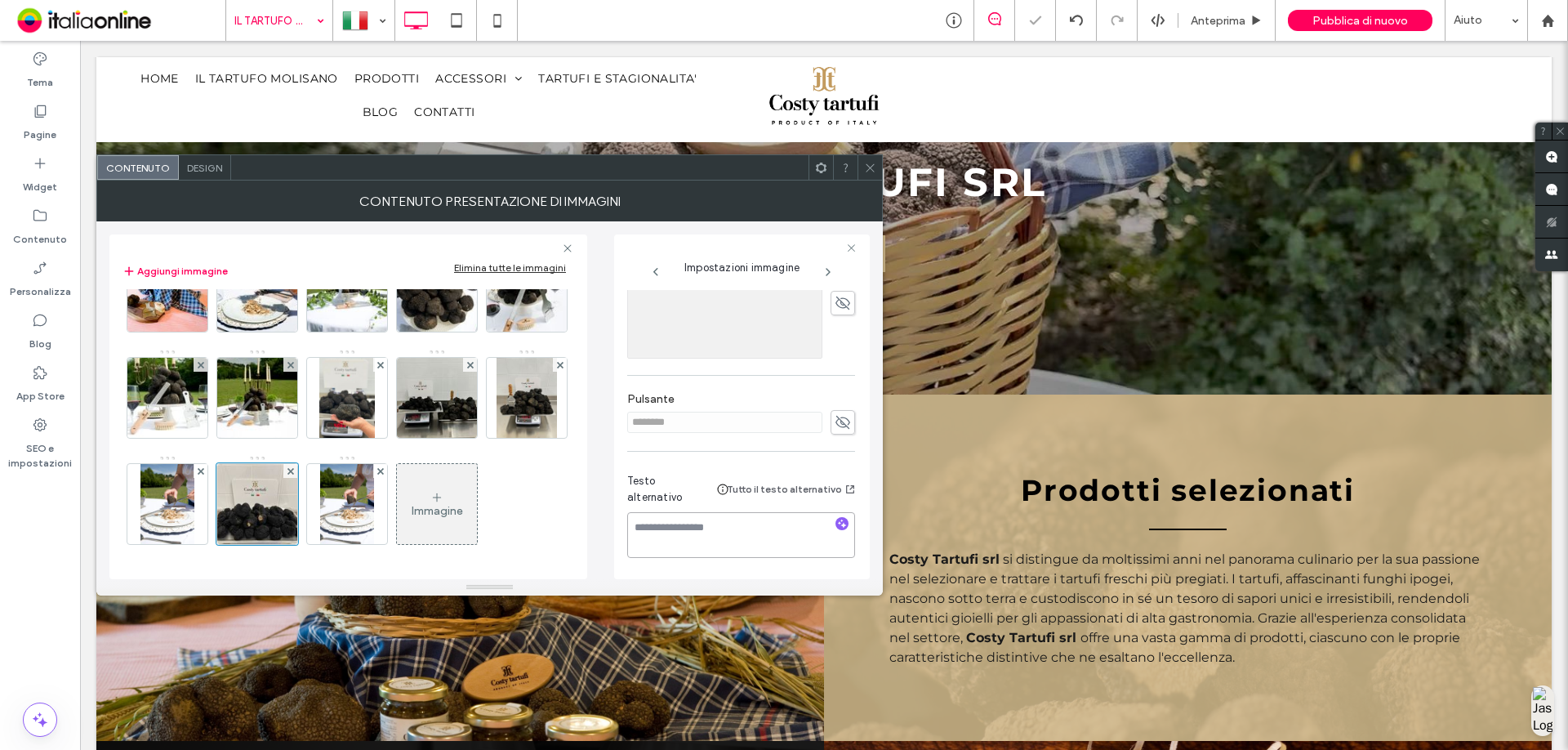 click at bounding box center [741, 535] 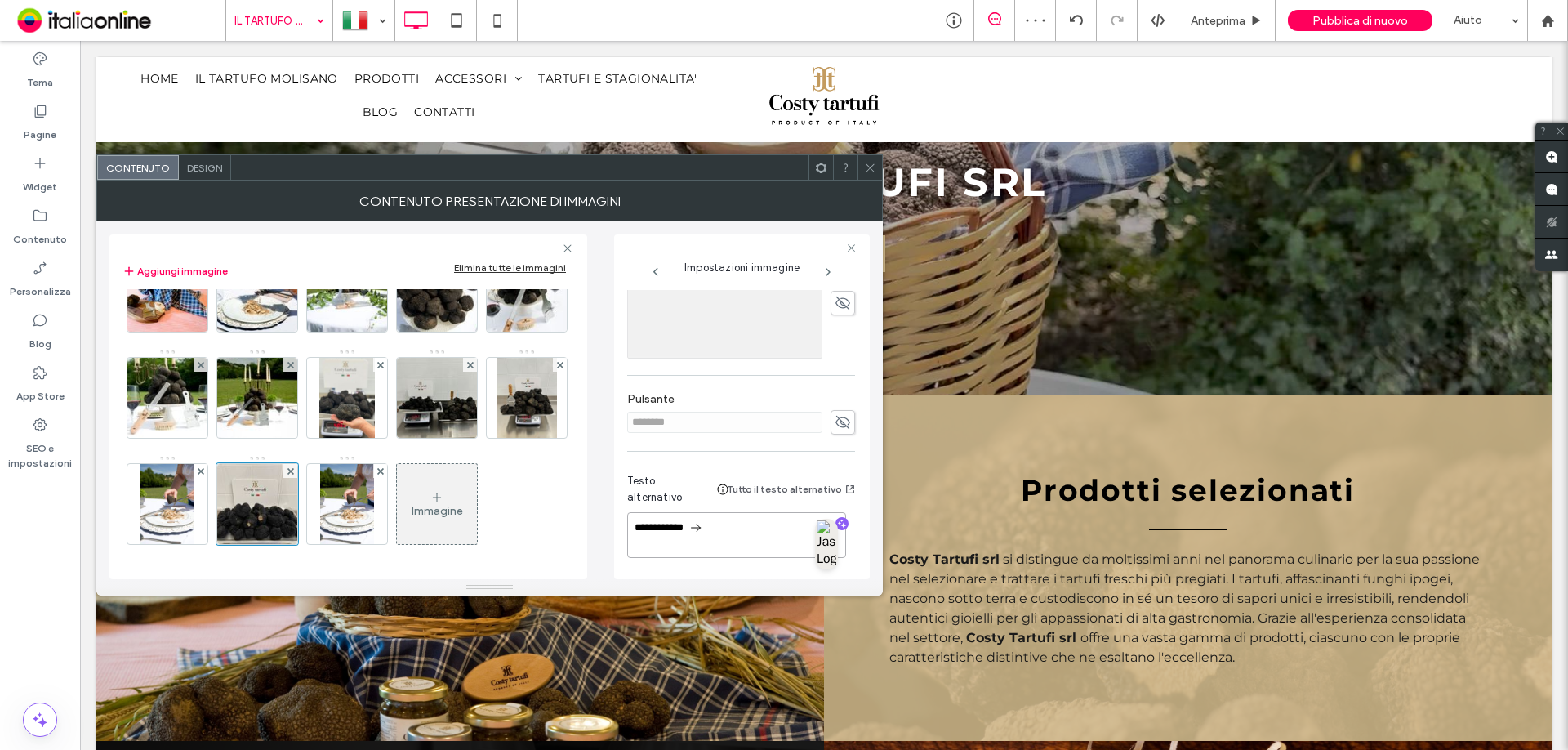 type on "**********" 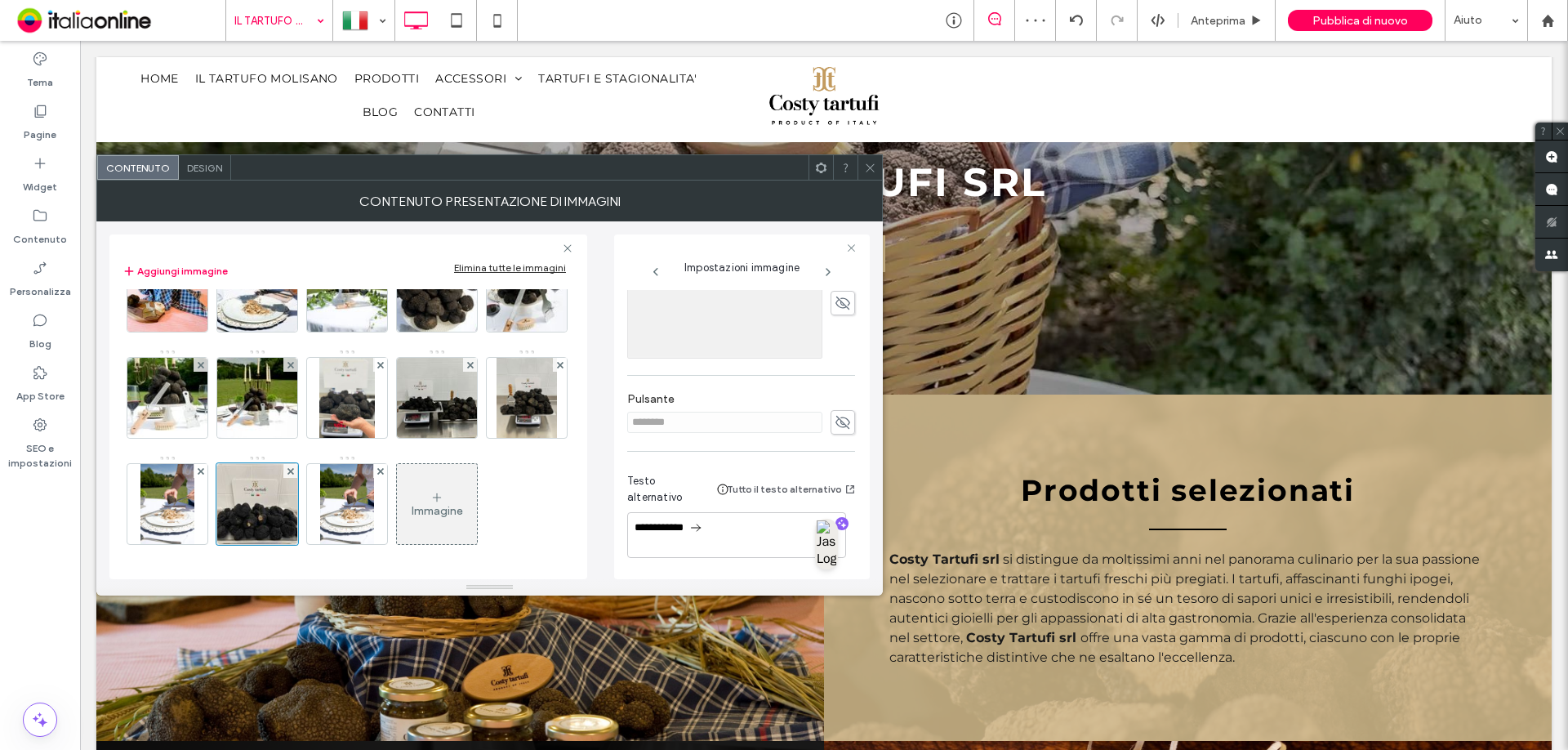 click on "**********" at bounding box center (741, 519) 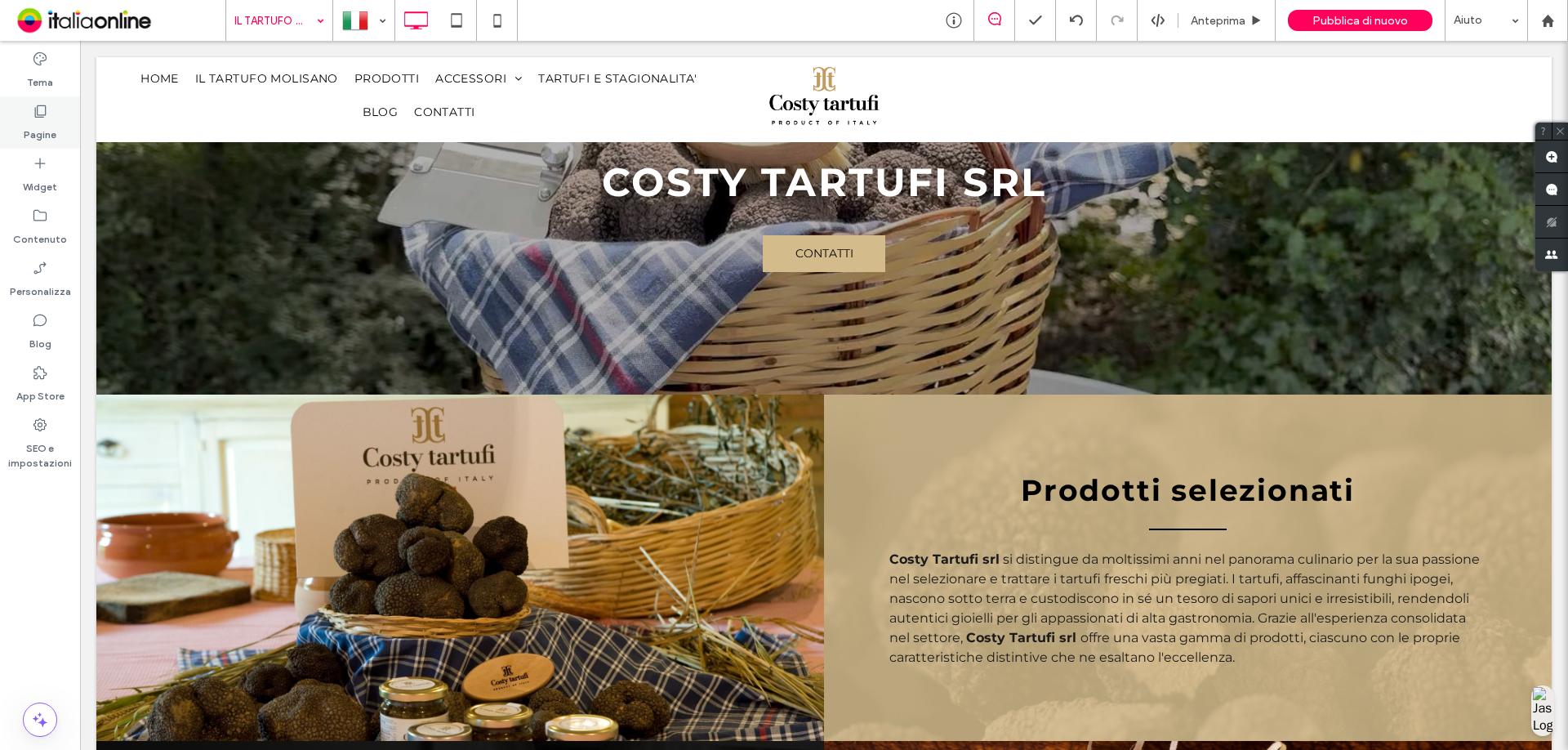 click on "Pagine" at bounding box center (40, 123) 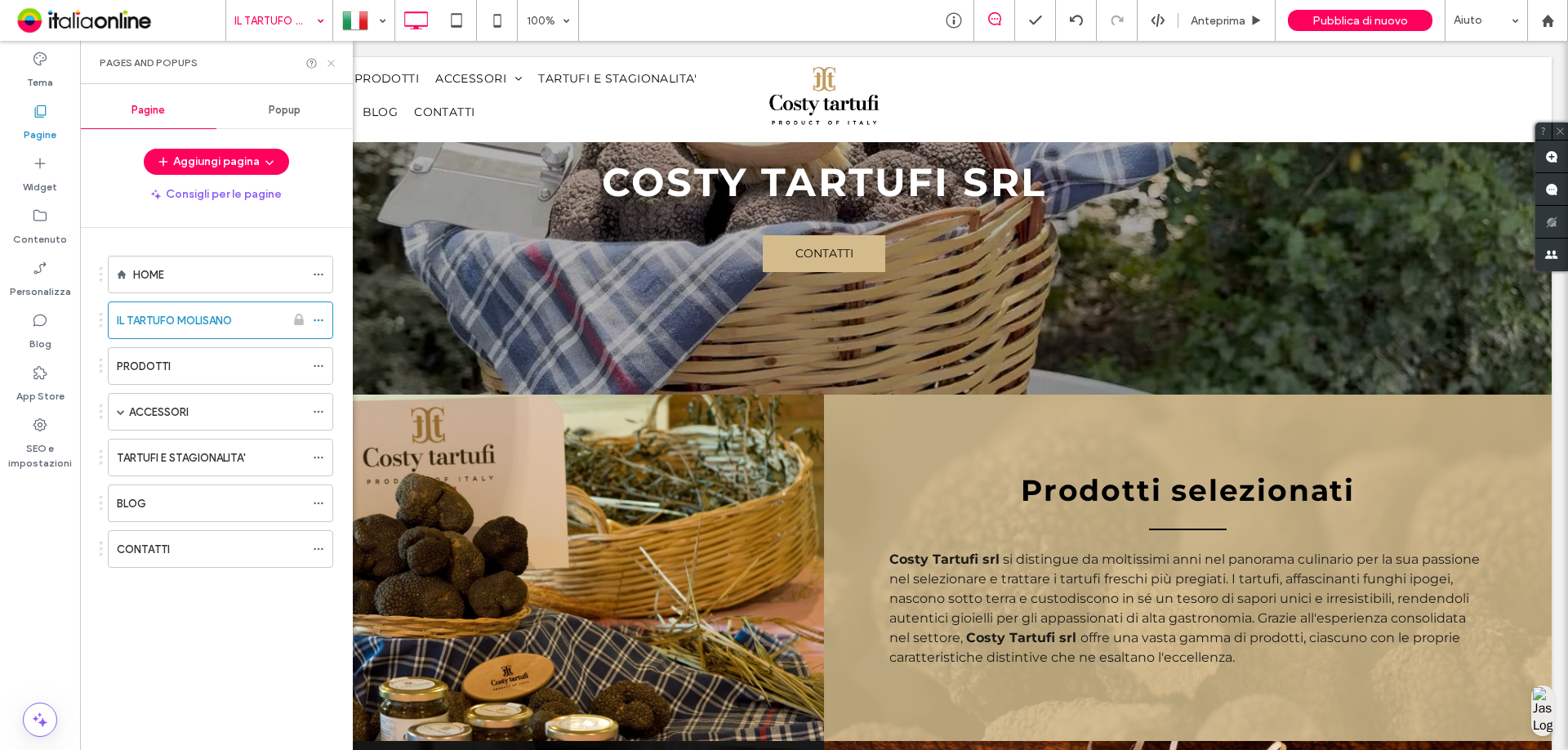 click 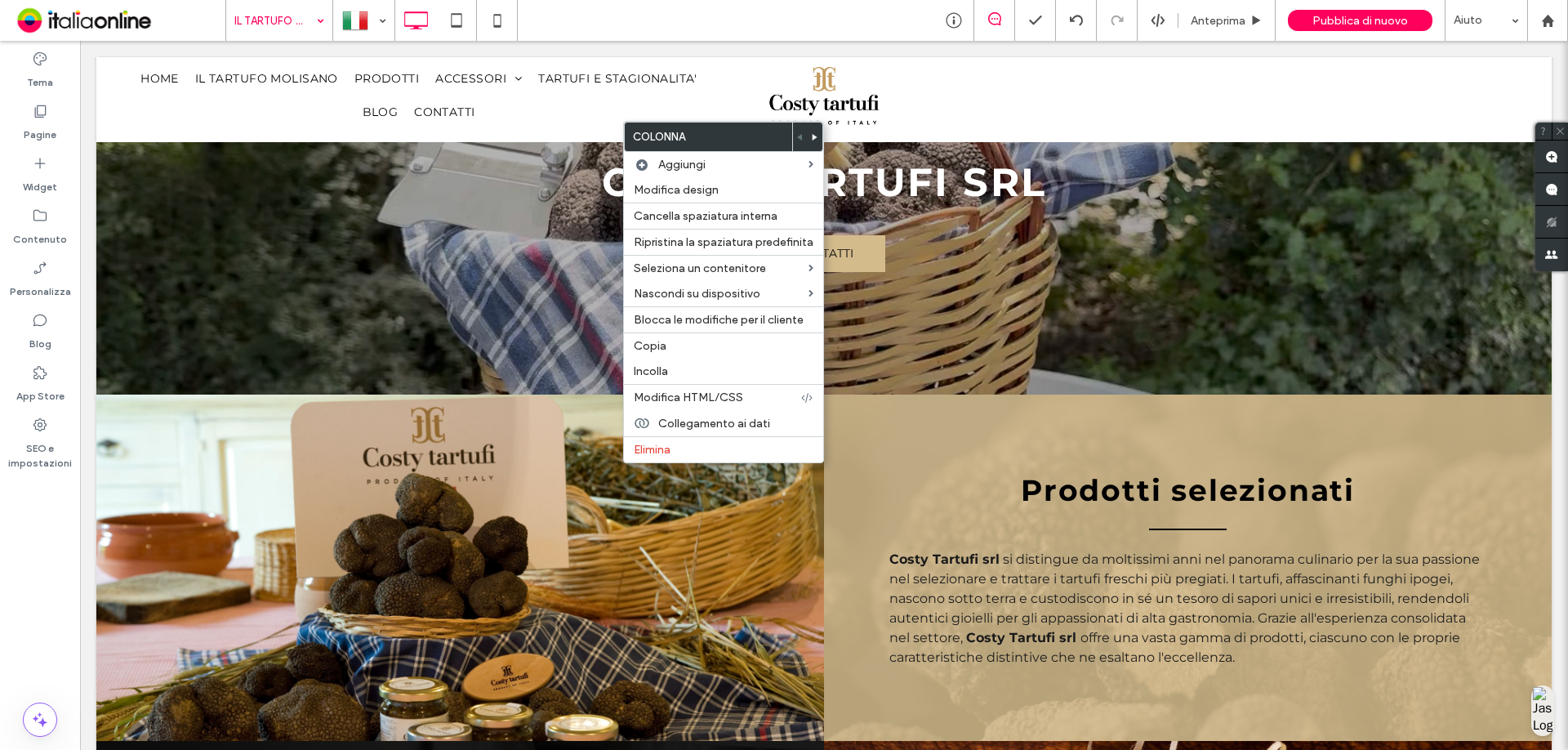 click at bounding box center (815, 136) 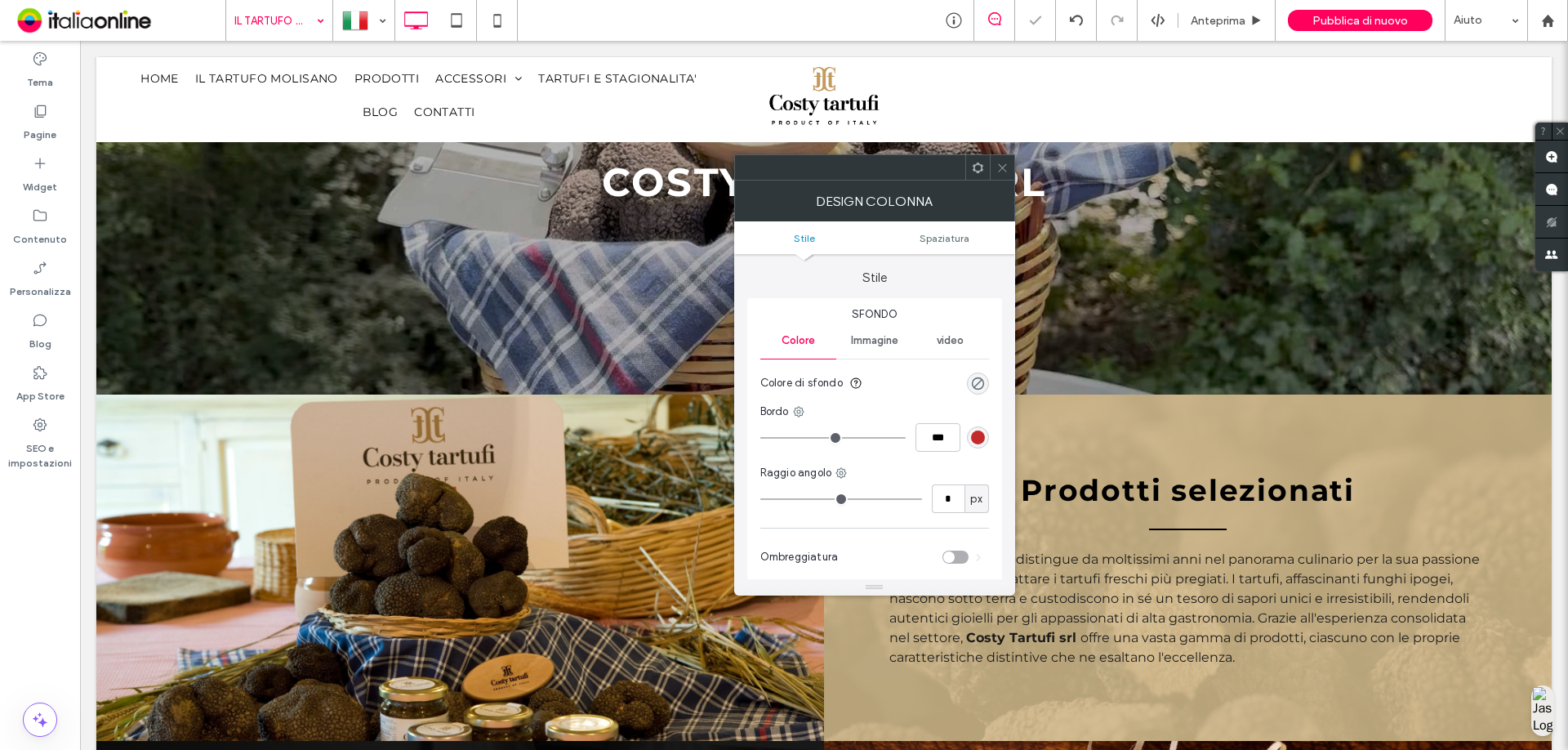 click on "Stile Spaziatura" at bounding box center [875, 238] 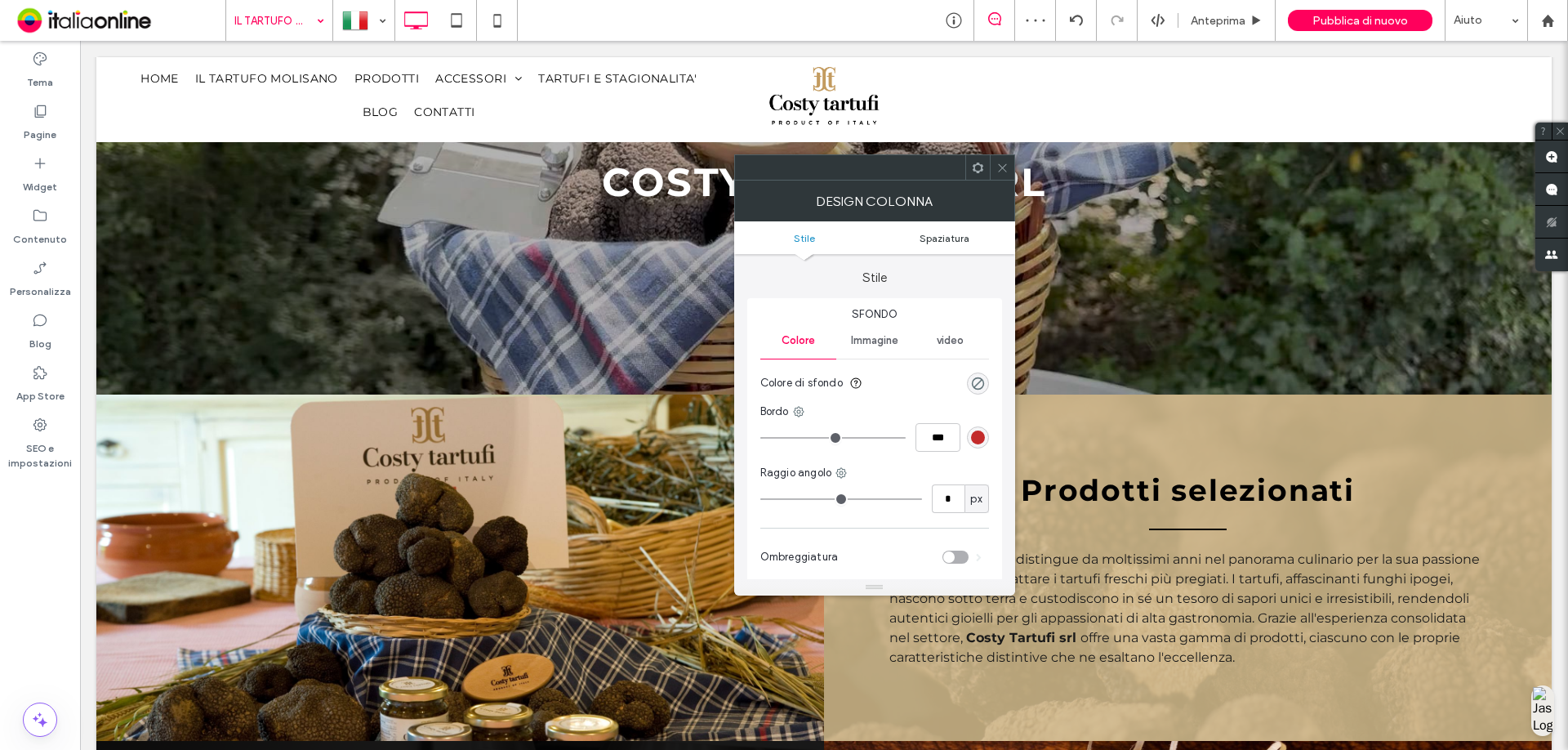 click on "Spaziatura" at bounding box center [944, 238] 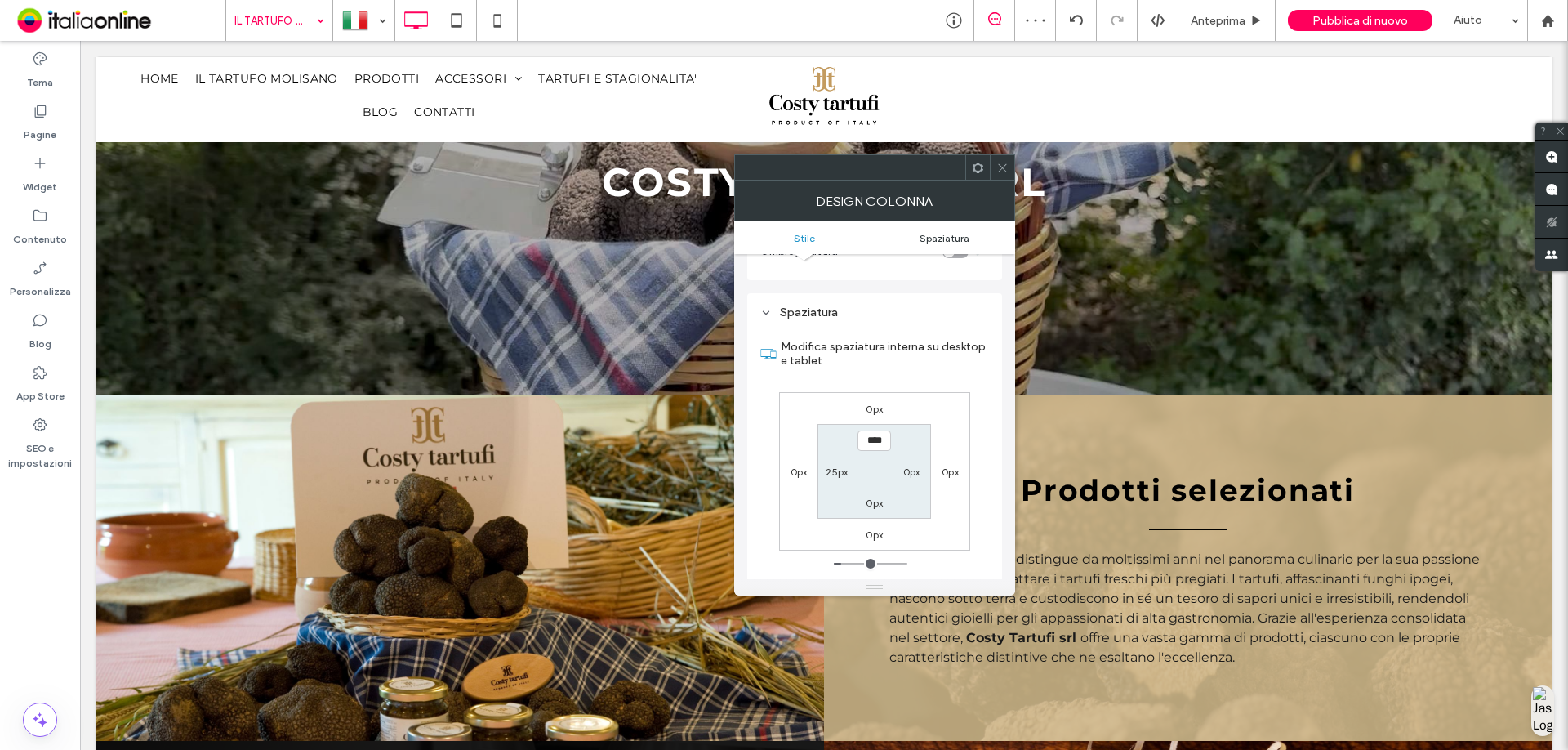 scroll, scrollTop: 332, scrollLeft: 0, axis: vertical 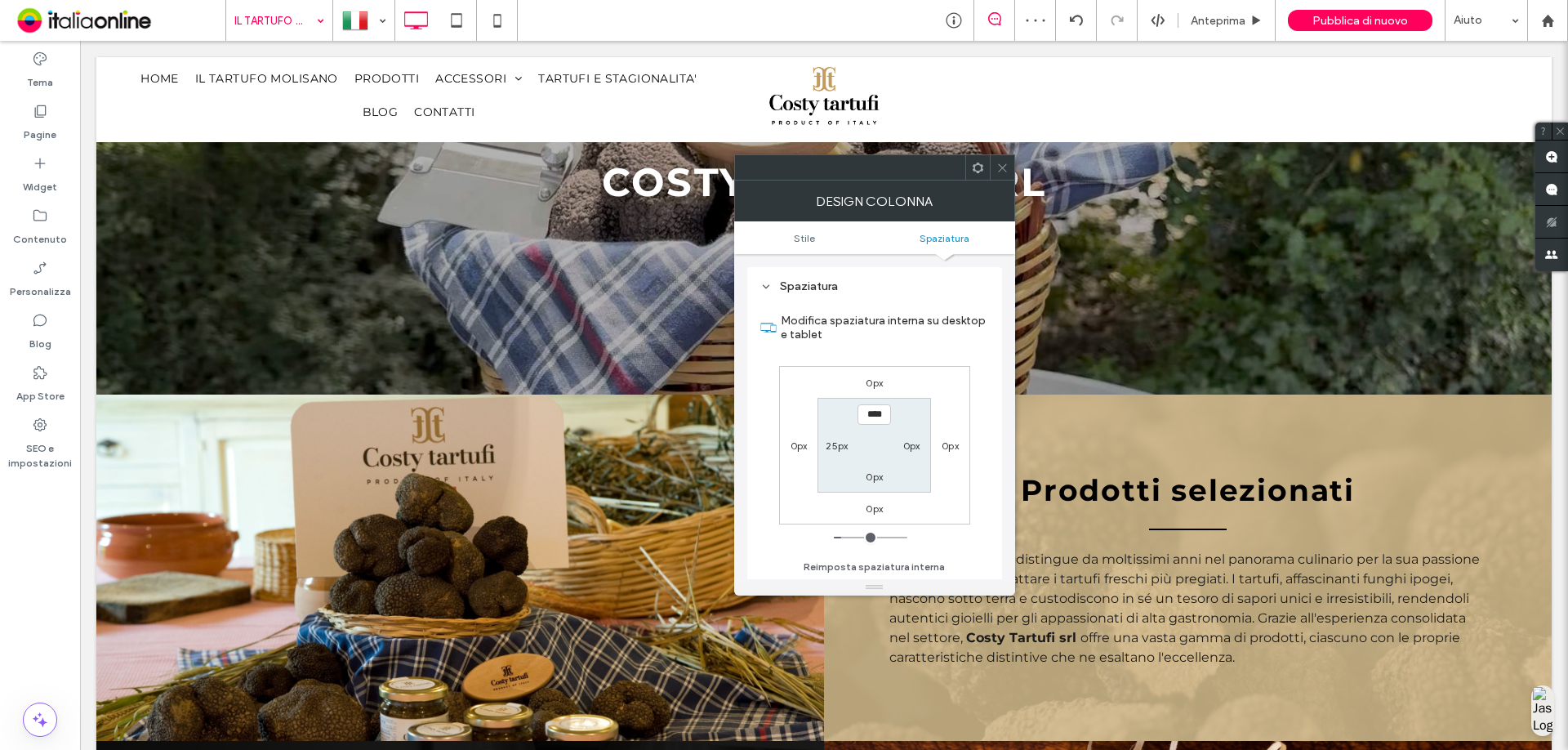 click on "25px" at bounding box center [836, 445] 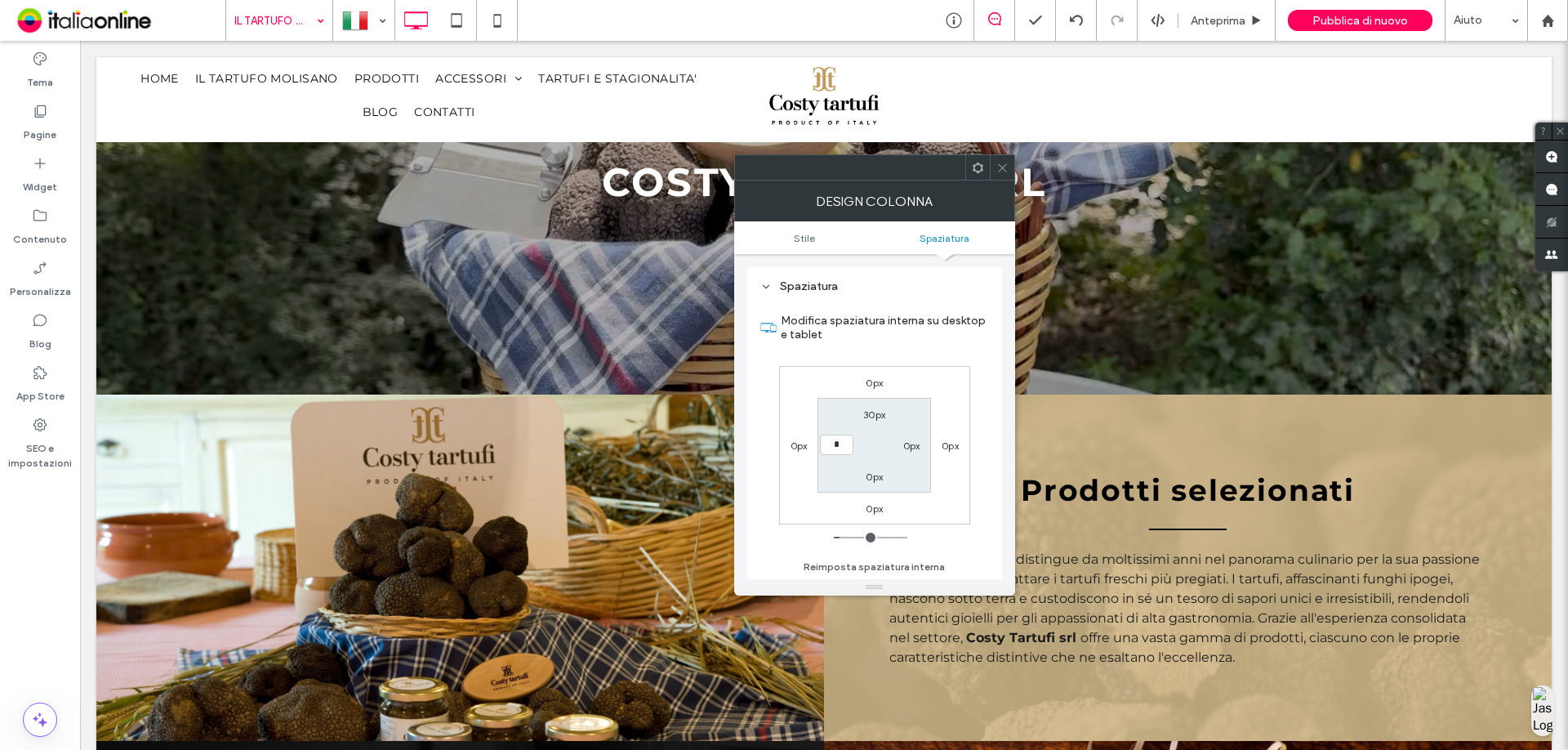 type on "*" 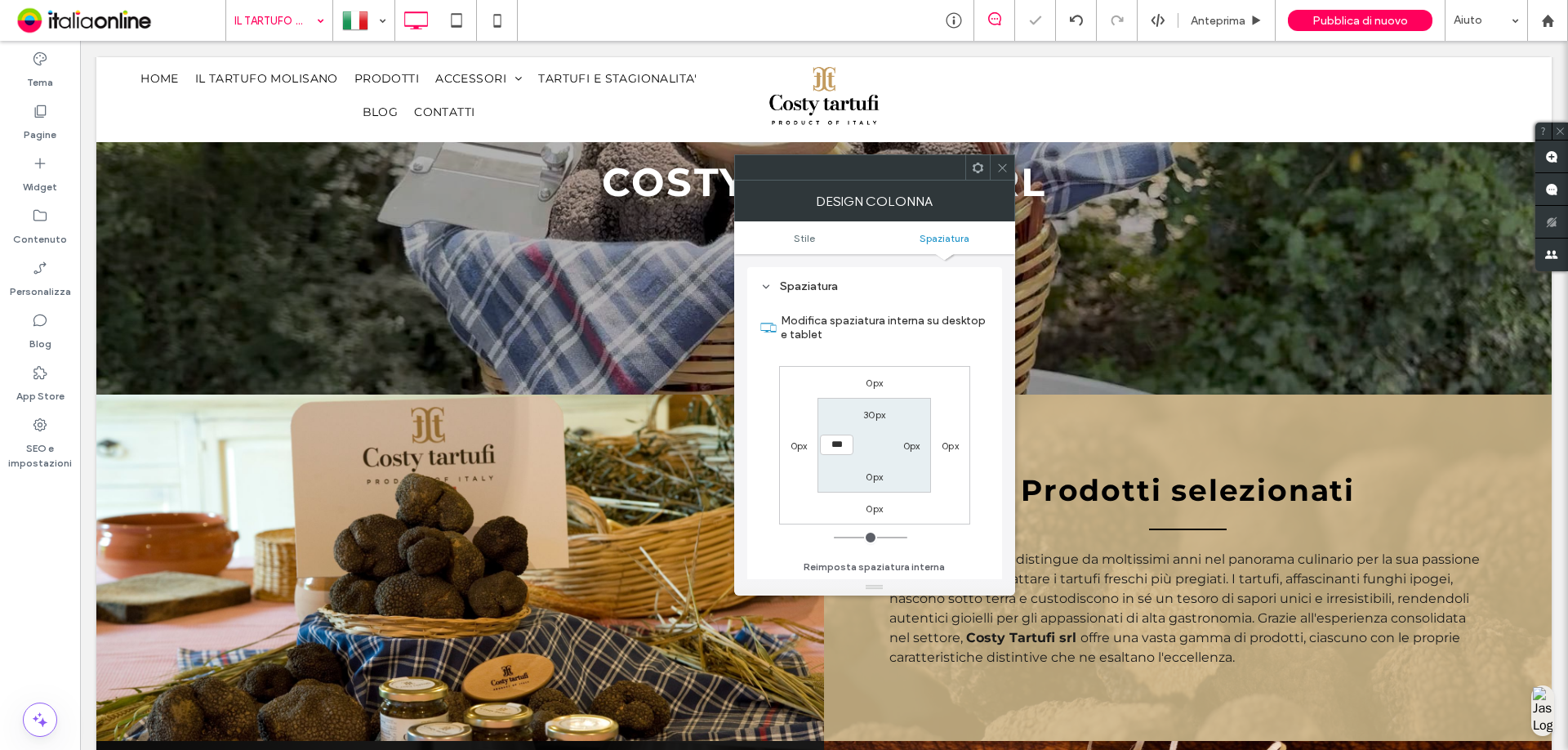 click 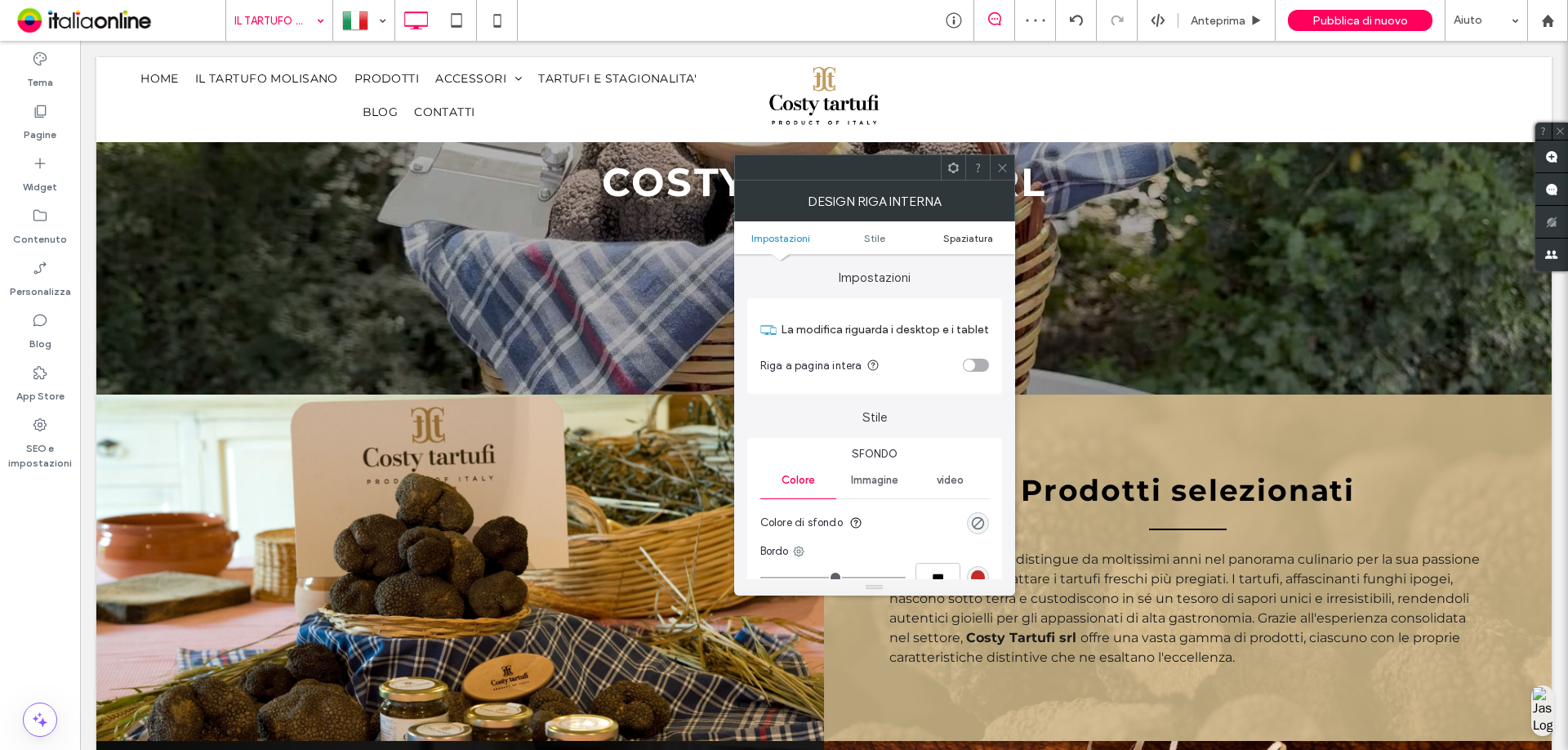 click on "Spaziatura" at bounding box center (968, 238) 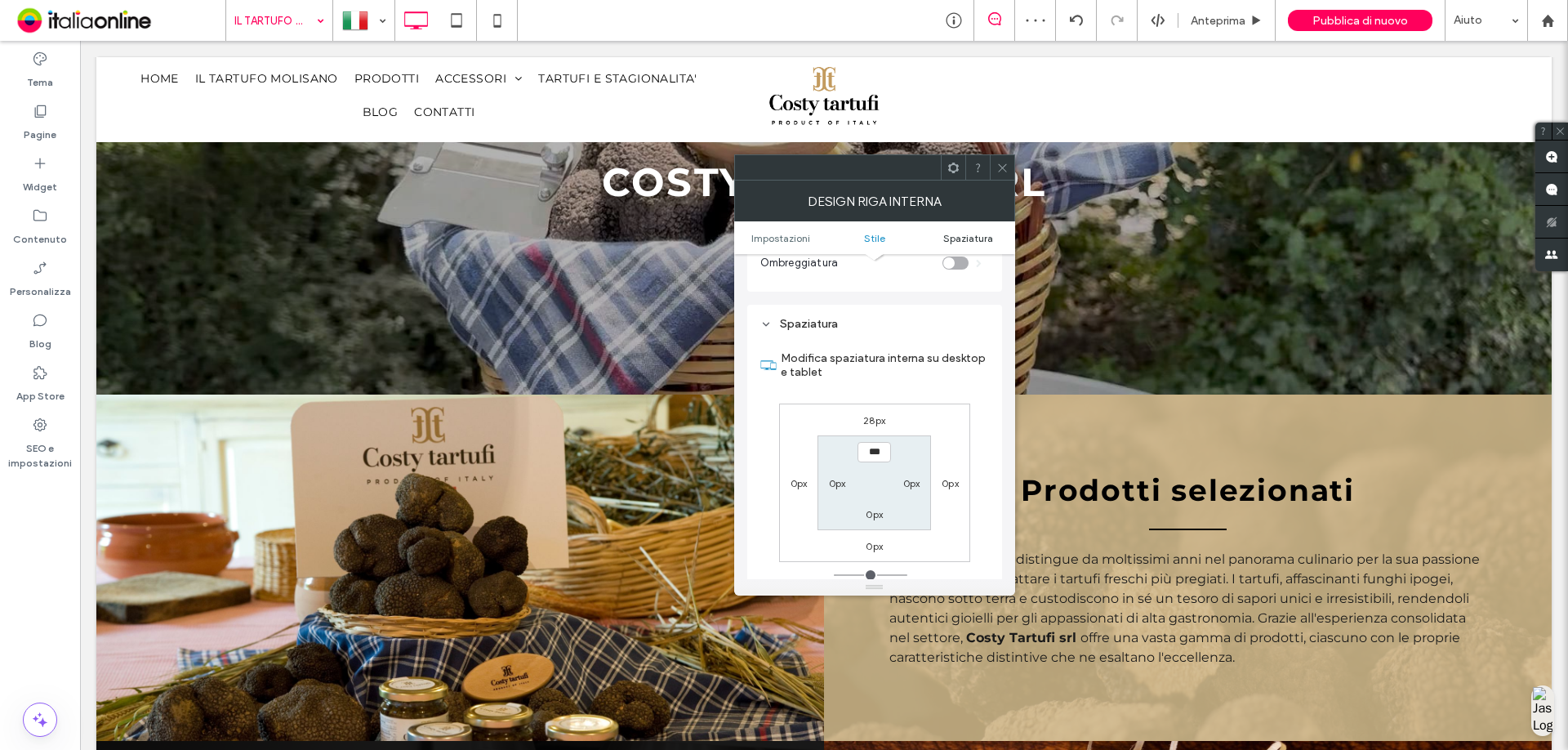scroll, scrollTop: 471, scrollLeft: 0, axis: vertical 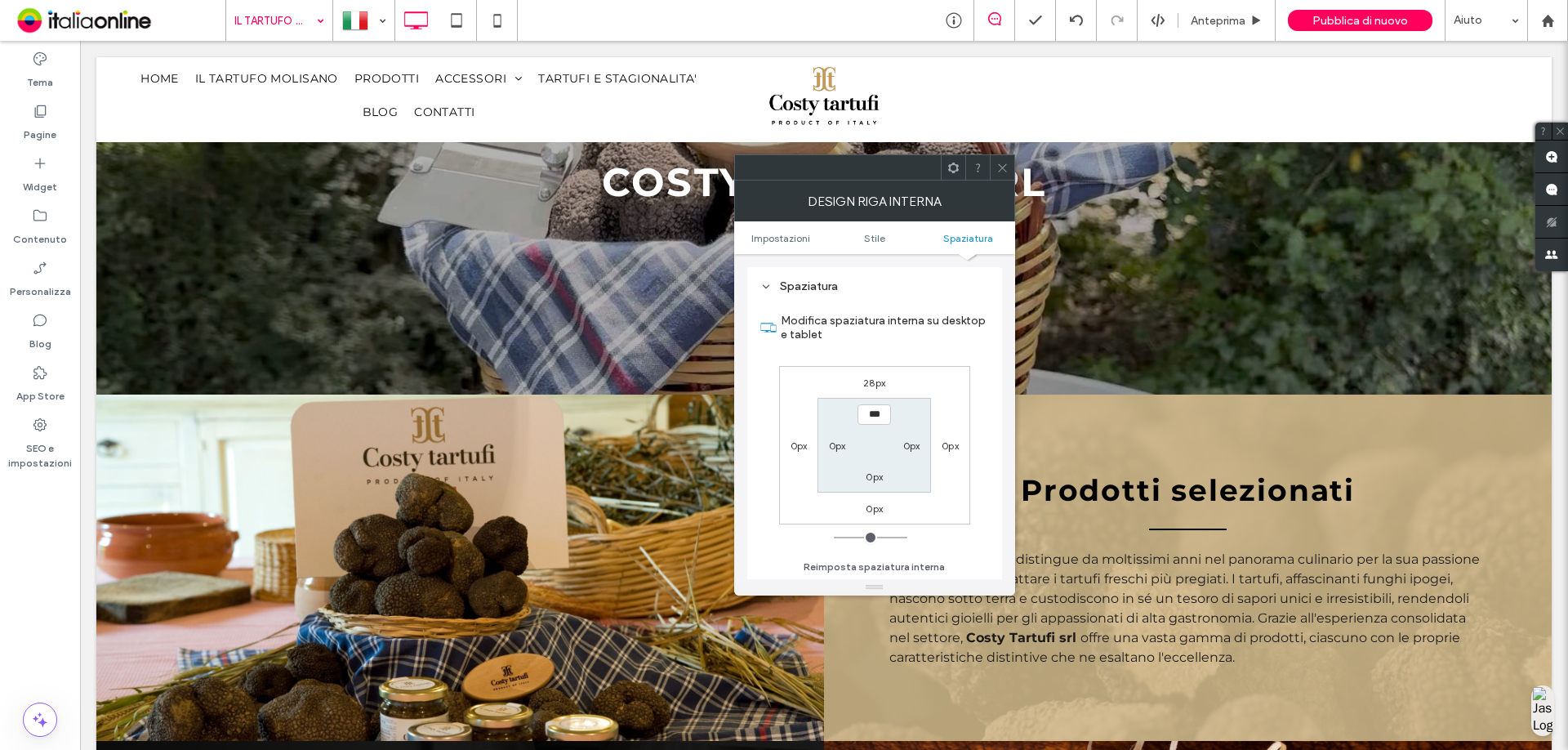 click 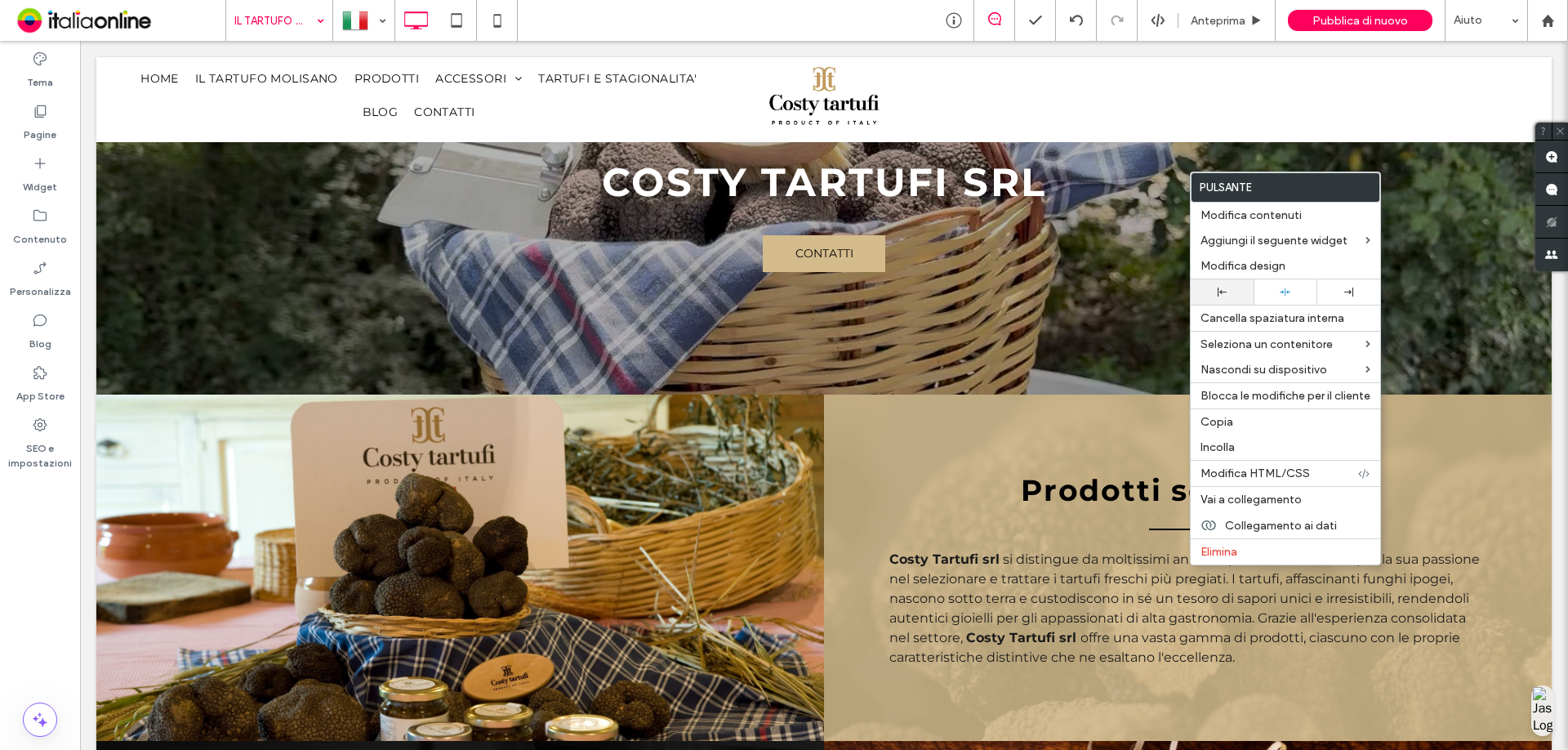 drag, startPoint x: 1231, startPoint y: 286, endPoint x: 1243, endPoint y: 286, distance: 12 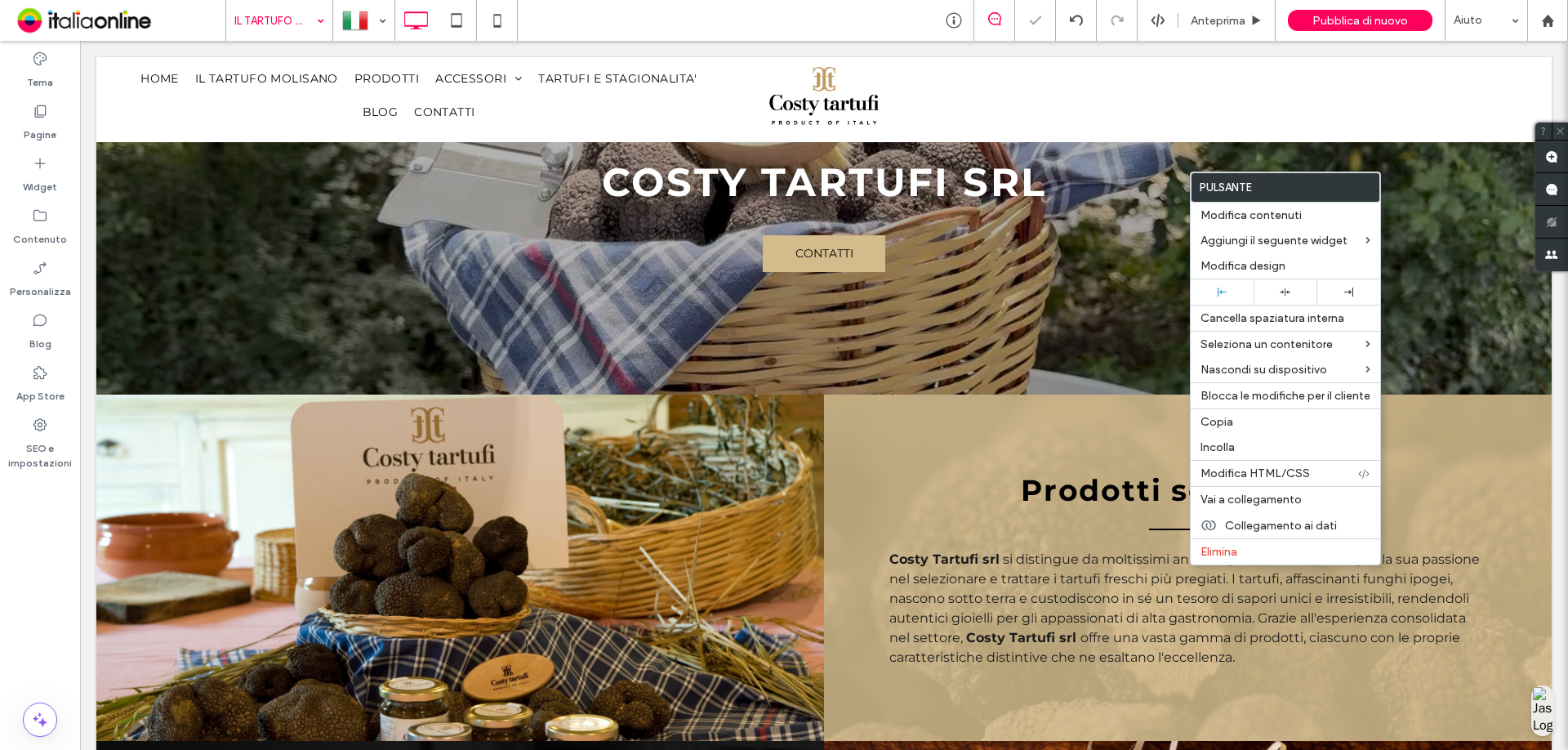 click at bounding box center (784, 375) 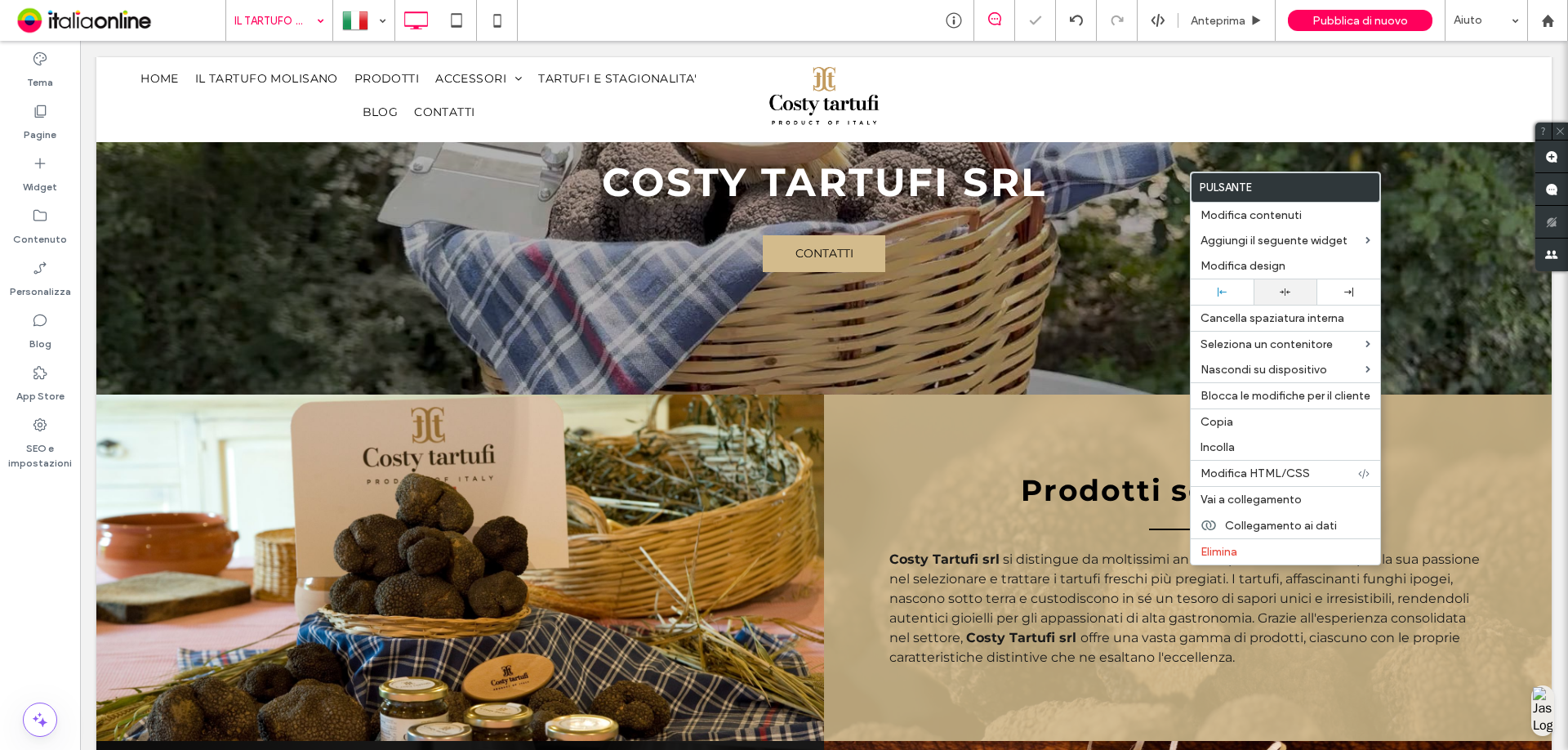 click 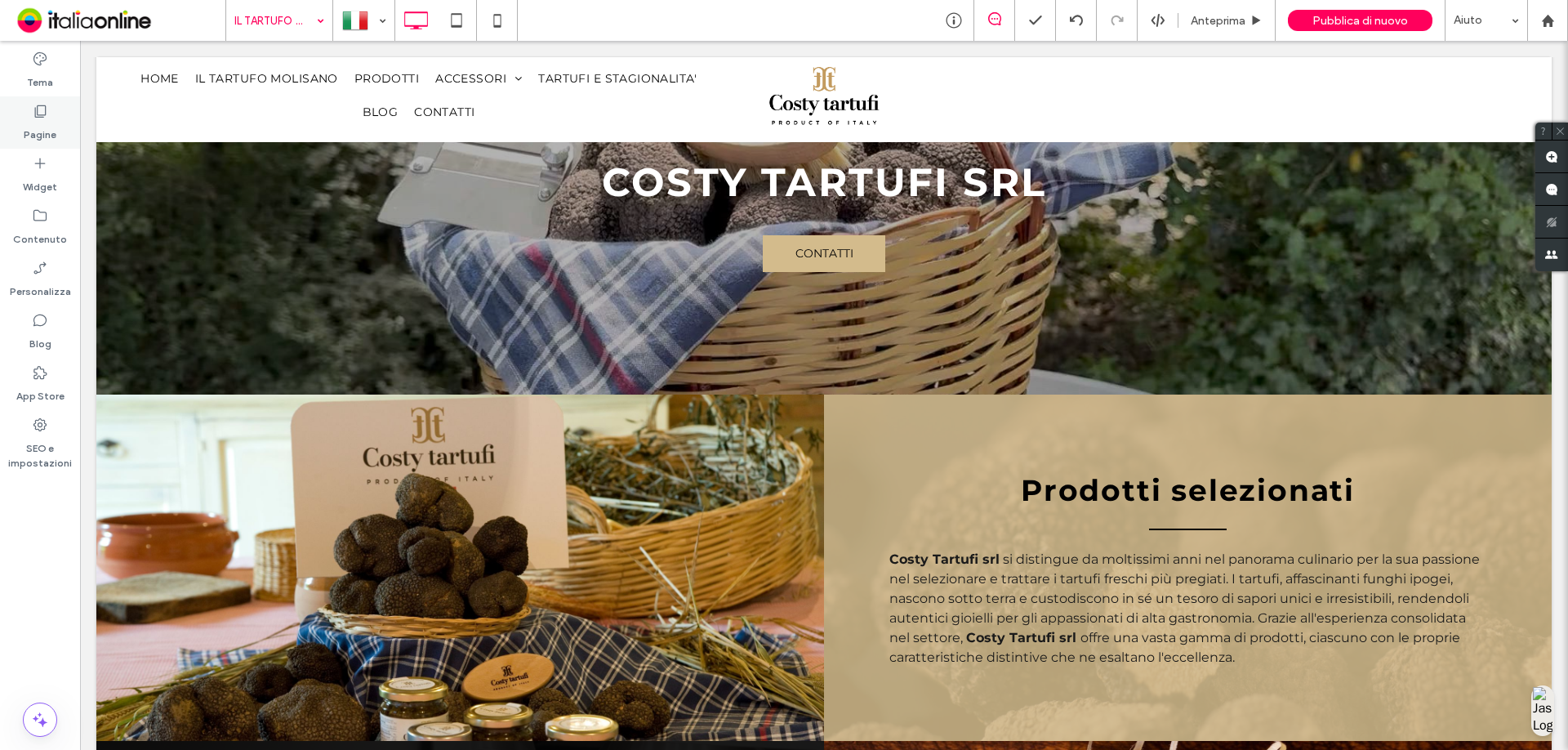 click on "Pagine" at bounding box center [40, 131] 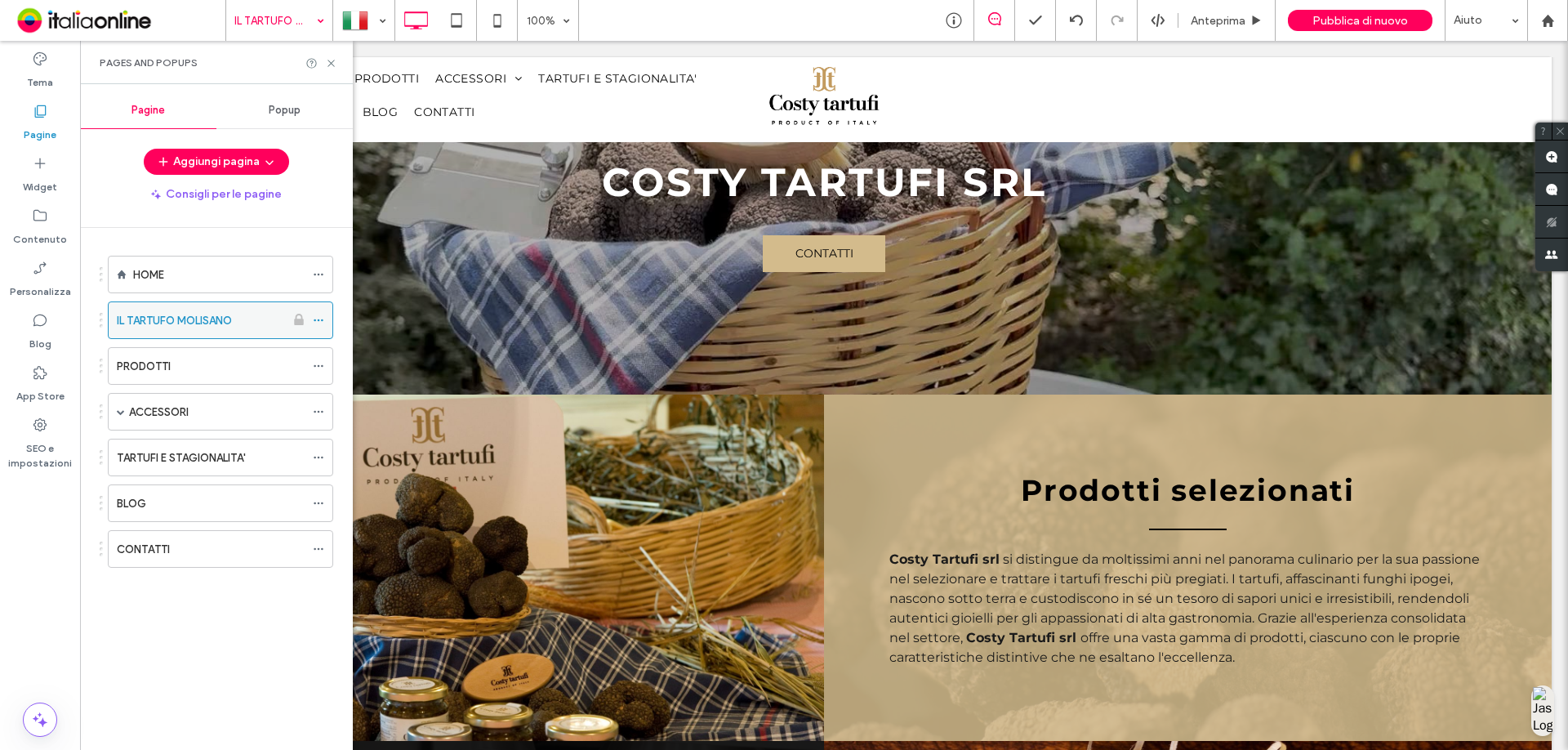 click 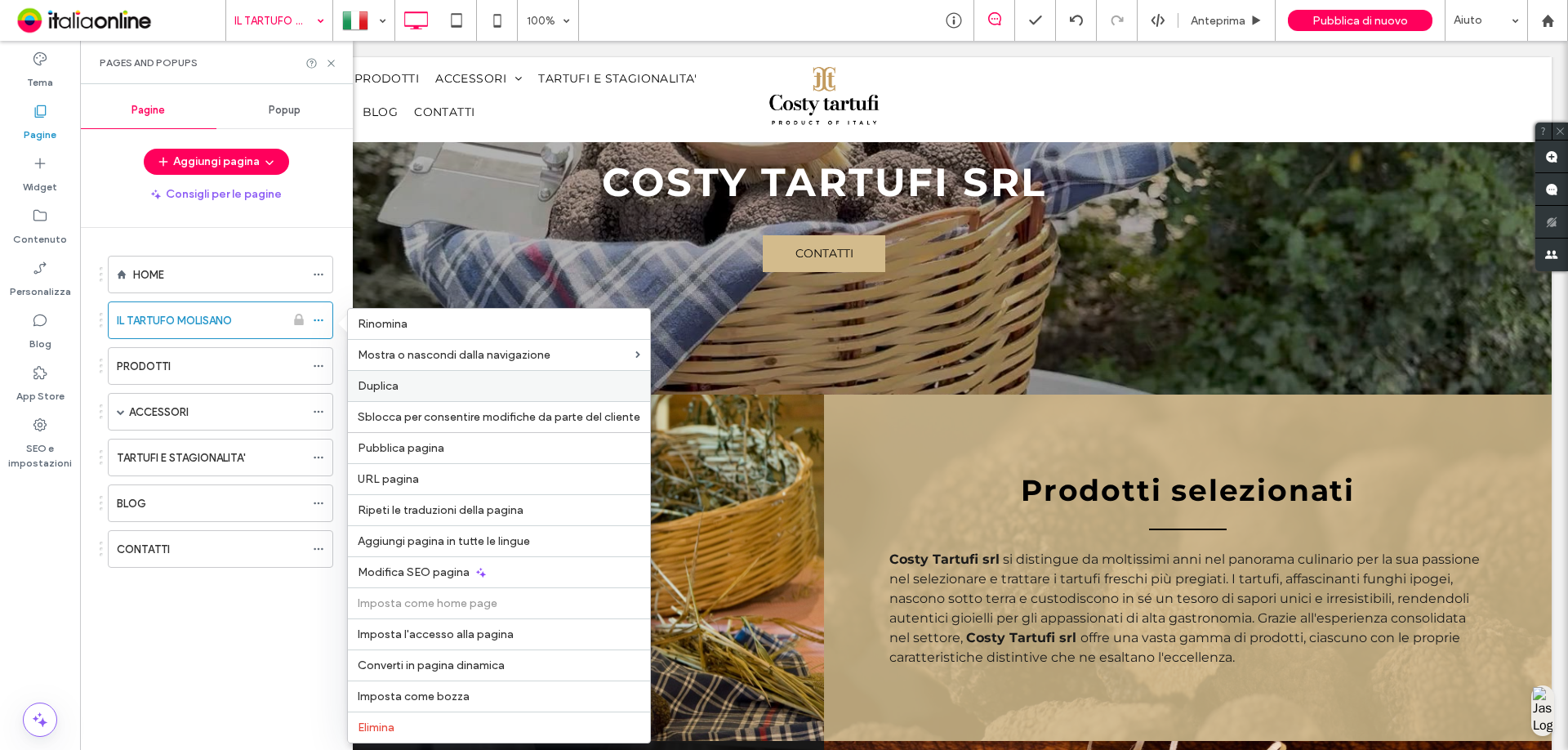 click on "Duplica" at bounding box center [378, 386] 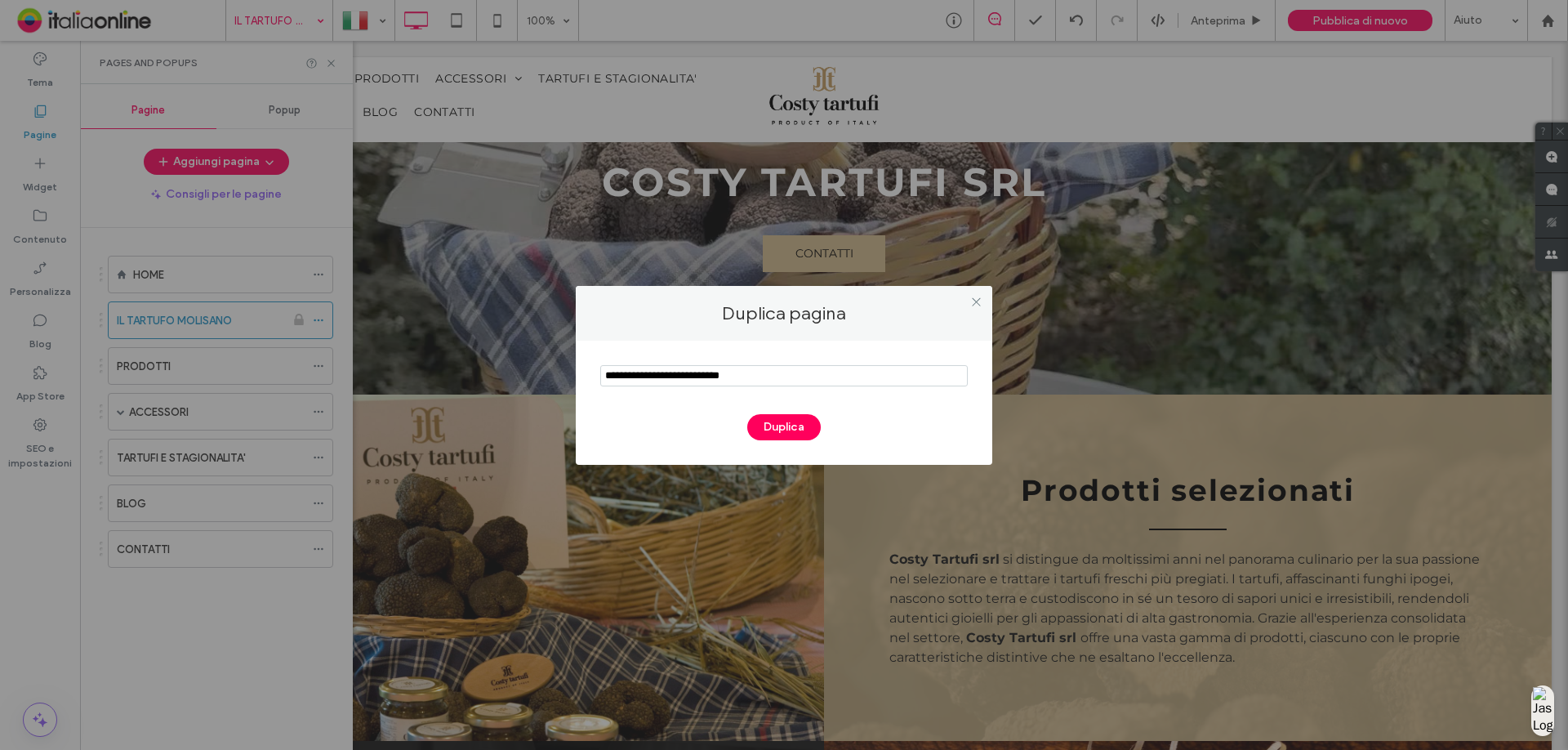 drag, startPoint x: 785, startPoint y: 376, endPoint x: 448, endPoint y: 347, distance: 338.2455 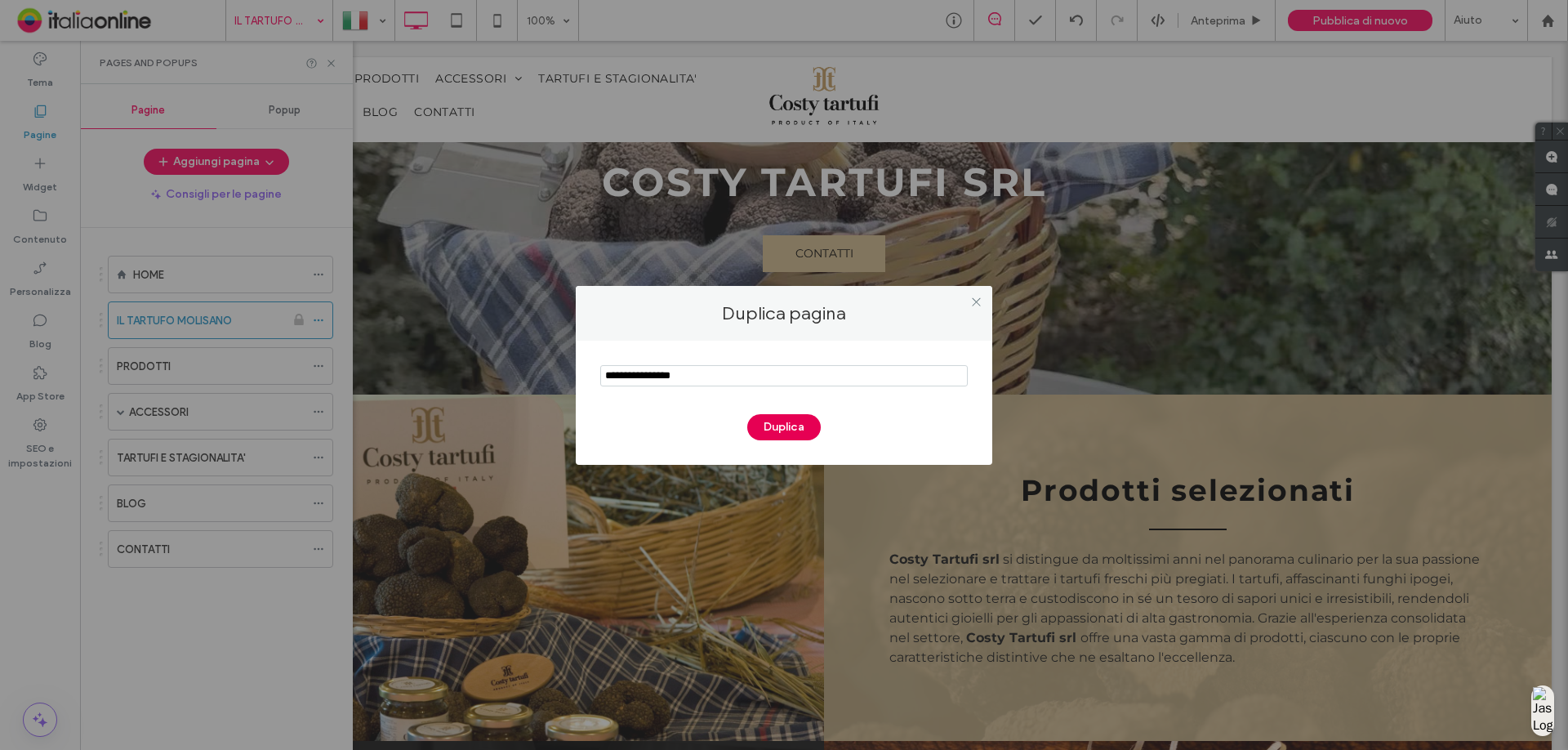 type on "**********" 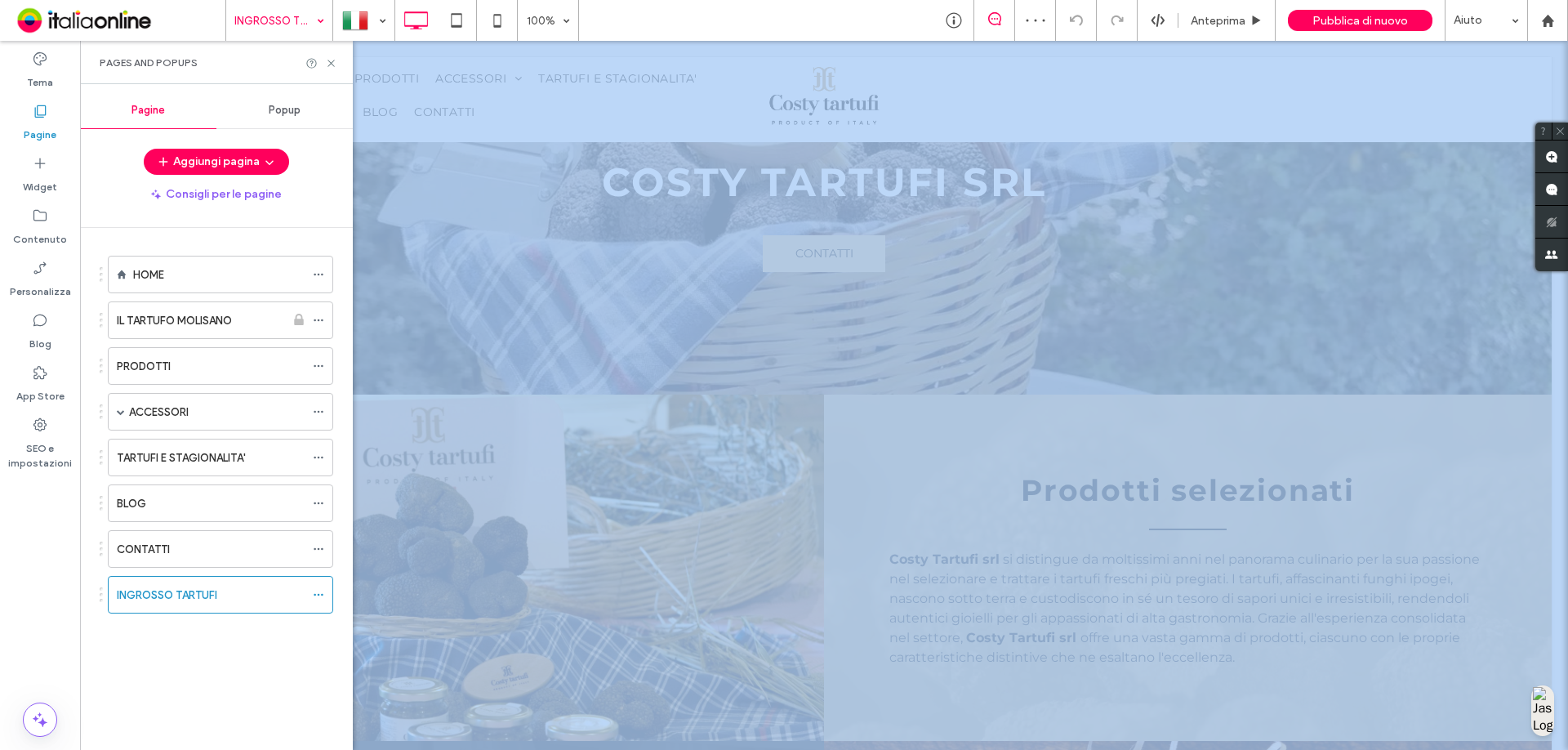 drag, startPoint x: 148, startPoint y: 595, endPoint x: 181, endPoint y: 570, distance: 41.400483 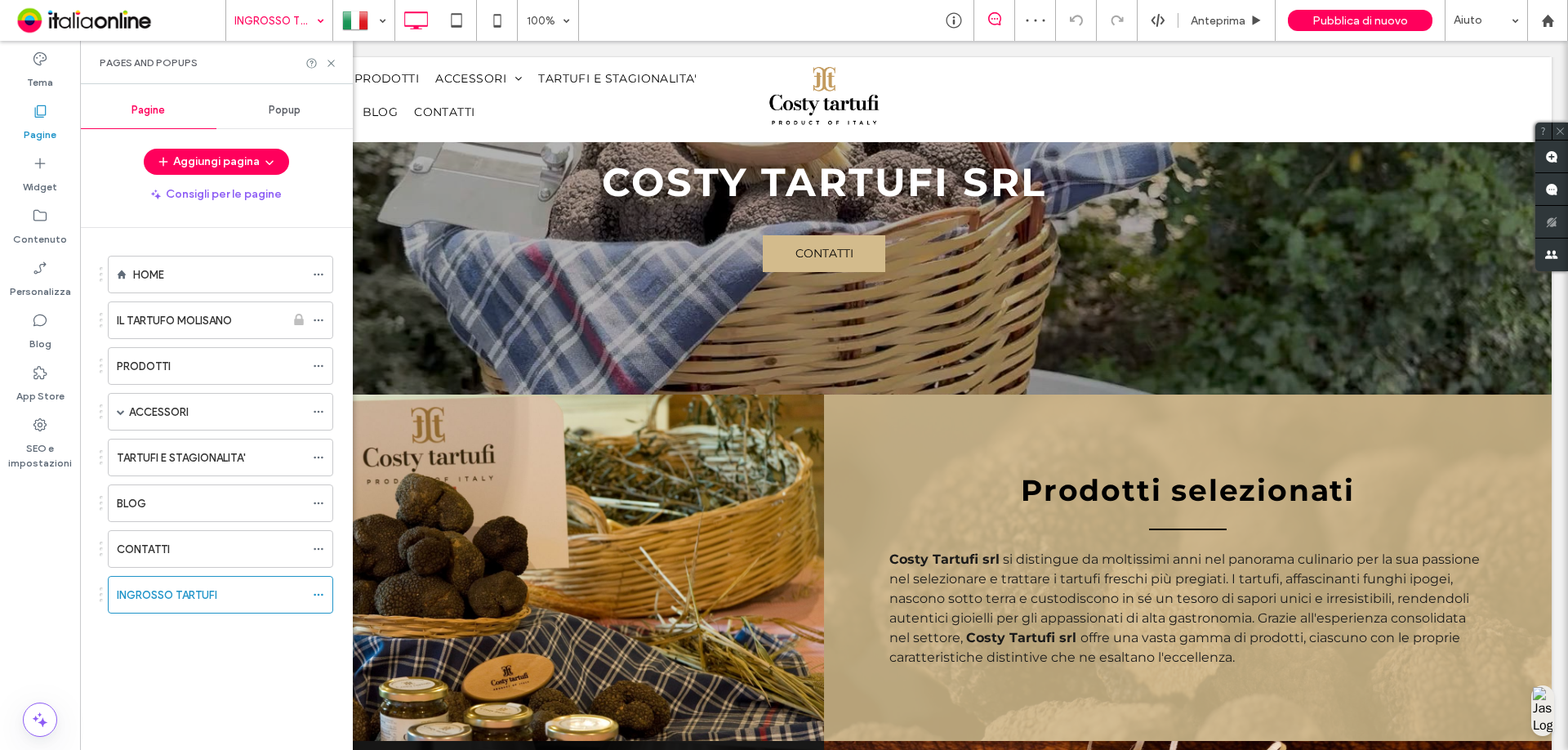 click on "HOME IL TARTUFO MOLISANO PRODOTTI ACCESSORI Affettatartufi in acciaio inox lama liscia Affettatartufi in acciaio inox con manico in Ulivo lama liscia Grattugia Tartufi in acciaio inox con manico in legno di Noce Spazzola Tartufi con setole in Tampico naturale e manico in legno di Faggio Spazzola Tartufi con setole in Tampico naturale e MANICO CILINDRICO in legno di Faggio Vassoio Servitartufi in legno di Noce con Affettatartufi in Acciaio INOX ServiTartufi in legno con campana in vetro  diametro 85 mm ServiTartufi in legno con campana in vetro diametro 110 mm Canovaccio per conservare i Tartufi 70 x 70 cm TARTUFI E STAGIONALITA' BLOG CONTATTI INGROSSO TARTUFI" at bounding box center [216, 450] 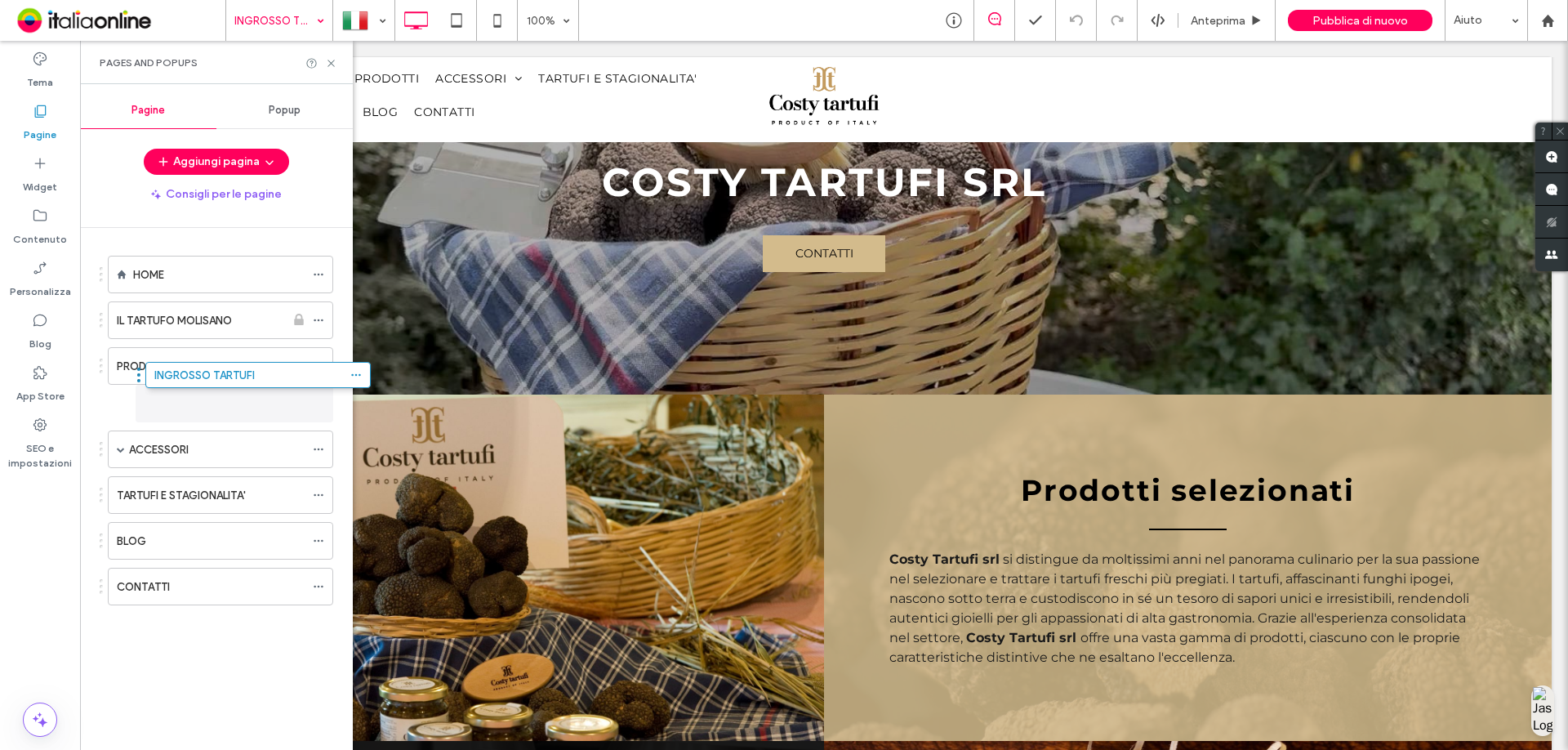 drag, startPoint x: 167, startPoint y: 603, endPoint x: 204, endPoint y: 389, distance: 217.175 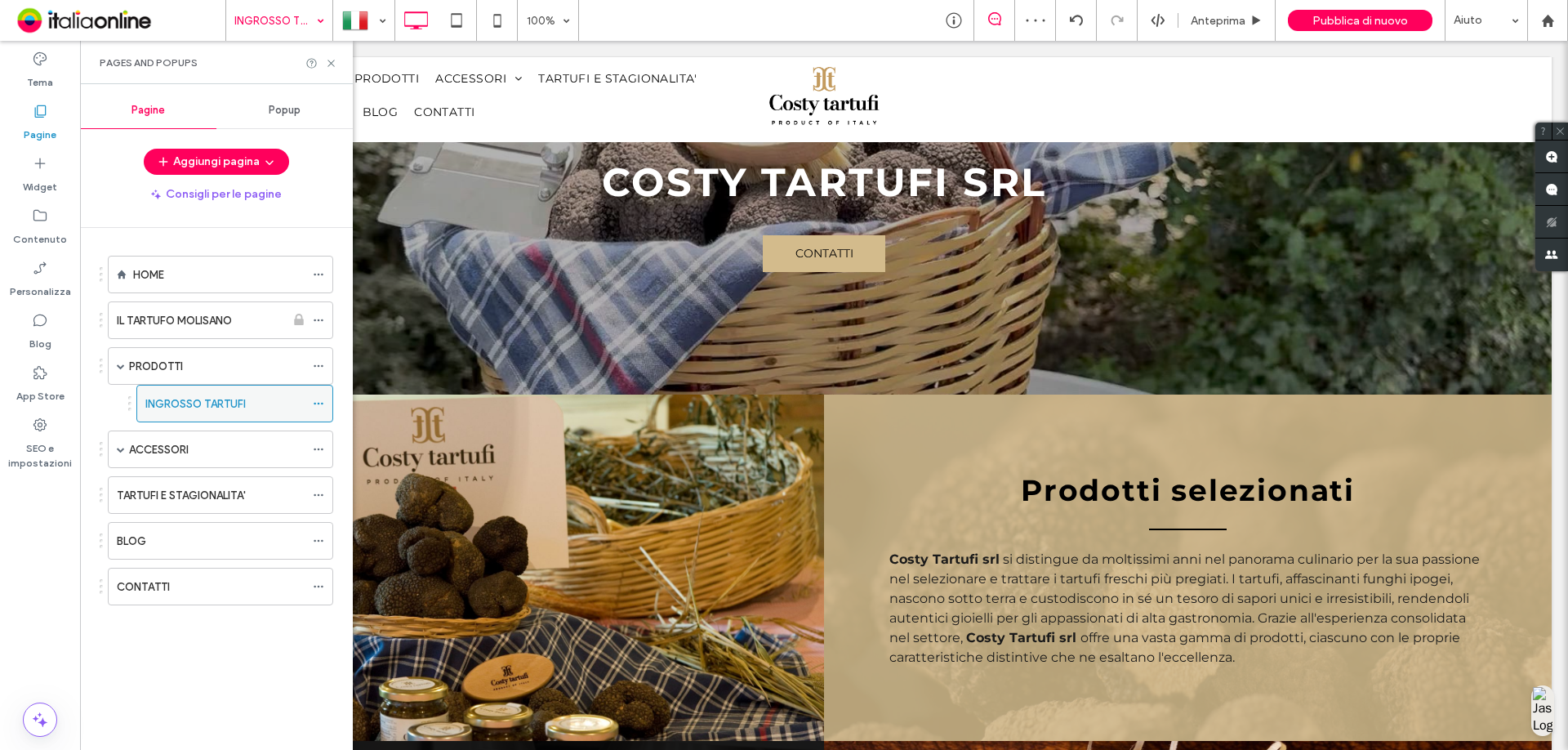 click on "INGROSSO TARTUFI" at bounding box center [234, 404] 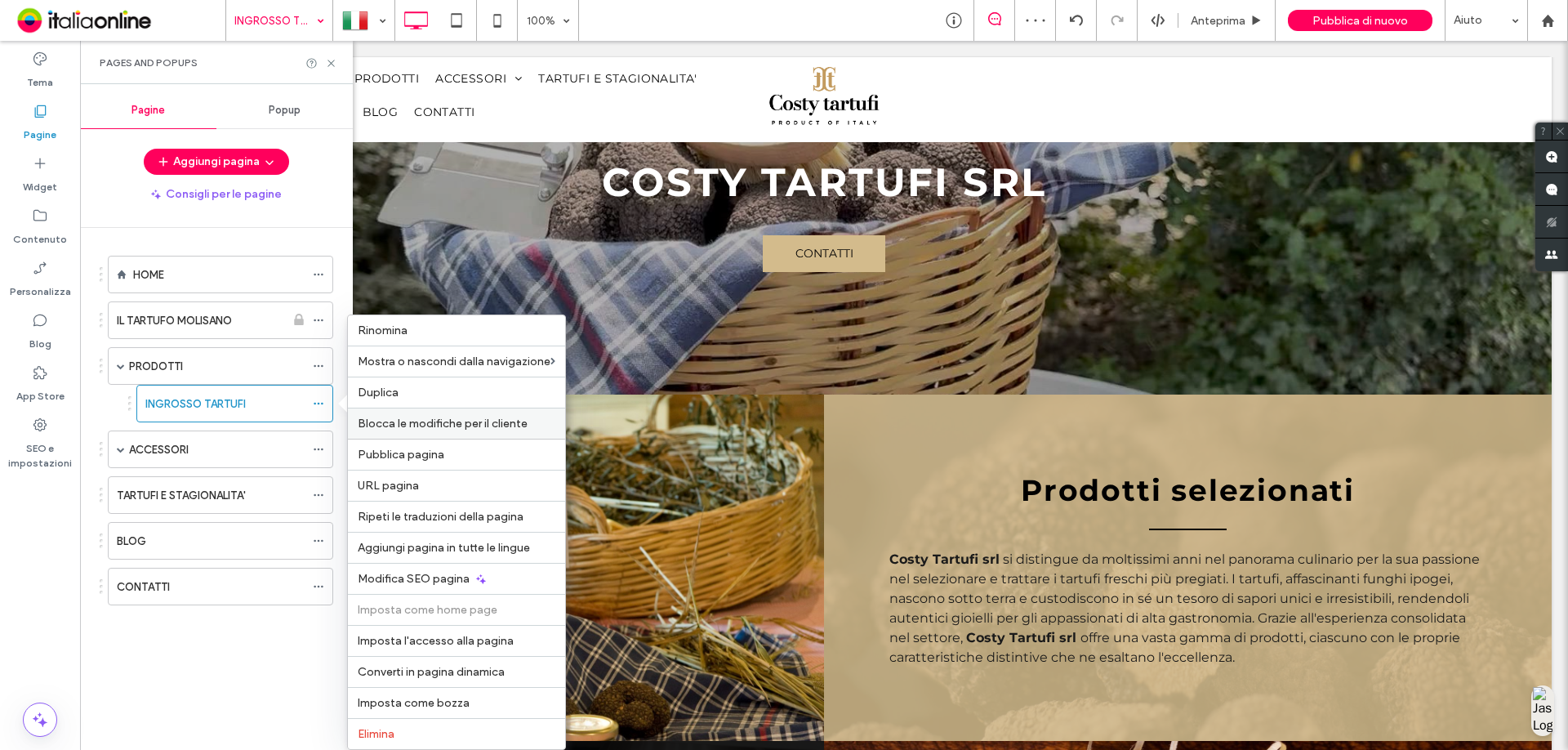 click on "Blocca le modifiche per il cliente" at bounding box center (443, 423) 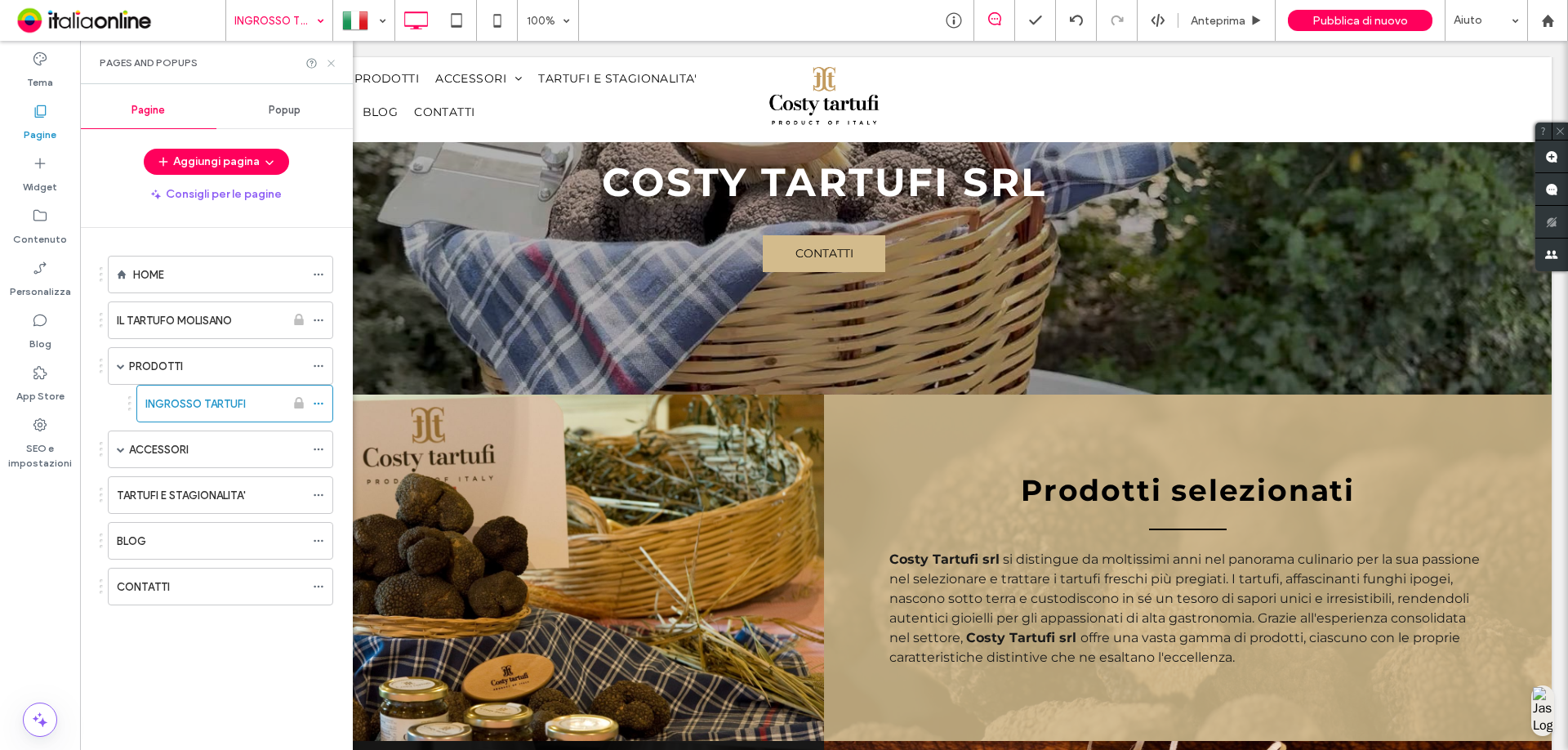 click 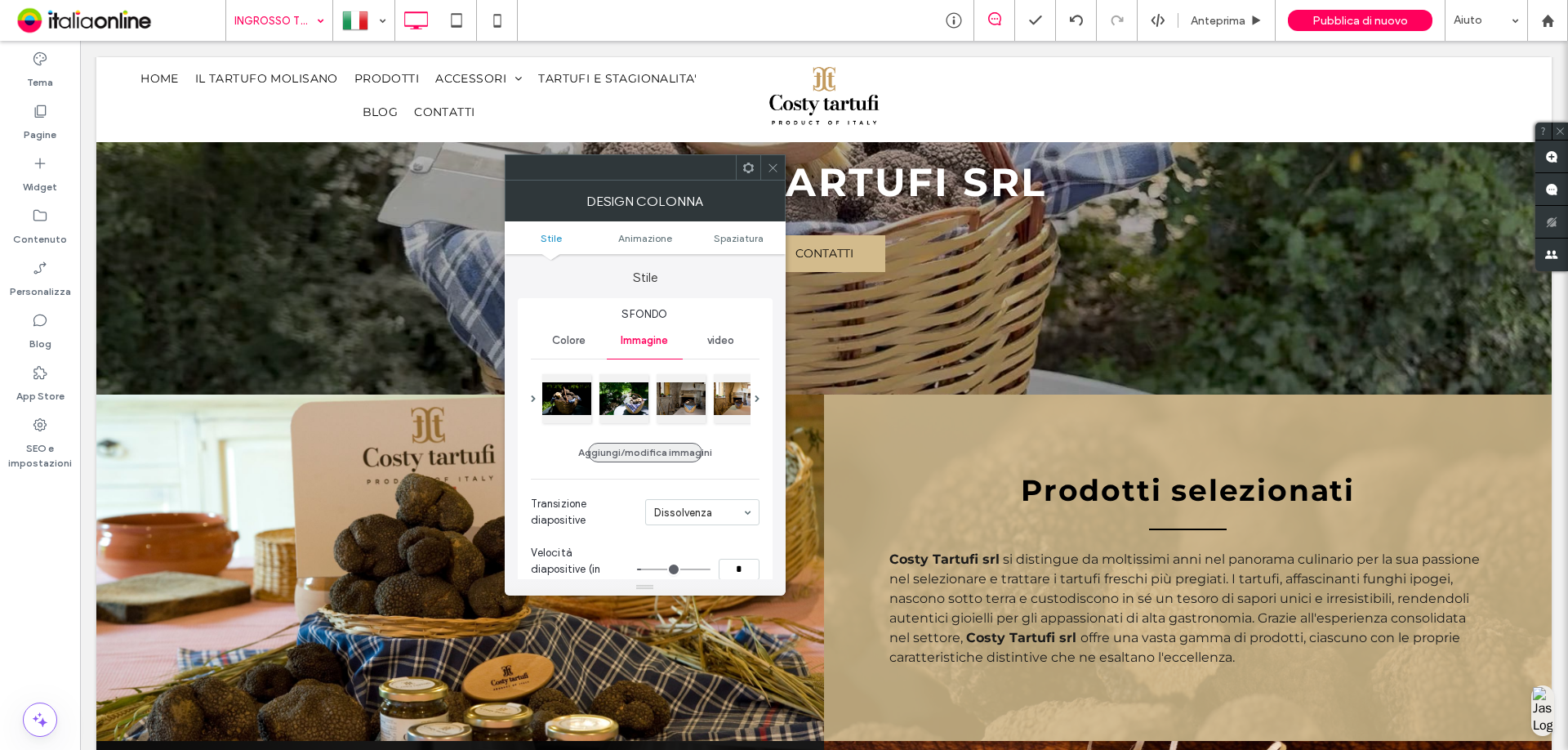 click on "Aggiungi/modifica immagini" at bounding box center (645, 453) 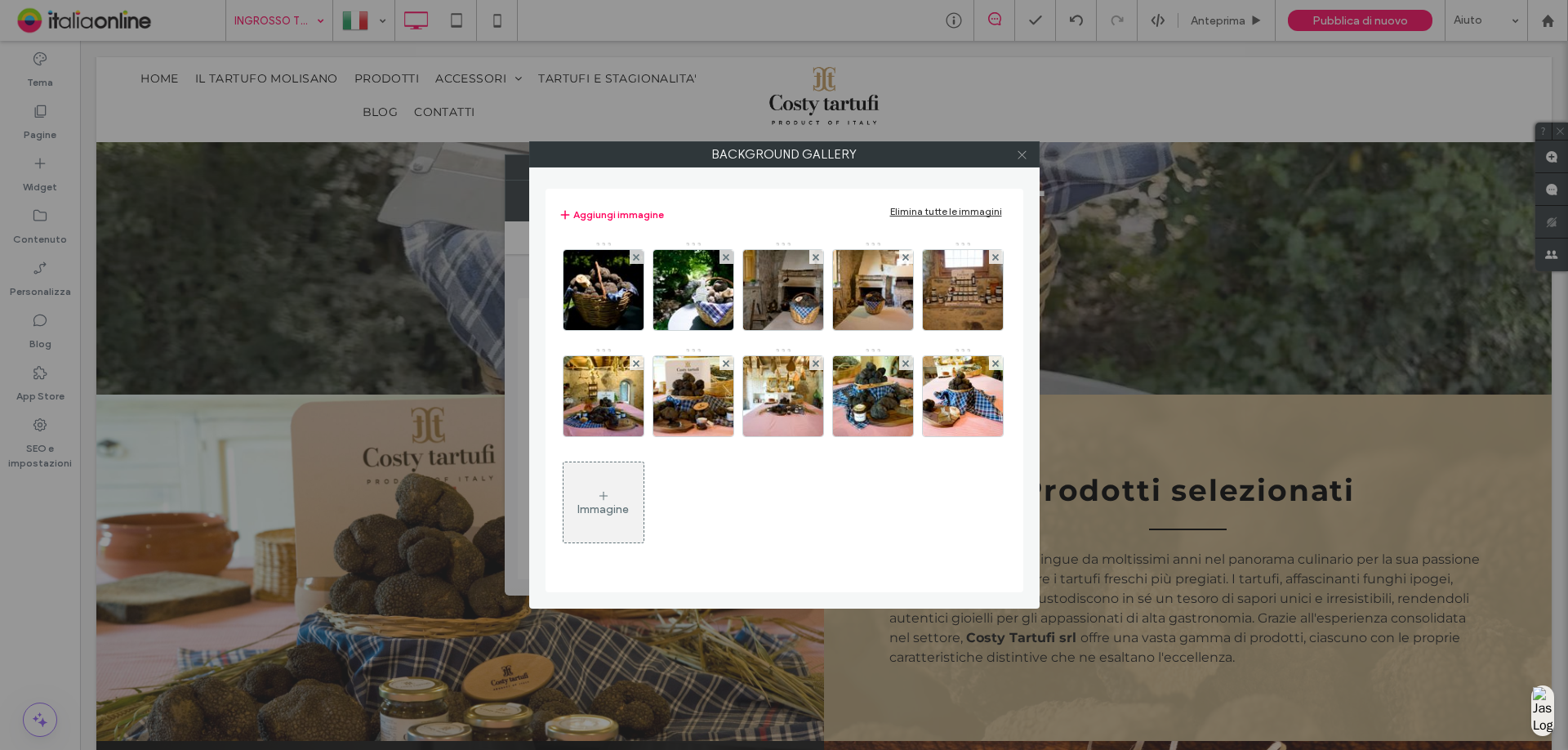 click 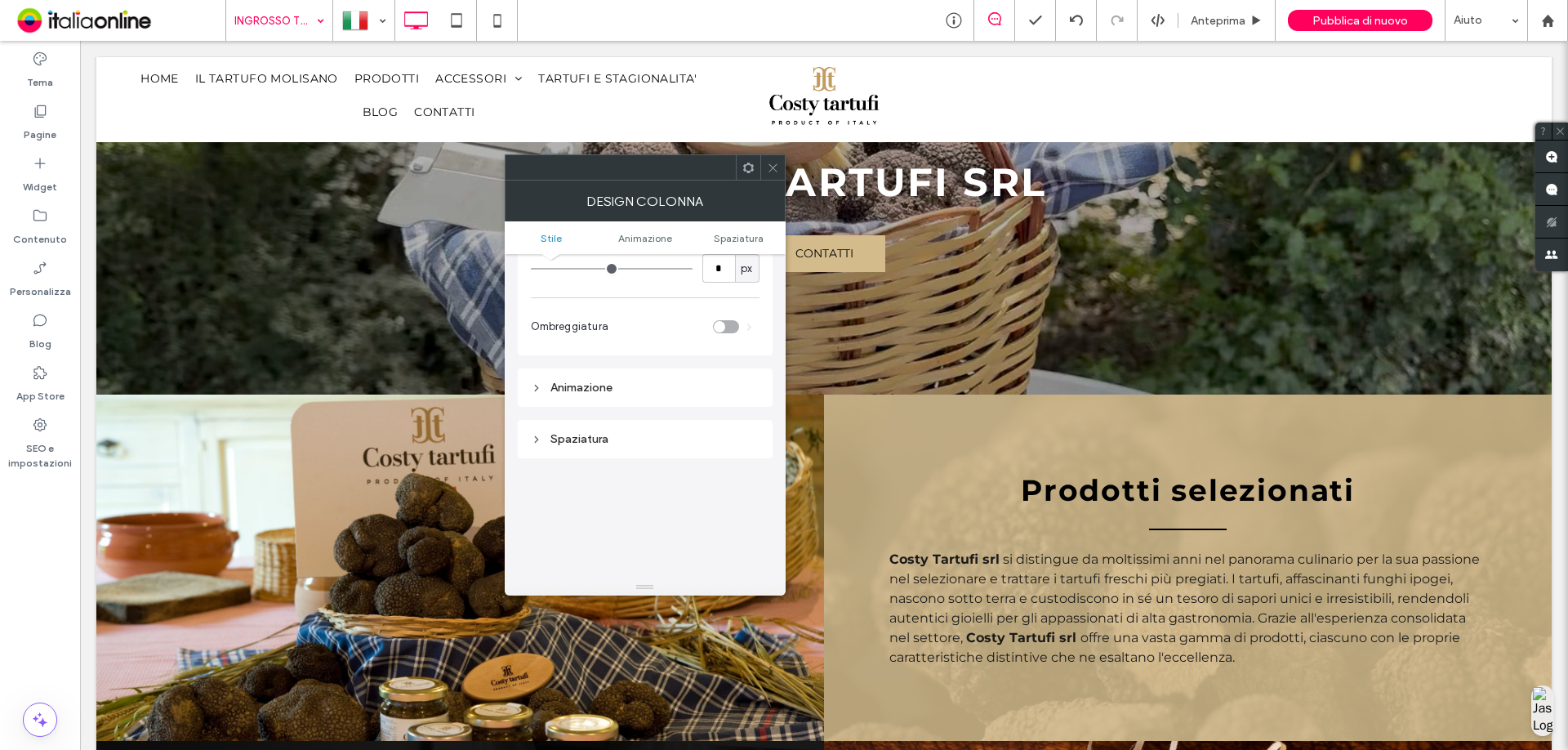 scroll, scrollTop: 851, scrollLeft: 0, axis: vertical 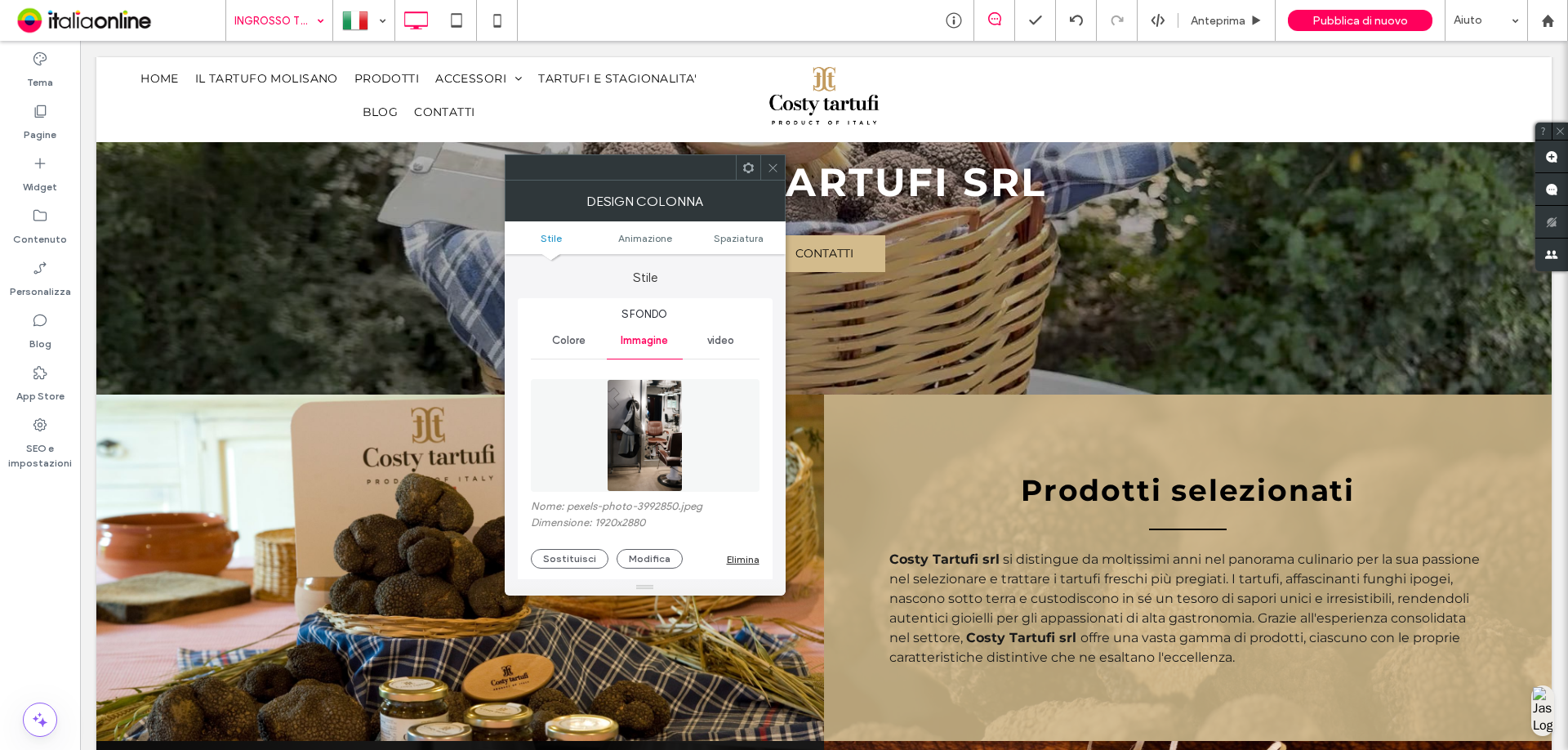 click 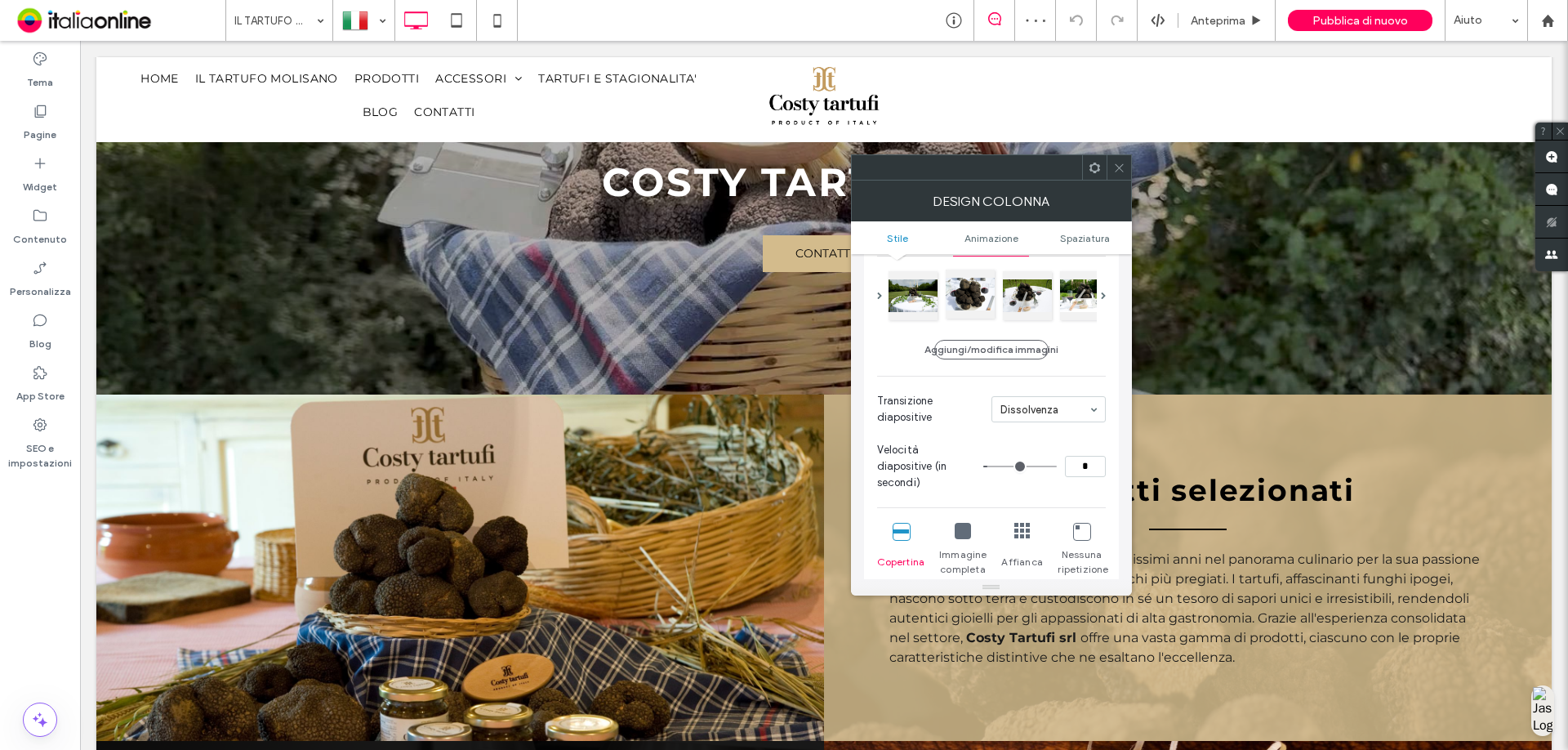 scroll, scrollTop: 0, scrollLeft: 0, axis: both 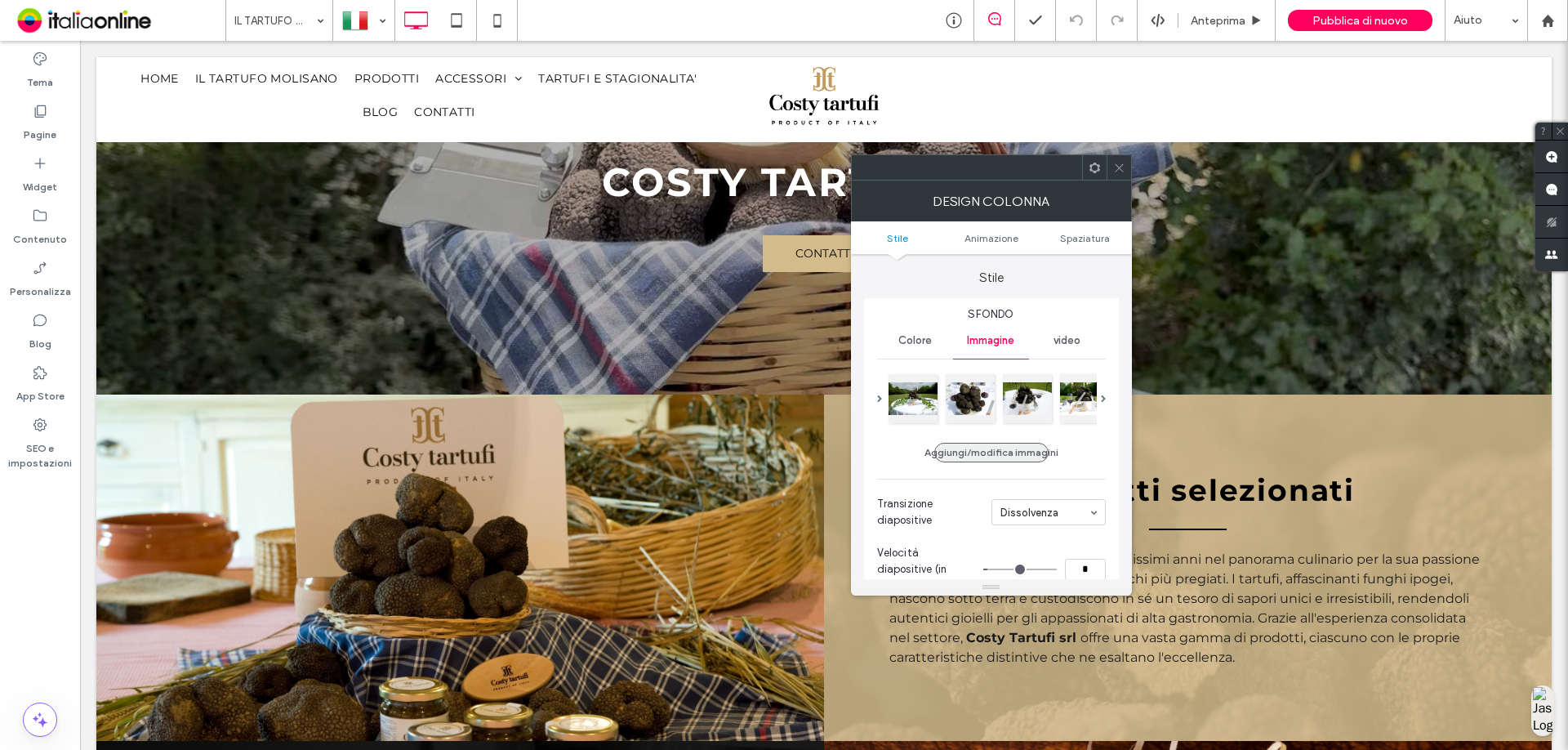 click on "Aggiungi/modifica immagini" at bounding box center (991, 453) 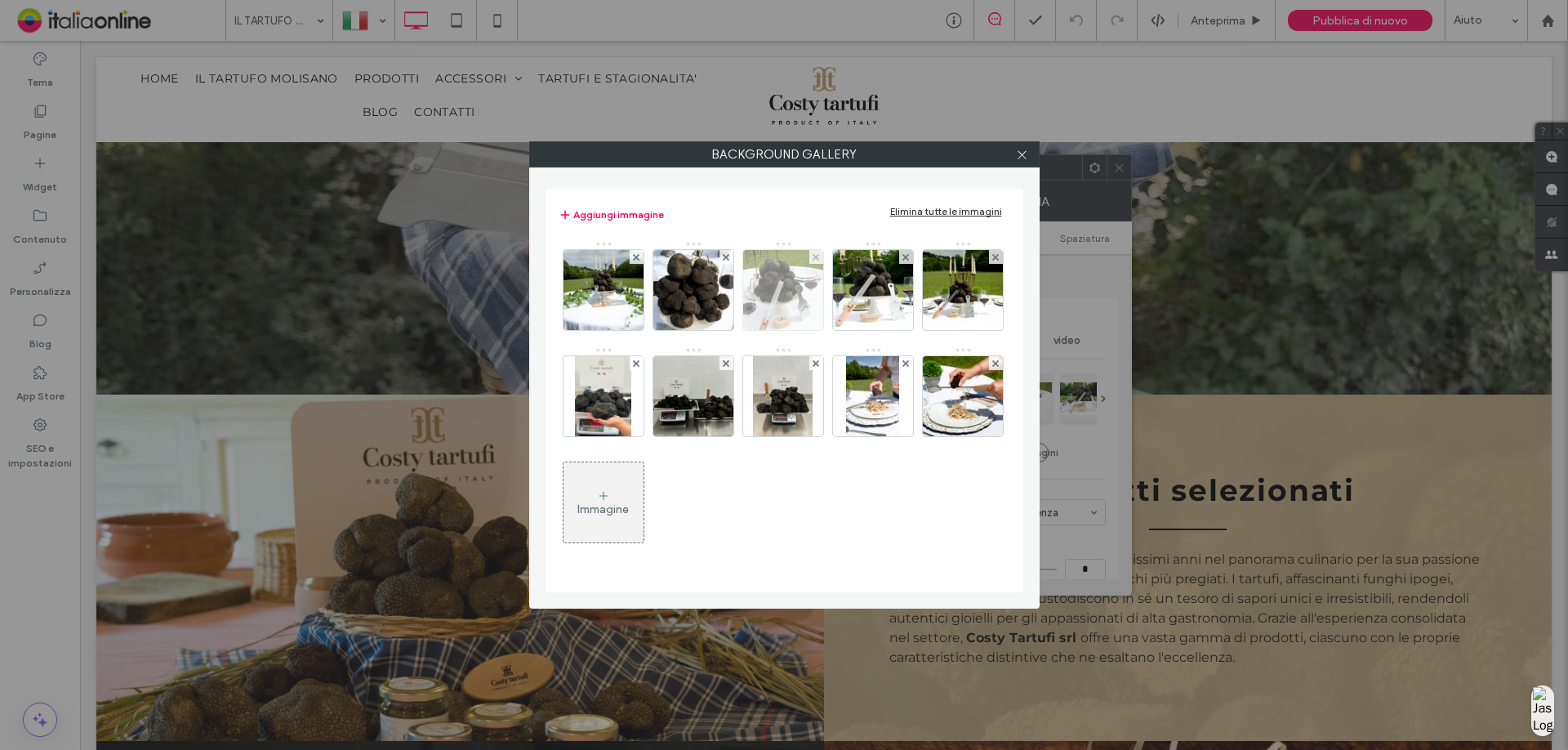 click at bounding box center (783, 290) 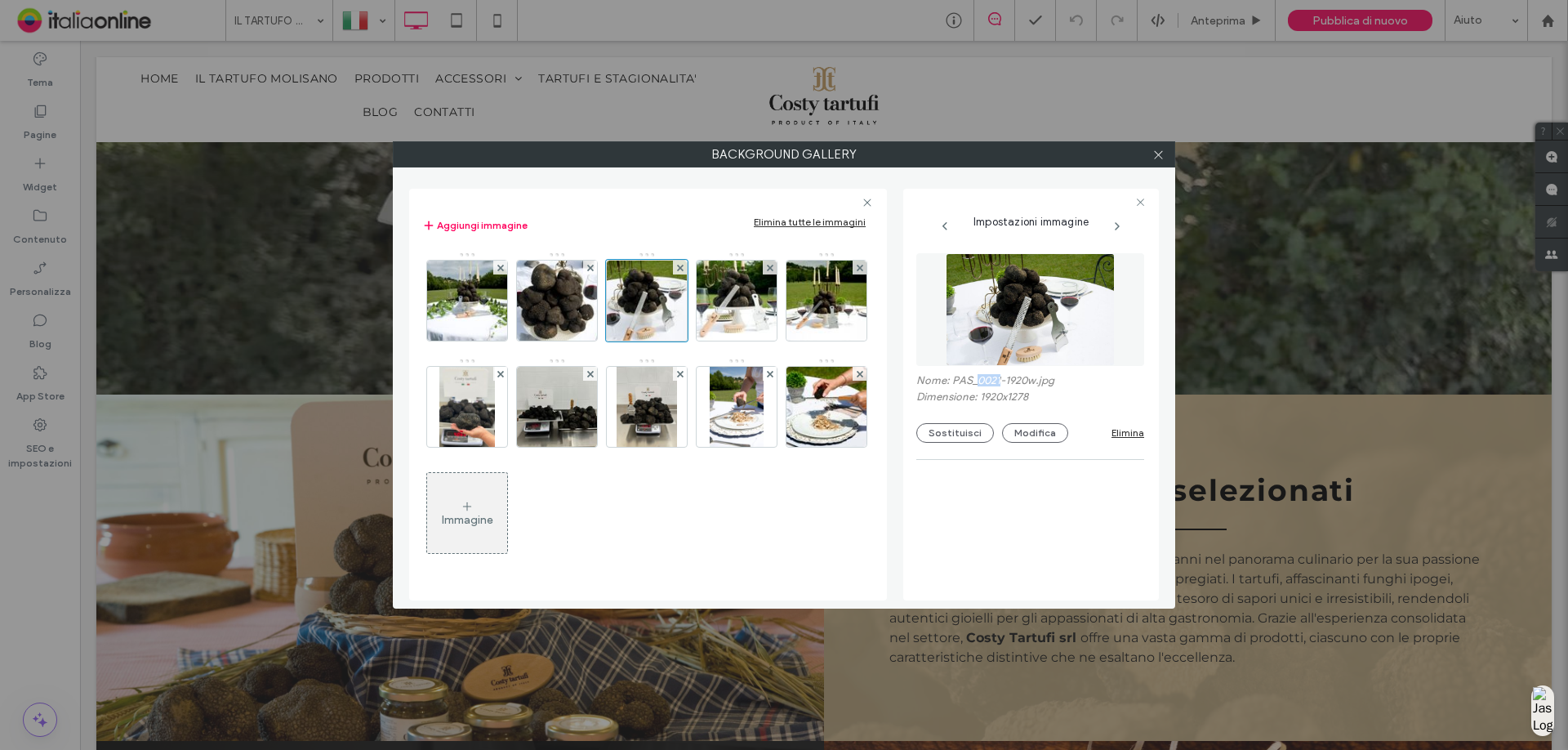 drag, startPoint x: 980, startPoint y: 382, endPoint x: 1002, endPoint y: 379, distance: 22.203603 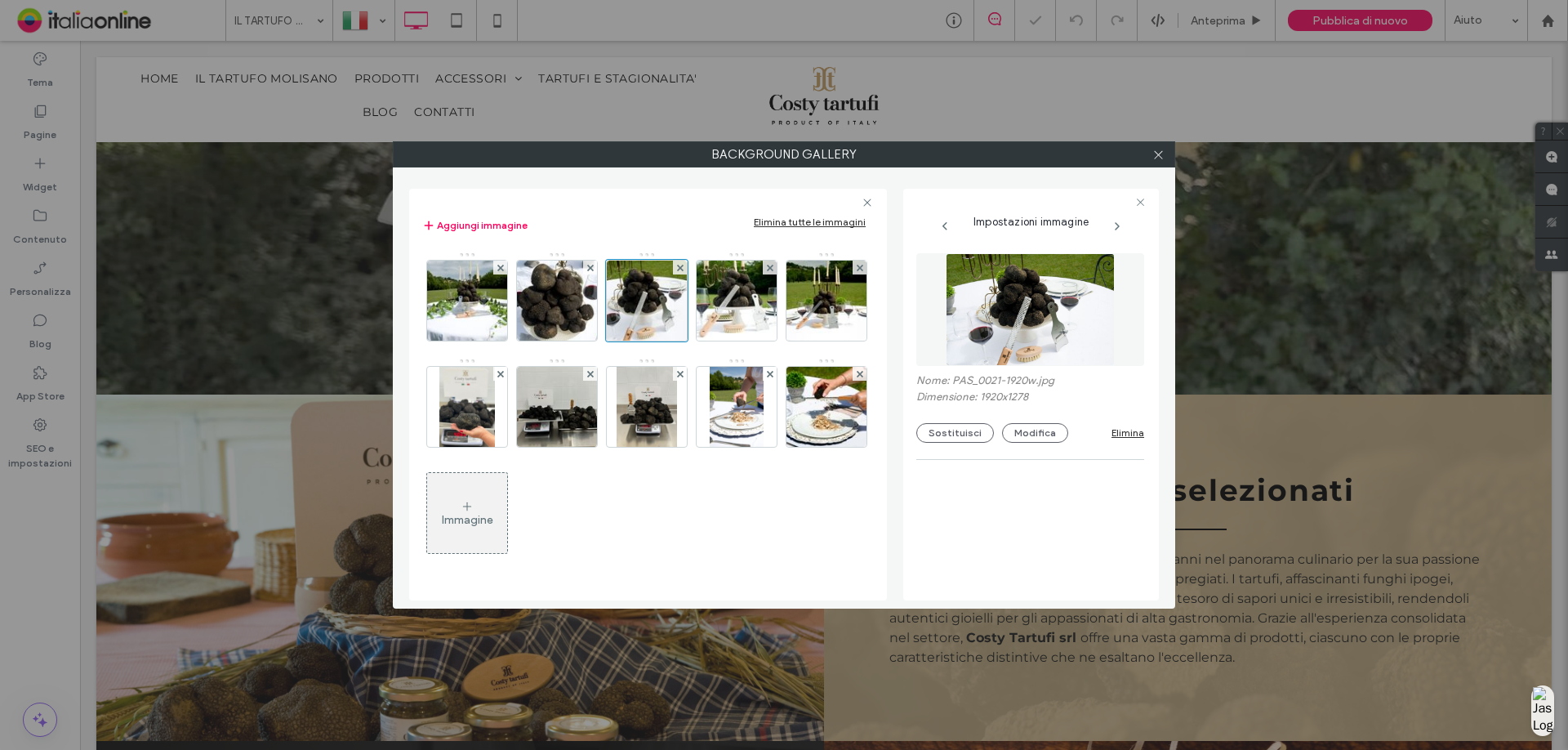 drag, startPoint x: 1159, startPoint y: 156, endPoint x: 1169, endPoint y: 203, distance: 48.052055 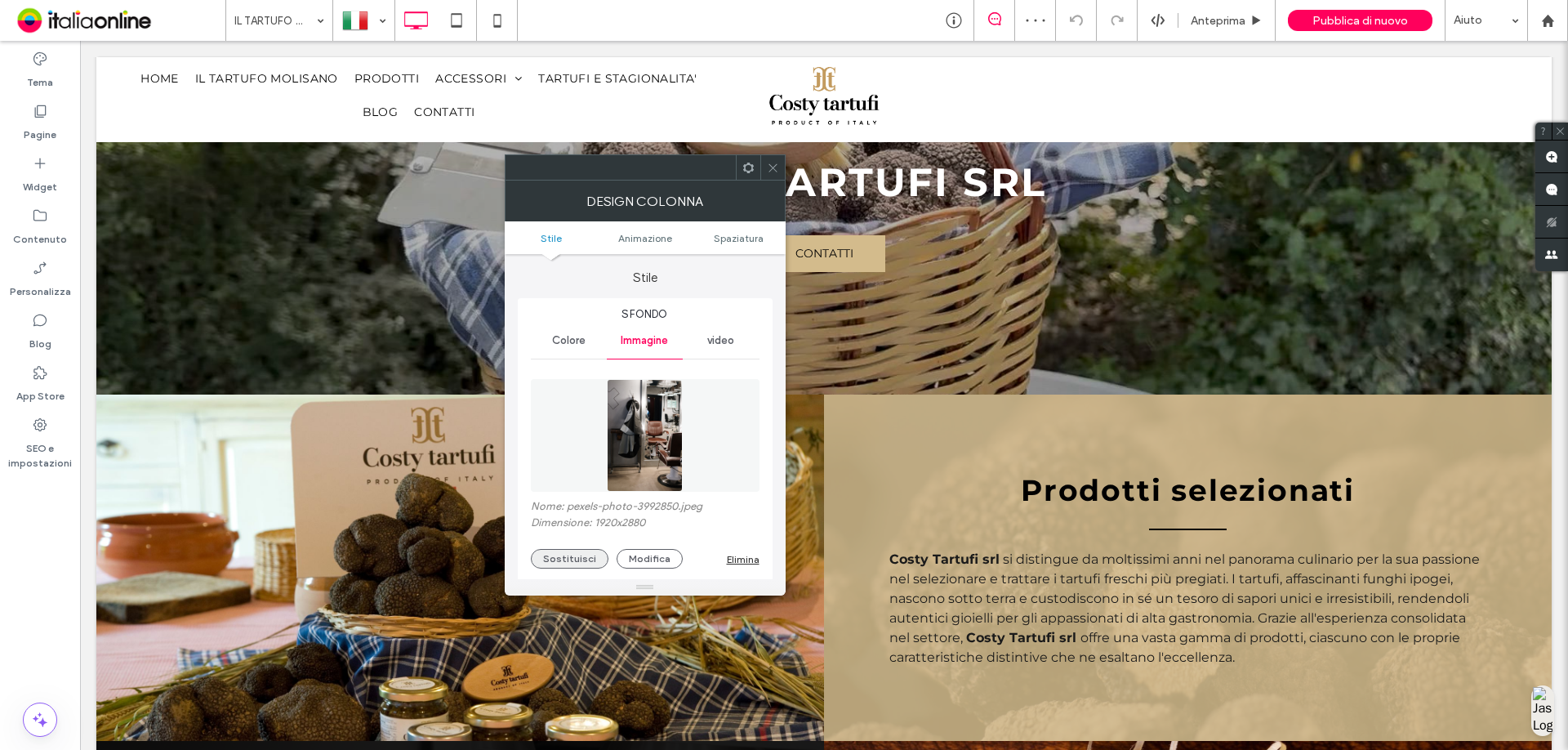 click on "Sostituisci" at bounding box center (569, 559) 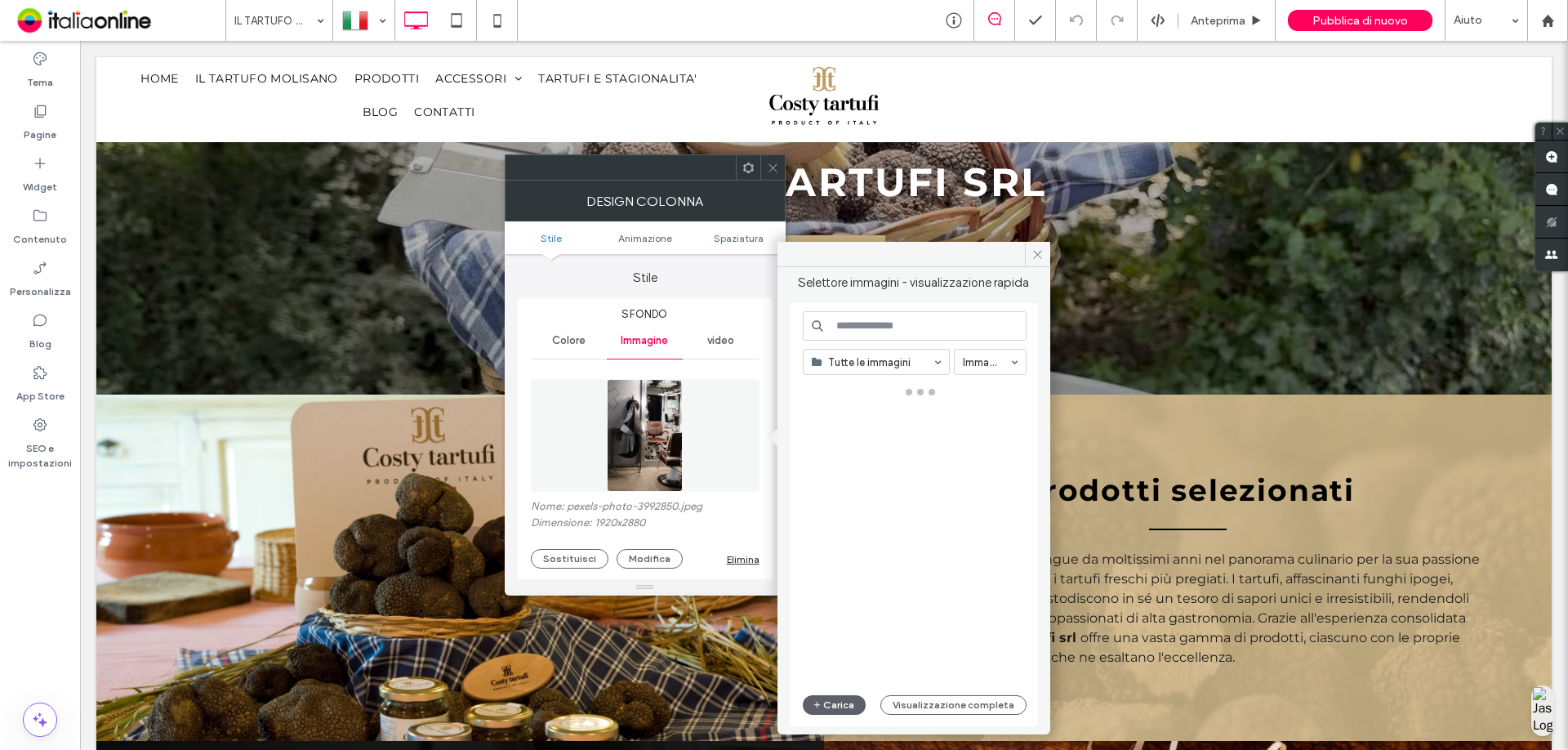 click at bounding box center (915, 326) 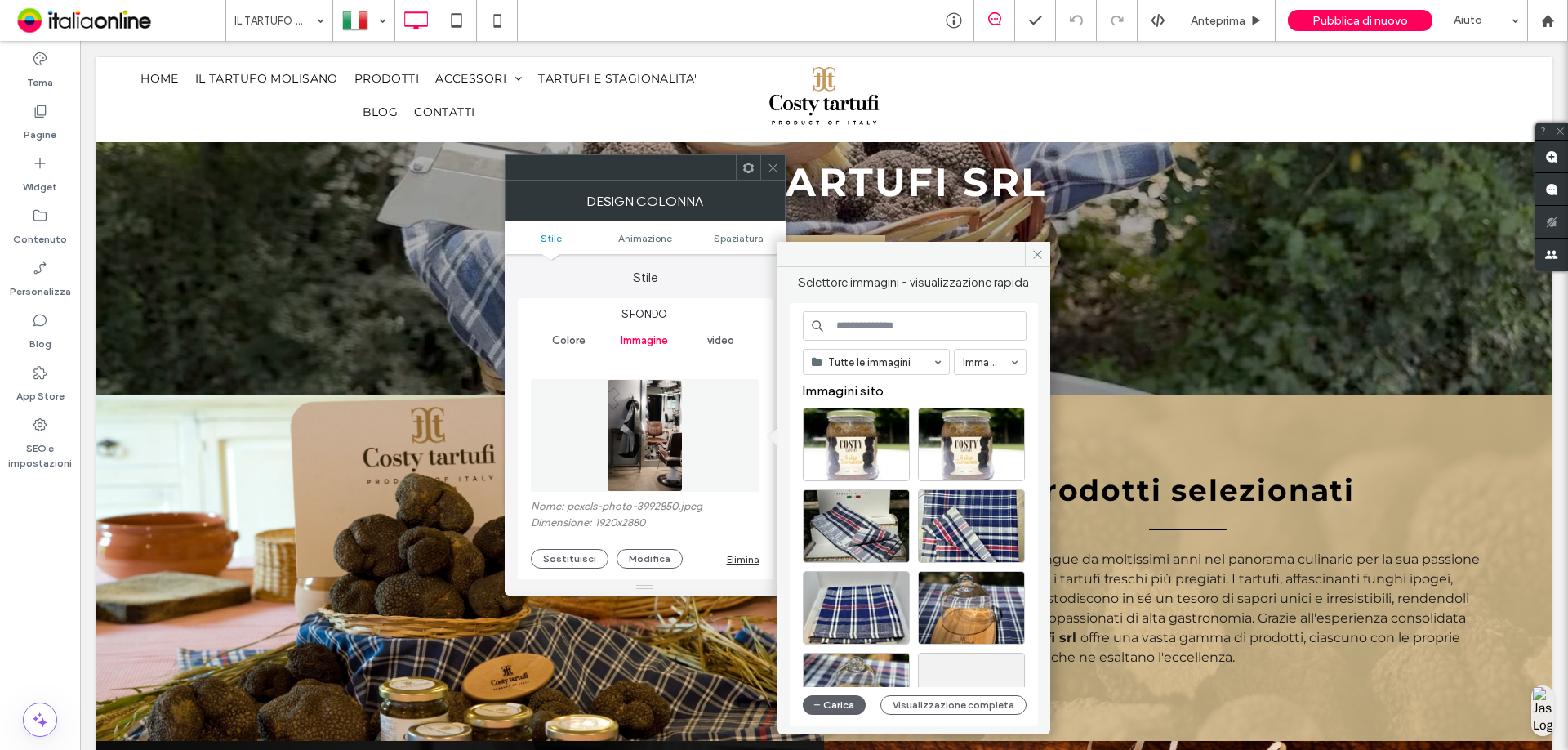 paste on "****" 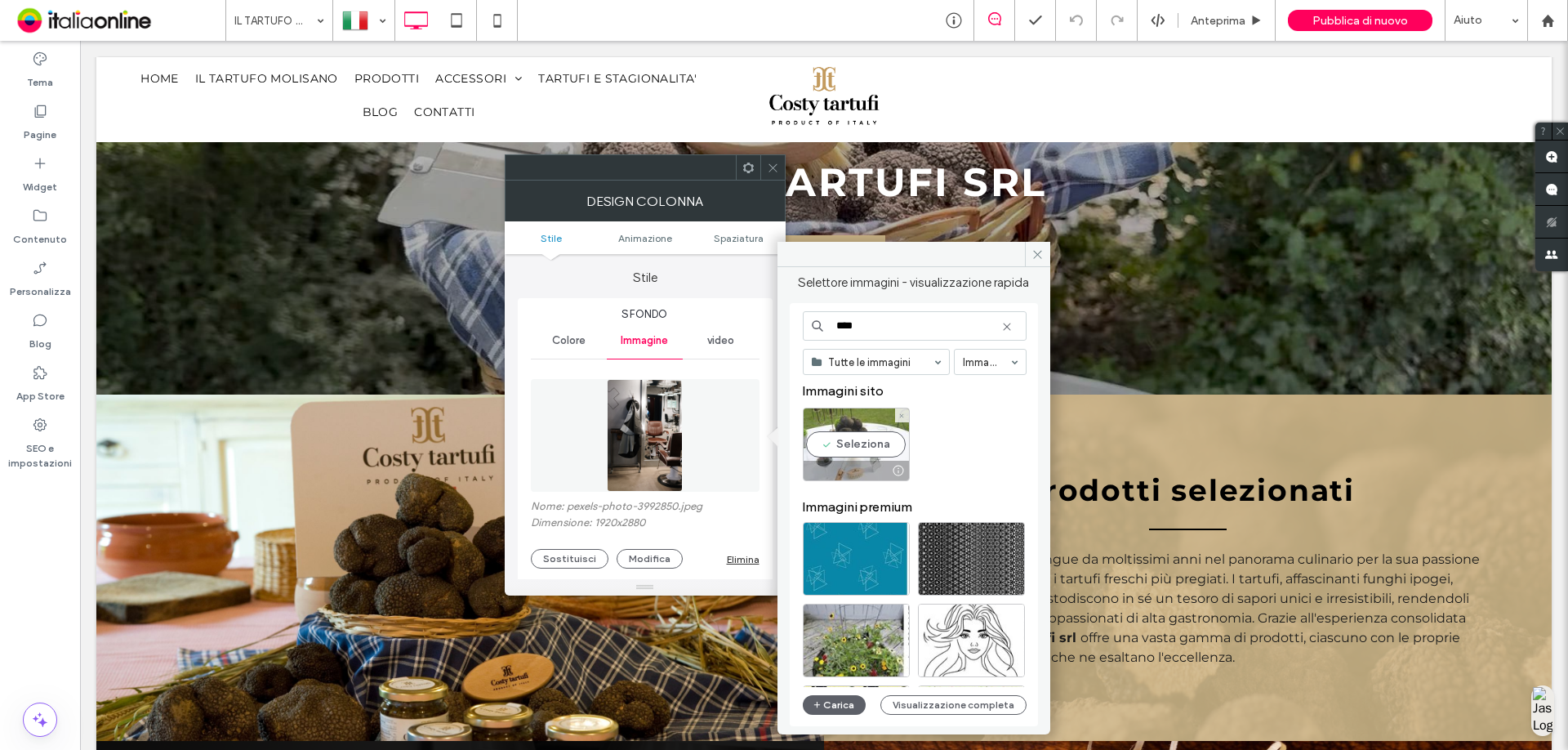 type on "****" 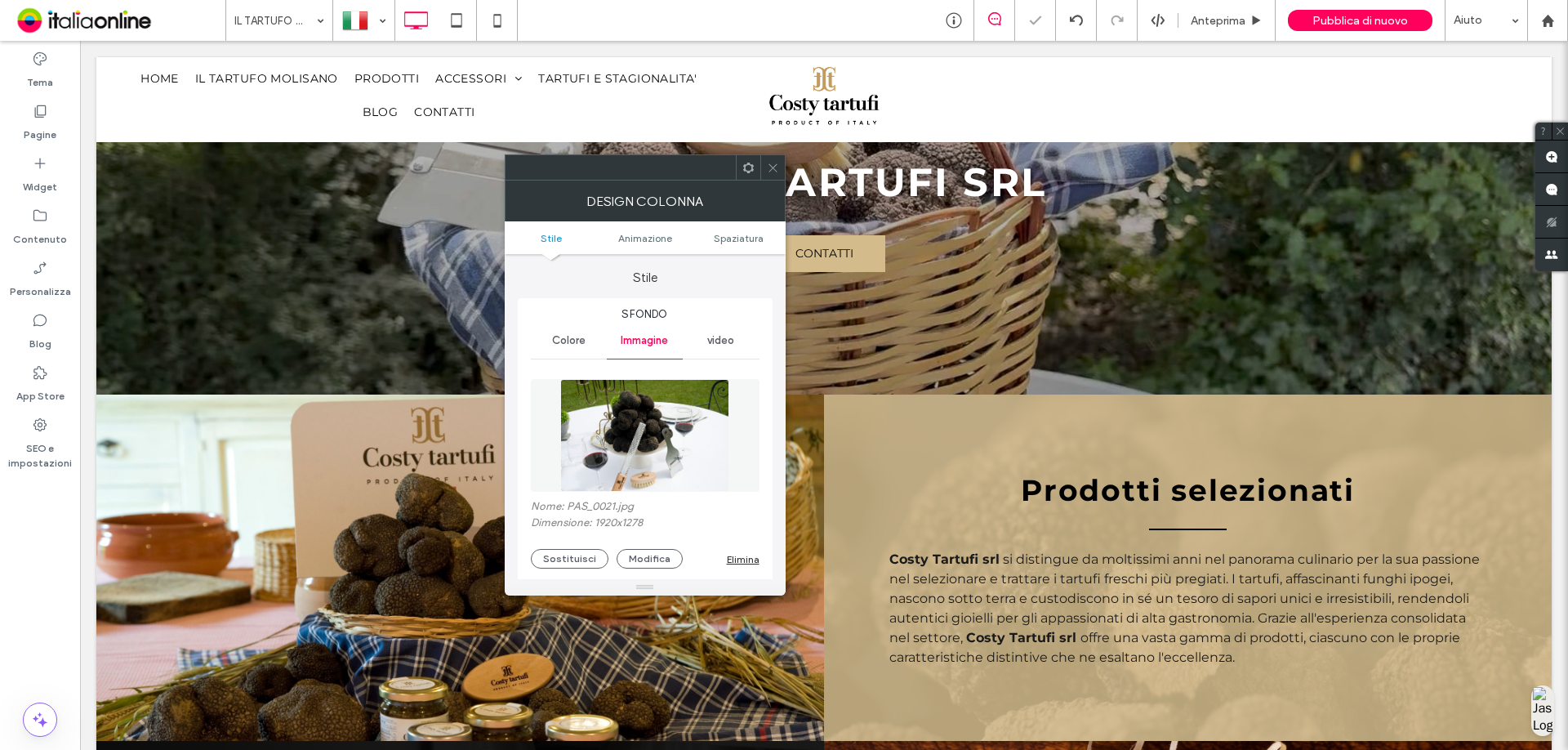 click 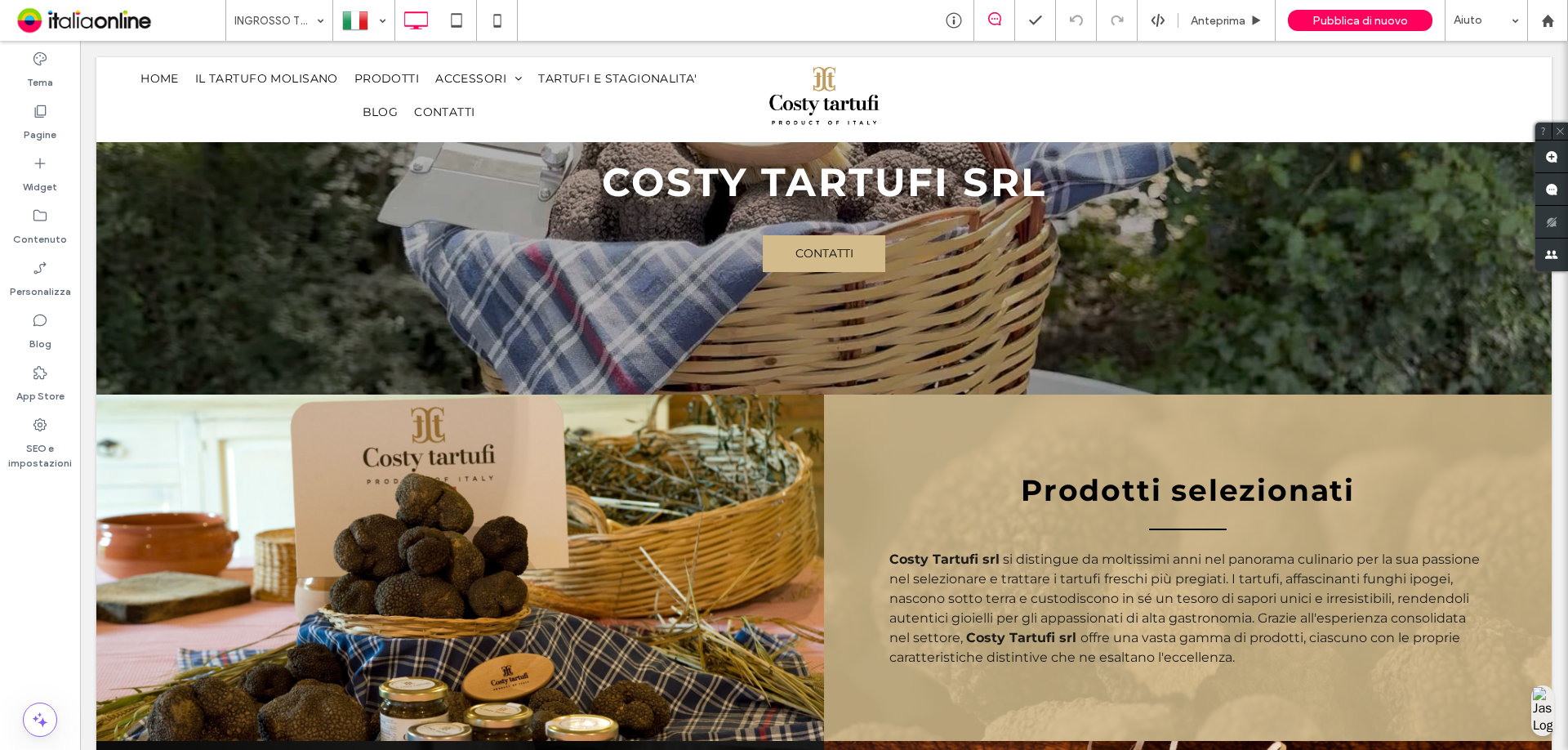 click at bounding box center (275, 20) 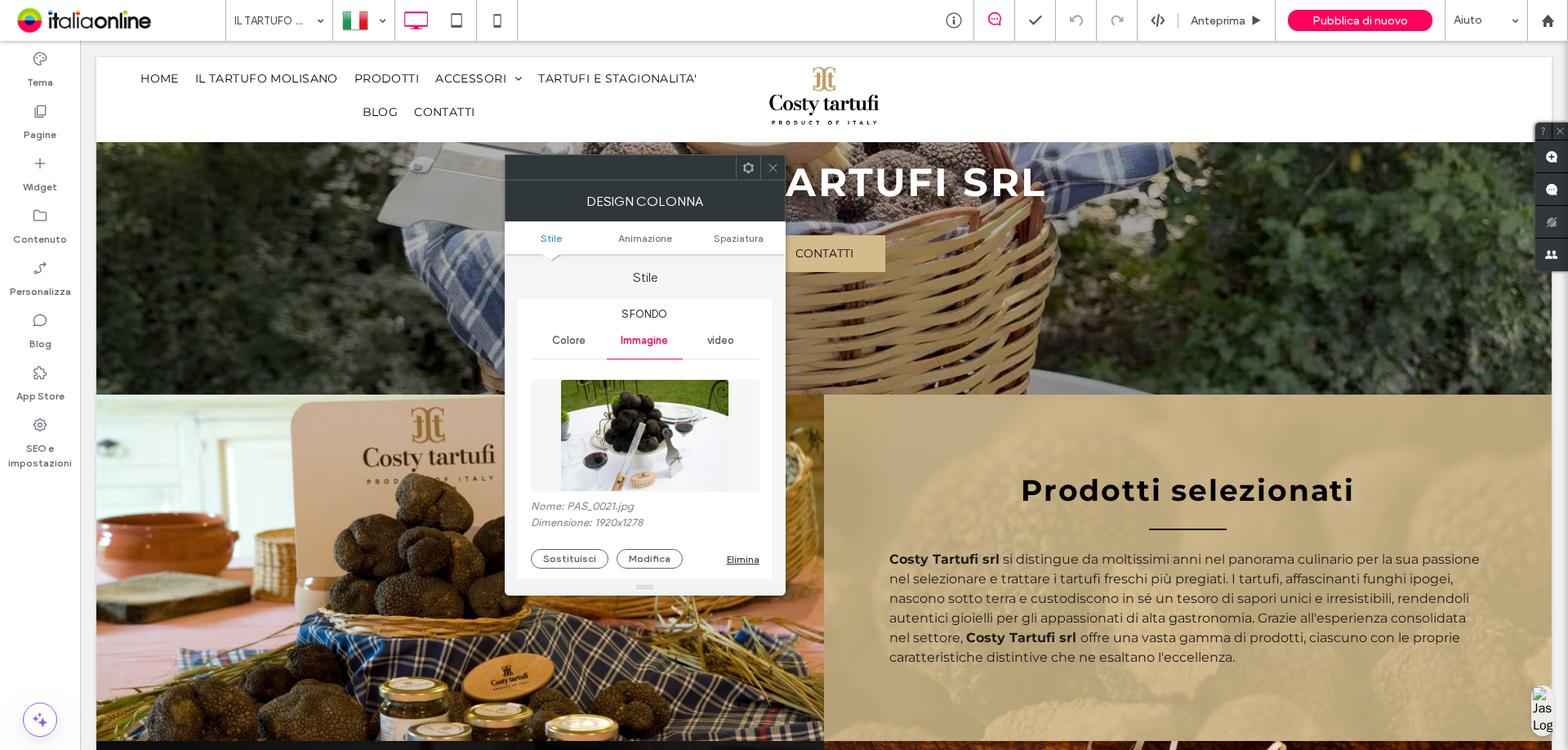 click 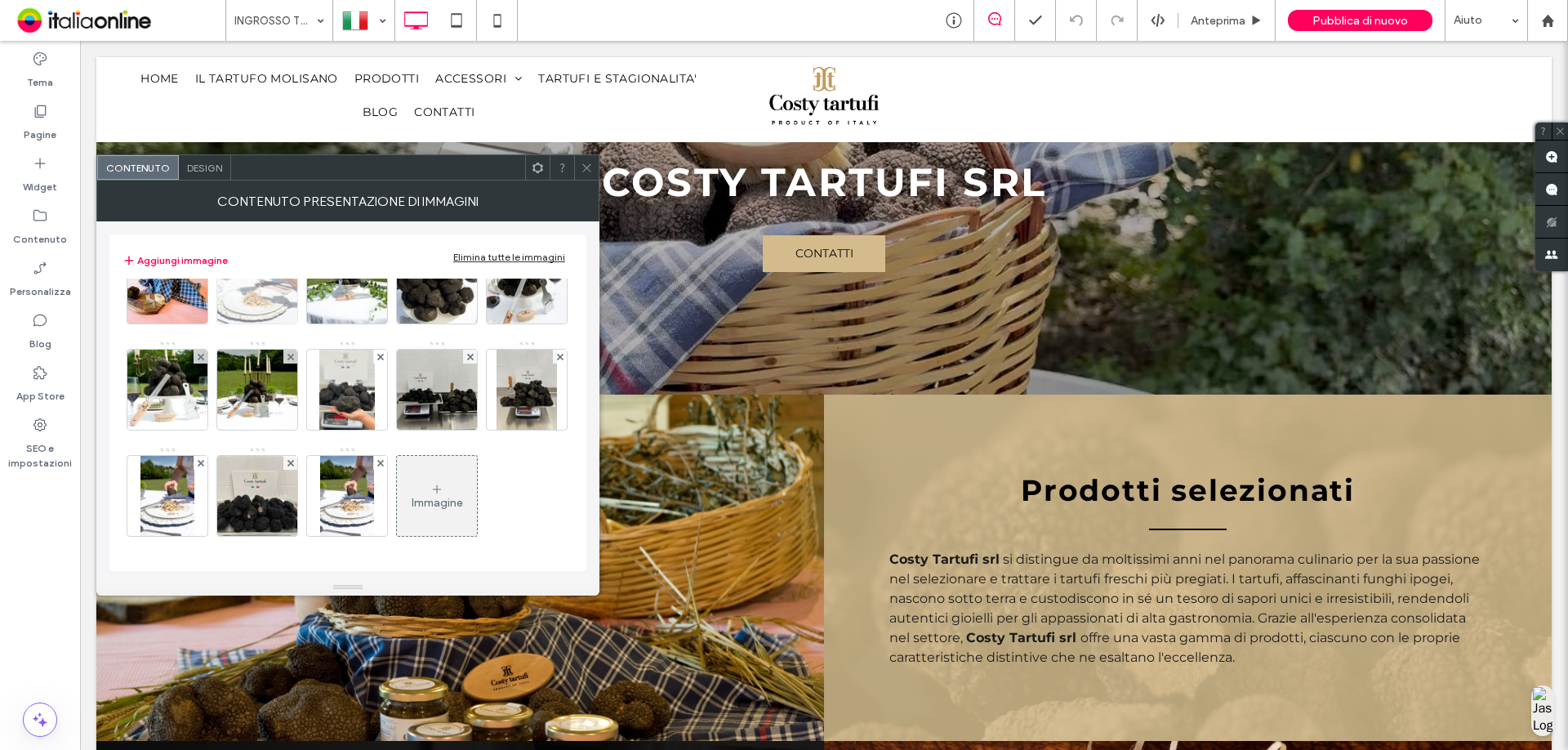 scroll, scrollTop: 208, scrollLeft: 0, axis: vertical 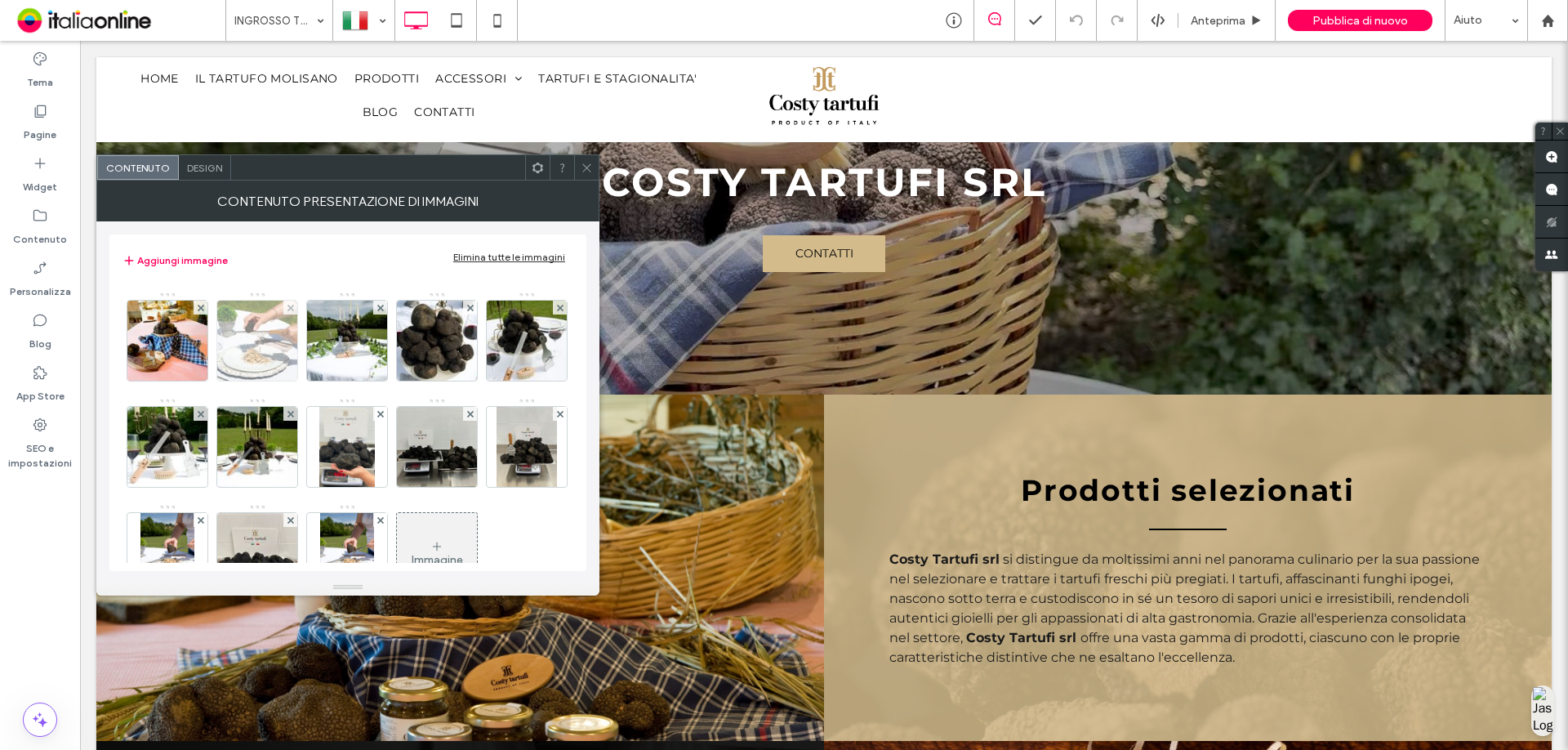 click at bounding box center (257, 341) 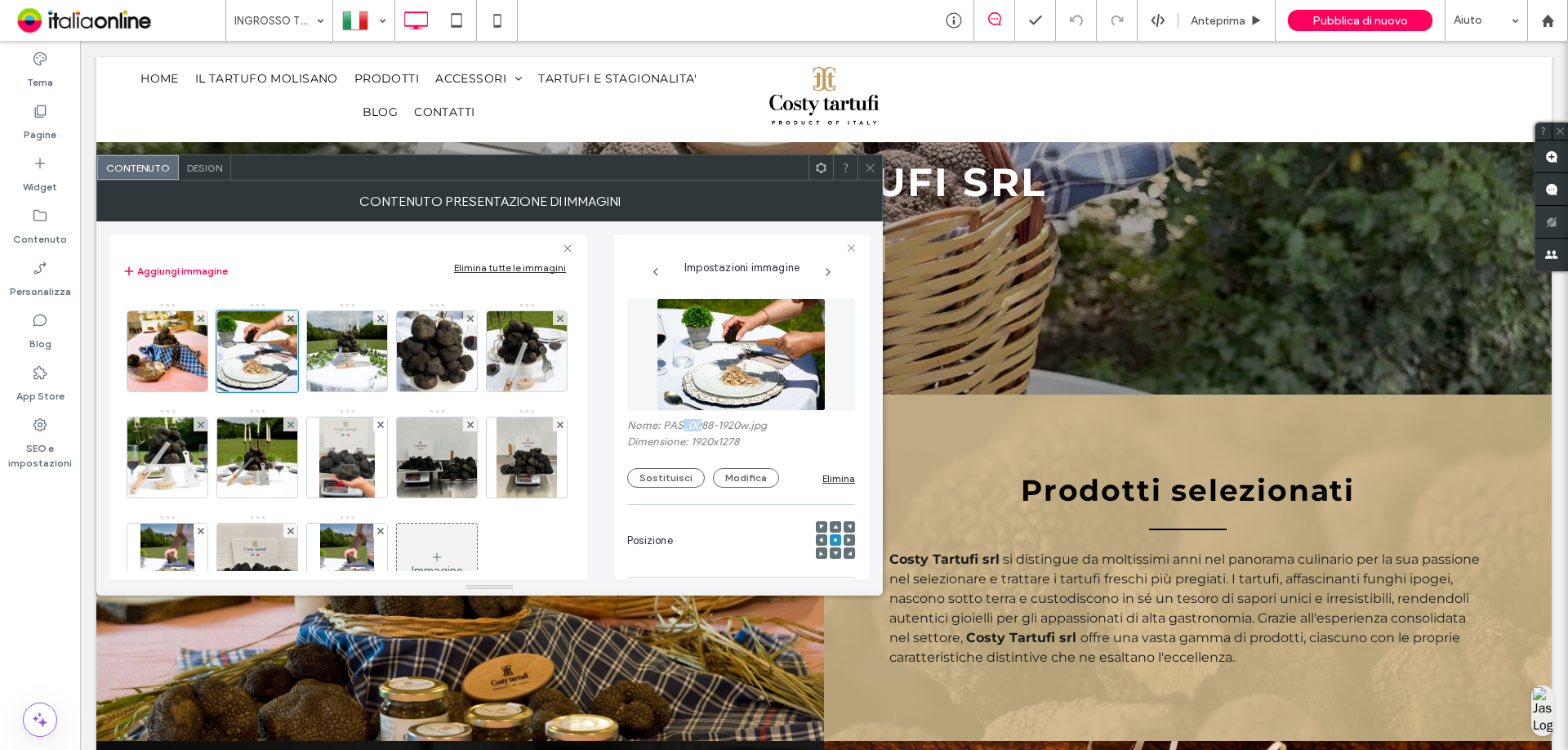drag, startPoint x: 684, startPoint y: 426, endPoint x: 705, endPoint y: 426, distance: 21 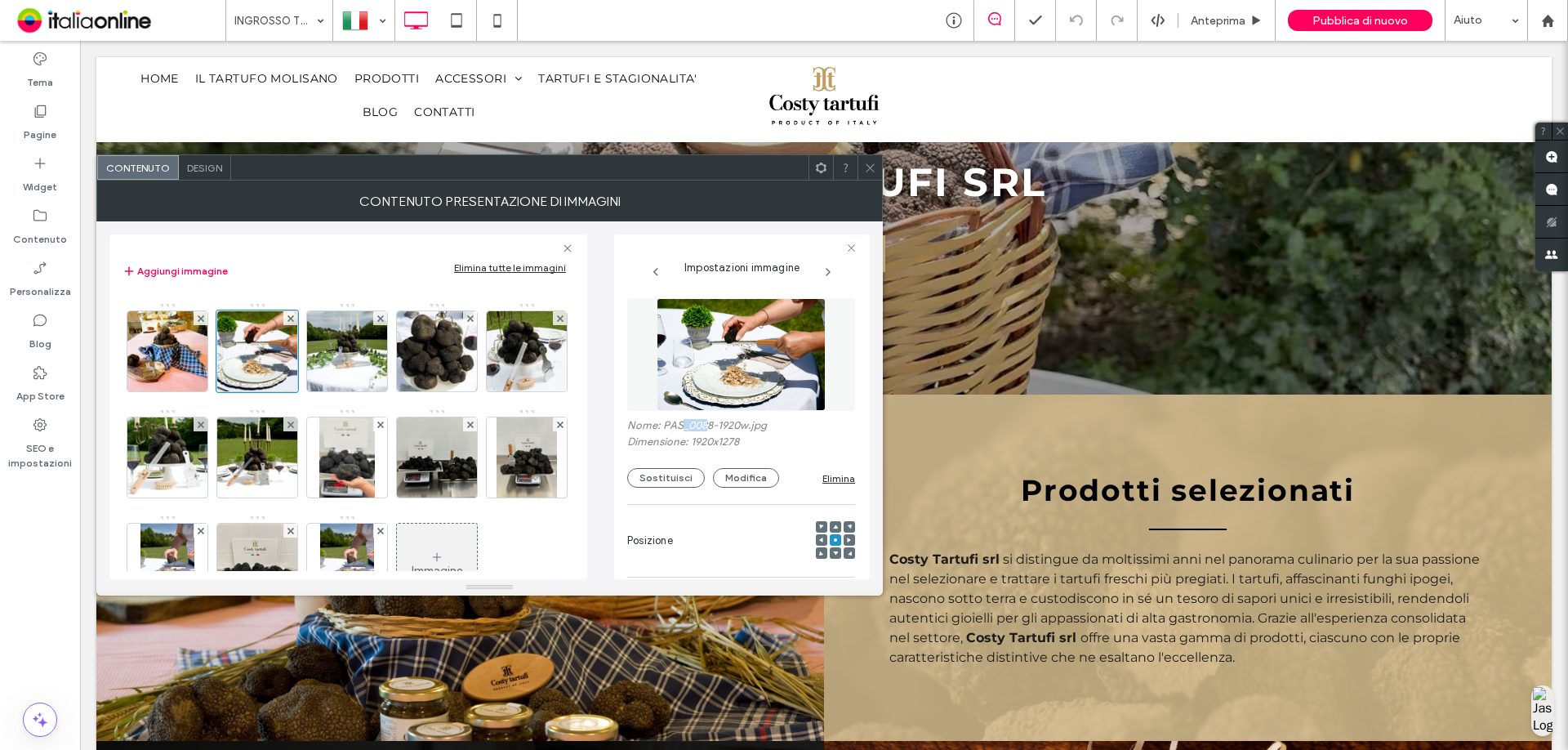 click on "Nome: PAS_0088-1920w.jpg" at bounding box center (741, 427) 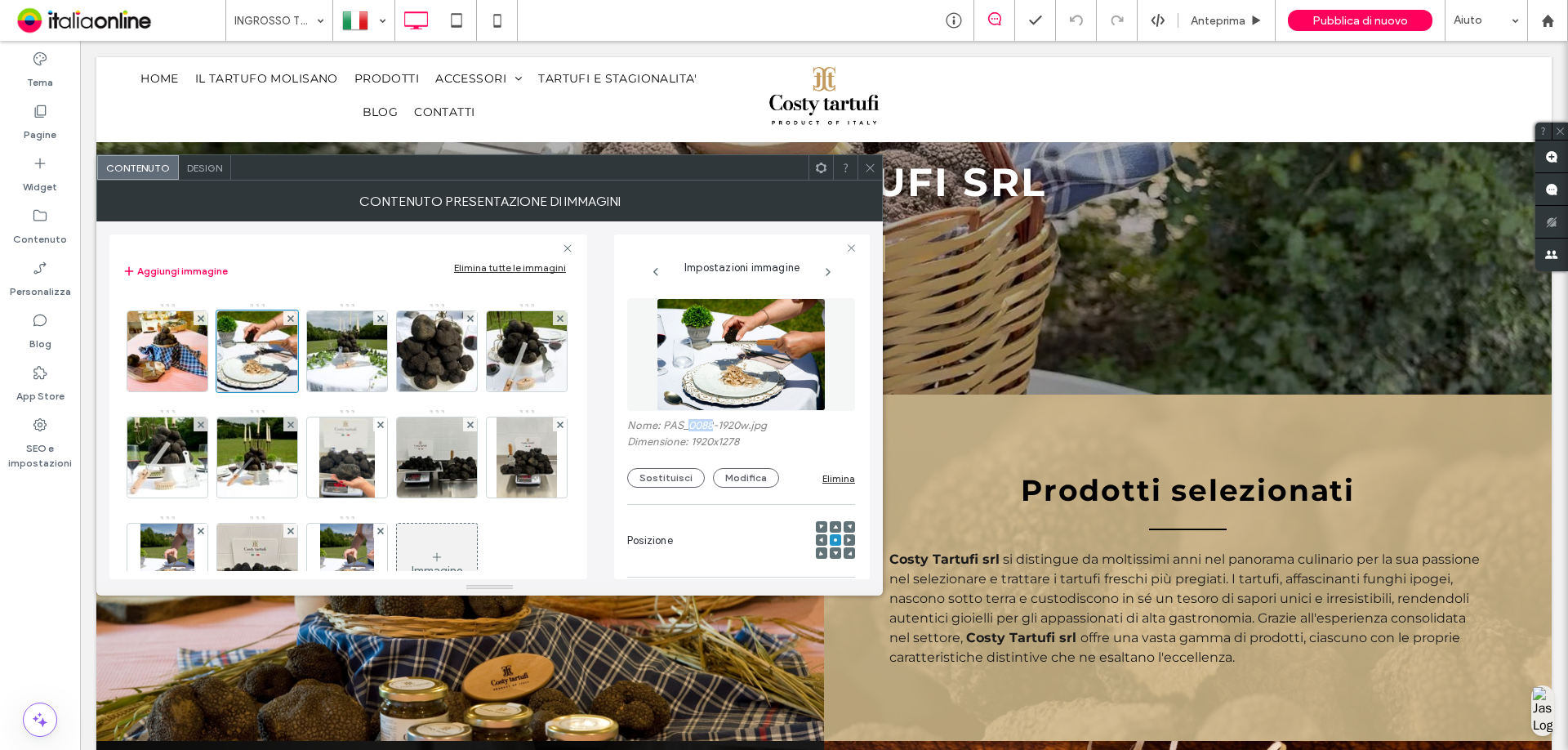 drag, startPoint x: 690, startPoint y: 427, endPoint x: 712, endPoint y: 427, distance: 22 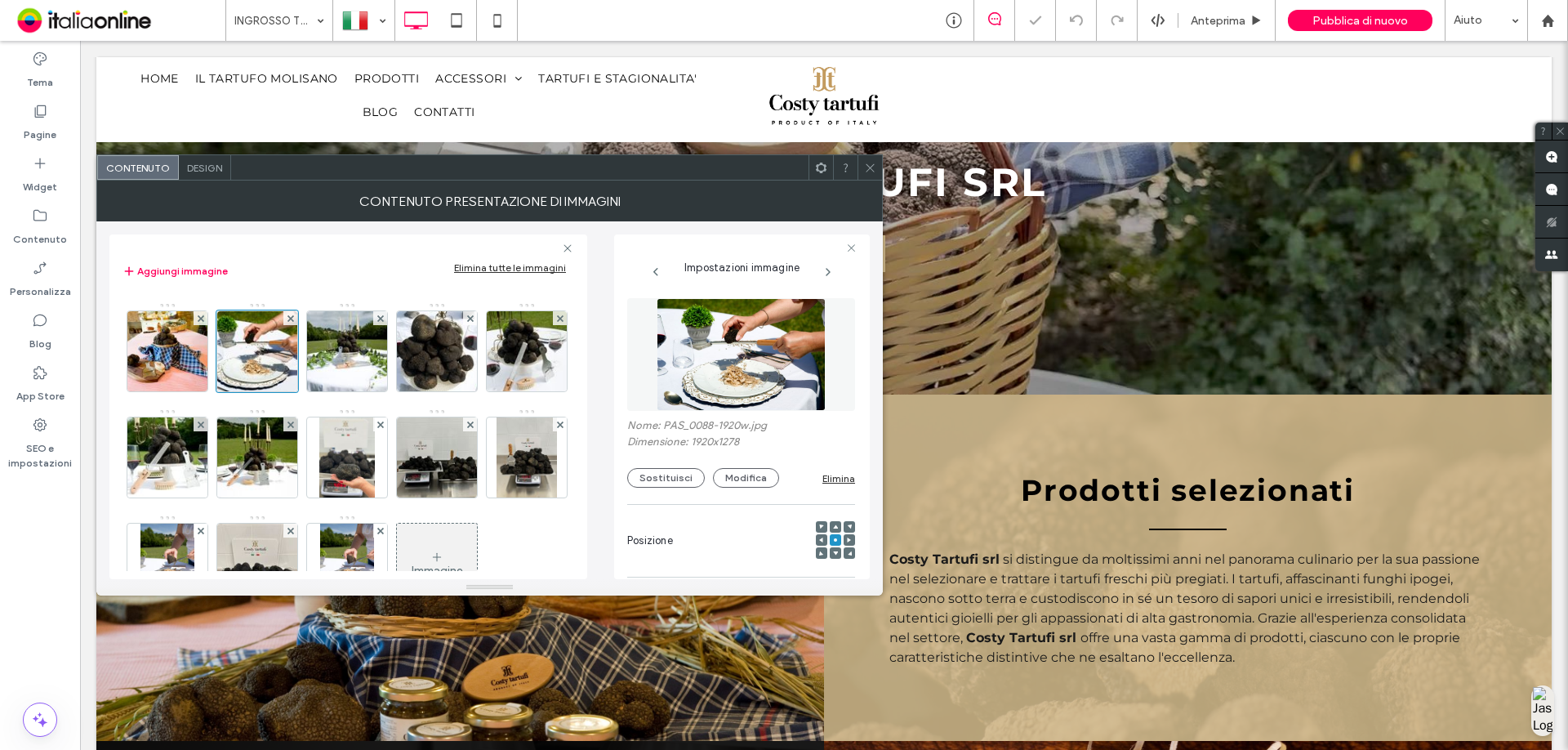 click 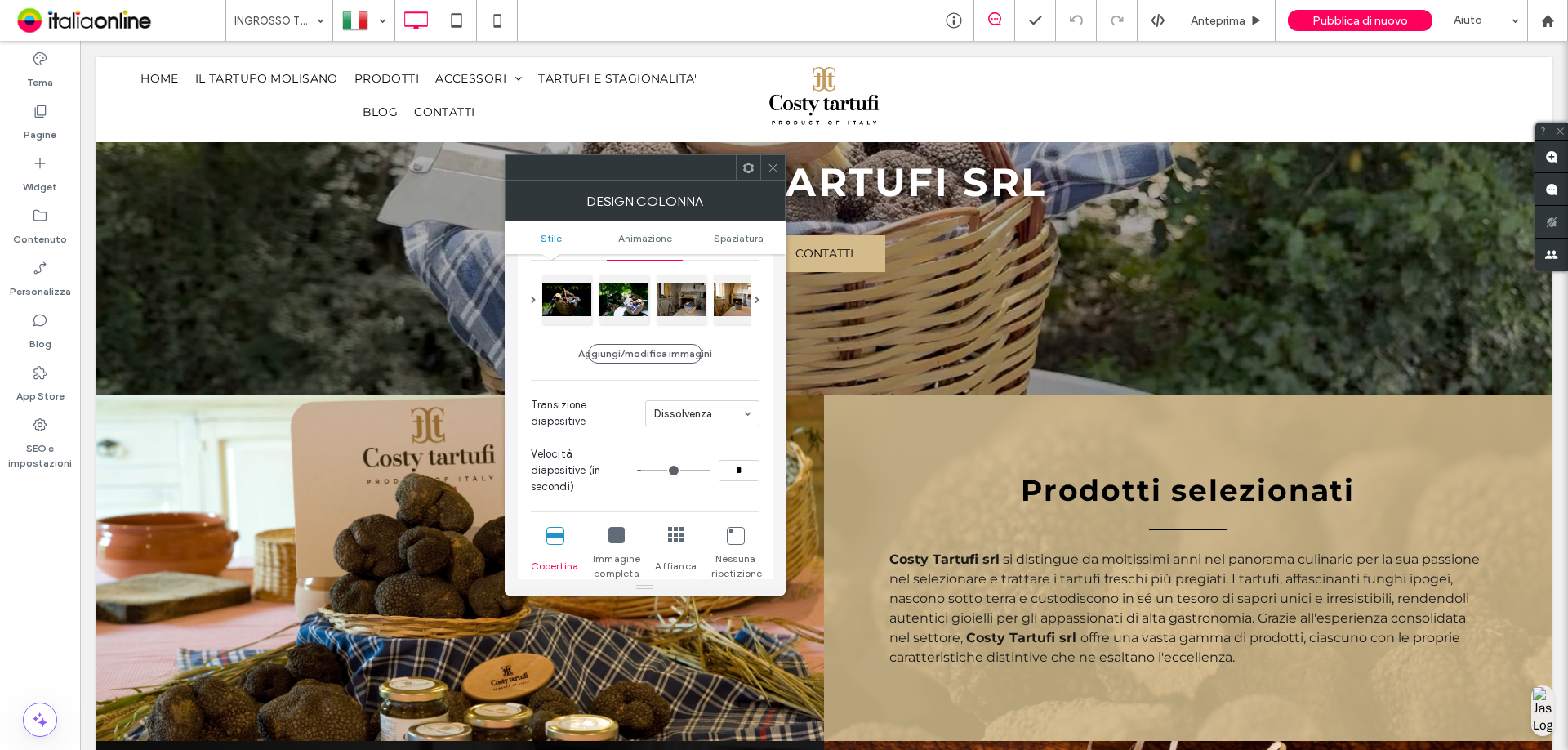 scroll, scrollTop: 163, scrollLeft: 0, axis: vertical 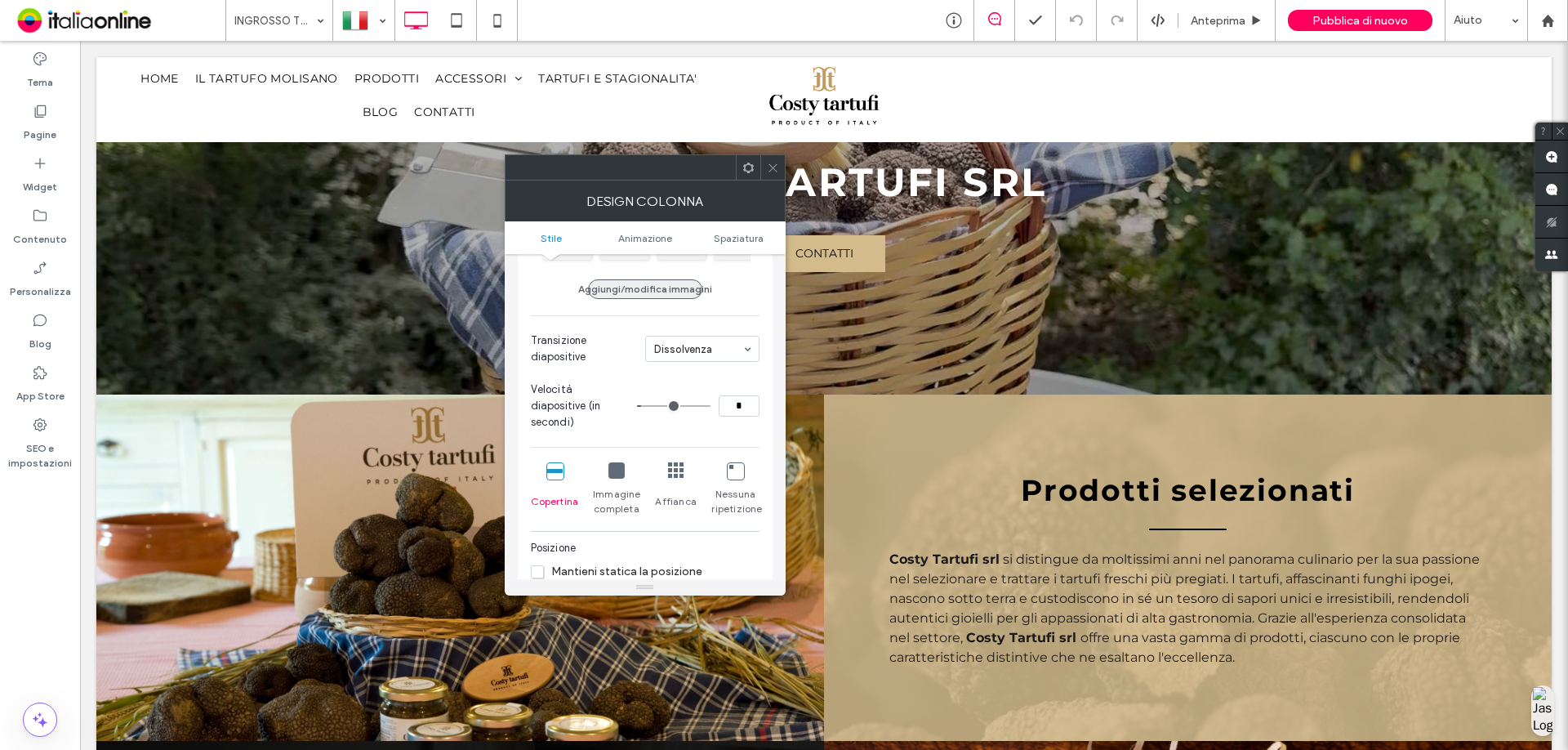 click on "Aggiungi/modifica immagini" at bounding box center [645, 289] 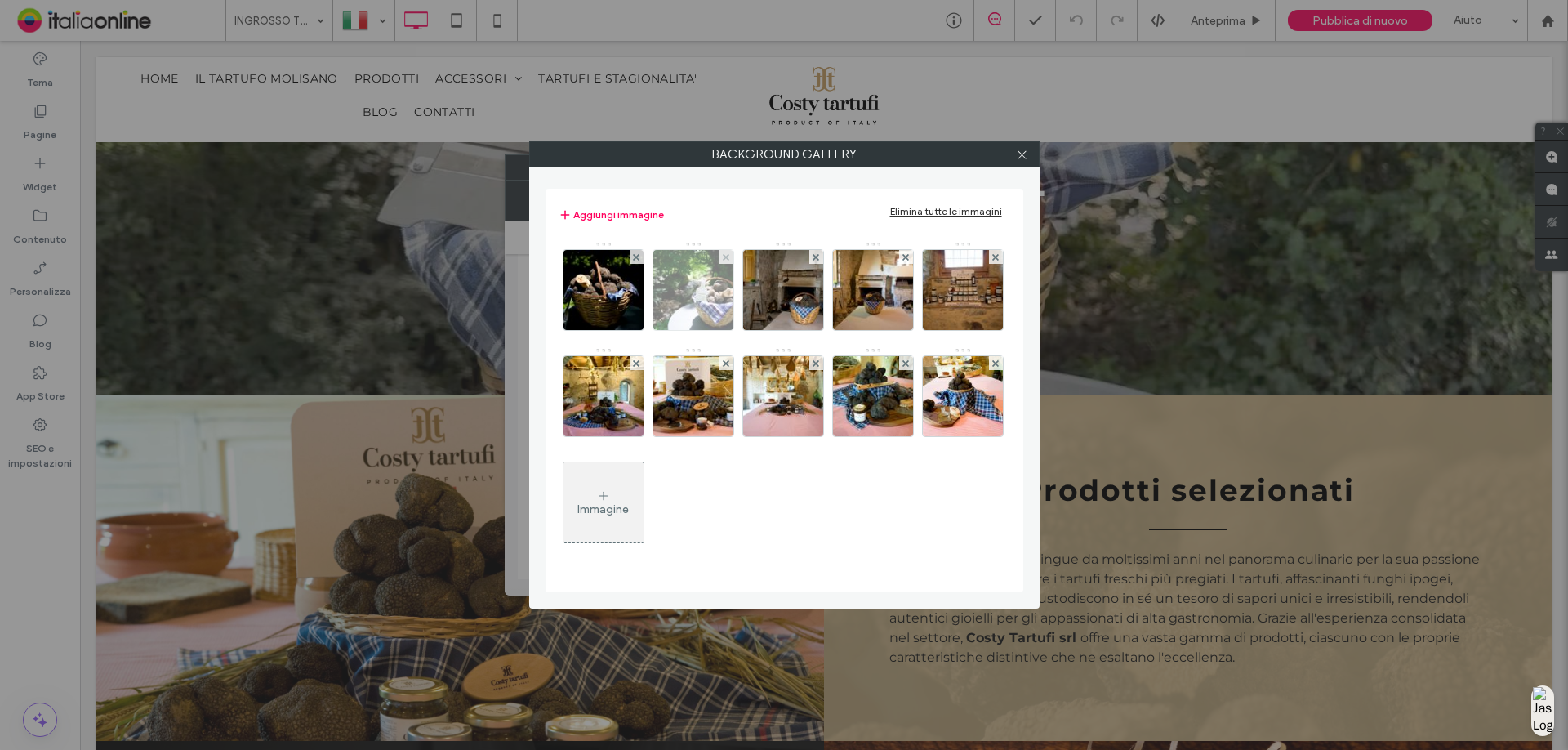 click at bounding box center [726, 257] 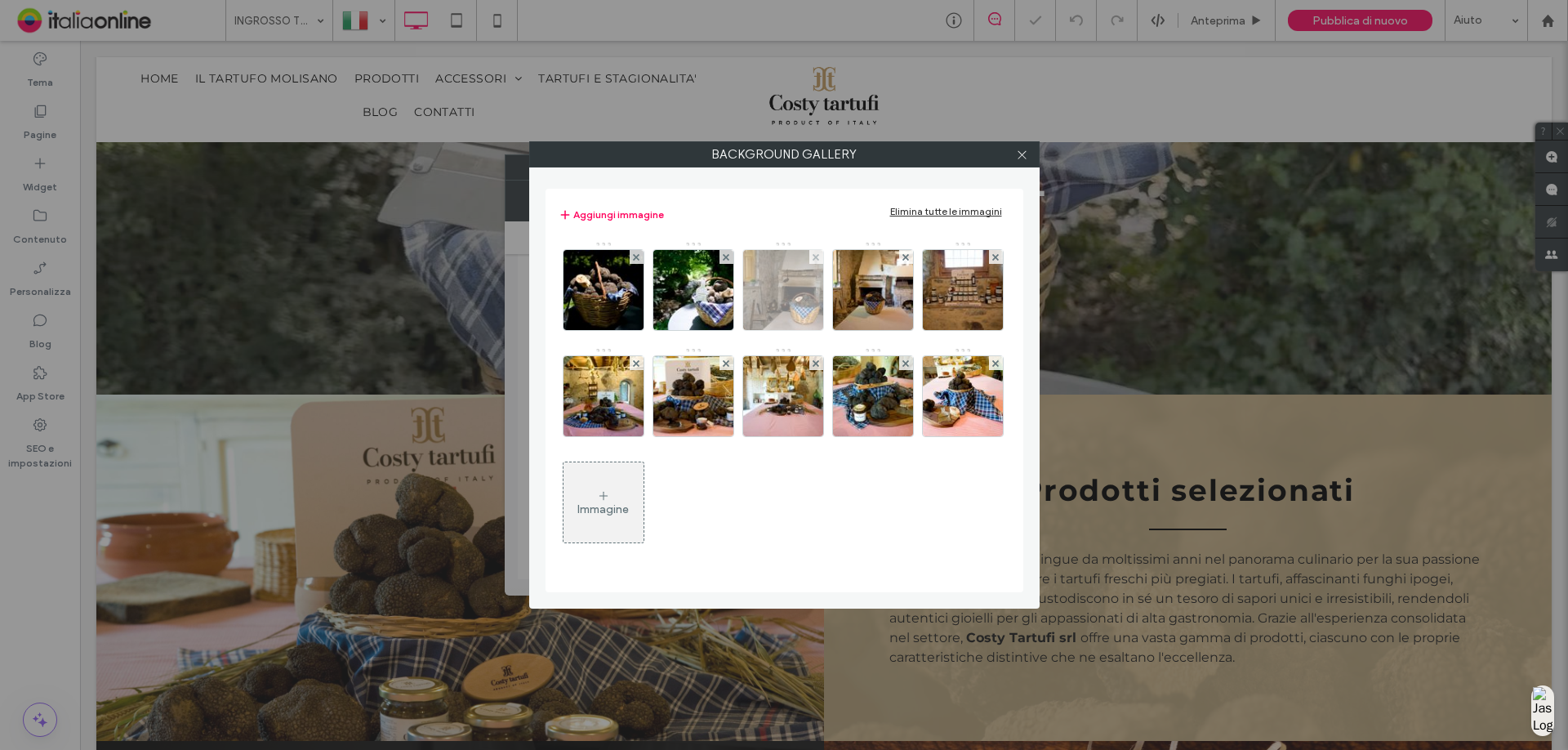 click at bounding box center (816, 257) 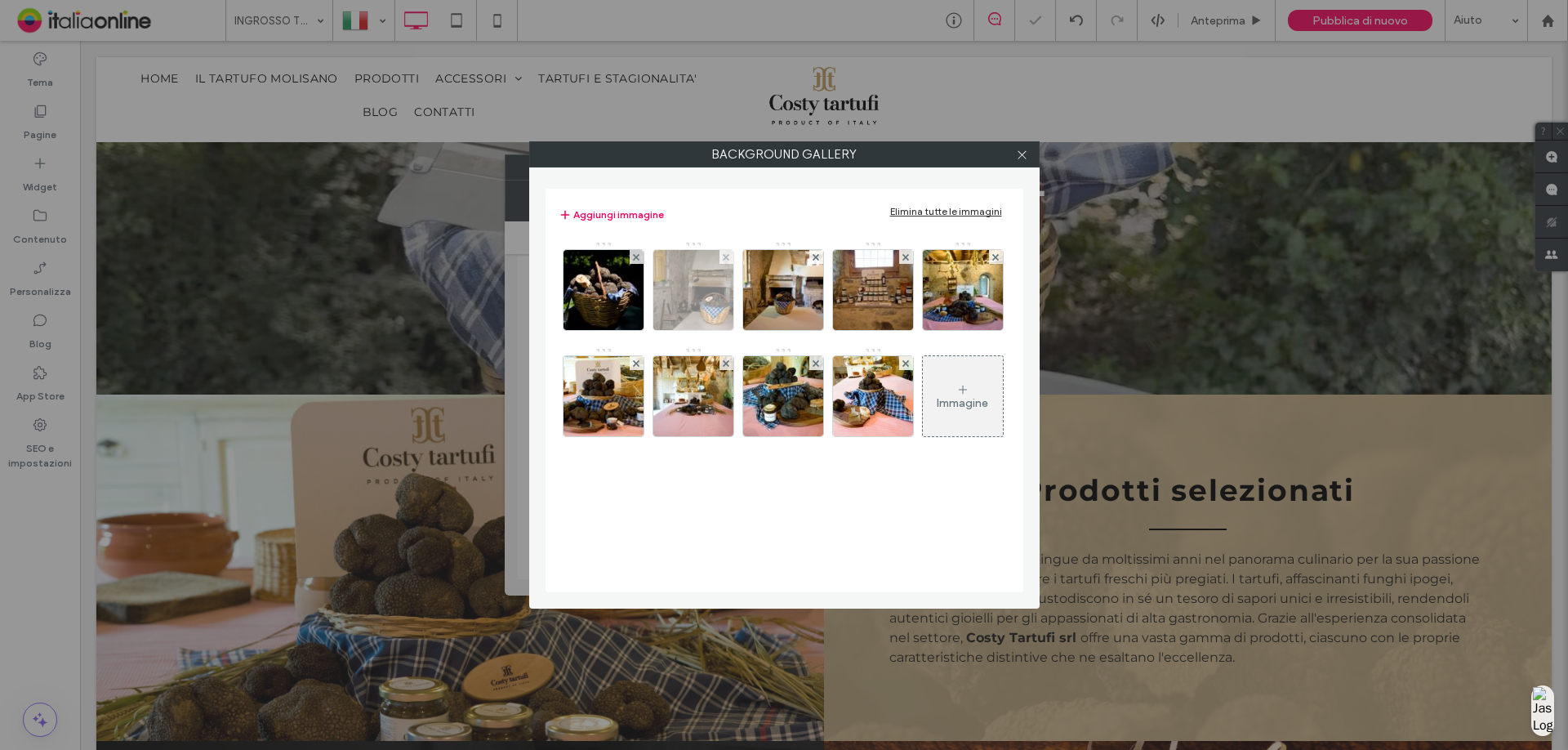 click at bounding box center (726, 257) 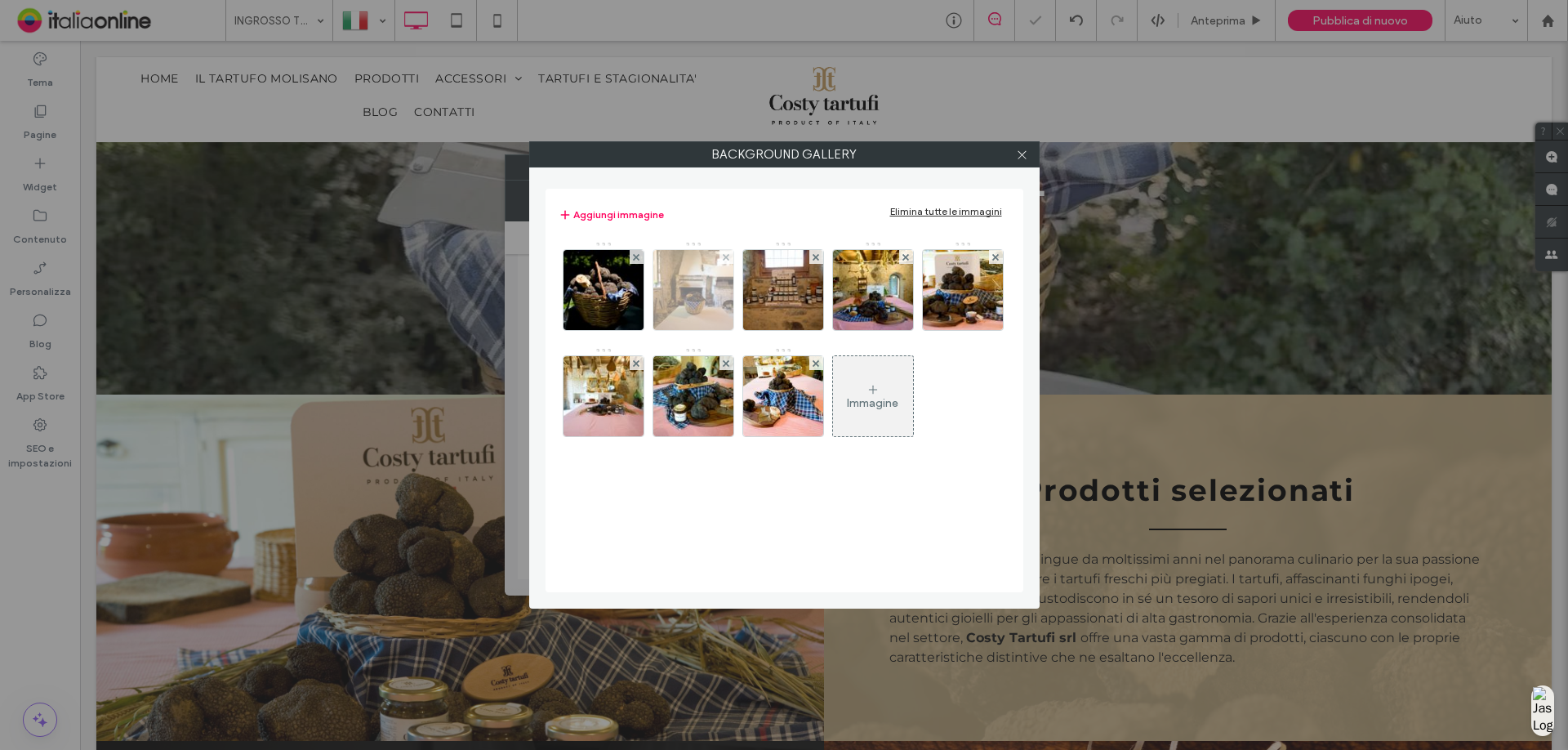 click at bounding box center (726, 257) 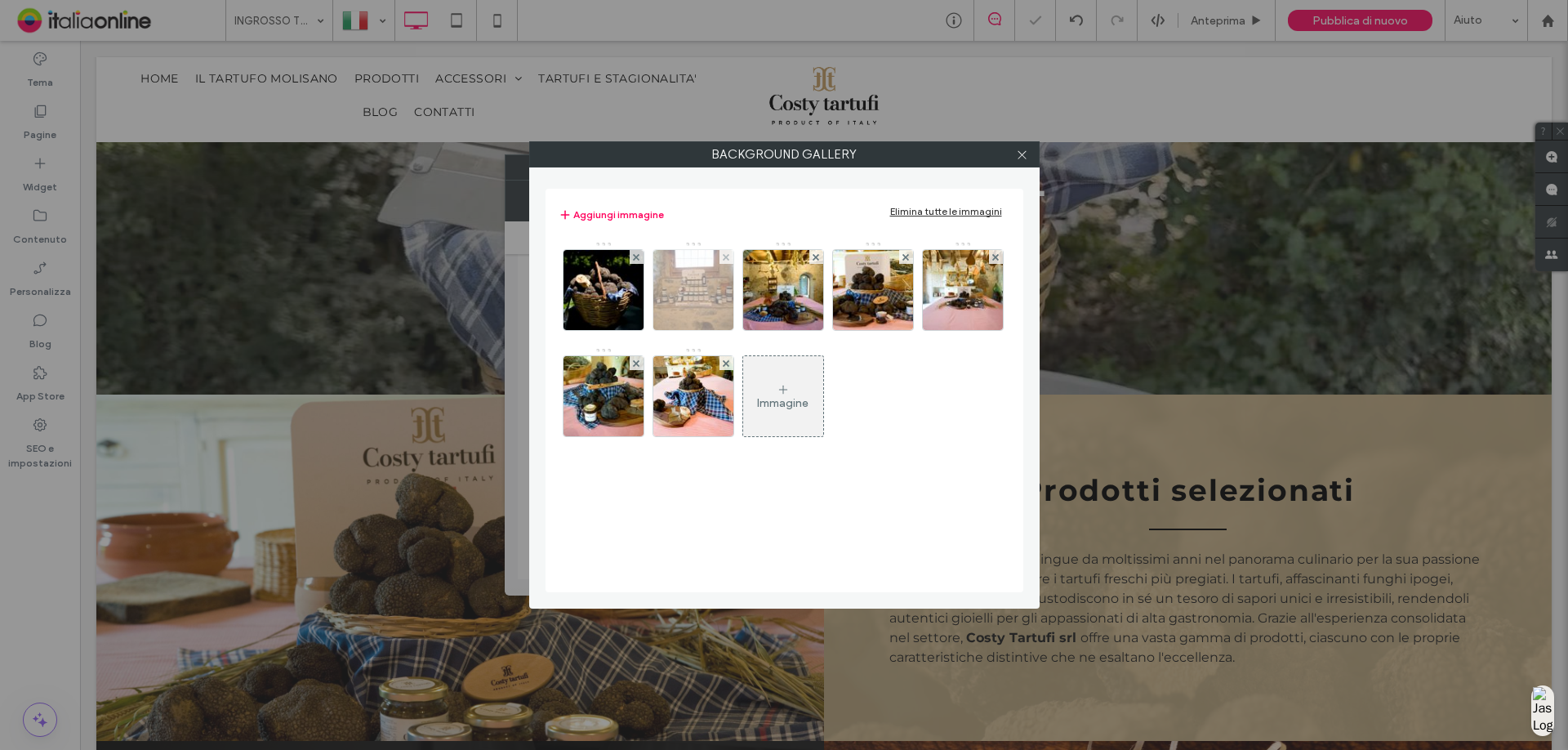click at bounding box center (726, 257) 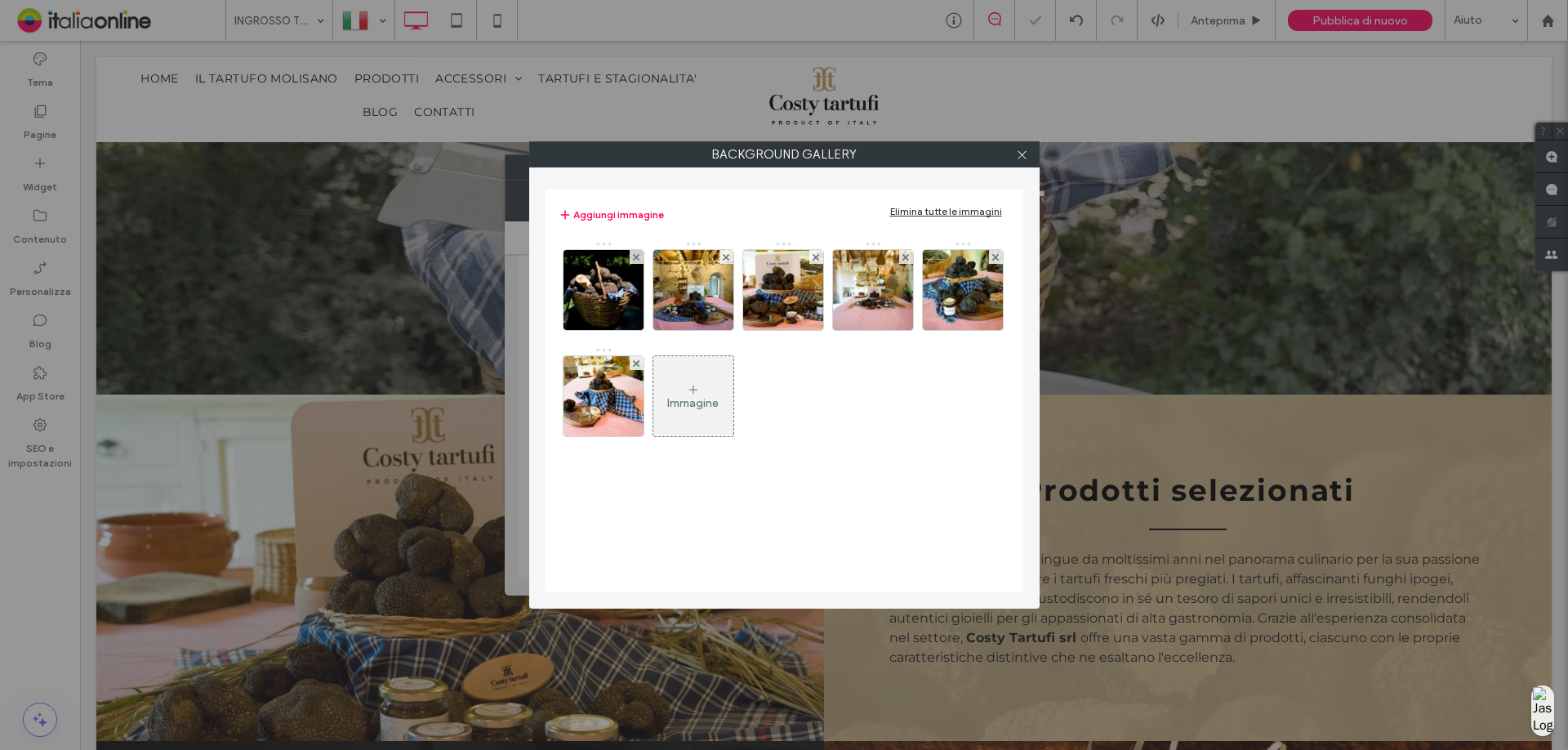 click at bounding box center [726, 257] 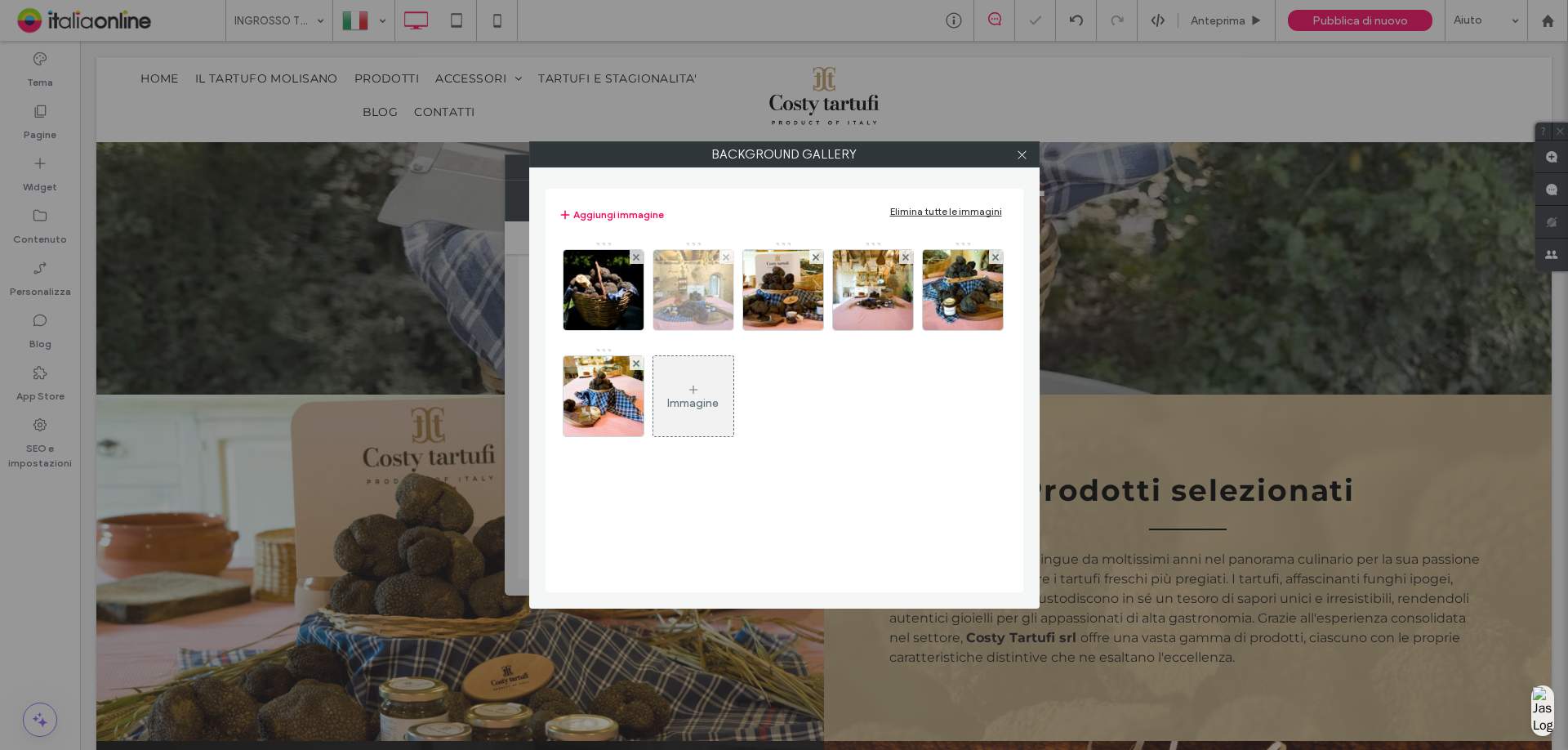 click at bounding box center [726, 257] 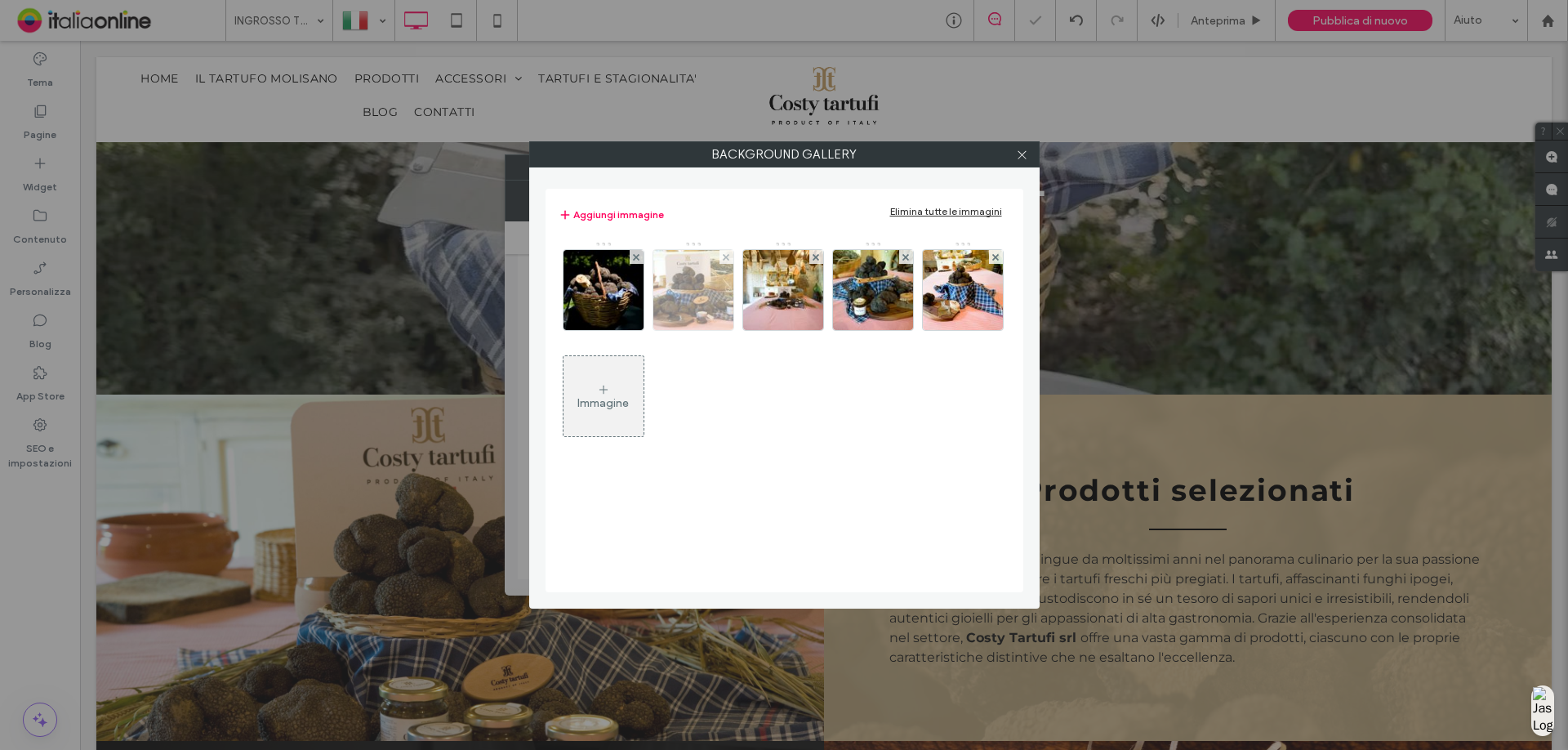 click at bounding box center (726, 257) 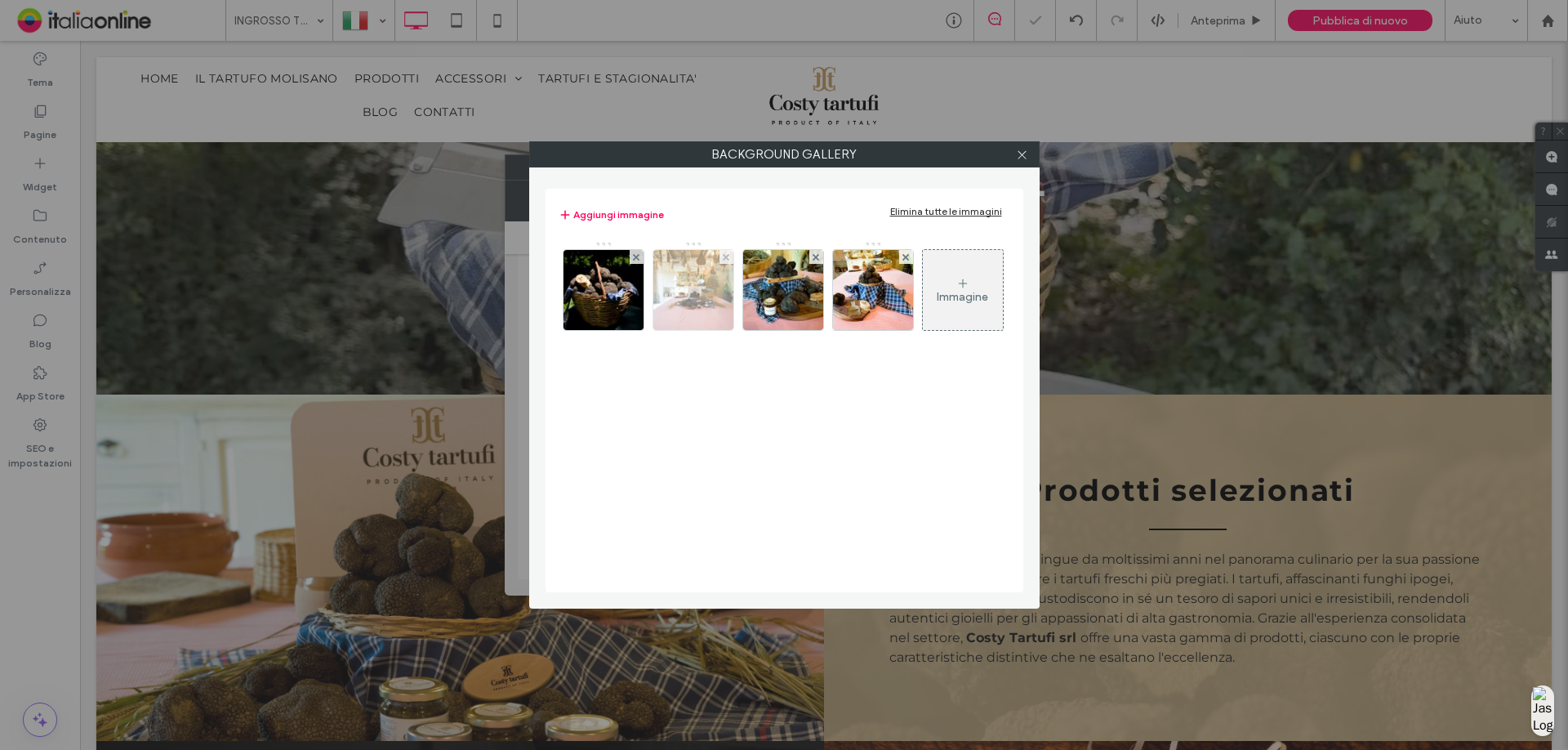 click at bounding box center (726, 257) 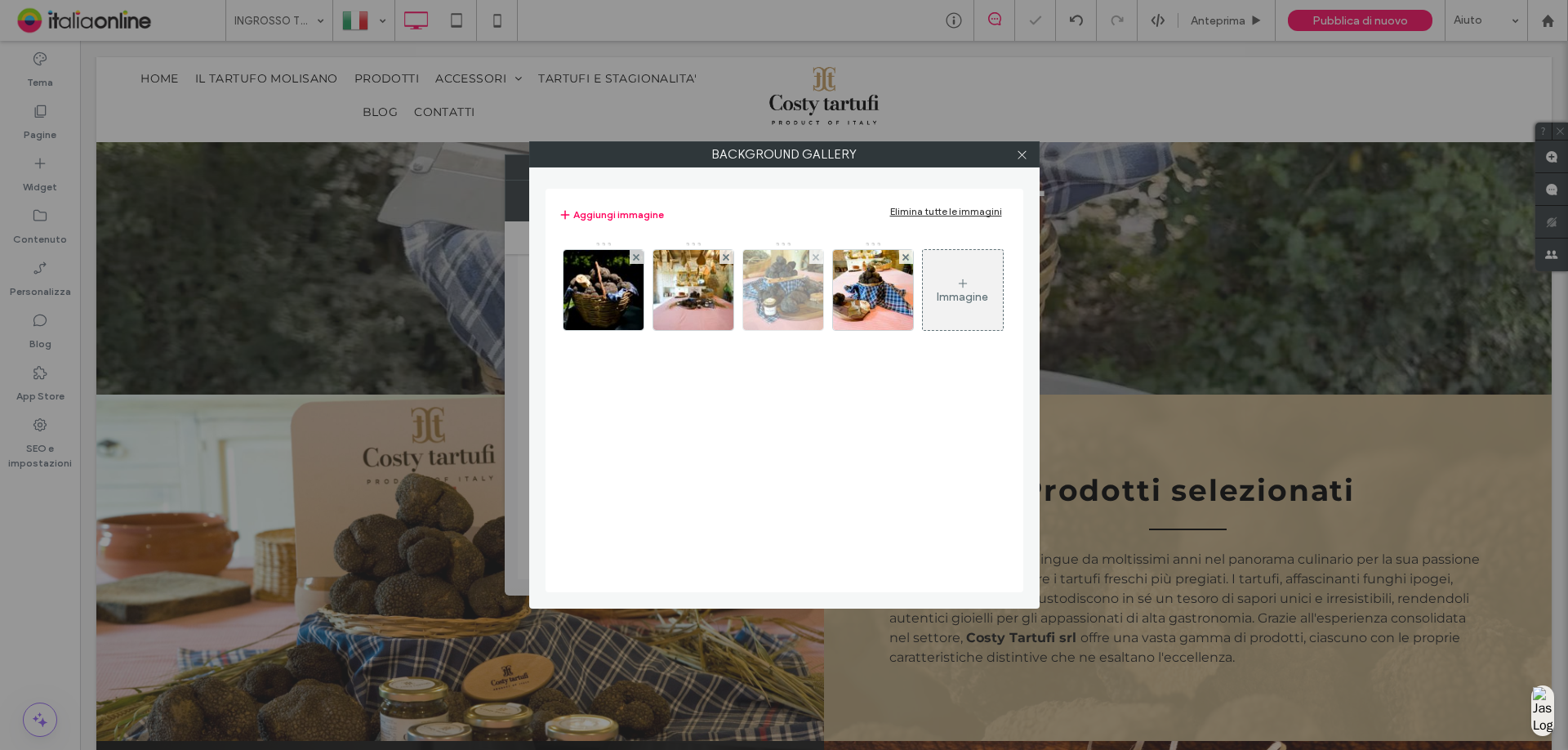 click at bounding box center (726, 257) 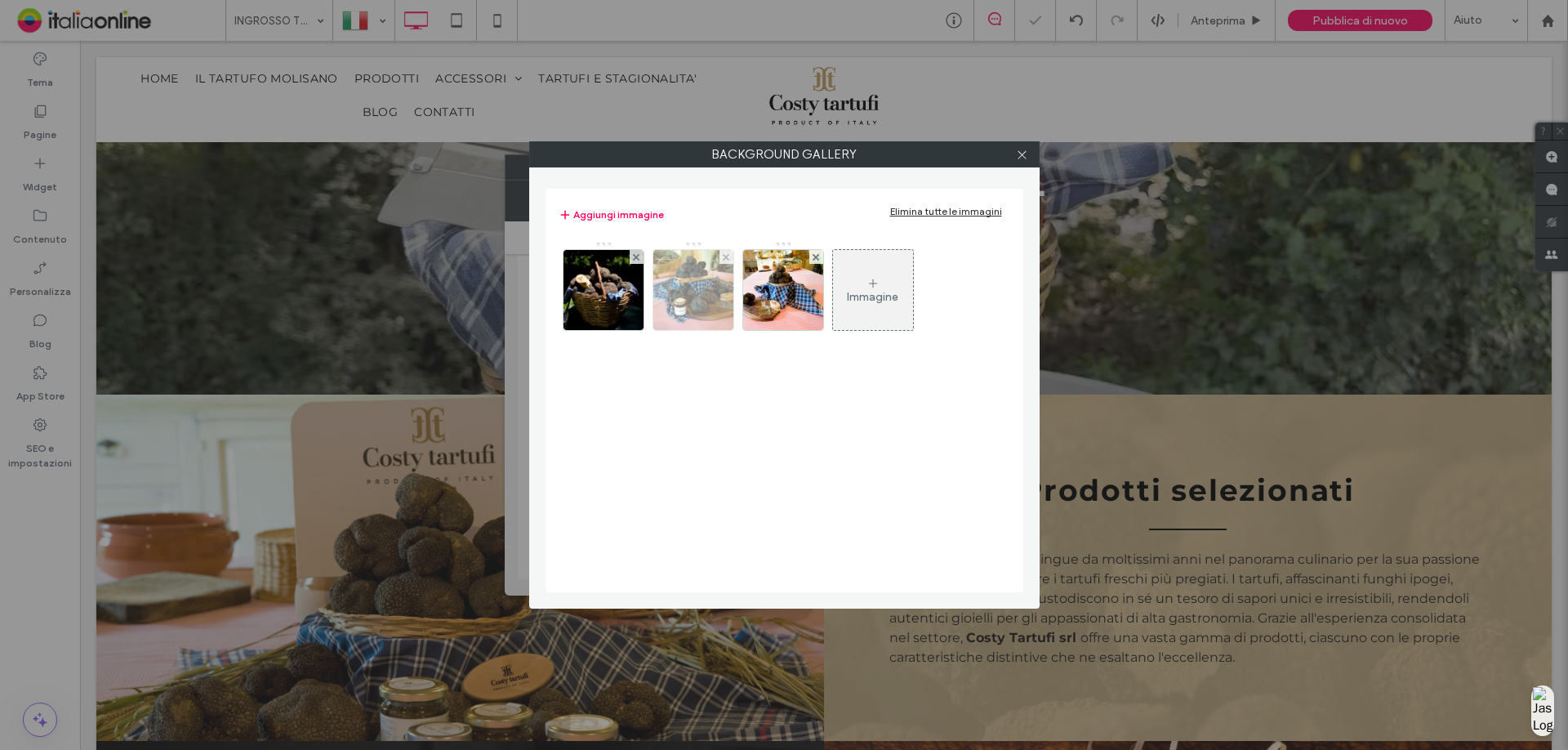 click at bounding box center [726, 257] 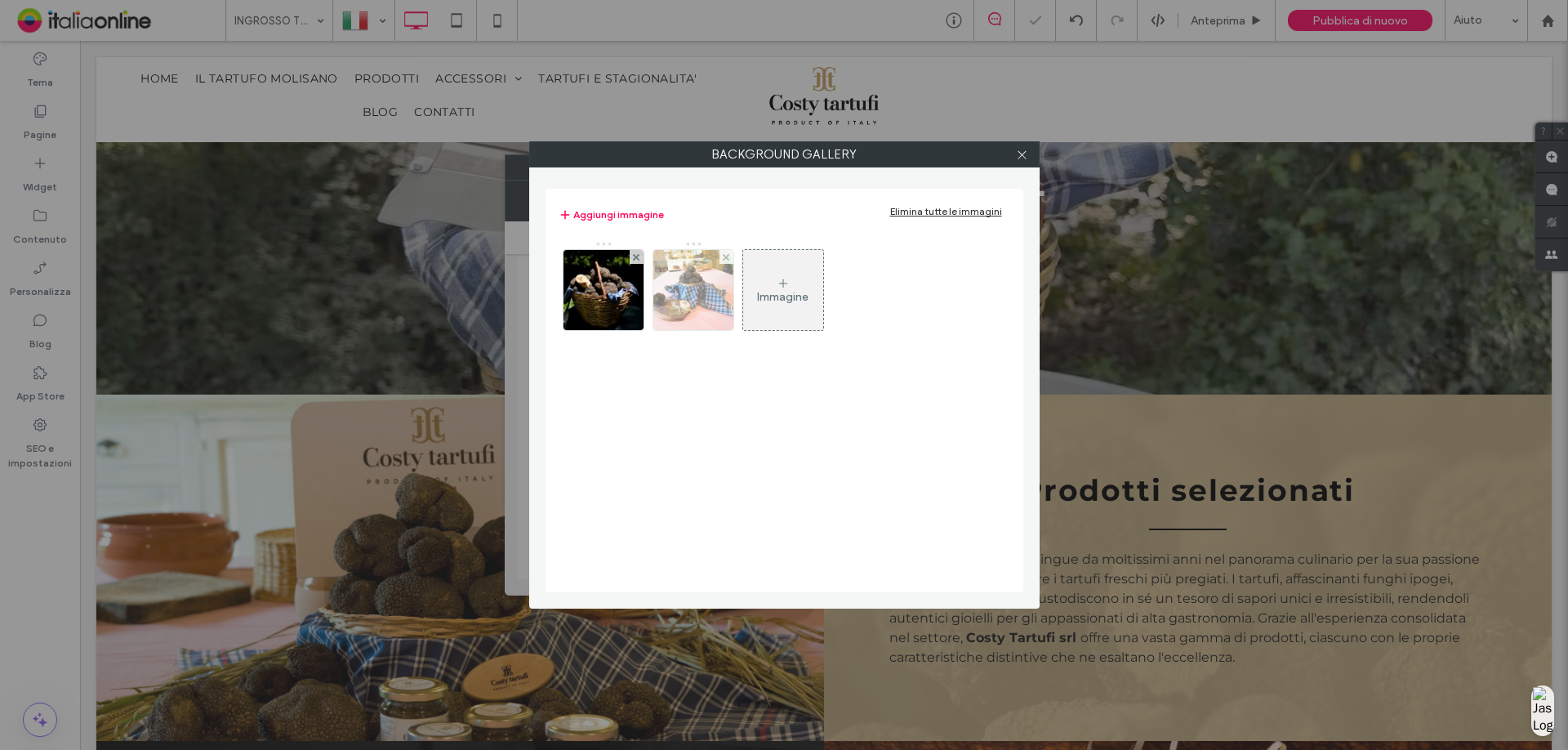 click at bounding box center (726, 257) 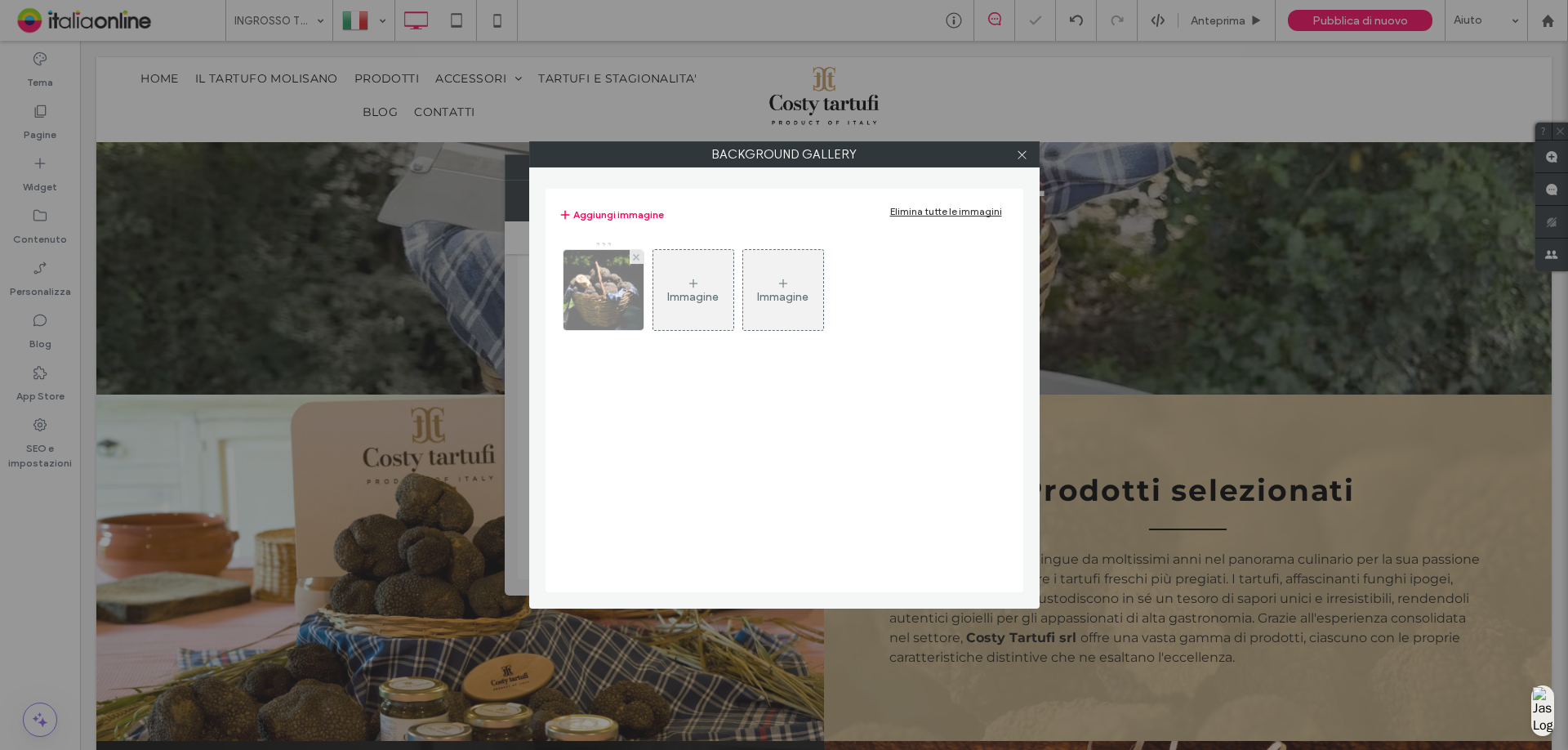 scroll, scrollTop: 179, scrollLeft: 0, axis: vertical 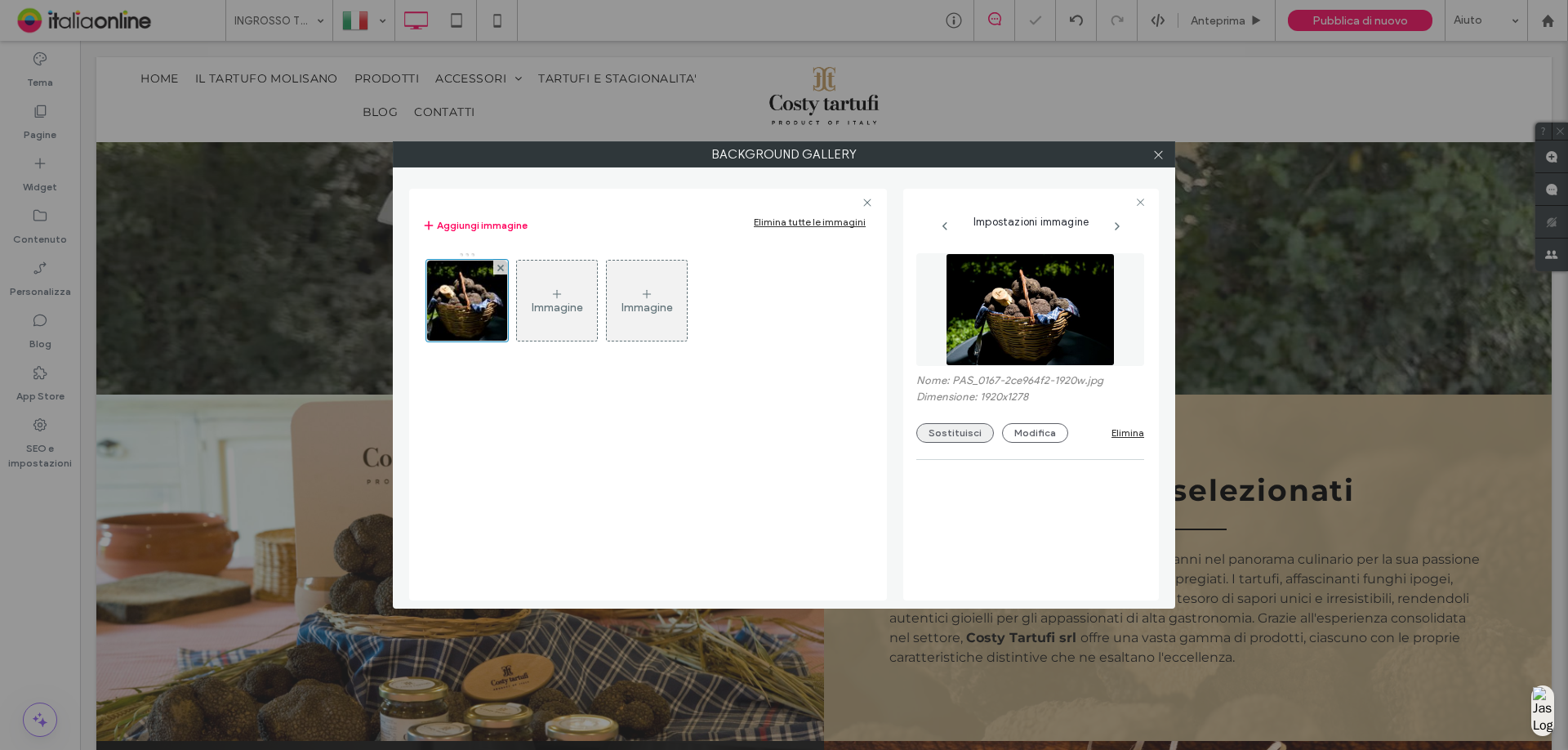 click on "Sostituisci" at bounding box center [955, 433] 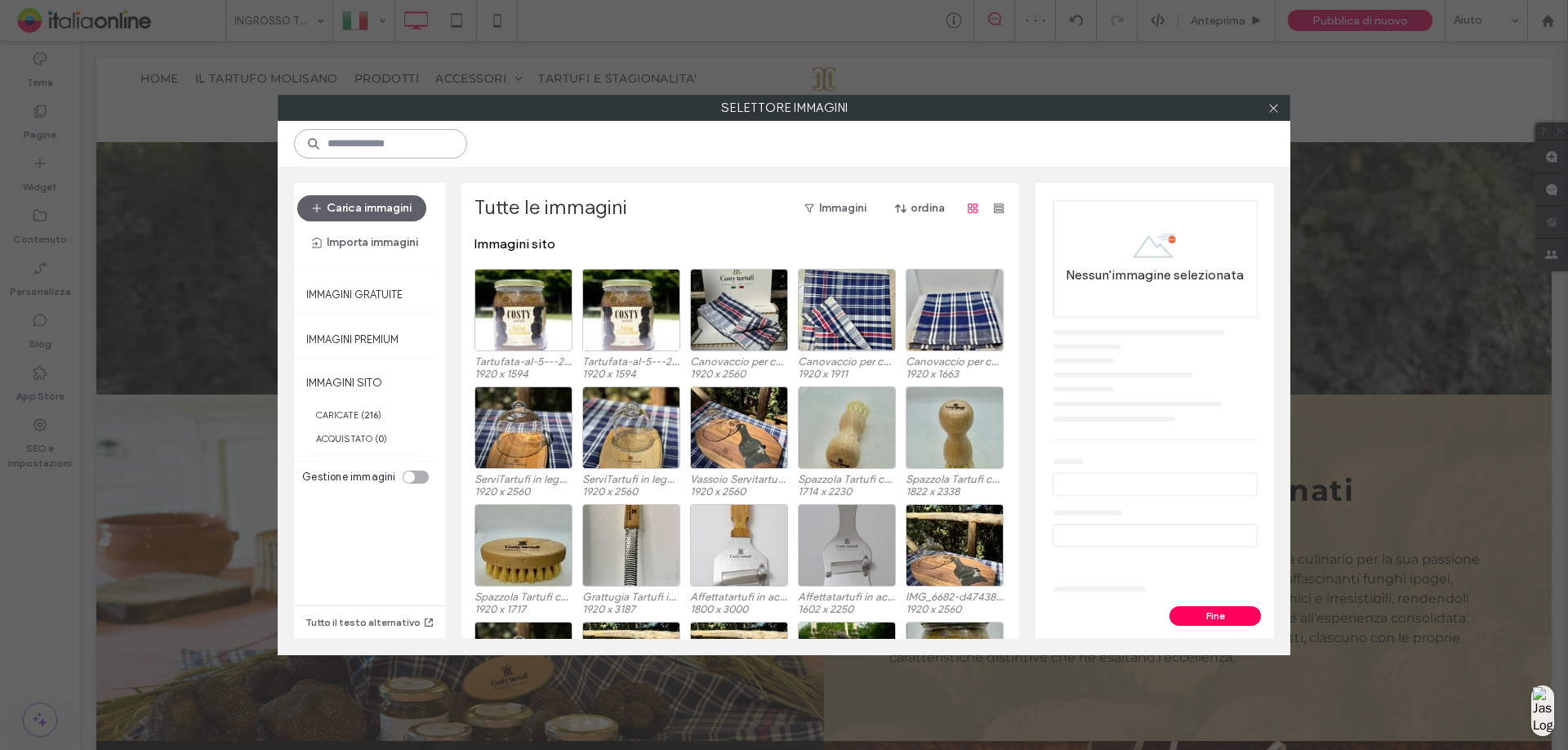 click at bounding box center (381, 144) 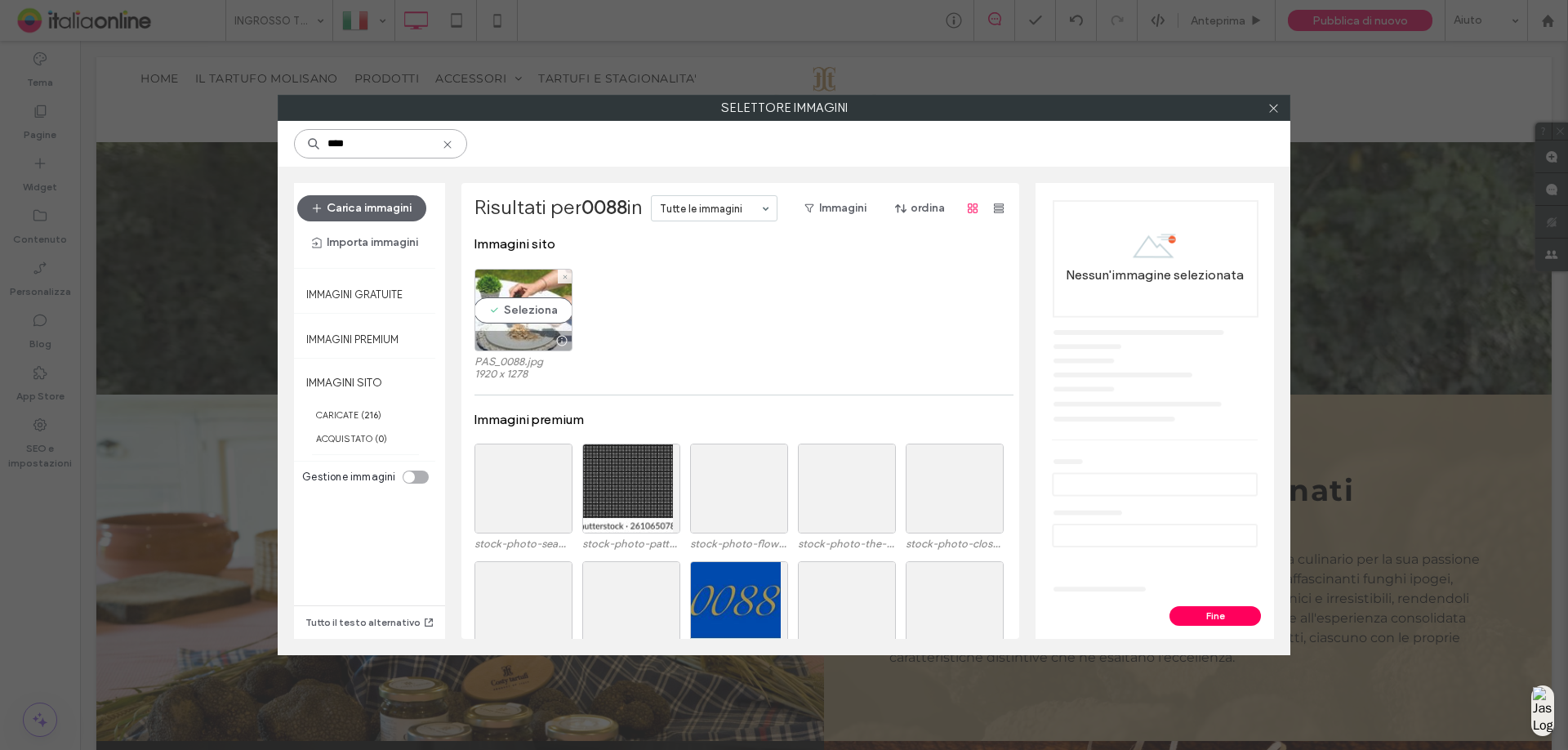 type on "****" 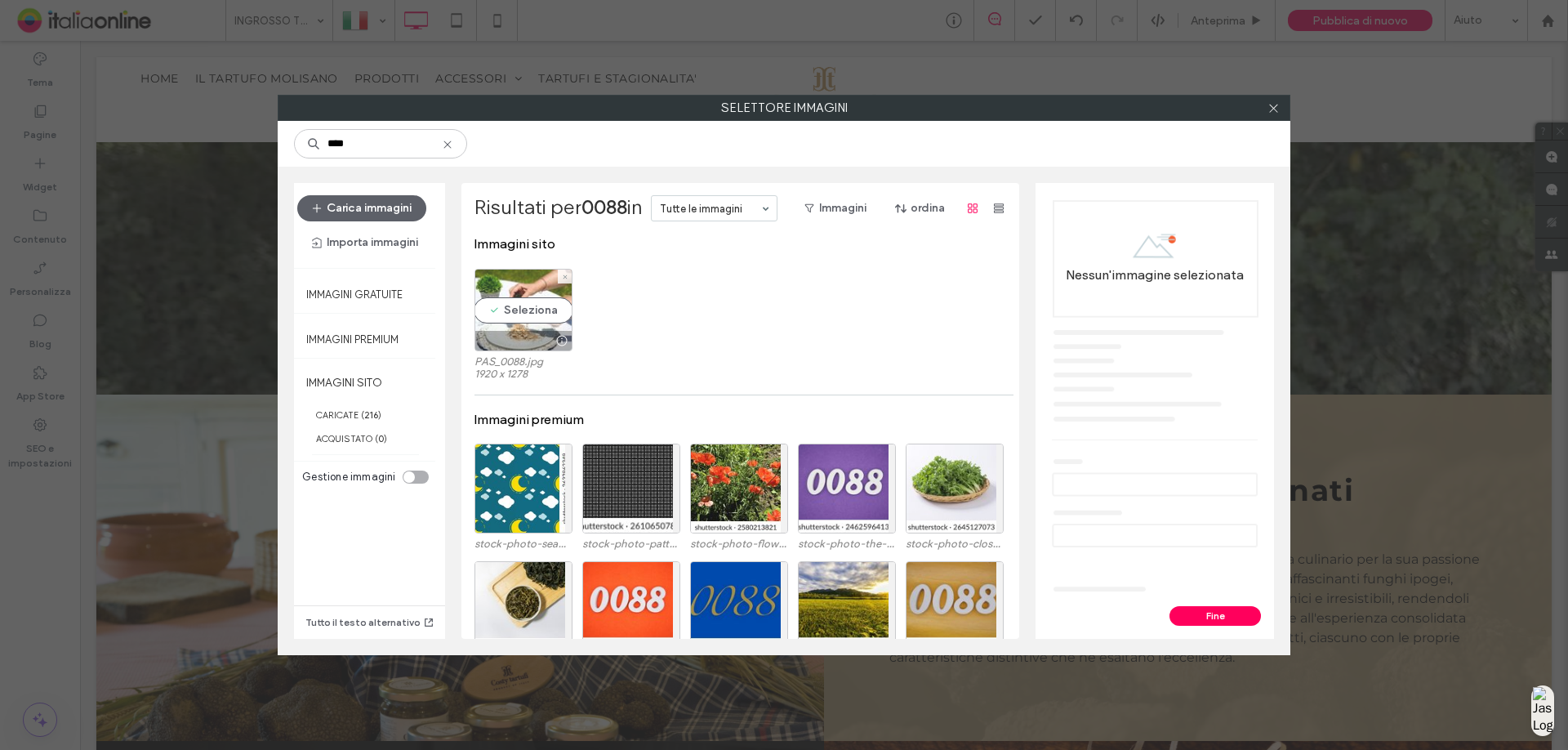 click on "Seleziona" at bounding box center (523, 310) 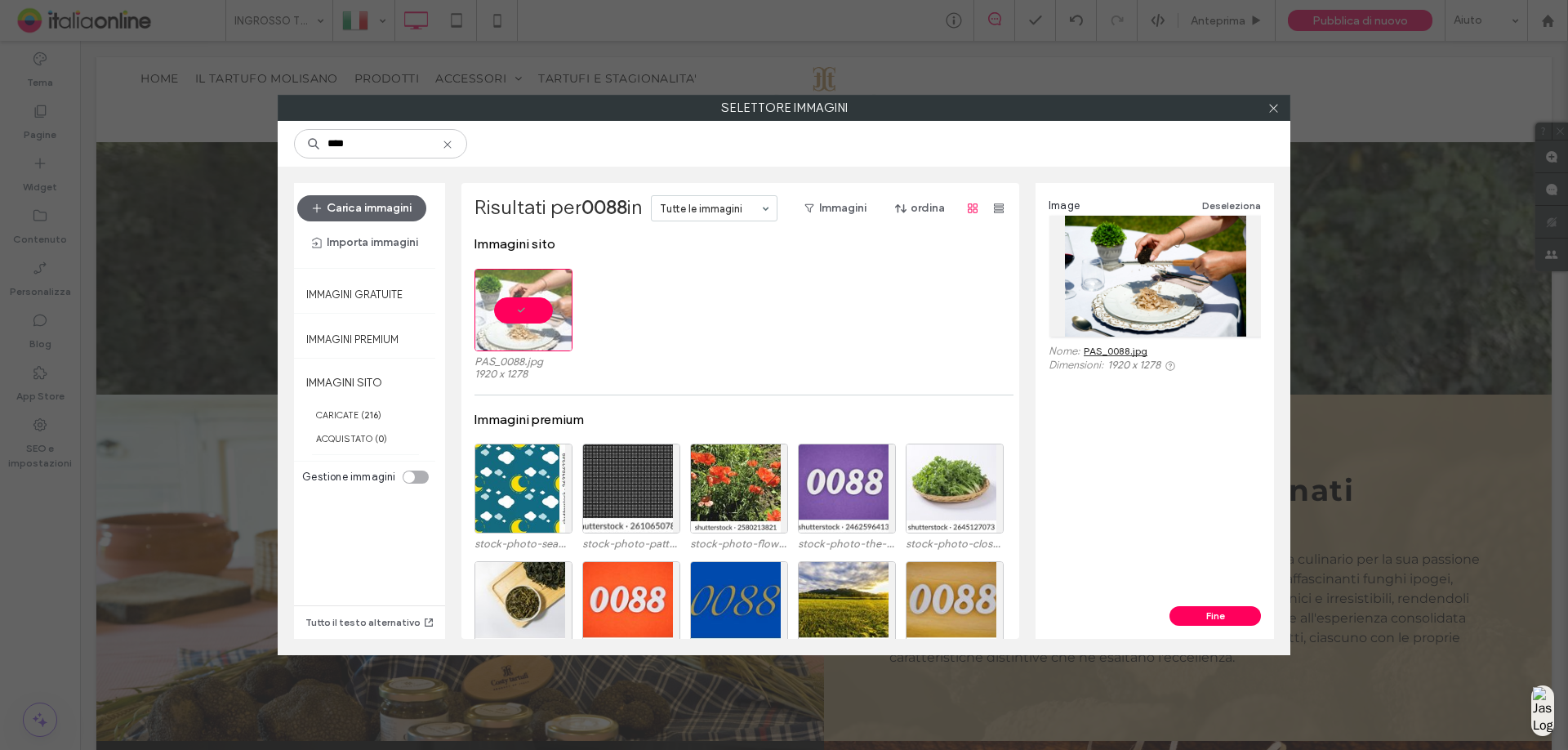 drag, startPoint x: 1199, startPoint y: 614, endPoint x: 1193, endPoint y: 622, distance: 10 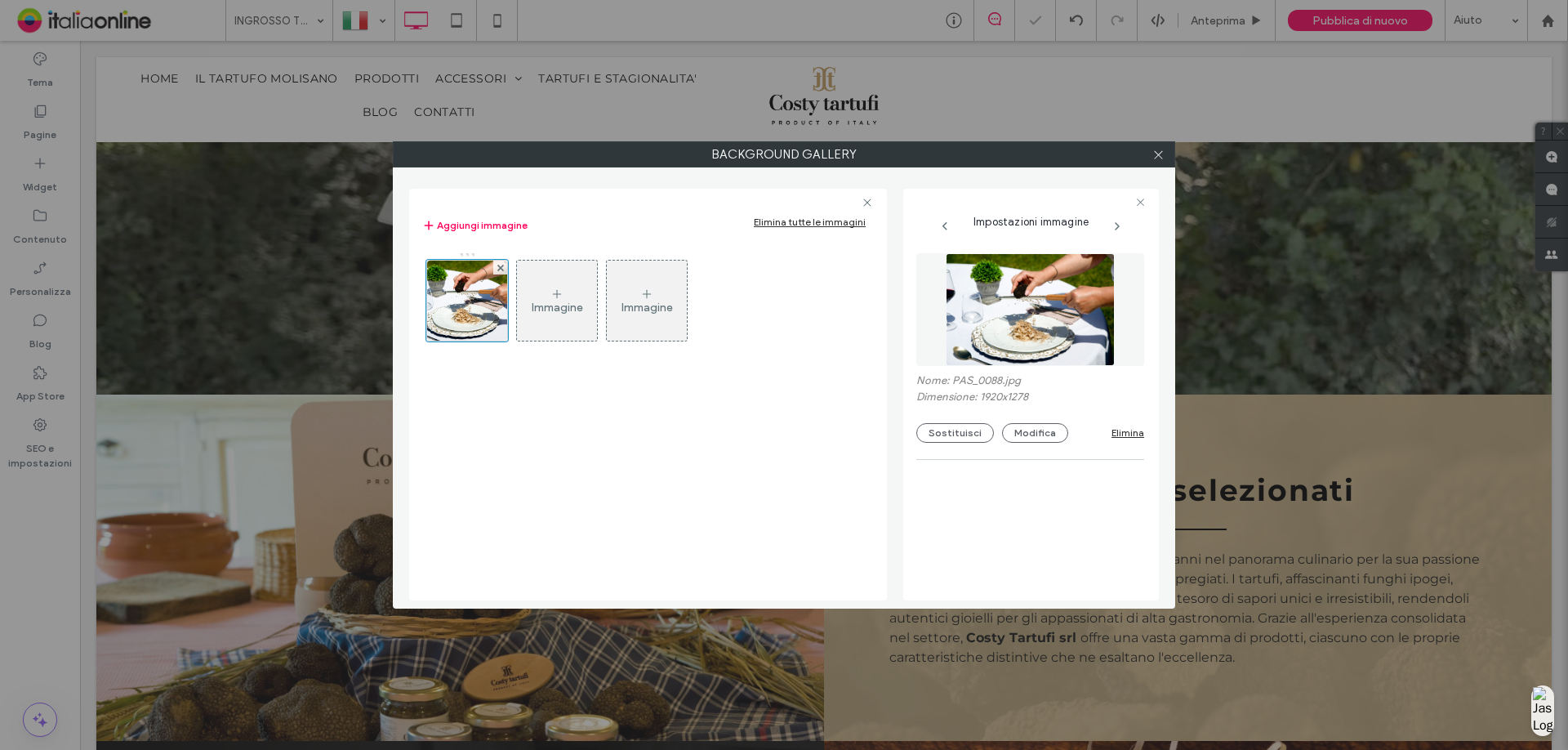 drag, startPoint x: 1156, startPoint y: 151, endPoint x: 1214, endPoint y: 304, distance: 163.625 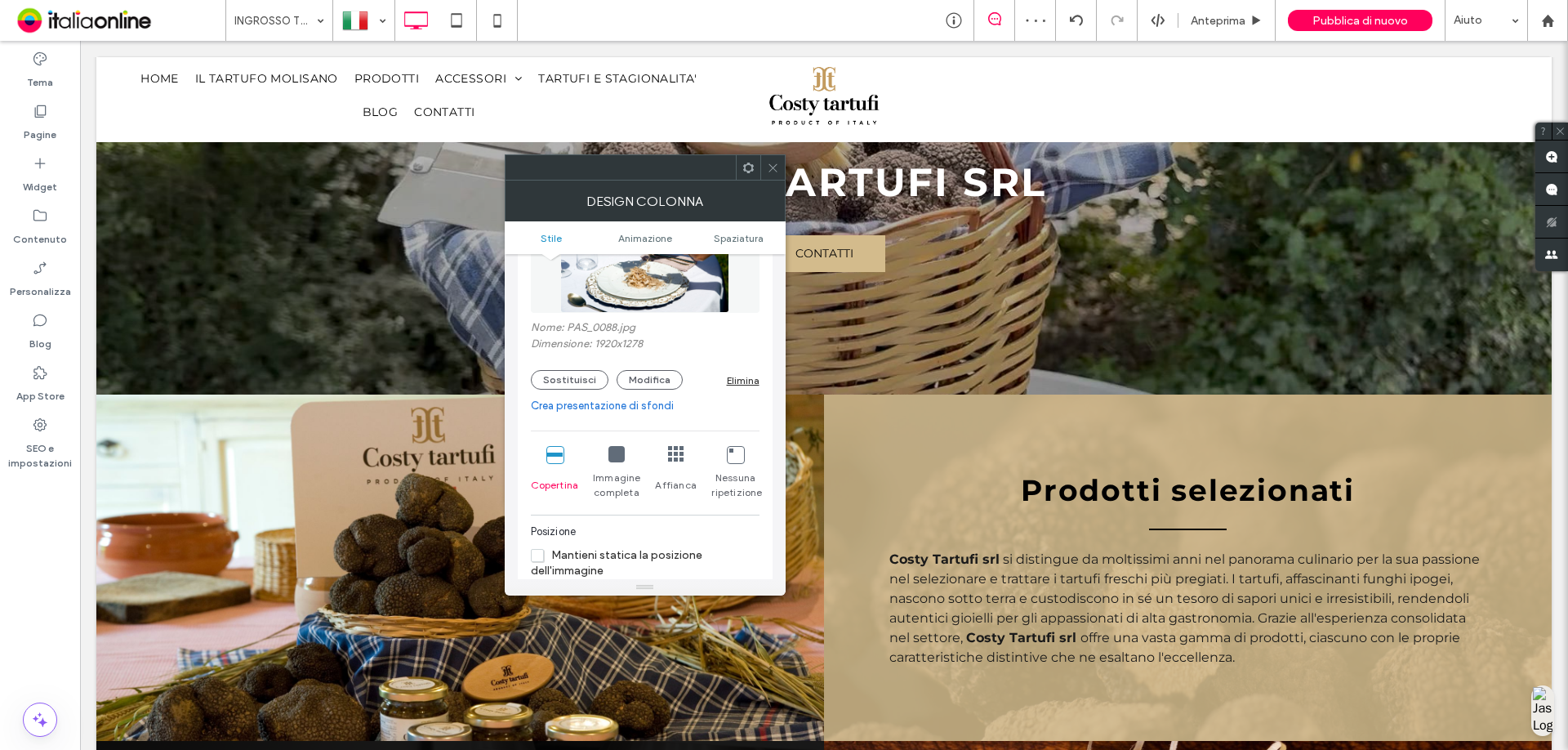drag, startPoint x: 776, startPoint y: 167, endPoint x: 780, endPoint y: 208, distance: 41.19466 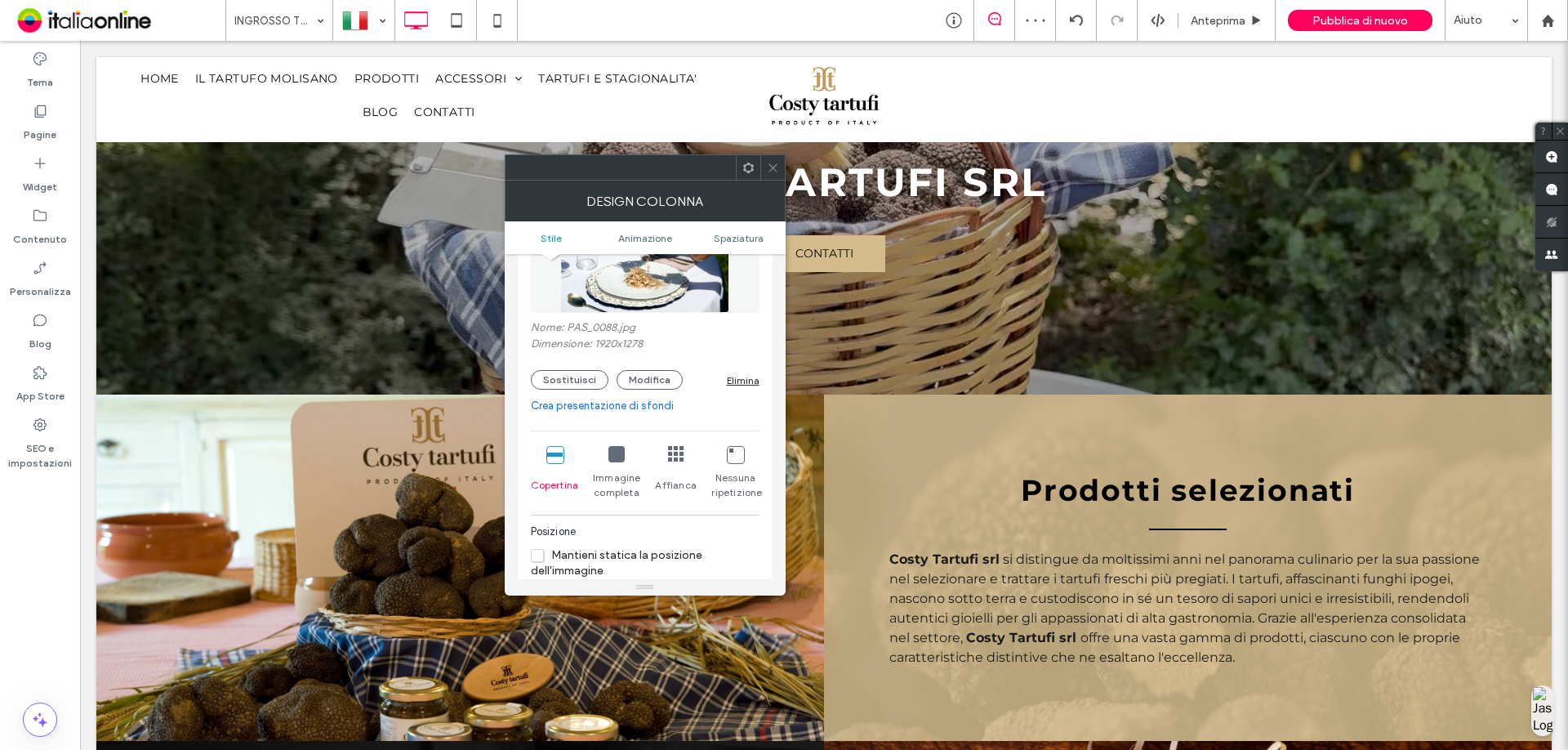 click 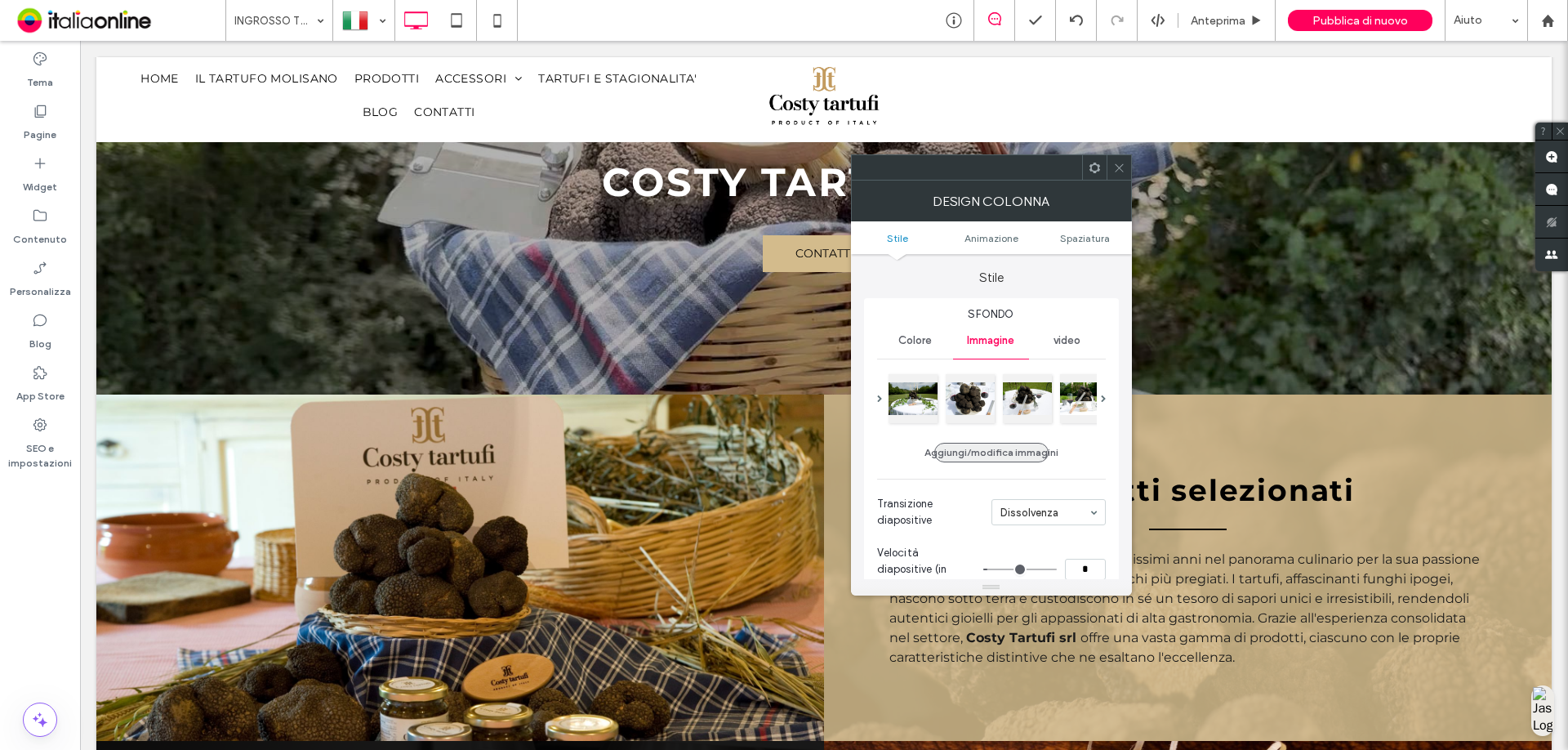 click on "Aggiungi/modifica immagini" at bounding box center [991, 453] 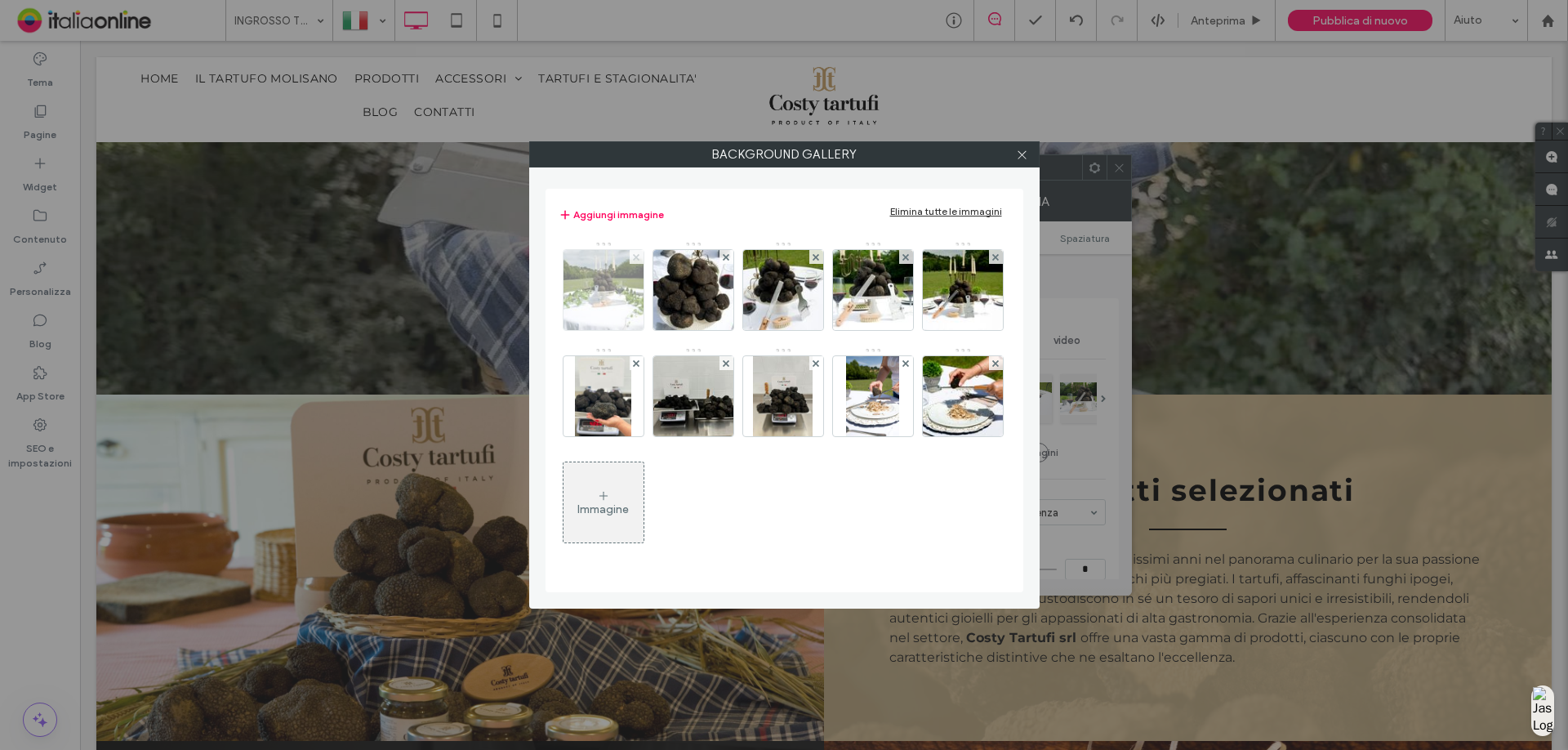 click 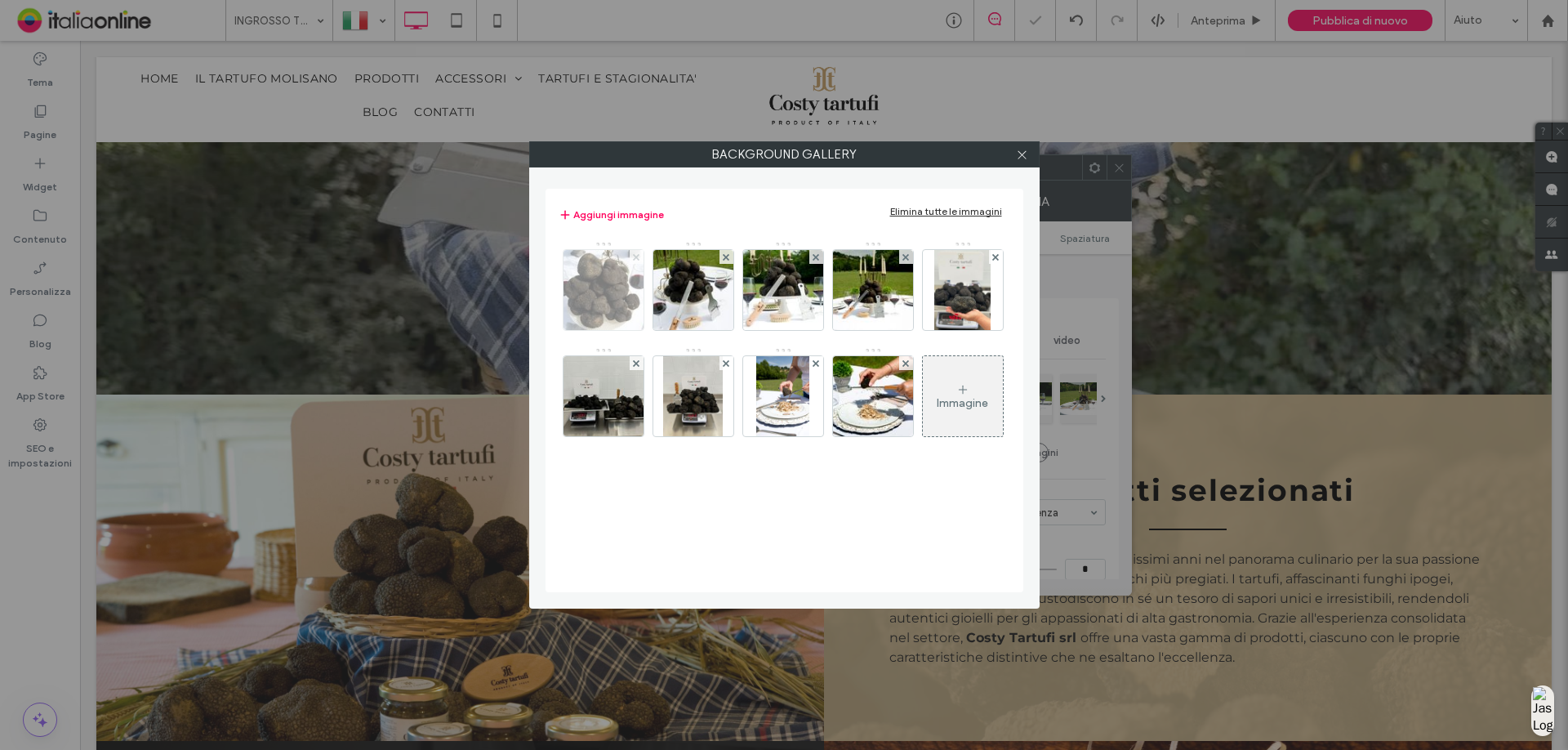 click 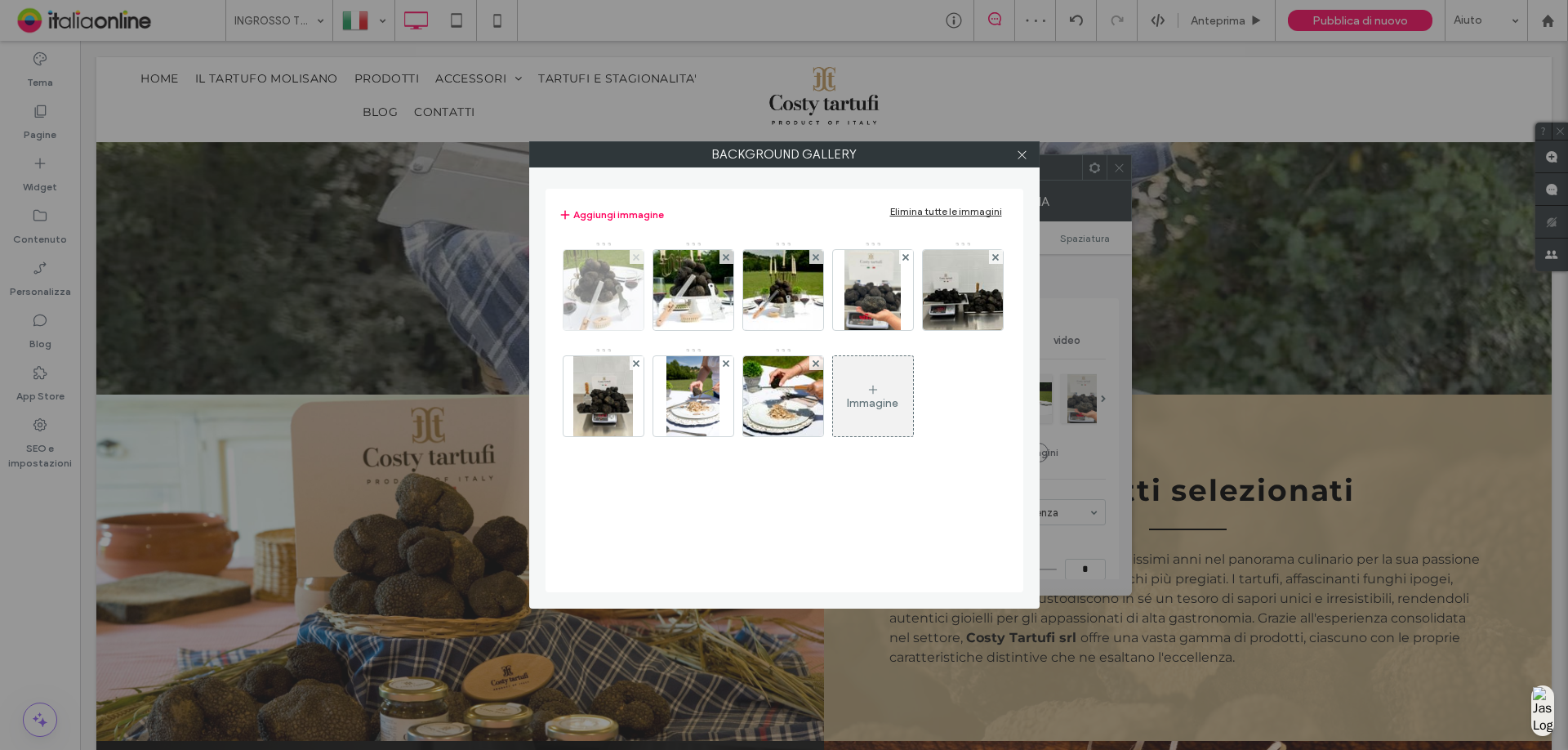 click 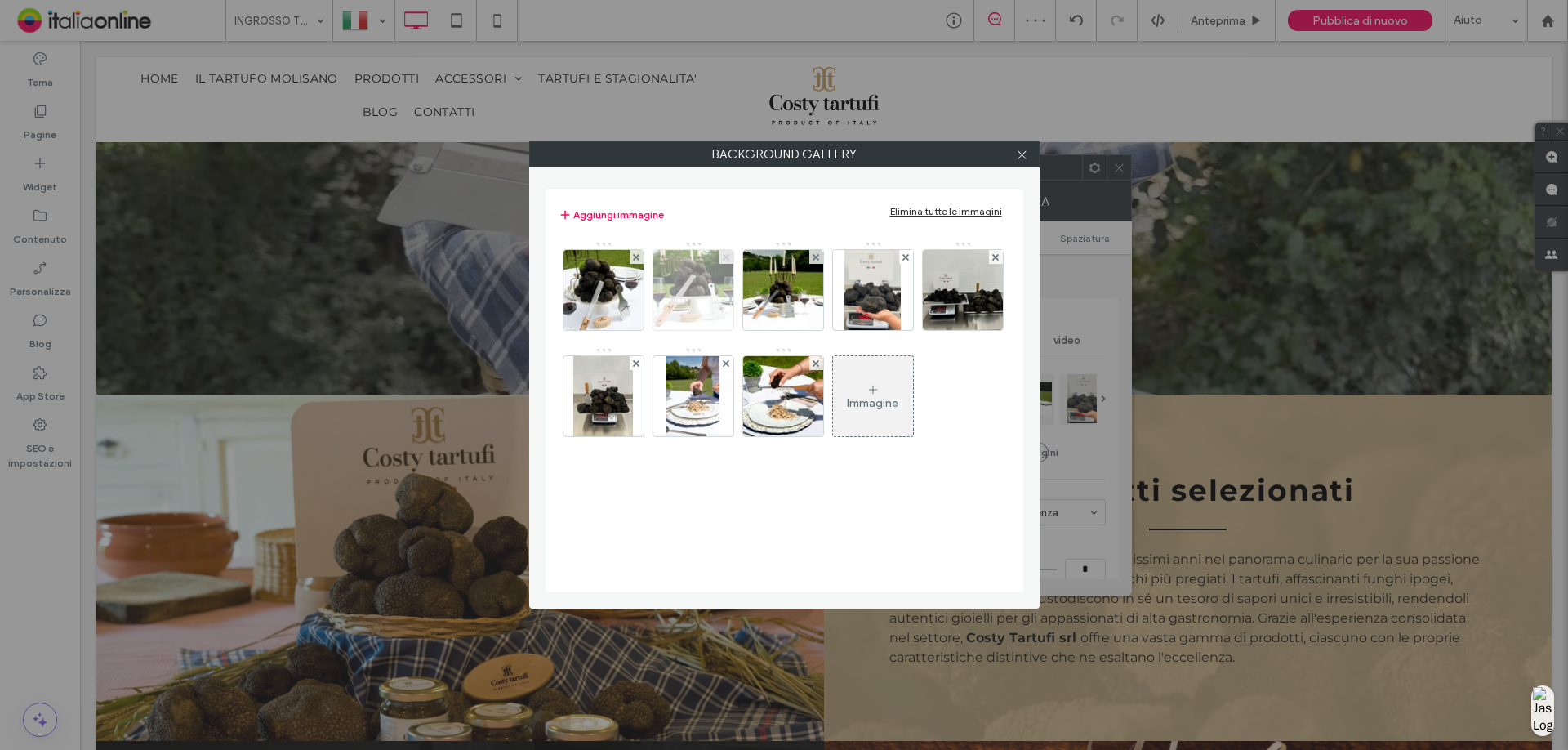 click 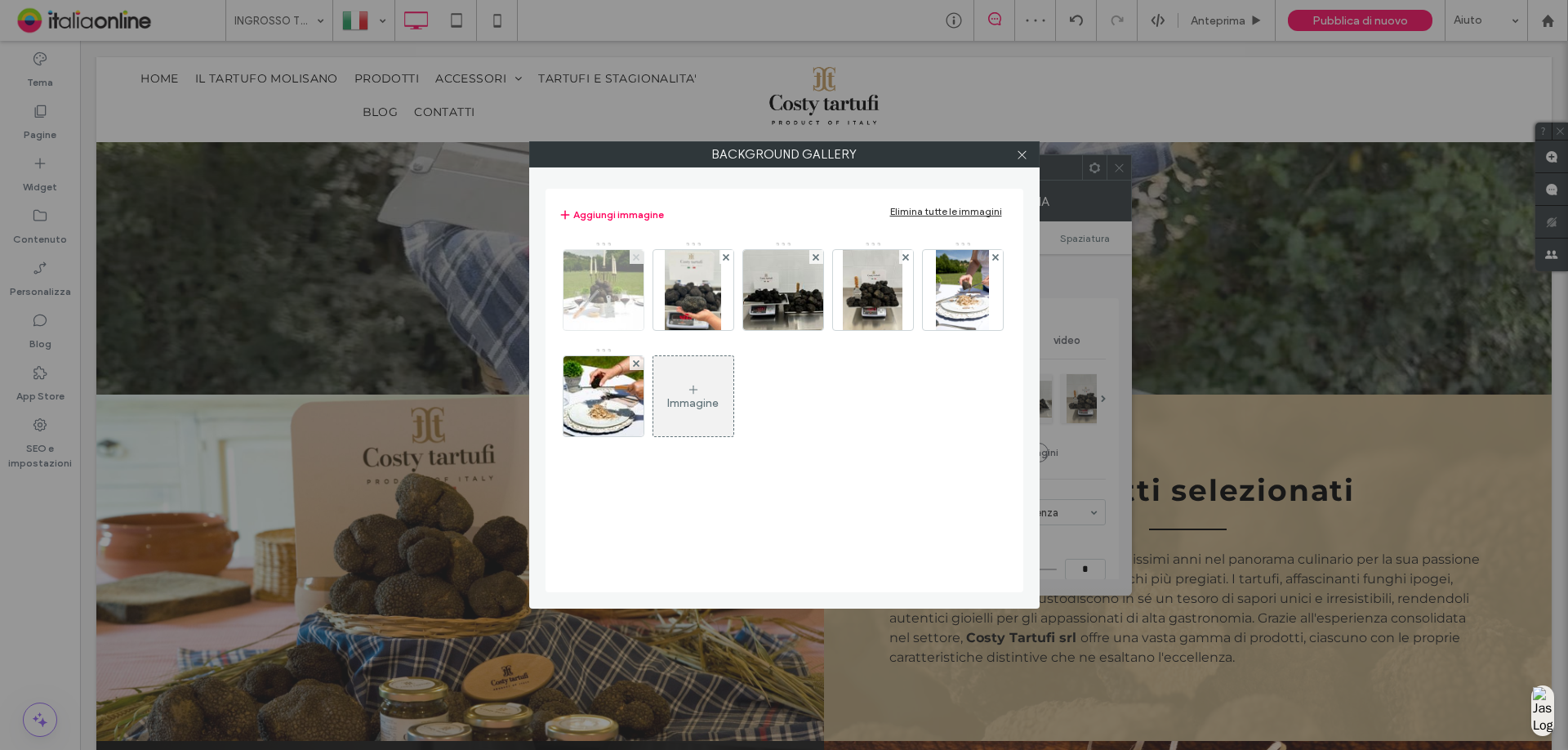click 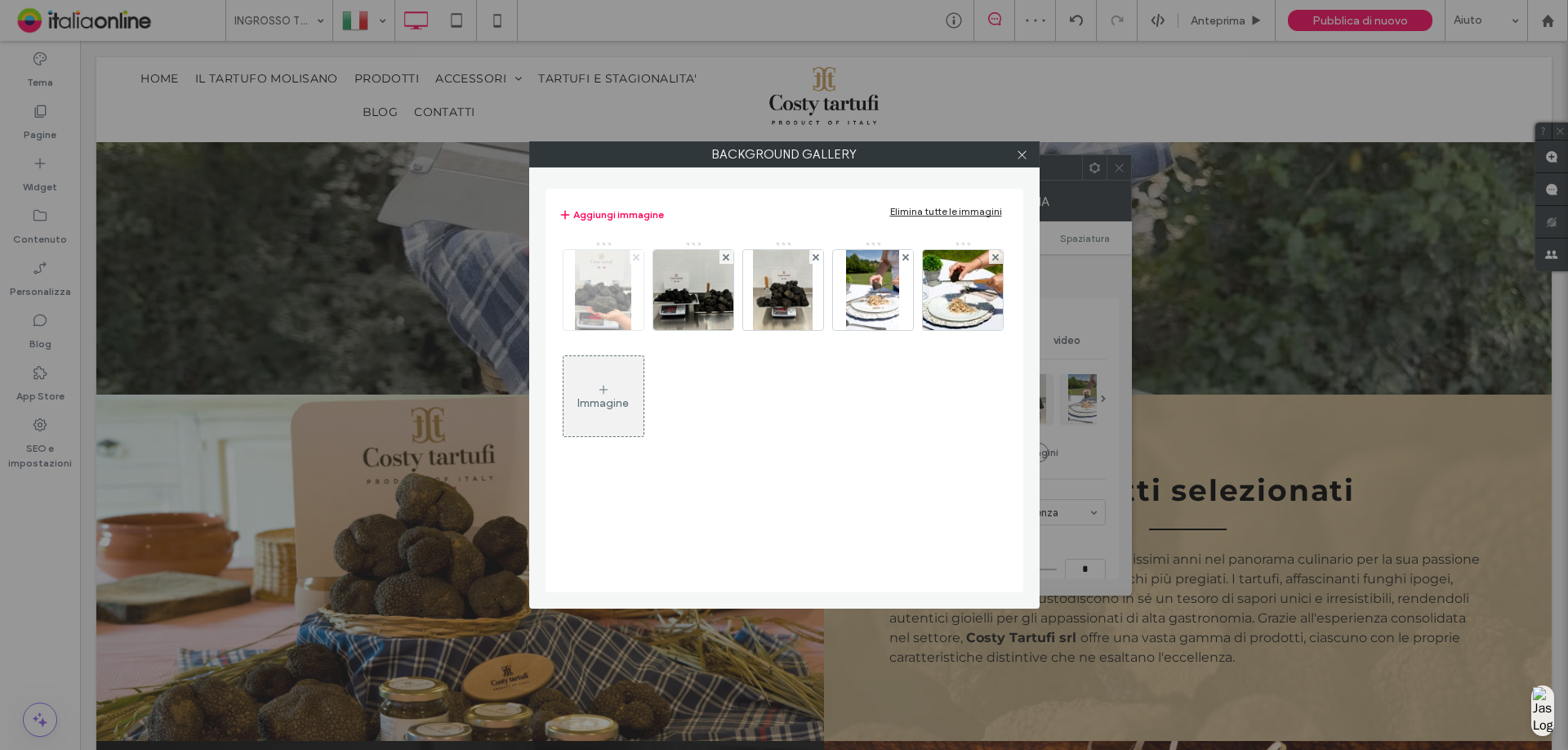 click 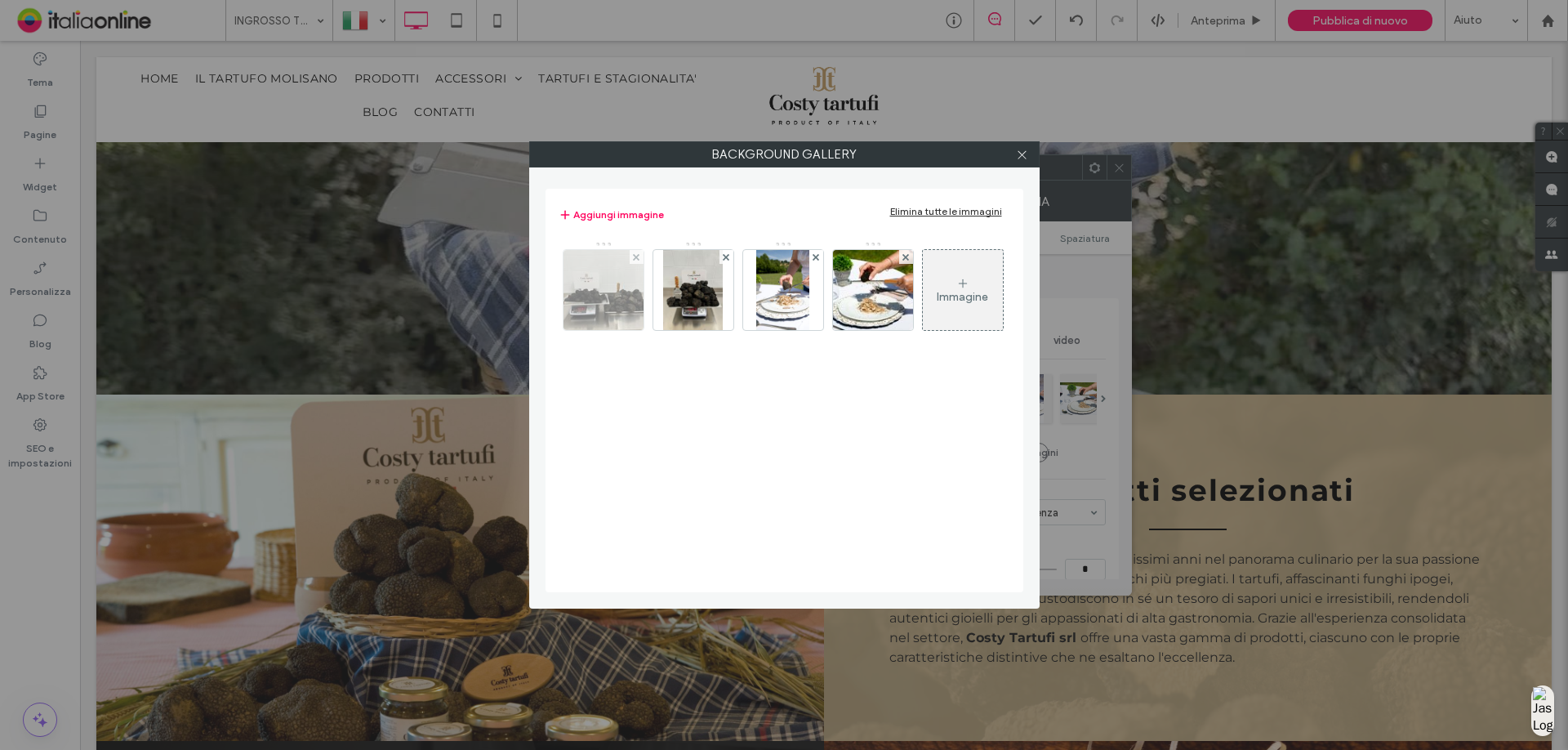 click at bounding box center [603, 290] 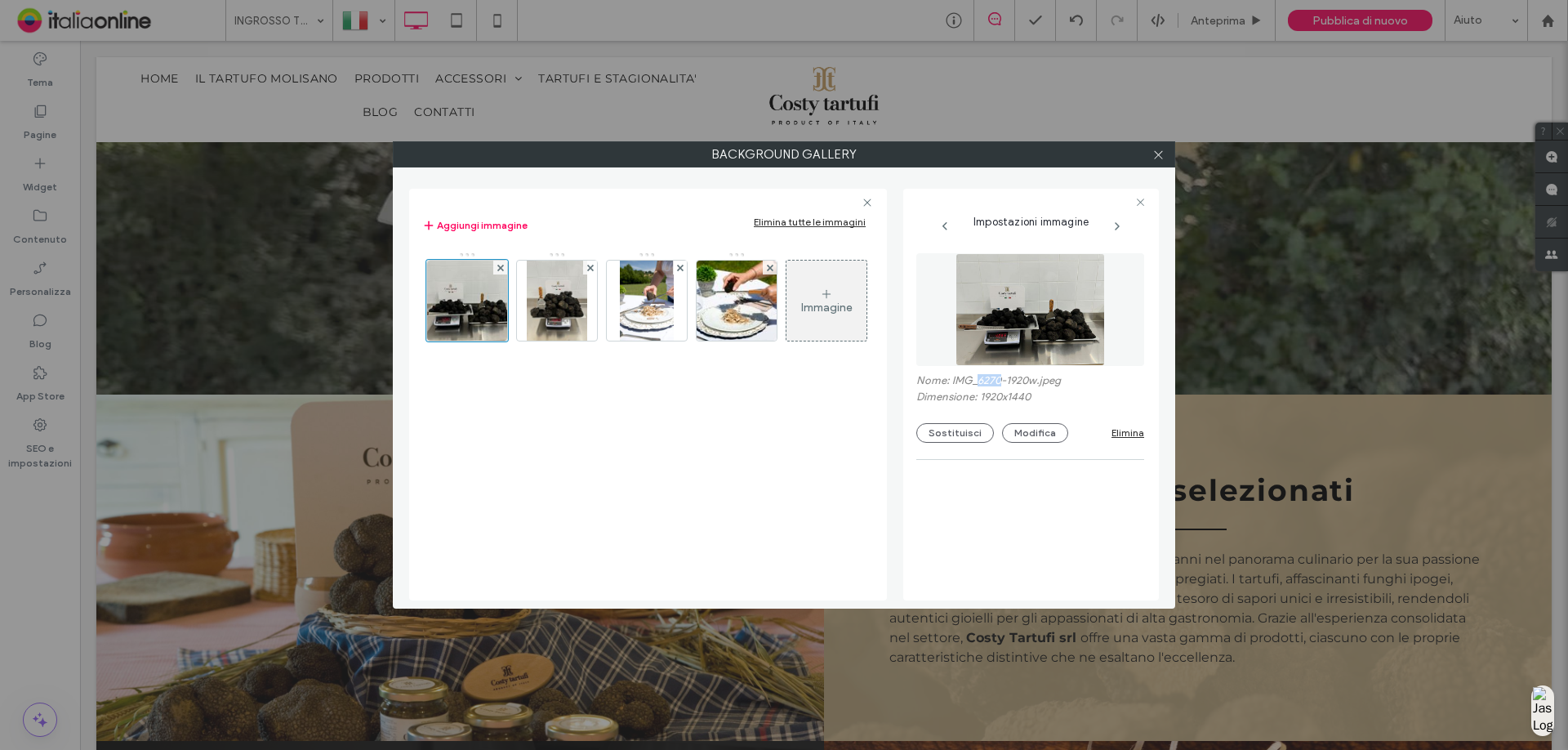 drag, startPoint x: 977, startPoint y: 382, endPoint x: 1000, endPoint y: 386, distance: 23.345235 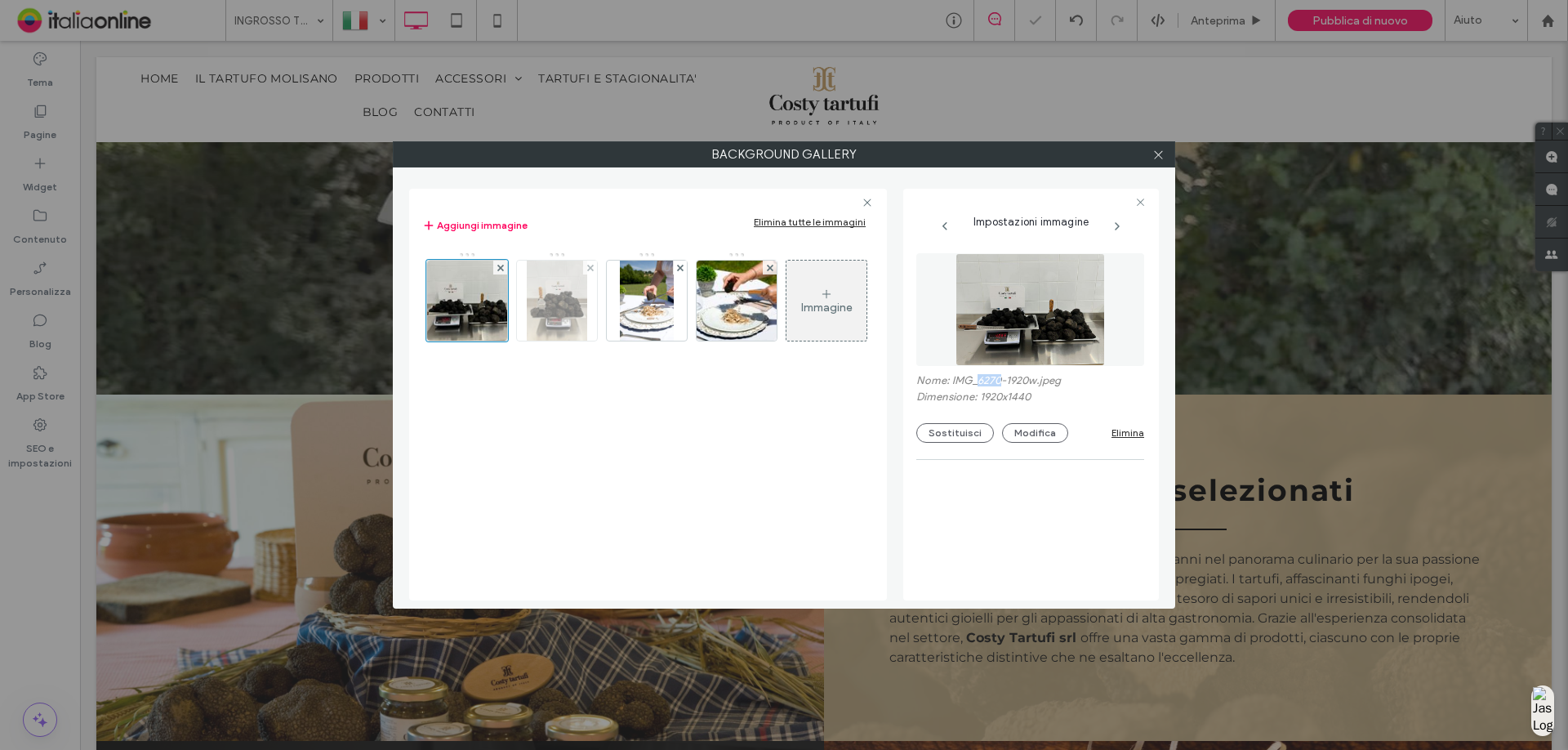 click at bounding box center (590, 267) 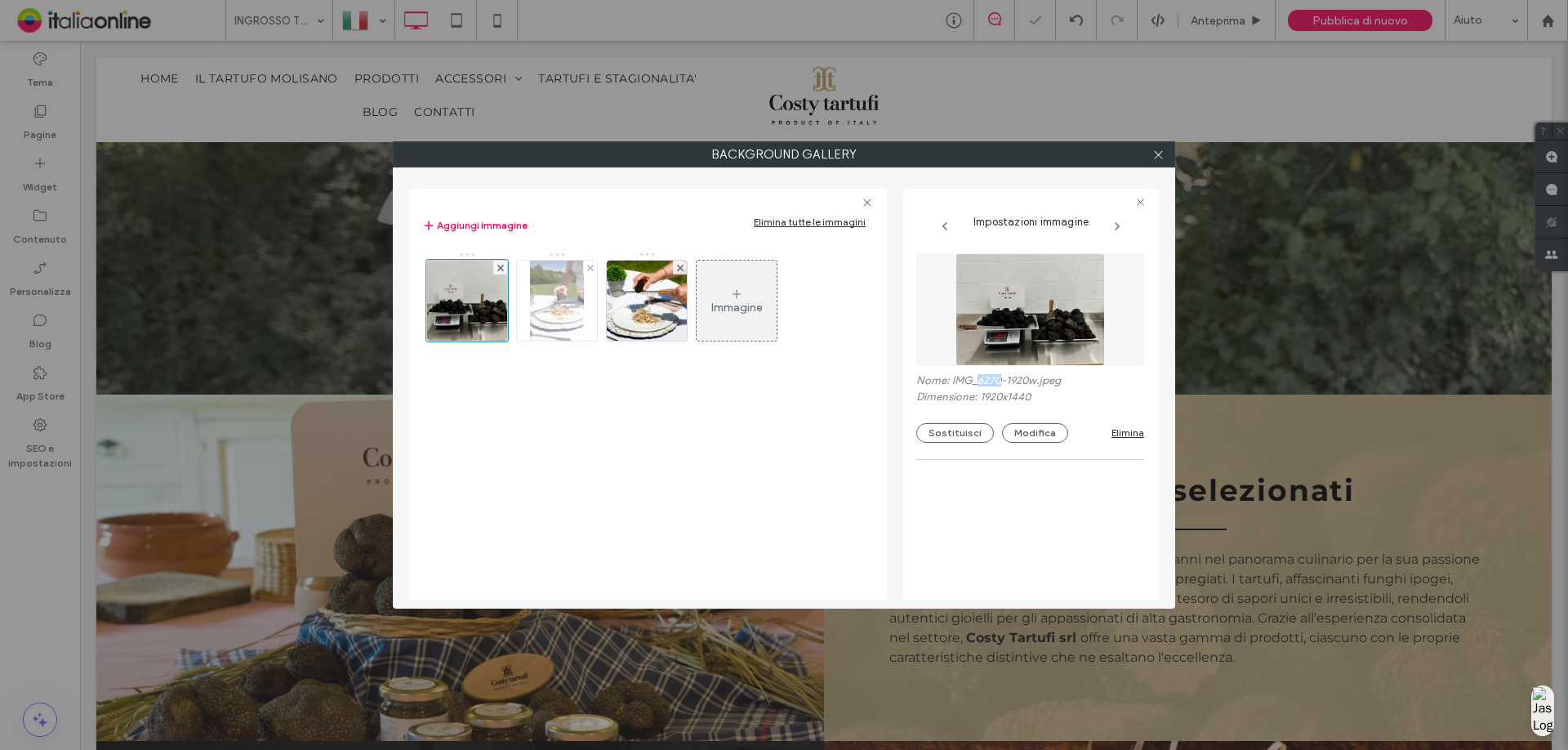 click at bounding box center [590, 267] 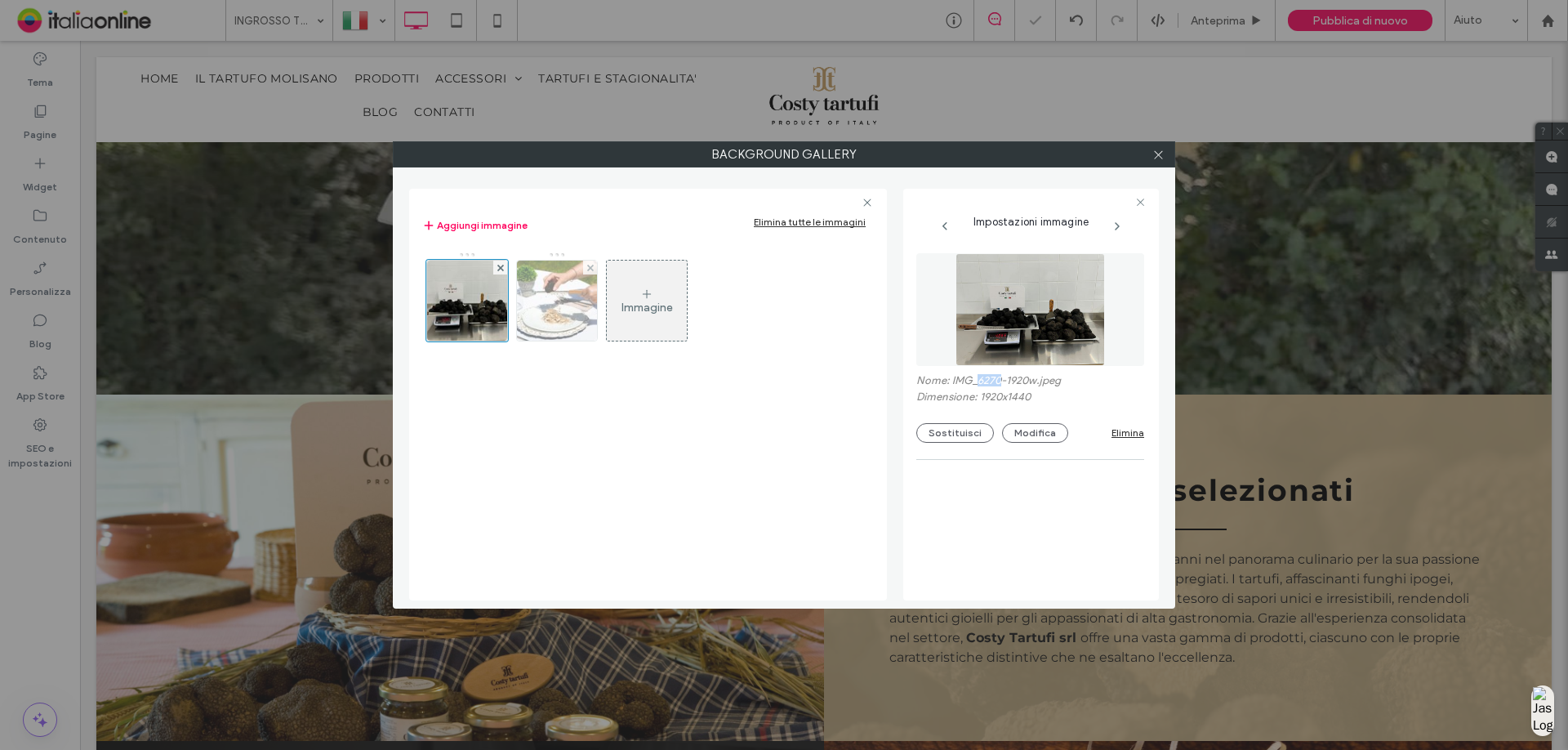 click at bounding box center (590, 267) 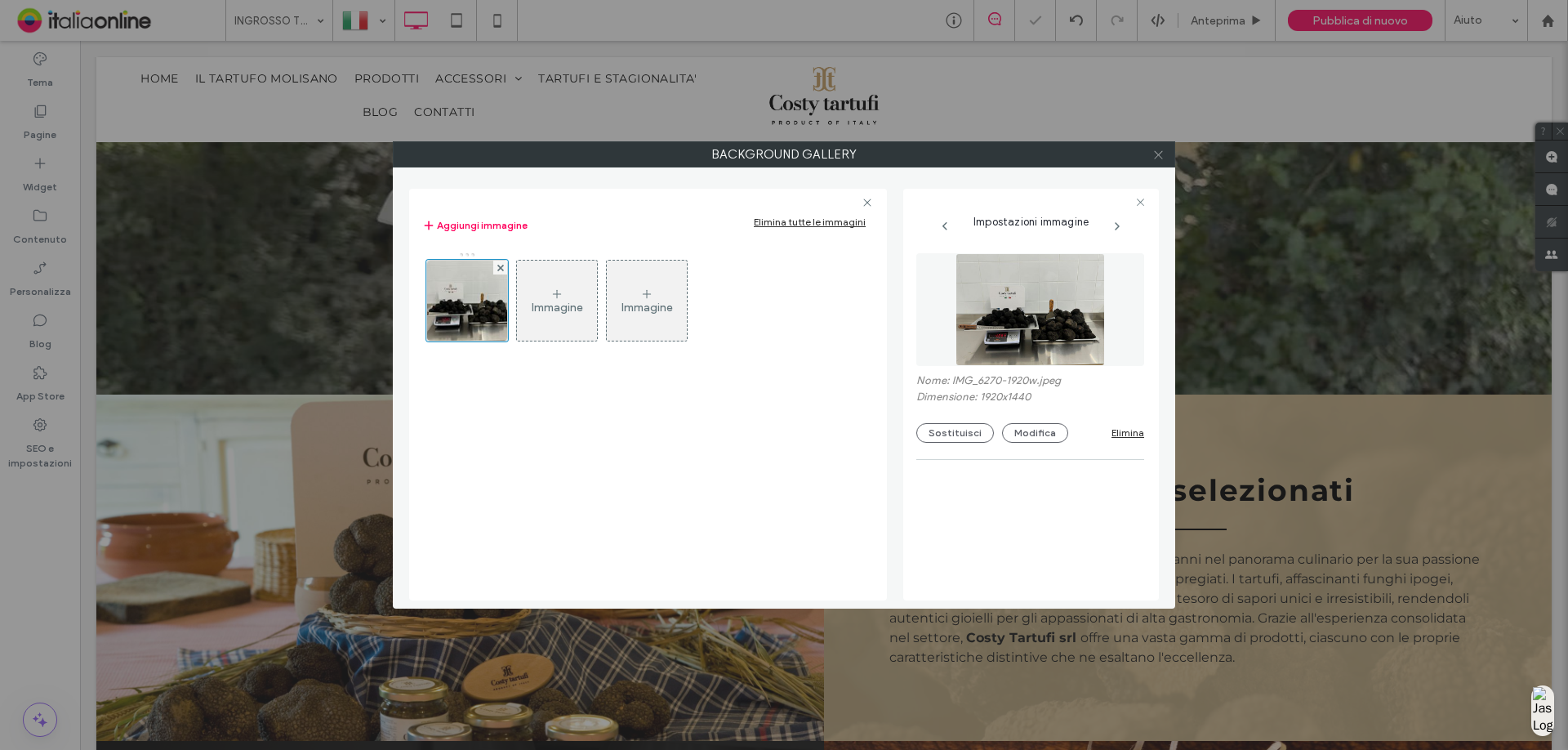 click 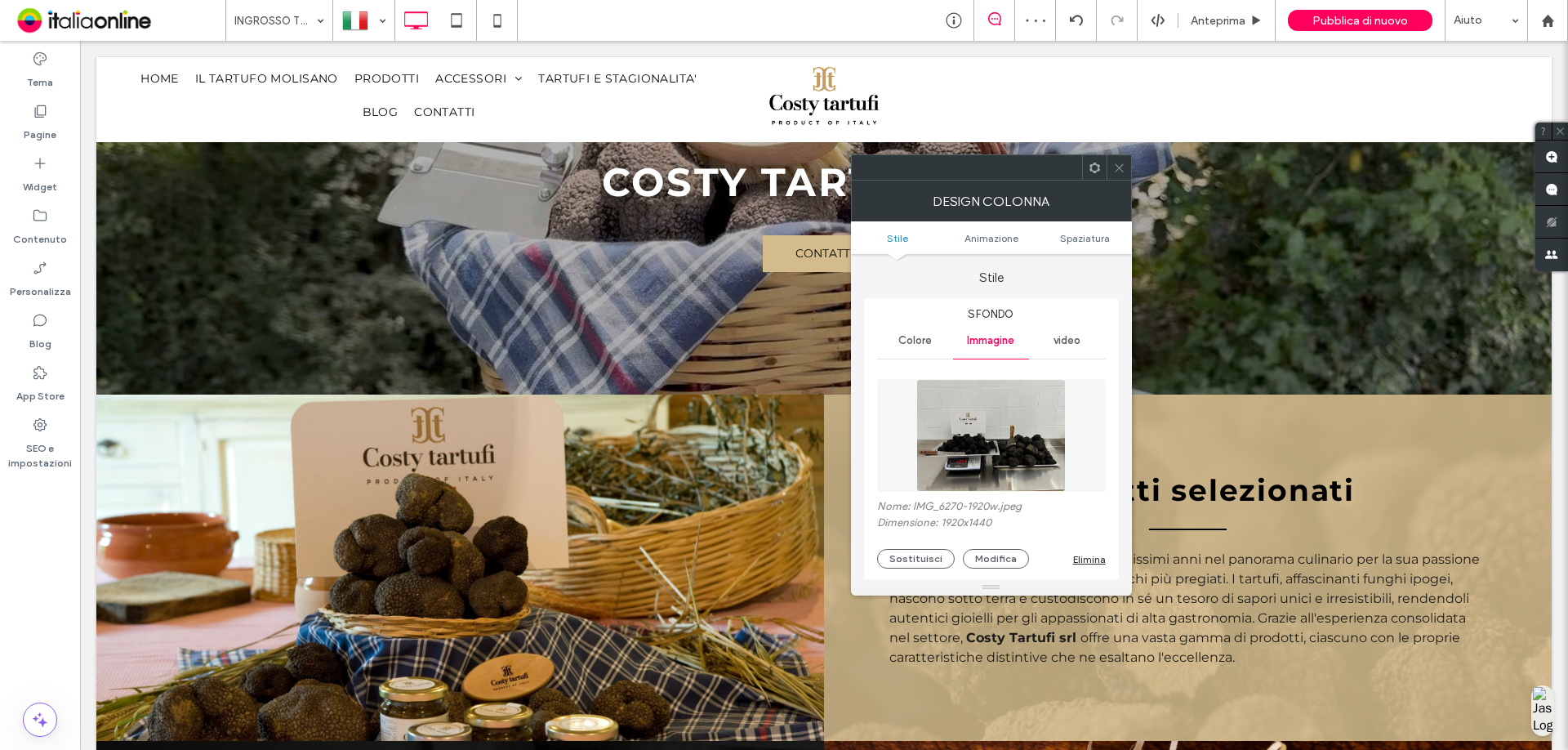 click 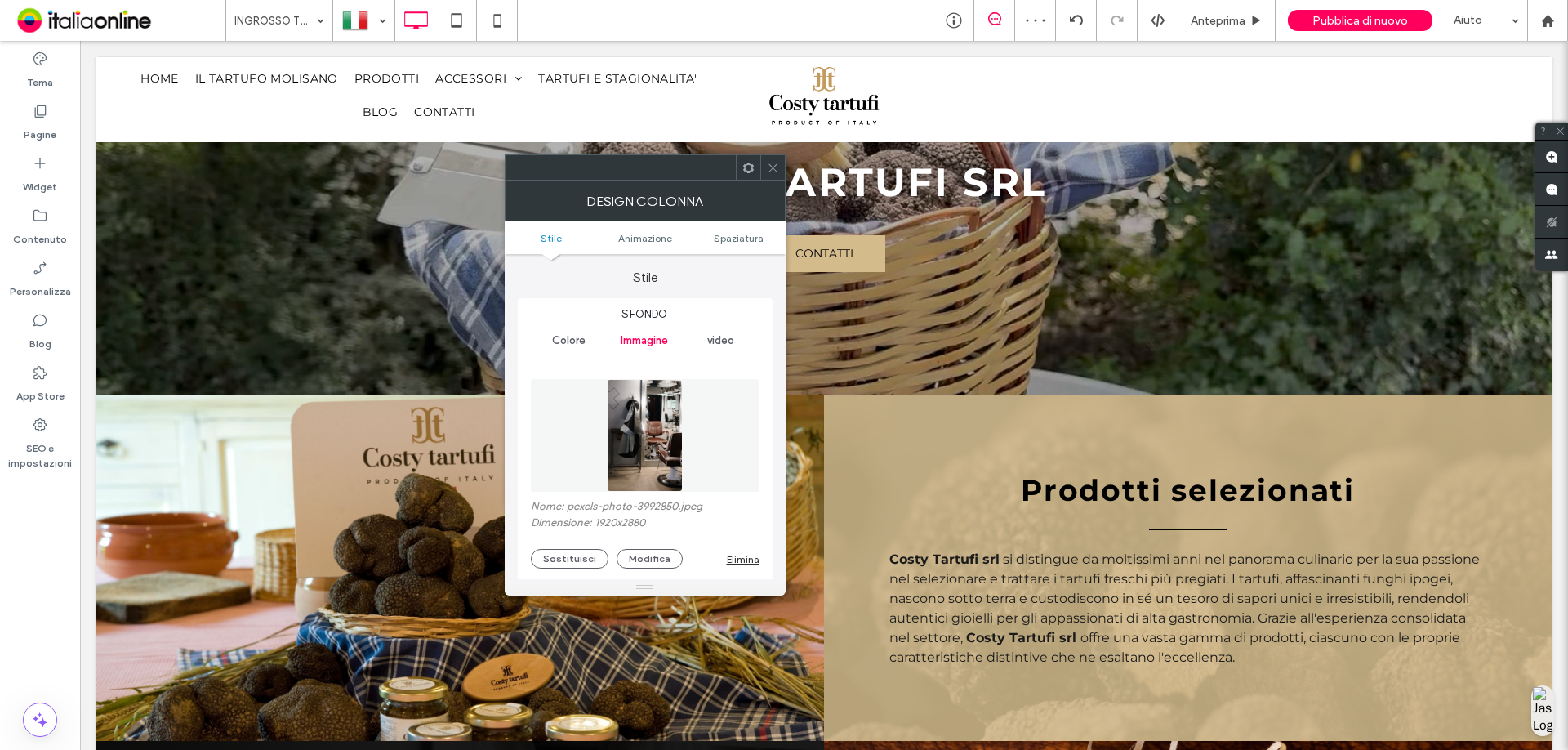 scroll, scrollTop: 245, scrollLeft: 0, axis: vertical 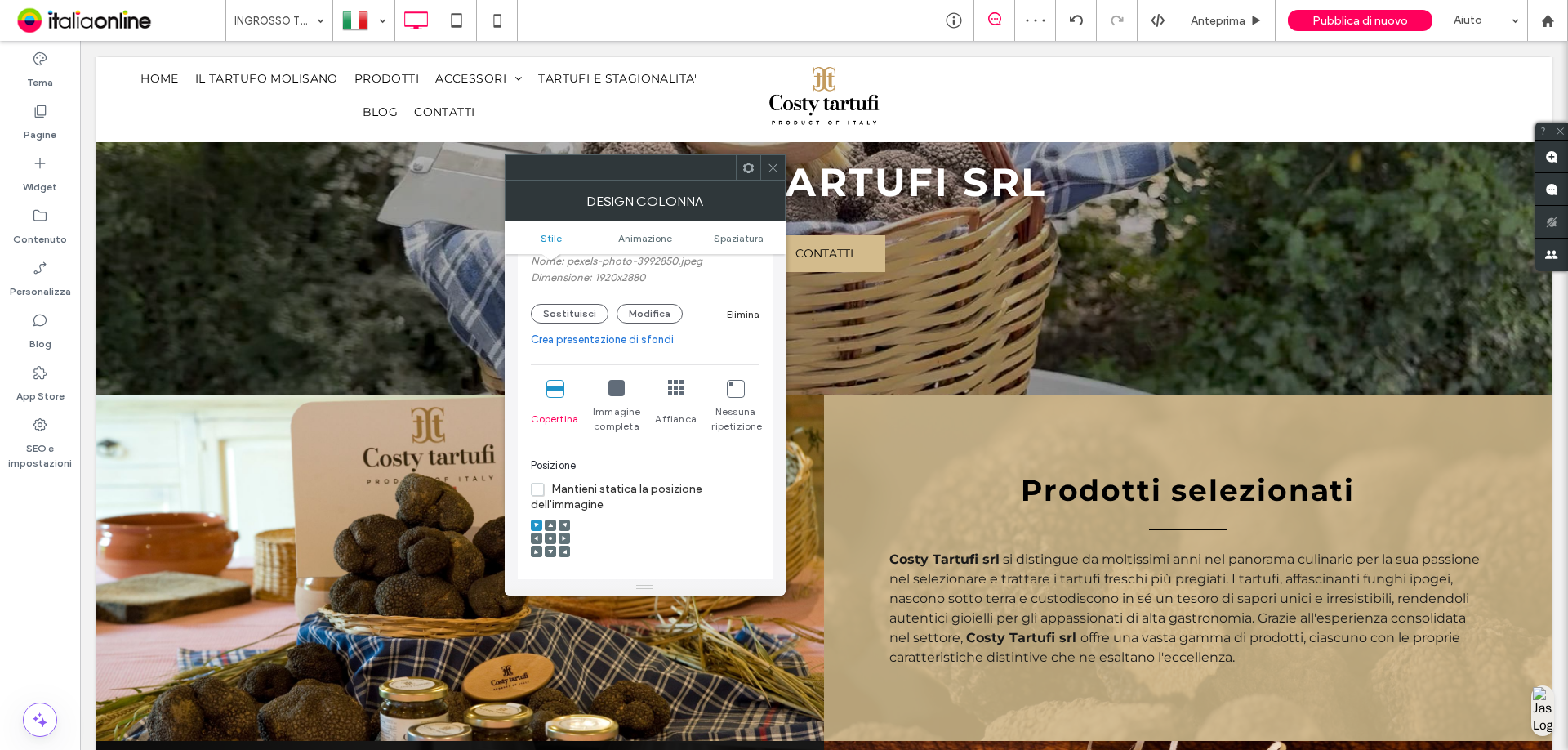 drag, startPoint x: 547, startPoint y: 315, endPoint x: 719, endPoint y: 296, distance: 173.04624 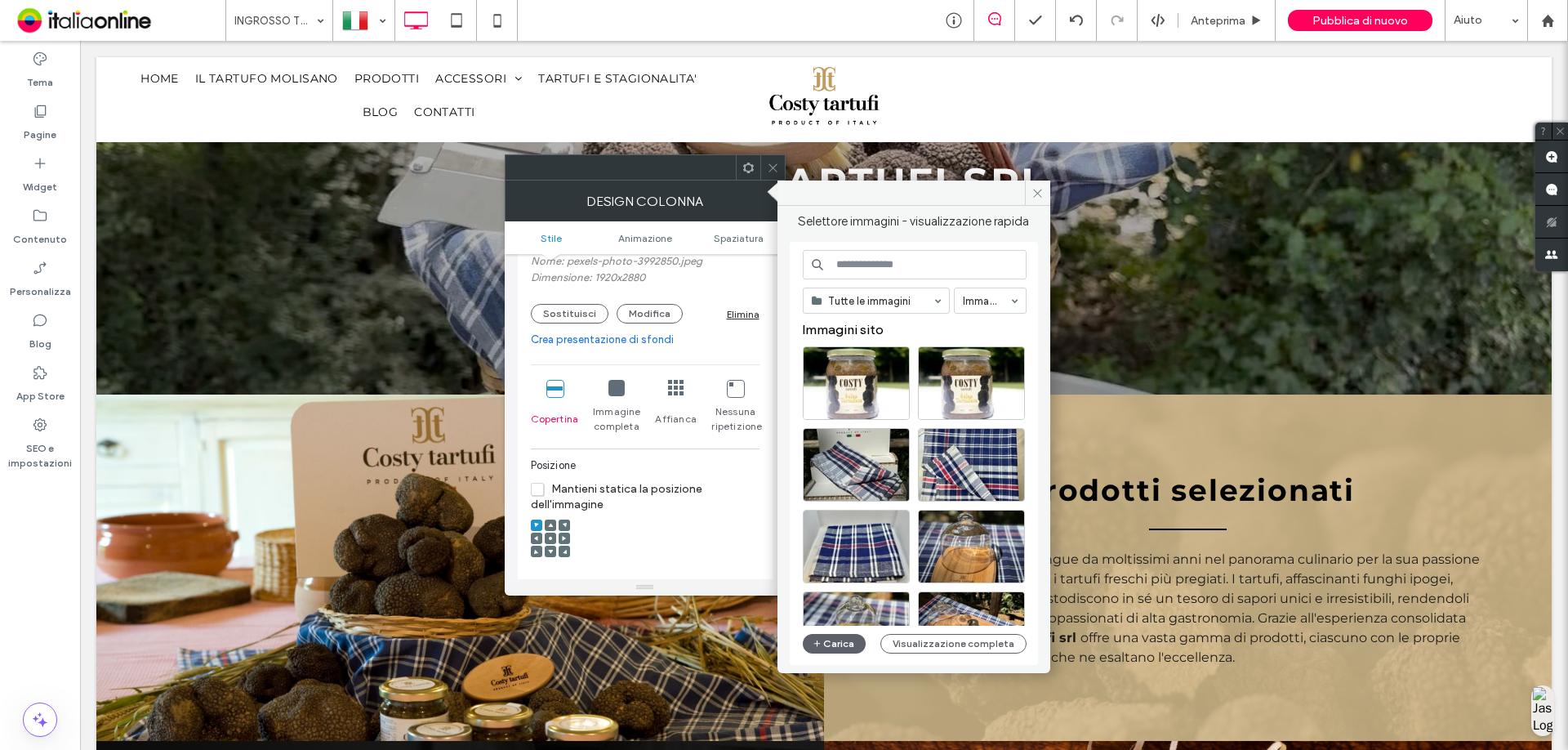 click at bounding box center [915, 265] 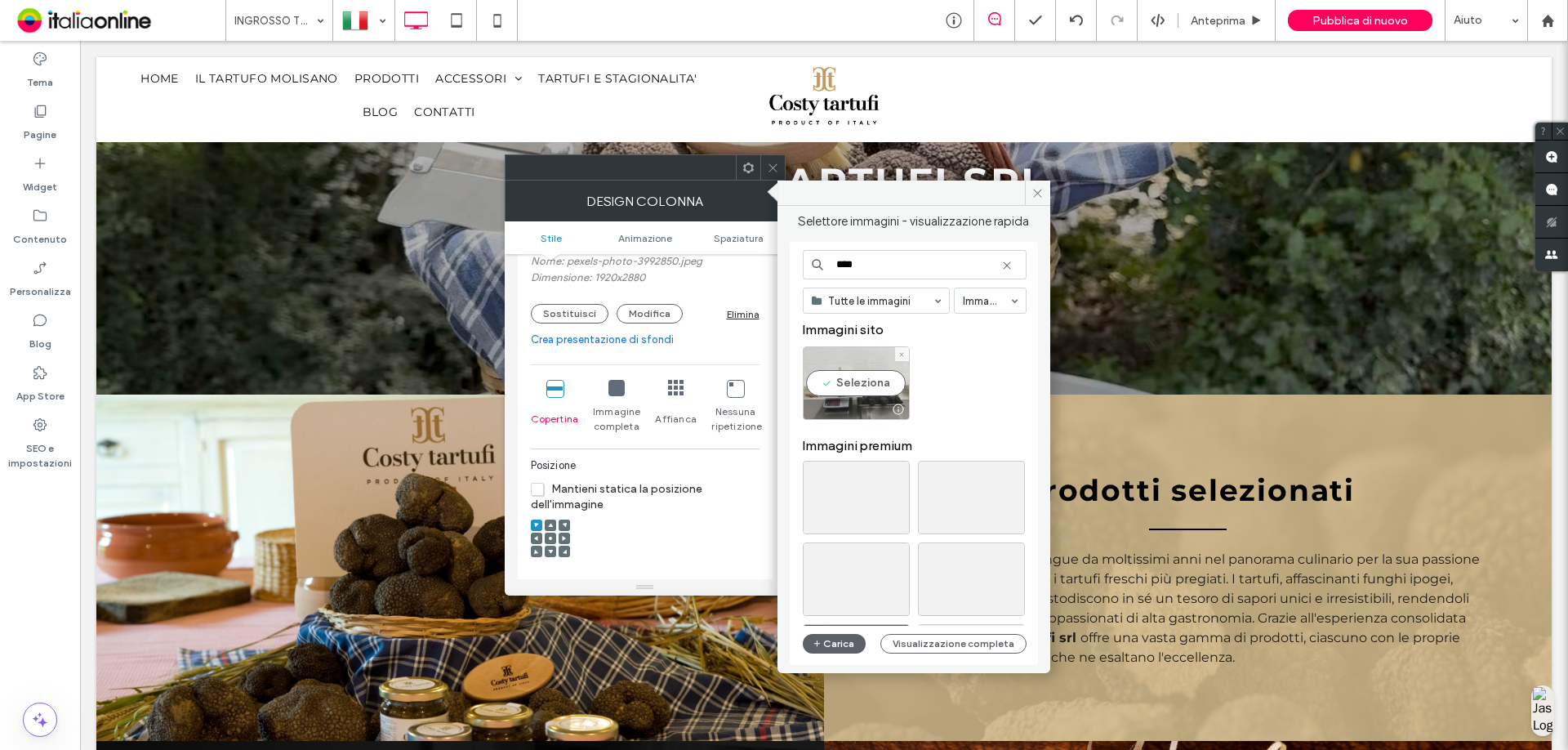 type on "****" 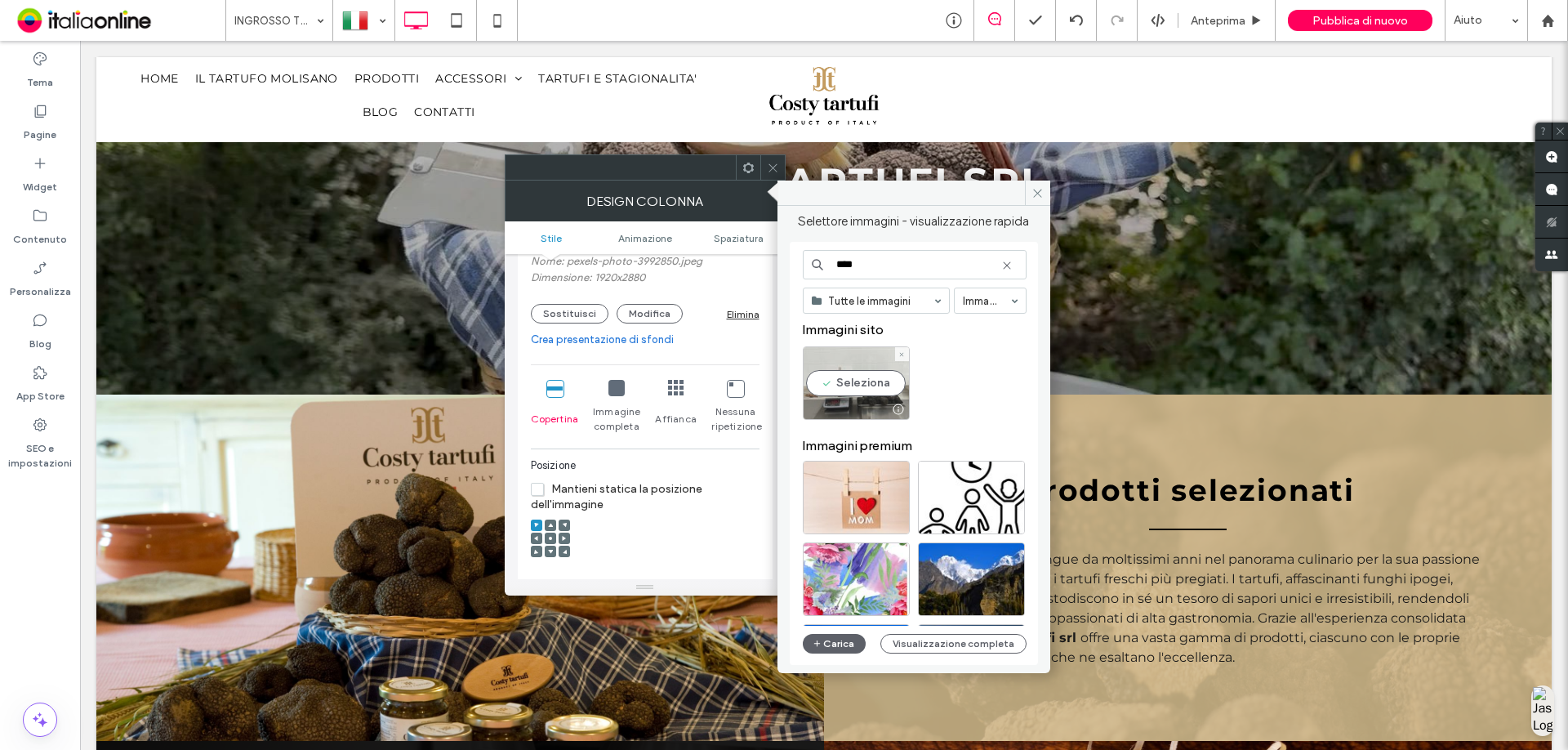 click on "Seleziona" at bounding box center [856, 383] 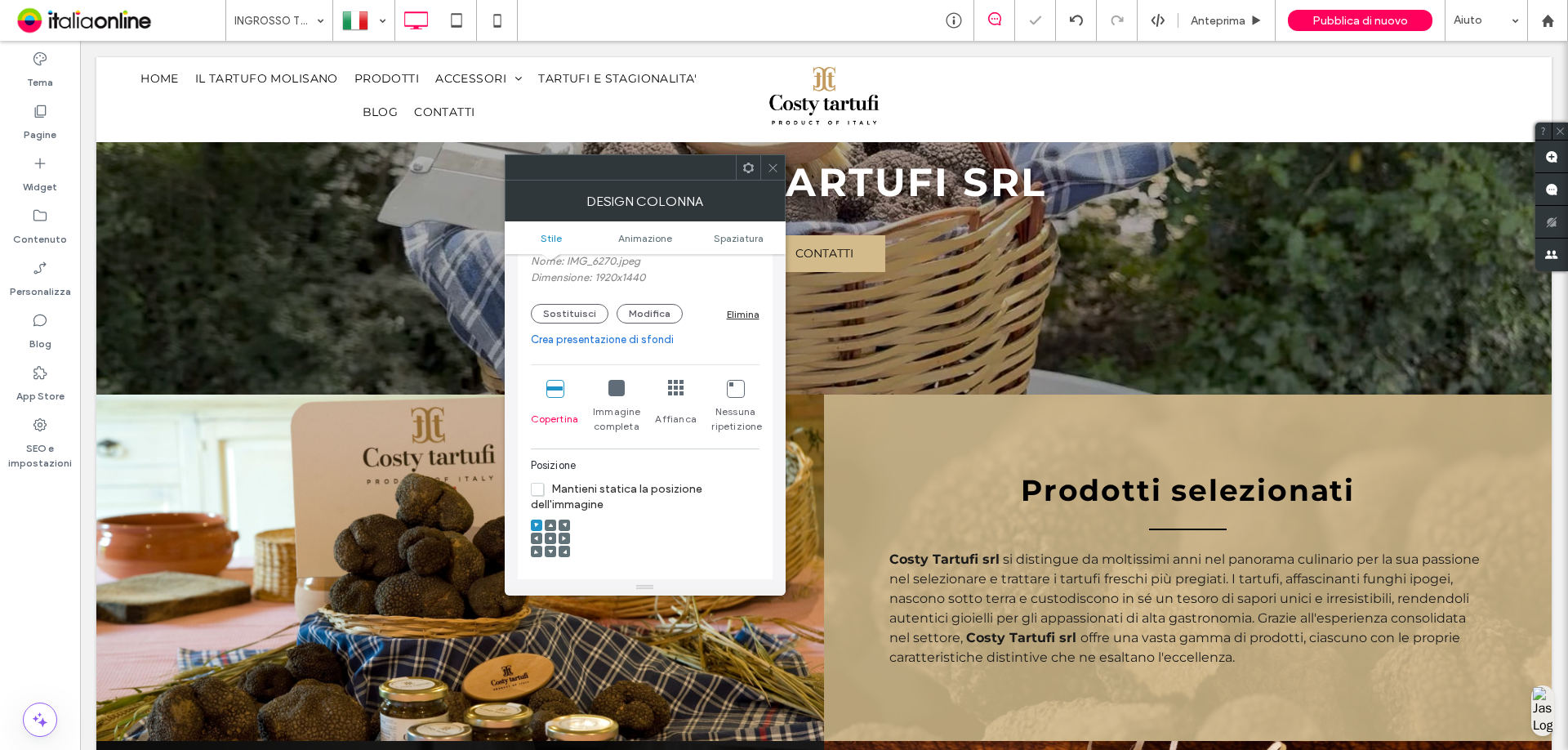 drag, startPoint x: 773, startPoint y: 164, endPoint x: 781, endPoint y: 174, distance: 12.8062 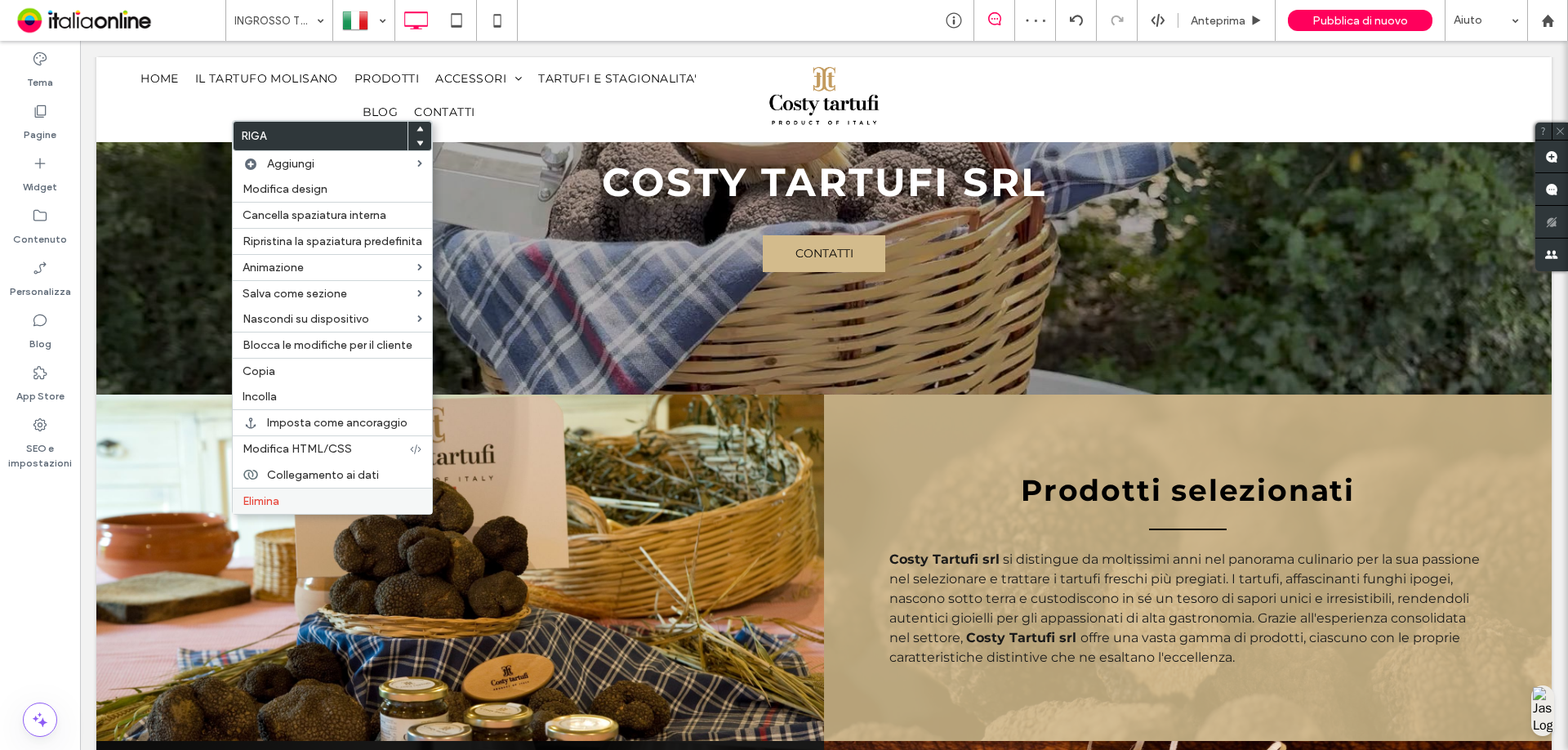 click on "Elimina" at bounding box center (332, 501) 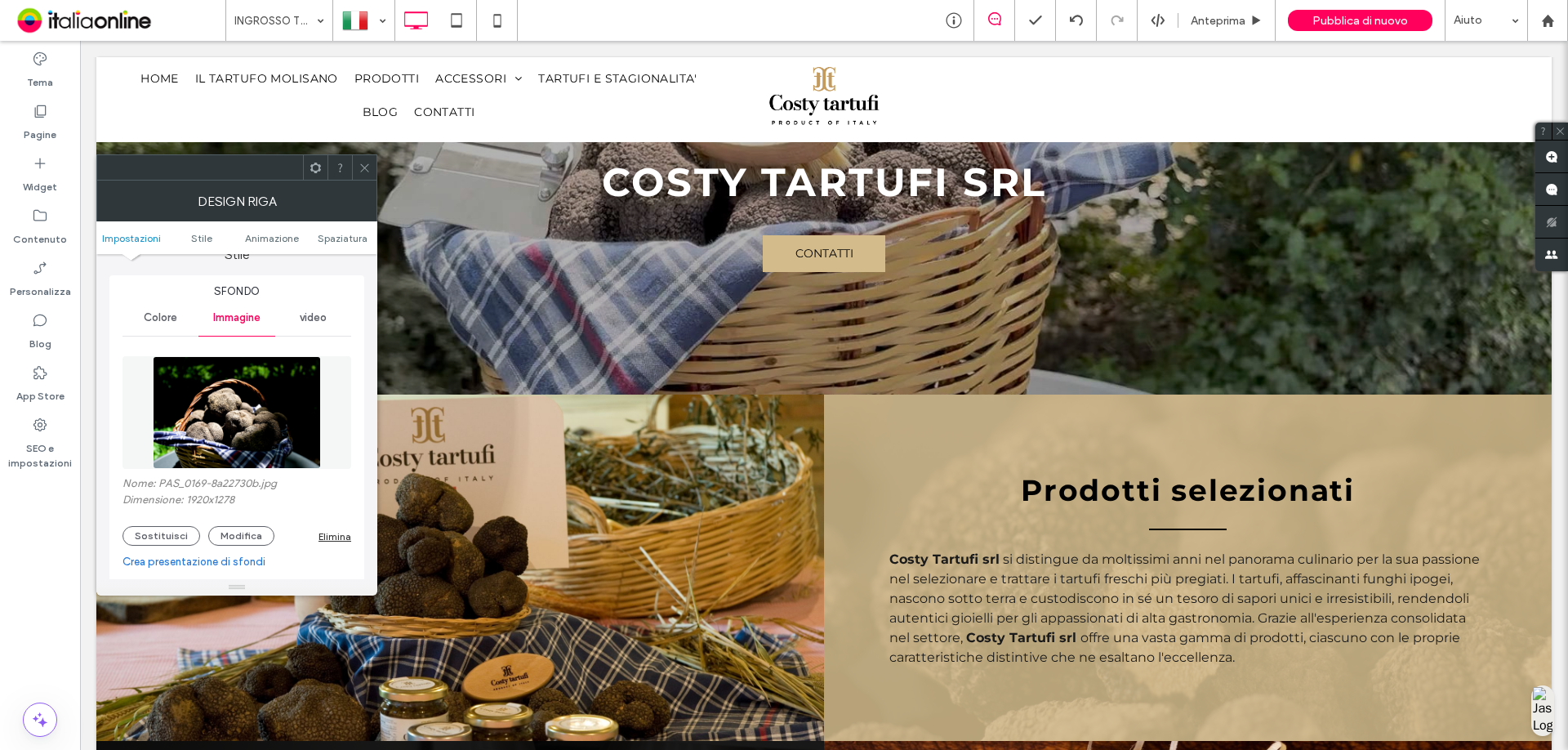 scroll, scrollTop: 245, scrollLeft: 0, axis: vertical 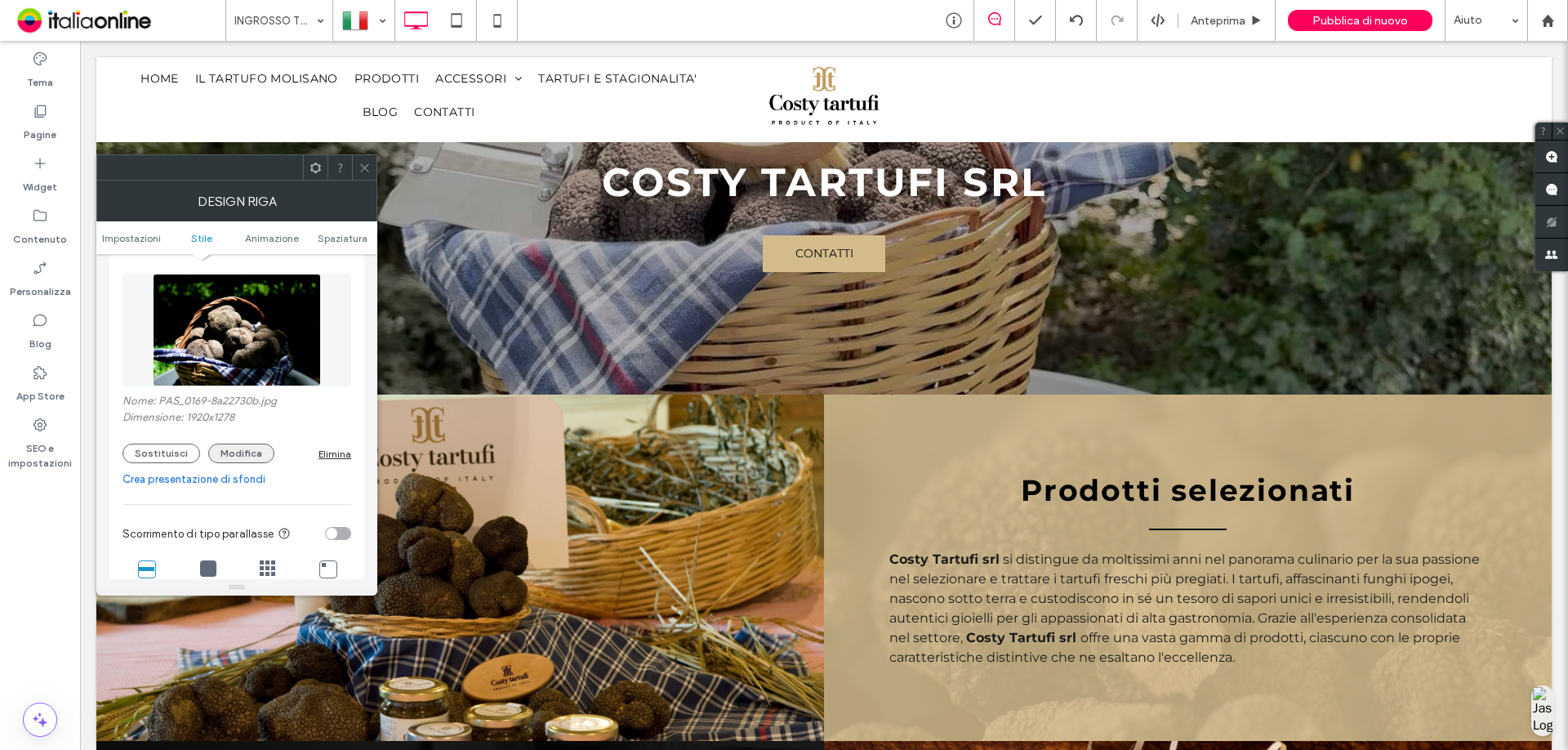 click on "Sostituisci" at bounding box center [161, 453] 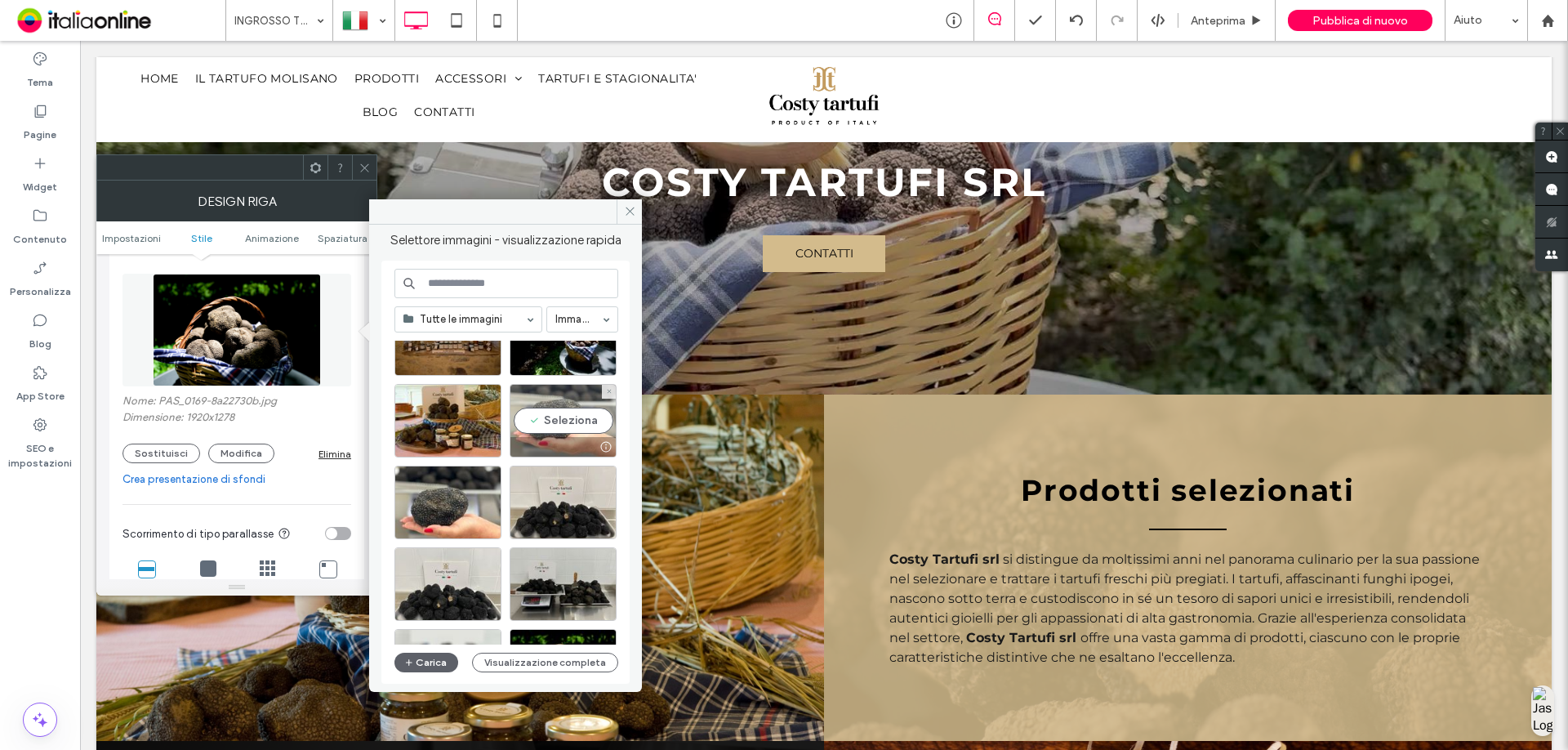 scroll, scrollTop: 2269, scrollLeft: 0, axis: vertical 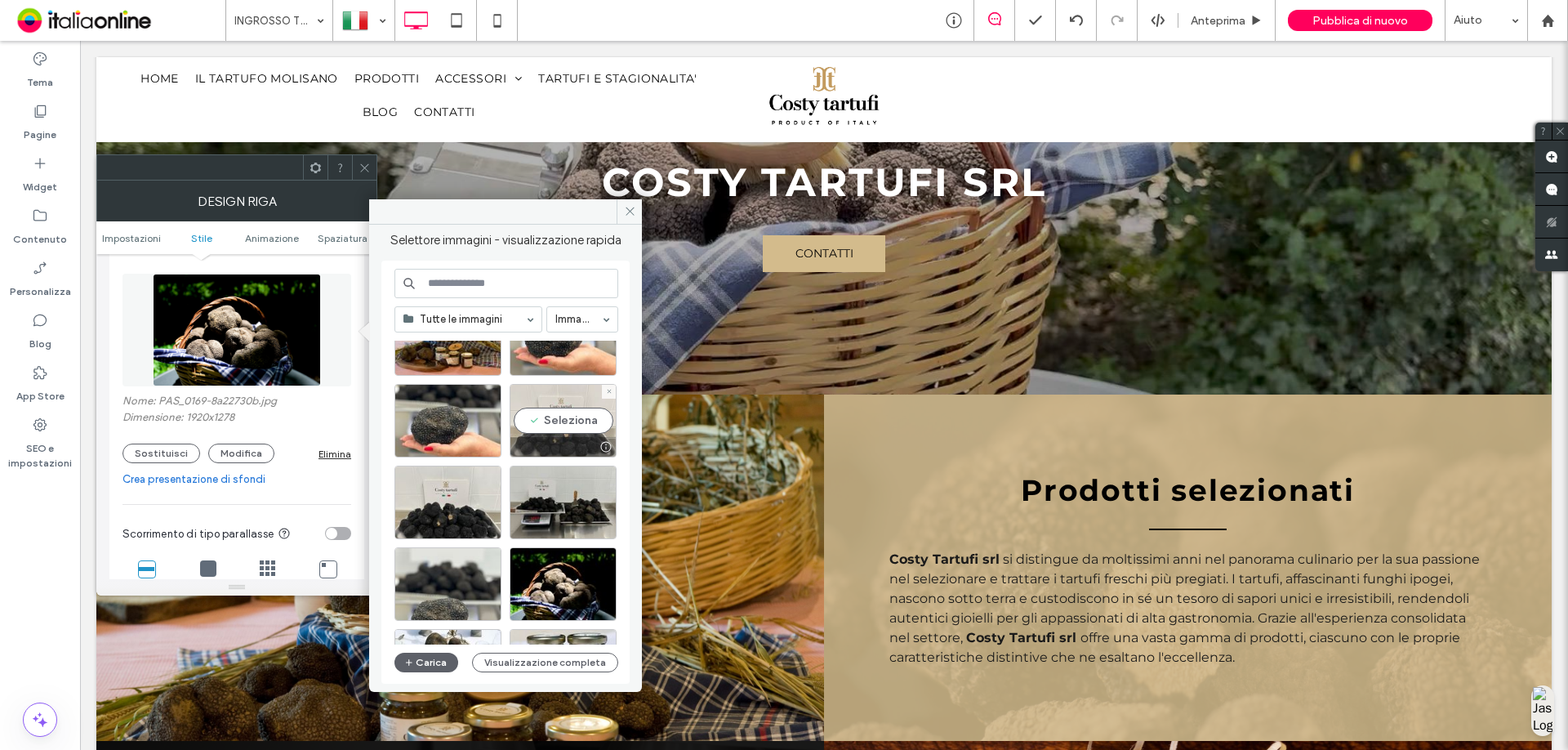 click on "Seleziona" at bounding box center [563, 421] 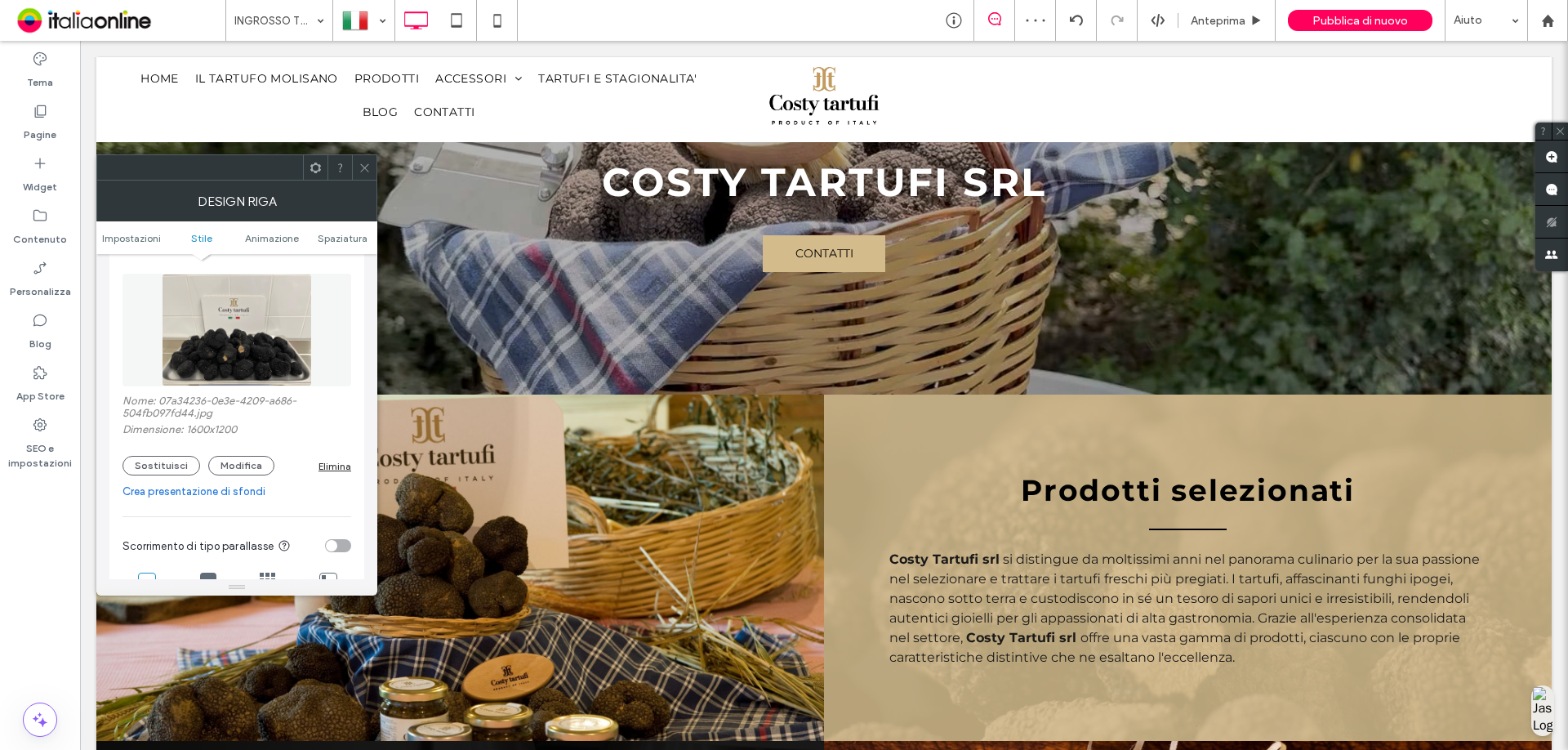 click at bounding box center [364, 167] 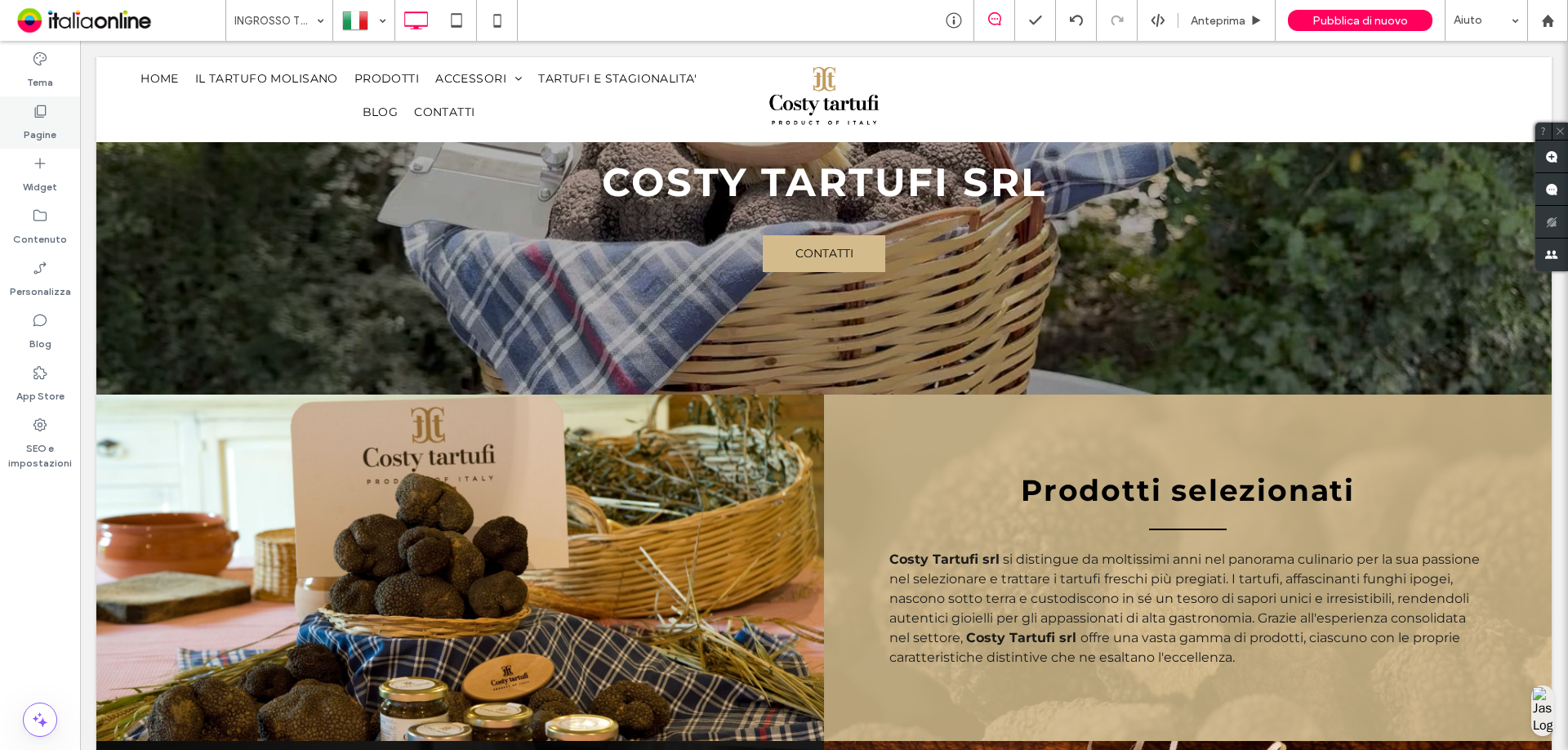 click on "Pagine" at bounding box center (40, 131) 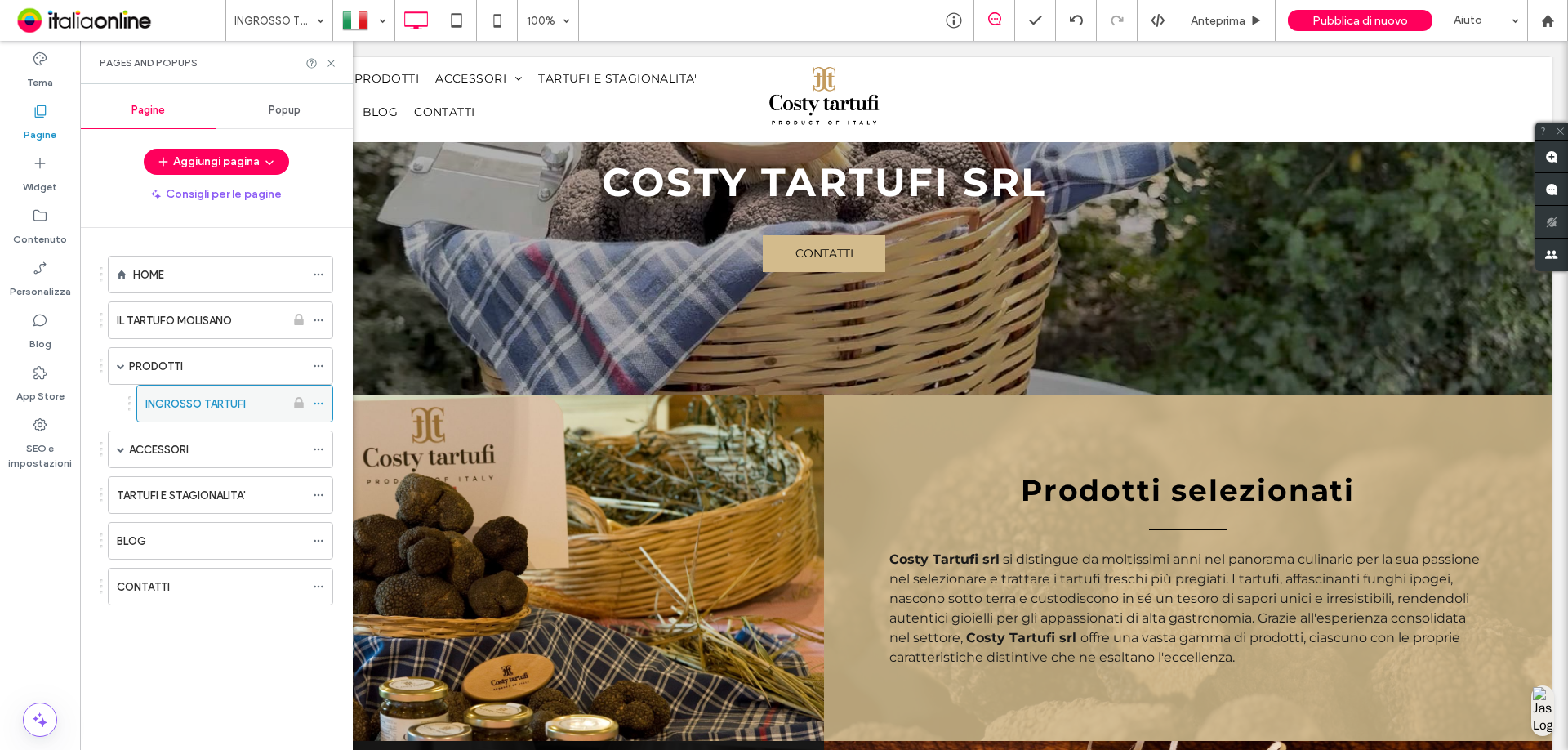 click 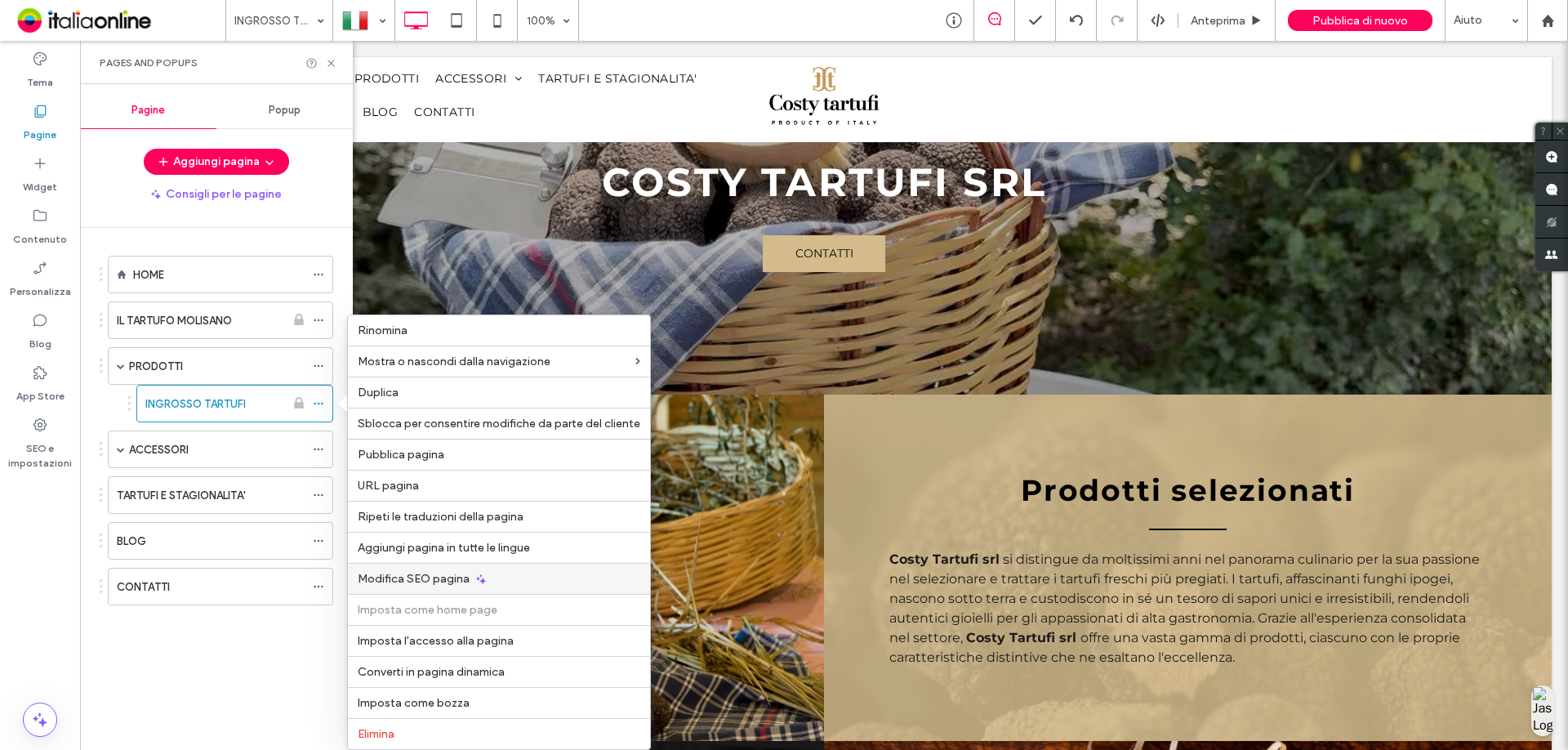 click on "Modifica SEO pagina" at bounding box center (413, 578) 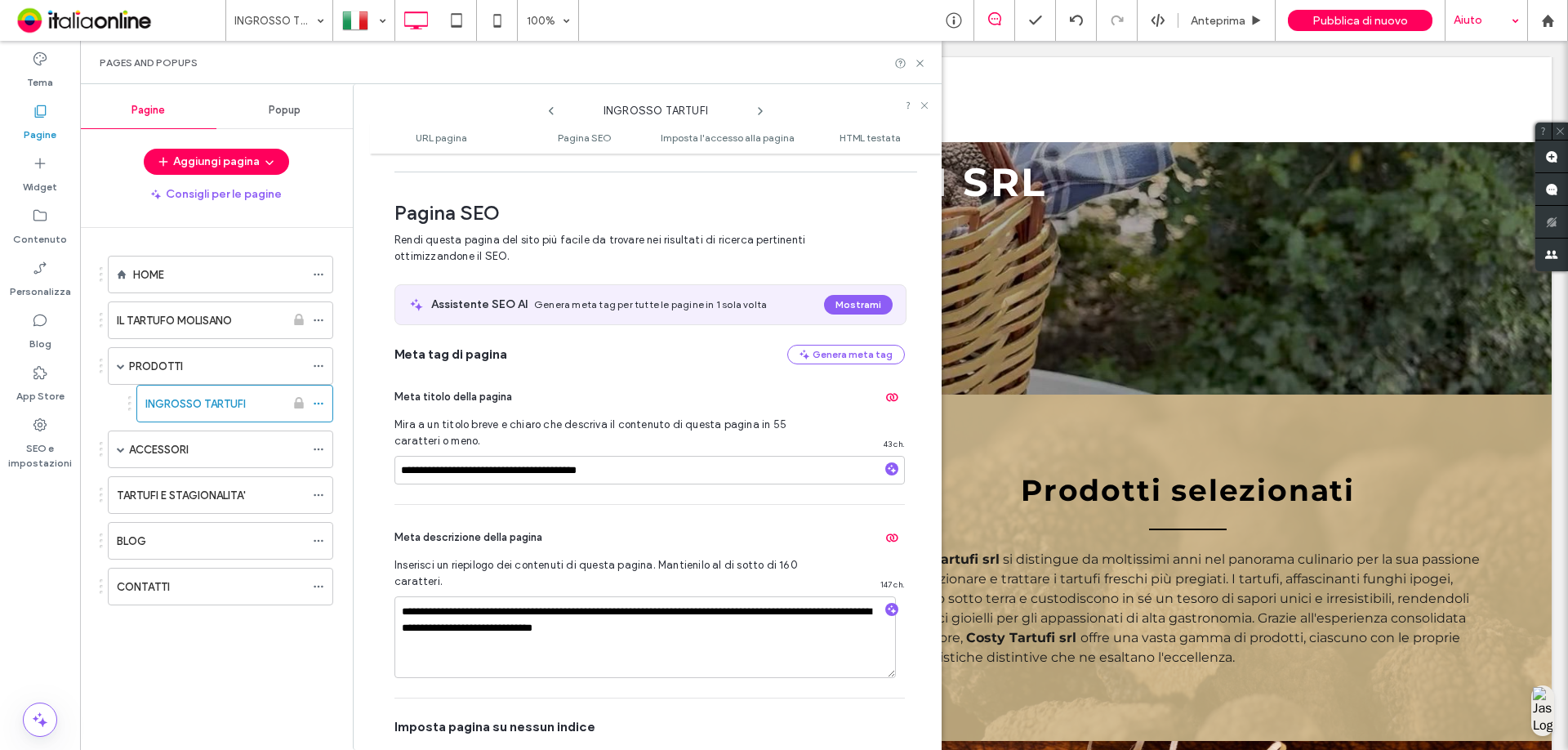 scroll, scrollTop: 224, scrollLeft: 0, axis: vertical 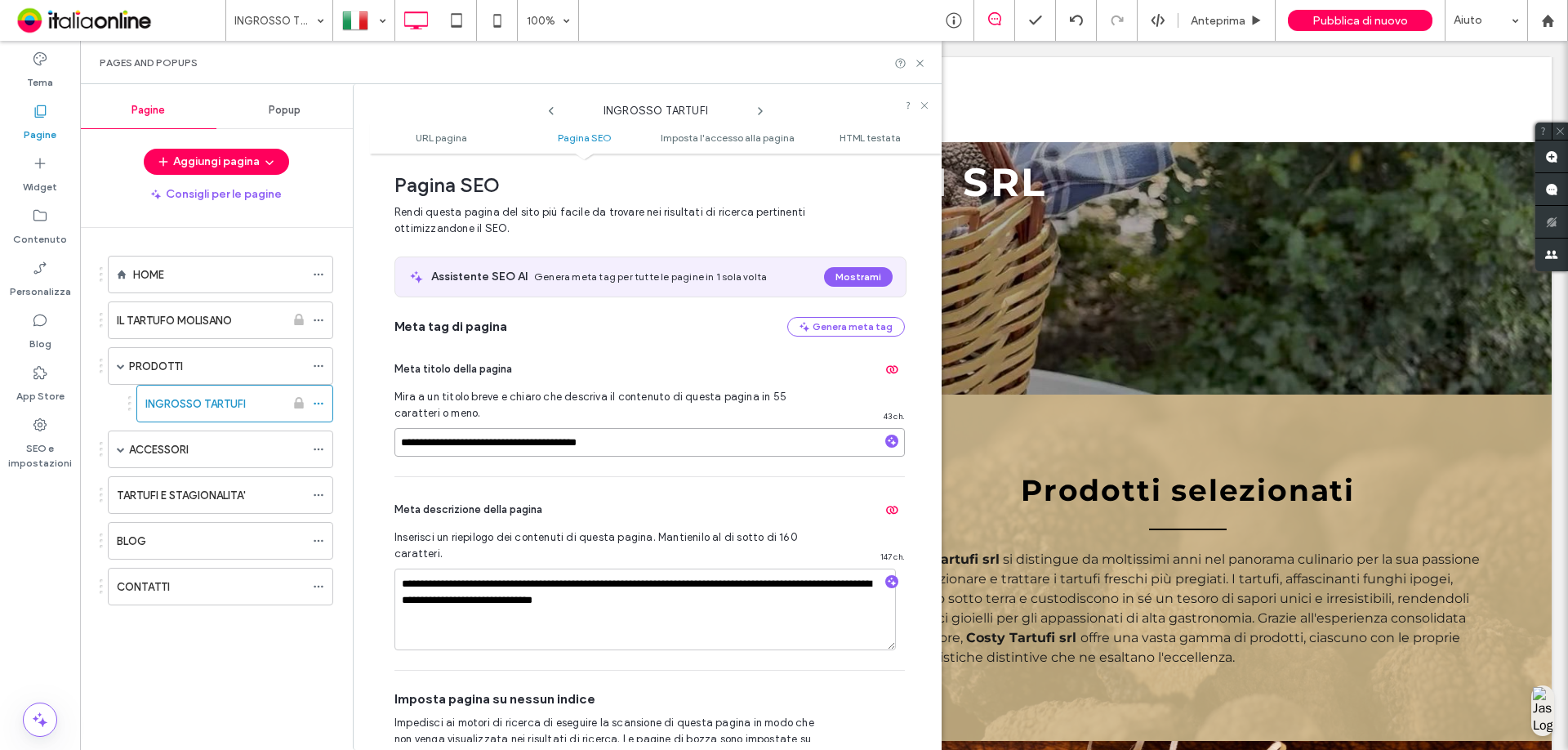 click on "**********" at bounding box center [649, 442] 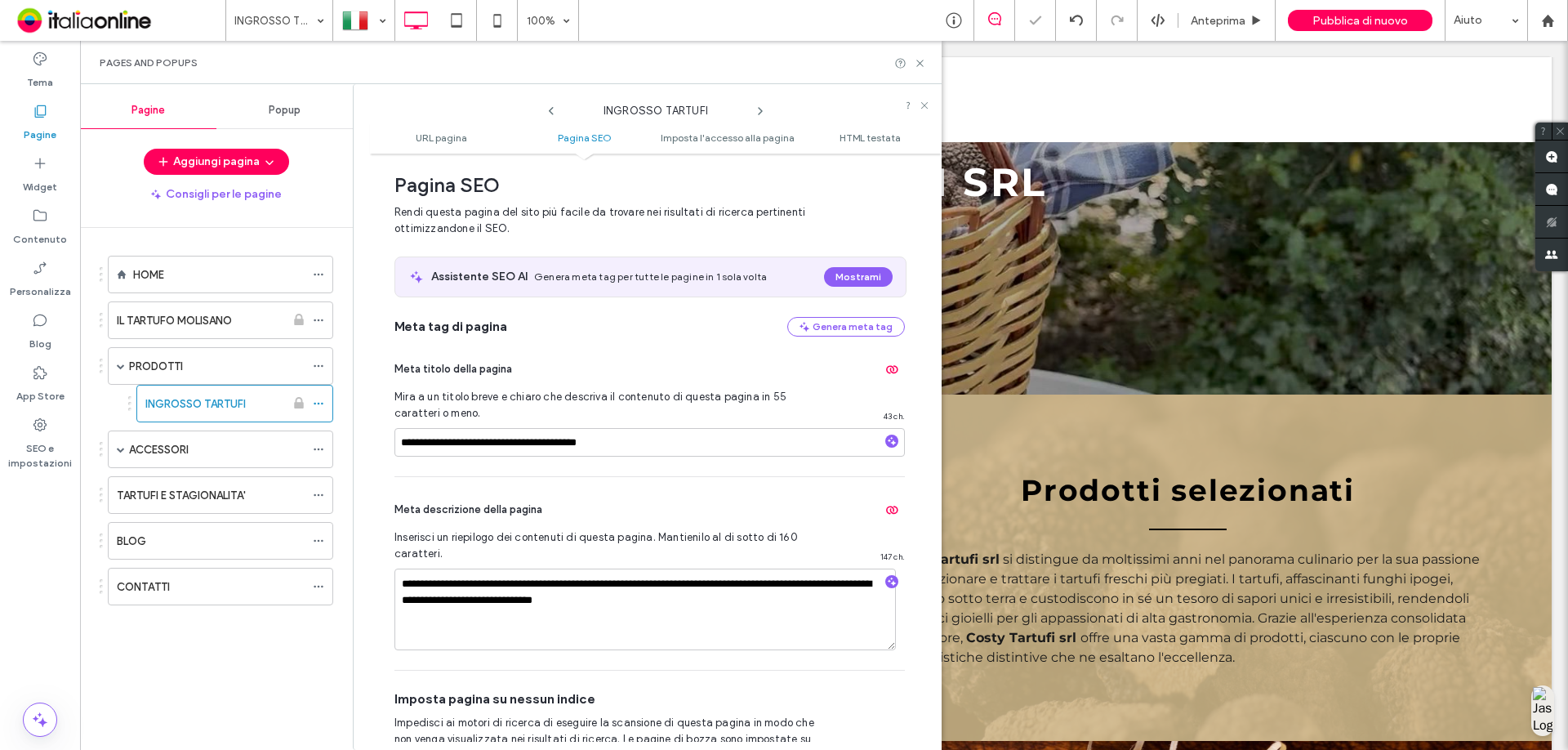 click at bounding box center (784, 375) 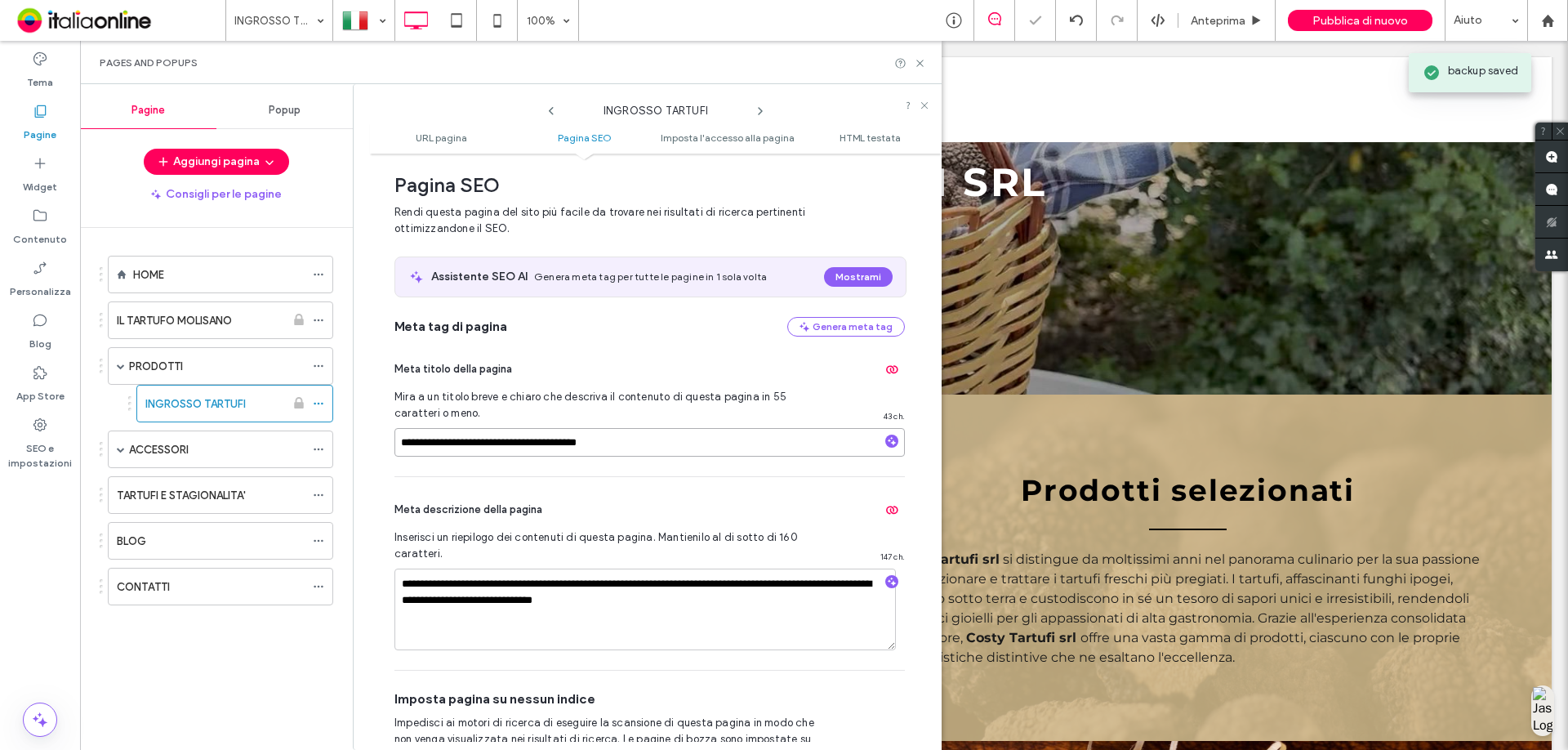 drag, startPoint x: 617, startPoint y: 444, endPoint x: 392, endPoint y: 444, distance: 225 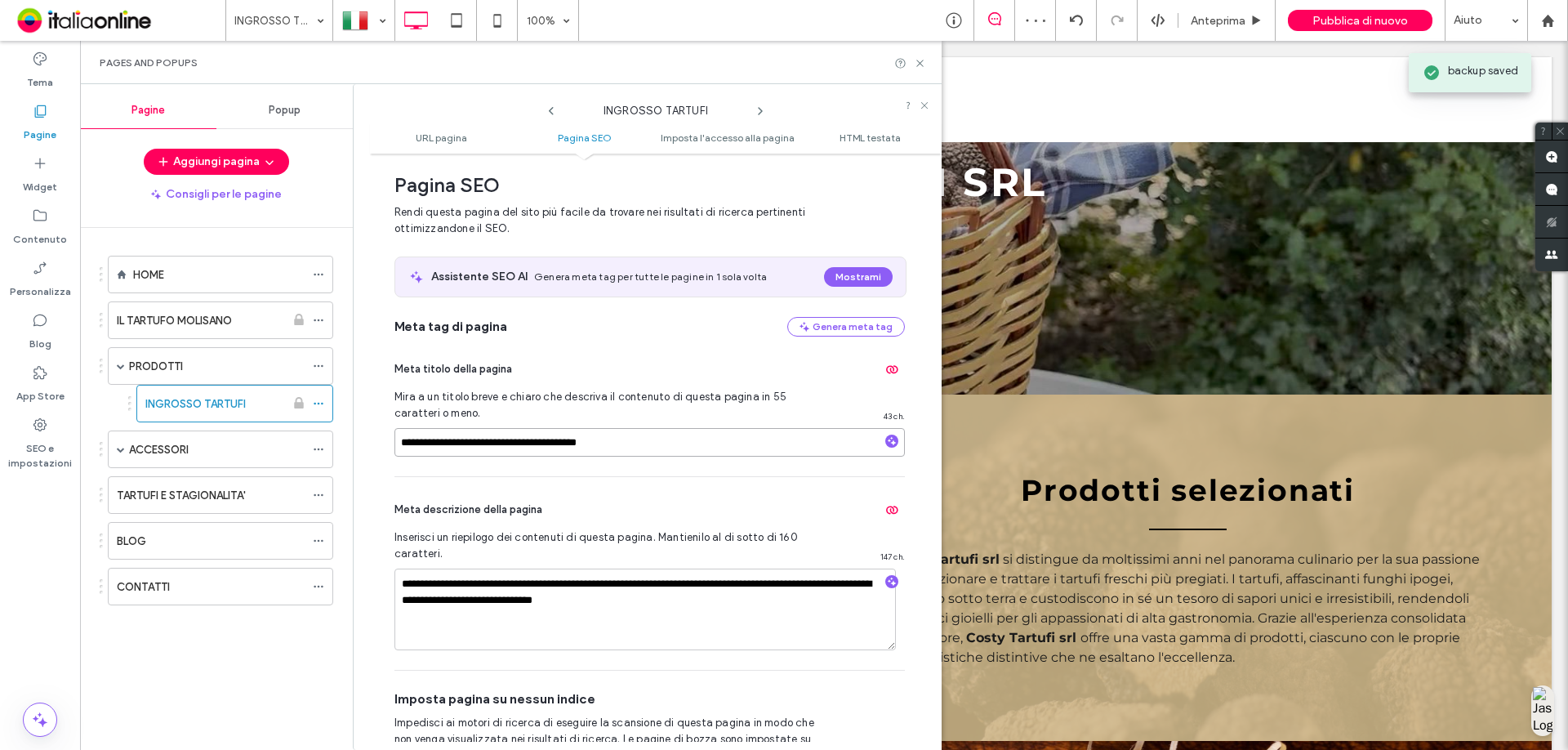 paste 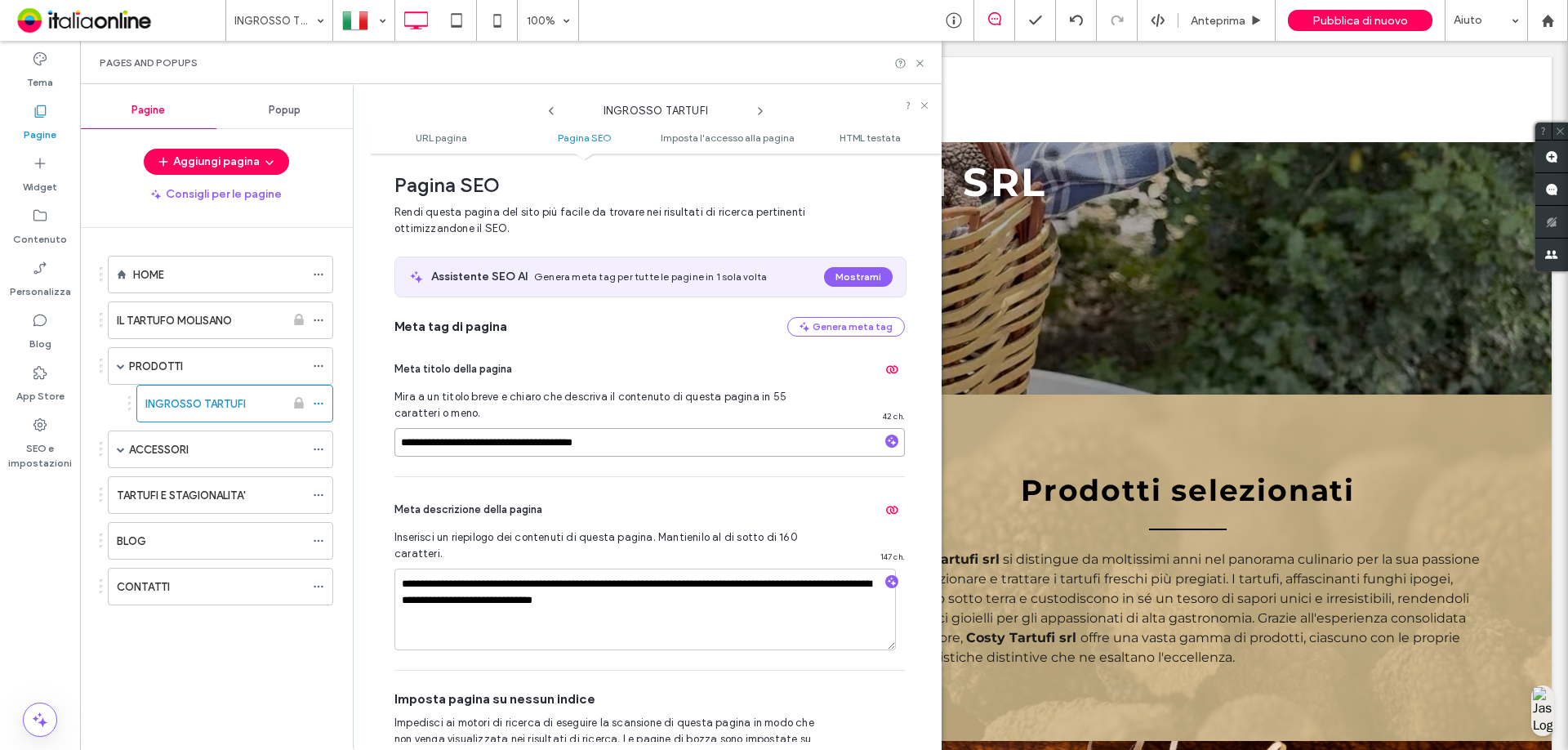 click on "**********" at bounding box center (649, 442) 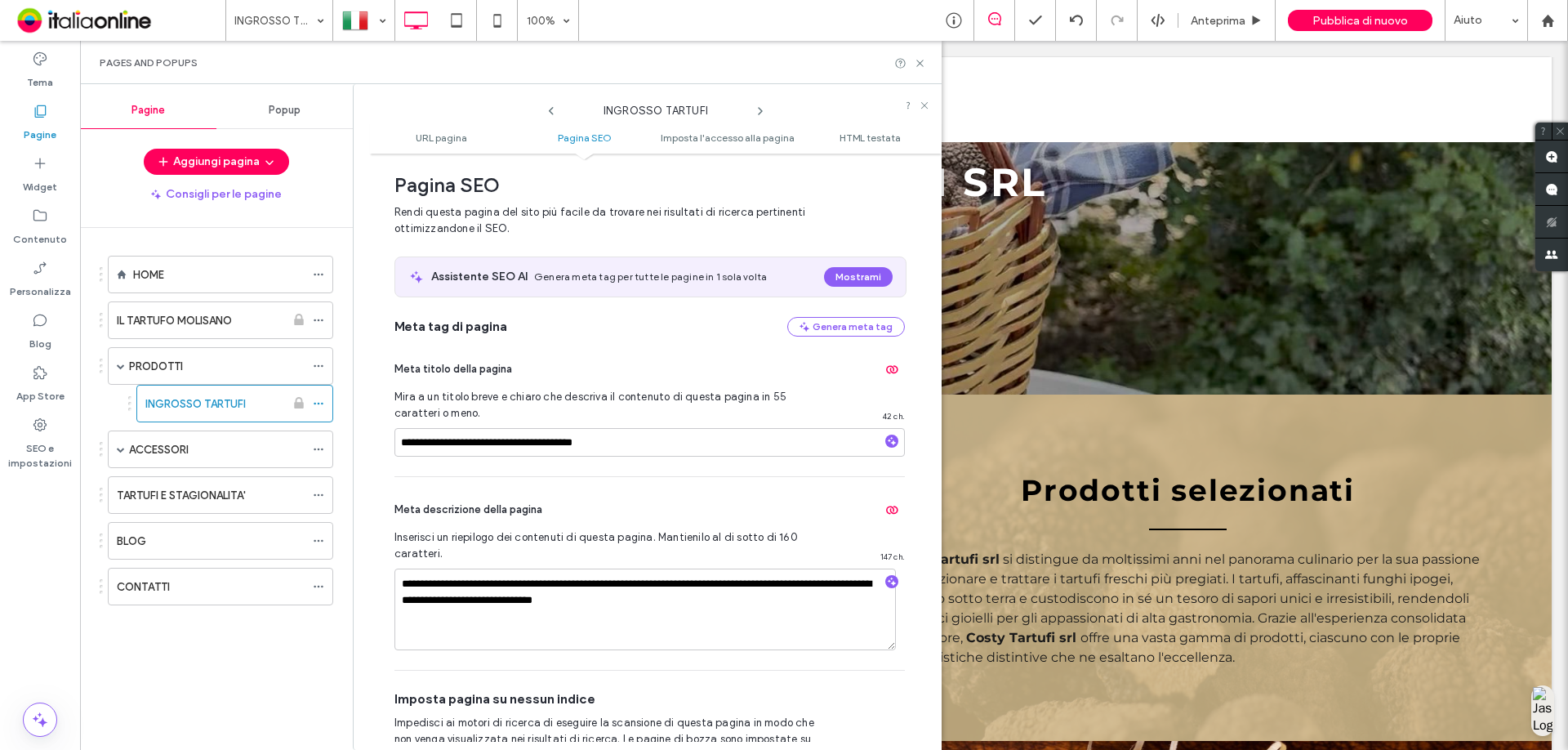 click on "**********" at bounding box center (649, 406) 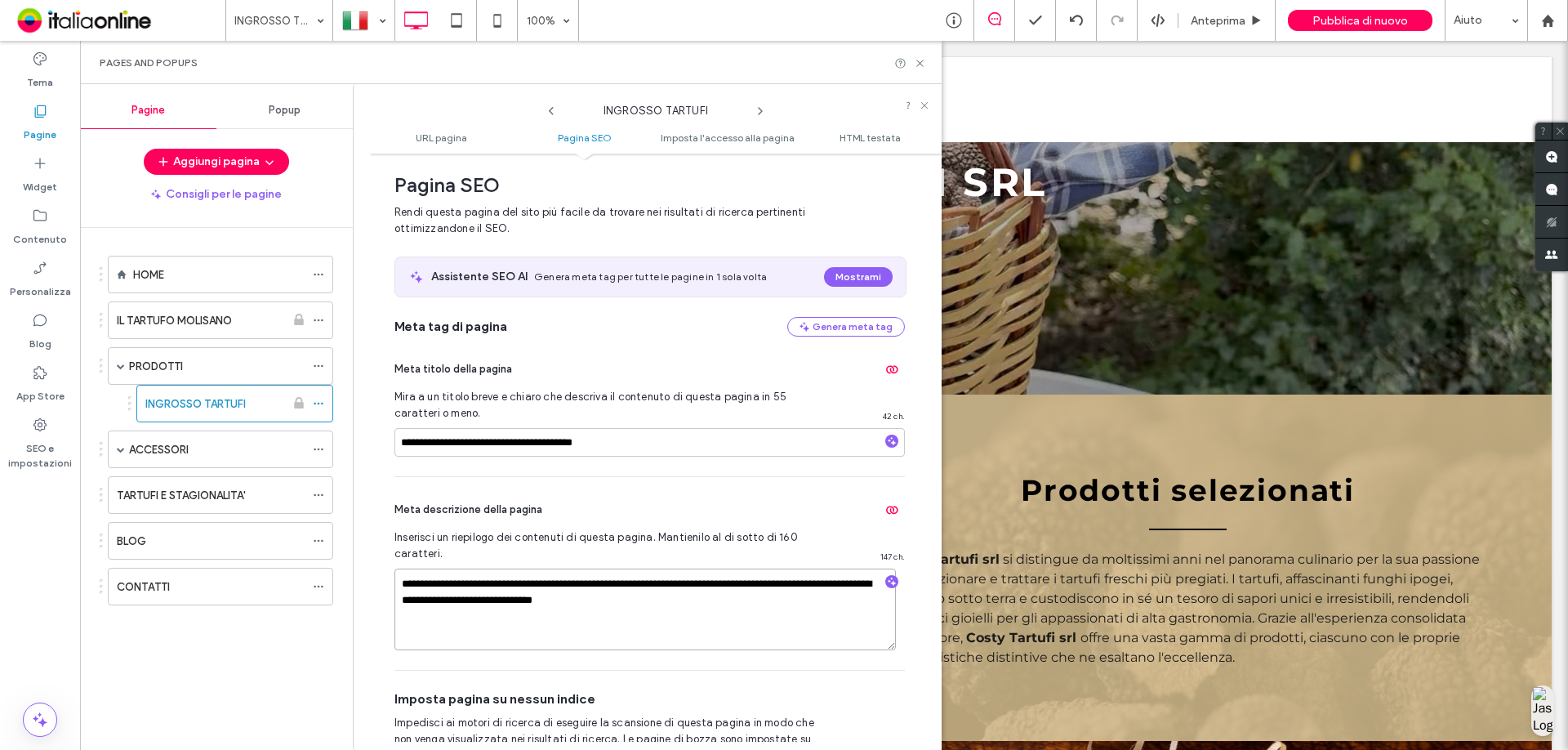 click on "**********" at bounding box center [645, 609] 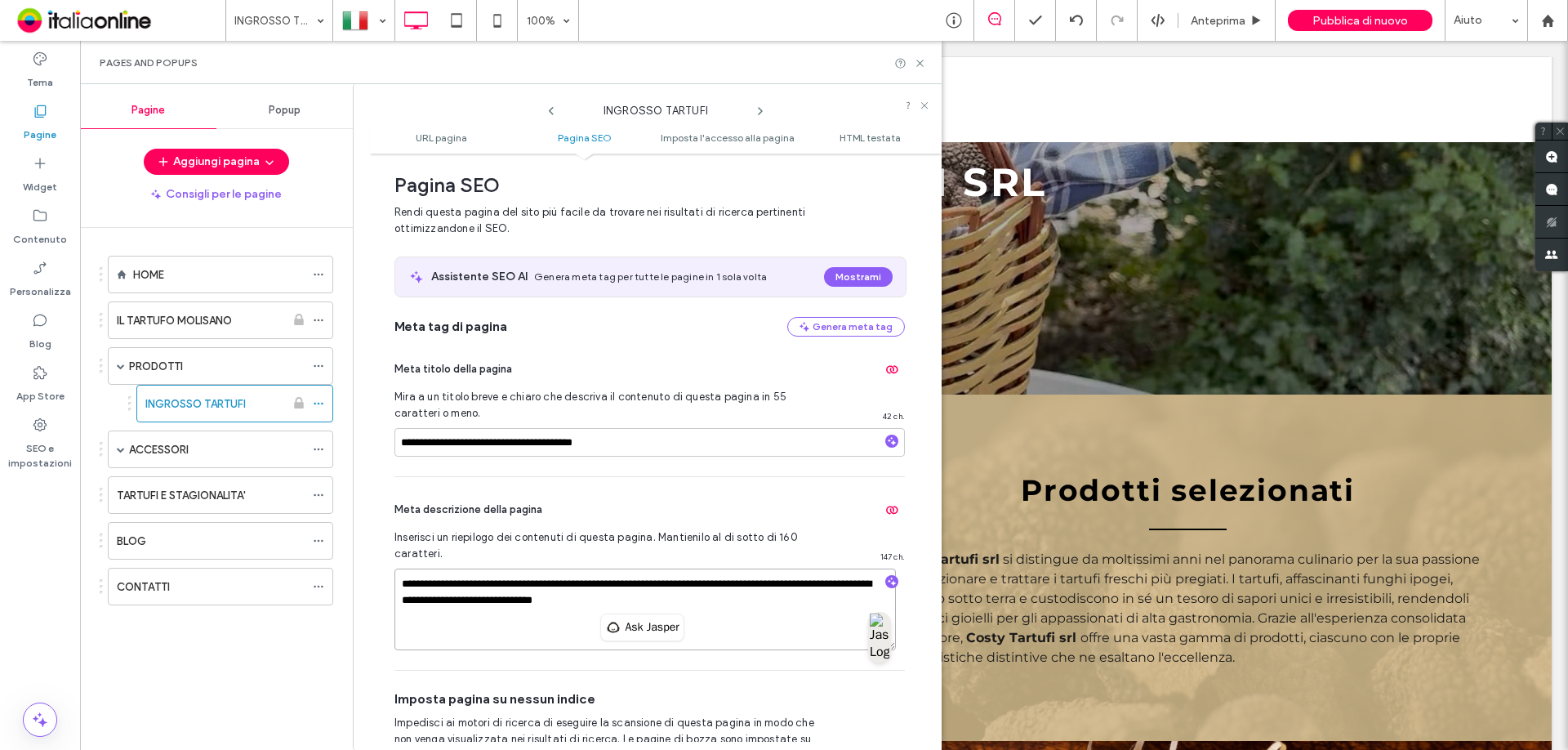 paste 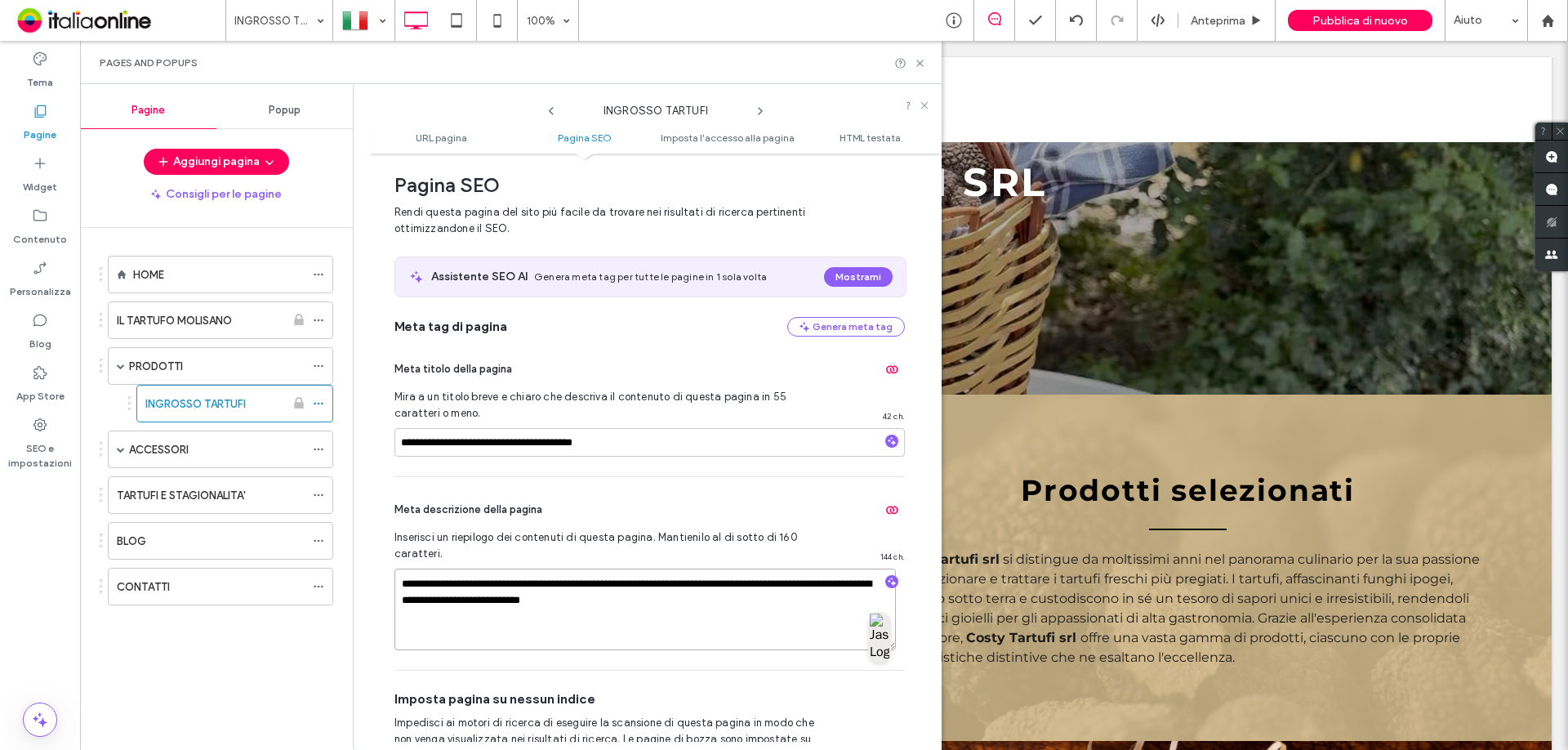 drag, startPoint x: 467, startPoint y: 580, endPoint x: 488, endPoint y: 584, distance: 21.377558 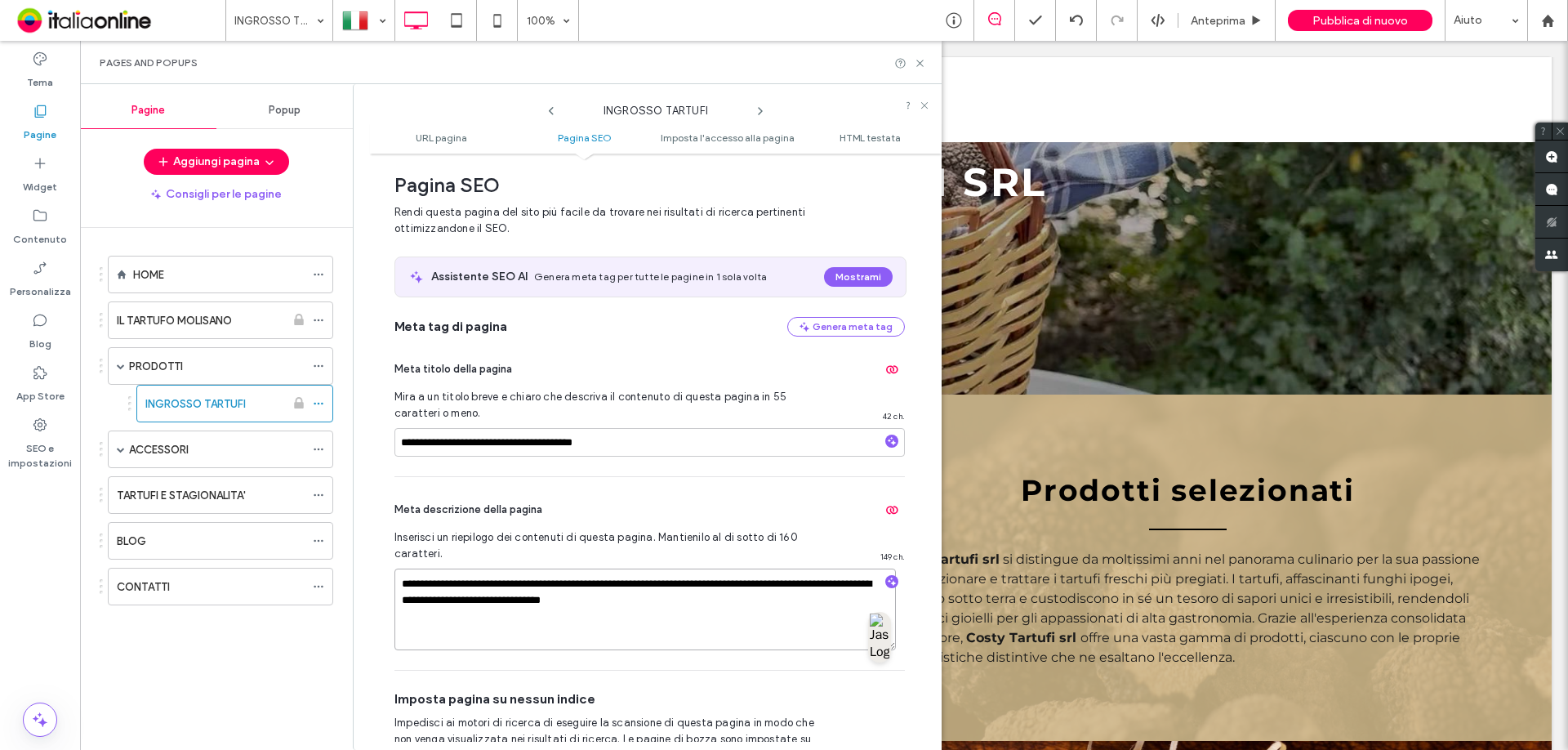 click on "**********" at bounding box center [645, 609] 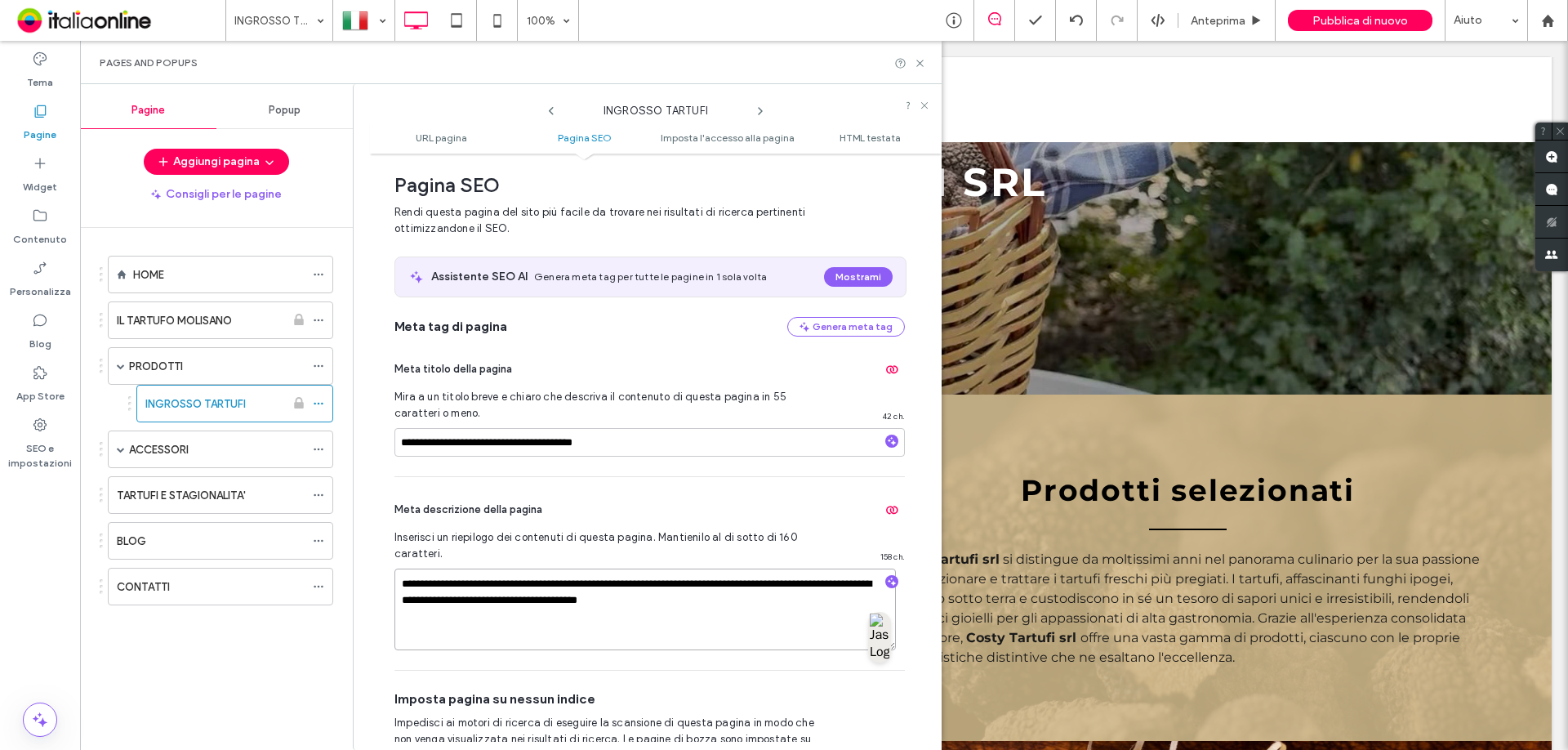 click on "**********" at bounding box center (645, 609) 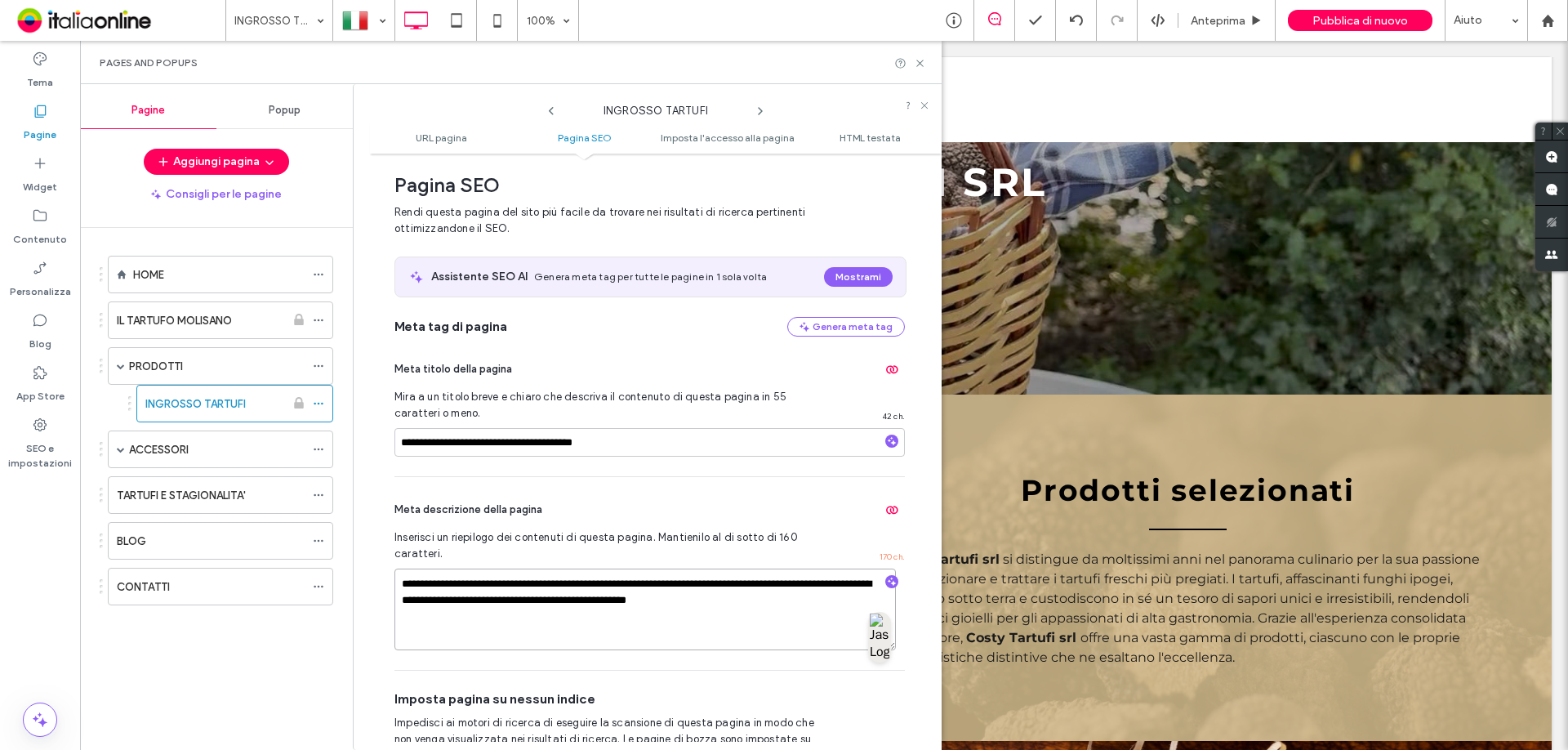drag, startPoint x: 550, startPoint y: 604, endPoint x: 597, endPoint y: 609, distance: 47.265209 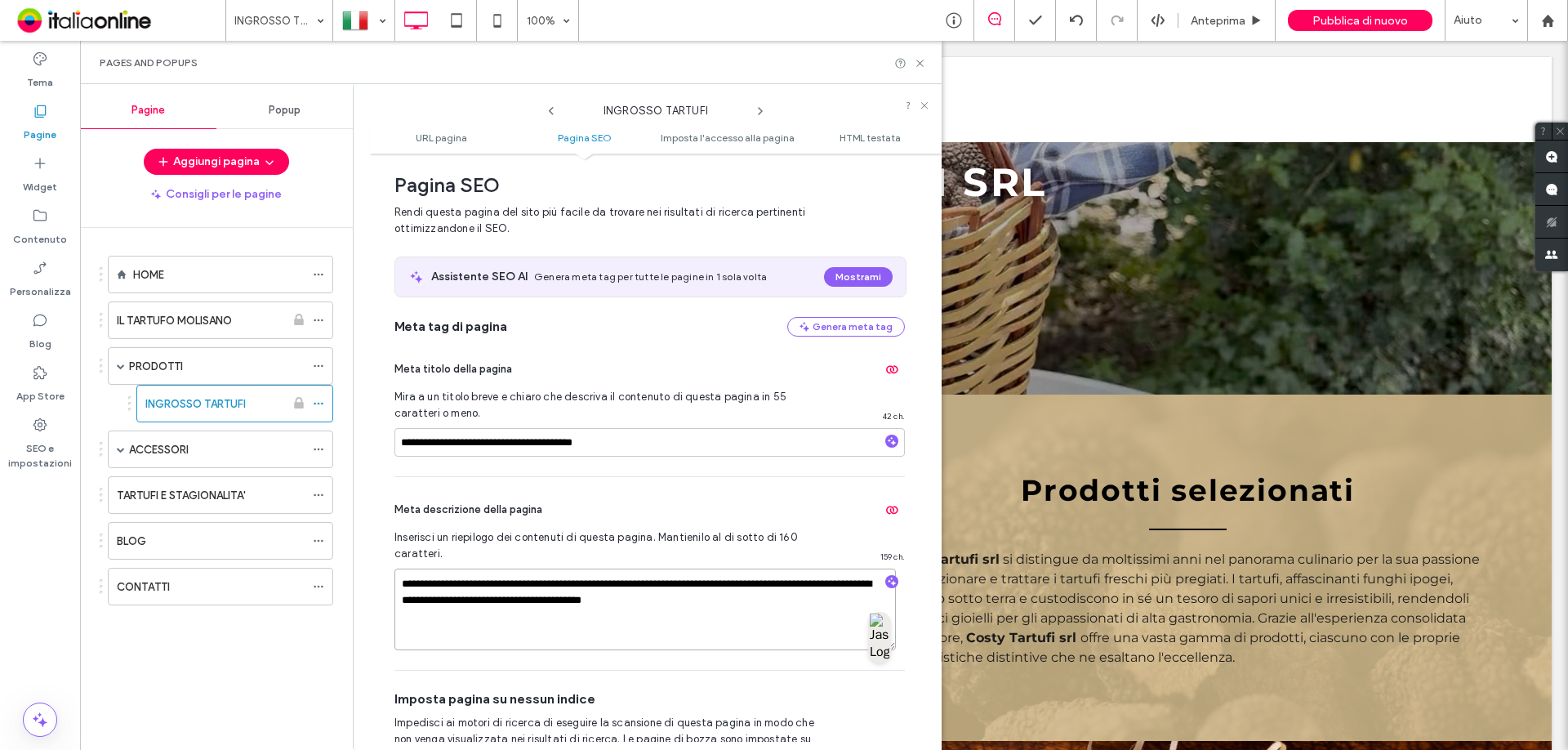 drag, startPoint x: 637, startPoint y: 600, endPoint x: 704, endPoint y: 603, distance: 67.0671 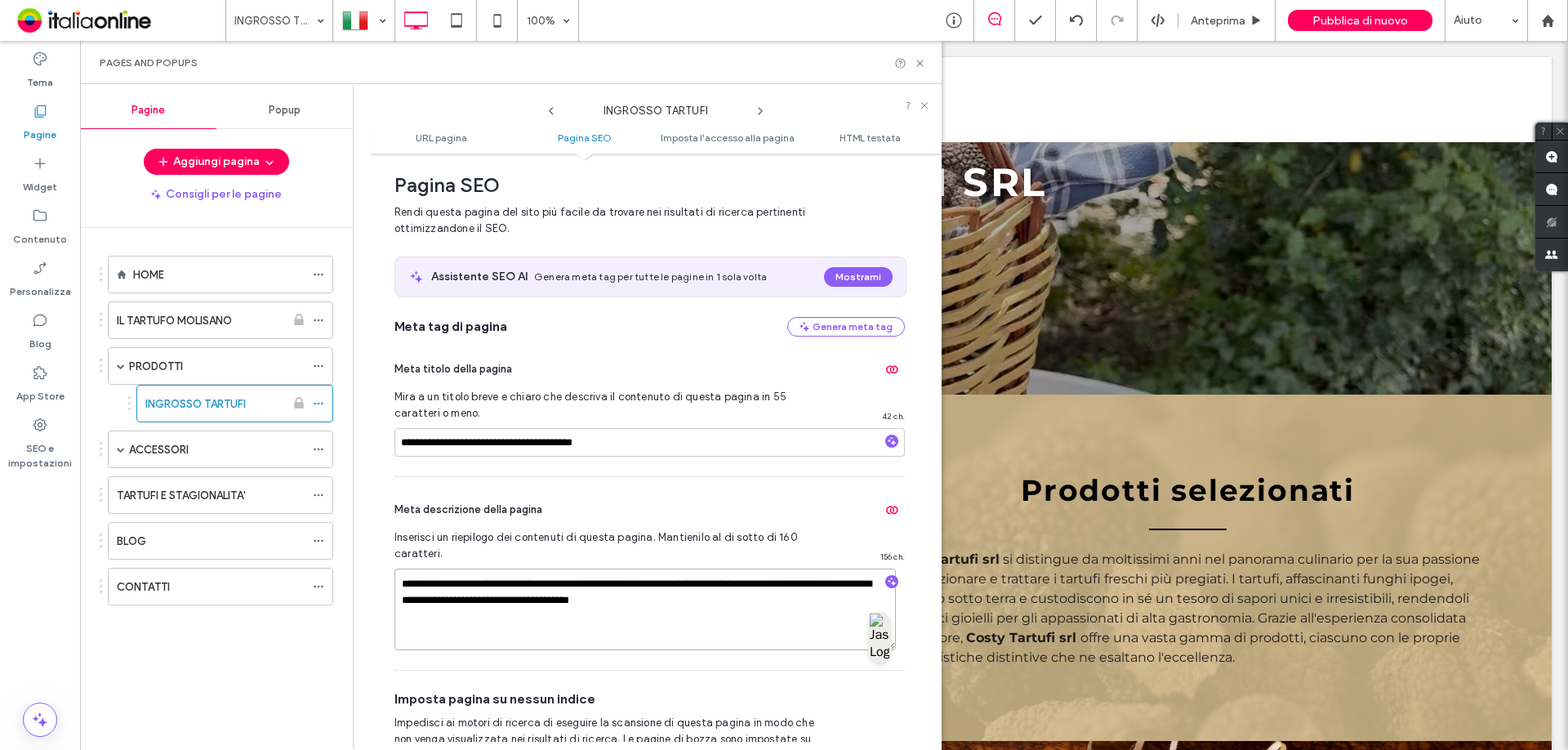 type on "**********" 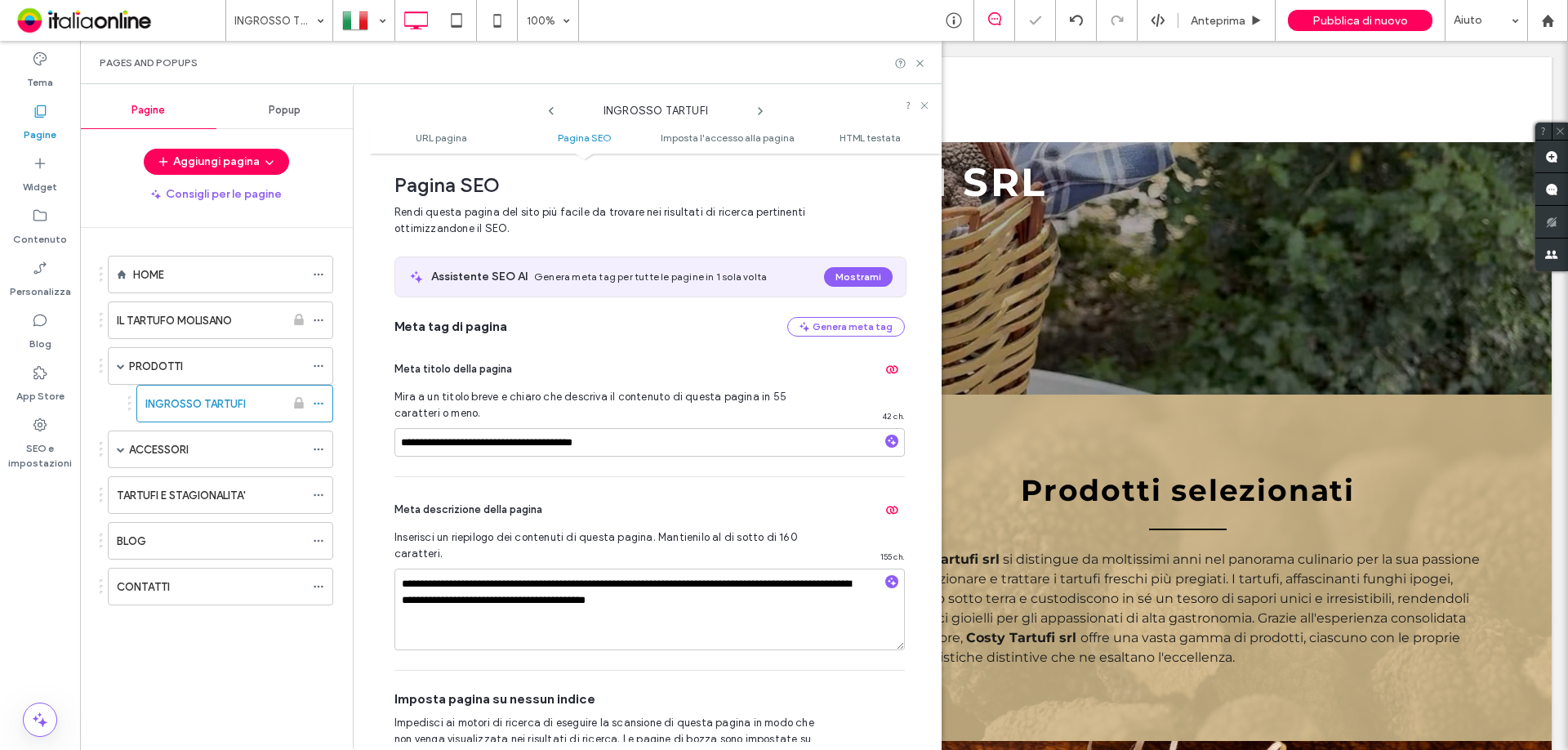 click on "**********" at bounding box center (649, 574) 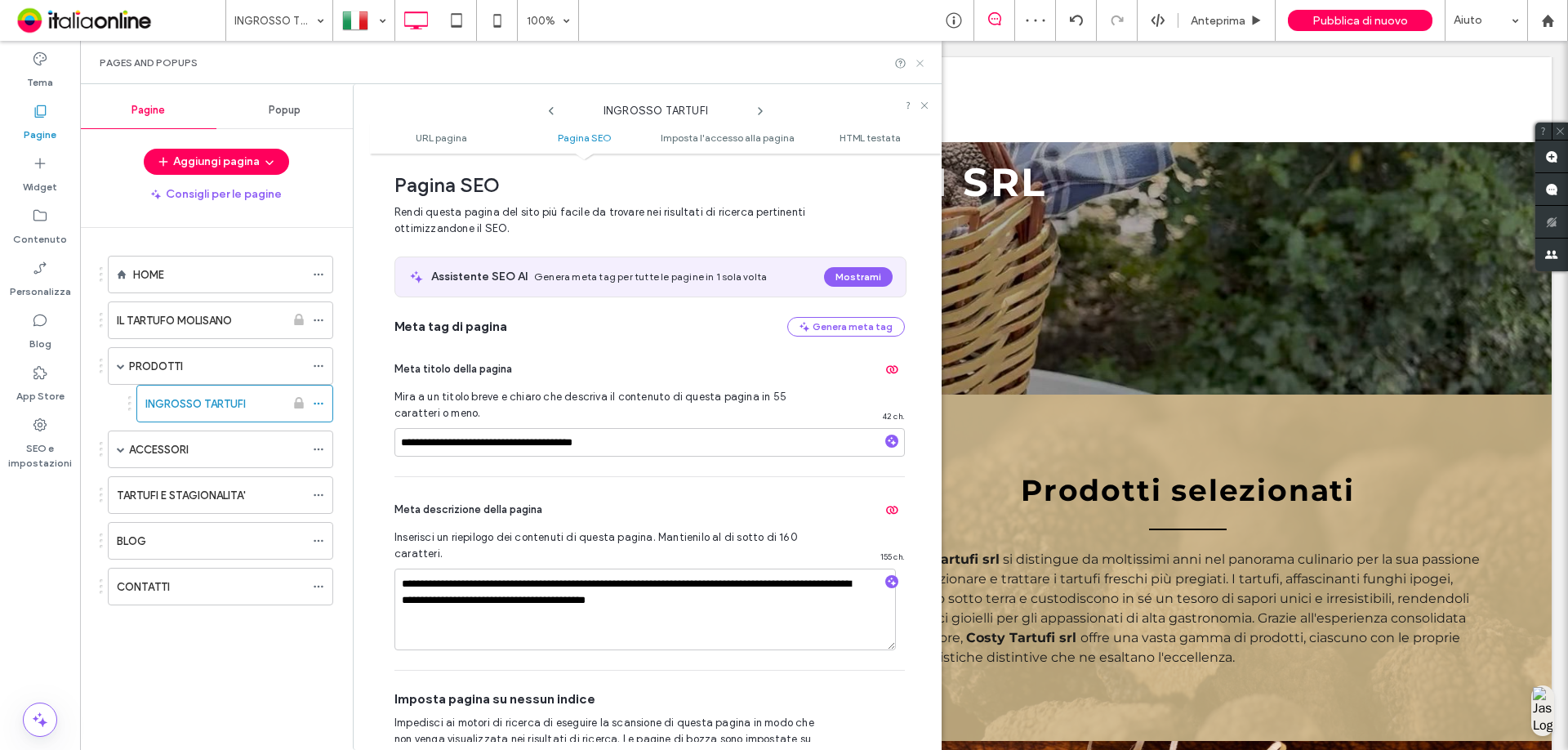 click 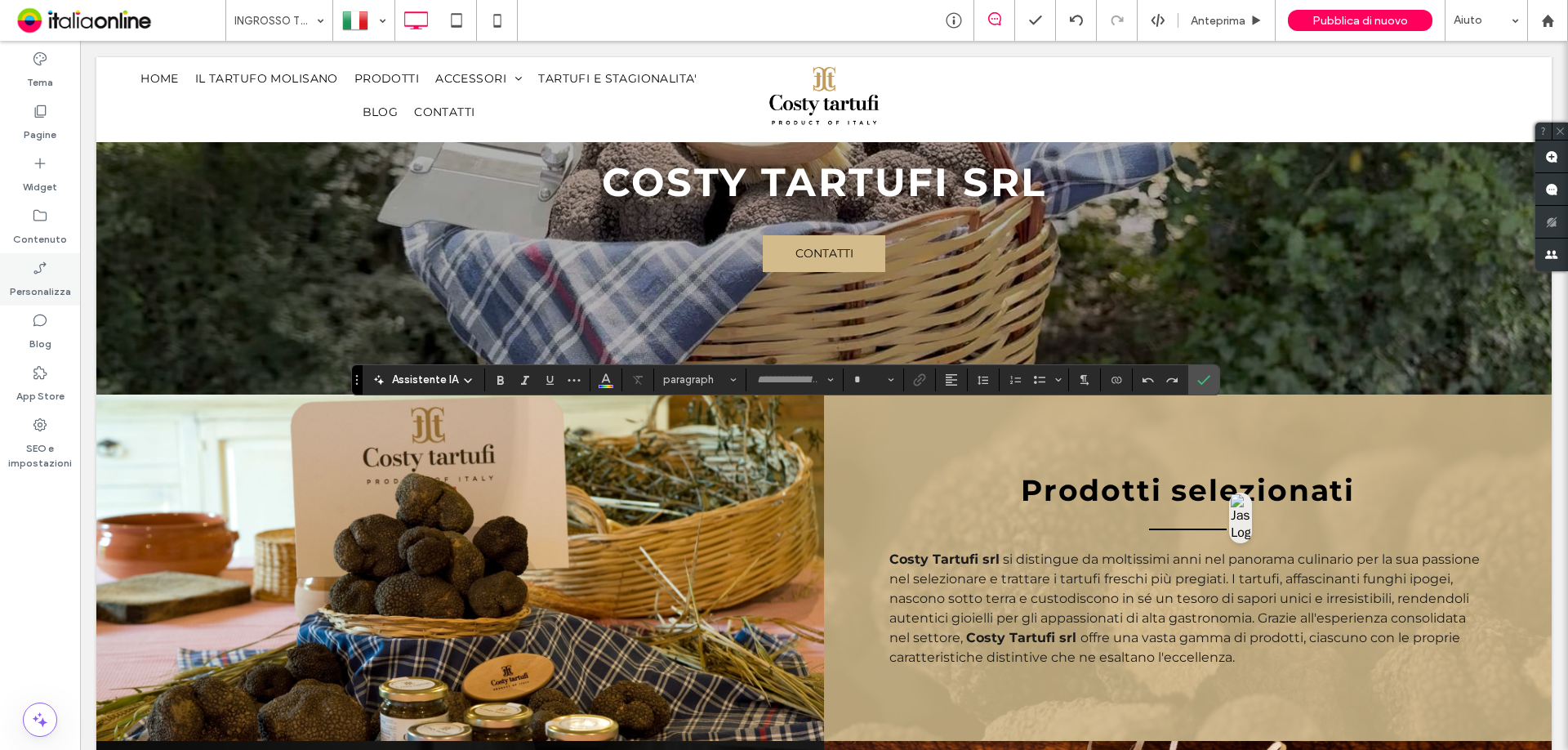 type on "**********" 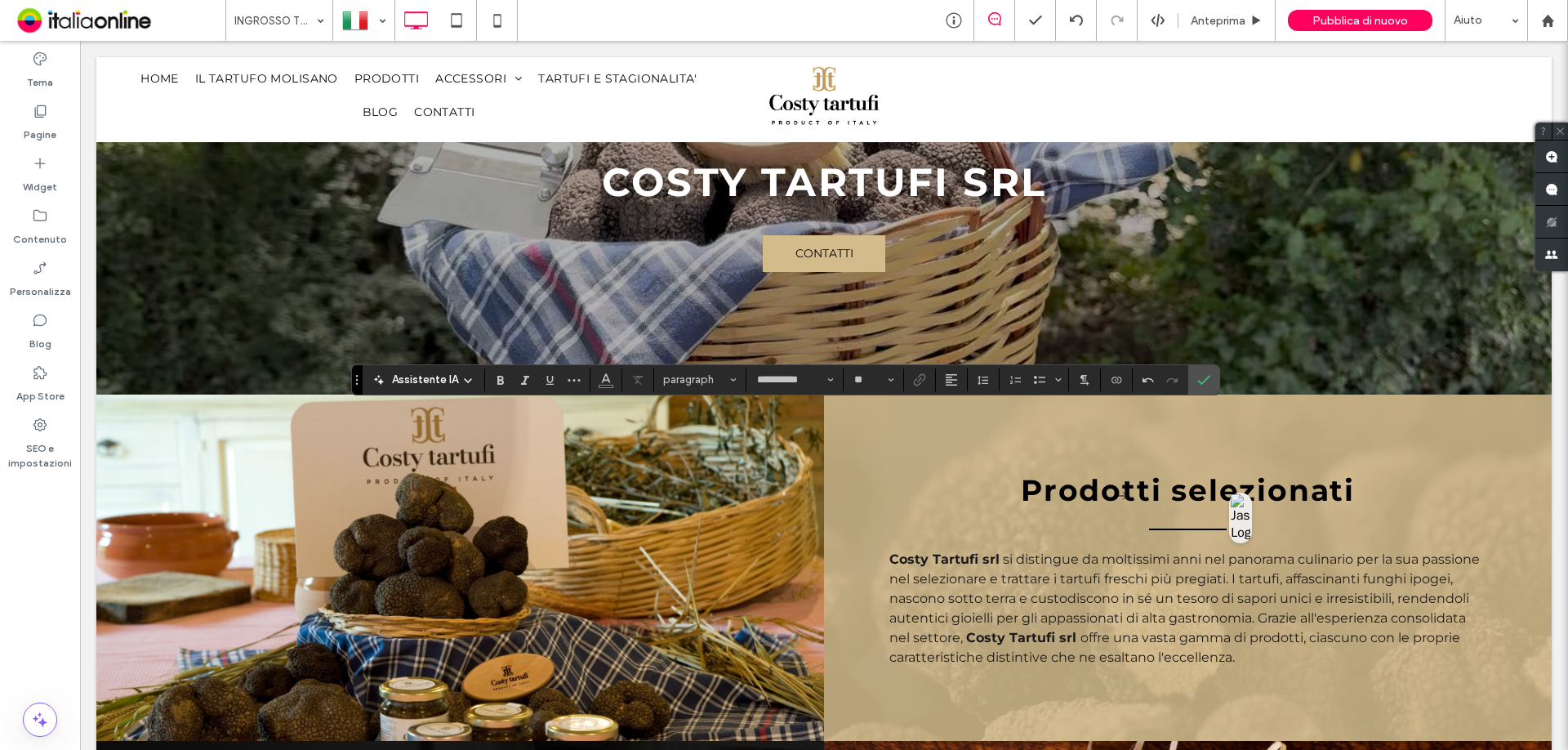type on "**" 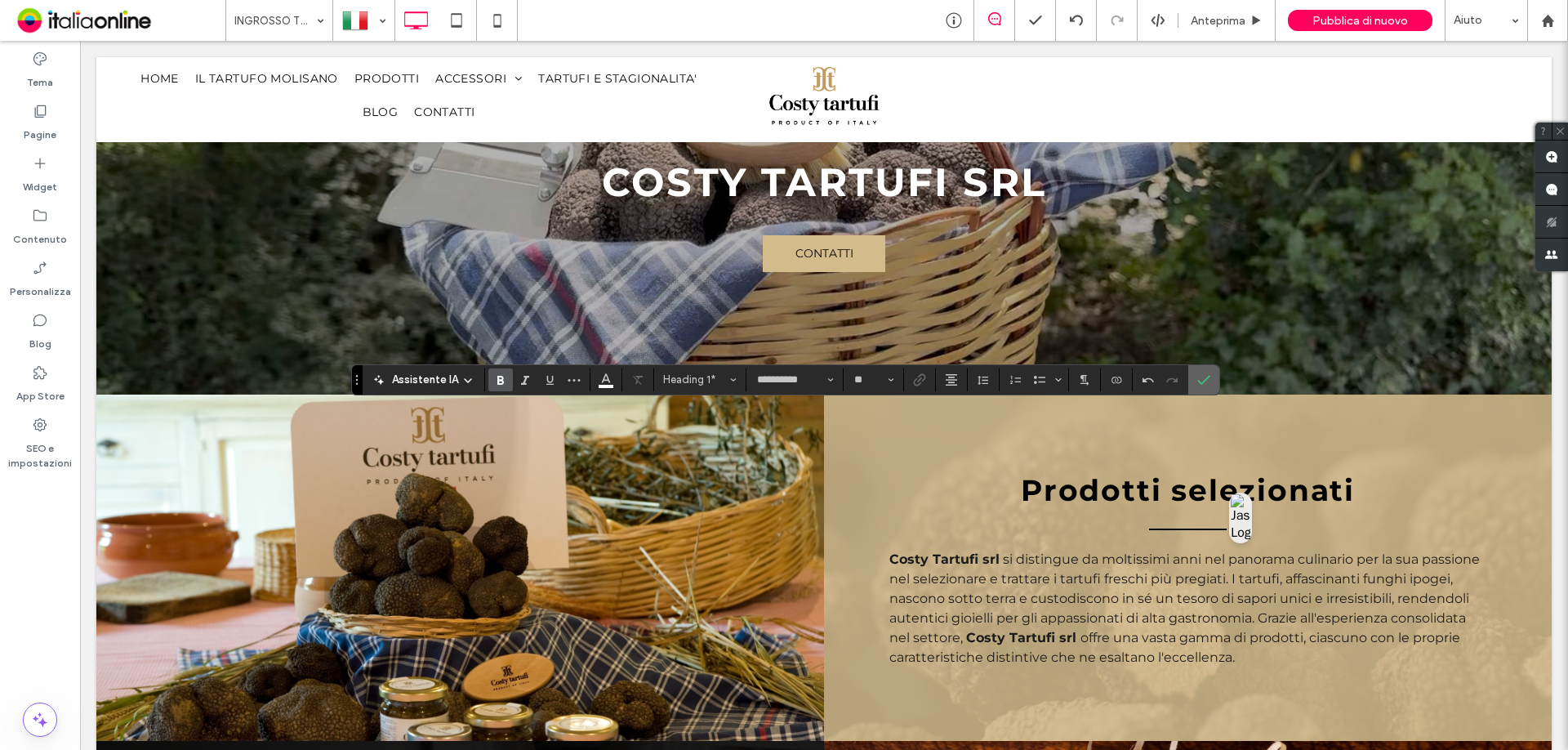 click at bounding box center (1204, 380) 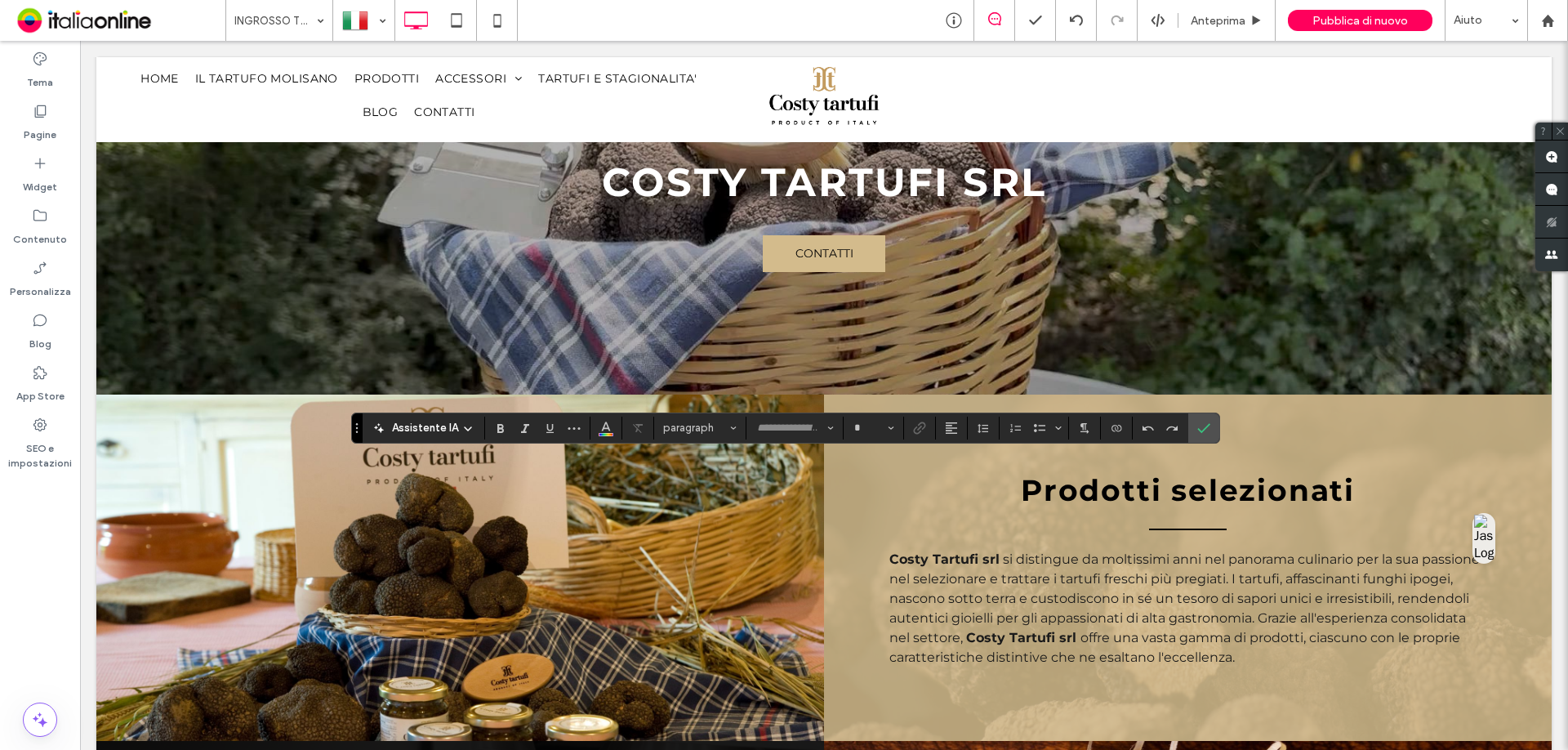 type on "**********" 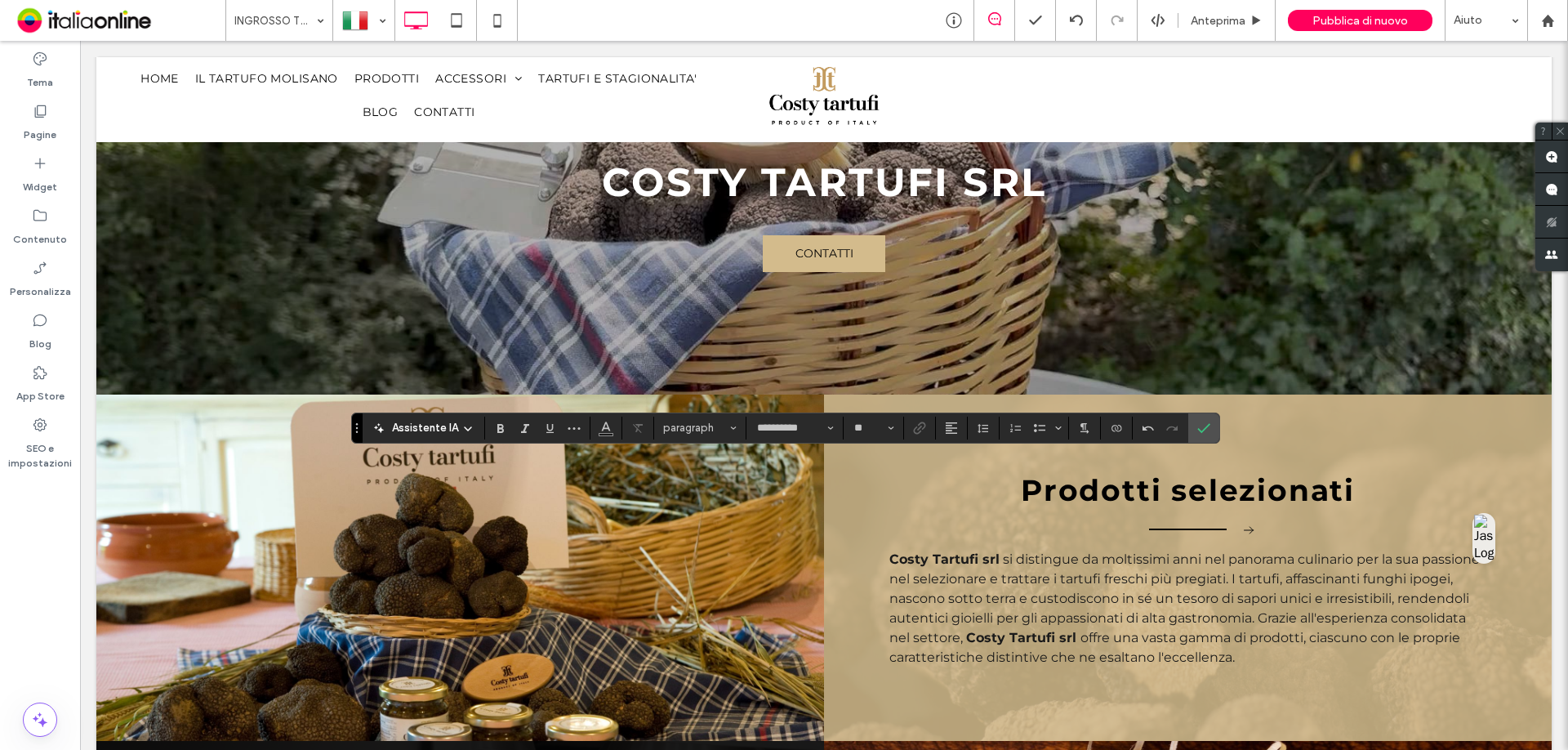 type on "**" 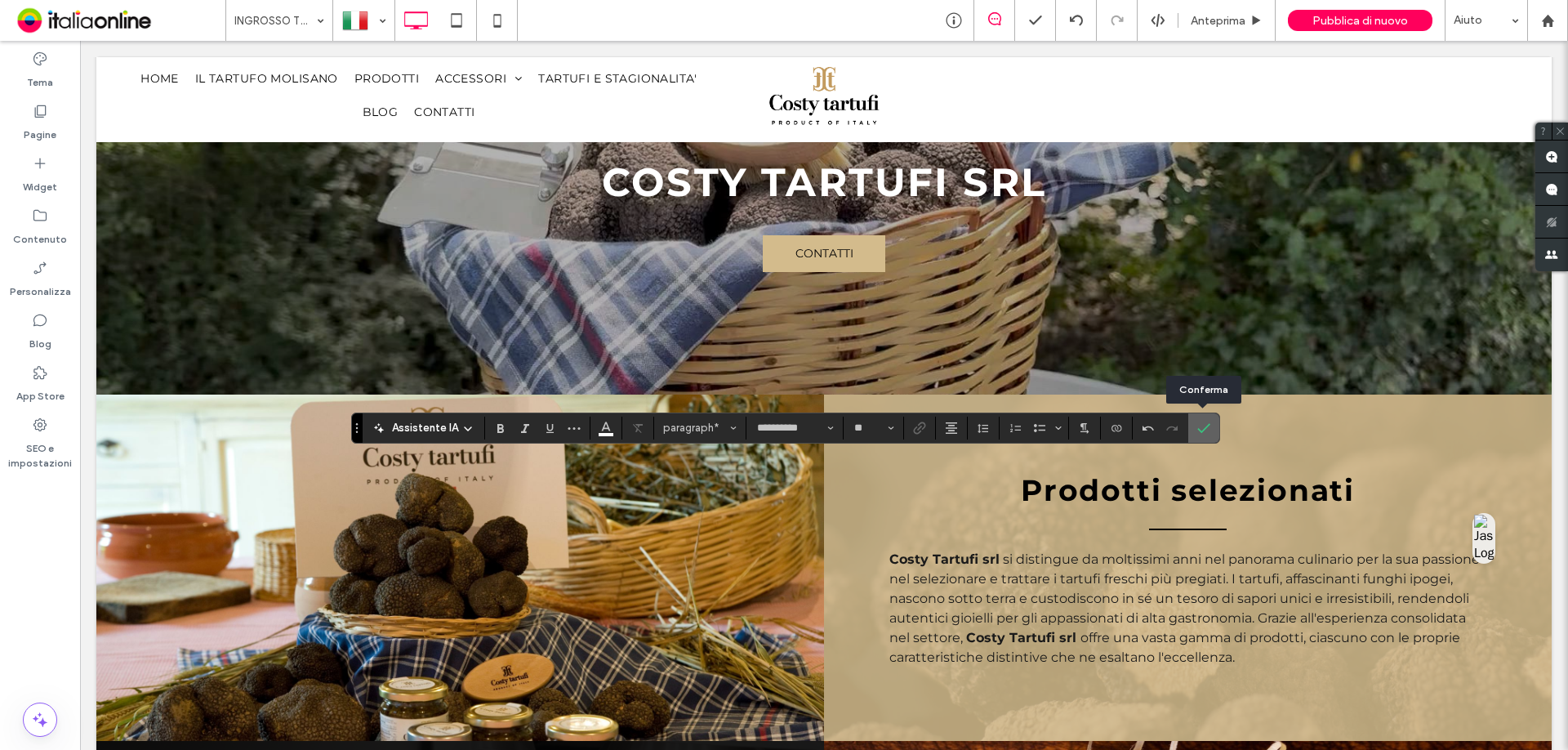 click 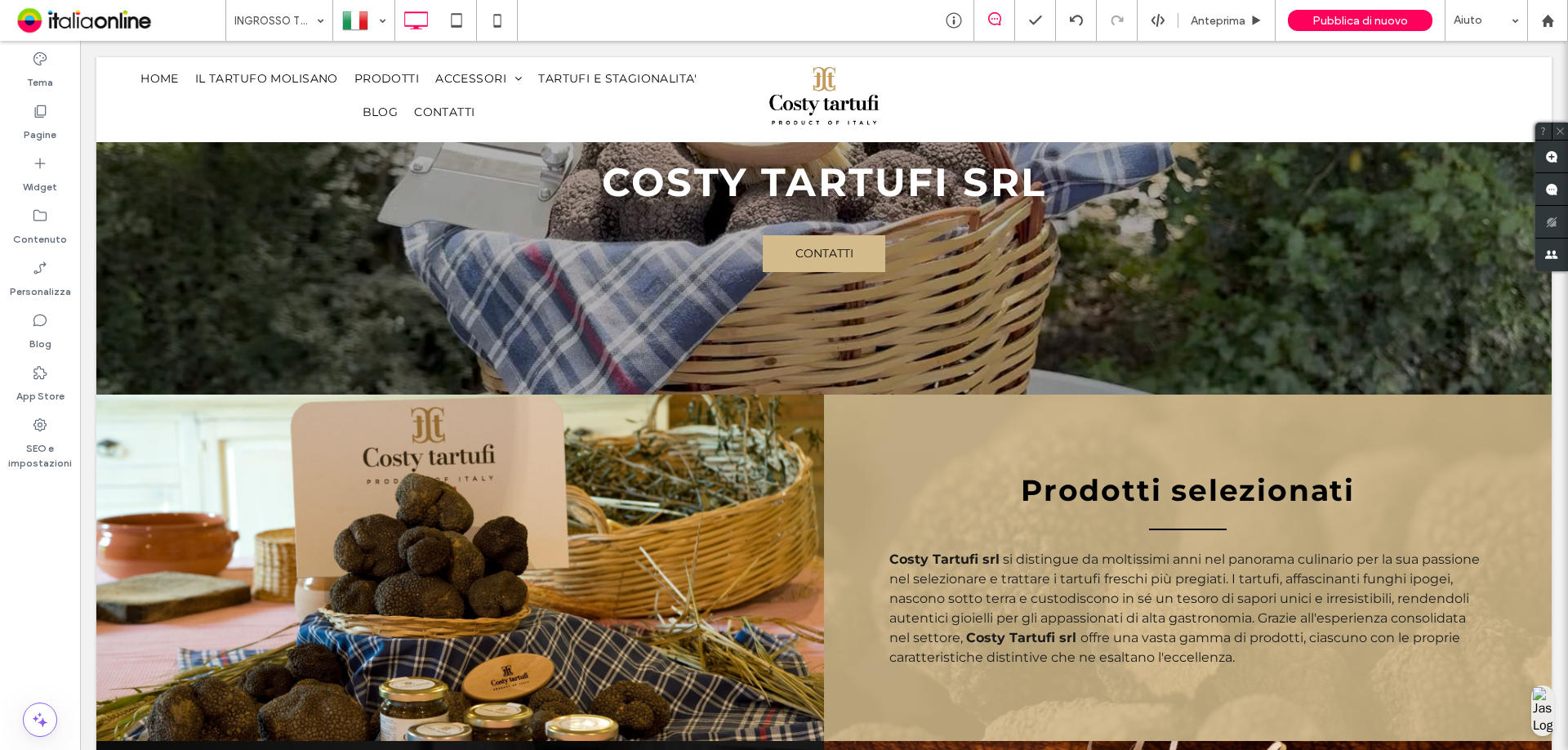 type on "**********" 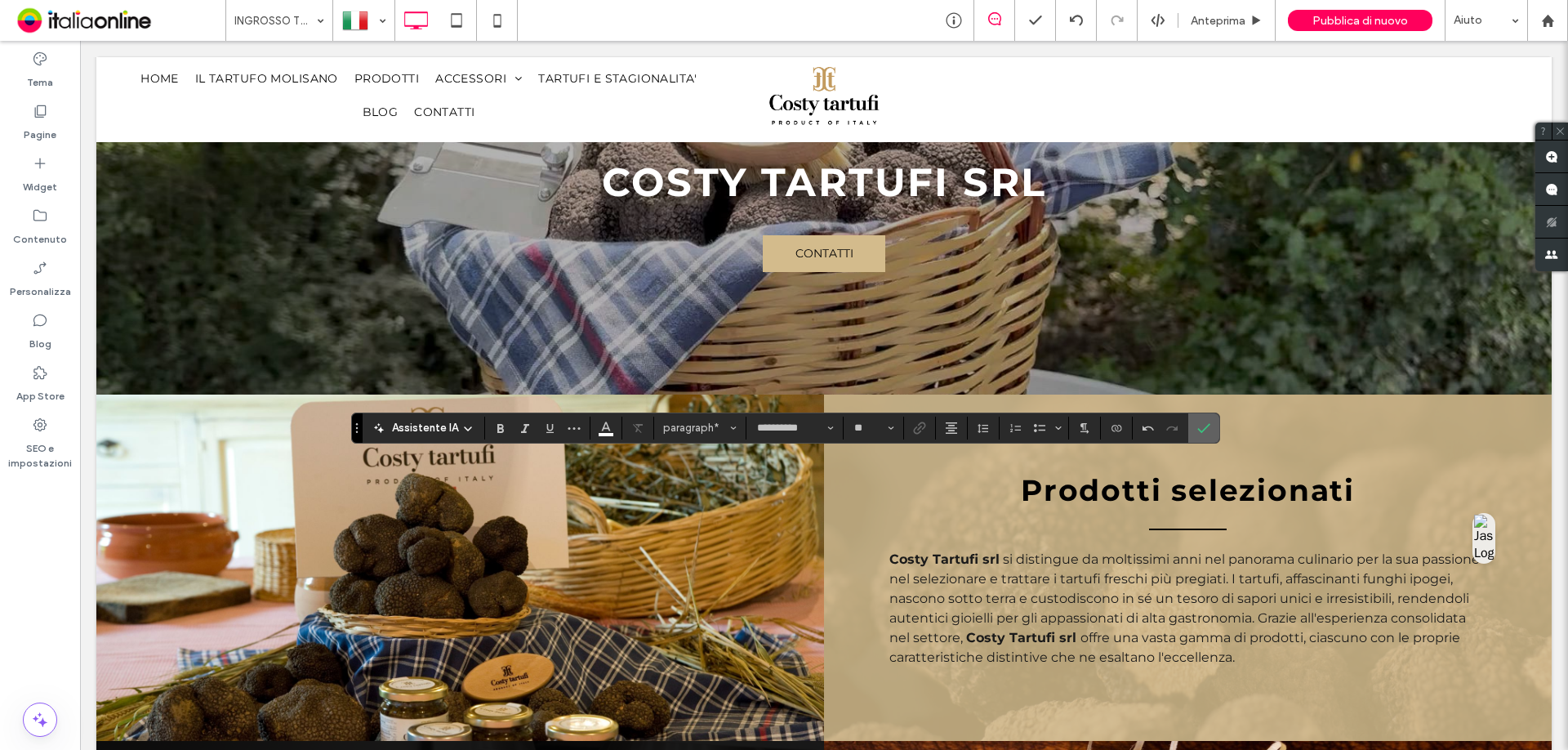click at bounding box center [1204, 428] 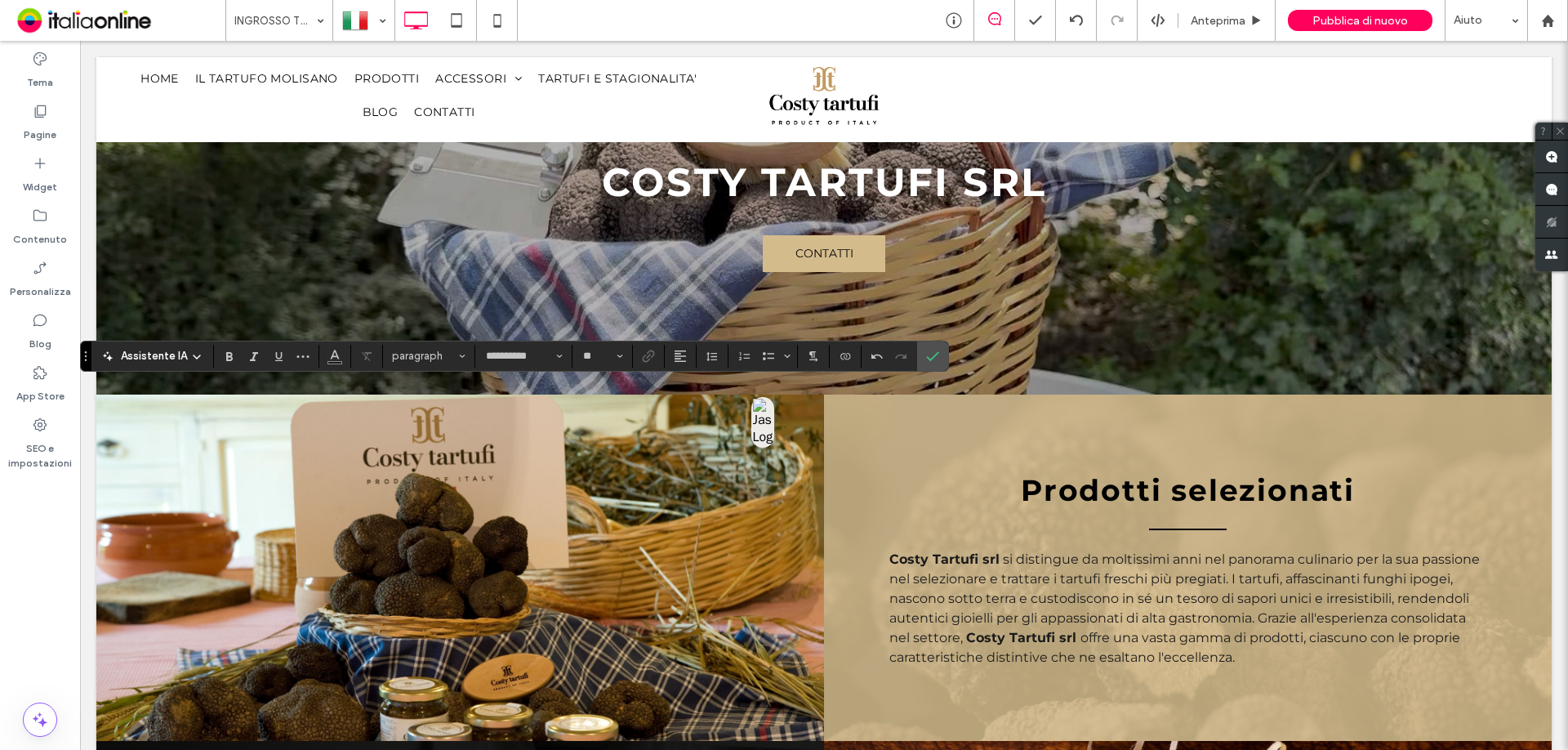 type on "**" 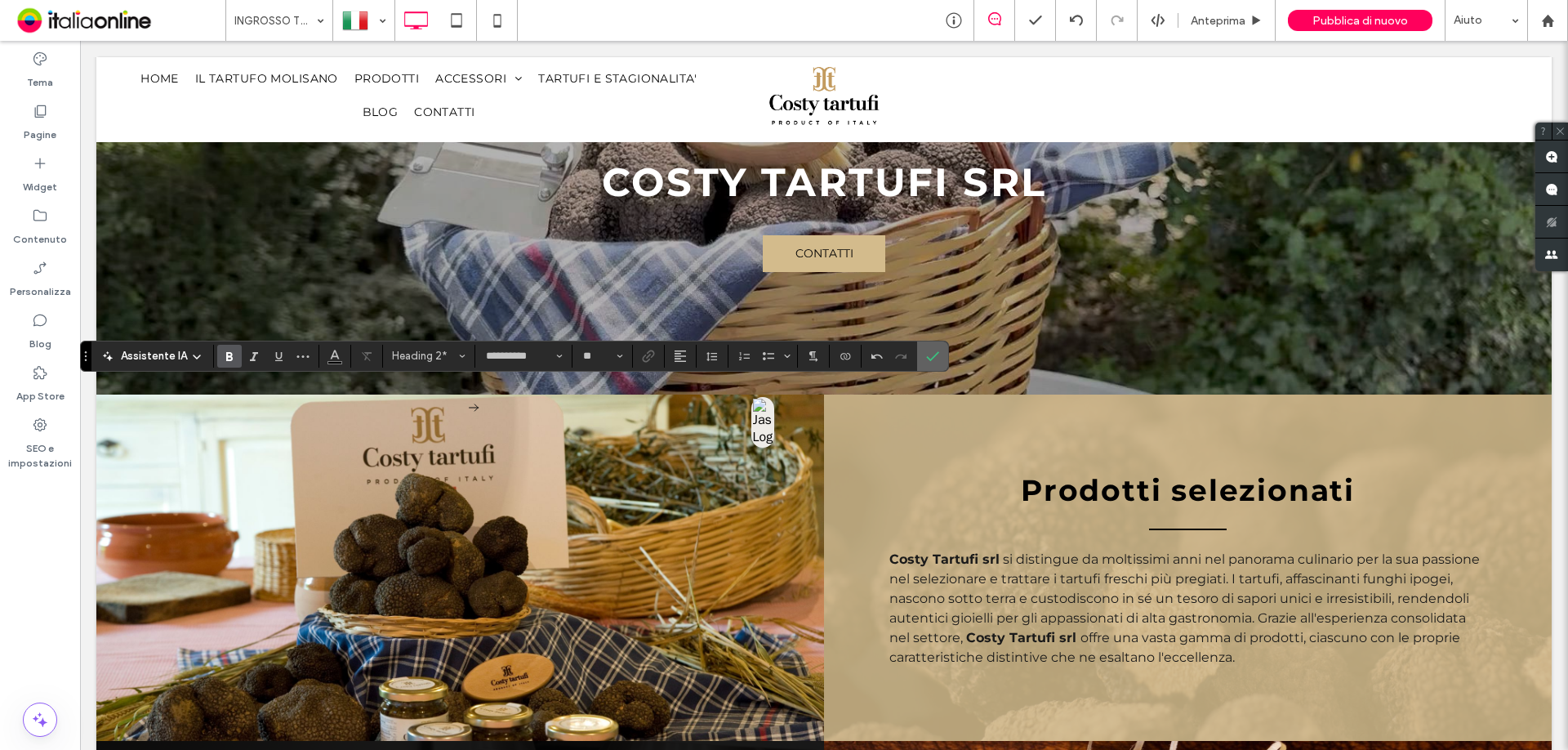 click at bounding box center (933, 356) 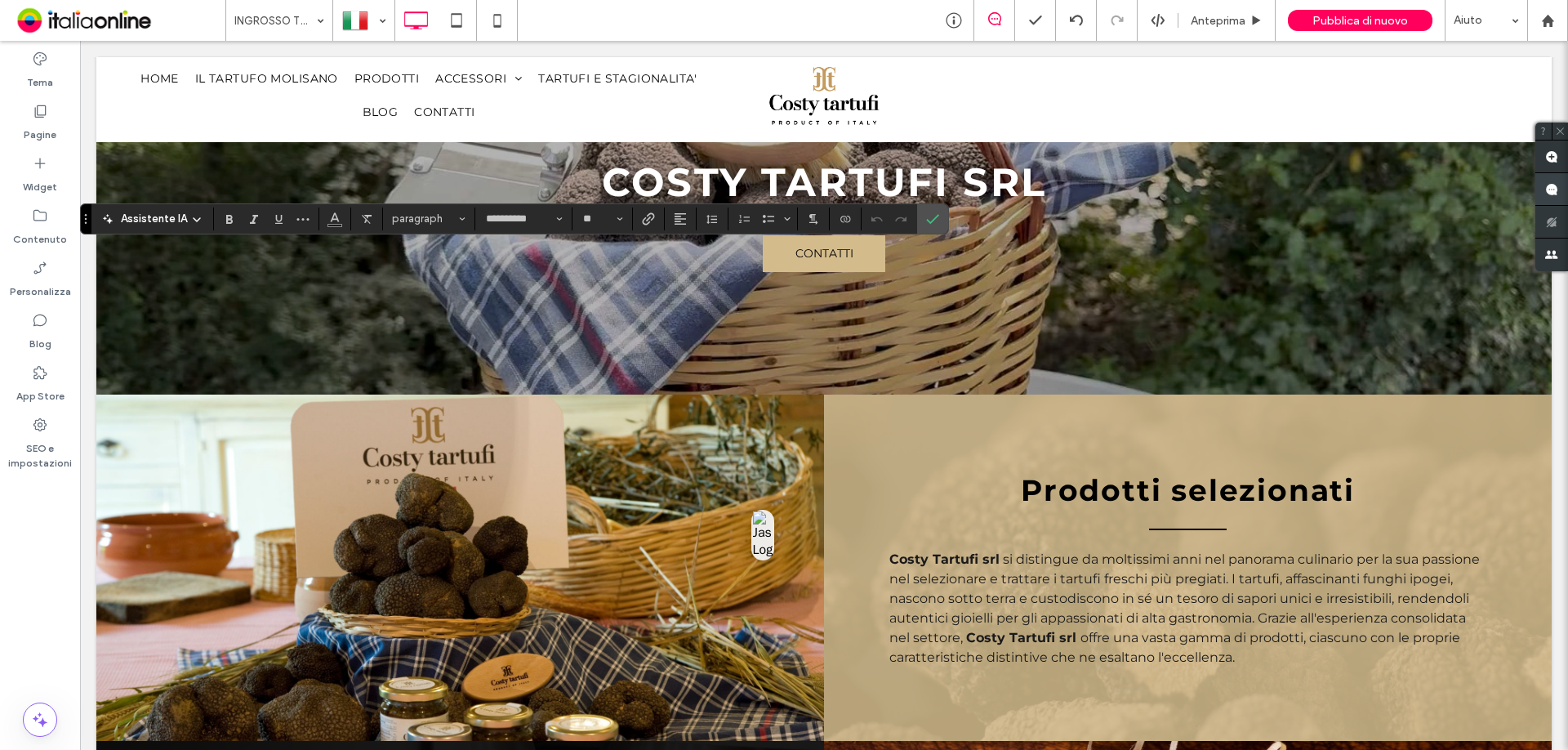 type on "**********" 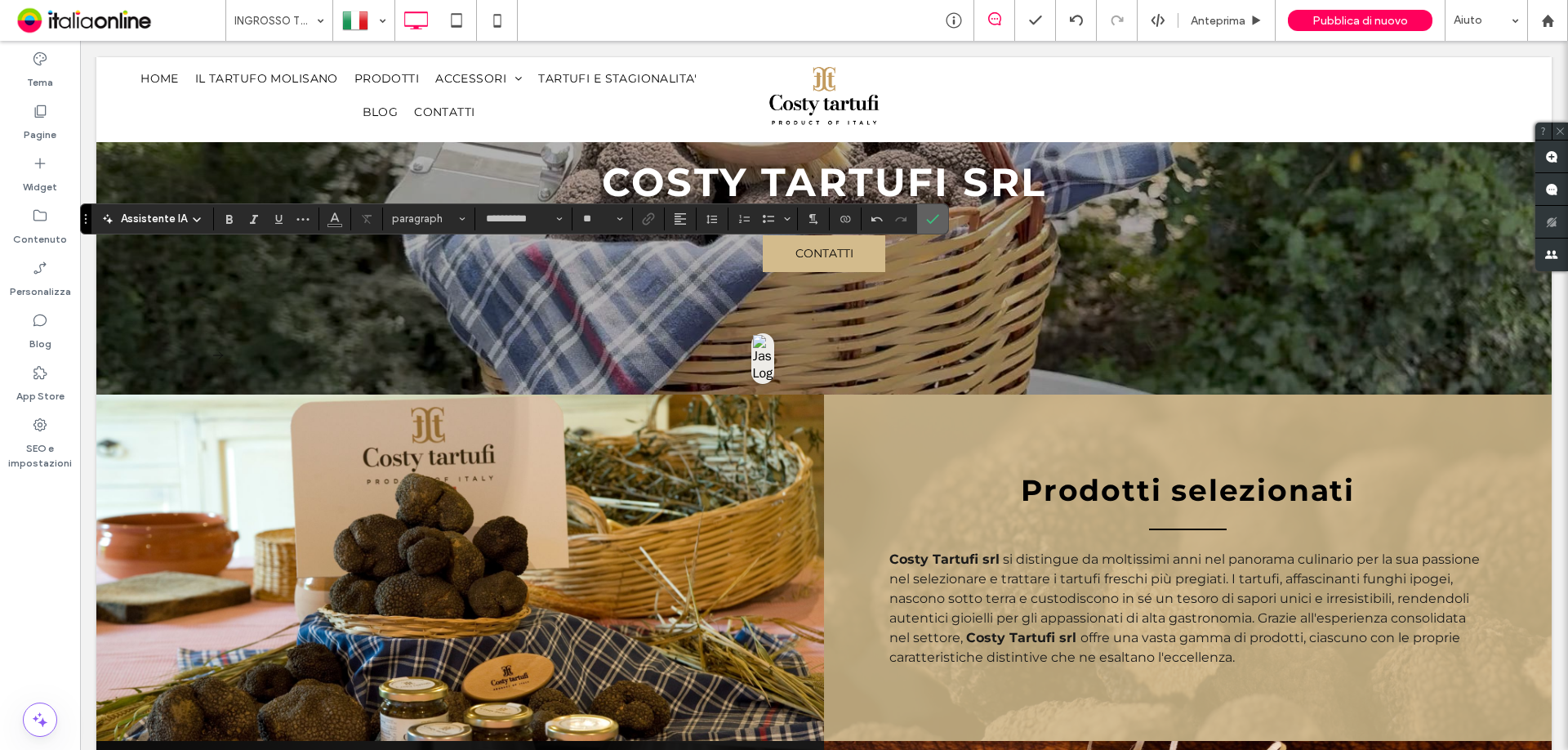 click at bounding box center [933, 219] 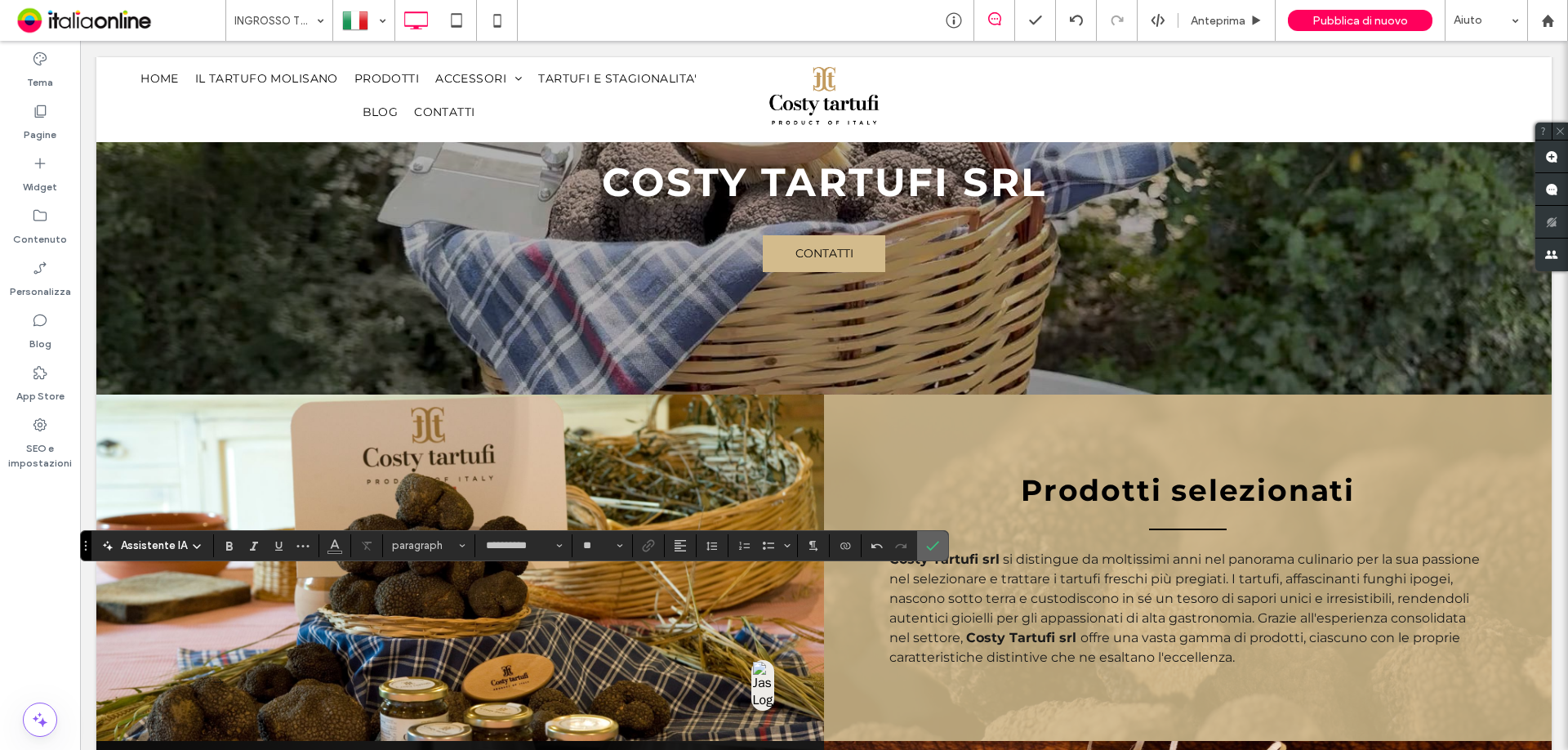 click 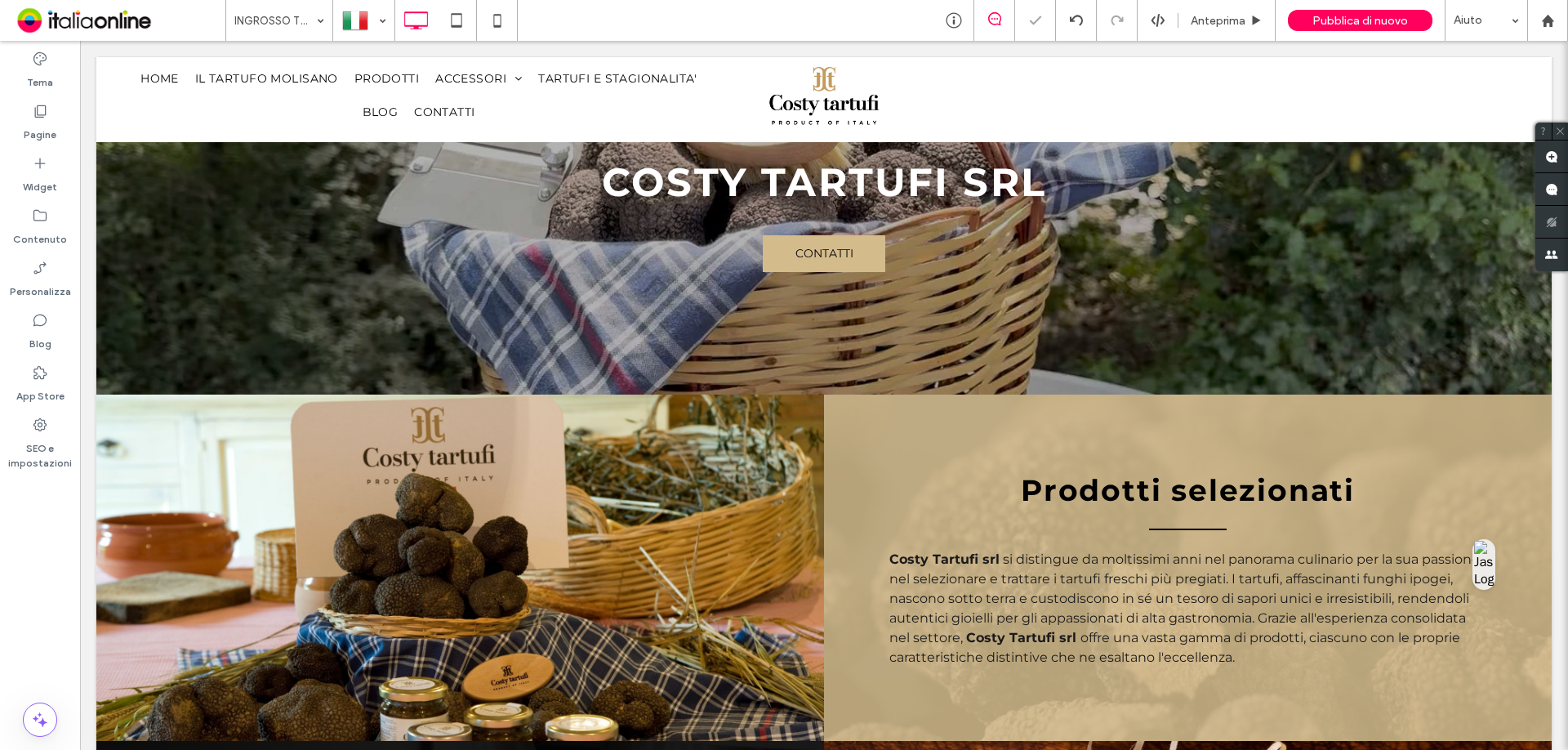 type on "**********" 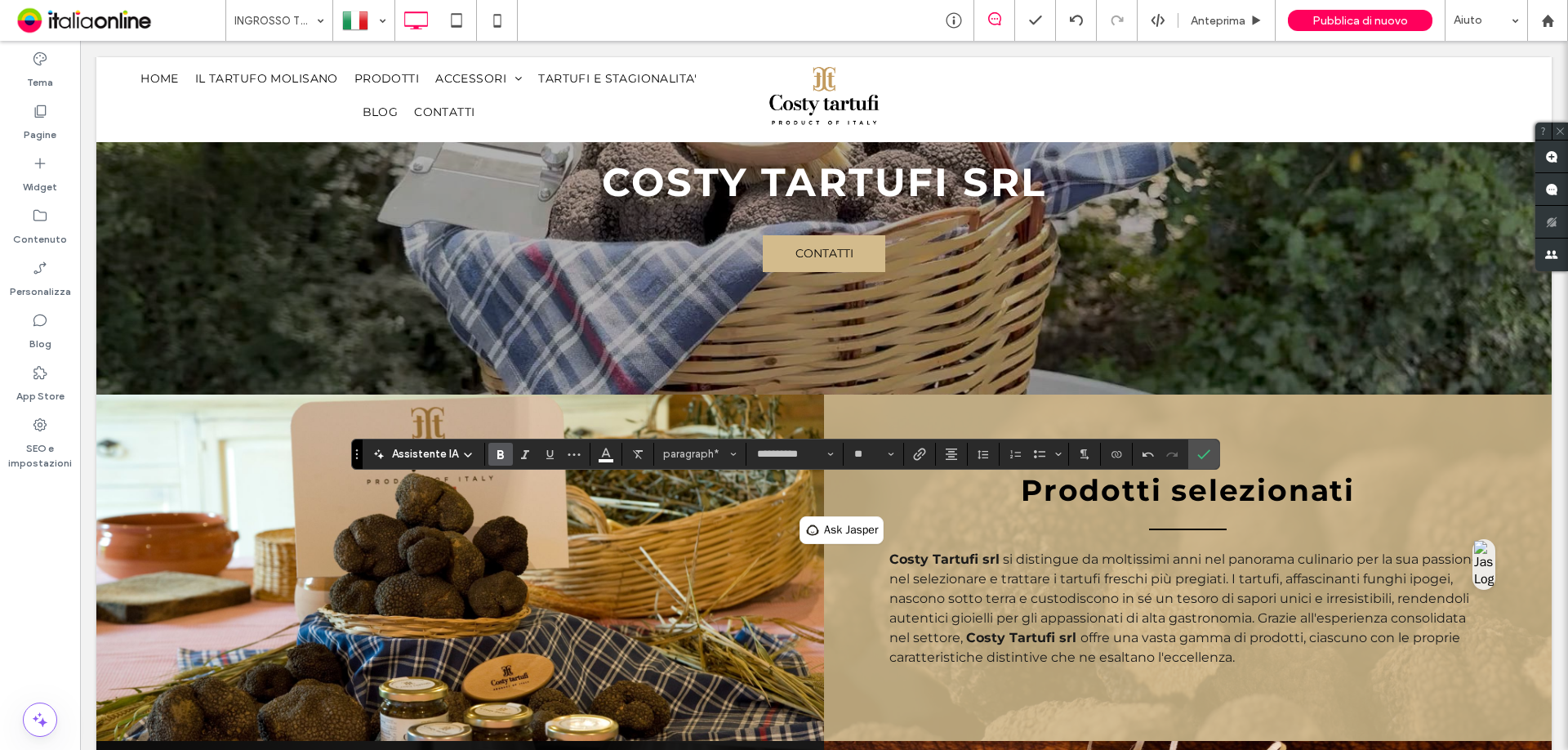 click 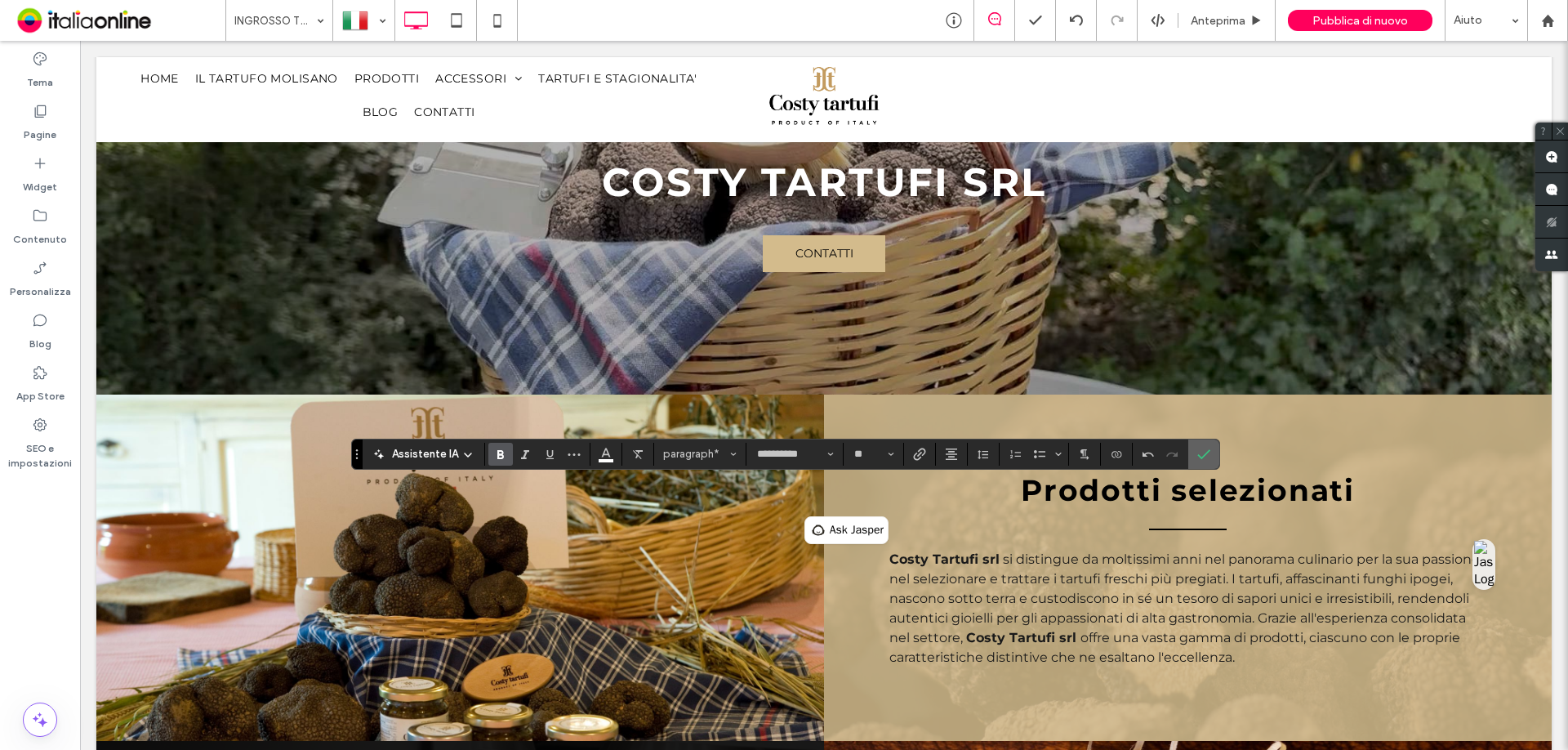 click 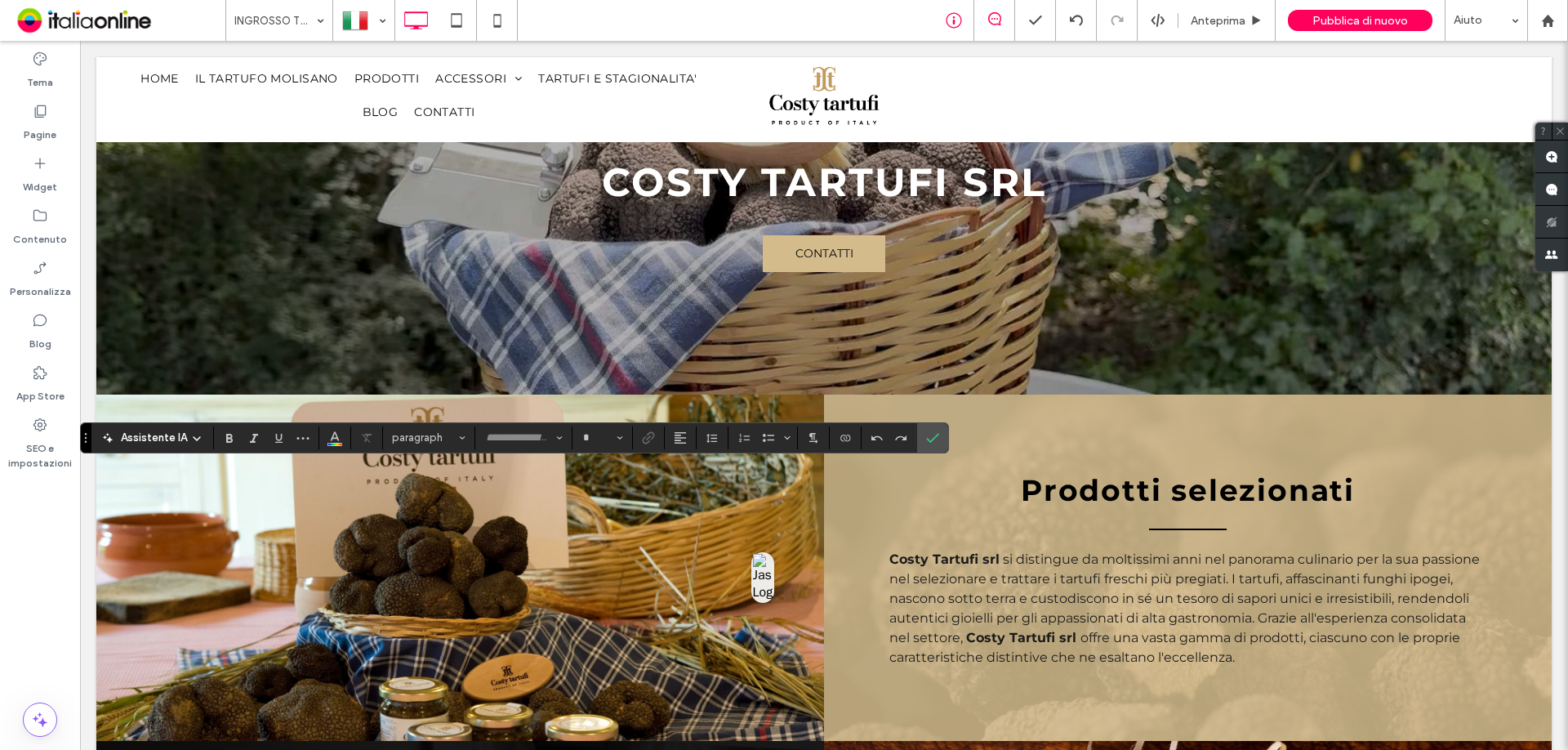 type on "**********" 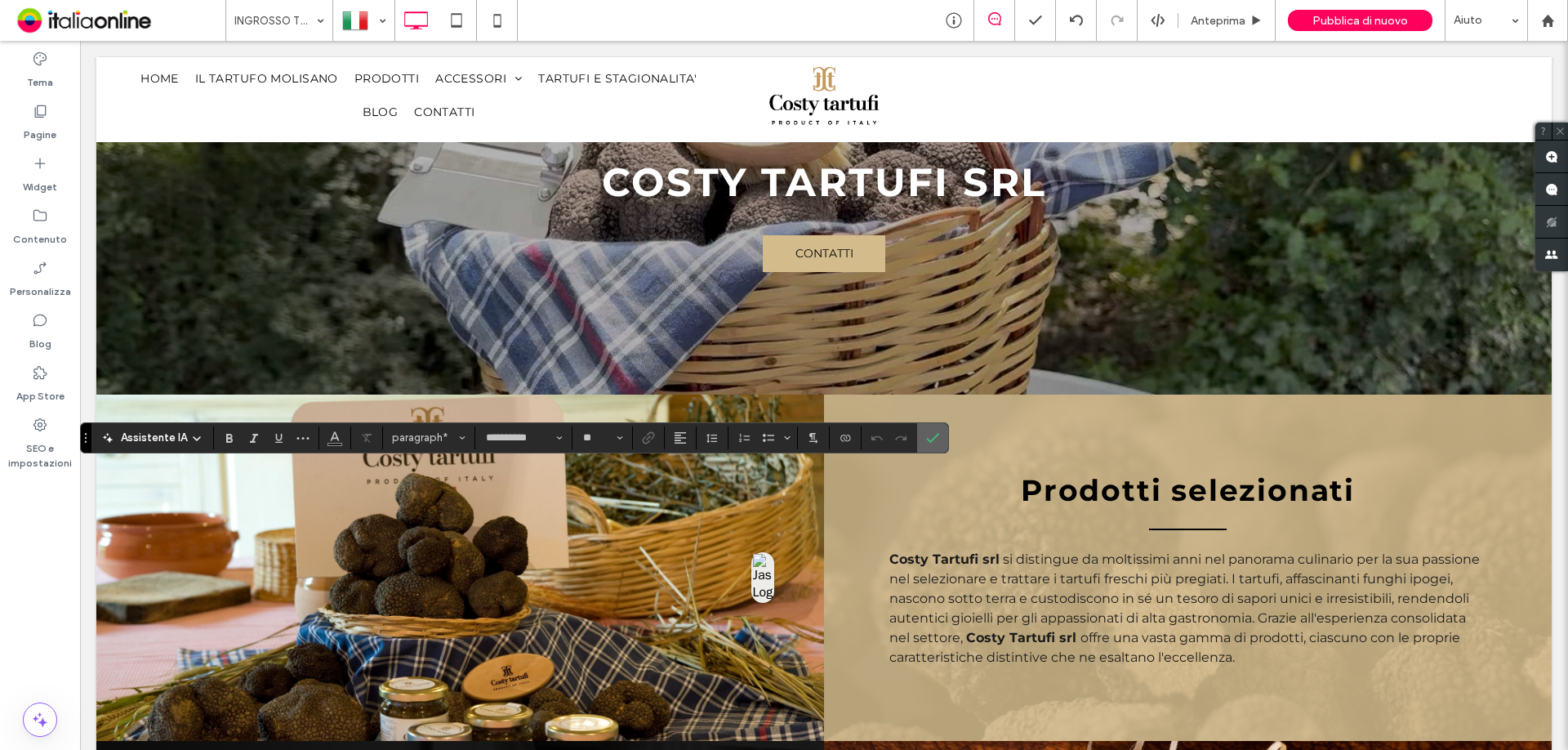 click 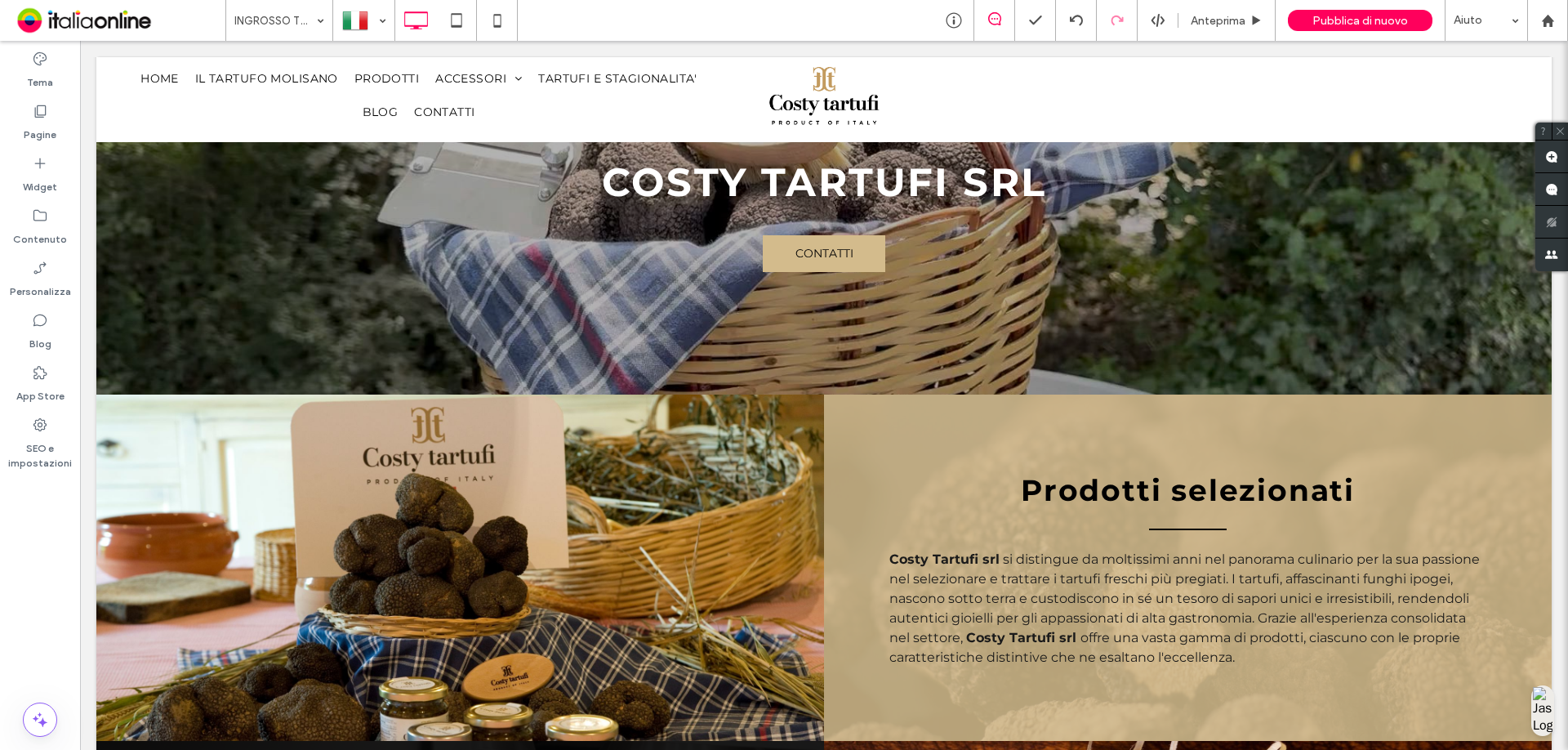 type on "**********" 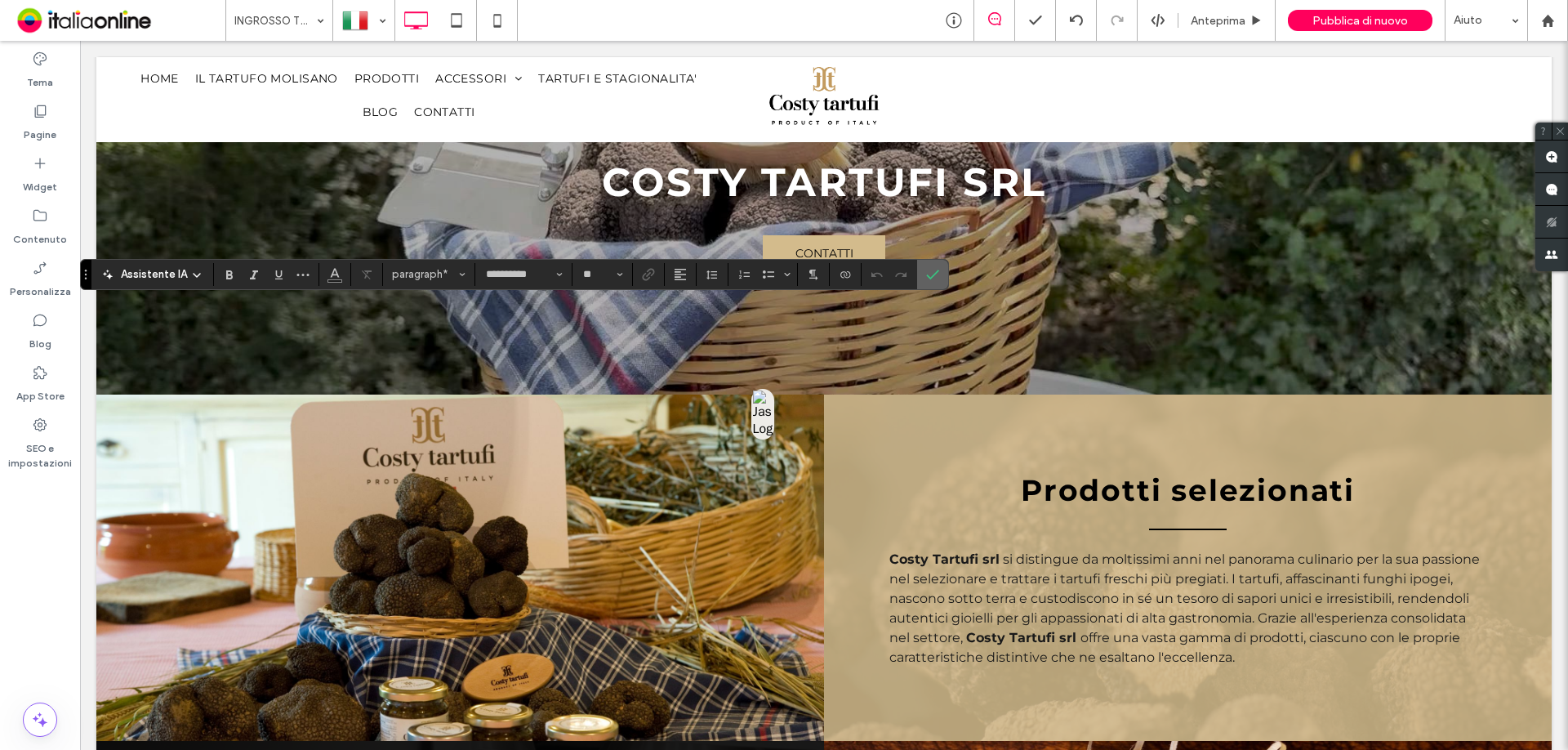 click at bounding box center (929, 275) 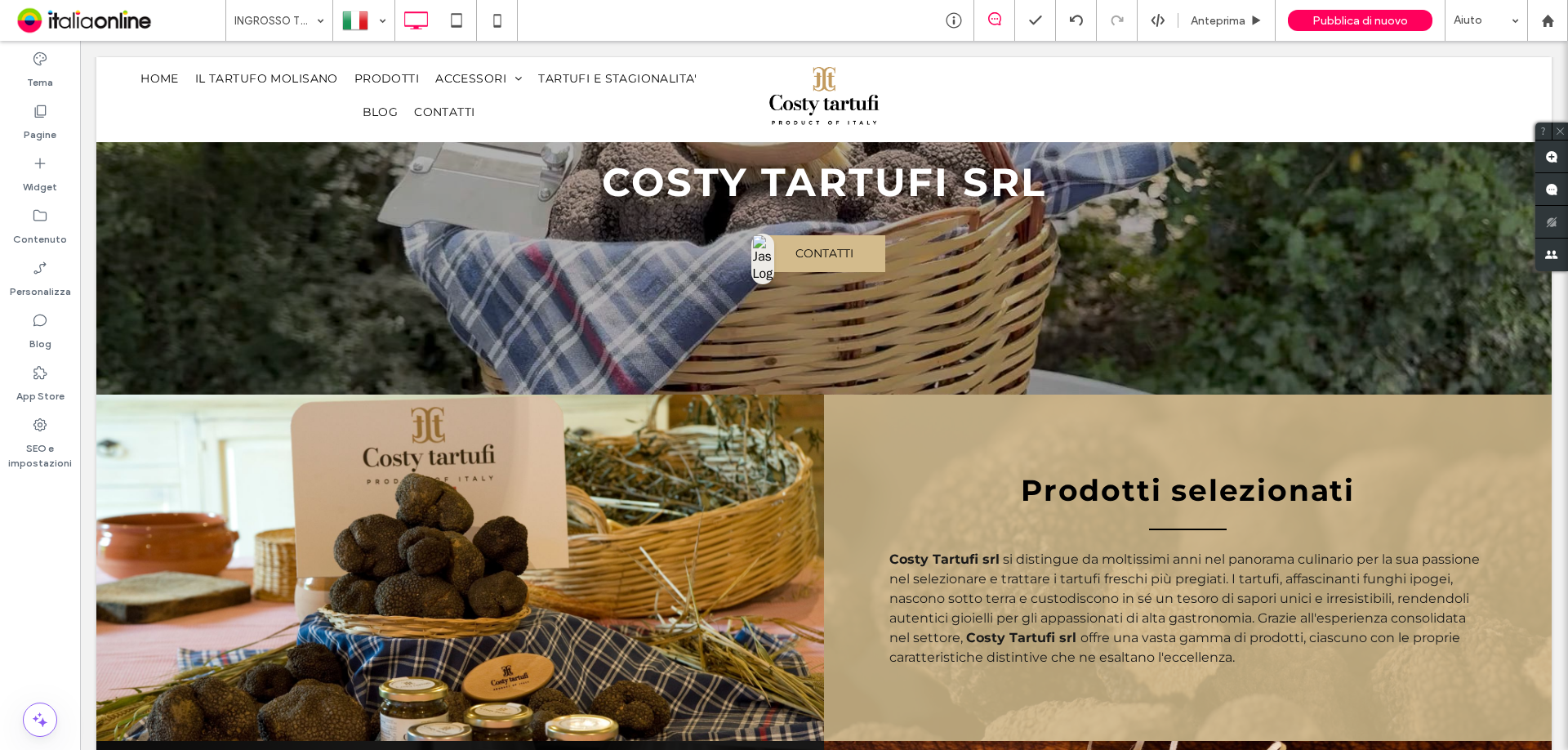 type on "**********" 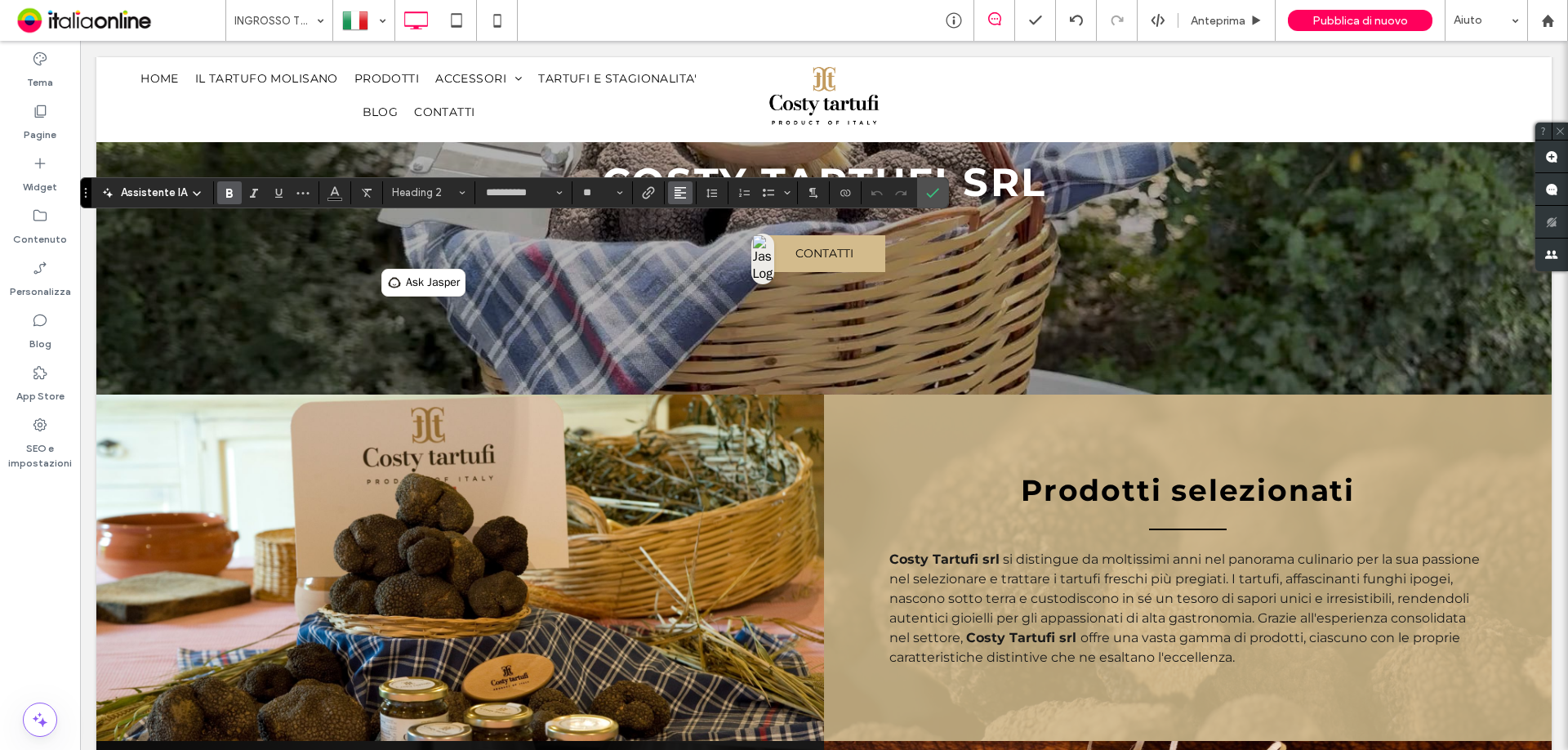 click at bounding box center (680, 193) 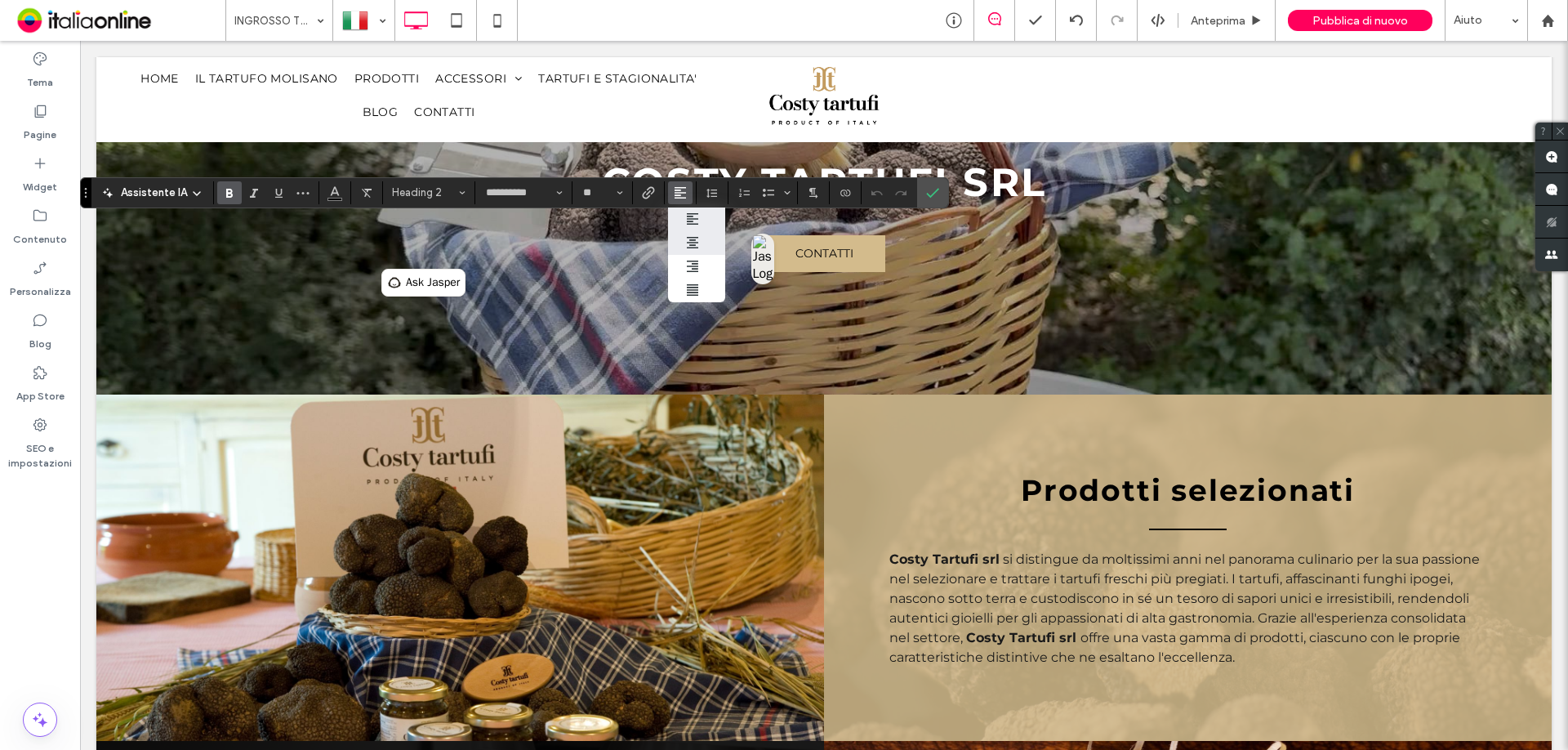 click at bounding box center [697, 243] 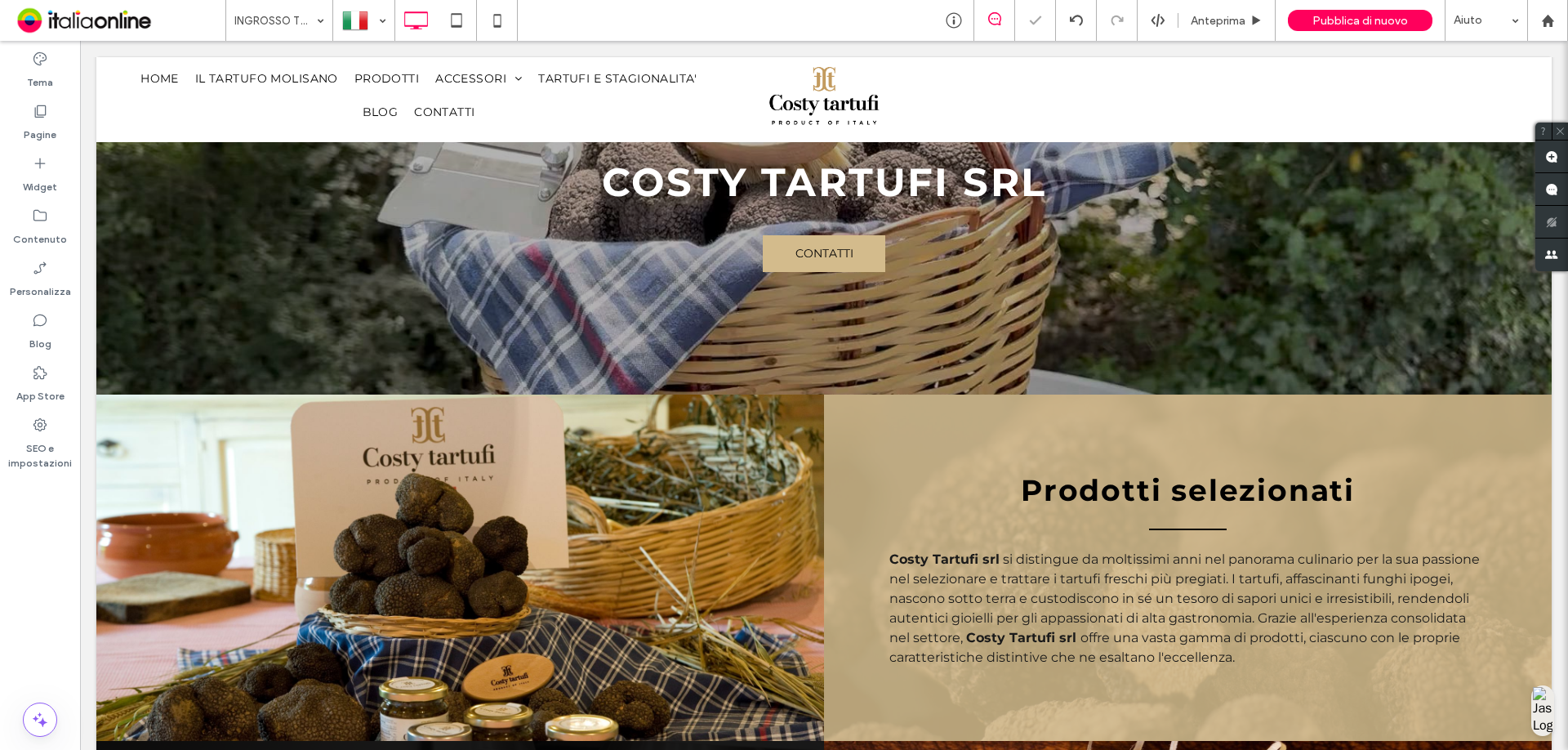type on "**********" 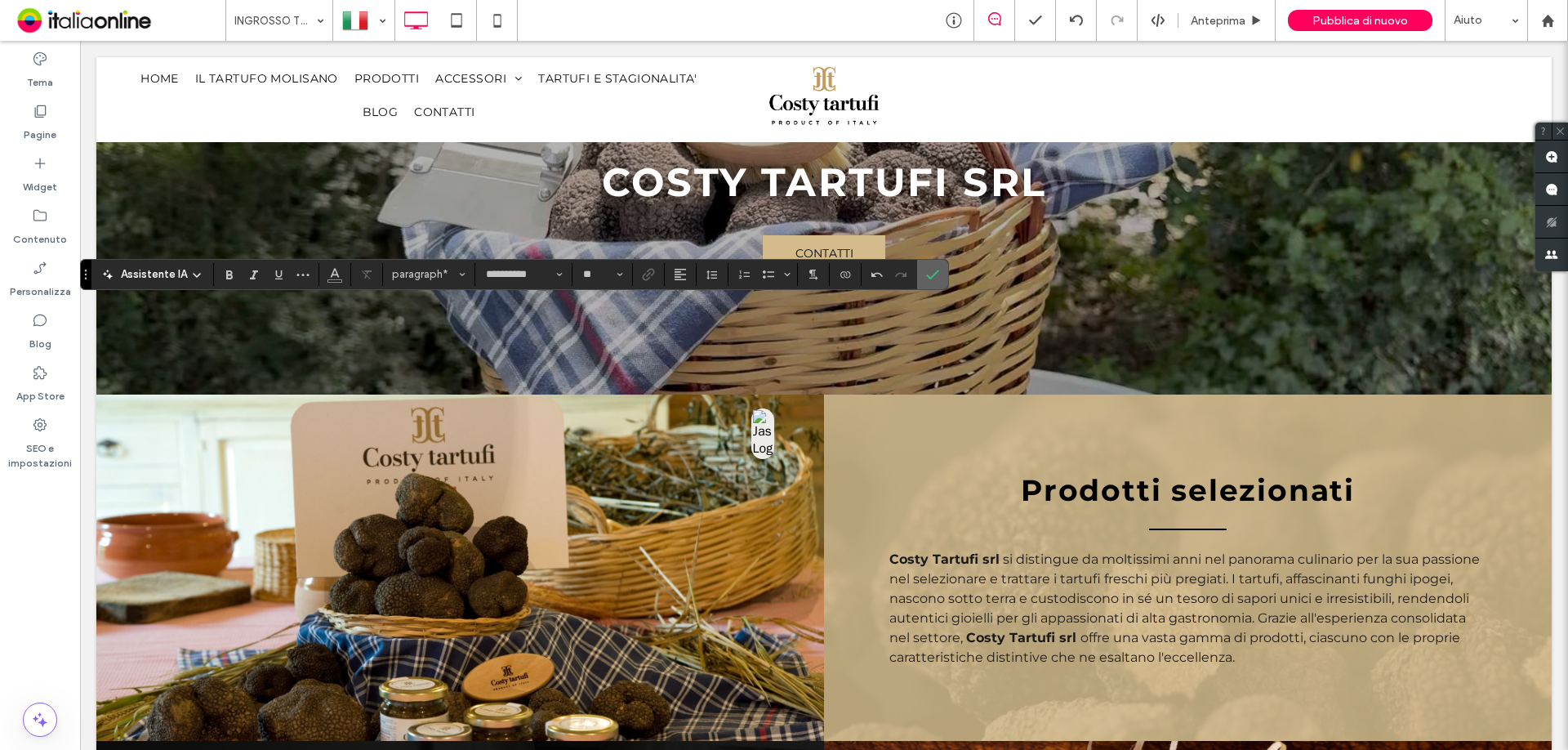 click 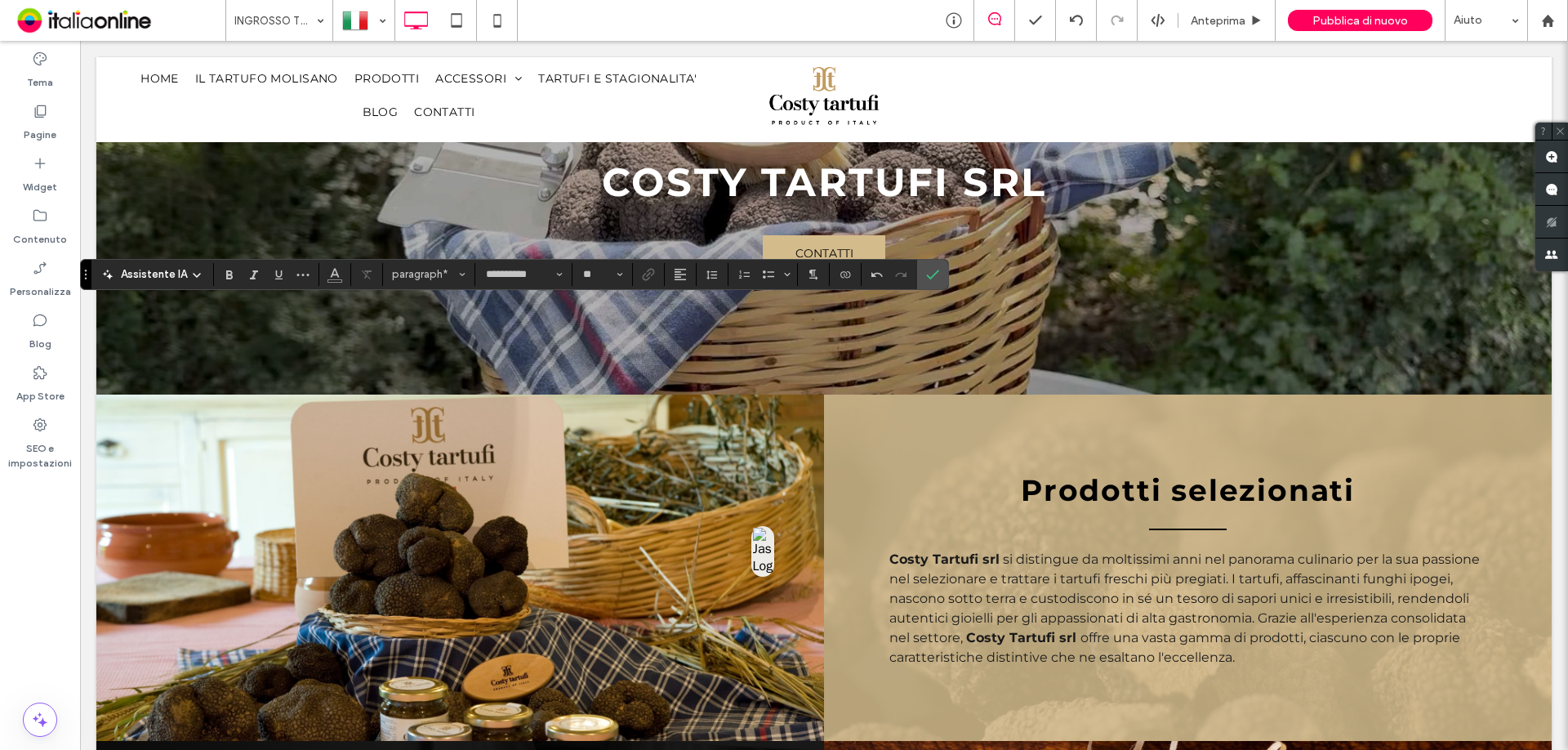 click at bounding box center (889, 275) 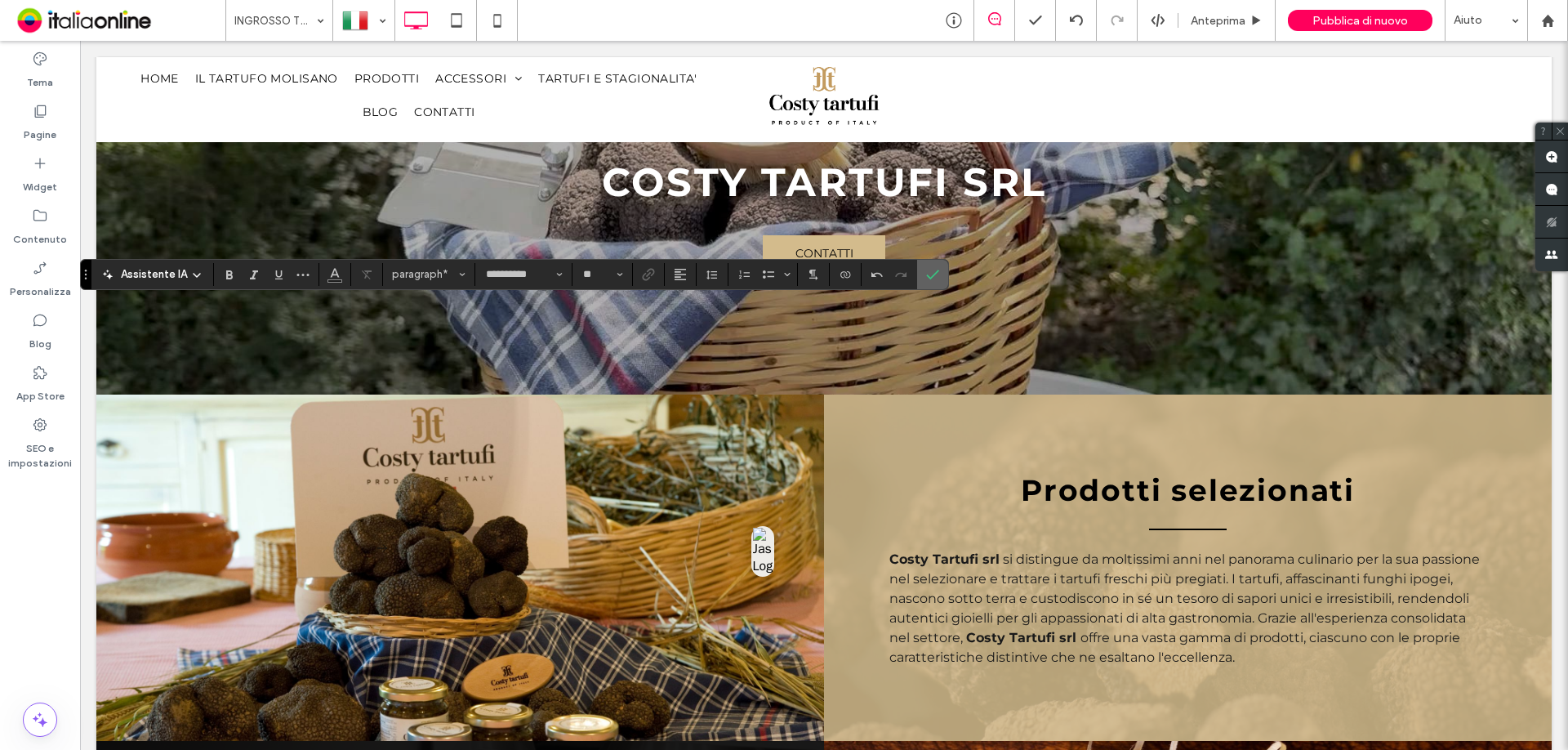 click 